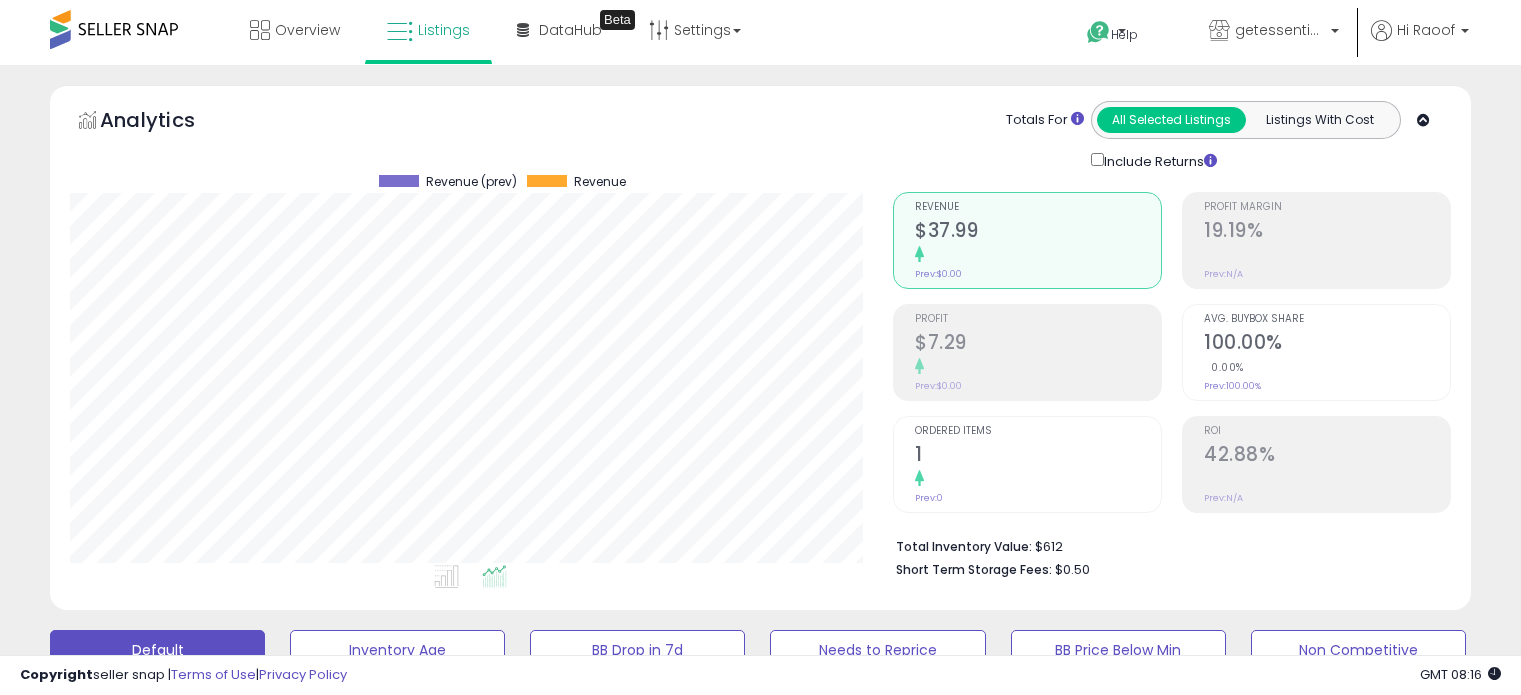 scroll, scrollTop: 752, scrollLeft: 0, axis: vertical 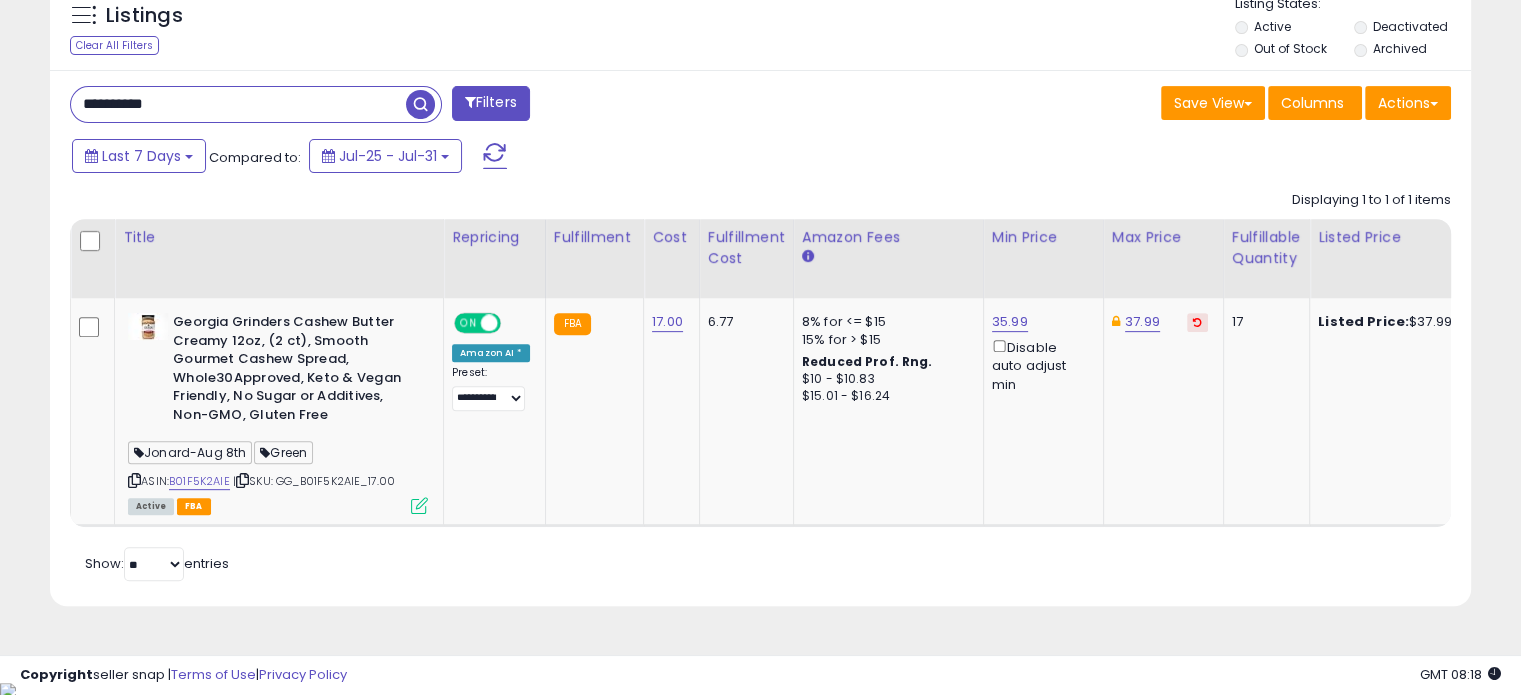 click on "**********" at bounding box center (238, 104) 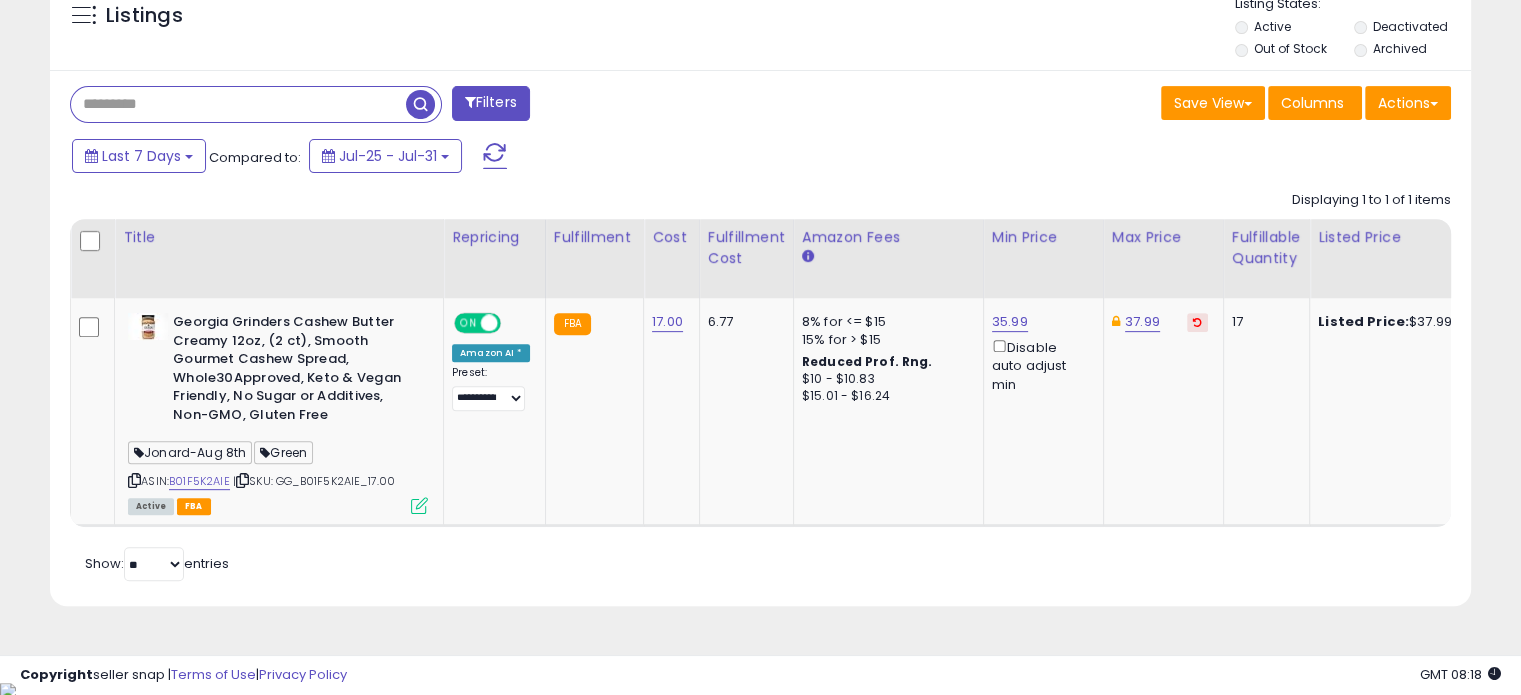 type 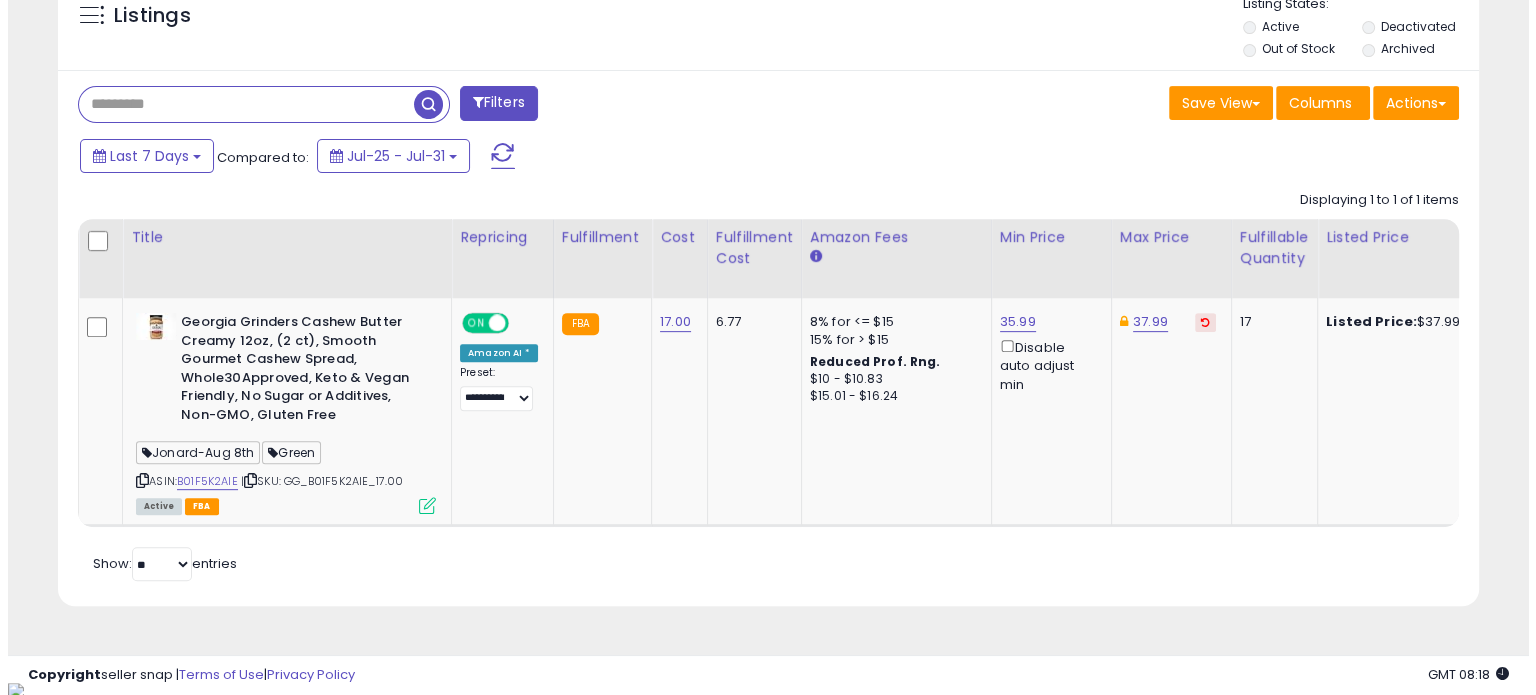 scroll, scrollTop: 524, scrollLeft: 0, axis: vertical 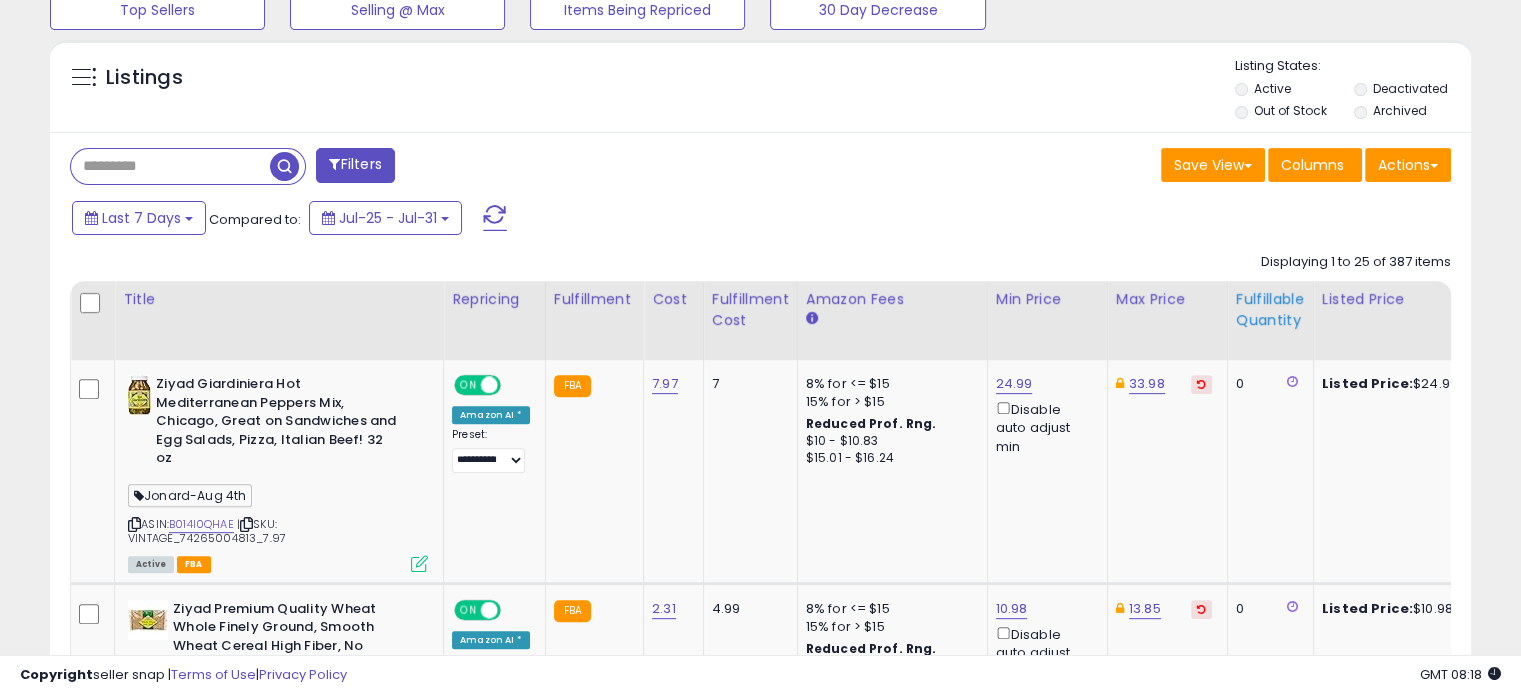 click on "Fulfillable Quantity" at bounding box center [1270, 310] 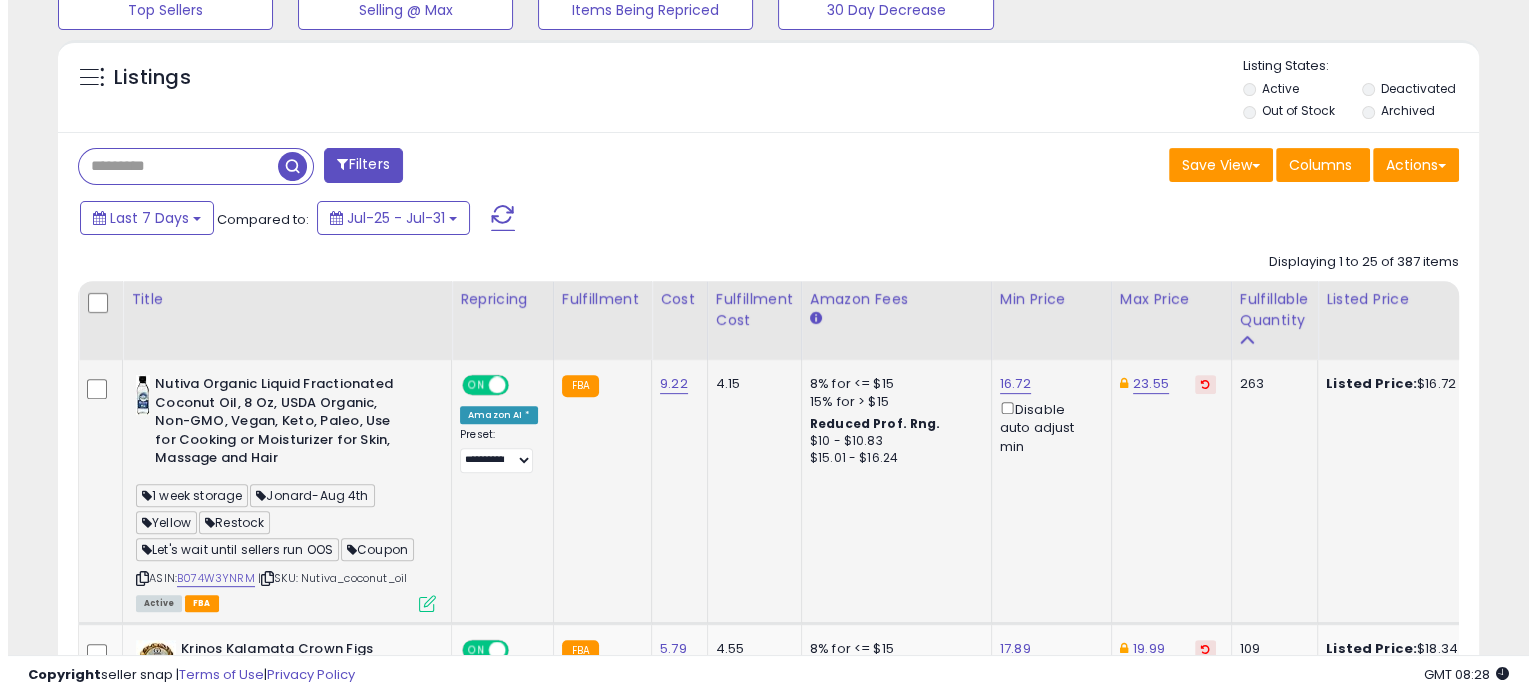 scroll, scrollTop: 856, scrollLeft: 0, axis: vertical 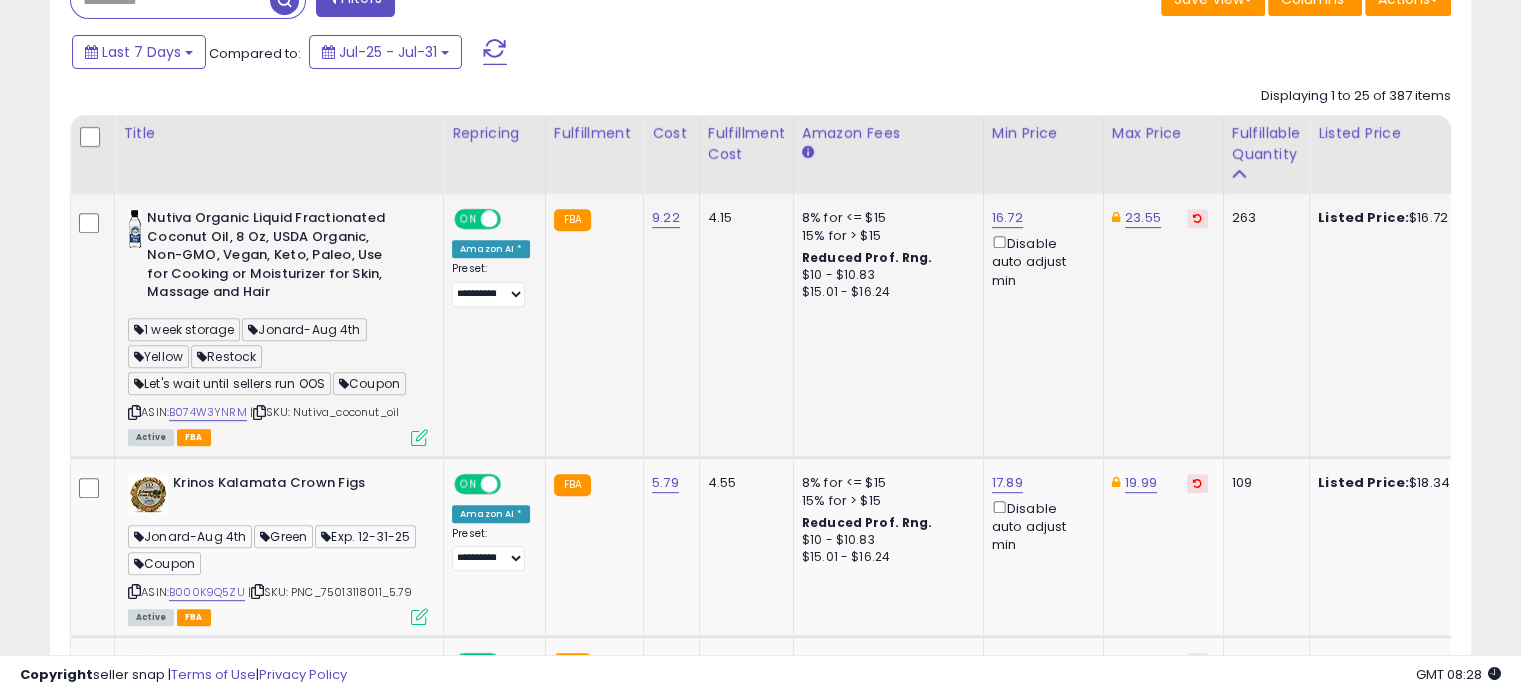click at bounding box center (419, 437) 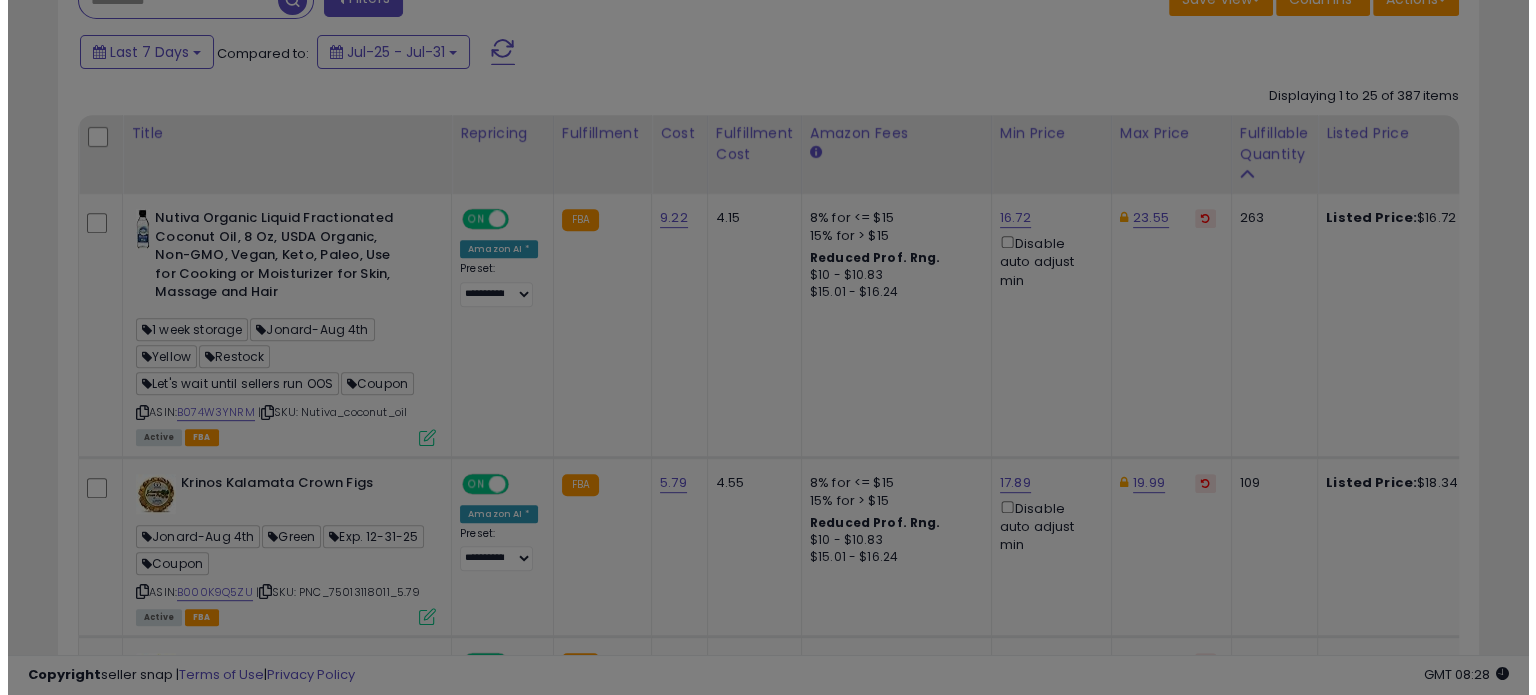 scroll, scrollTop: 999589, scrollLeft: 999168, axis: both 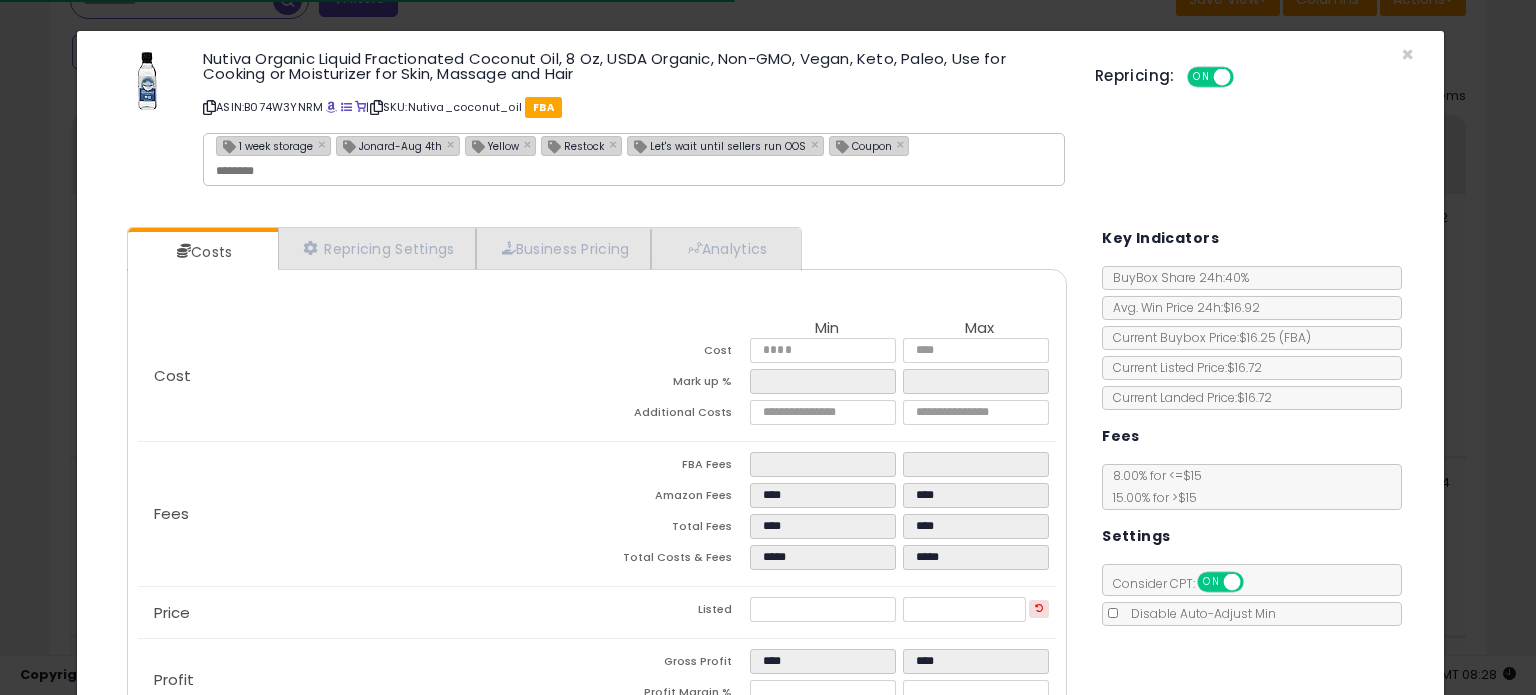 click on "Jonard-Aug 4th" at bounding box center (389, 145) 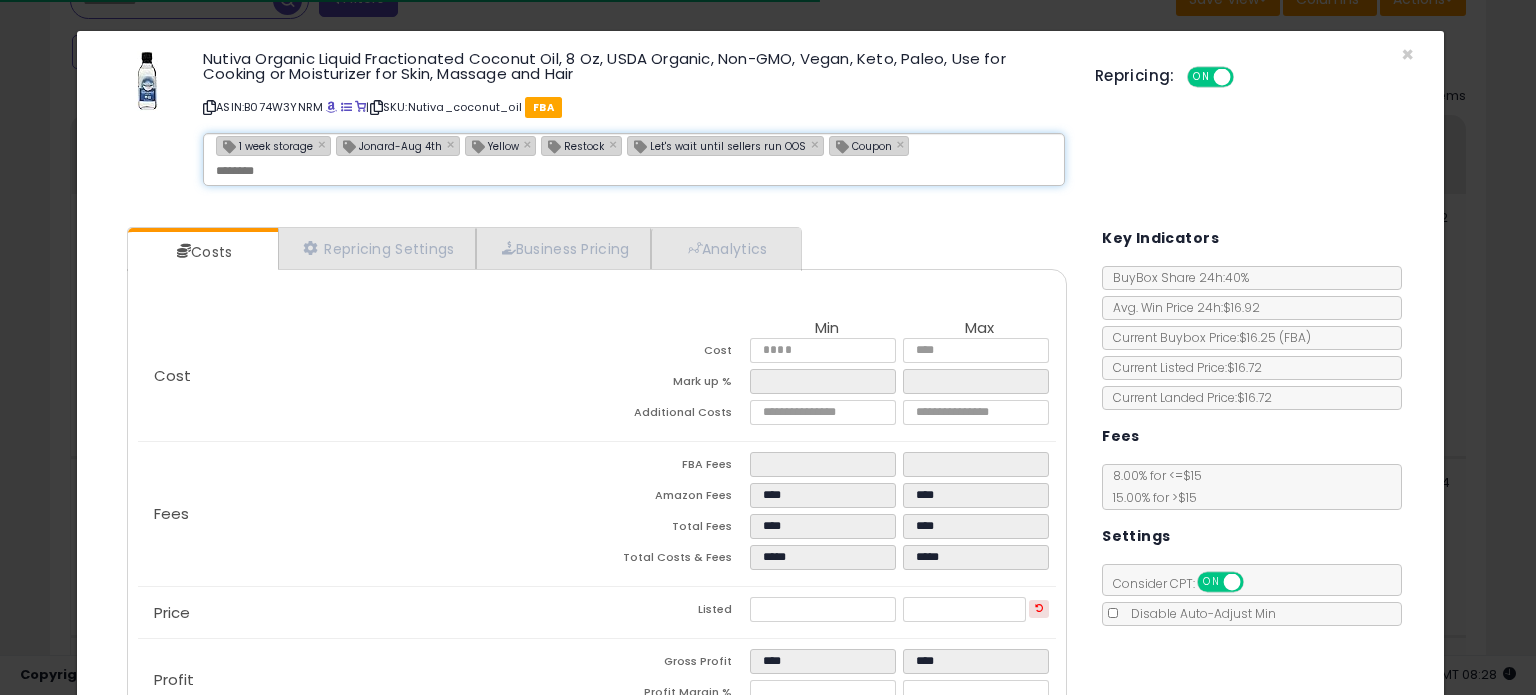 type on "**********" 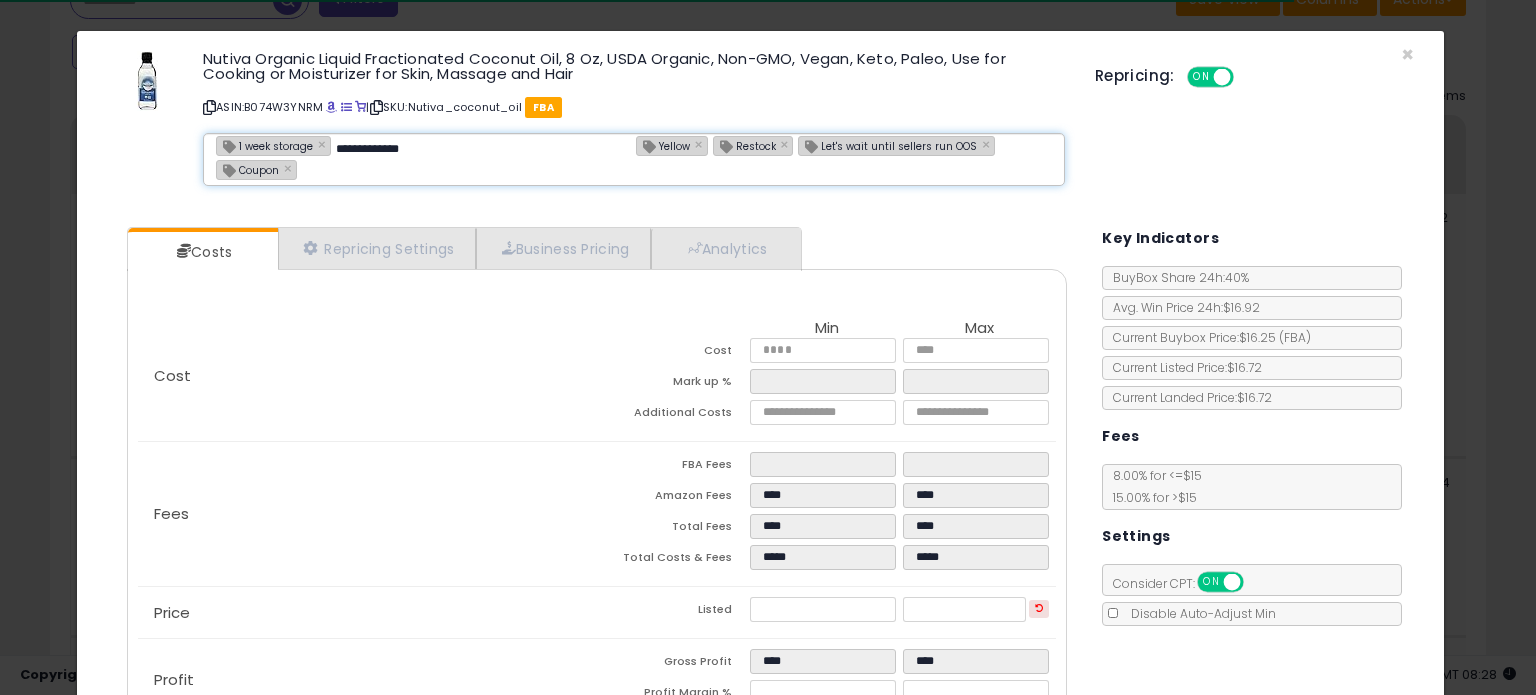 type on "**********" 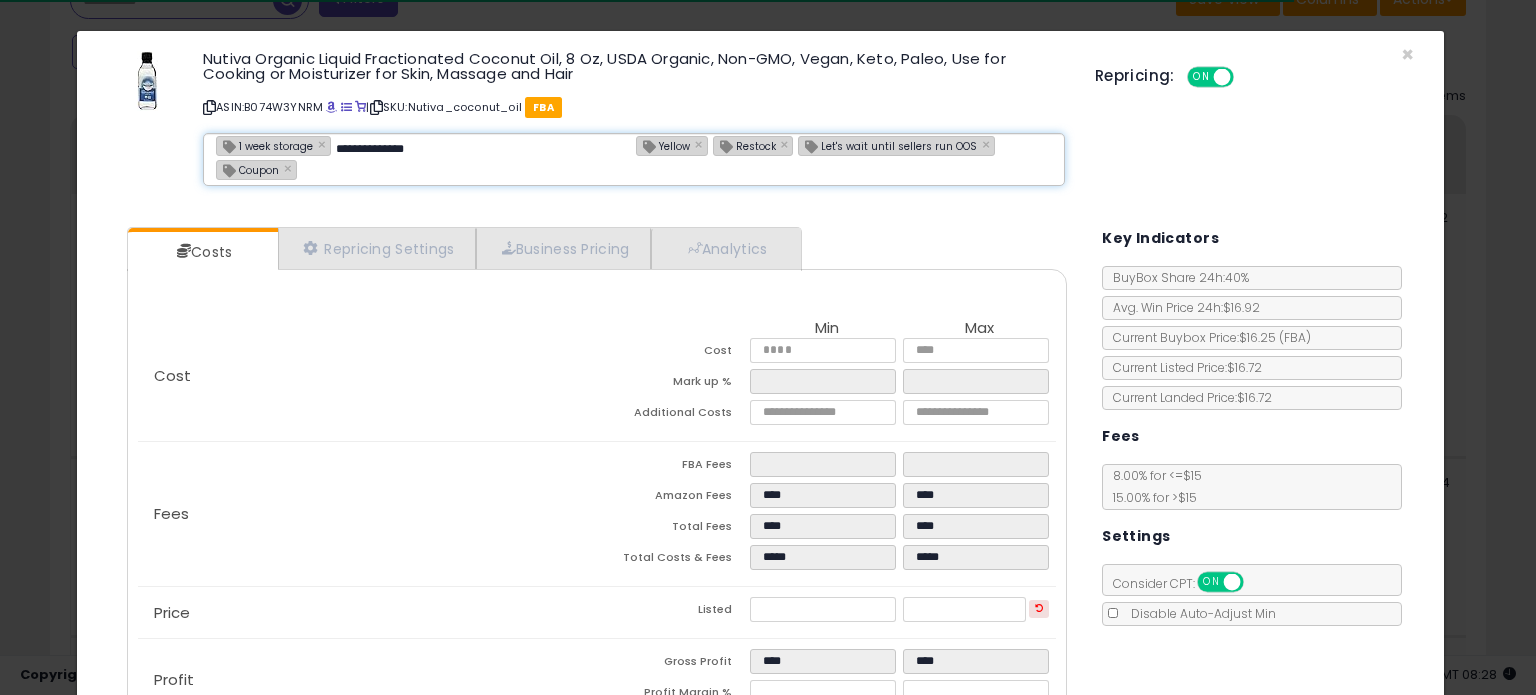type 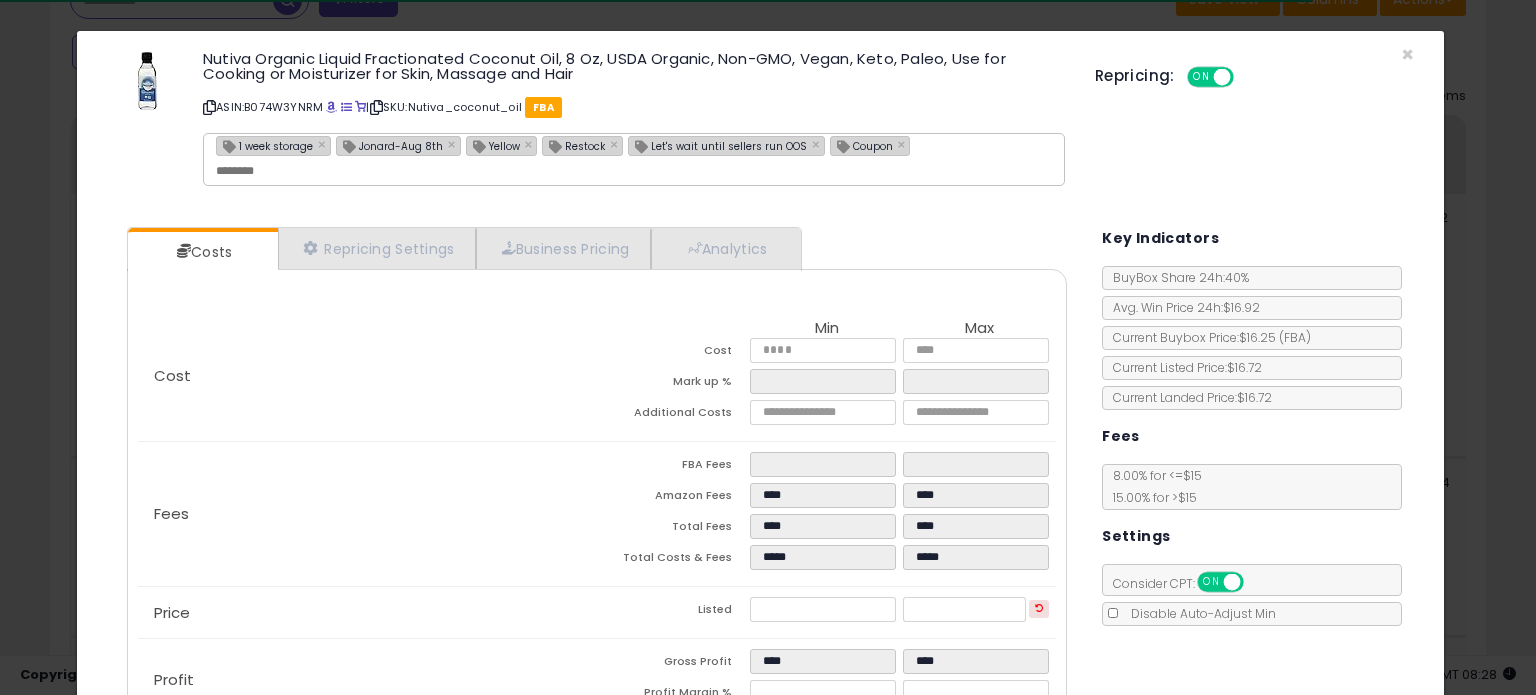 type on "**********" 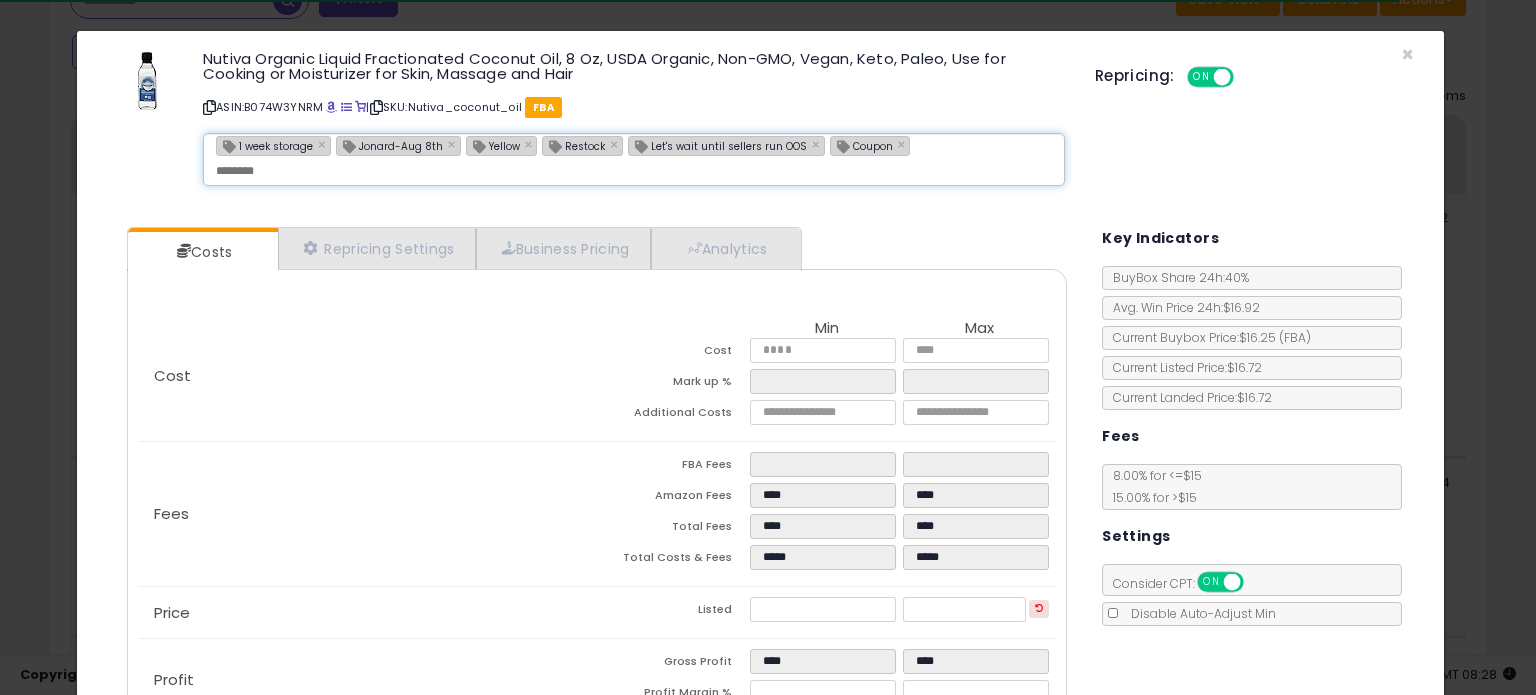 click on "ASIN:  B074W3YNRM
|
SKU:  Nutiva_coconut_oil
FBA" at bounding box center (634, 107) 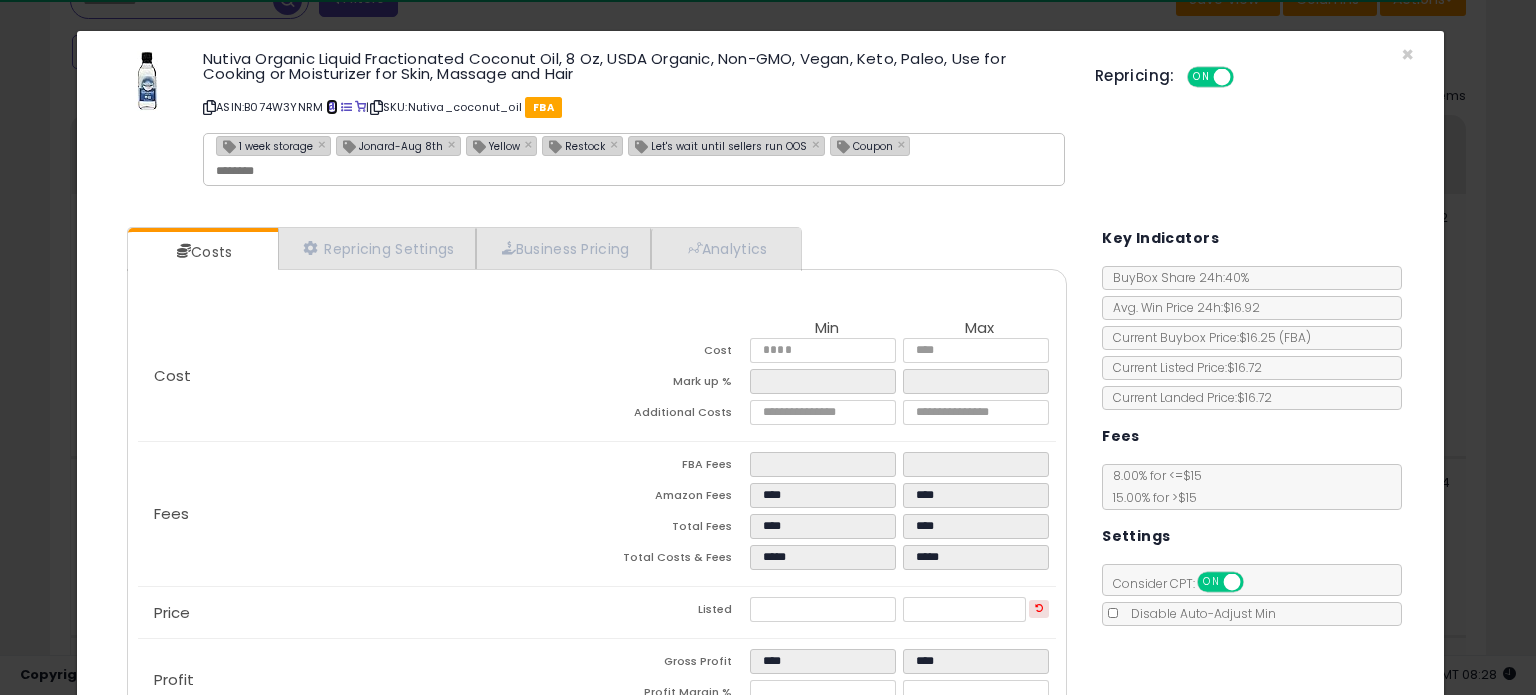click at bounding box center [331, 107] 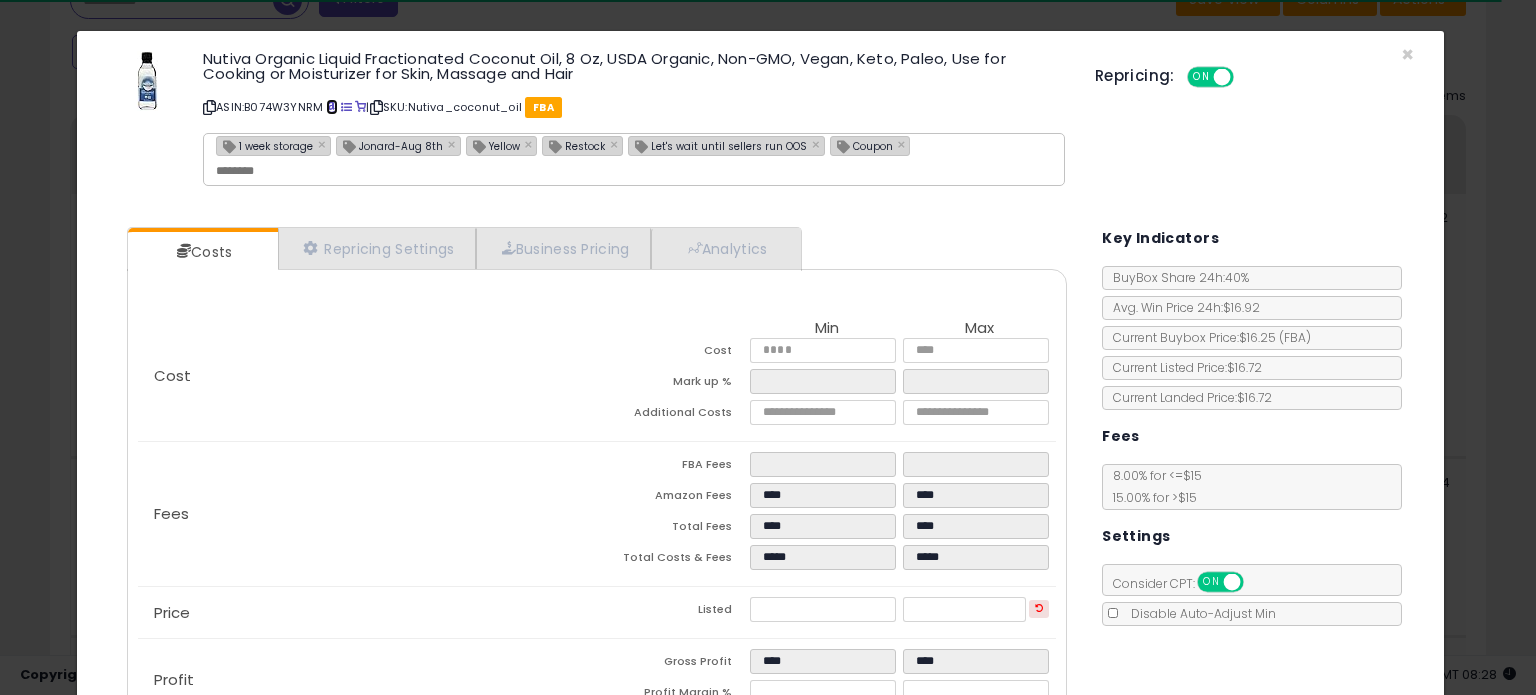 scroll, scrollTop: 141, scrollLeft: 0, axis: vertical 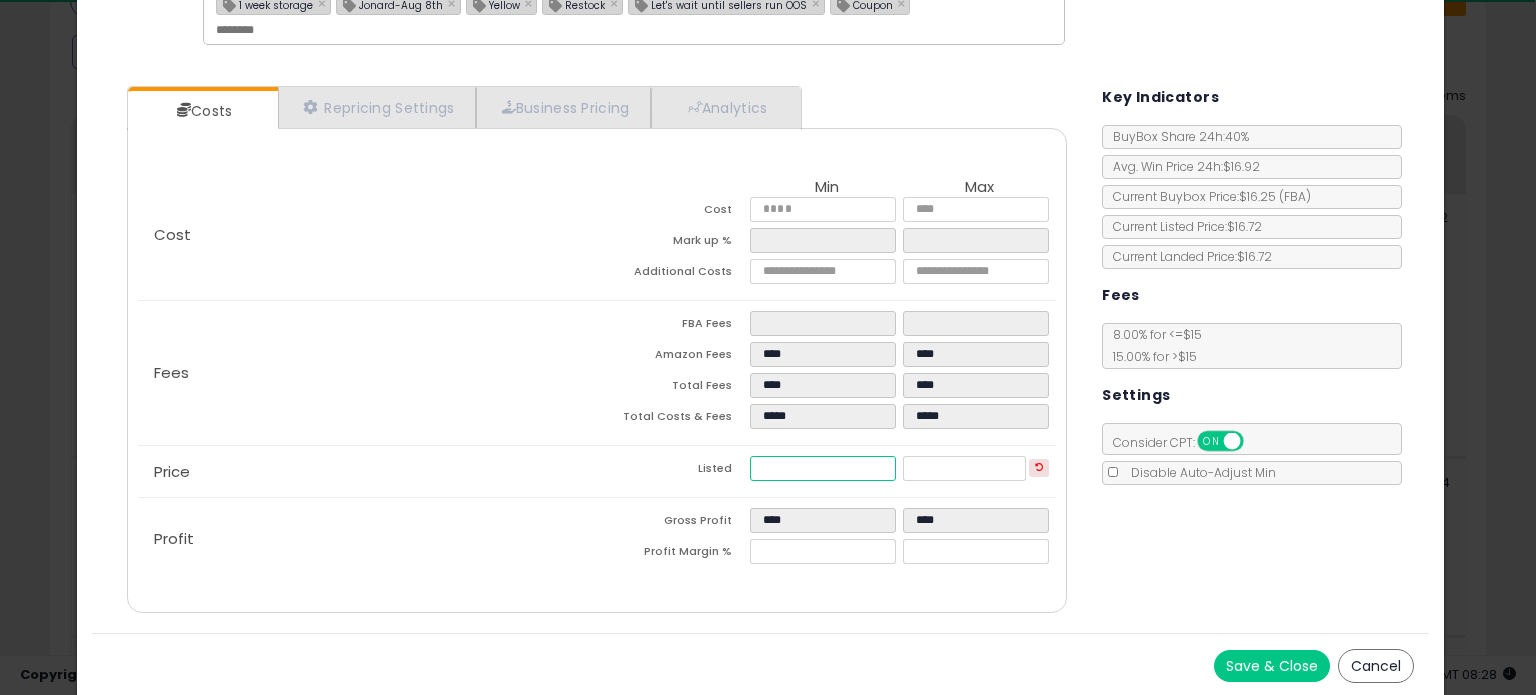 click on "*****" at bounding box center [822, 468] 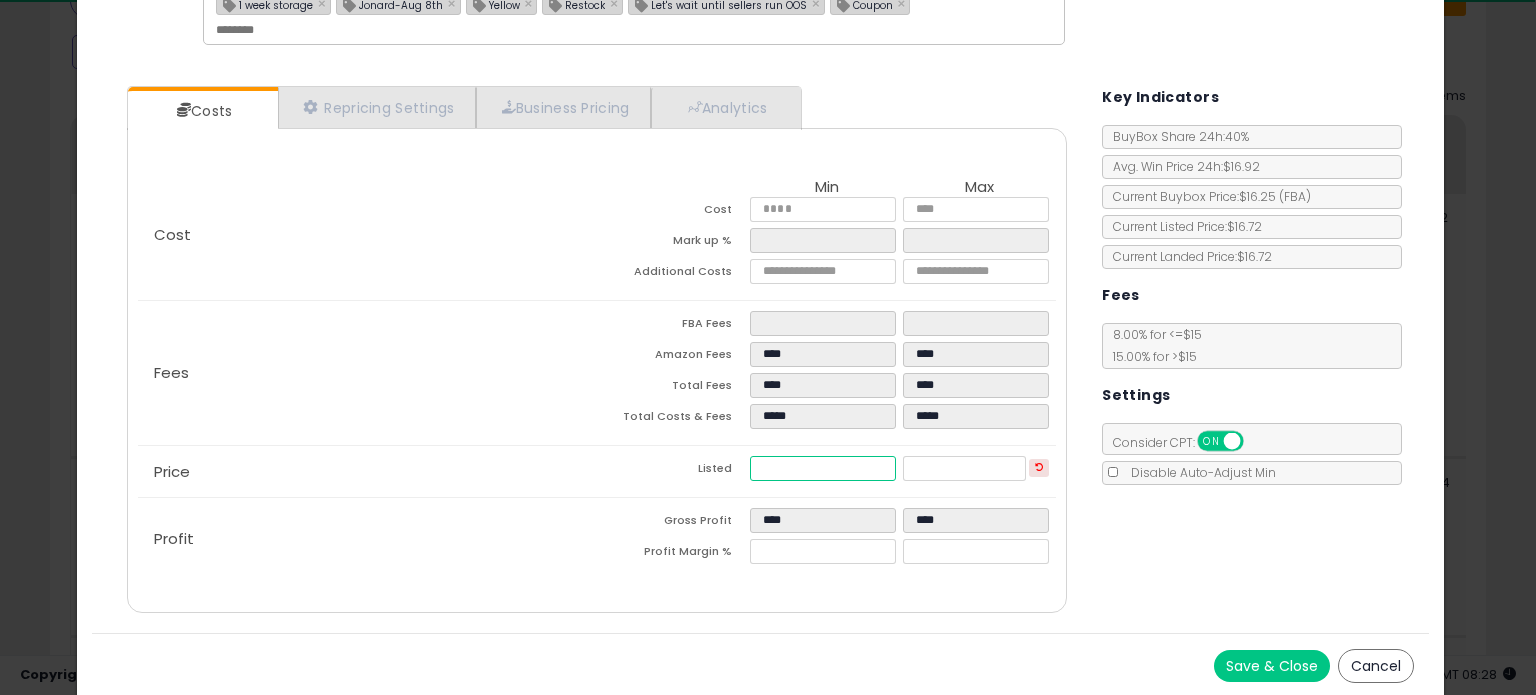 type on "****" 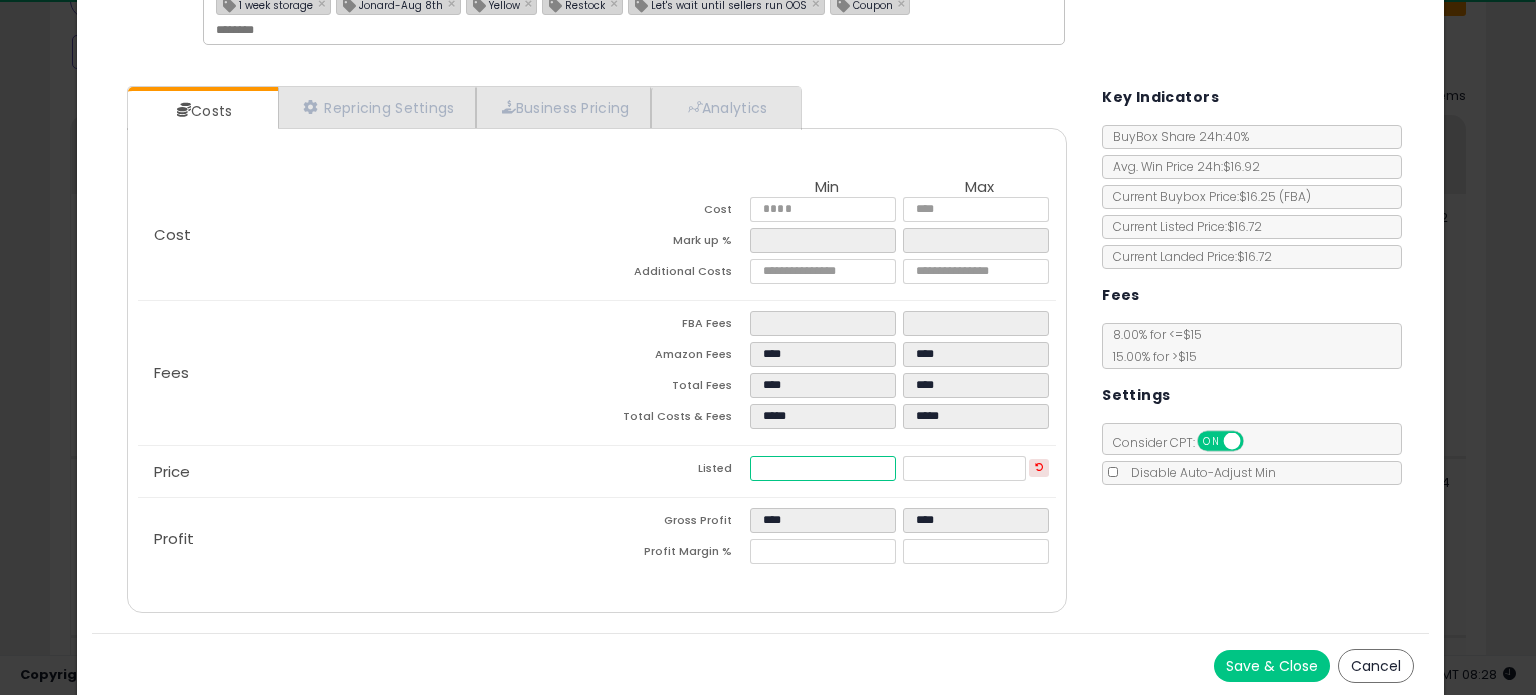 type on "****" 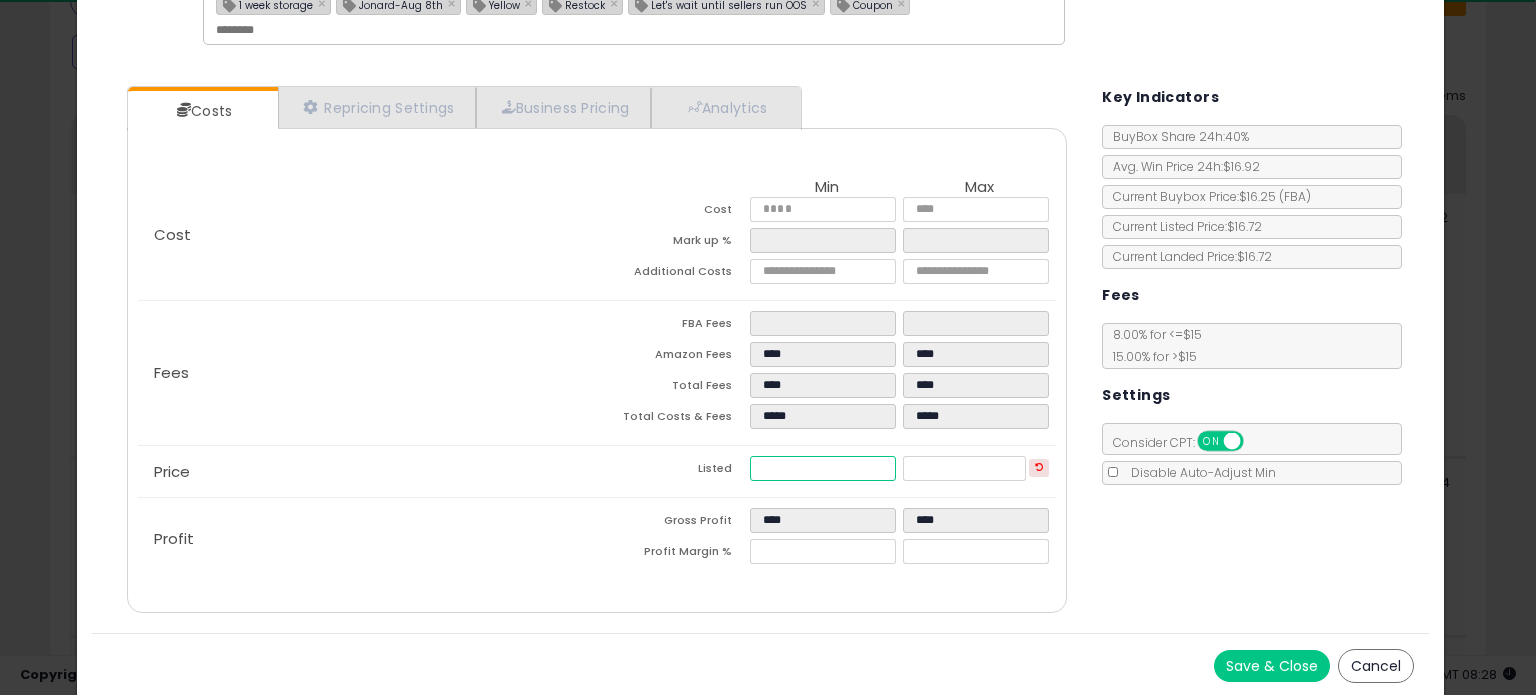 type on "****" 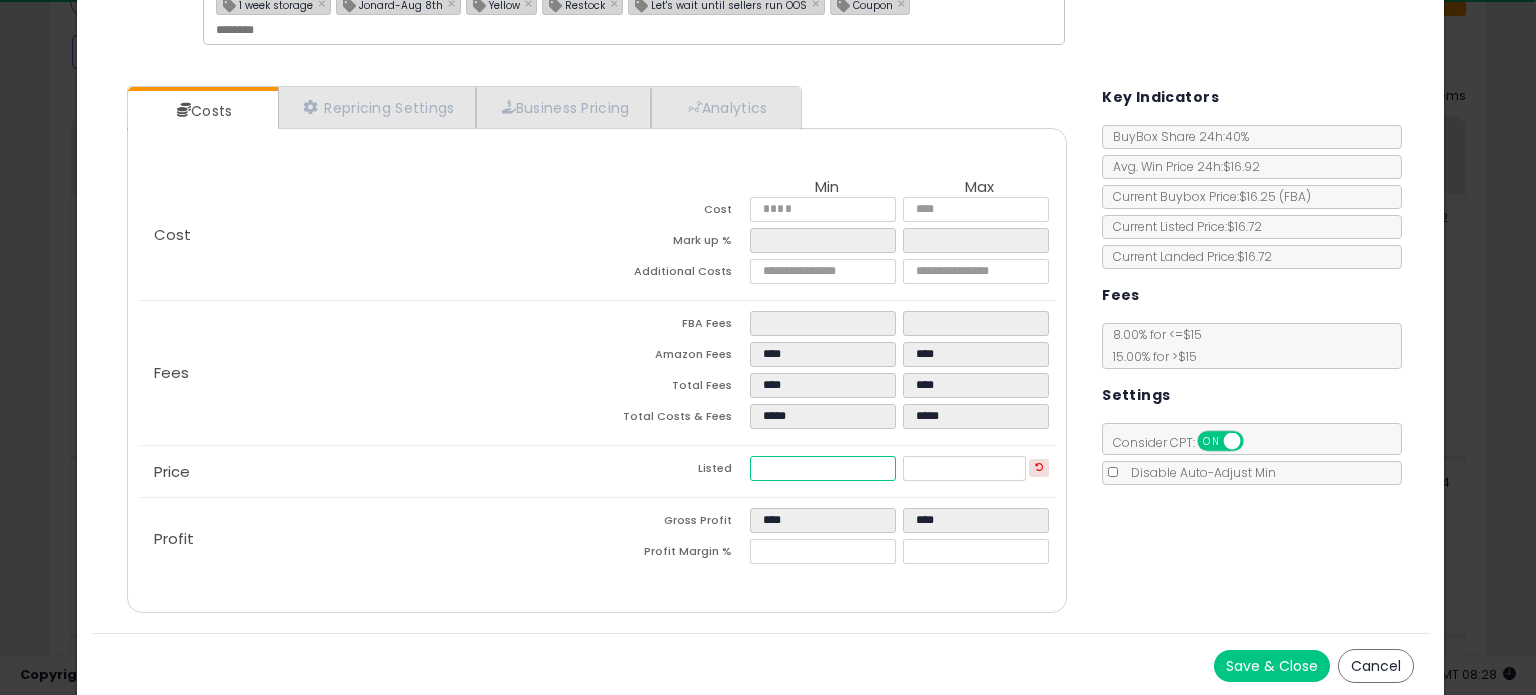 type on "*****" 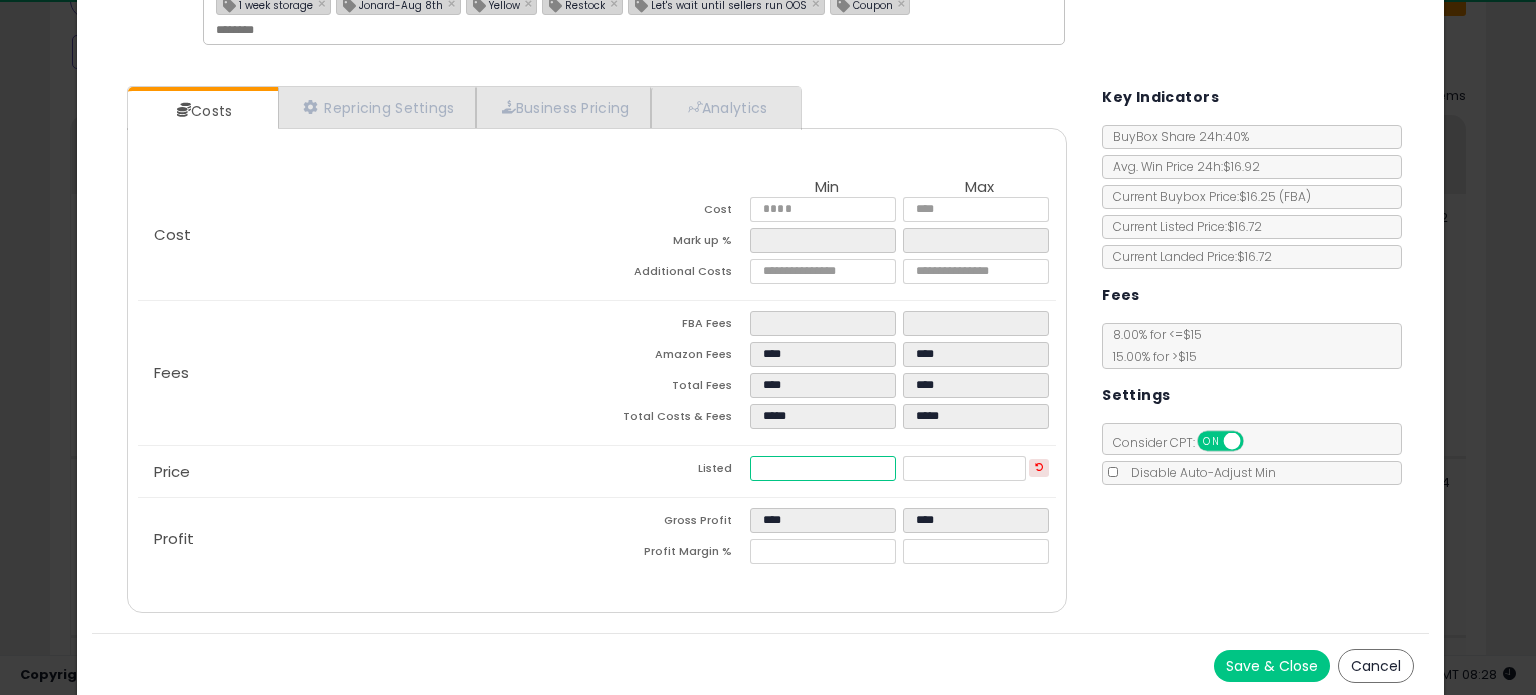 type on "****" 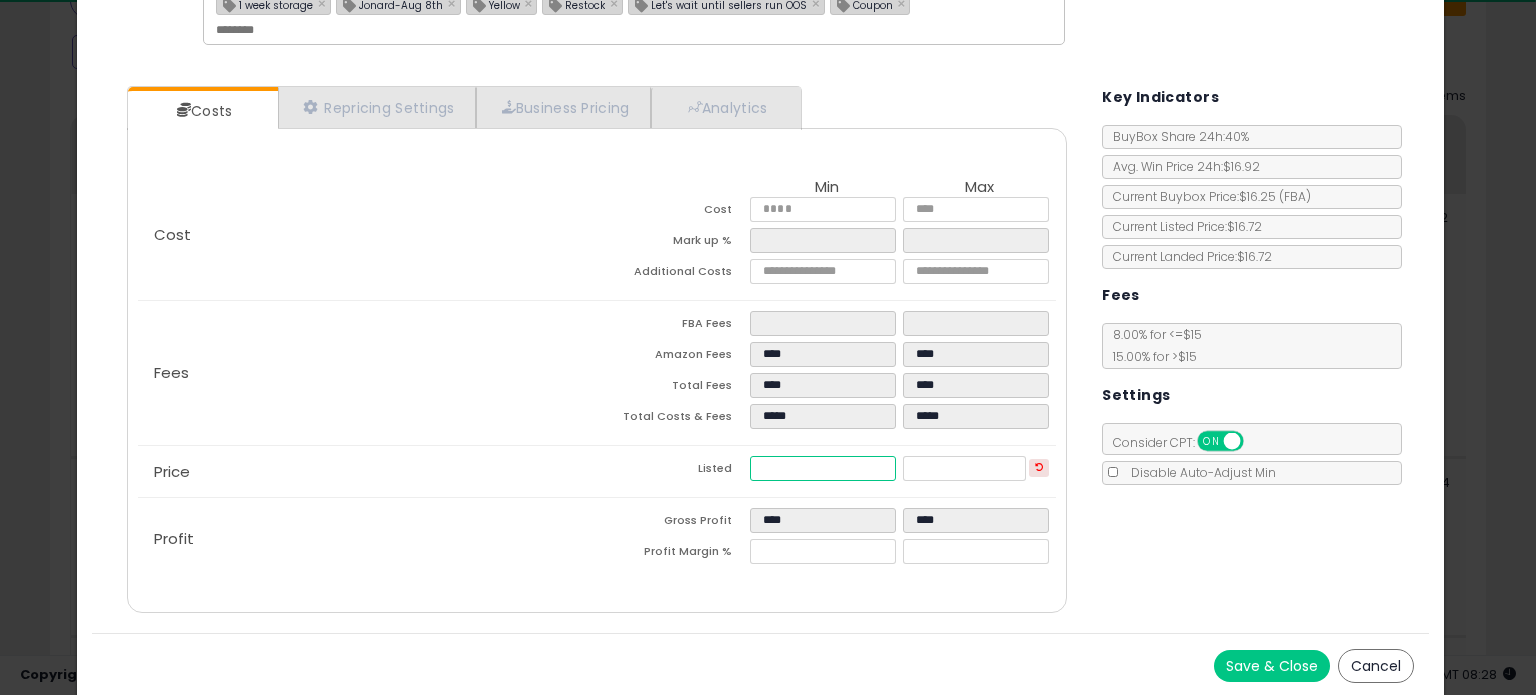 type on "*****" 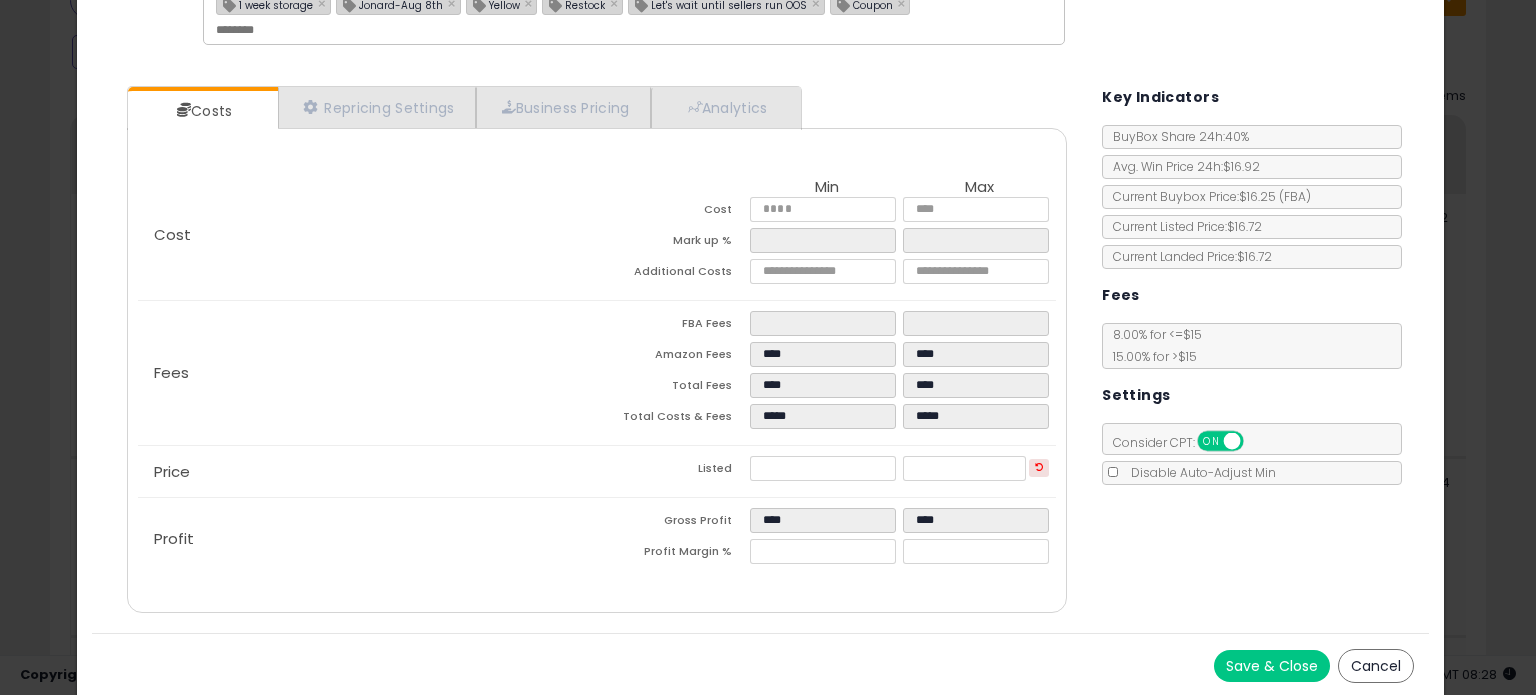 click on "Save & Close" at bounding box center (1272, 666) 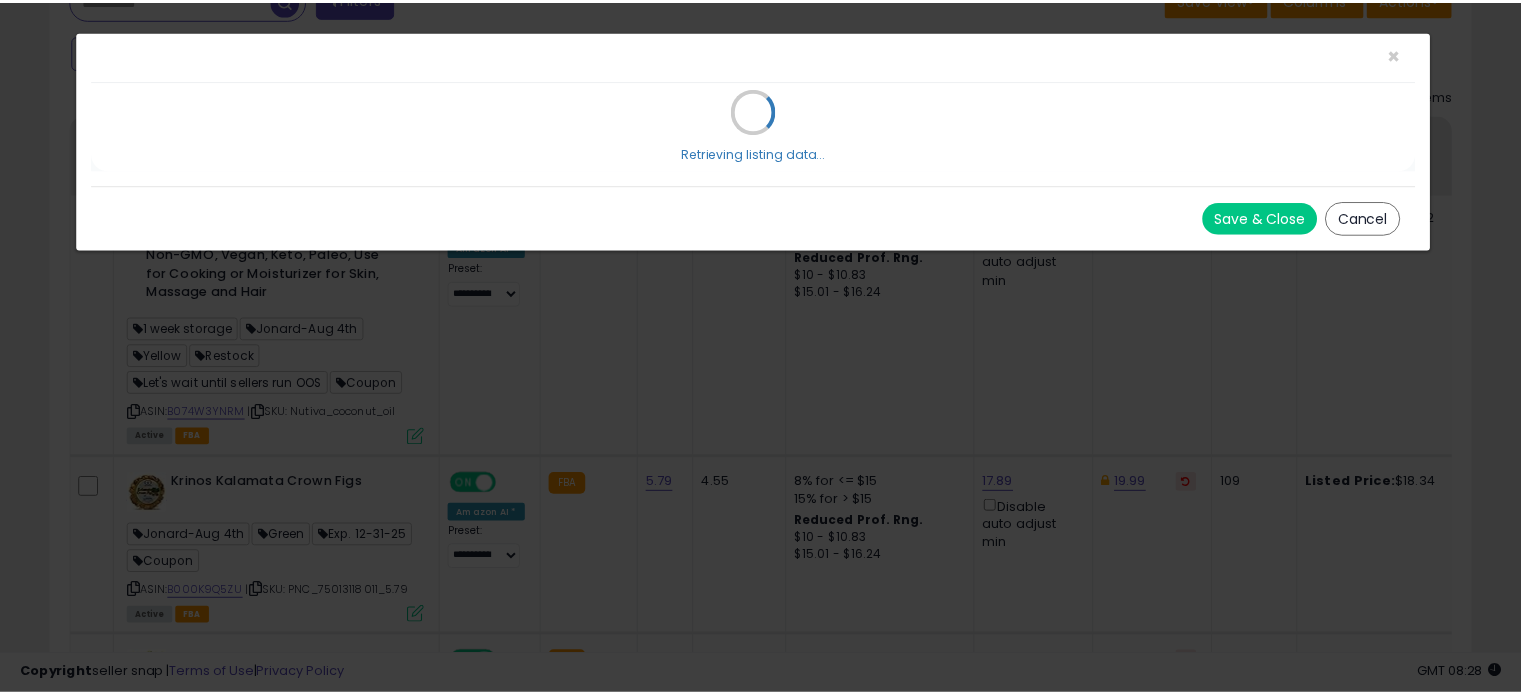 scroll, scrollTop: 0, scrollLeft: 0, axis: both 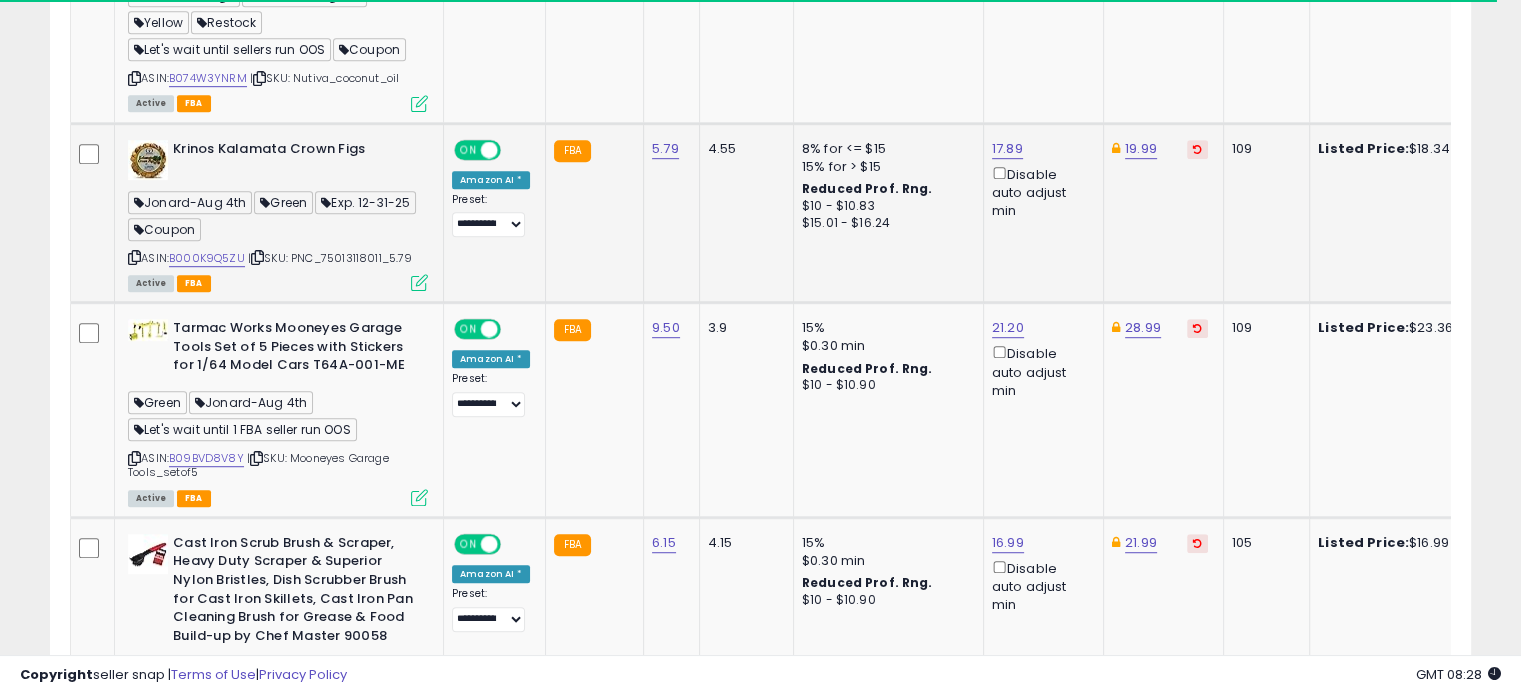 click on "Krinos Kalamata Crown Figs  Jonard-Aug 4th  Green  Exp. 12-31-25  Coupon  ASIN:  B000K9Q5ZU    |   SKU: PNC_75013118011_5.79 Active FBA" 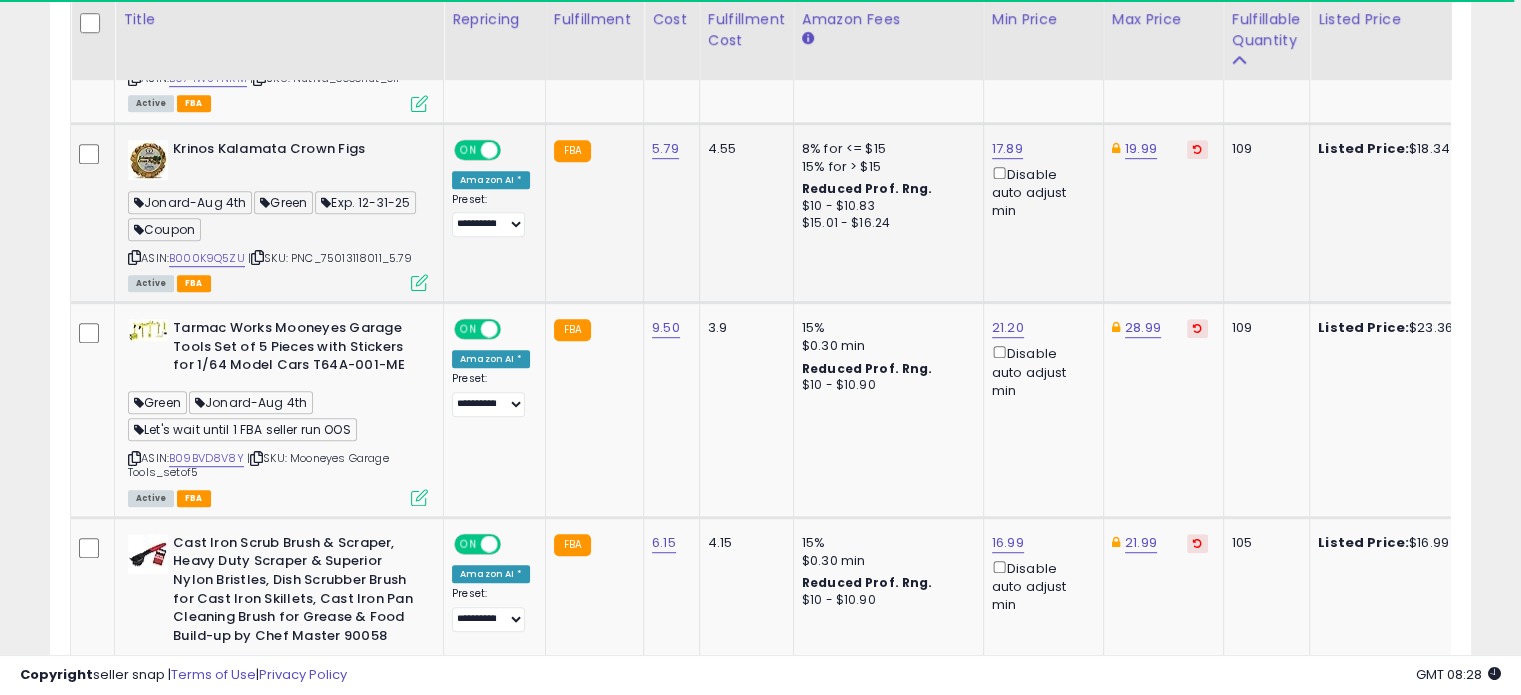 click at bounding box center [419, 282] 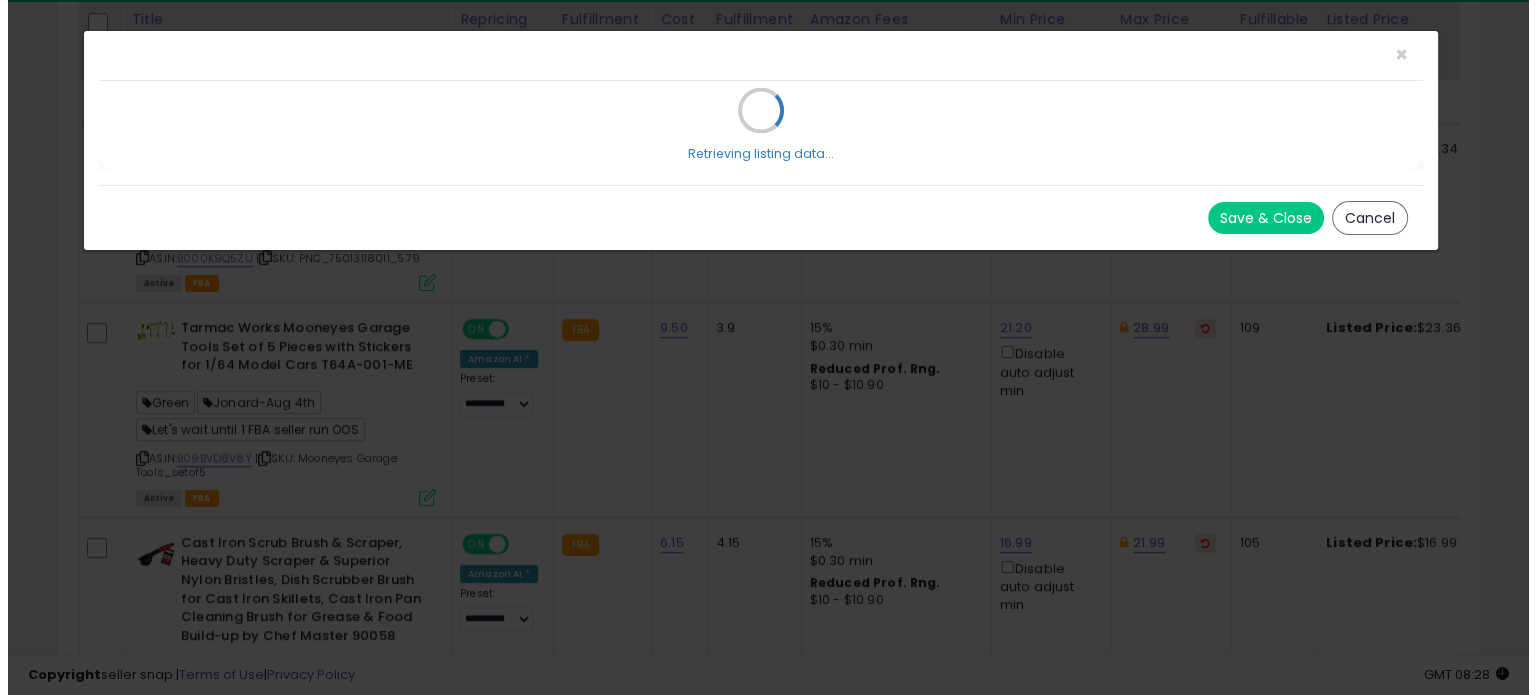 scroll, scrollTop: 999589, scrollLeft: 999168, axis: both 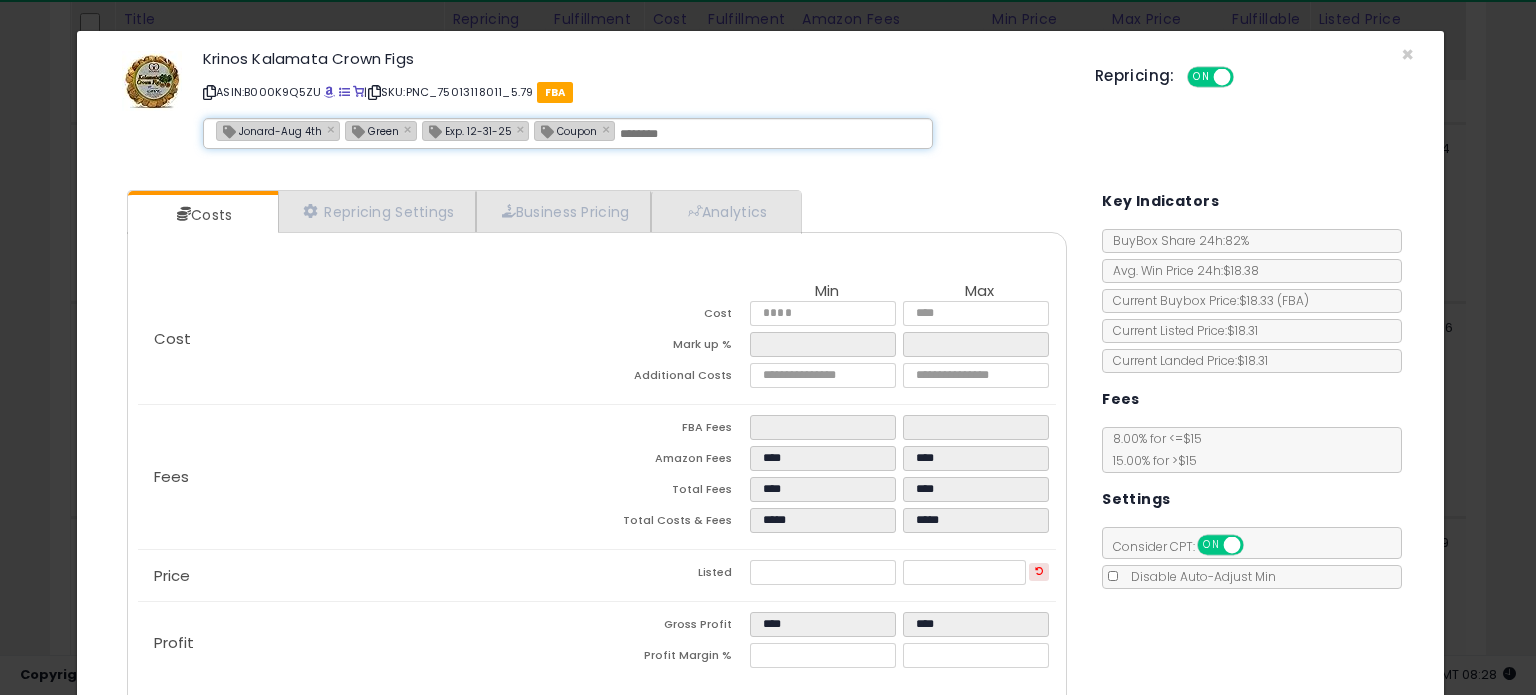 click on "Jonard-Aug 4th" at bounding box center (269, 130) 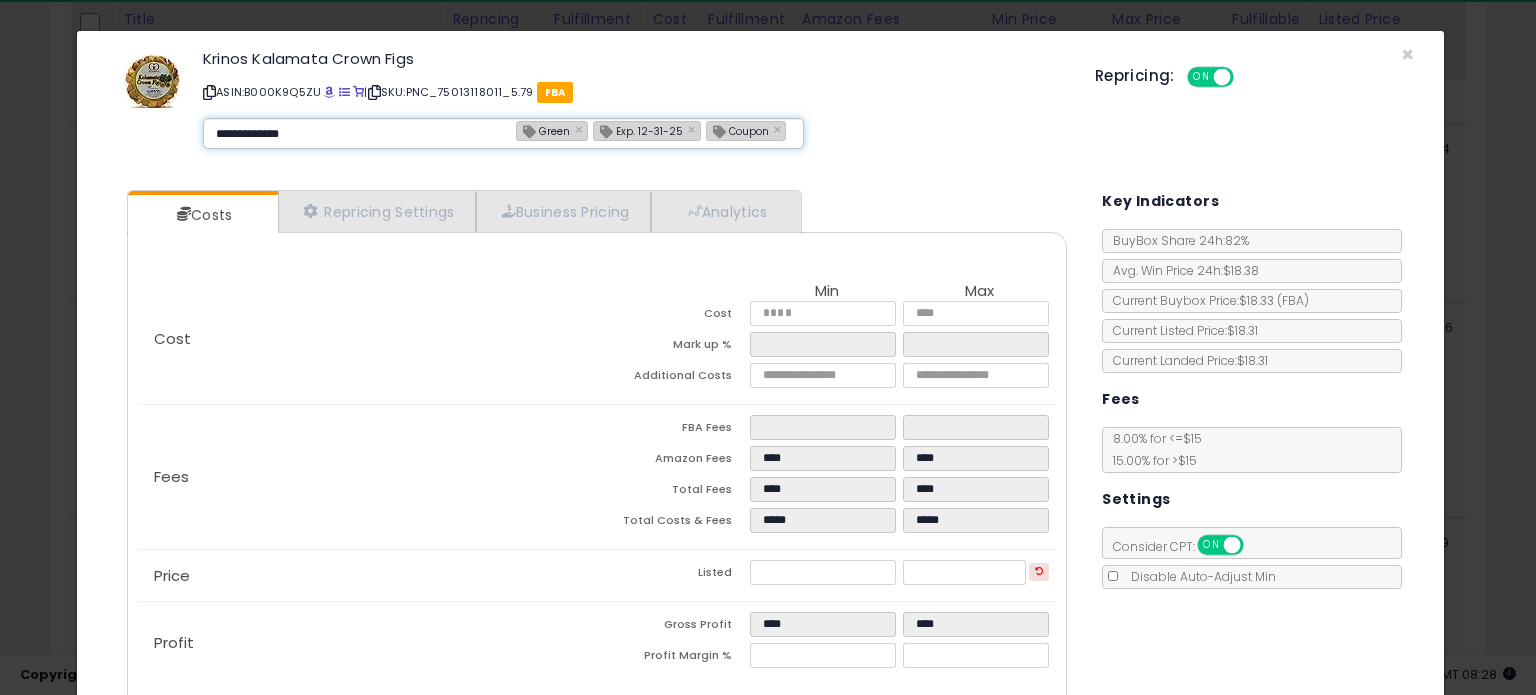 type on "**********" 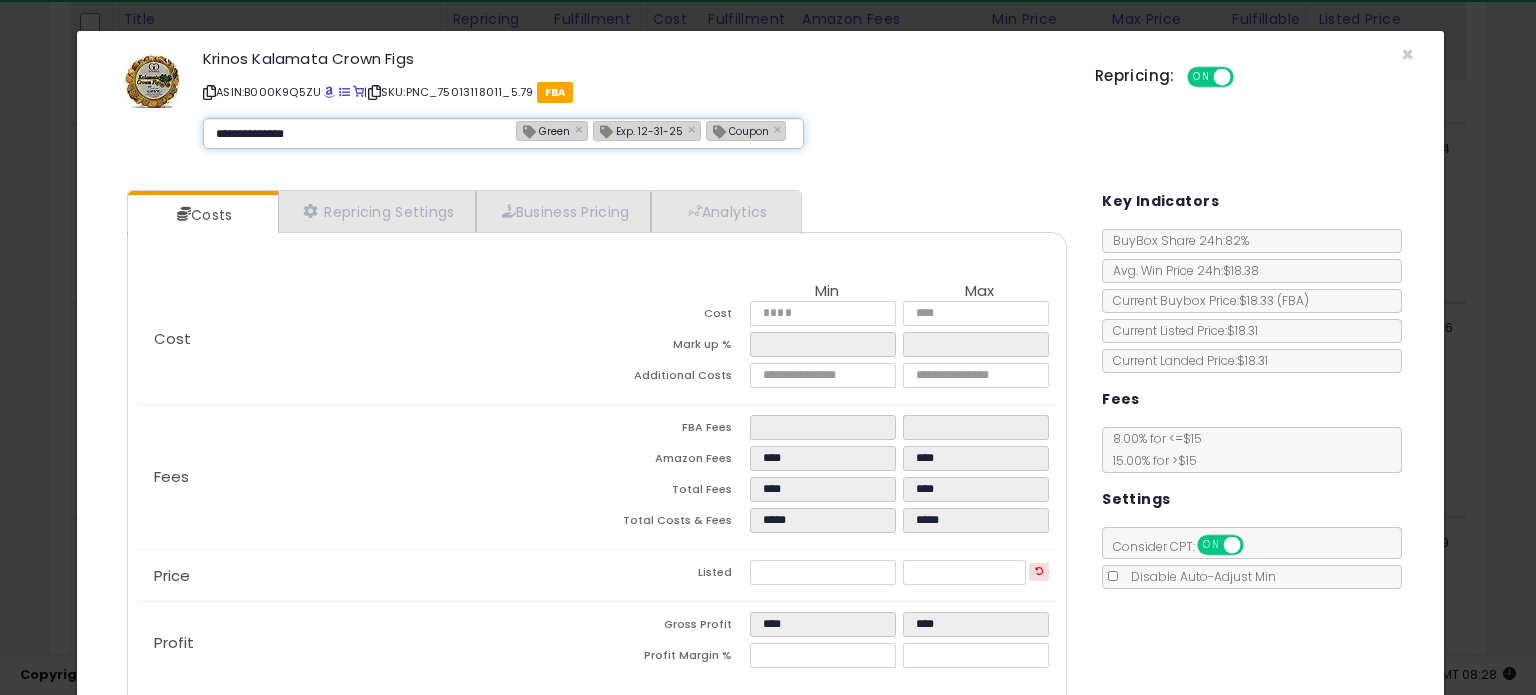 type 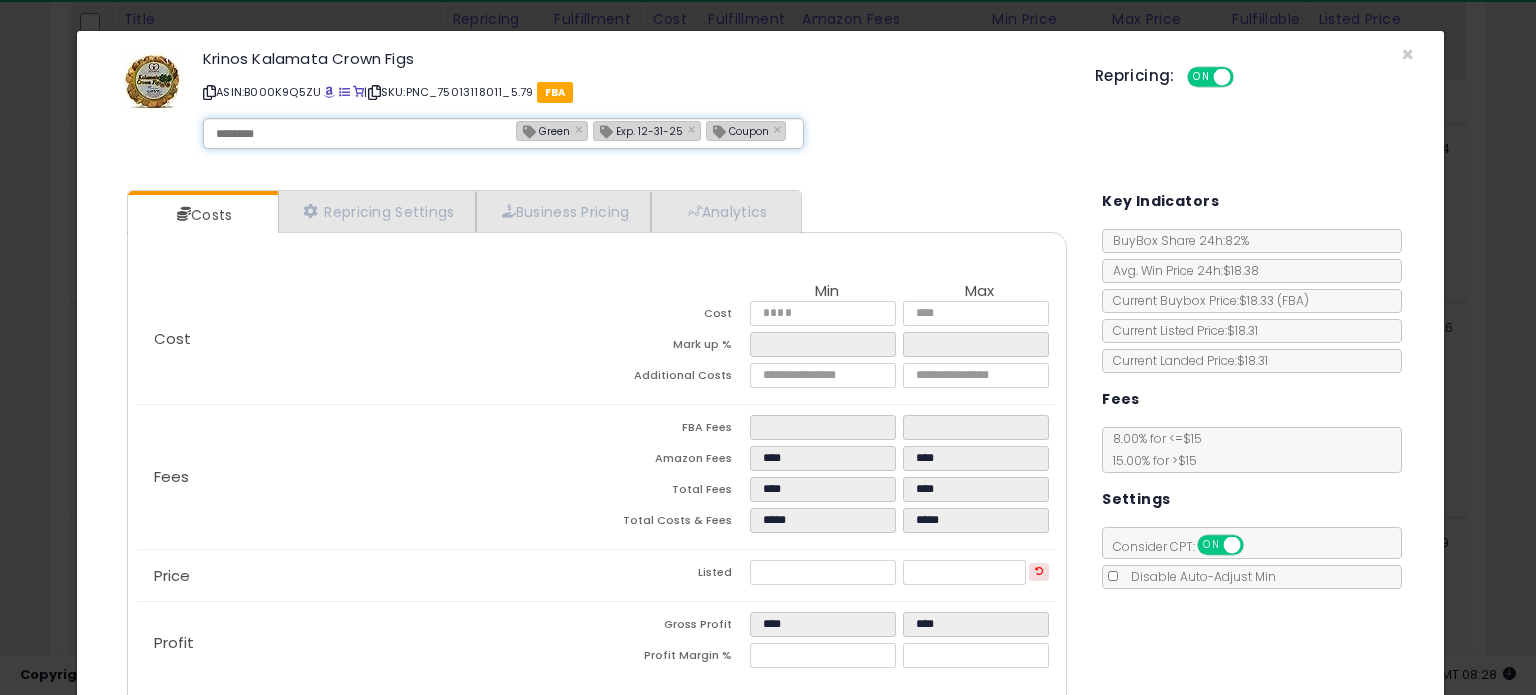 type on "**********" 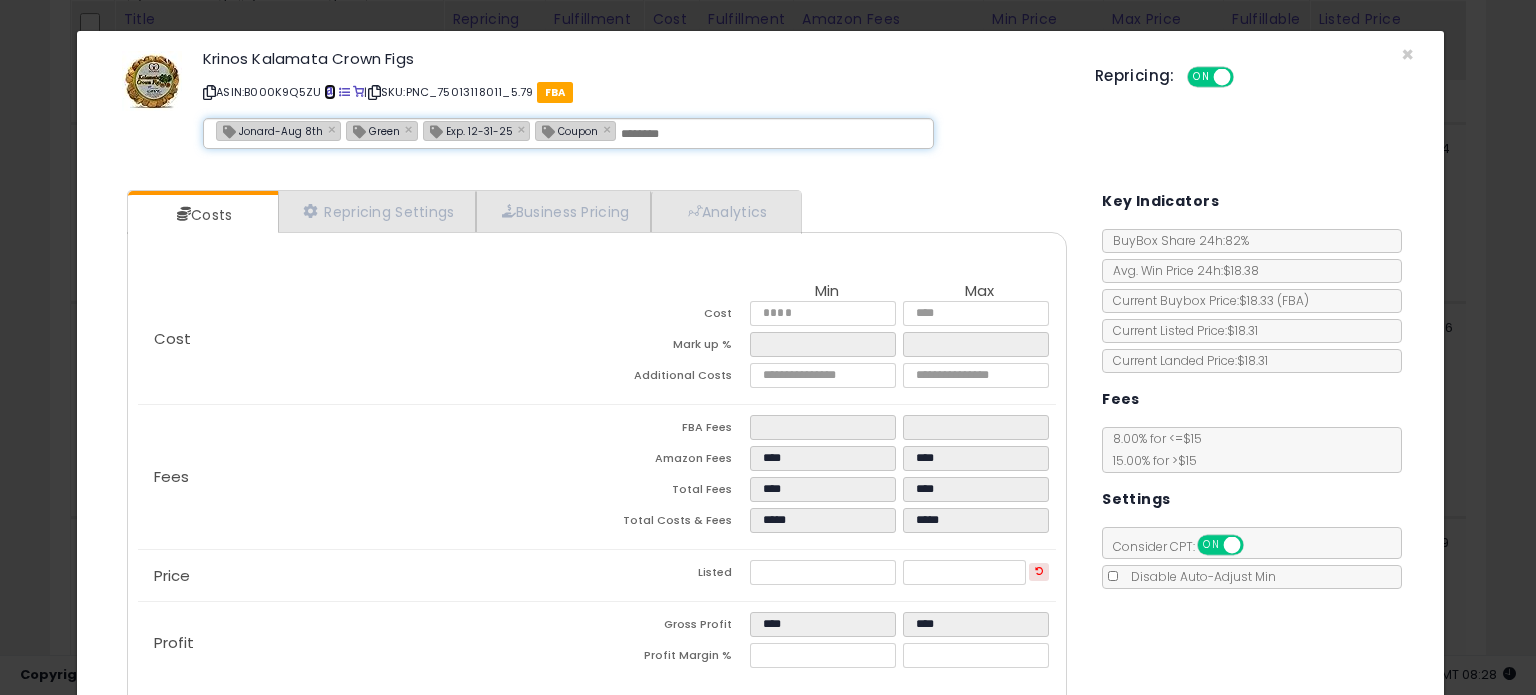 click at bounding box center (329, 92) 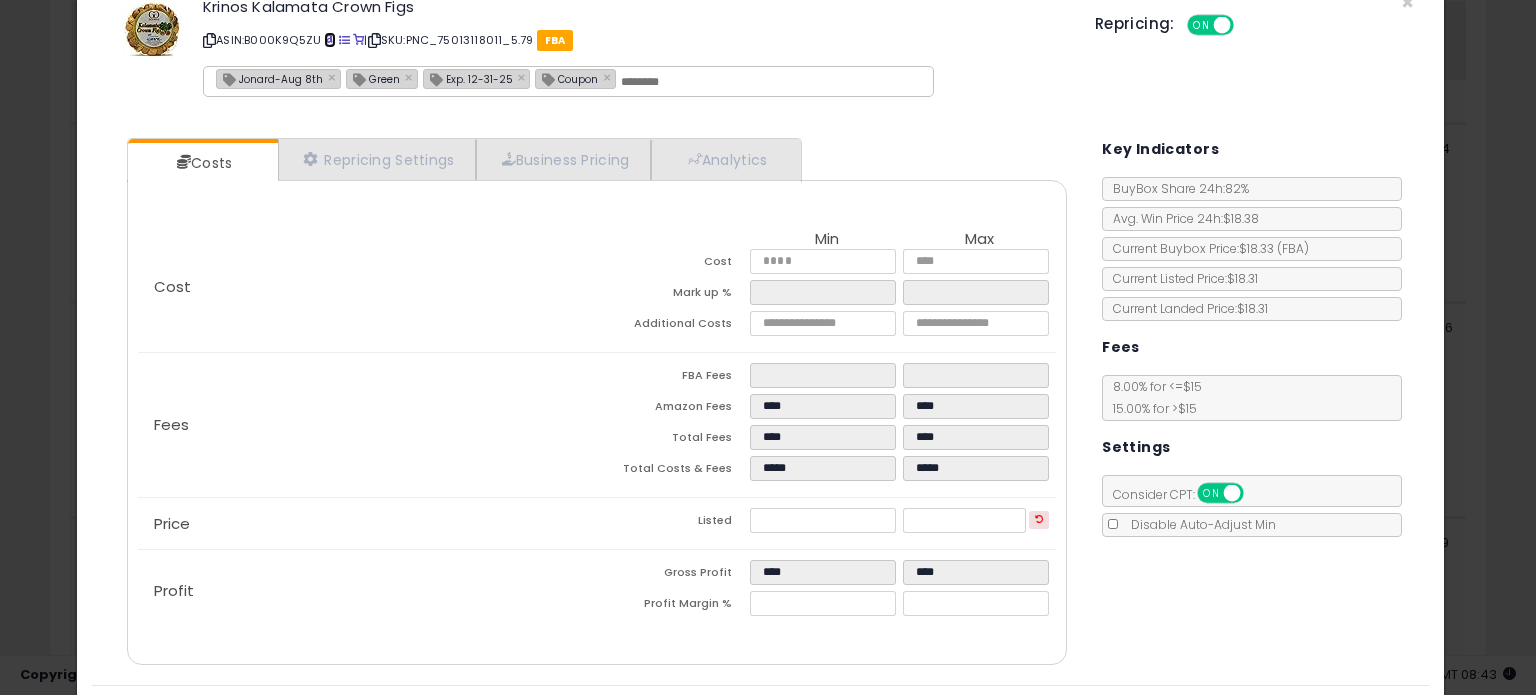 scroll, scrollTop: 105, scrollLeft: 0, axis: vertical 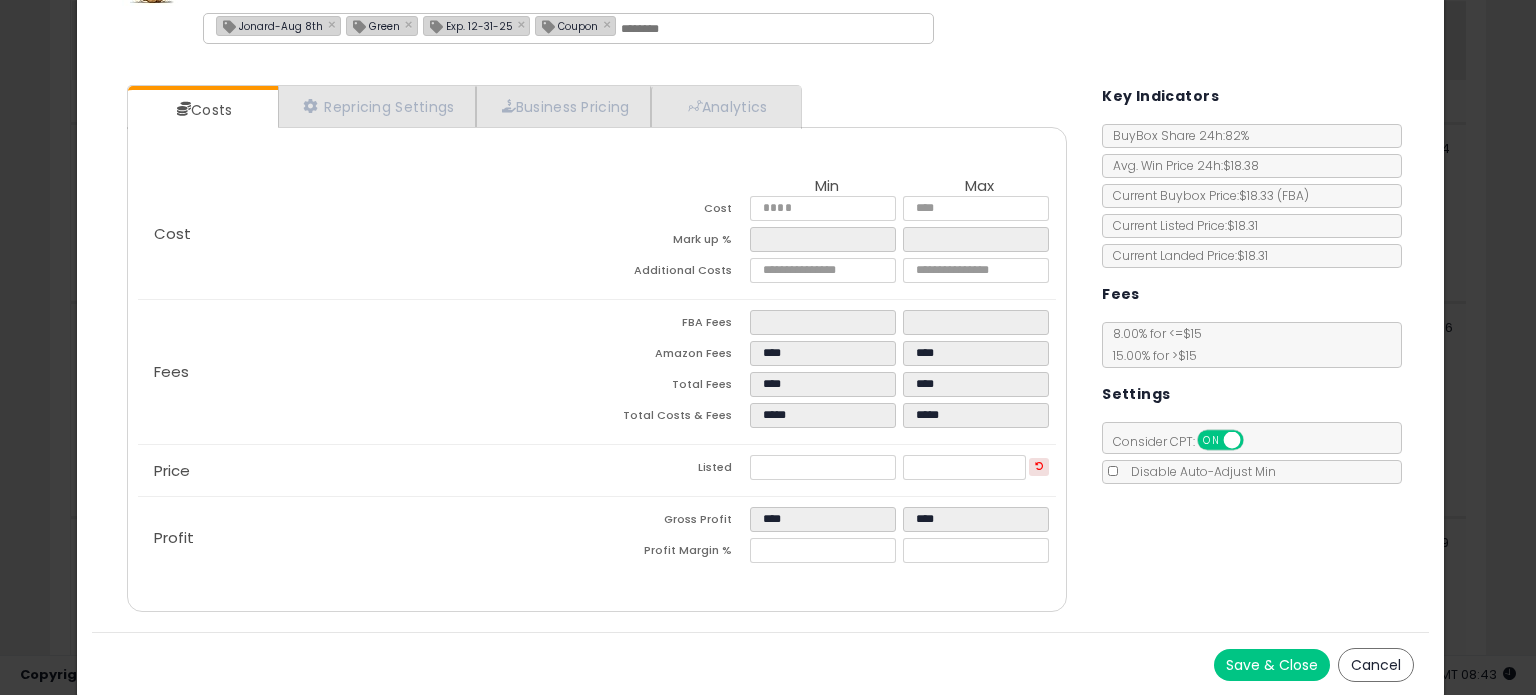 click on "Save & Close" at bounding box center (1272, 665) 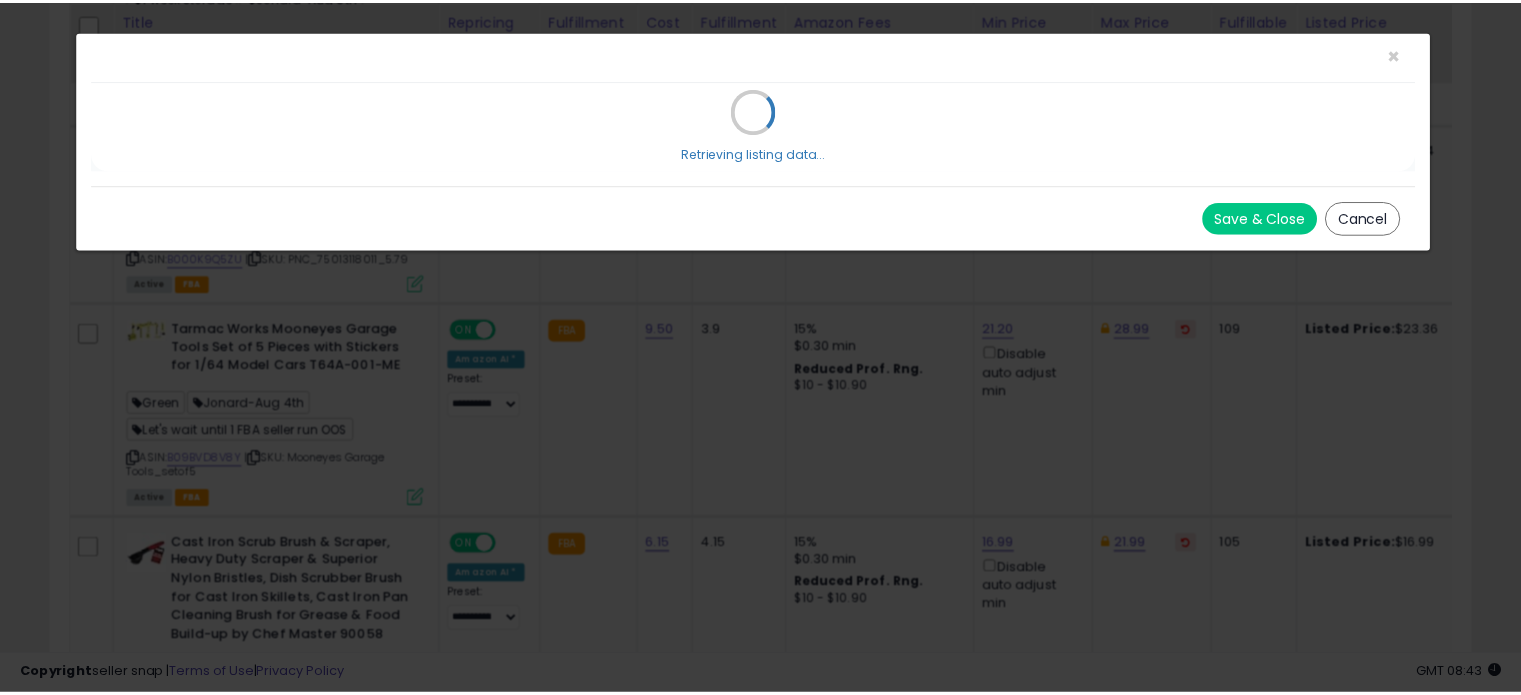 scroll, scrollTop: 0, scrollLeft: 0, axis: both 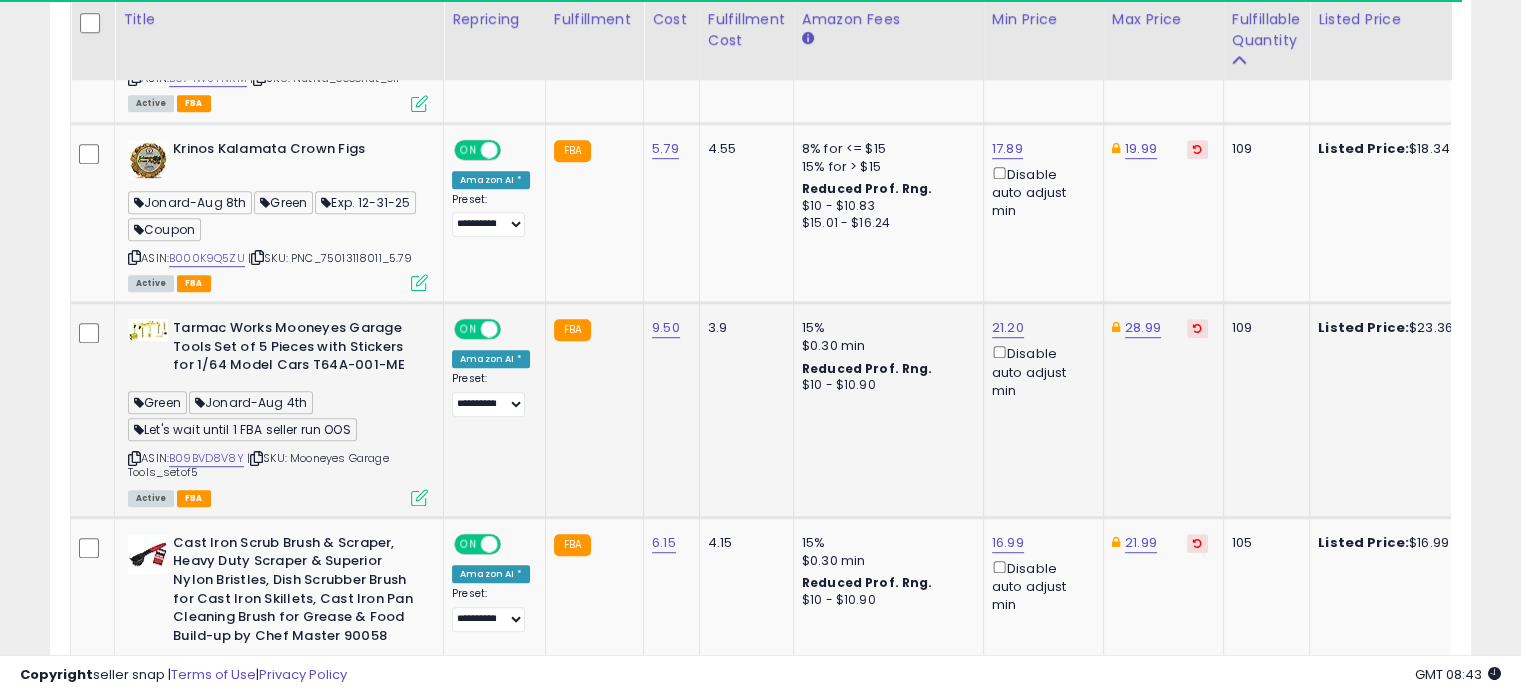 click at bounding box center (419, 497) 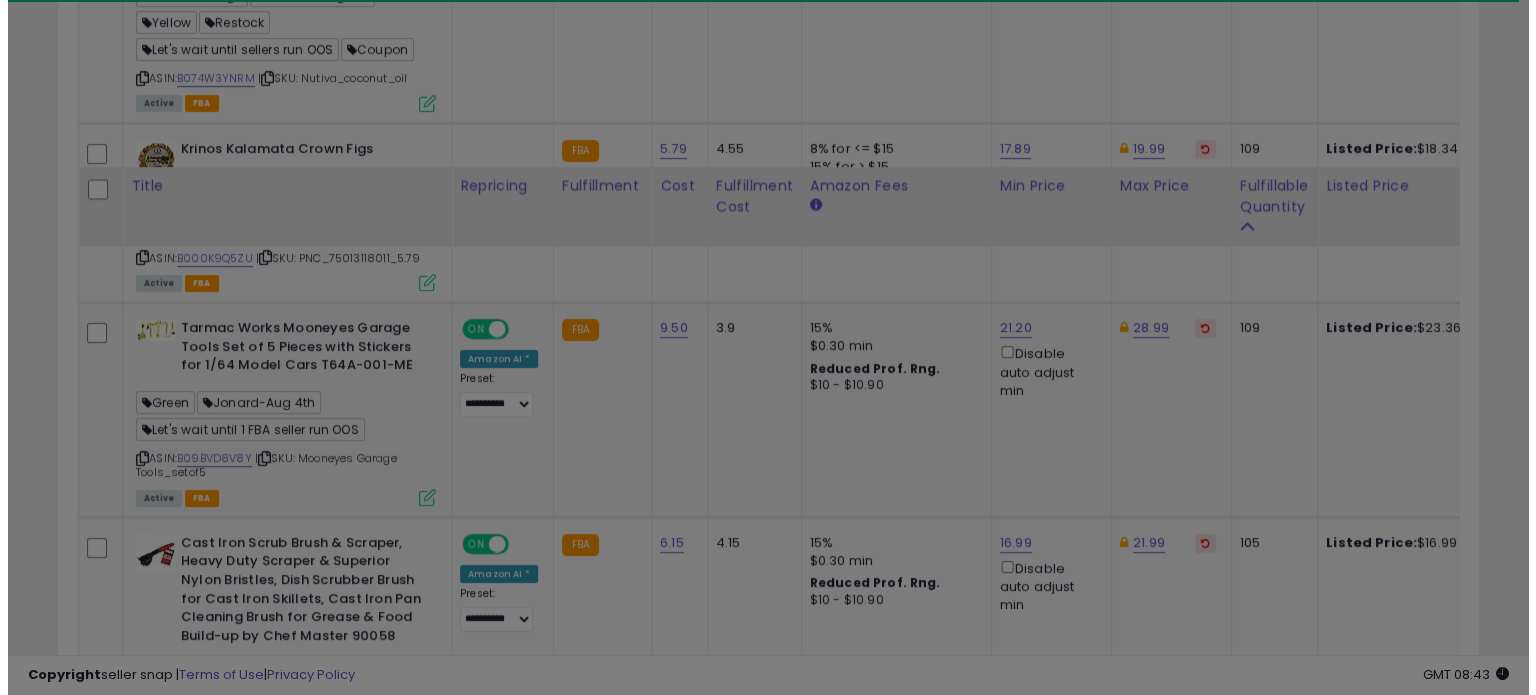 scroll, scrollTop: 1356, scrollLeft: 0, axis: vertical 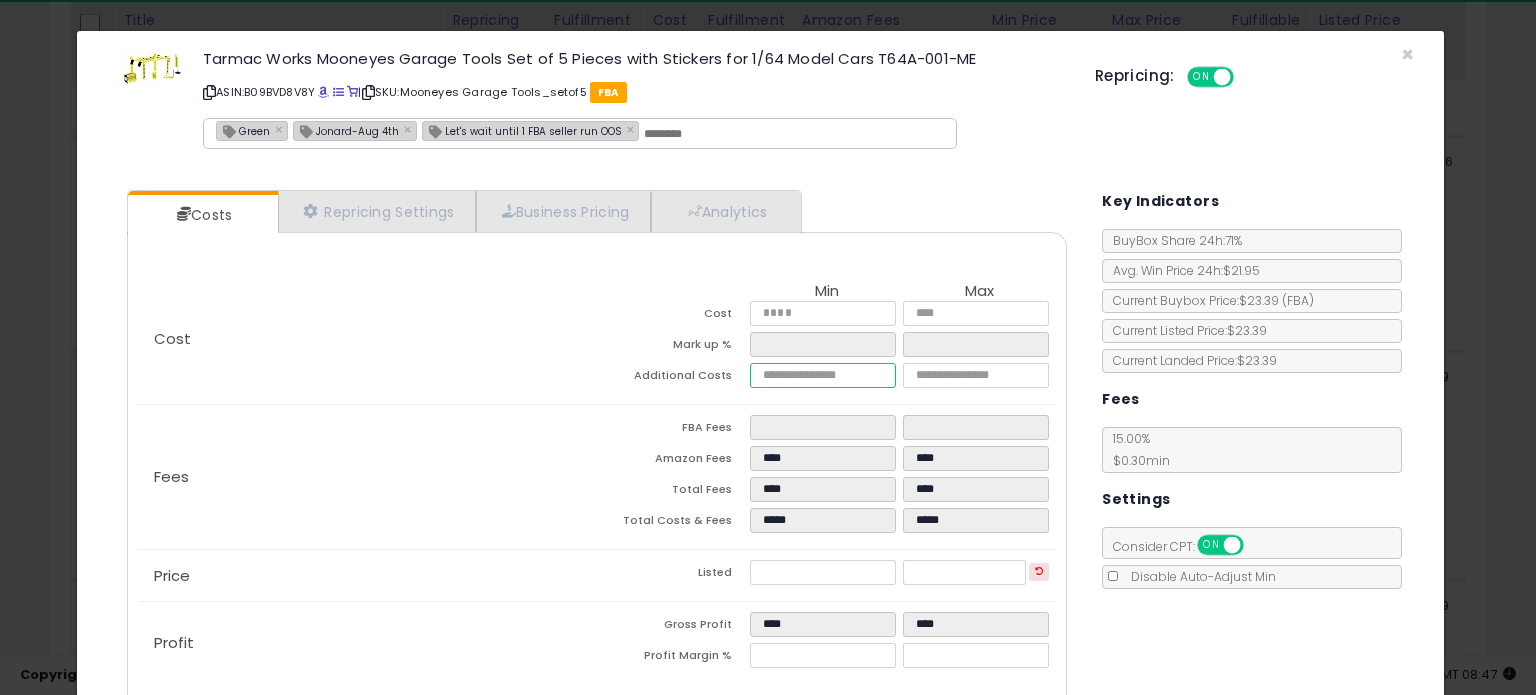 drag, startPoint x: 788, startPoint y: 365, endPoint x: 618, endPoint y: 406, distance: 174.87424 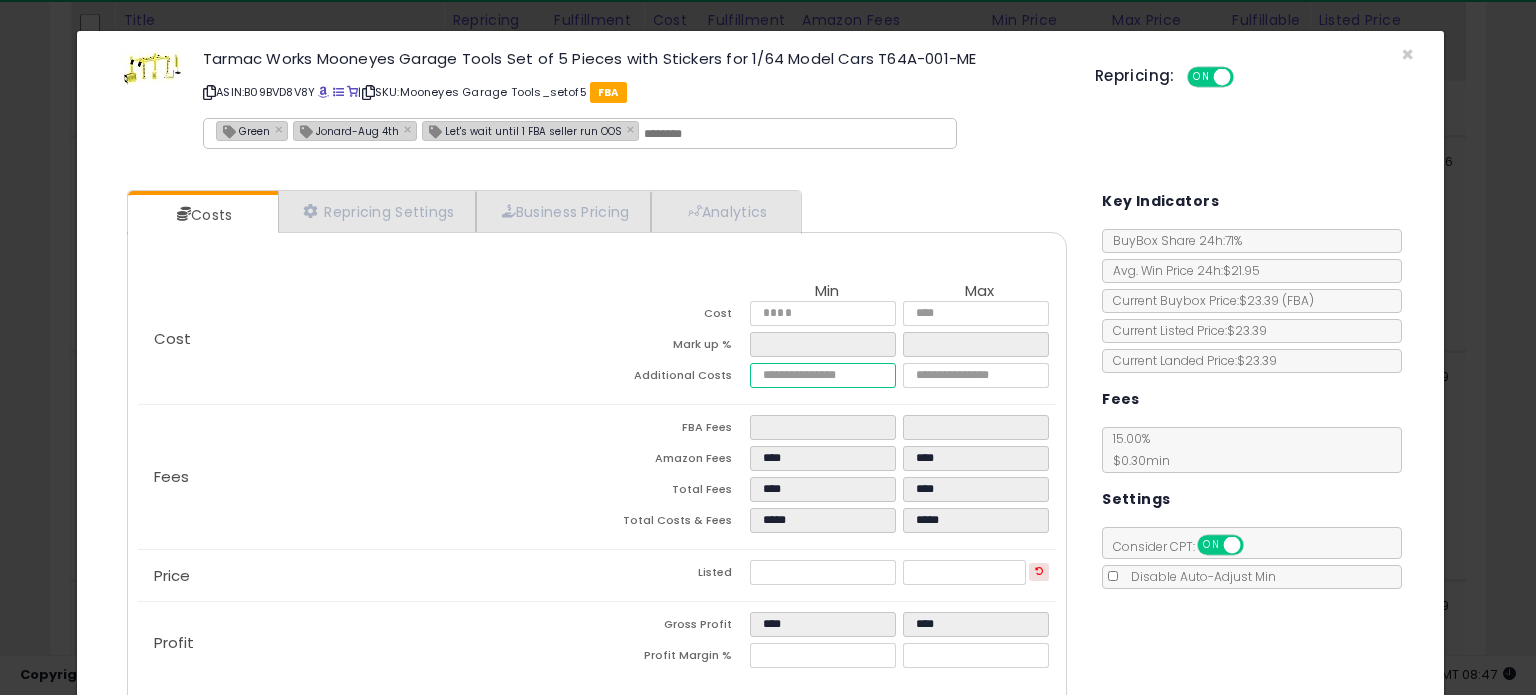 click on "Cost
Min
Max
Cost
****
****
Mark up %
*****
******
Additional Costs
****
****
Fees" at bounding box center (597, 478) 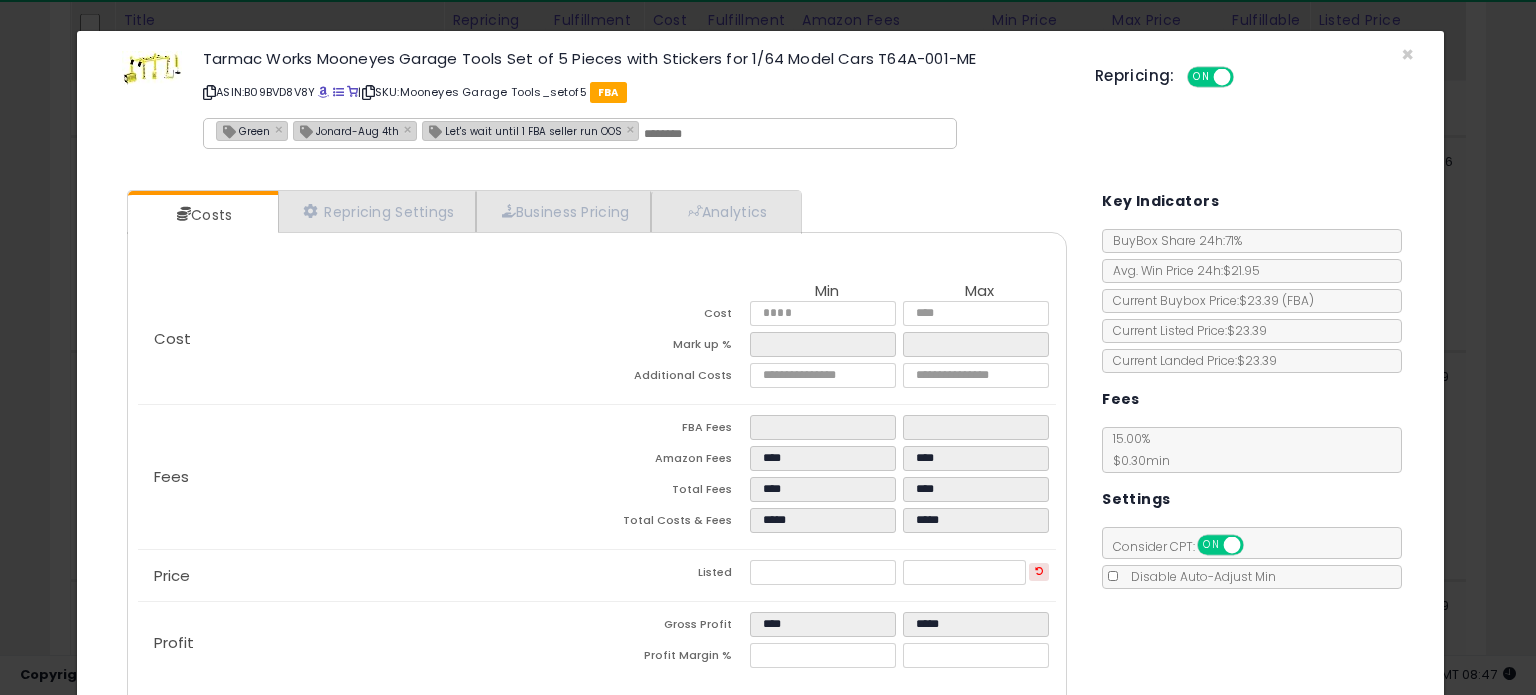 click on "Jonard-Aug 4th" at bounding box center [346, 130] 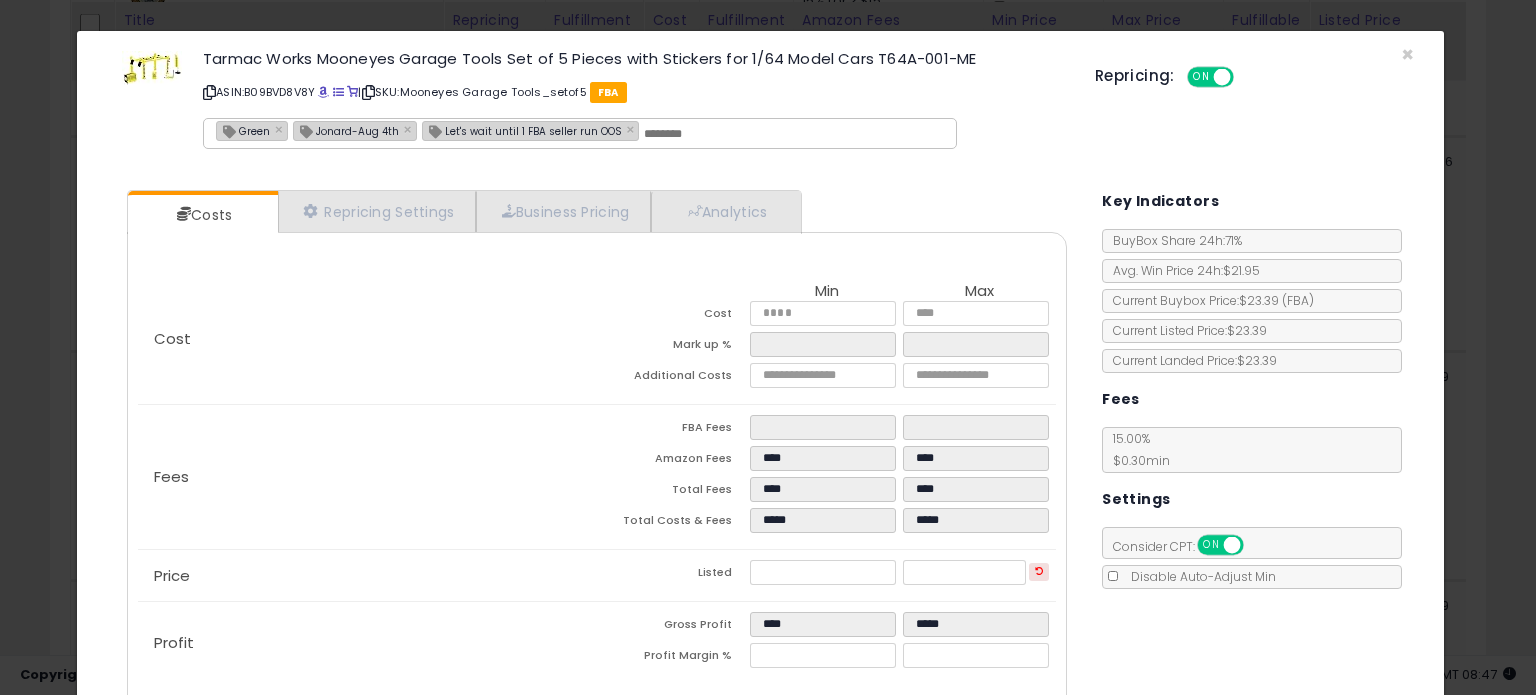 click on "Jonard-Aug 4th" at bounding box center (346, 130) 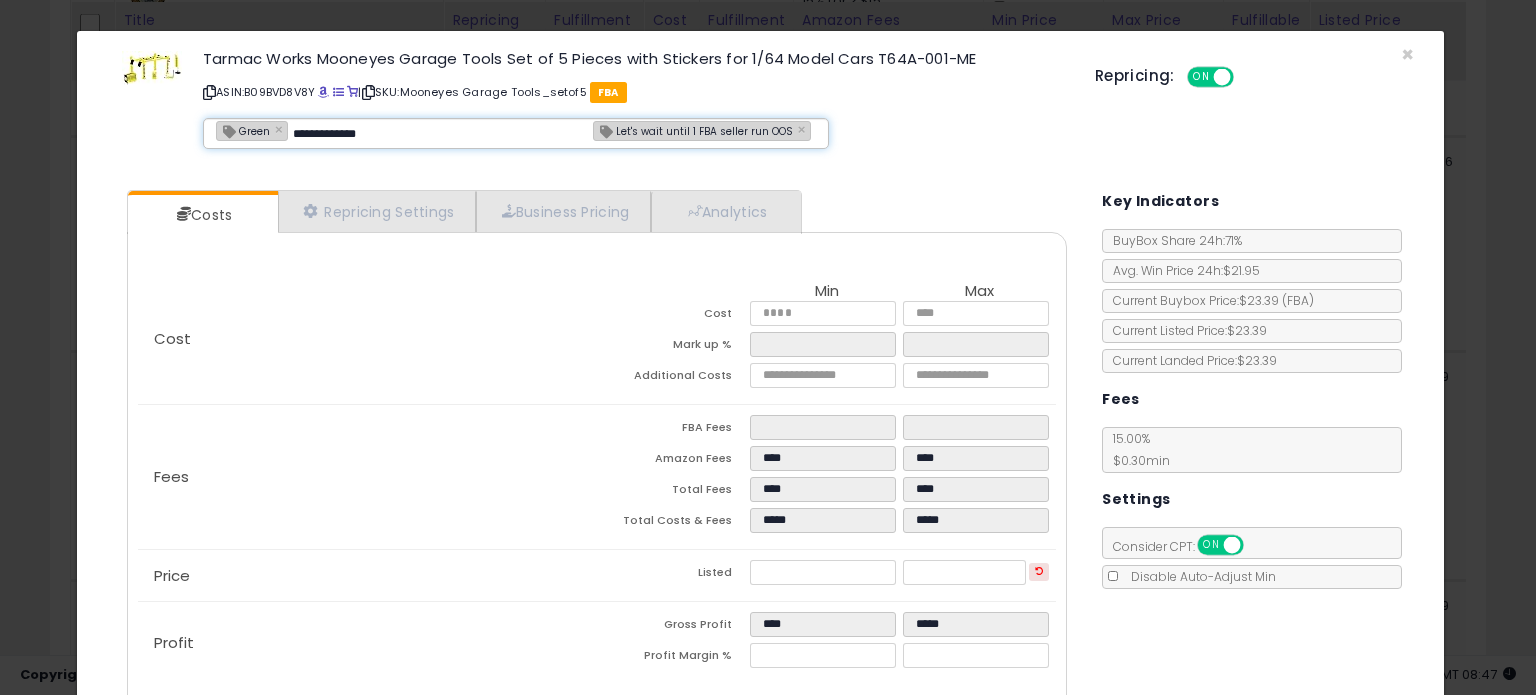 type on "**********" 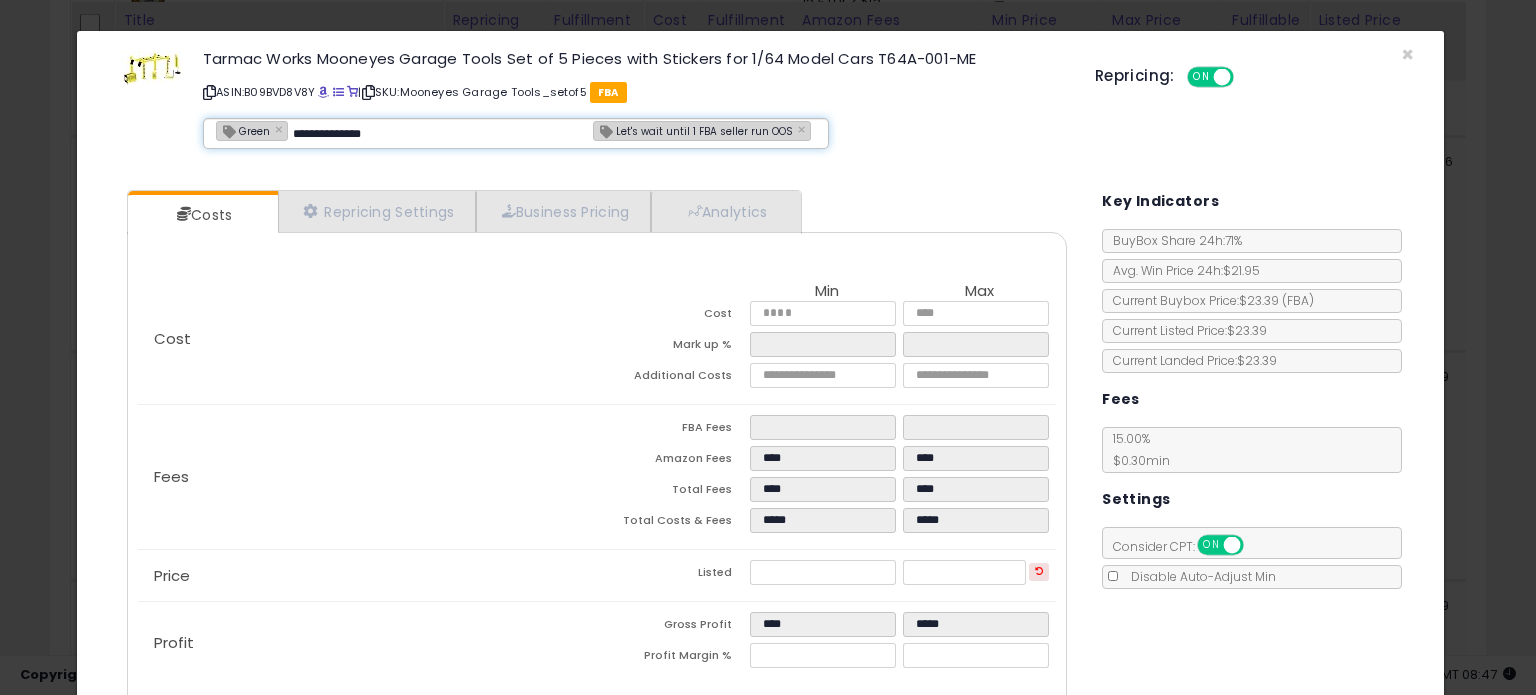 type 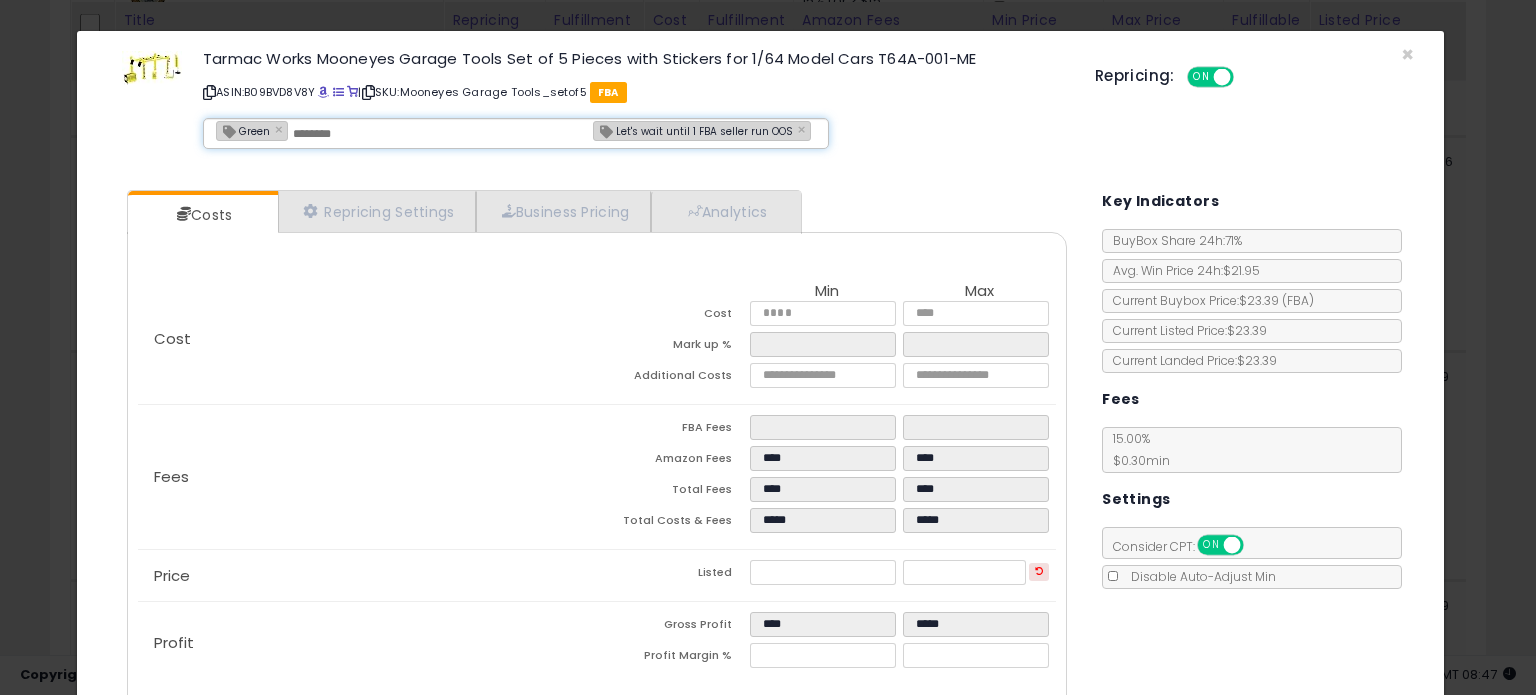 type on "**********" 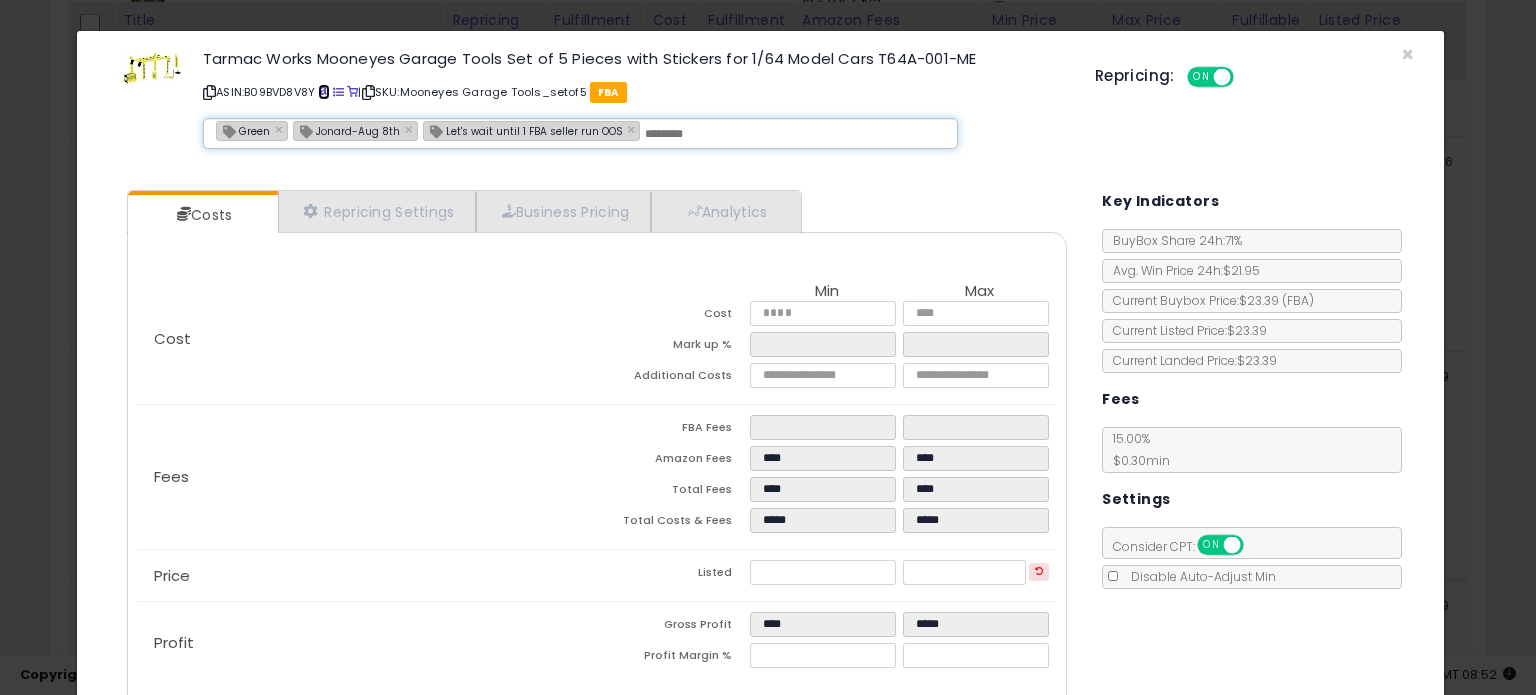 click at bounding box center (323, 92) 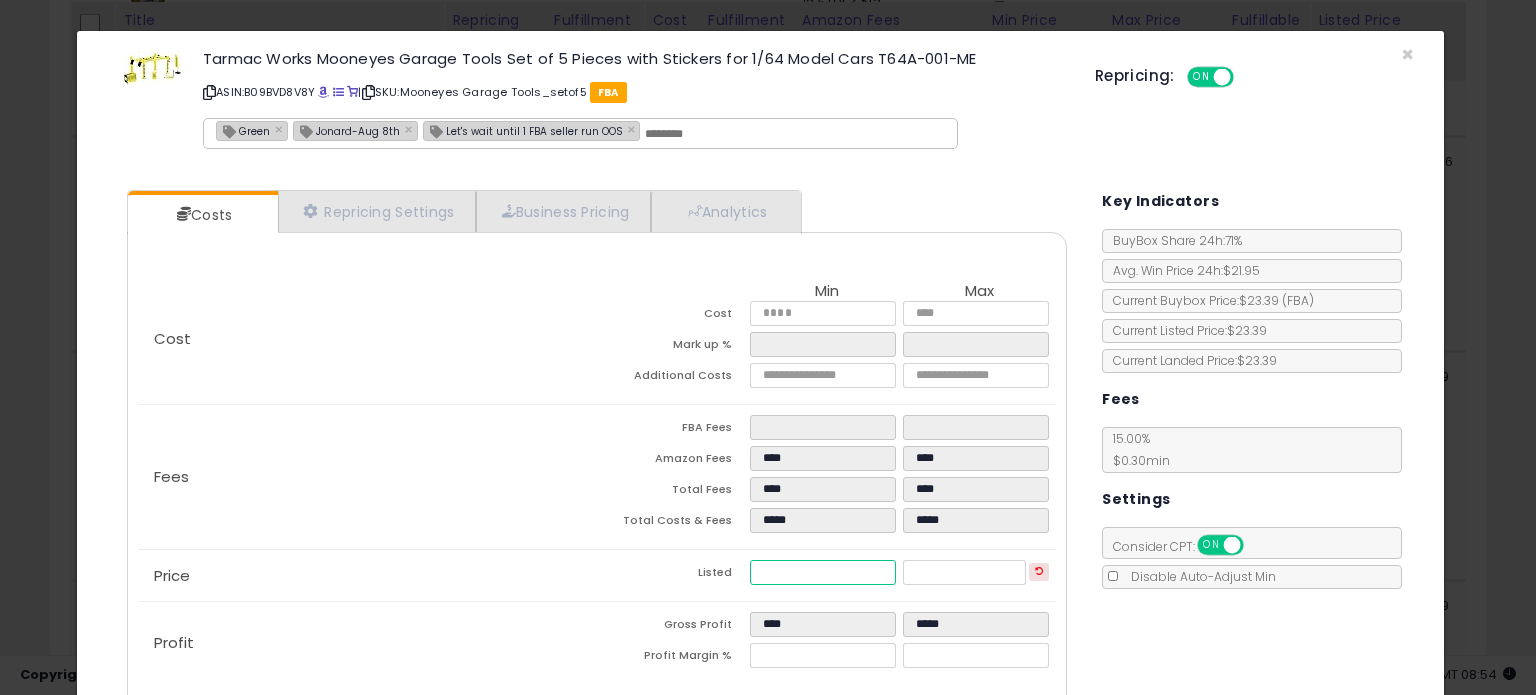click on "*****" at bounding box center (822, 572) 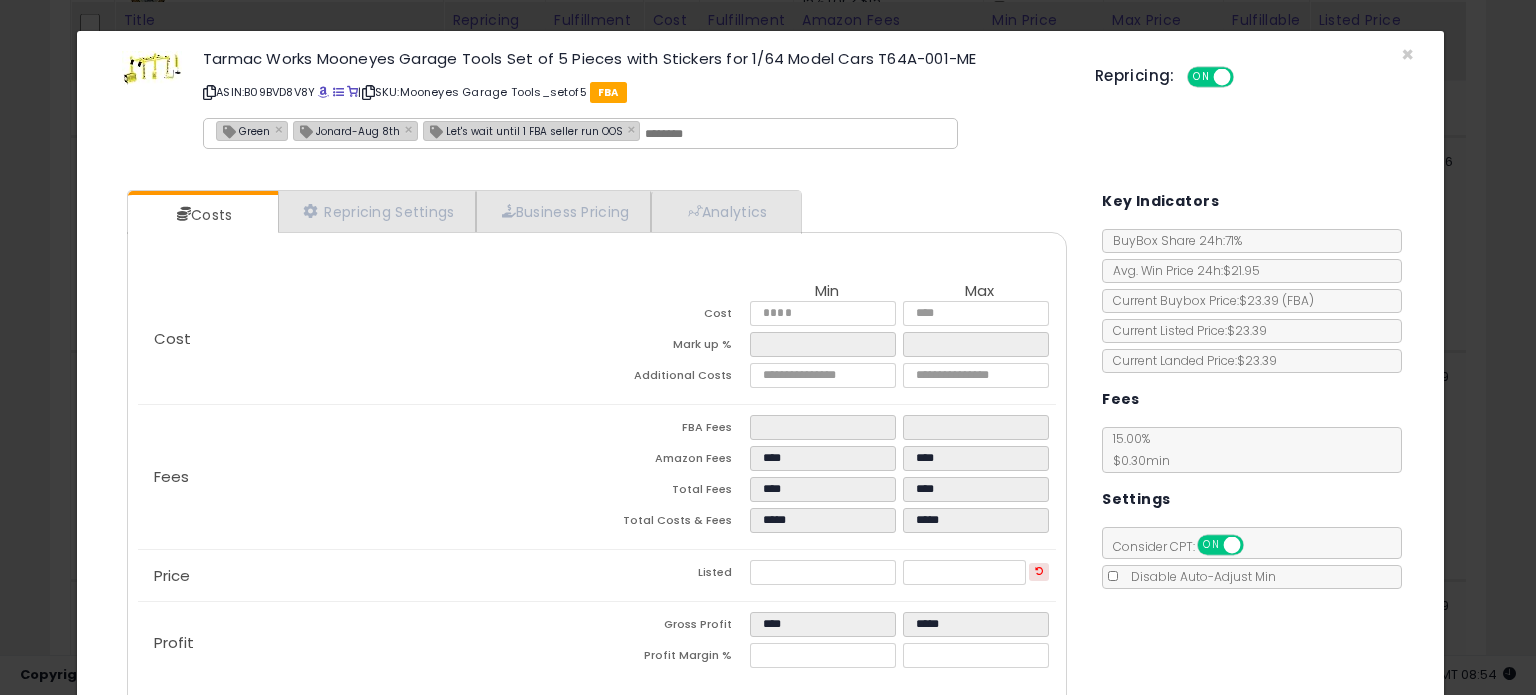 click on "Price" at bounding box center (367, 576) 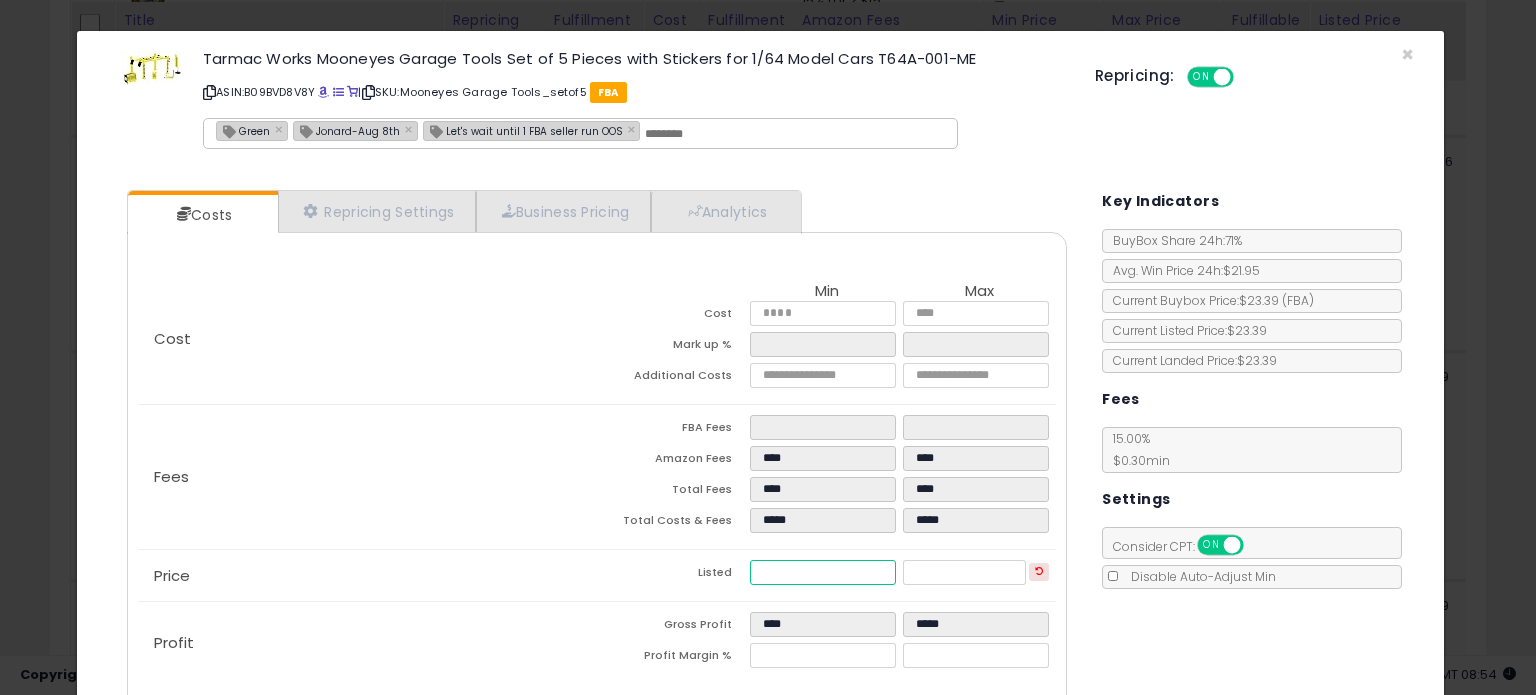 click on "*****" at bounding box center [822, 572] 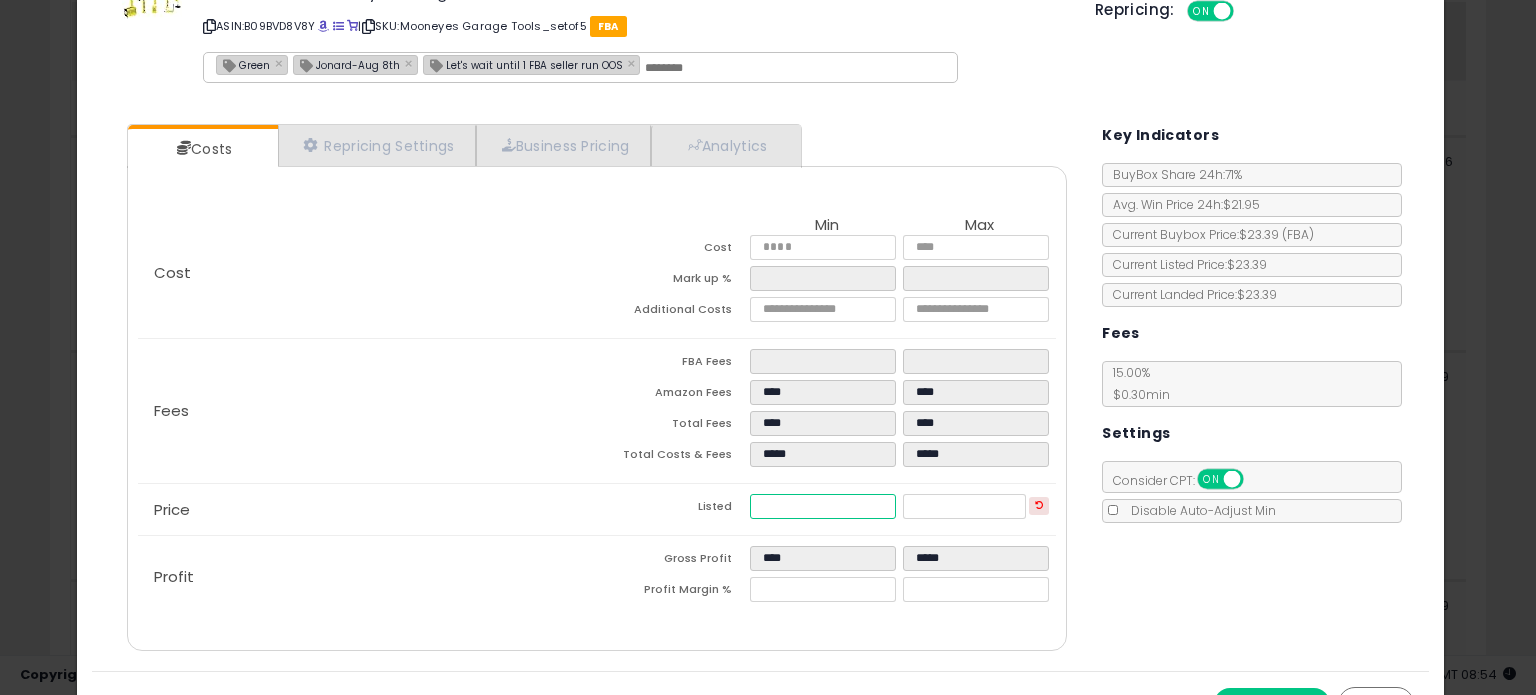 scroll, scrollTop: 105, scrollLeft: 0, axis: vertical 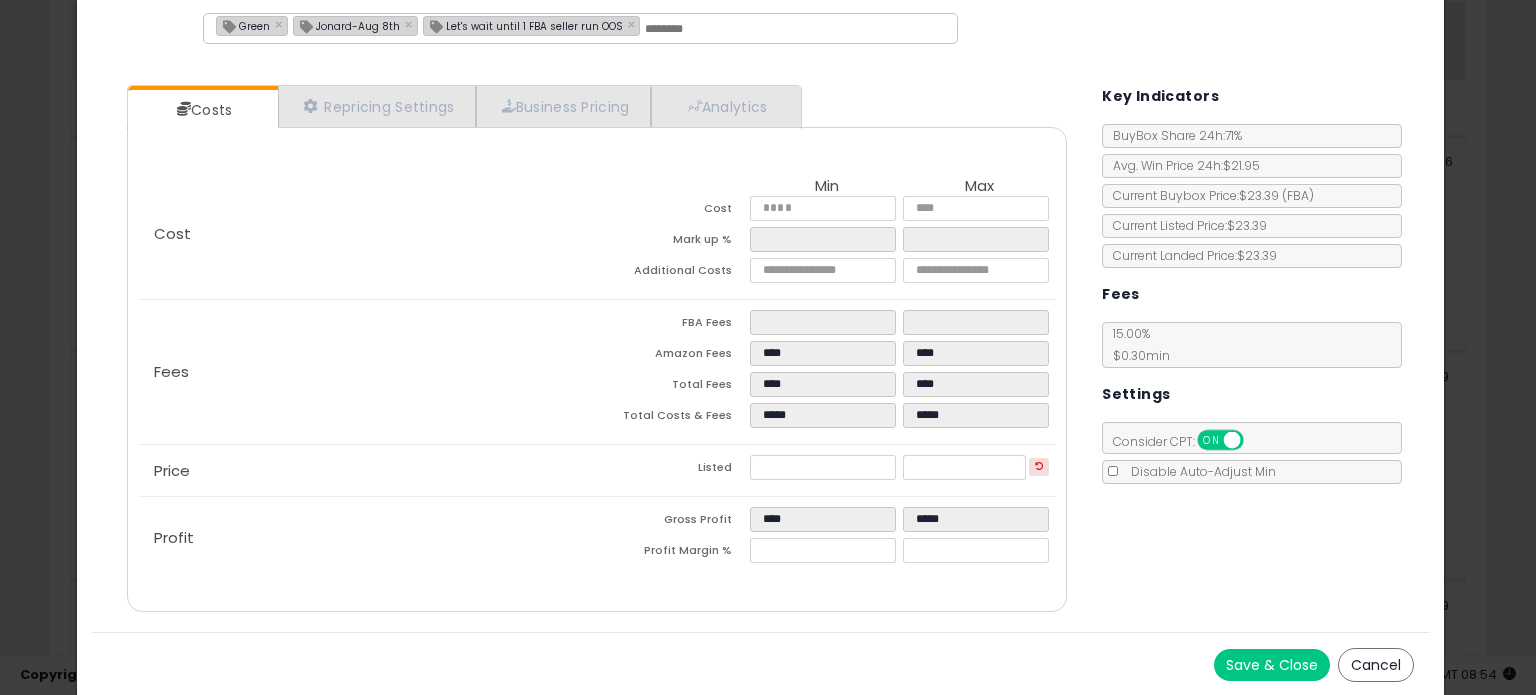 click on "Save & Close" at bounding box center (1272, 665) 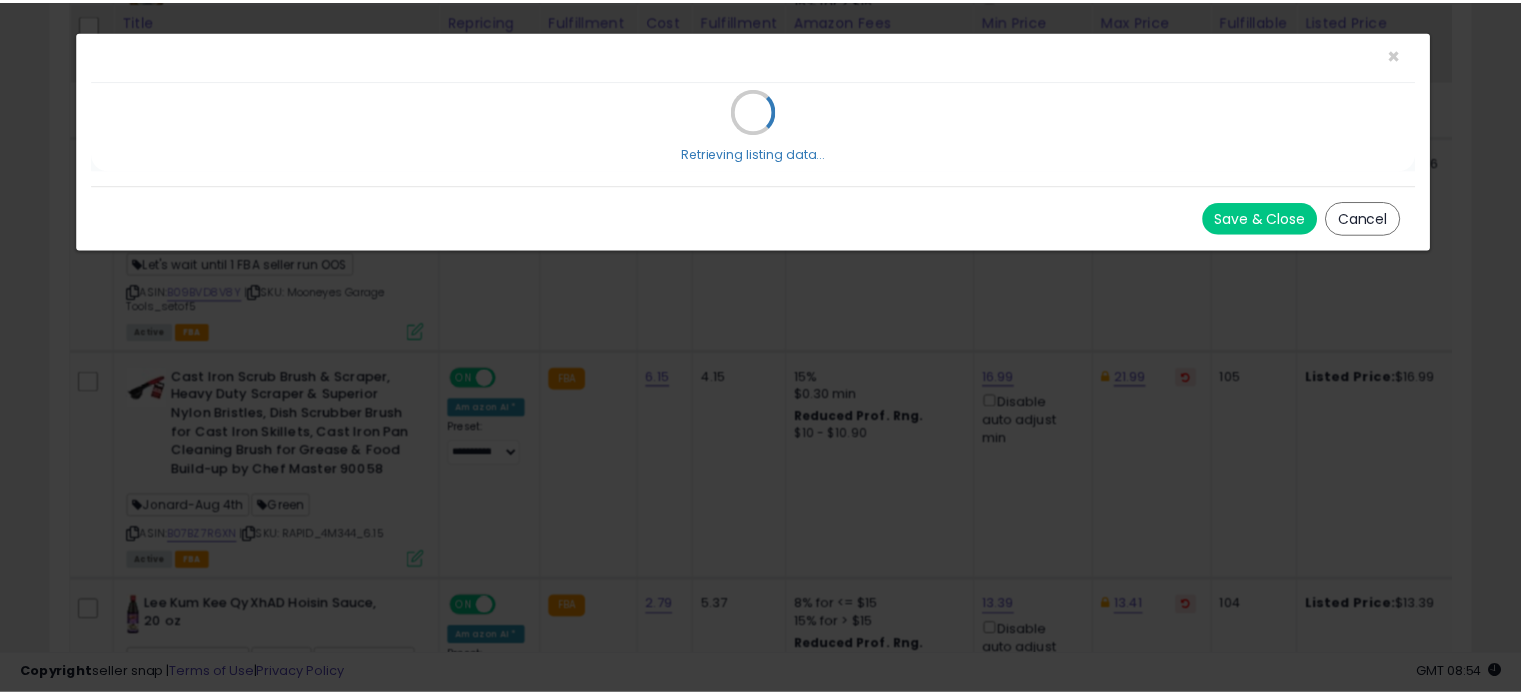 scroll, scrollTop: 0, scrollLeft: 0, axis: both 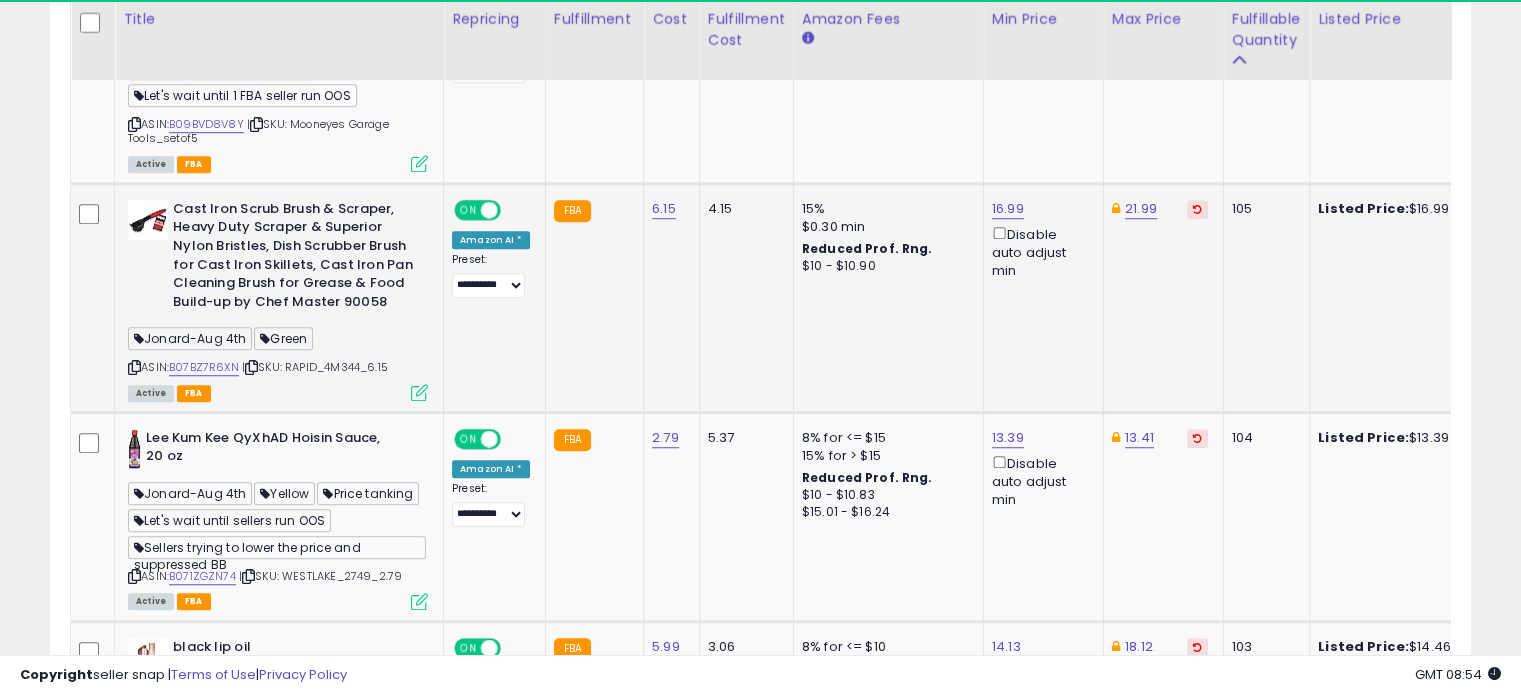 click at bounding box center (419, 392) 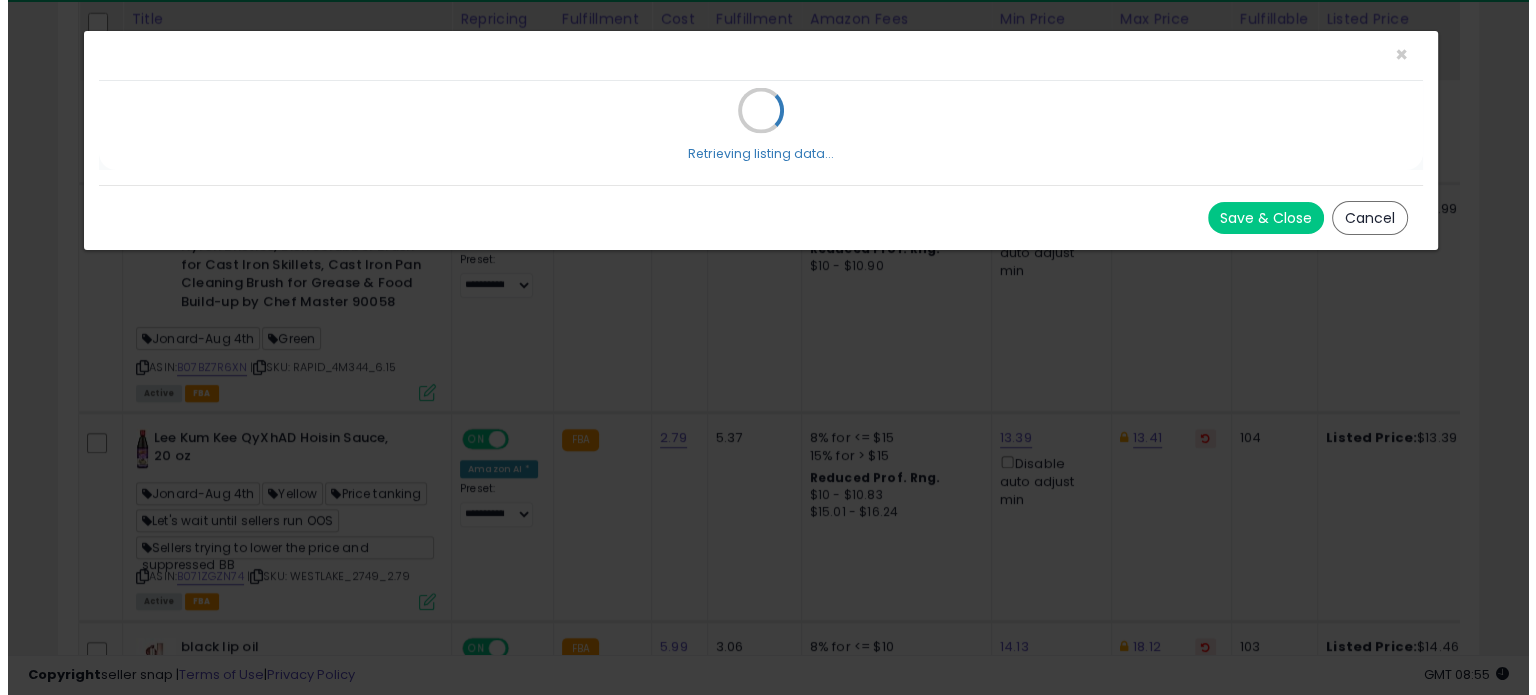scroll, scrollTop: 999589, scrollLeft: 999168, axis: both 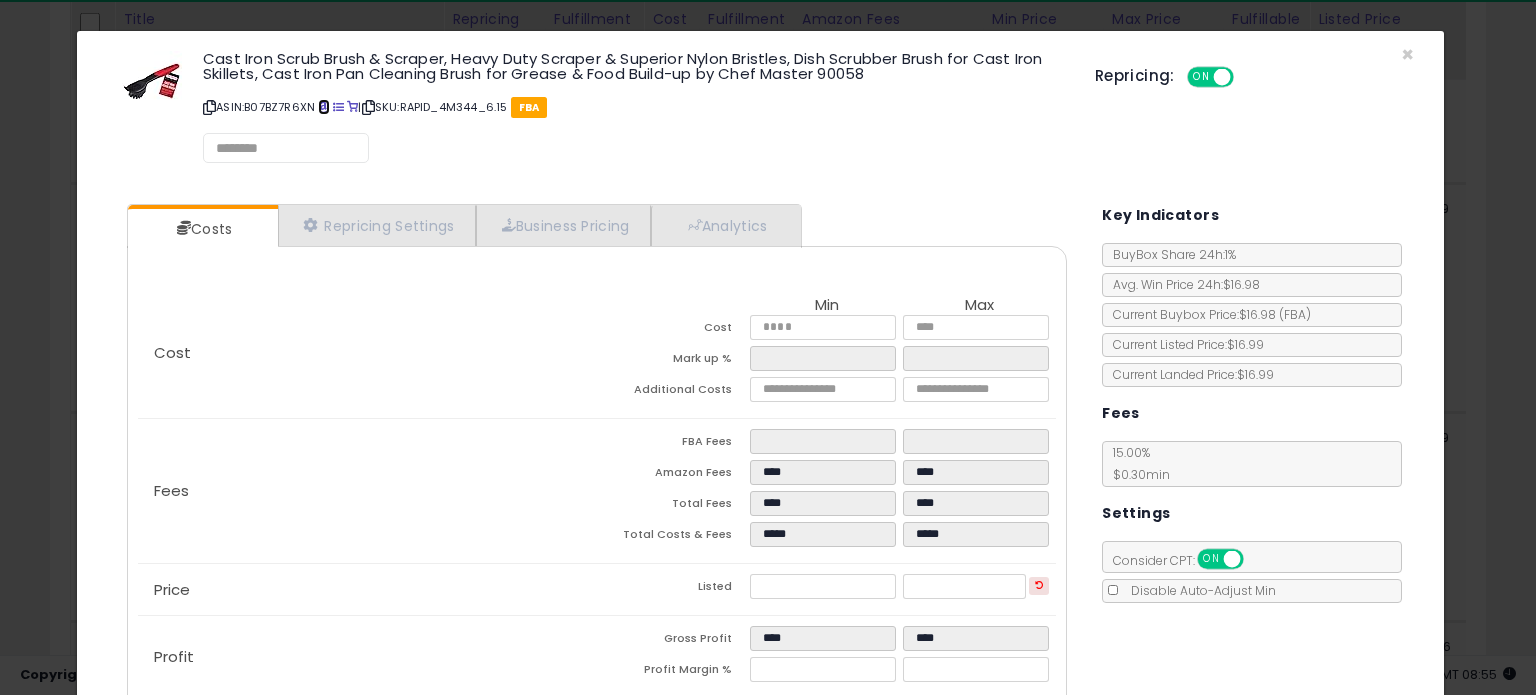 click at bounding box center (323, 107) 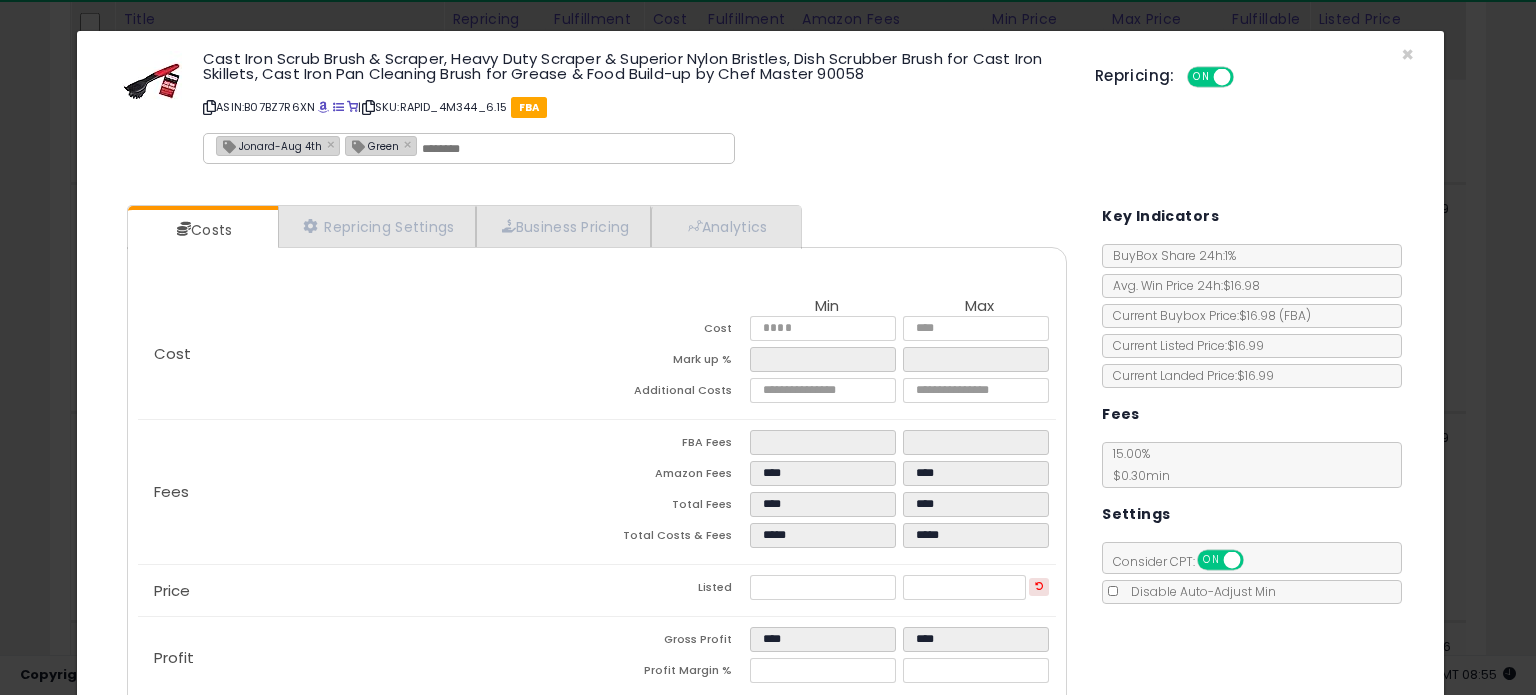 click on "Jonard-Aug 4th" at bounding box center [269, 145] 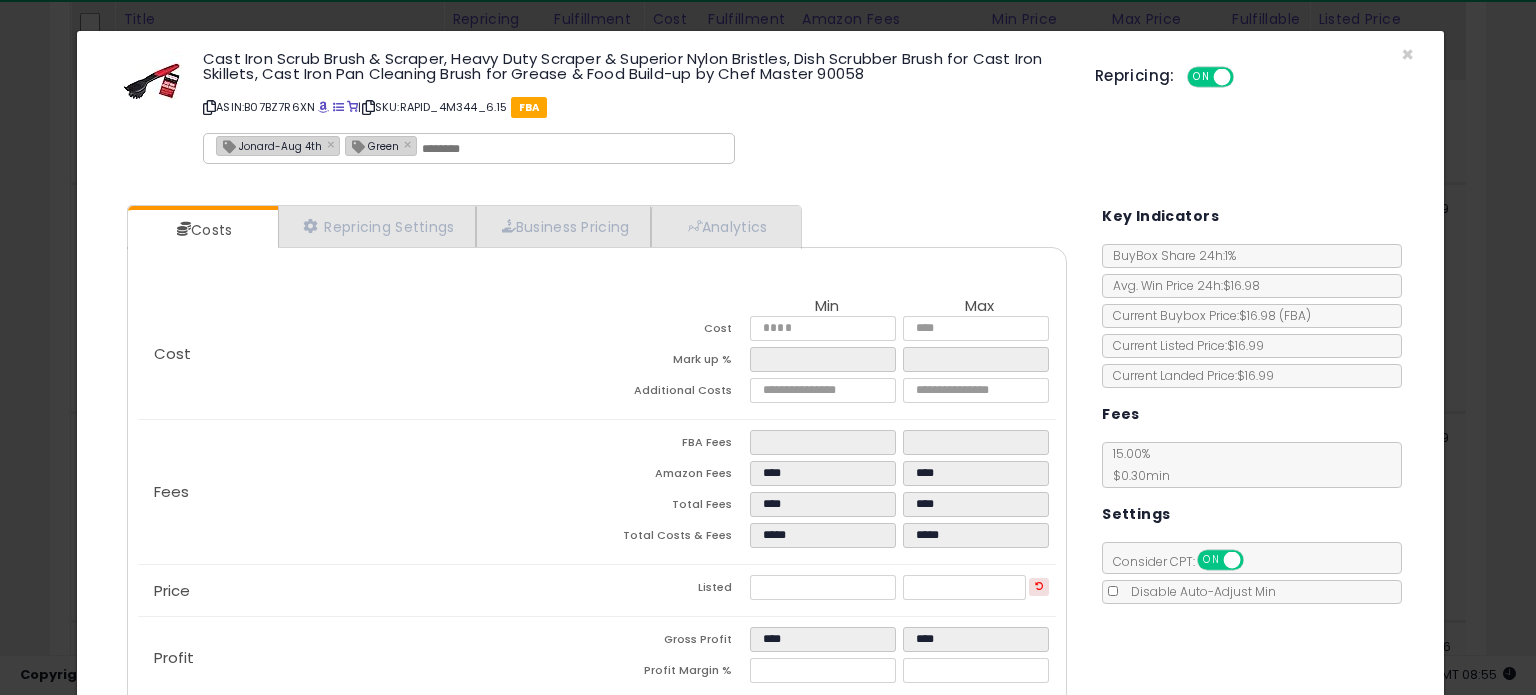 click on "Jonard-Aug 4th" at bounding box center (269, 145) 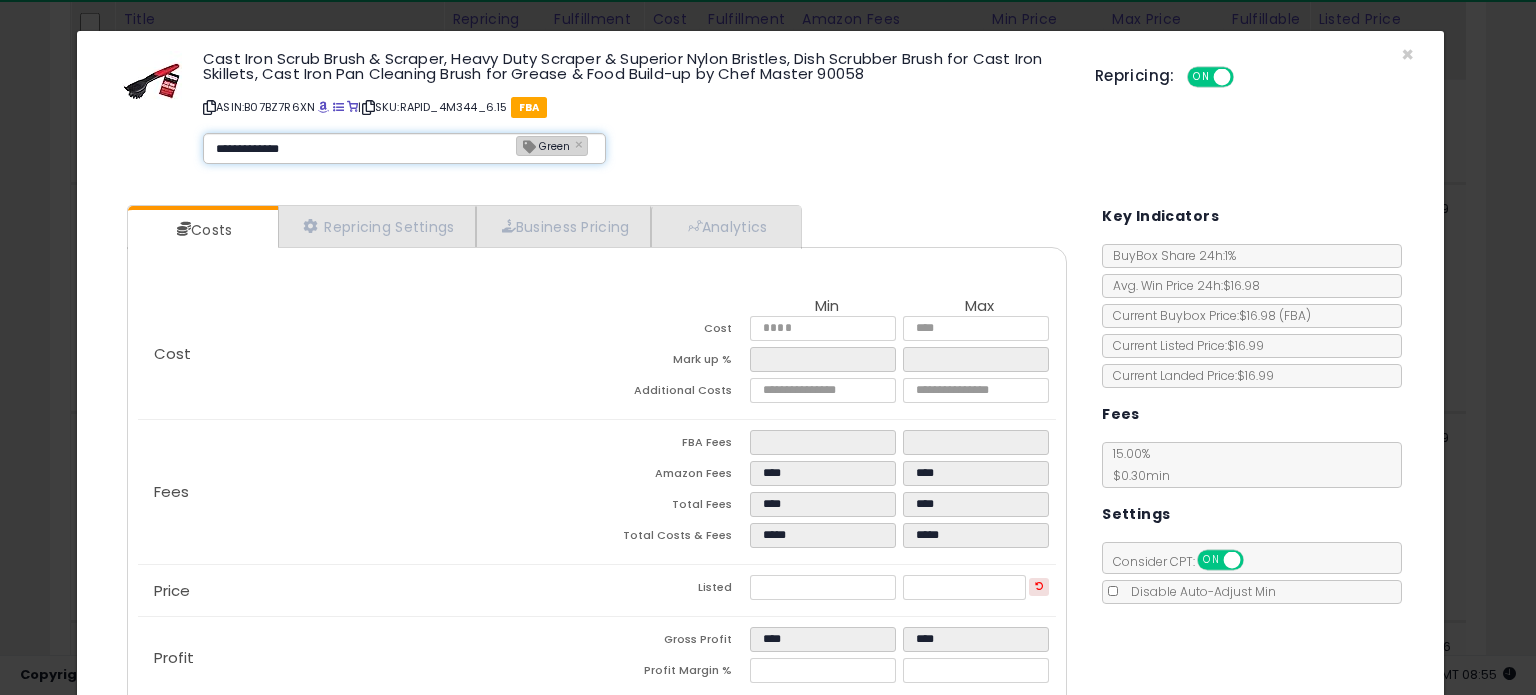 type on "**********" 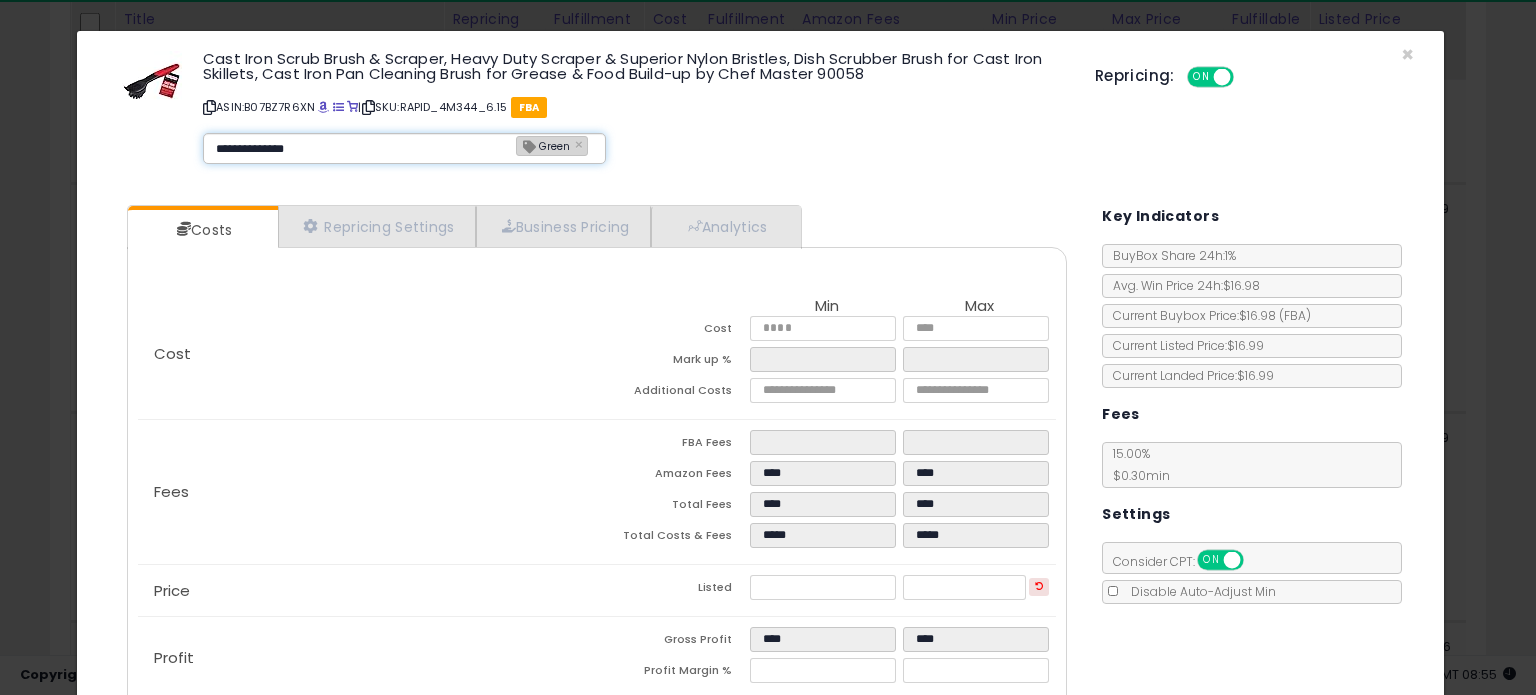 type 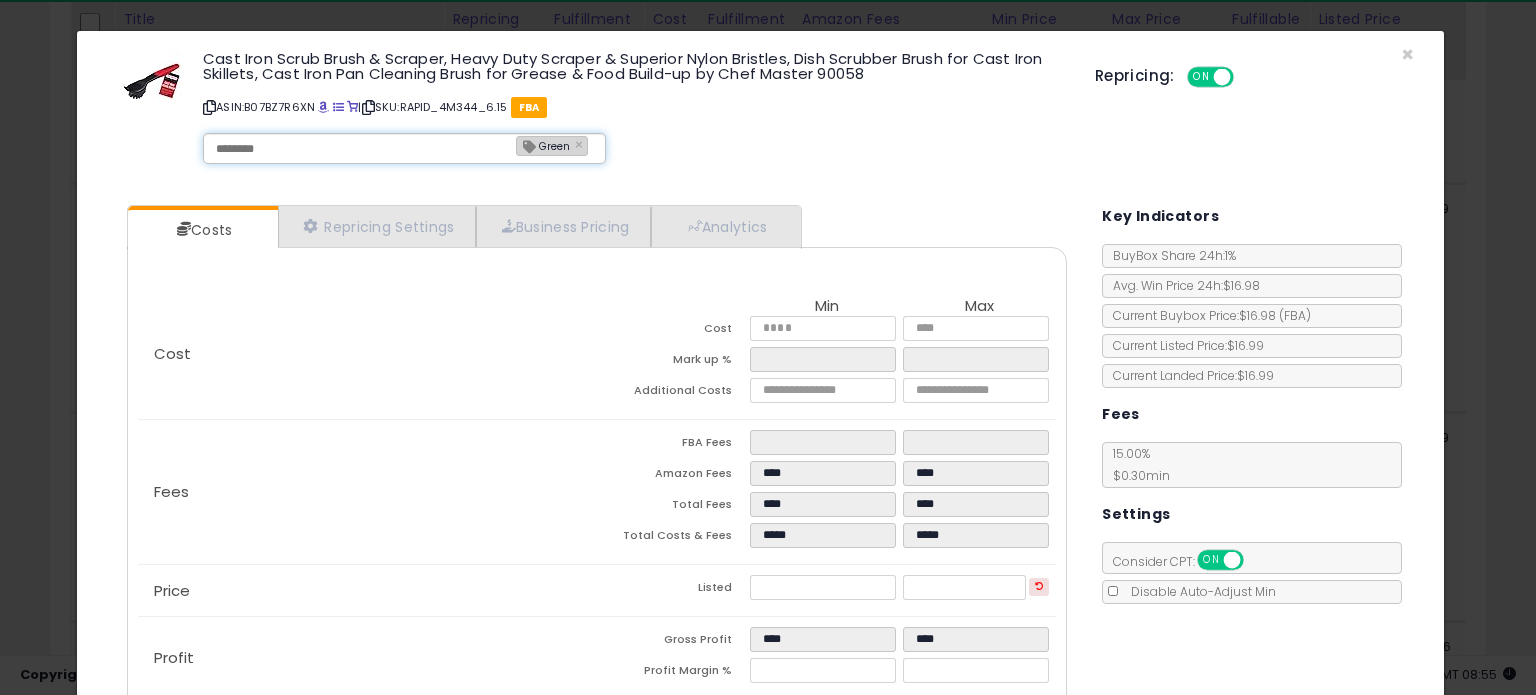 type on "**********" 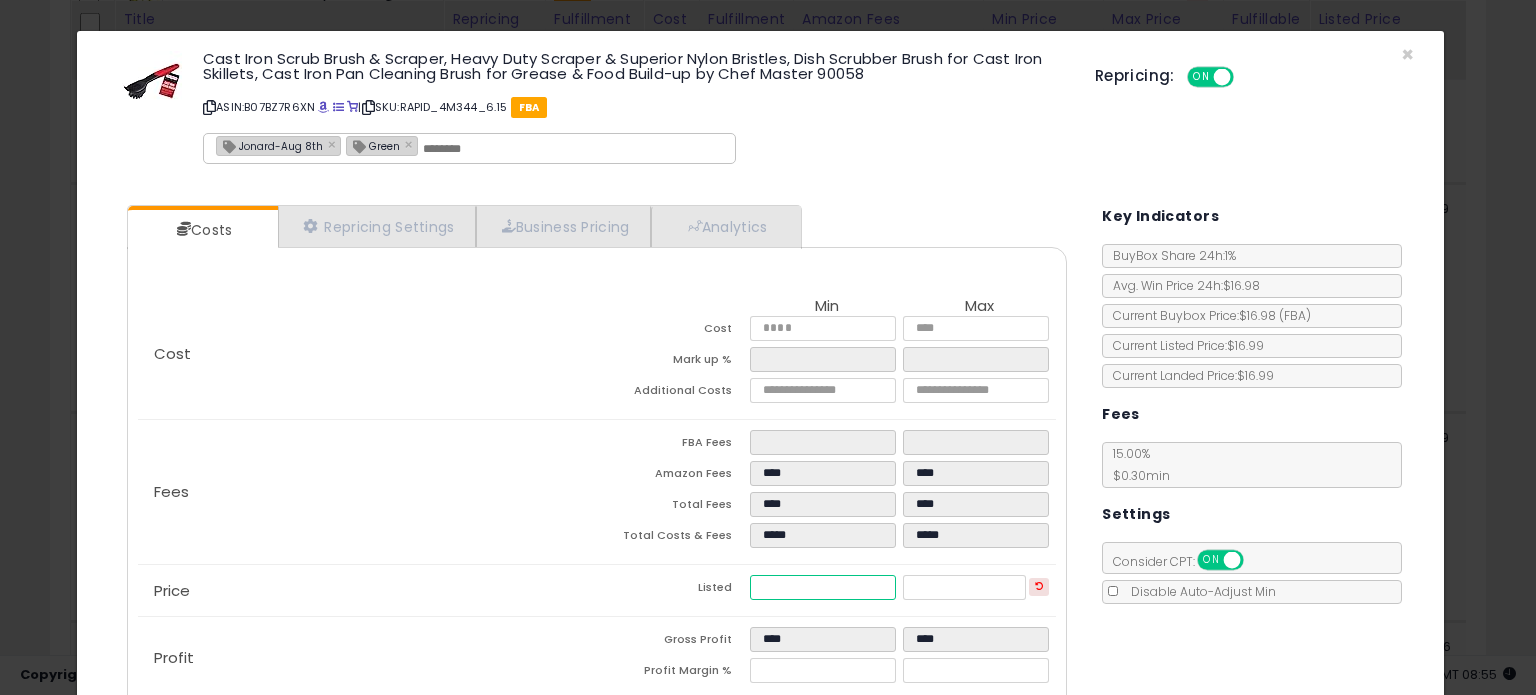 drag, startPoint x: 771, startPoint y: 579, endPoint x: 559, endPoint y: 587, distance: 212.1509 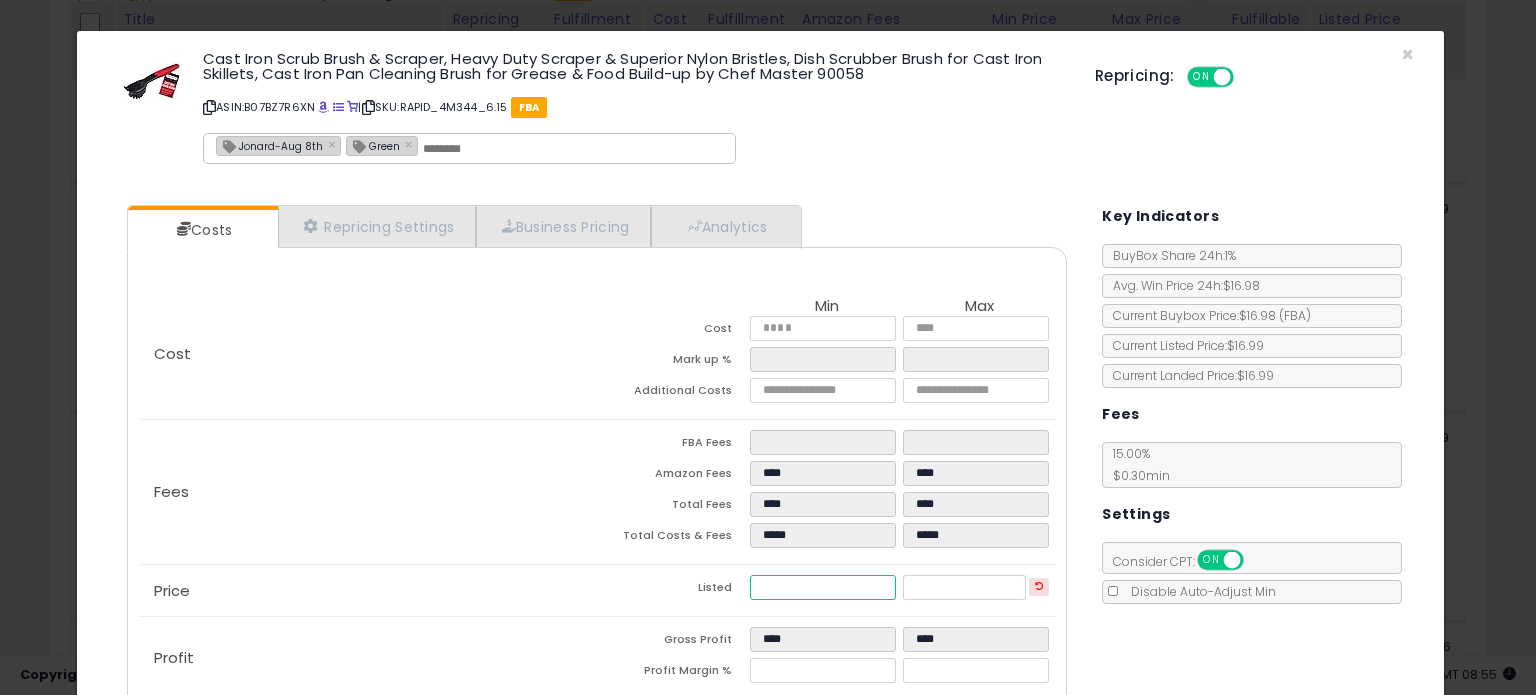 click on "Price
Listed
*****
*****" 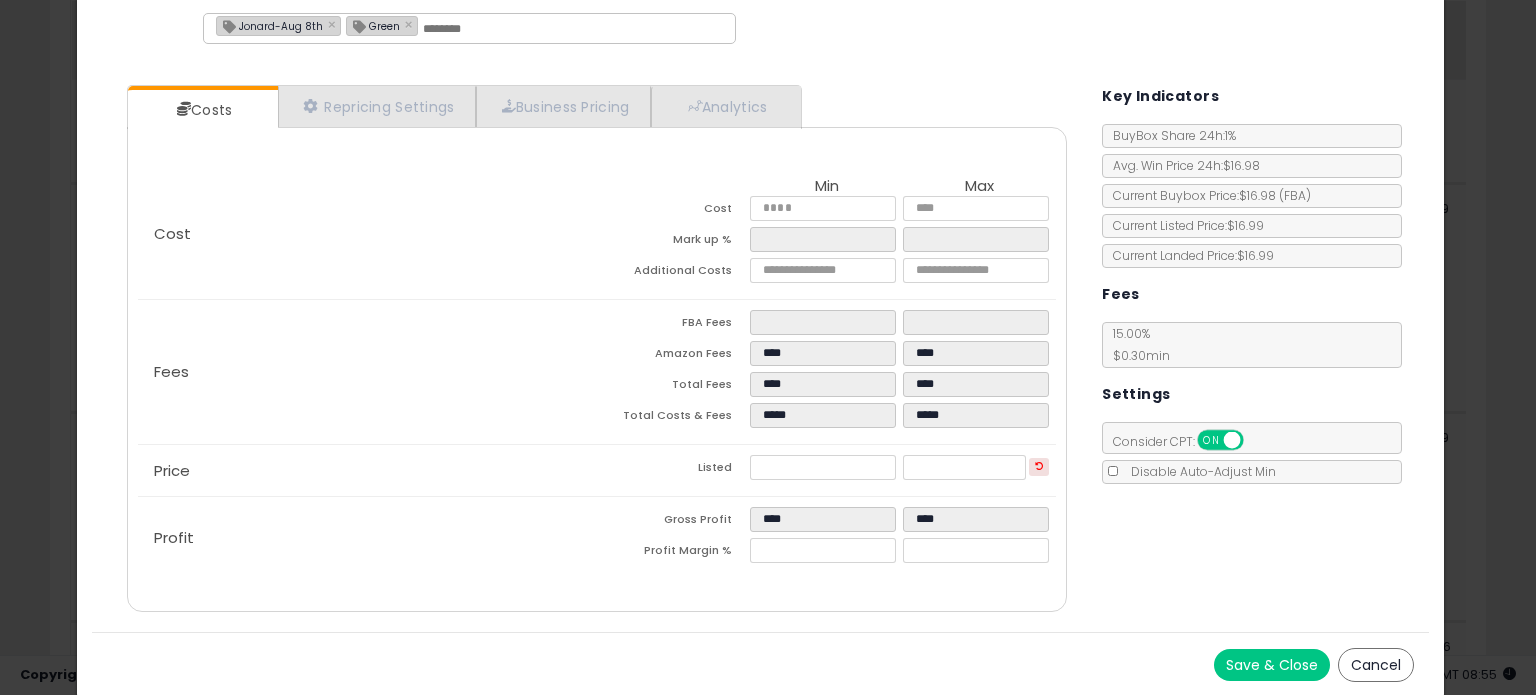 click on "Save & Close" at bounding box center [1272, 665] 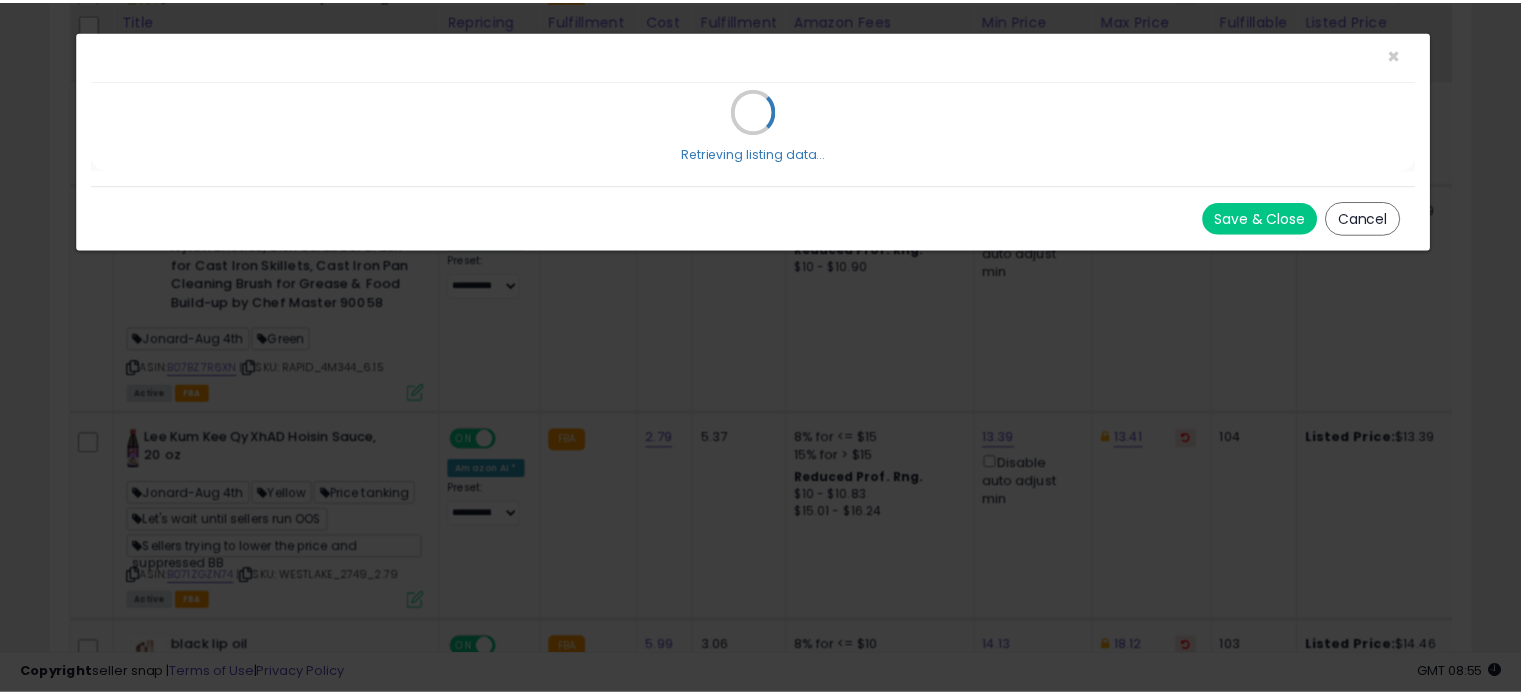 scroll, scrollTop: 0, scrollLeft: 0, axis: both 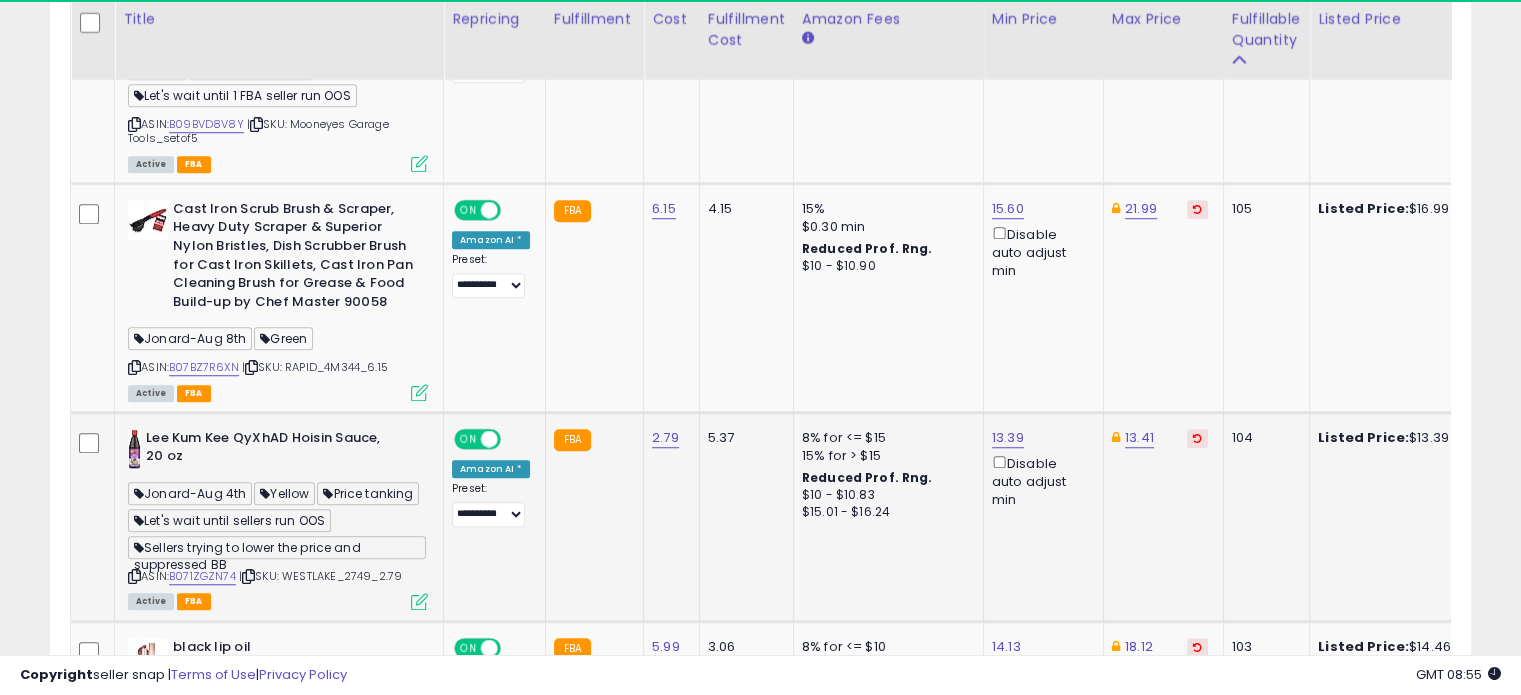 click at bounding box center (419, 601) 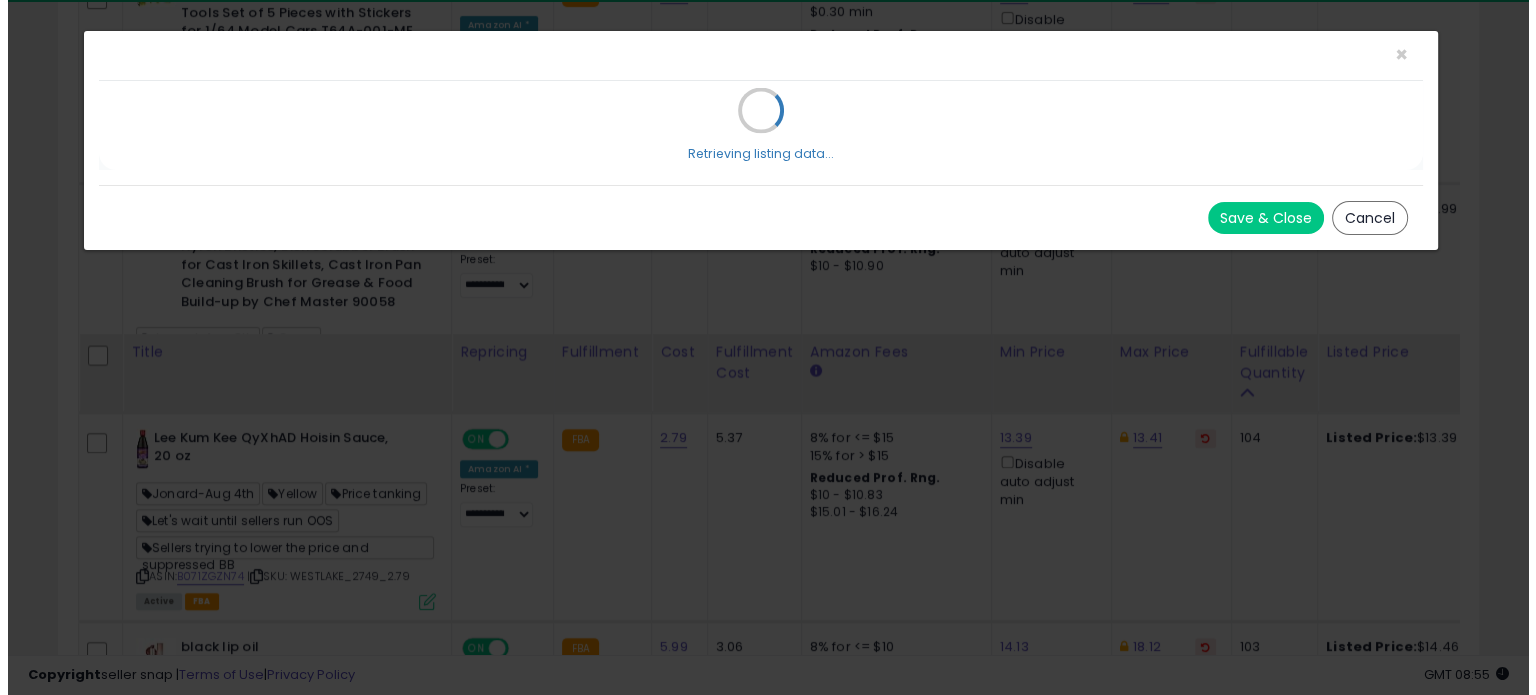 scroll, scrollTop: 1856, scrollLeft: 0, axis: vertical 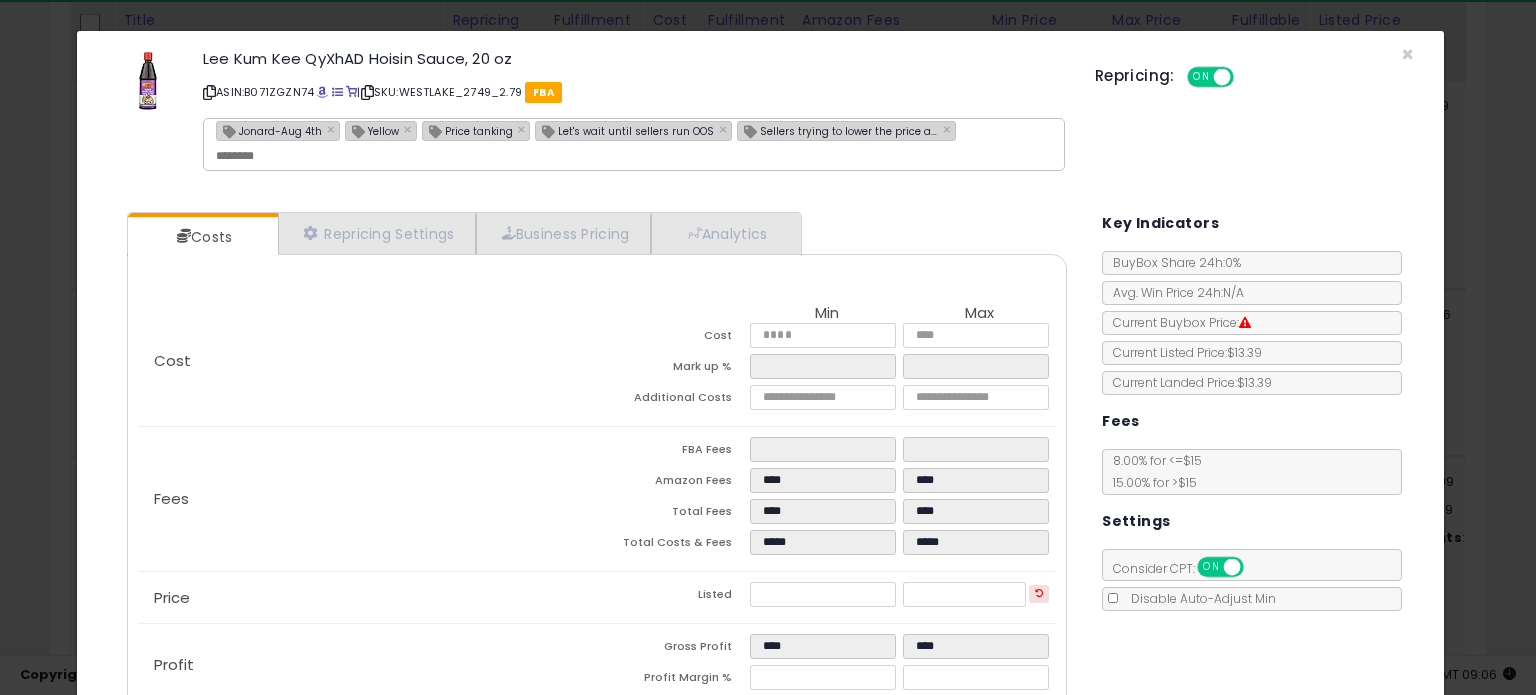 click on "Jonard-Aug 4th" at bounding box center [269, 130] 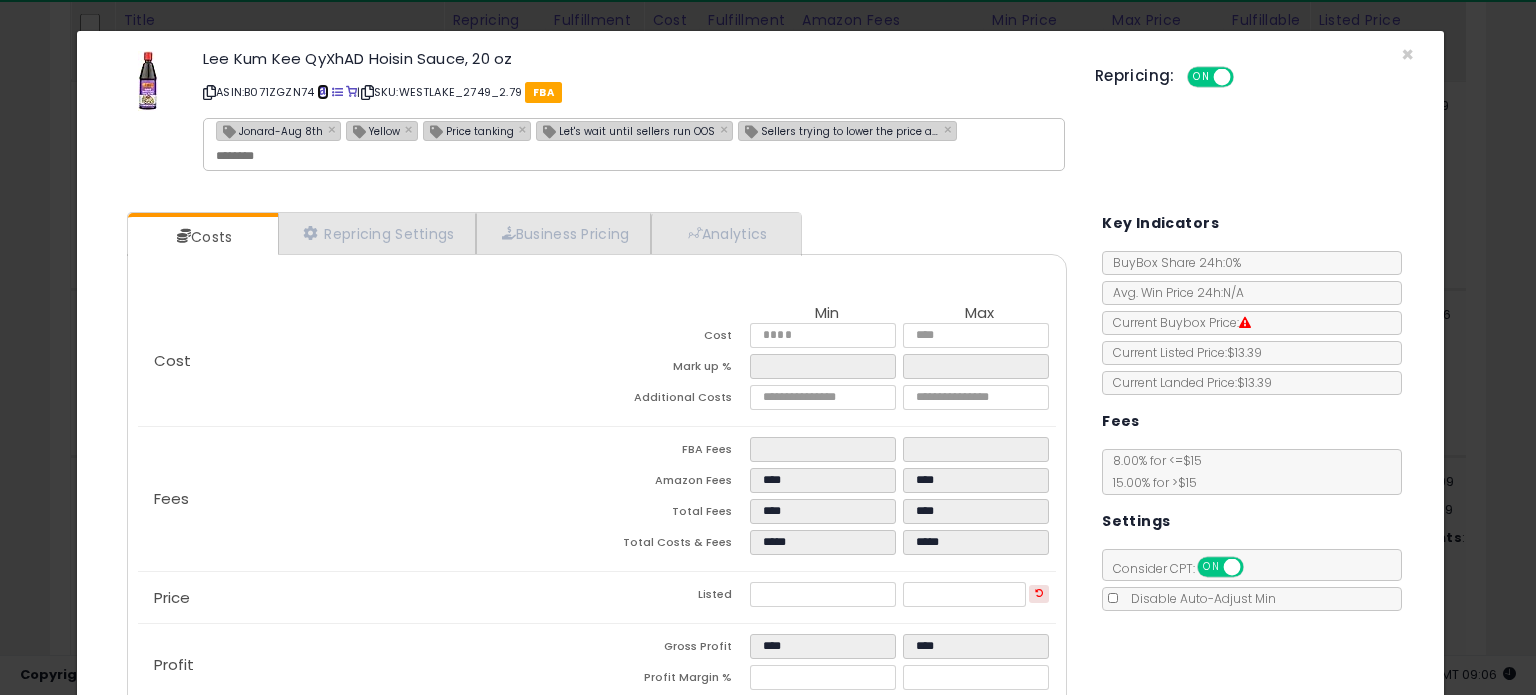 click at bounding box center [322, 92] 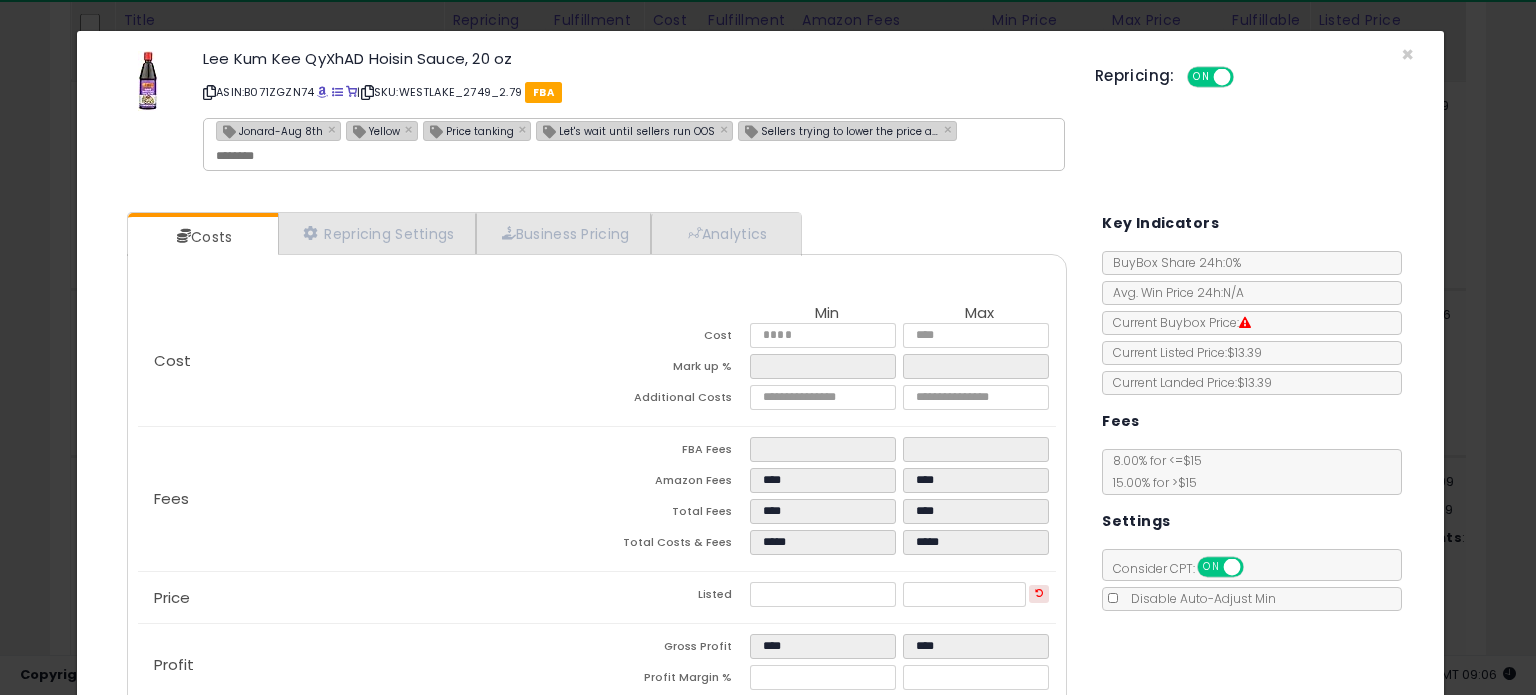 click on "Price
Listed
*****
*****" 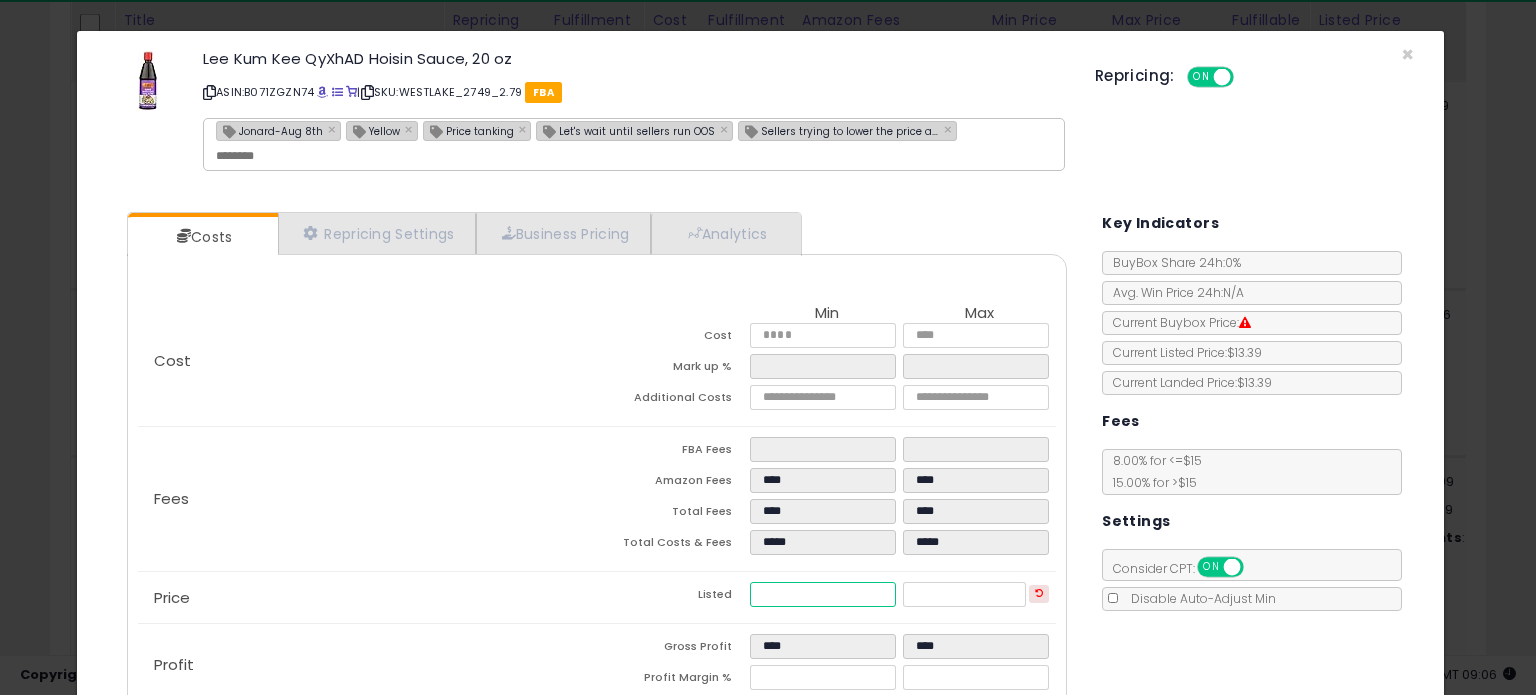 click on "*****" at bounding box center [822, 594] 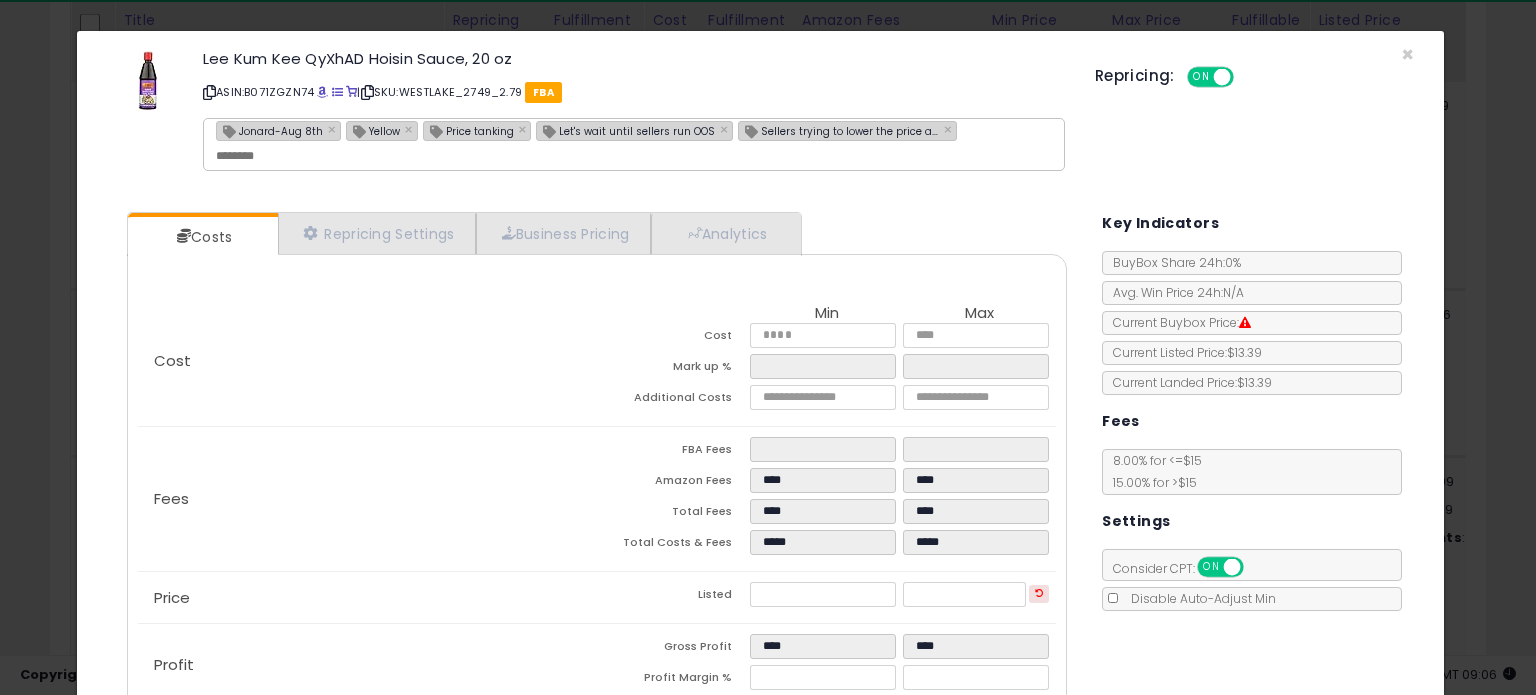 click on "Save & Close" at bounding box center (1272, 792) 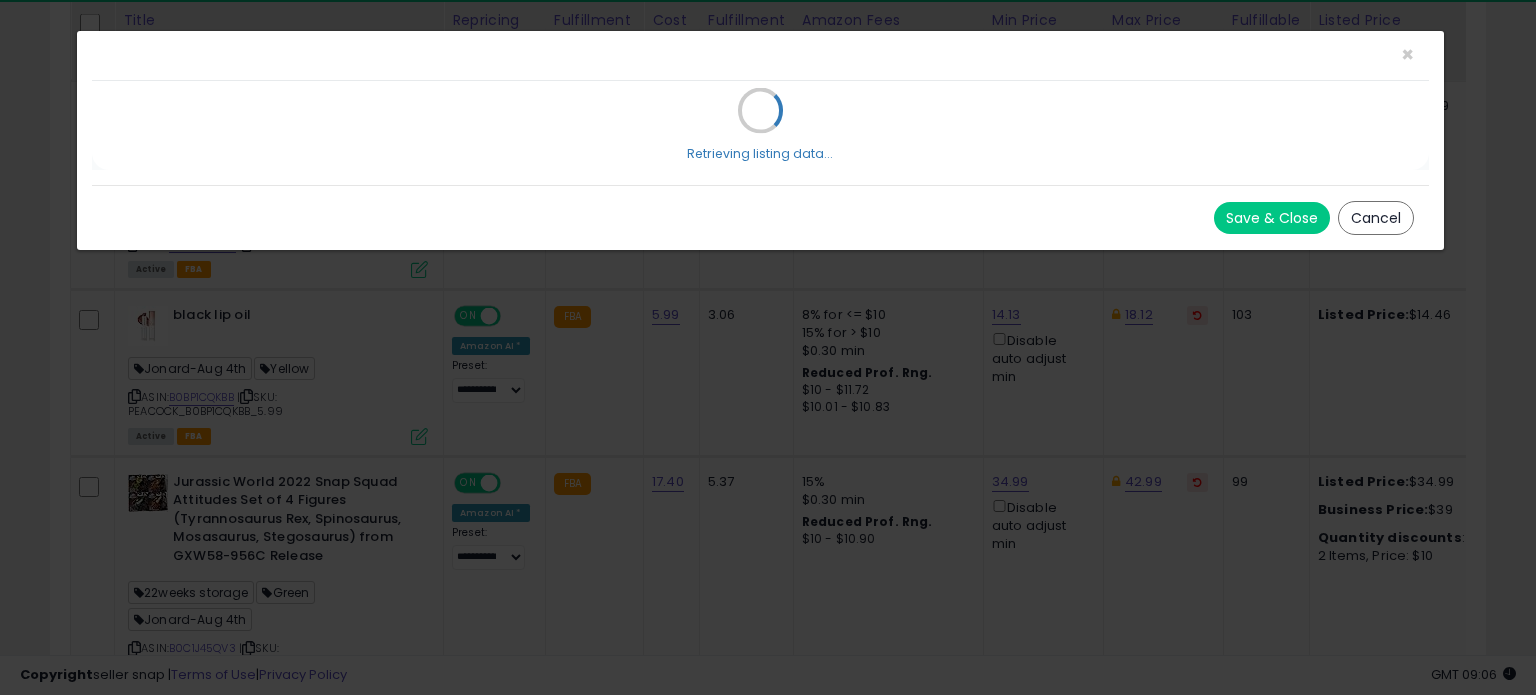 type 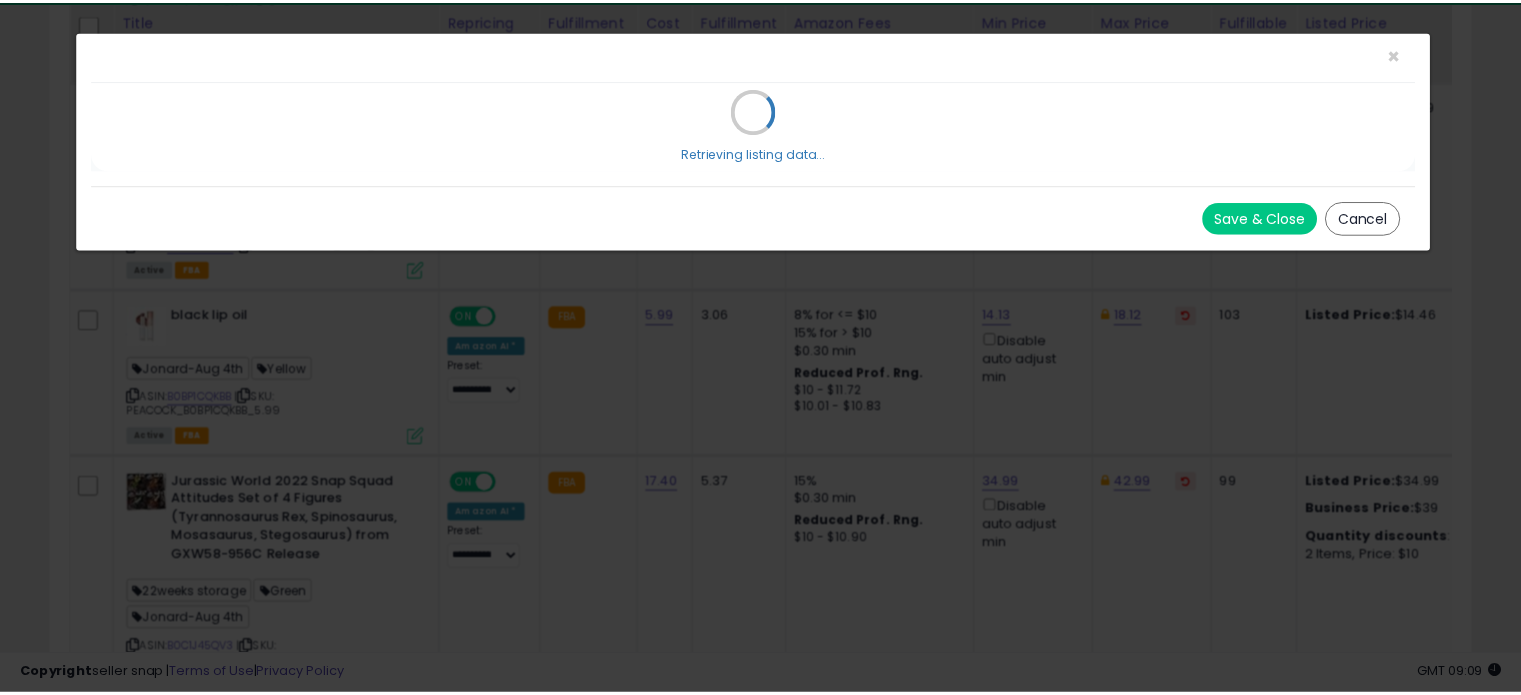 scroll, scrollTop: 0, scrollLeft: 0, axis: both 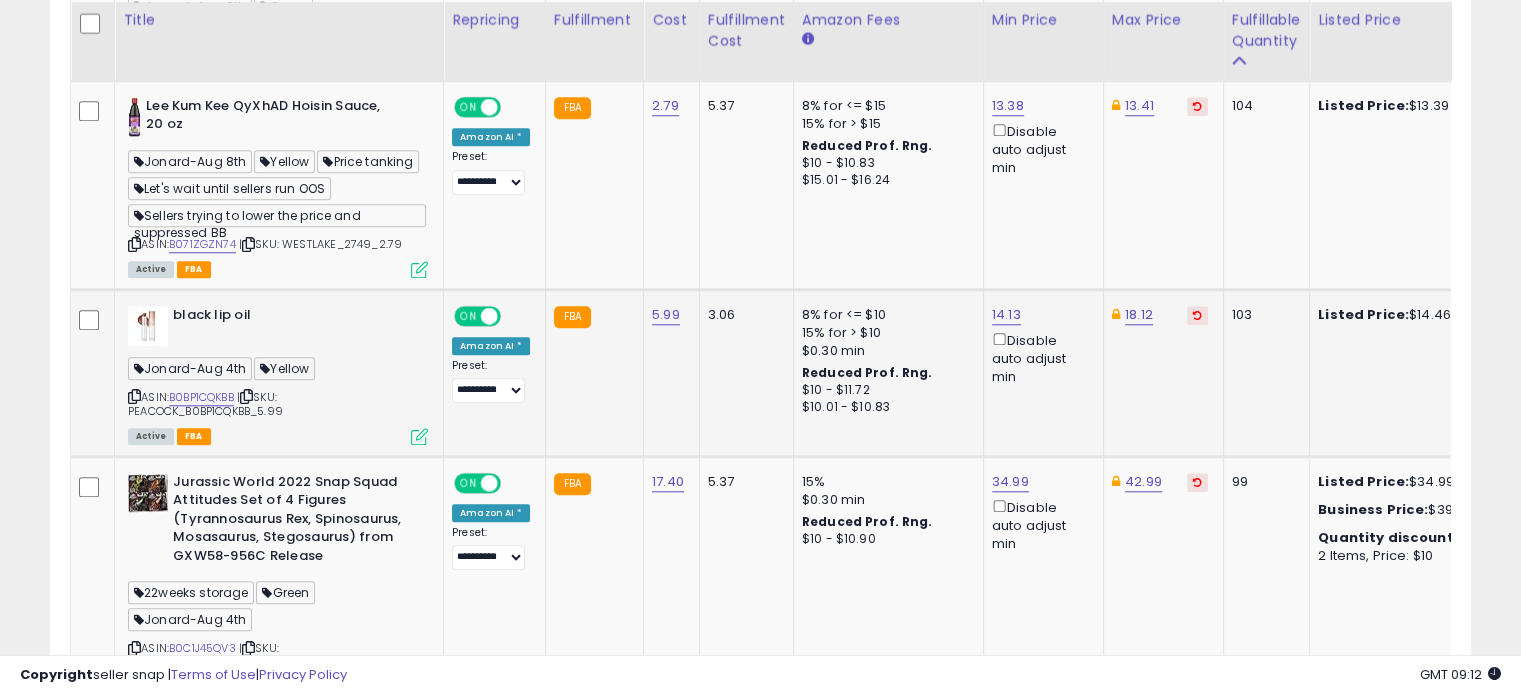 click at bounding box center [419, 436] 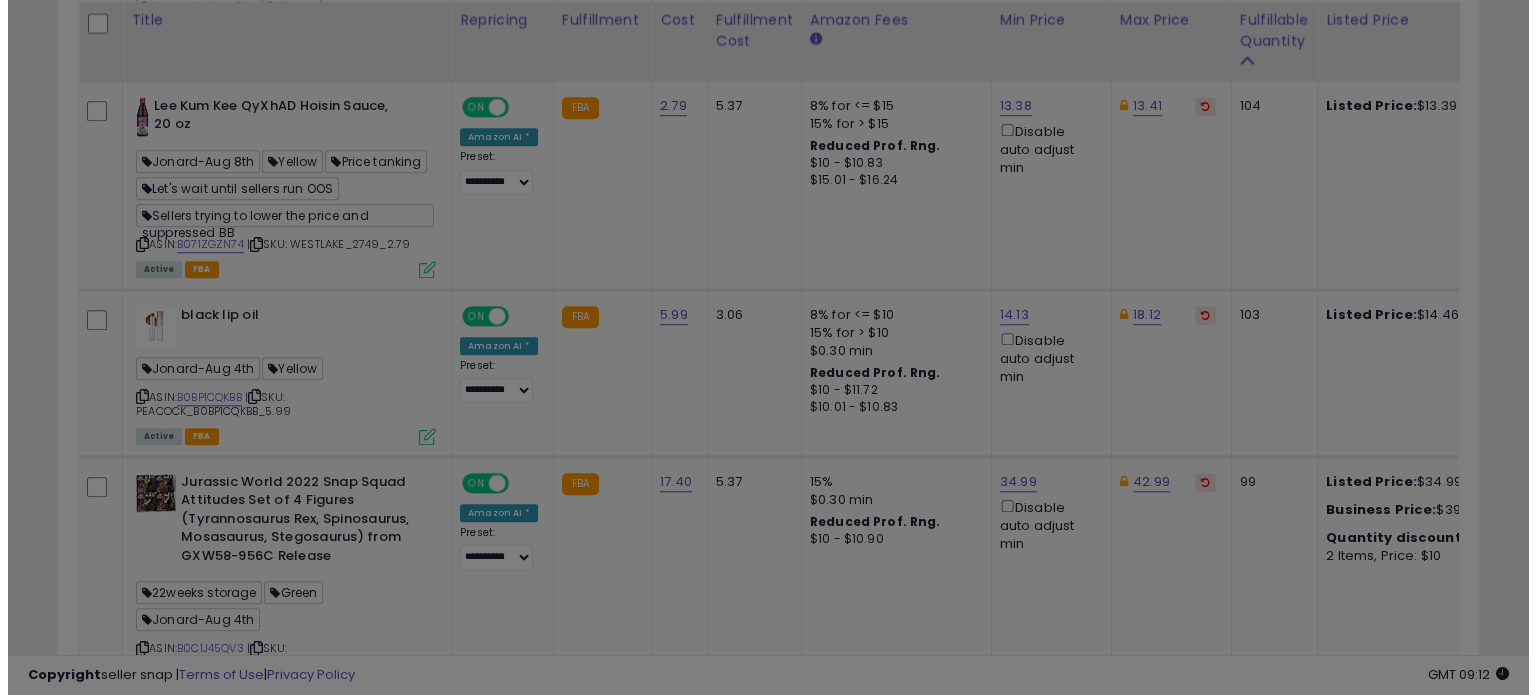 scroll, scrollTop: 999589, scrollLeft: 999168, axis: both 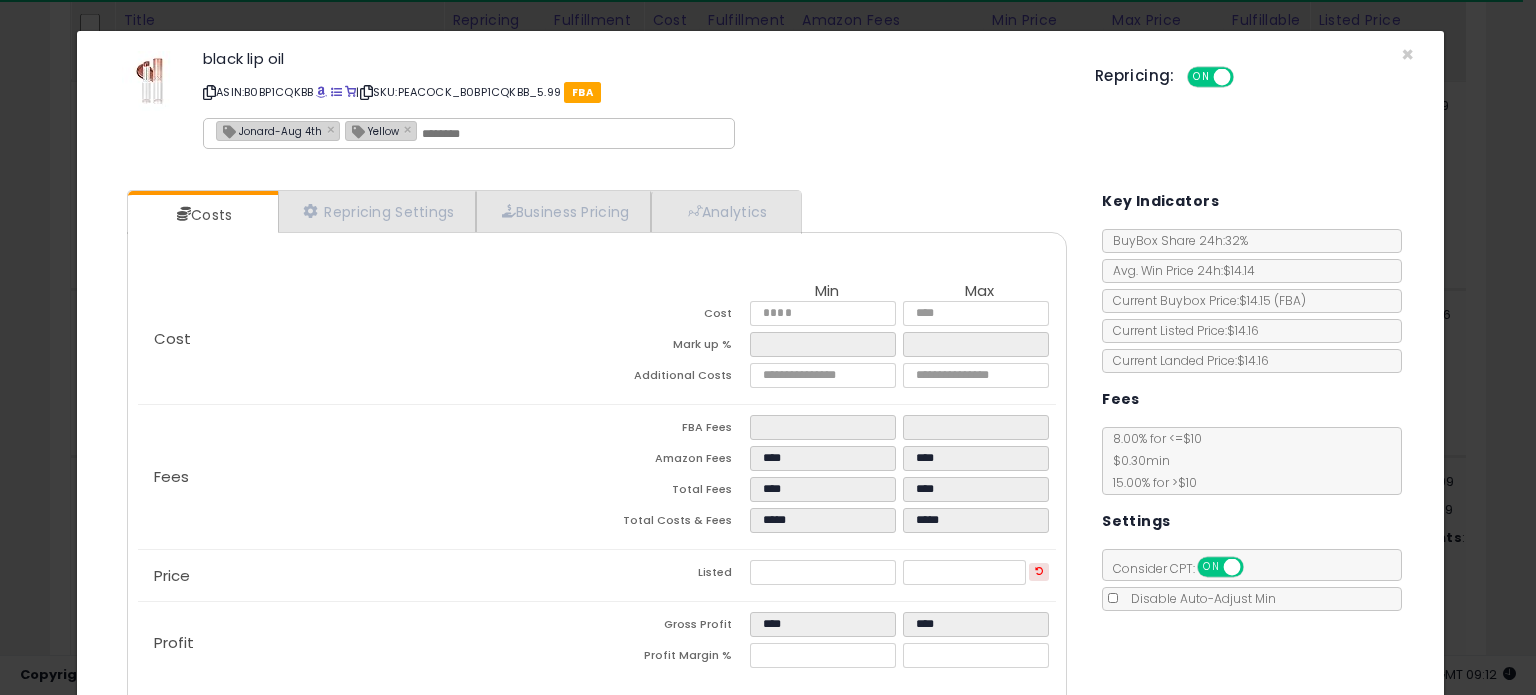 click on "Jonard-Aug 4th" at bounding box center (269, 130) 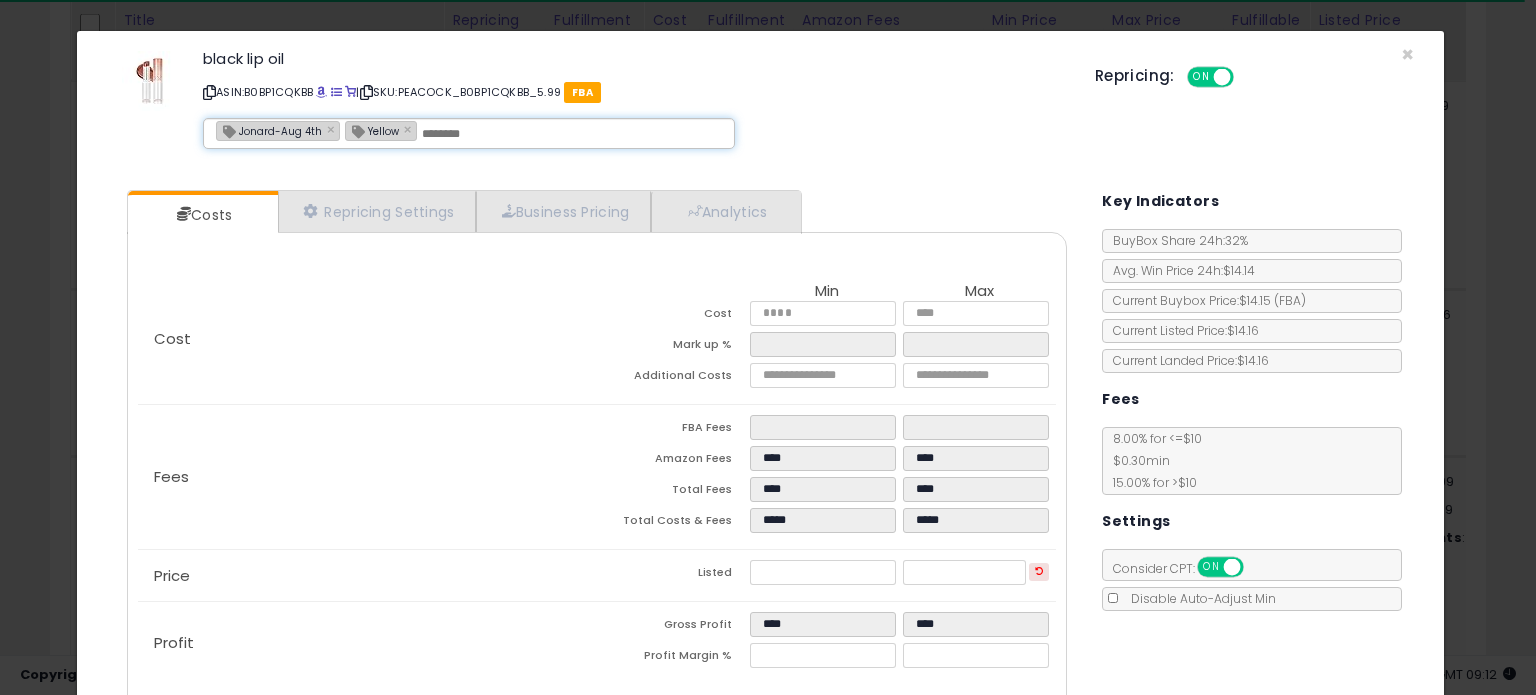 click on "Jonard-Aug 4th" at bounding box center (269, 130) 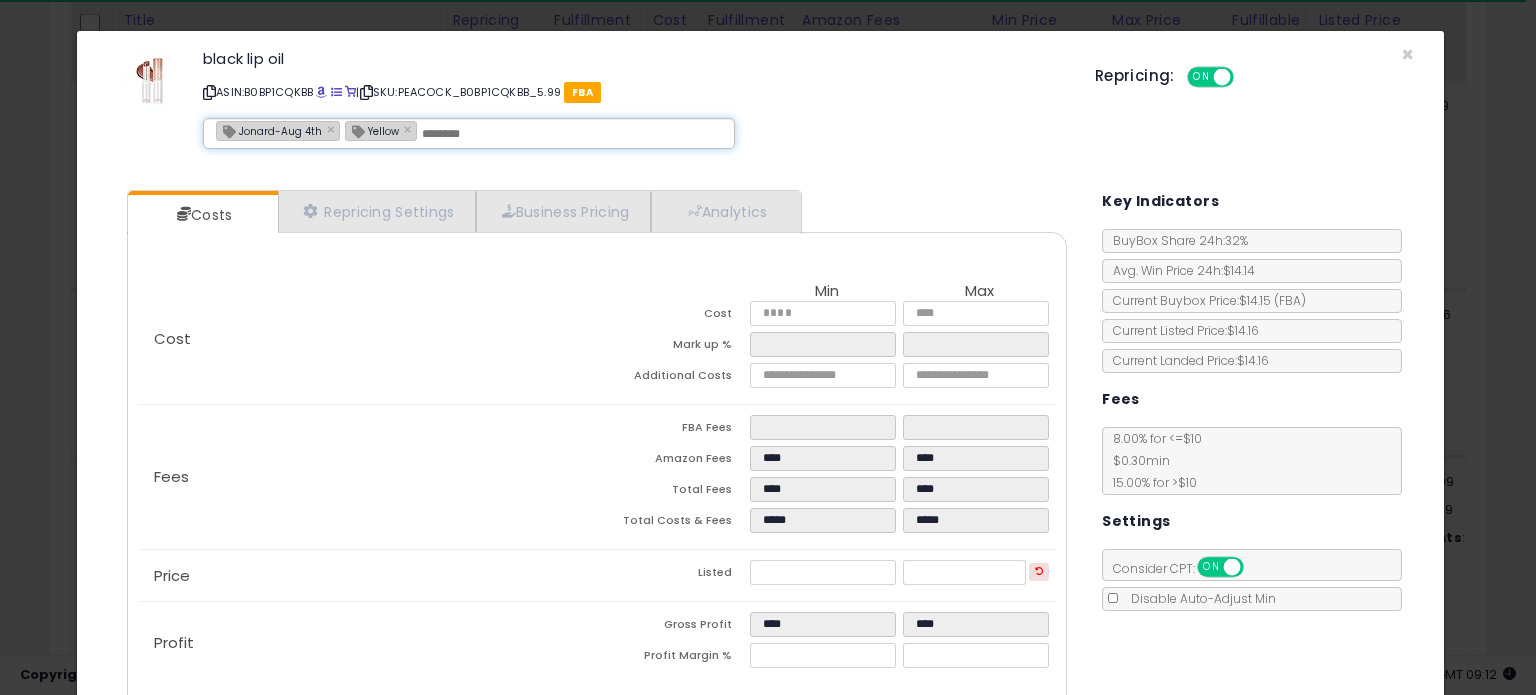 click on "Jonard-Aug 4th" at bounding box center (269, 130) 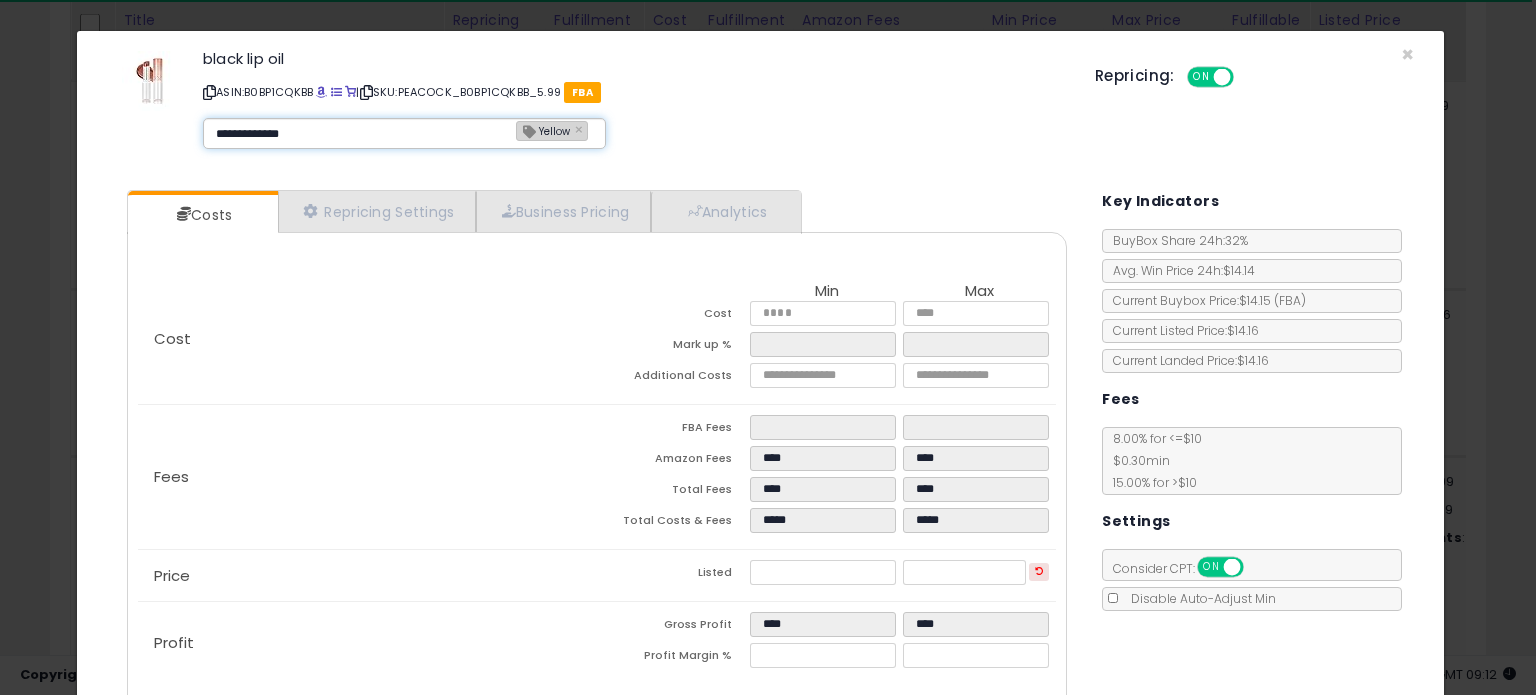 type on "**********" 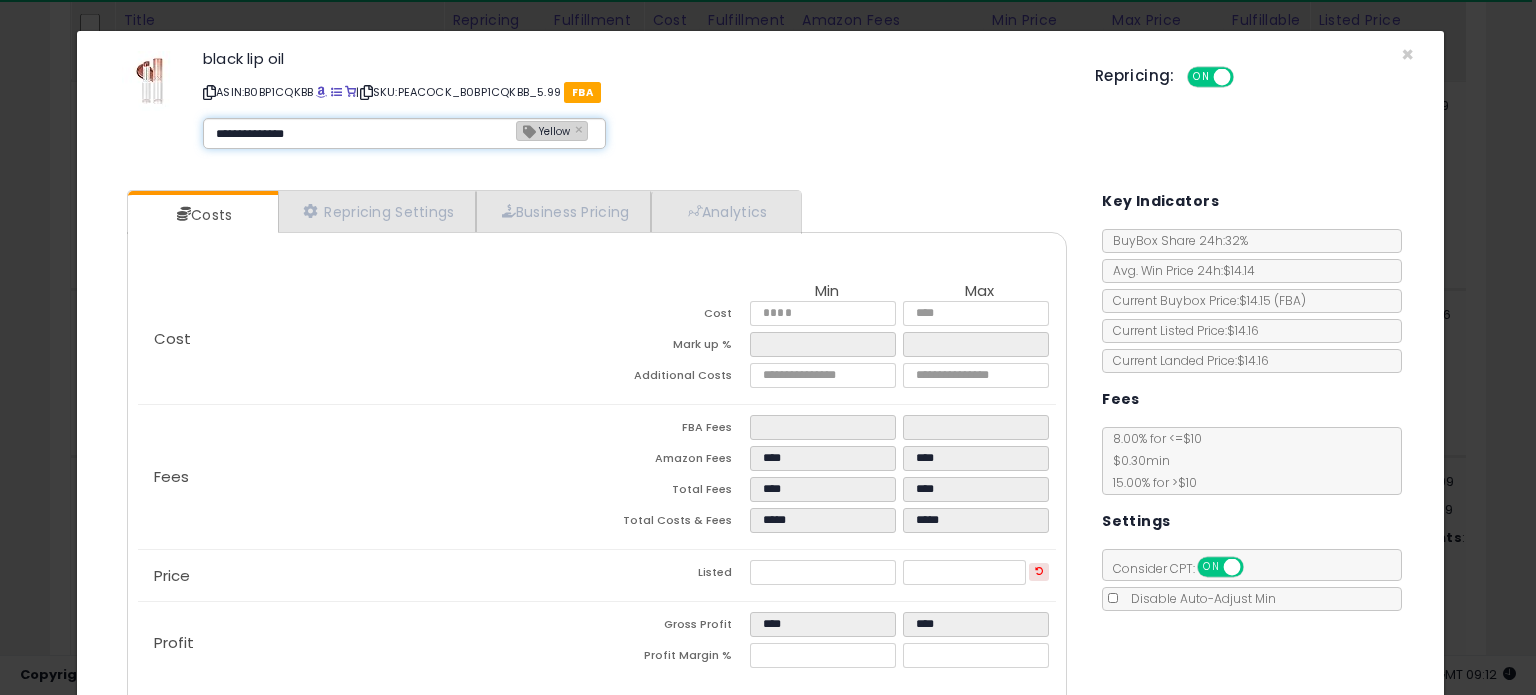 type 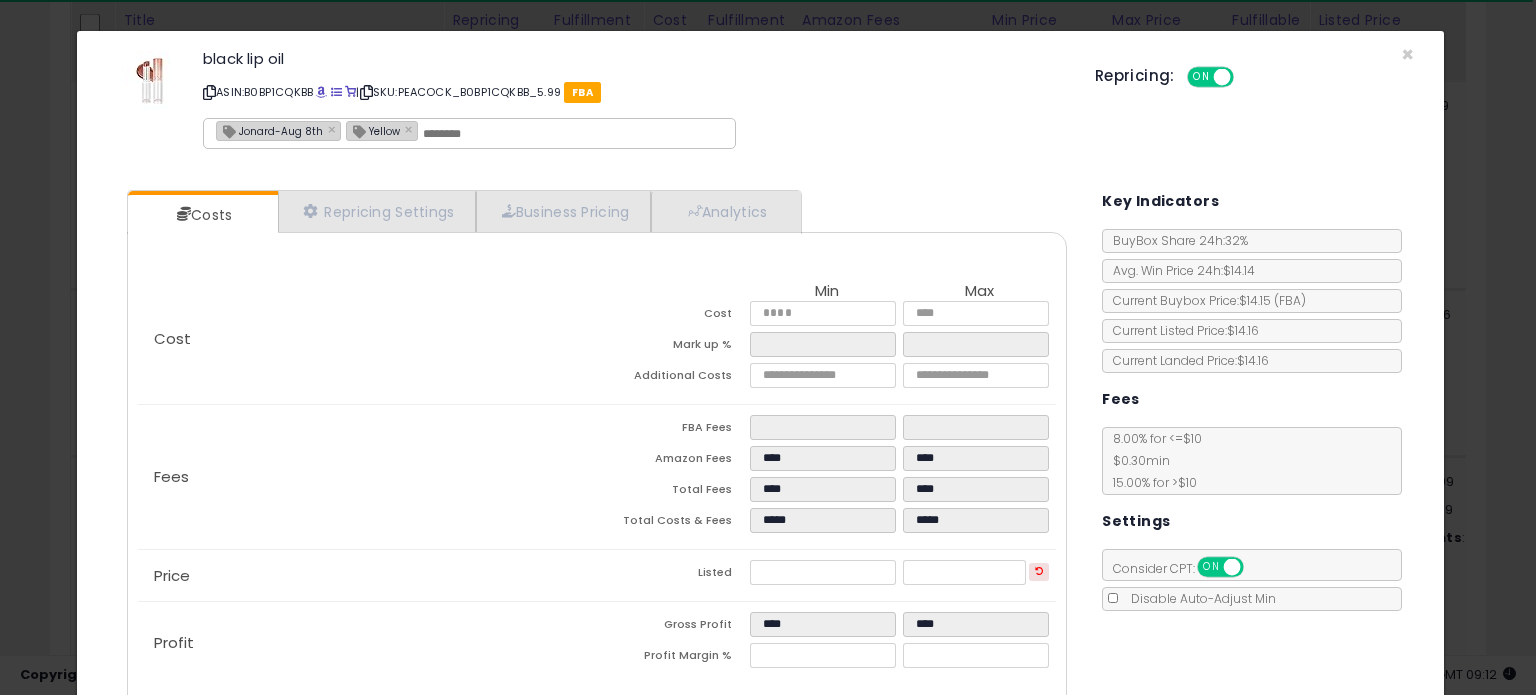 type on "**********" 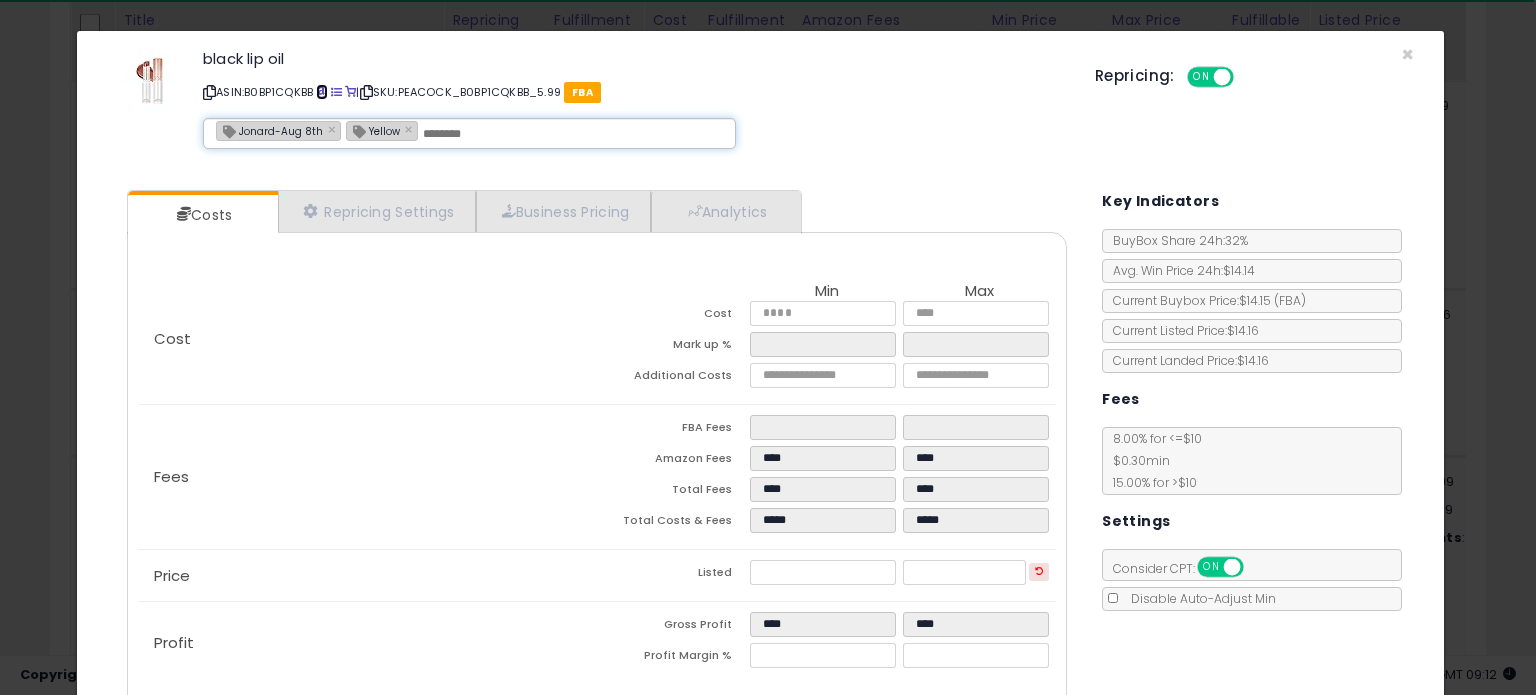 click at bounding box center [321, 92] 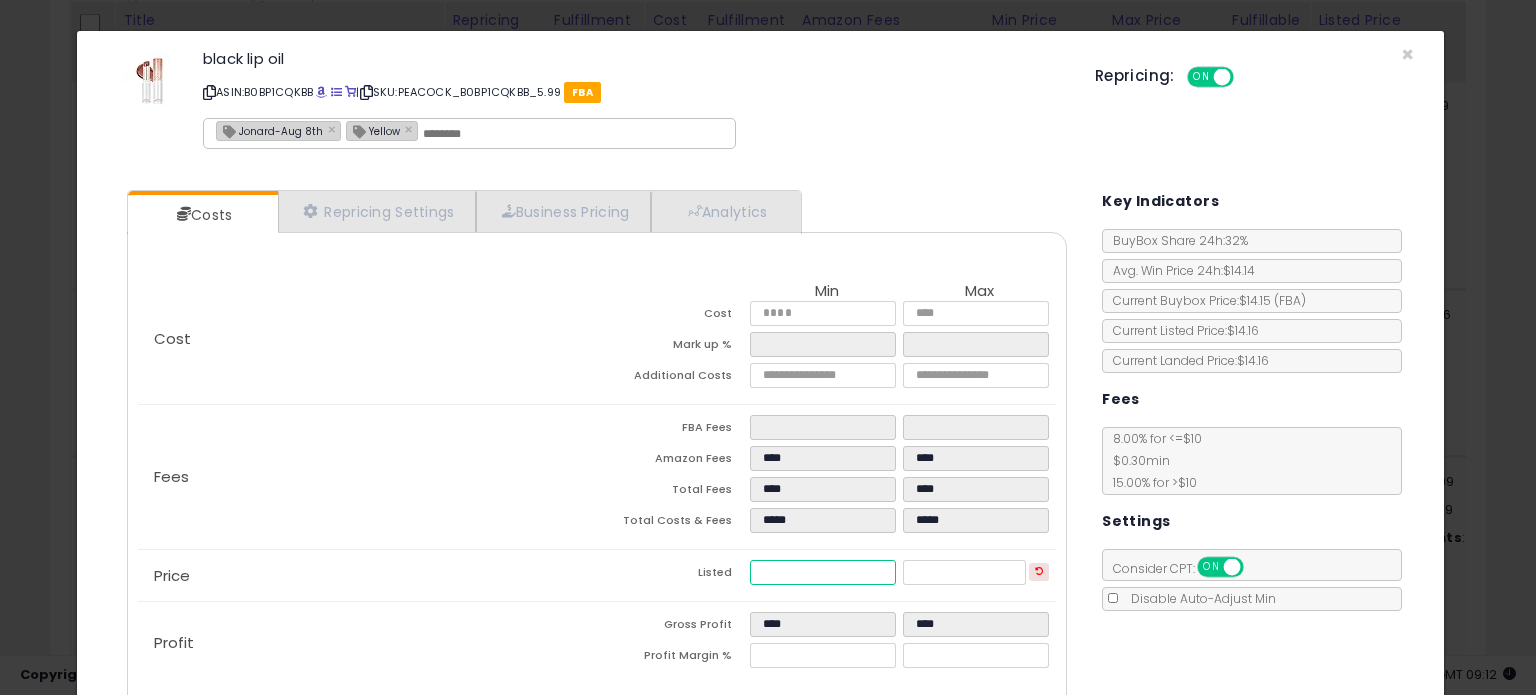 click on "*****" at bounding box center [822, 572] 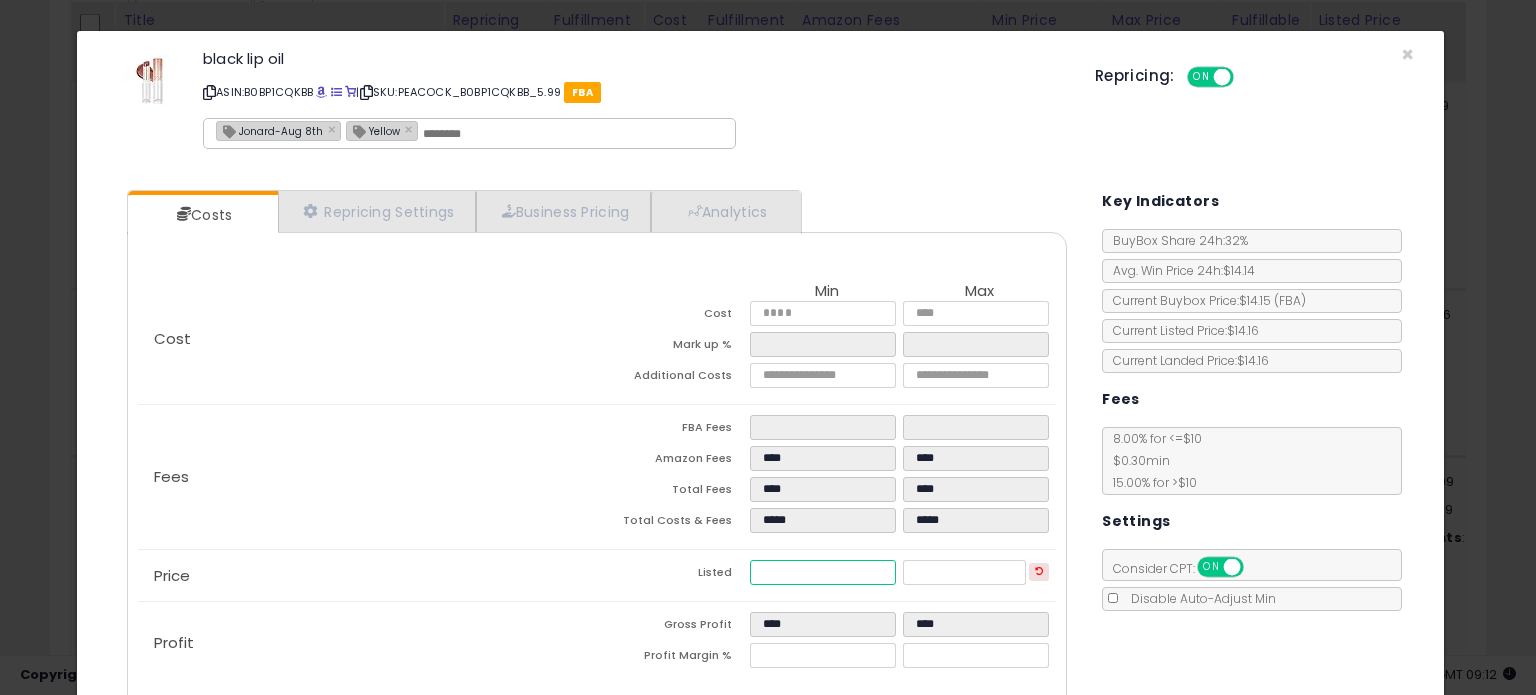 type on "****" 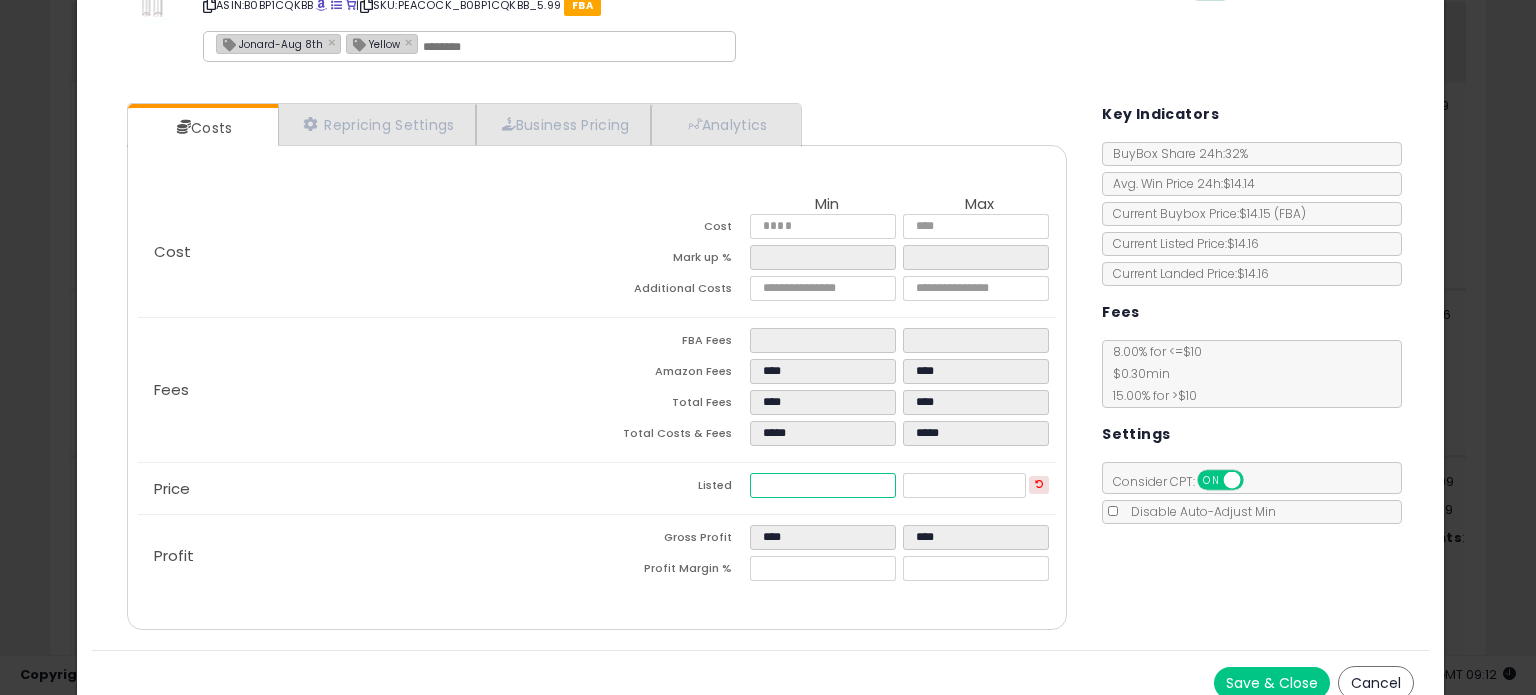 scroll, scrollTop: 105, scrollLeft: 0, axis: vertical 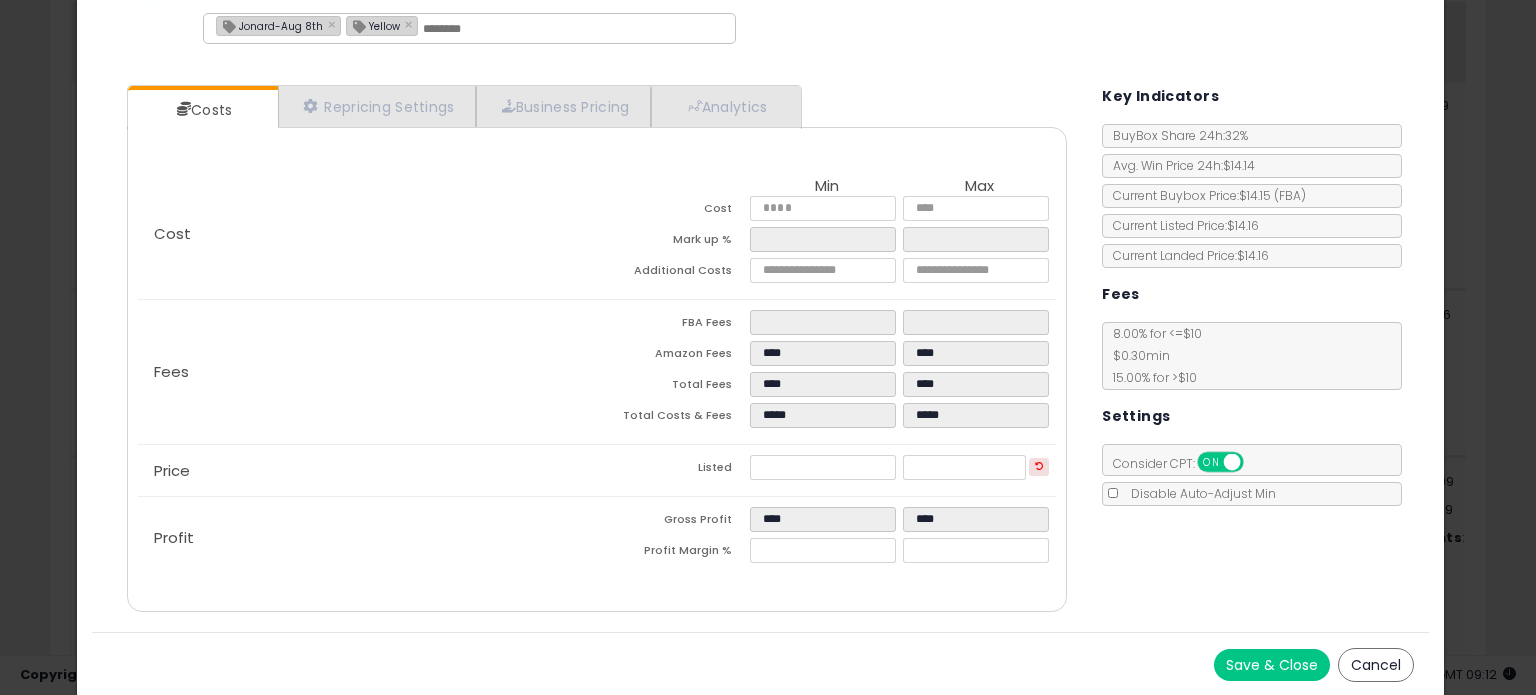 click on "Save & Close" at bounding box center (1272, 665) 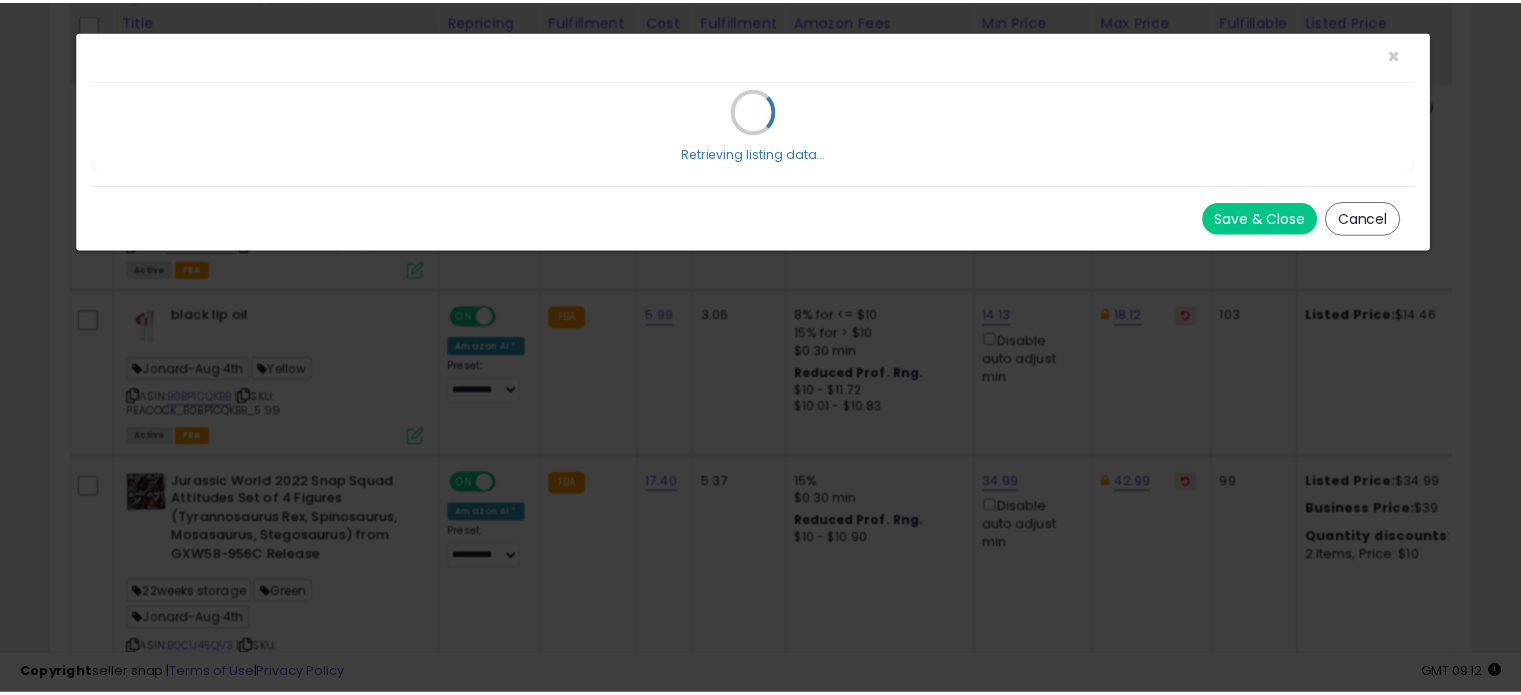 scroll, scrollTop: 0, scrollLeft: 0, axis: both 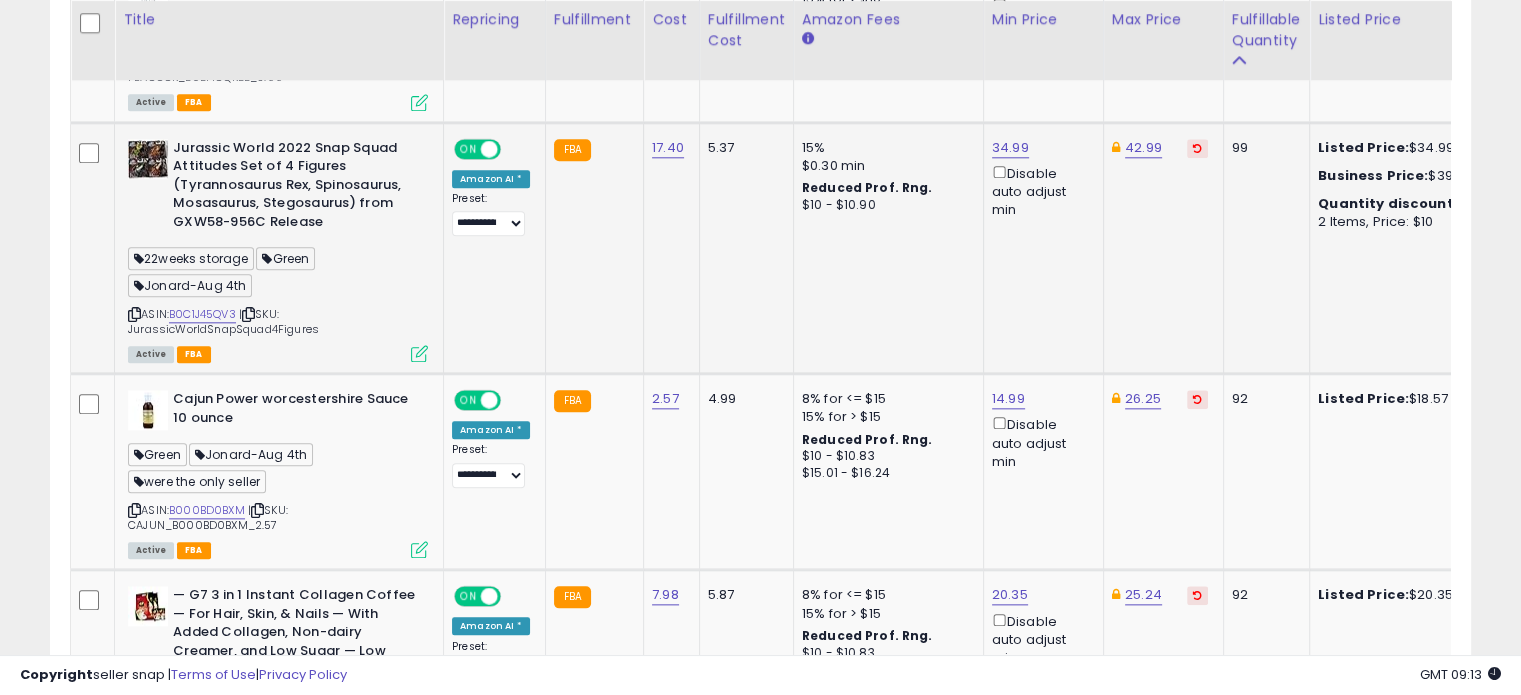 click on "Jurassic World 2022 Snap Squad Attitudes Set of 4 Figures (Tyrannosaurus Rex, Spinosaurus, Mosasaurus, Stegosaurus) from GXW58-956C Release  22weeks storage  Green  Jonard-Aug 4th  ASIN:  B0C1J45QV3    |   SKU: JurassicWorldSnapSquad4Figures Active FBA" 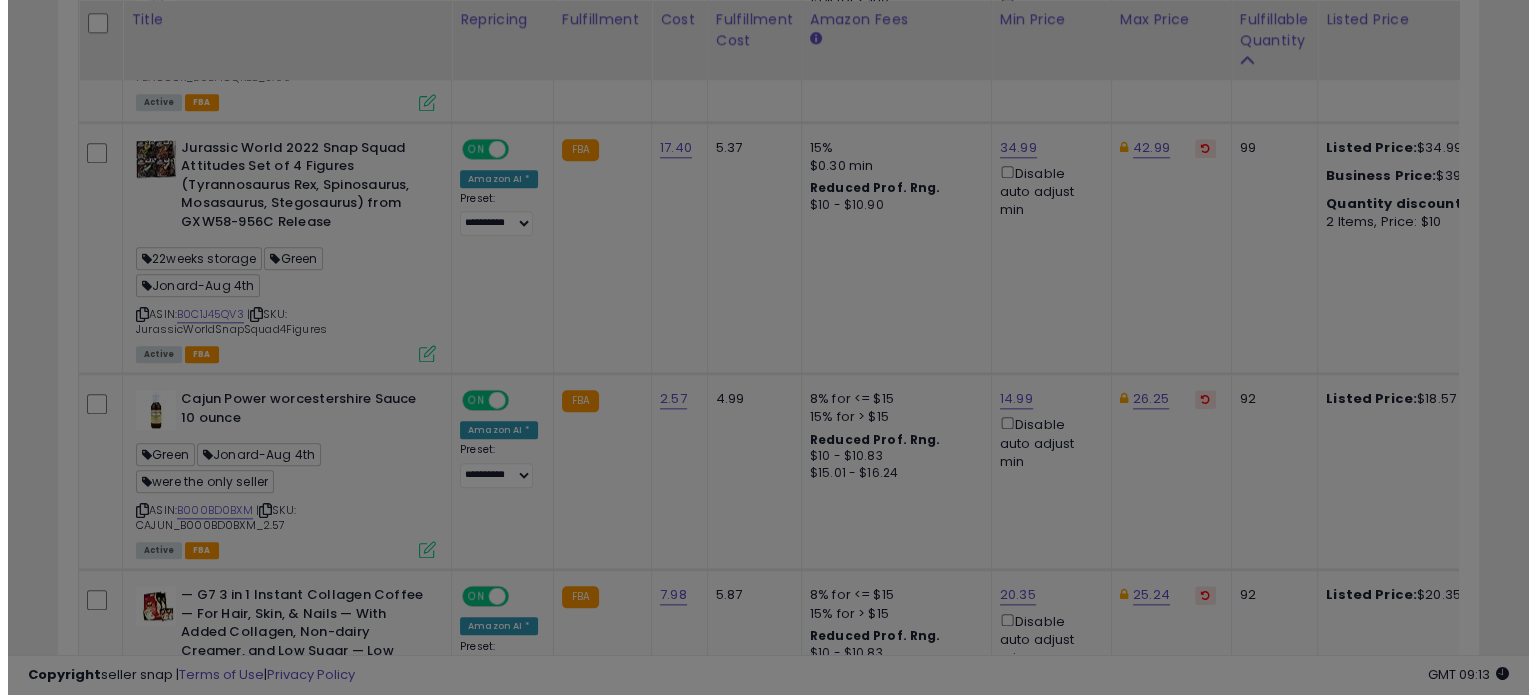 scroll, scrollTop: 999589, scrollLeft: 999168, axis: both 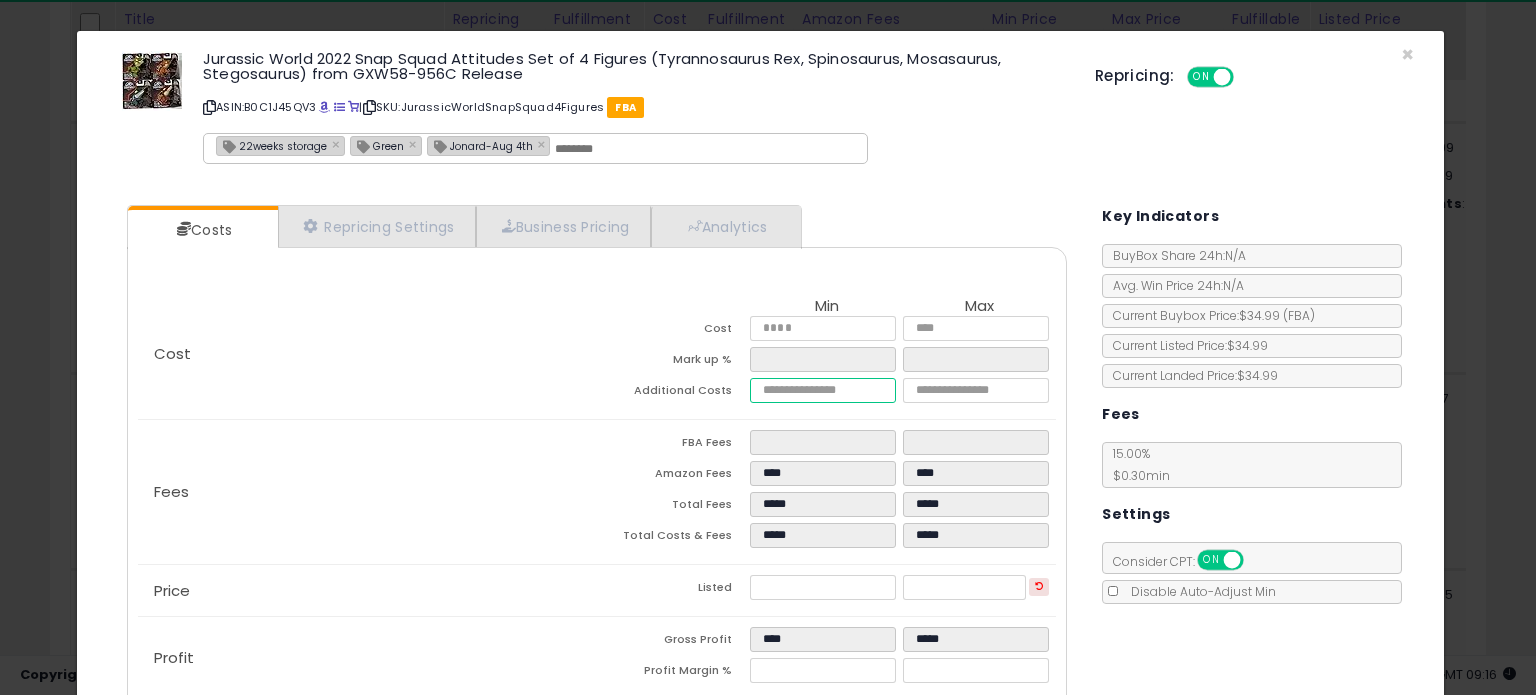 click on "****" at bounding box center (822, 390) 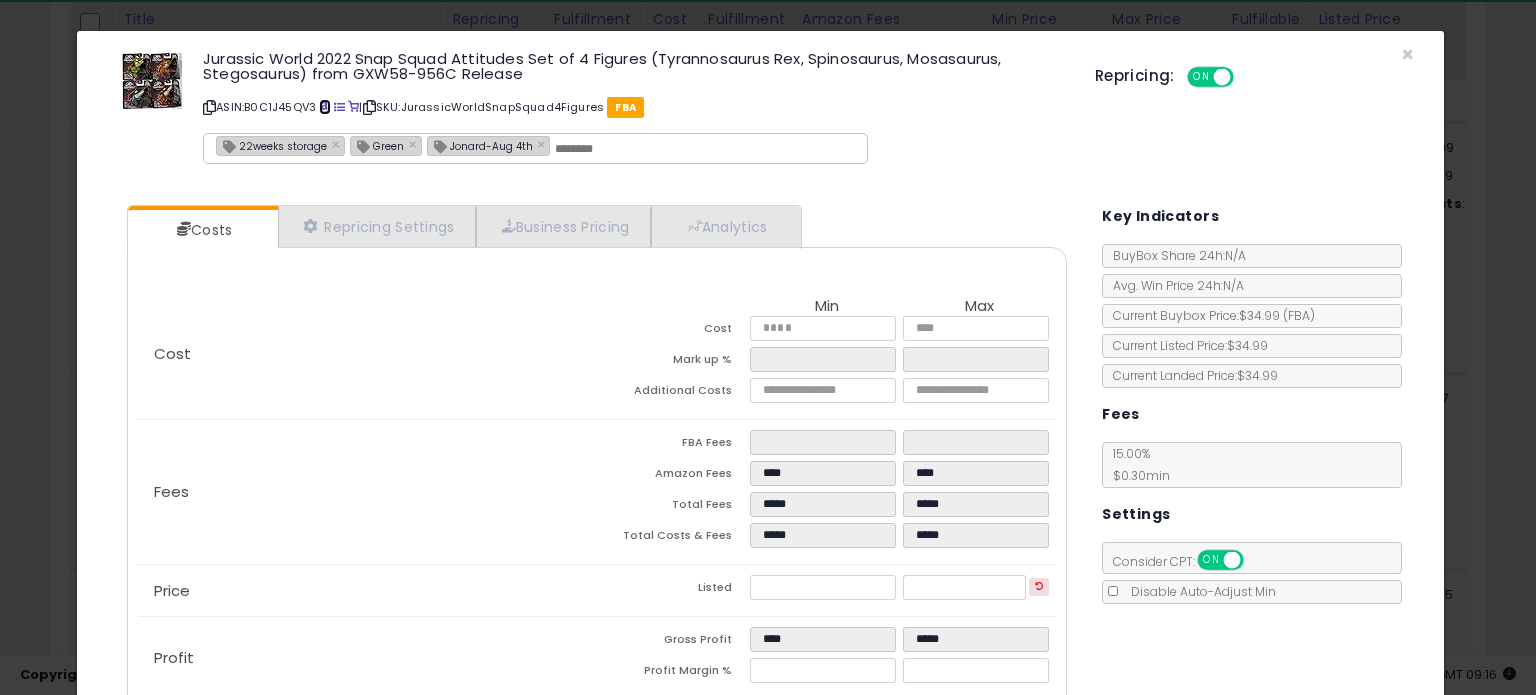type on "****" 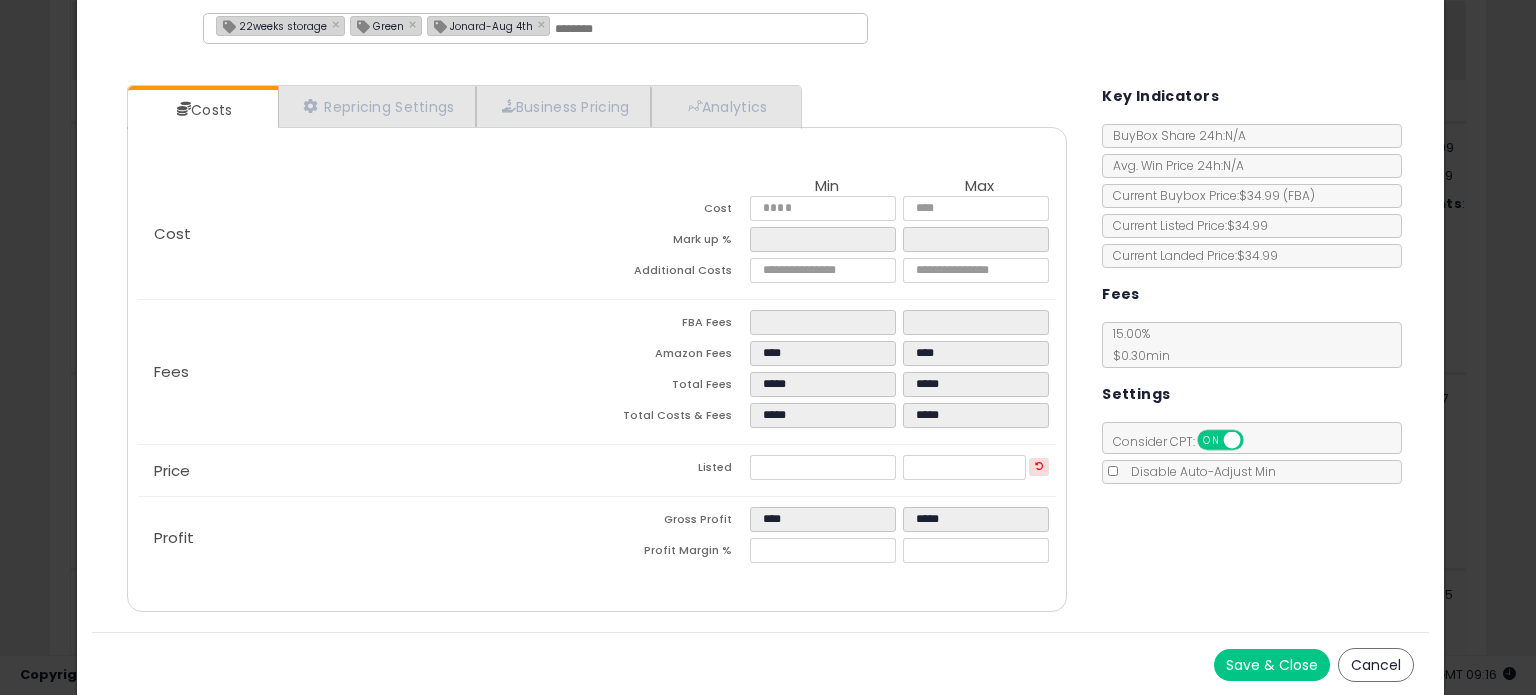 scroll, scrollTop: 120, scrollLeft: 0, axis: vertical 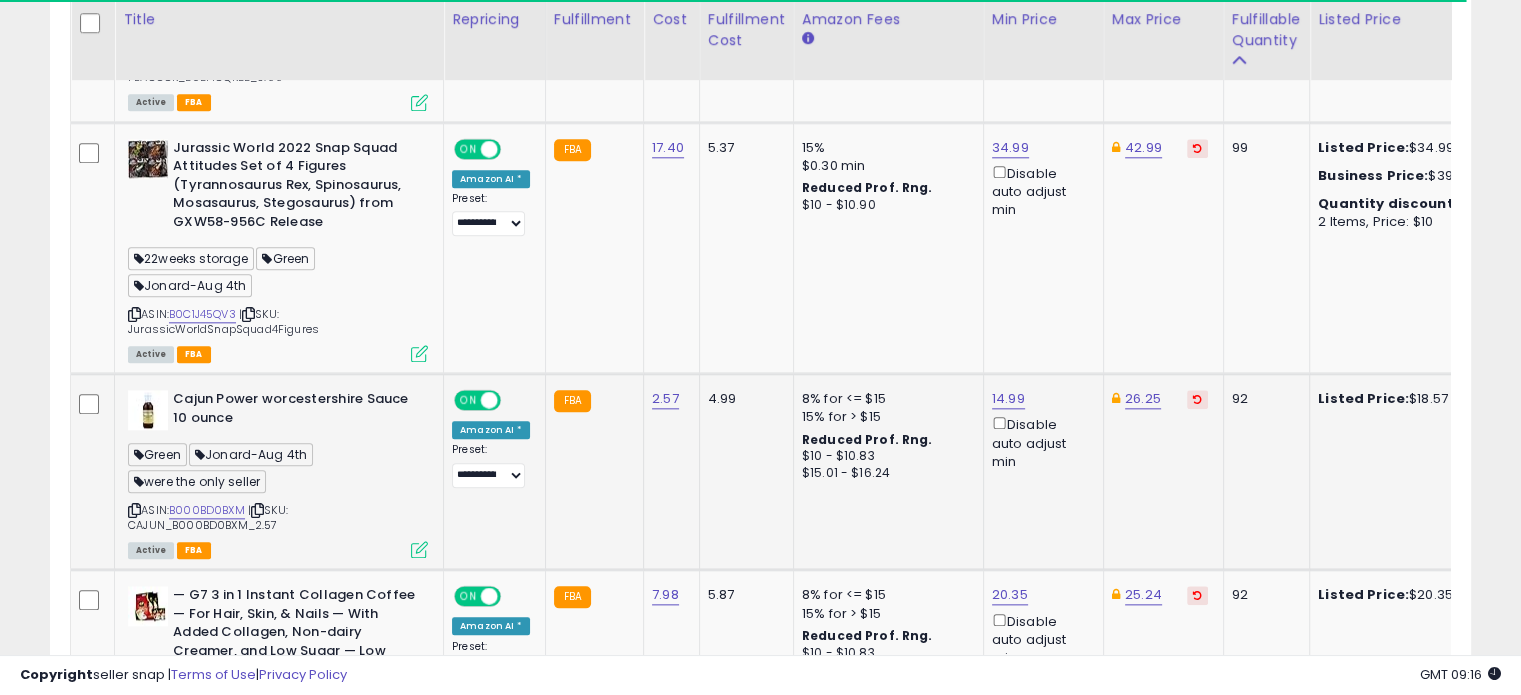 click at bounding box center (419, 549) 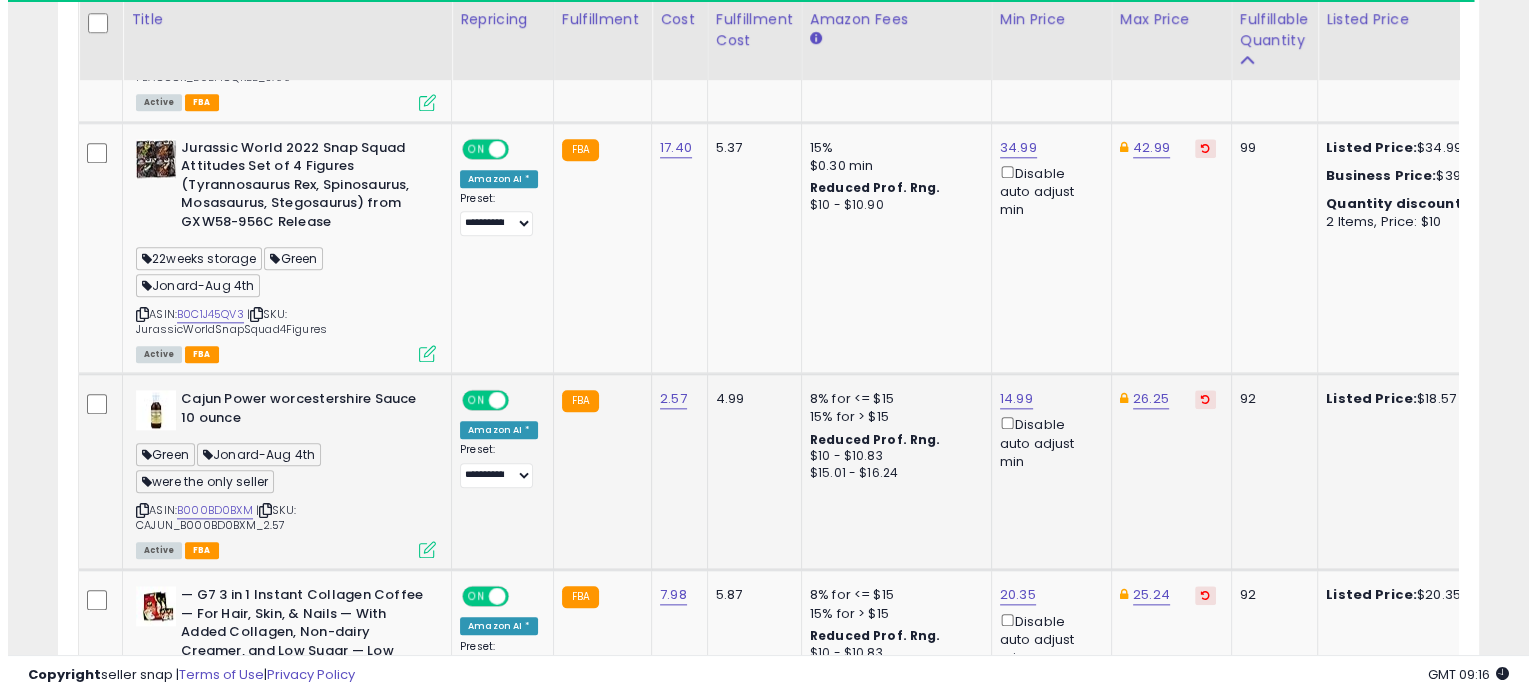 scroll, scrollTop: 2356, scrollLeft: 0, axis: vertical 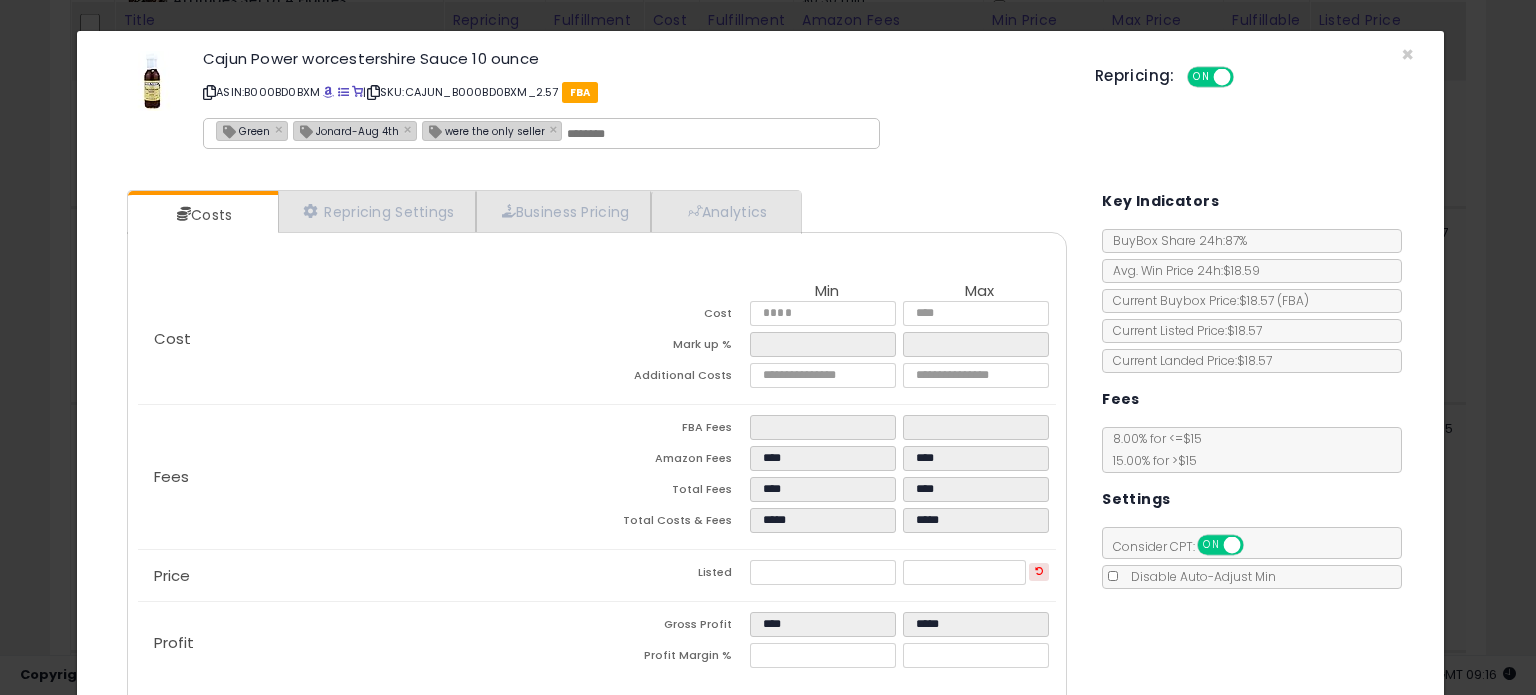 click on "Jonard-Aug 4th" at bounding box center [346, 130] 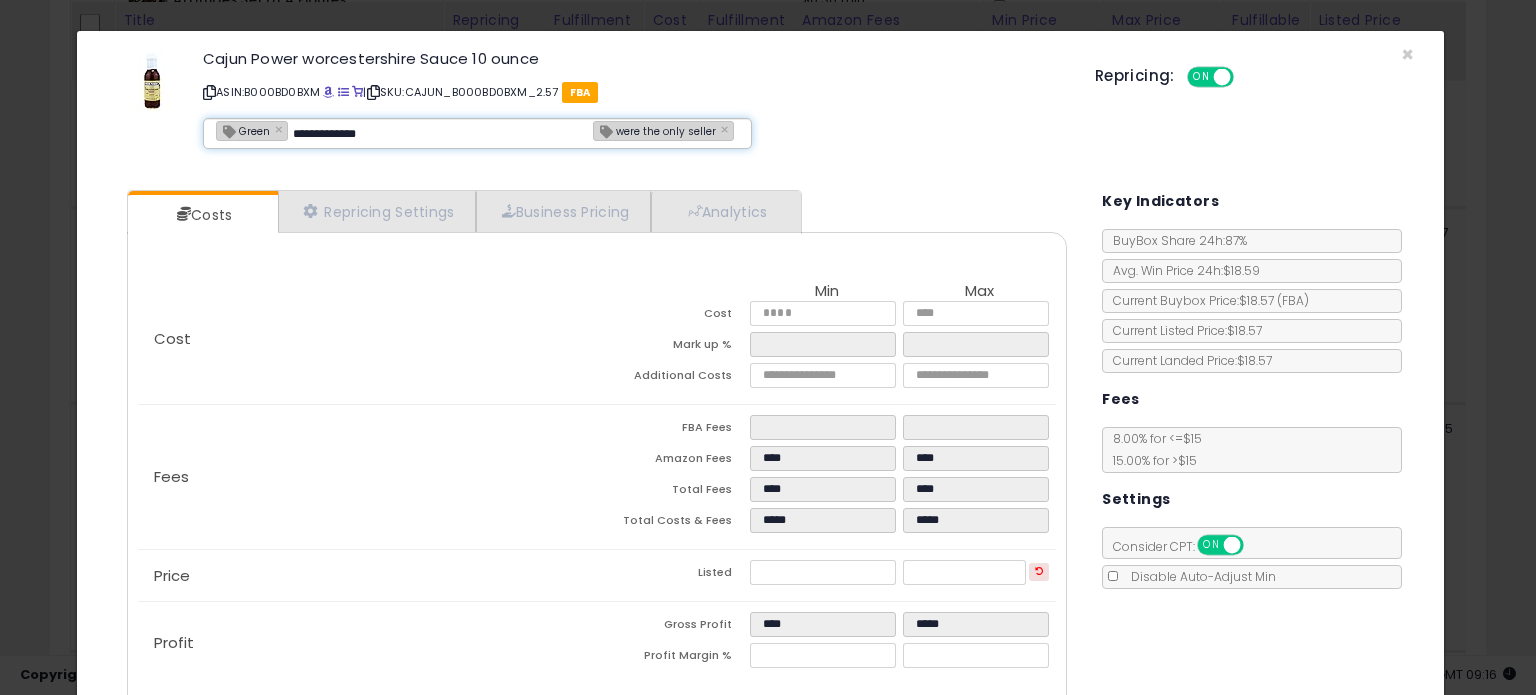 type on "**********" 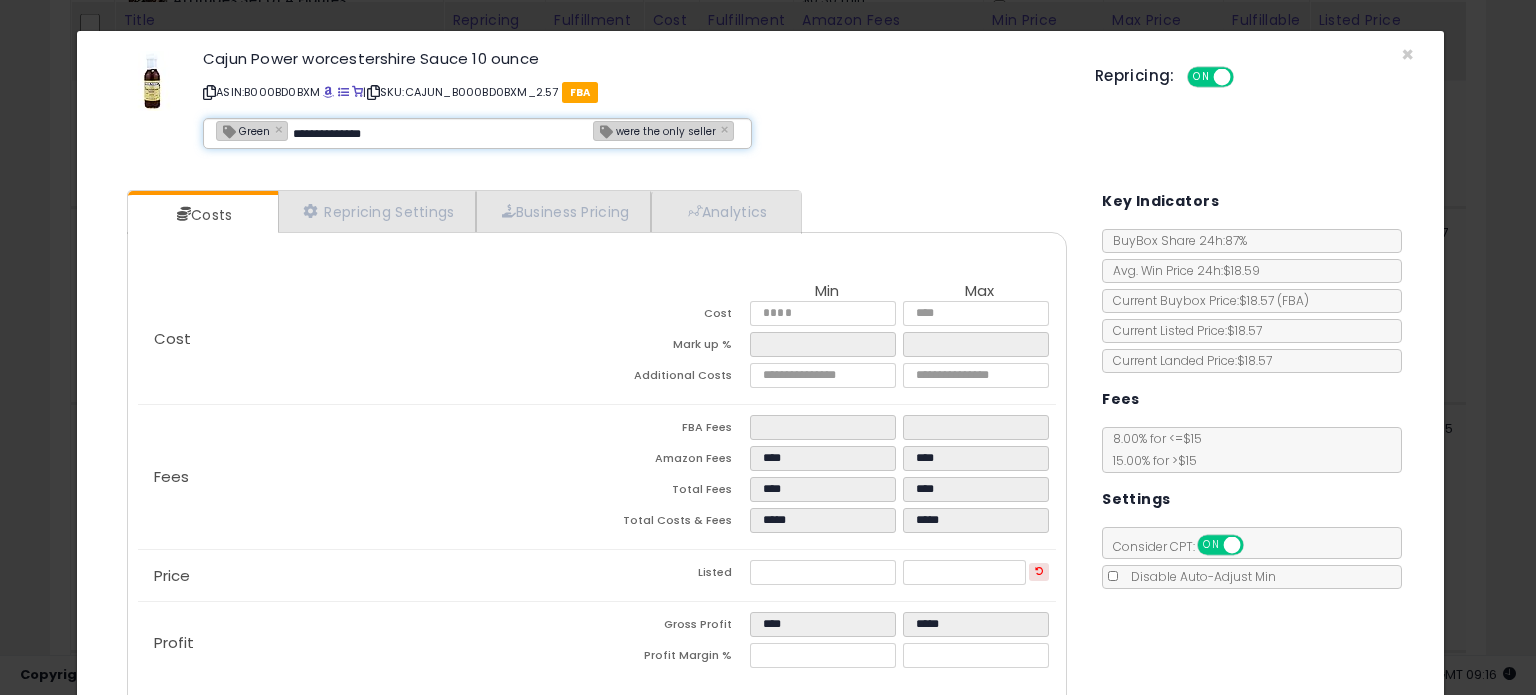type 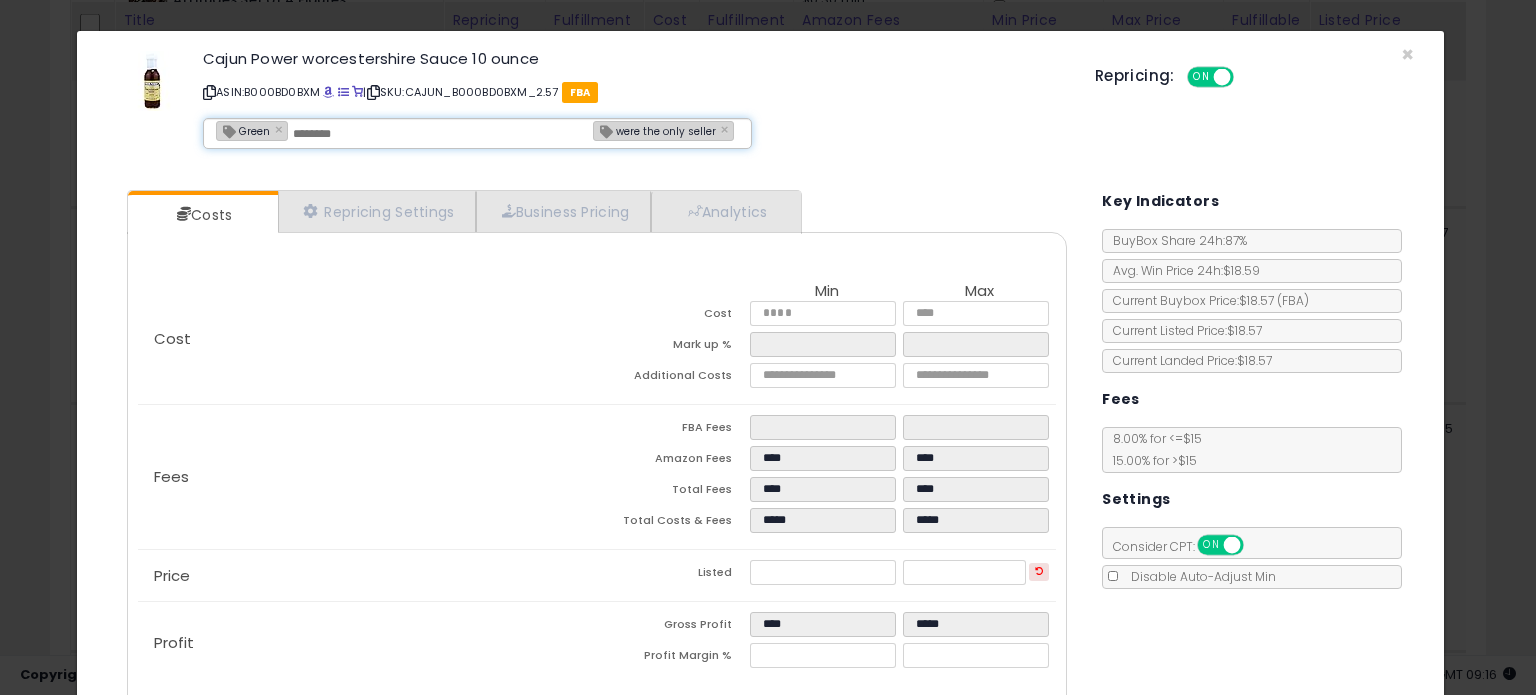 type on "**********" 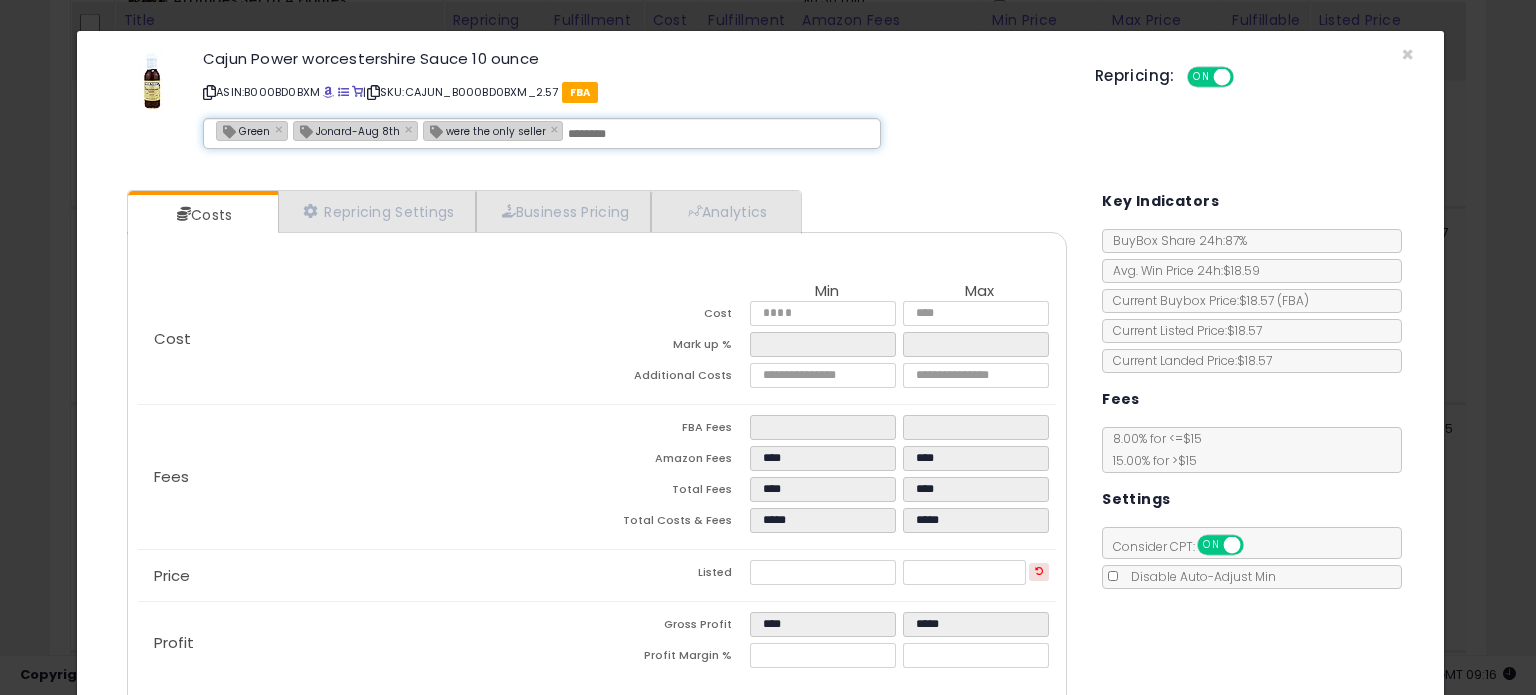 click on "ASIN:  B000BD0BXM
|
SKU:  CAJUN_B000BD0BXM_2.57
FBA" at bounding box center [634, 92] 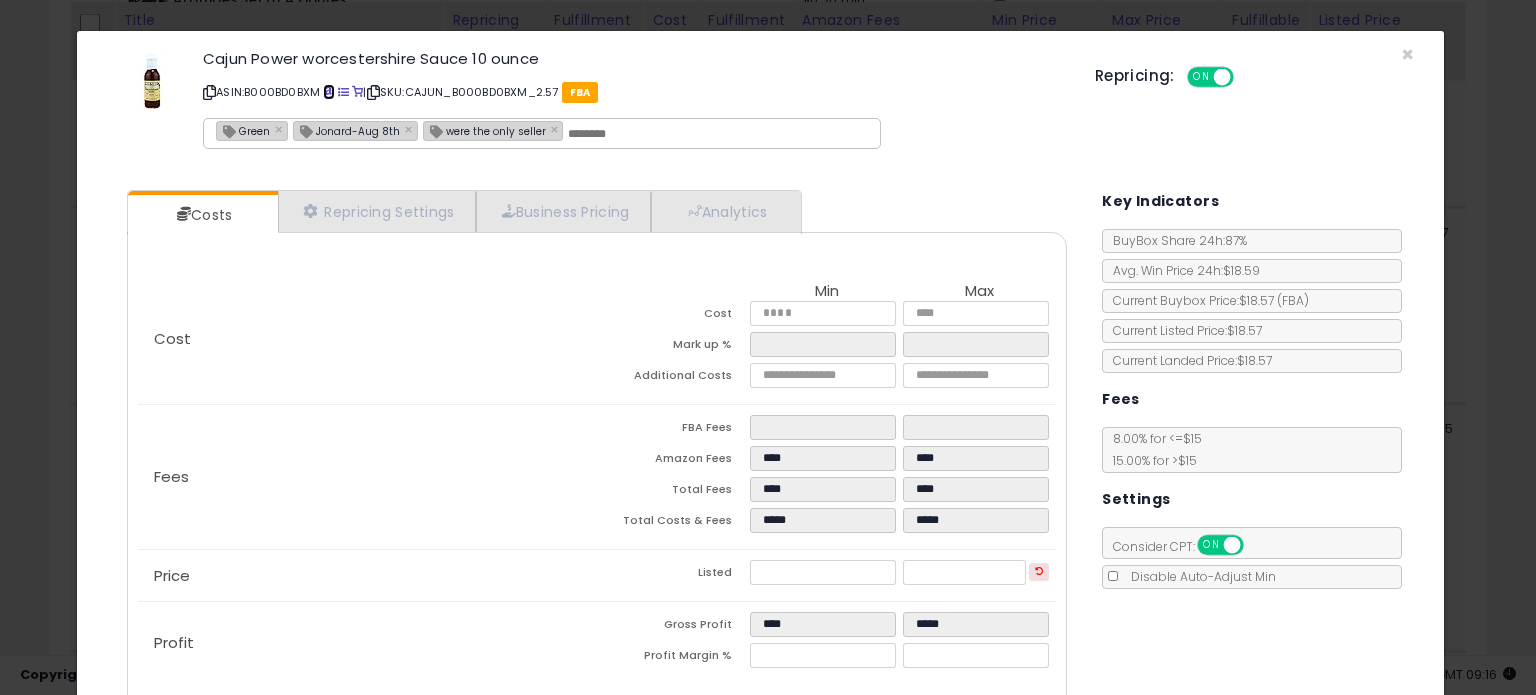 click at bounding box center (328, 92) 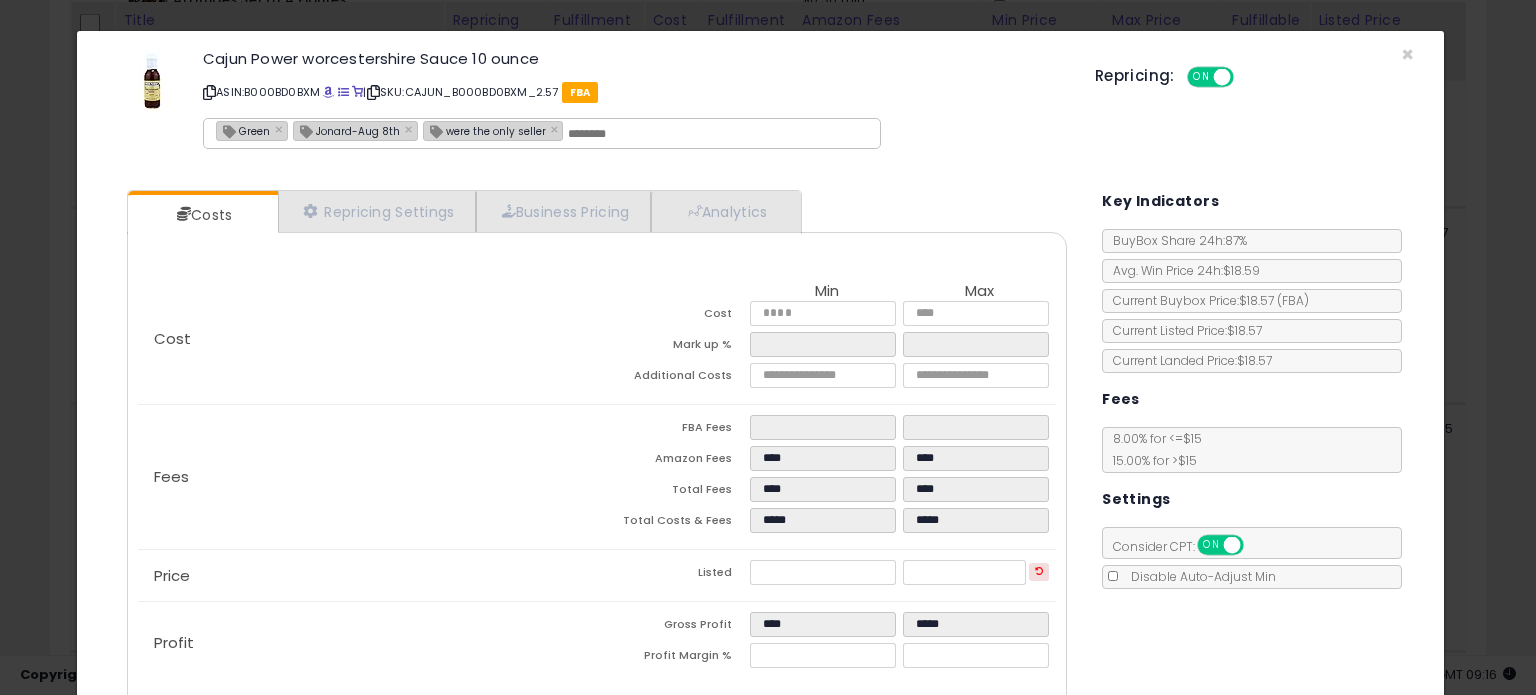 click at bounding box center [209, 92] 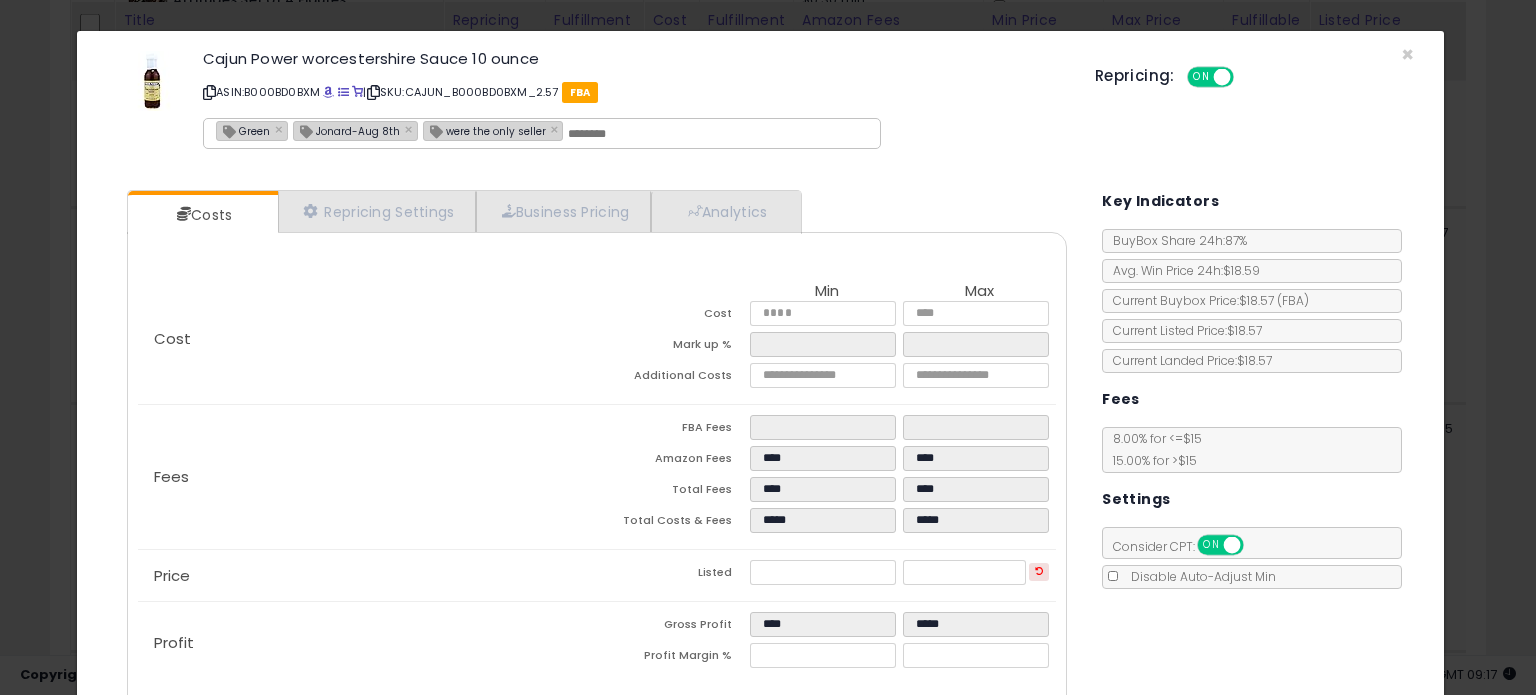 scroll, scrollTop: 105, scrollLeft: 0, axis: vertical 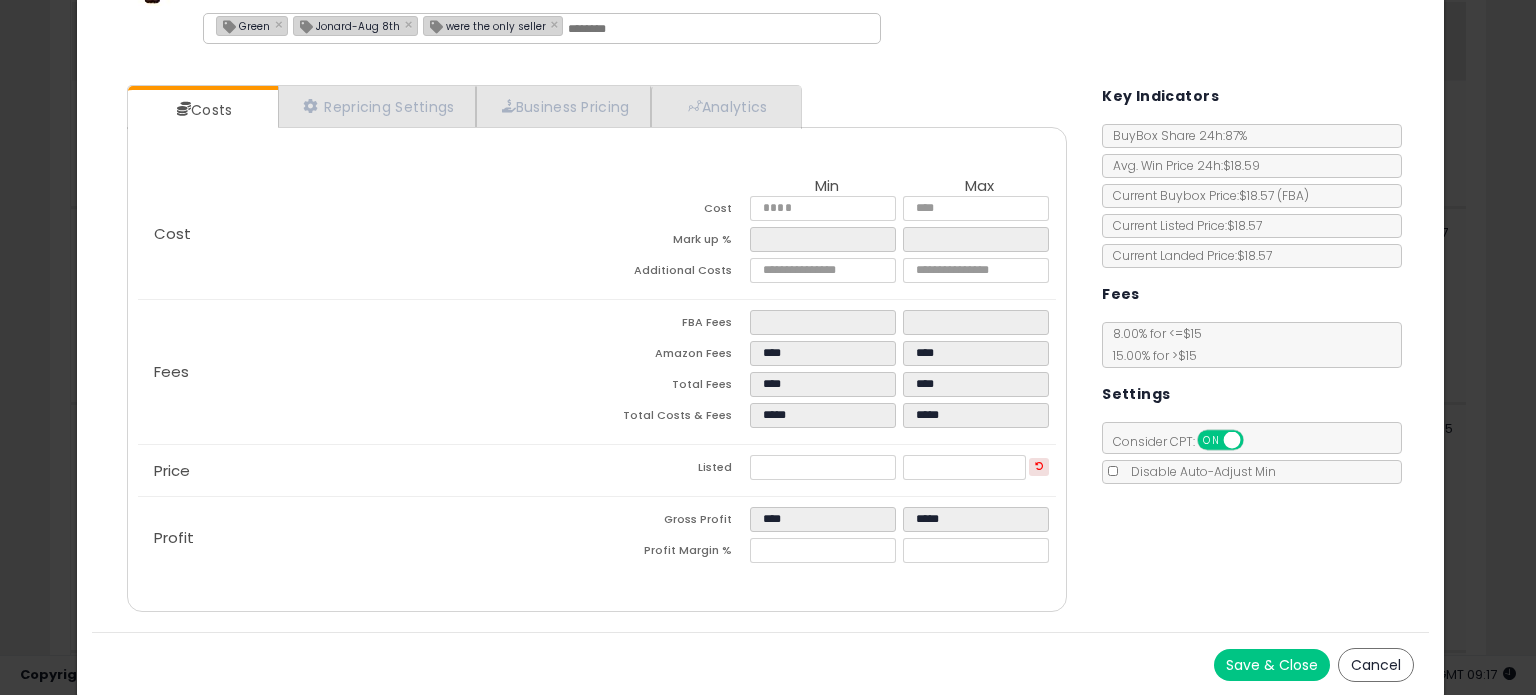 click on "Save & Close" at bounding box center [1272, 665] 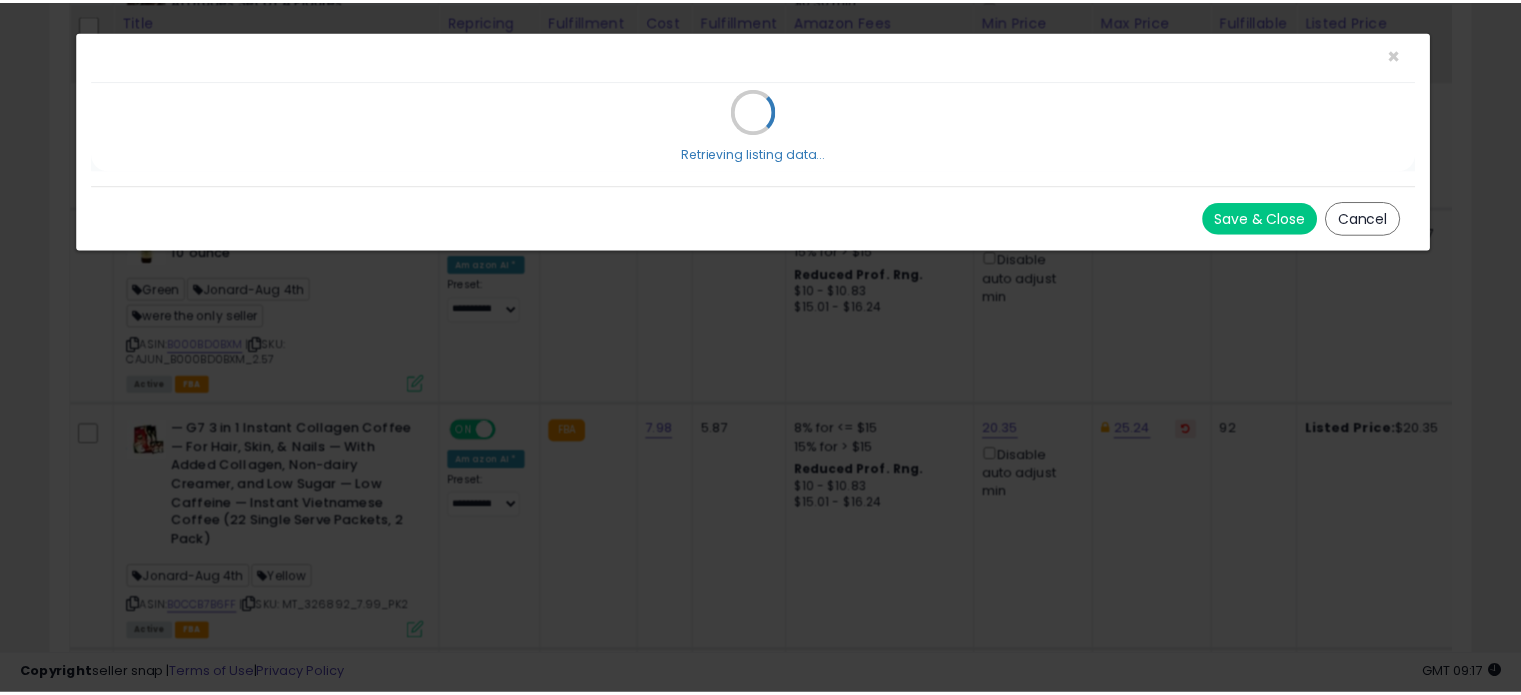 scroll, scrollTop: 0, scrollLeft: 0, axis: both 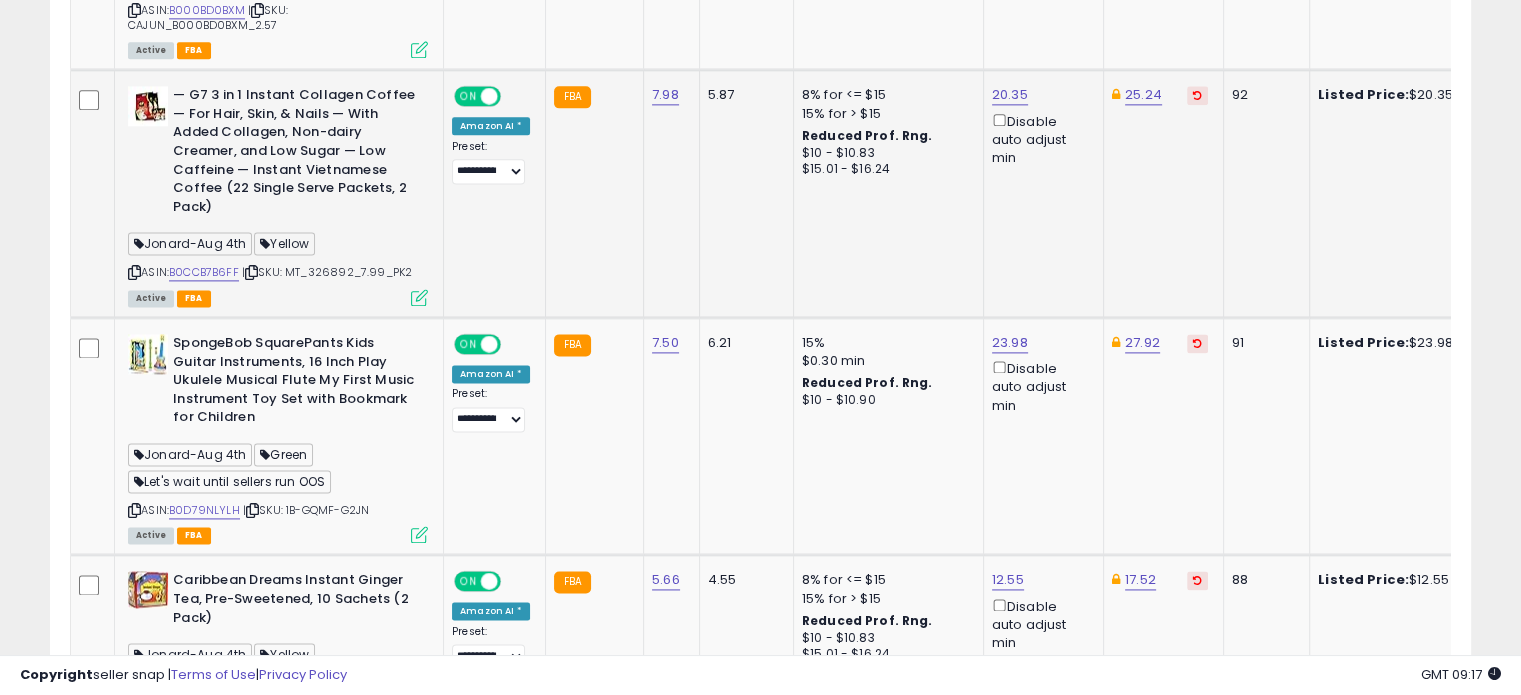 click at bounding box center [419, 297] 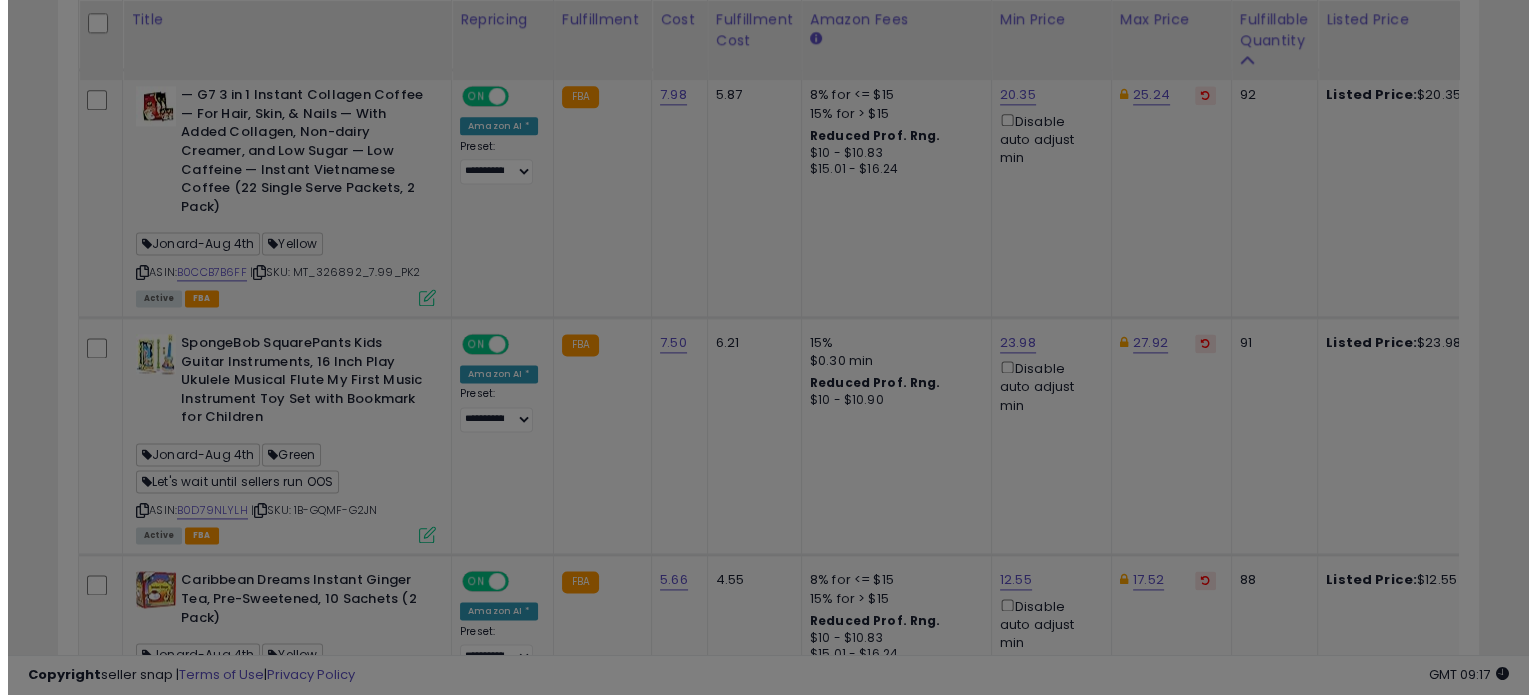 scroll, scrollTop: 999589, scrollLeft: 999168, axis: both 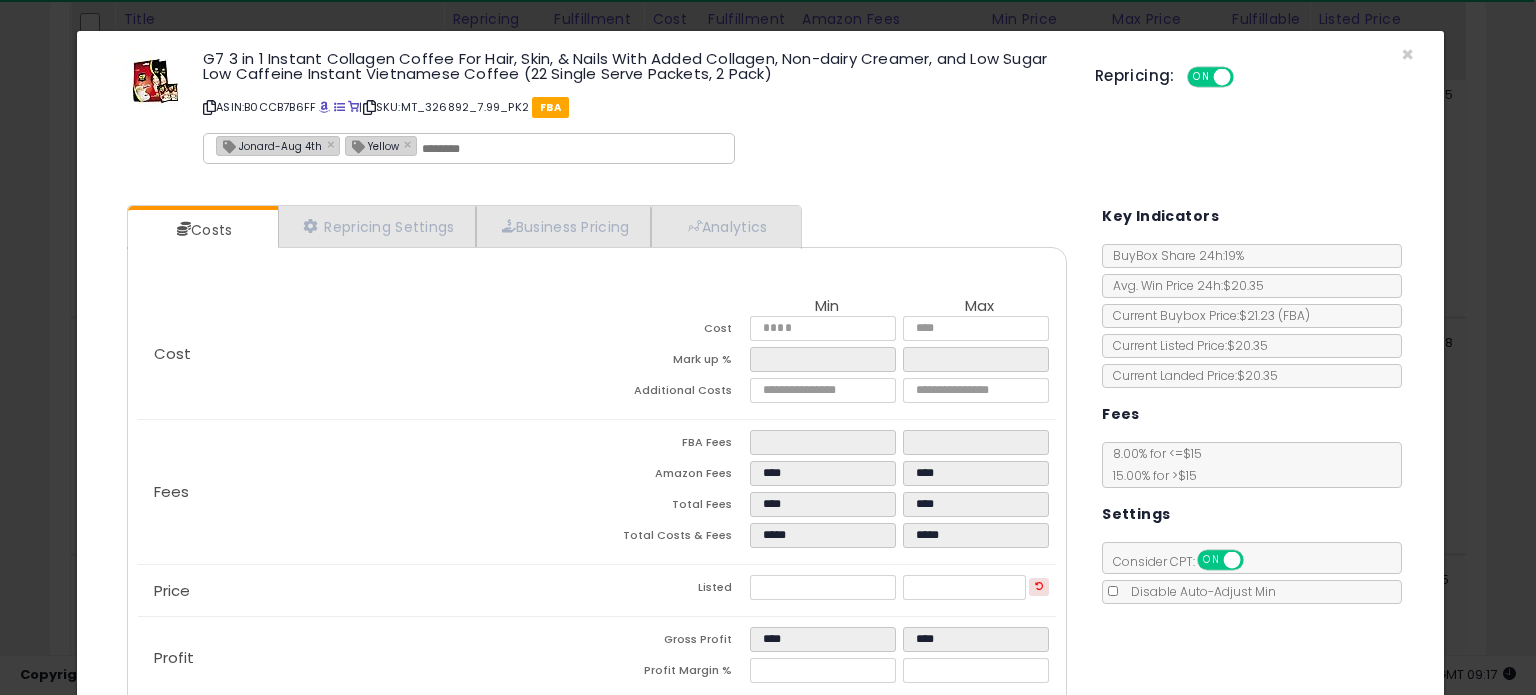 click on "Jonard-Aug 4th" at bounding box center [269, 145] 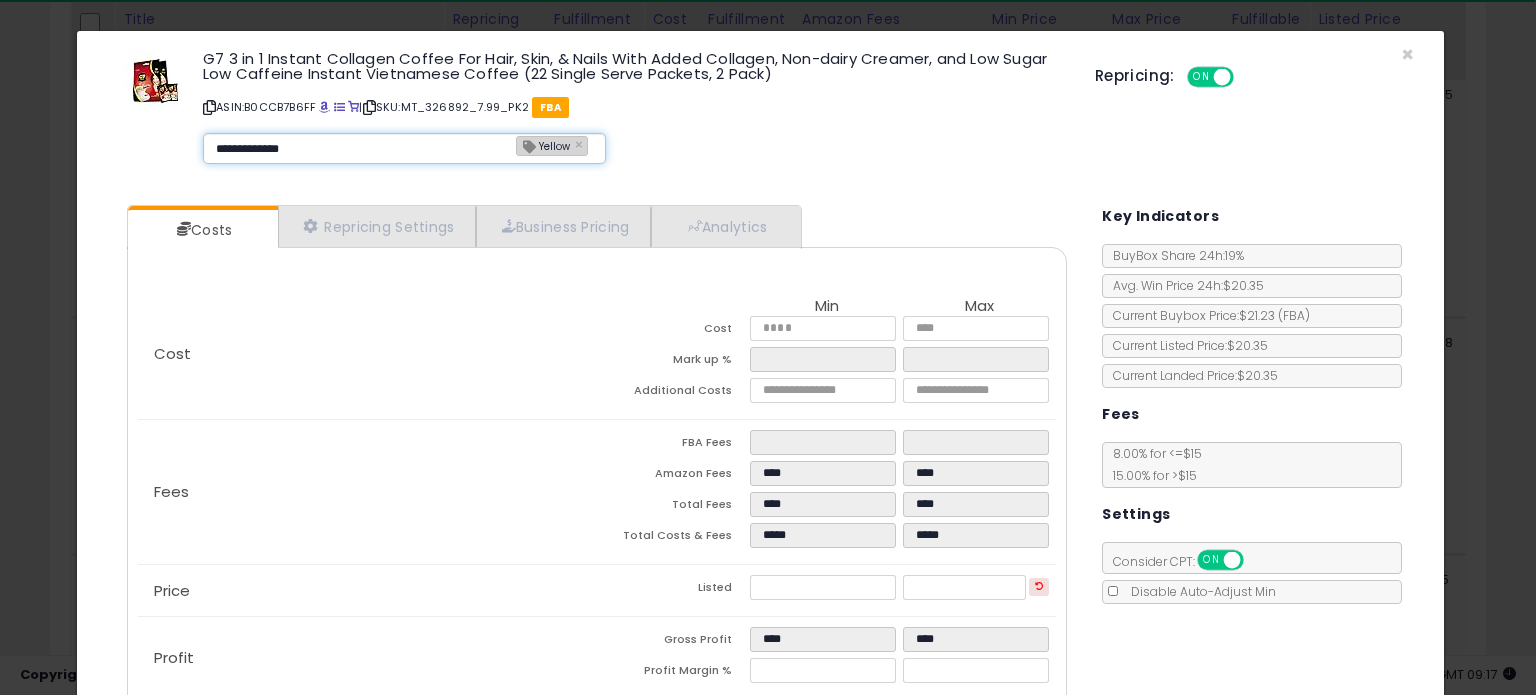 type on "**********" 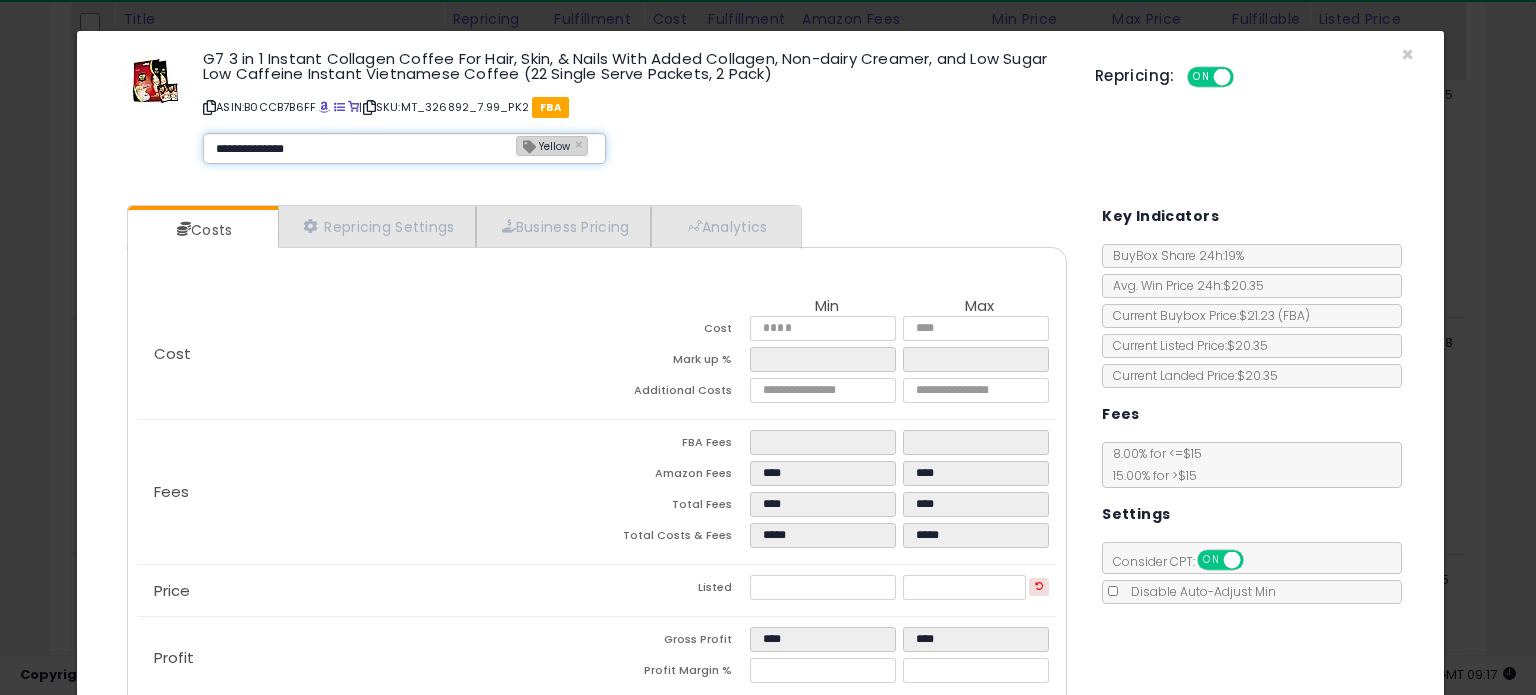 type 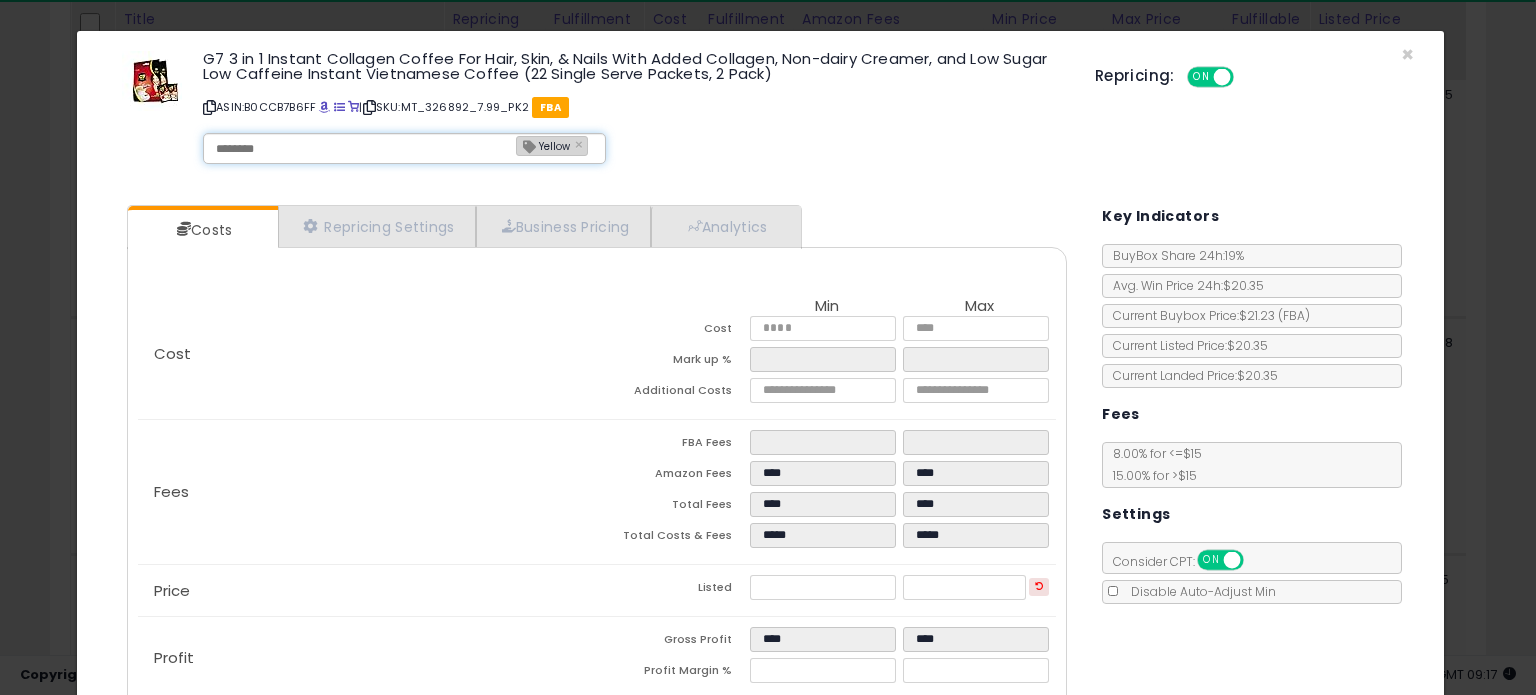 type on "**********" 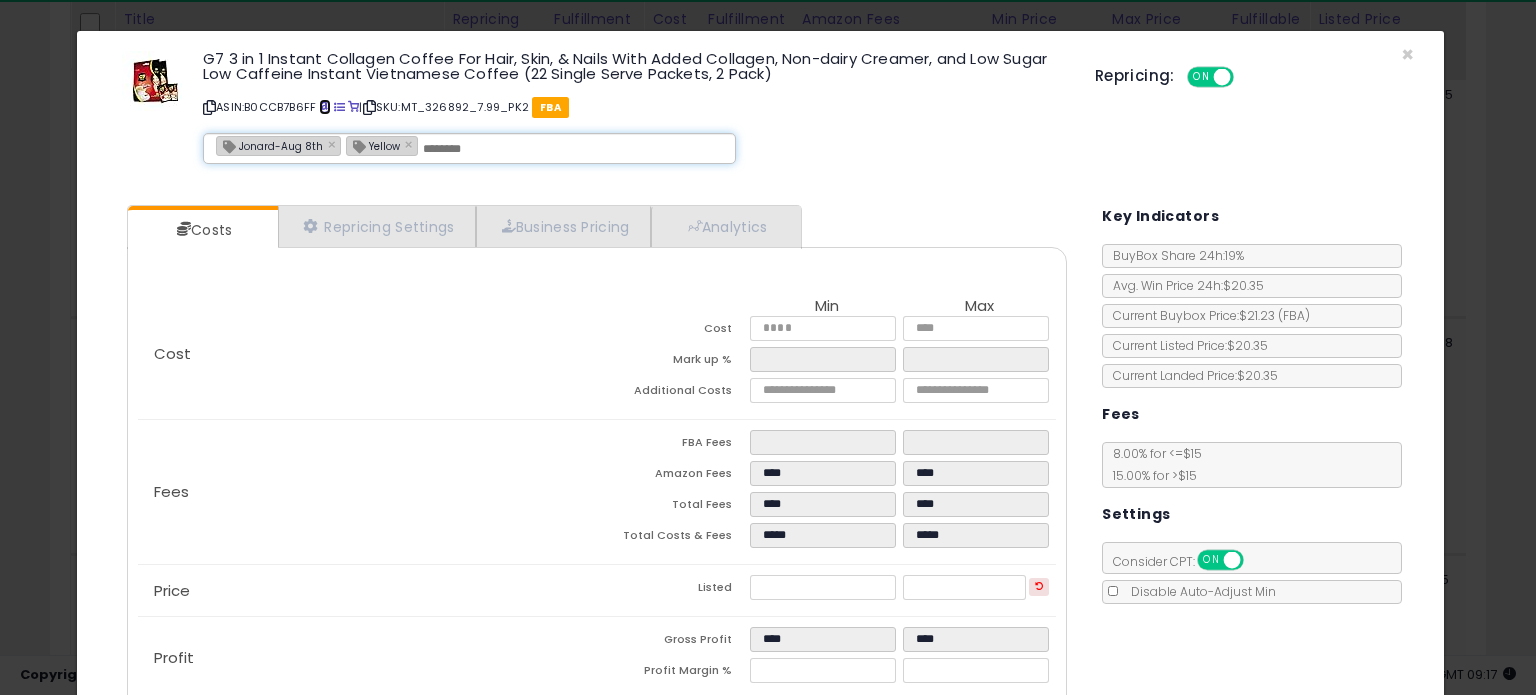click at bounding box center [324, 107] 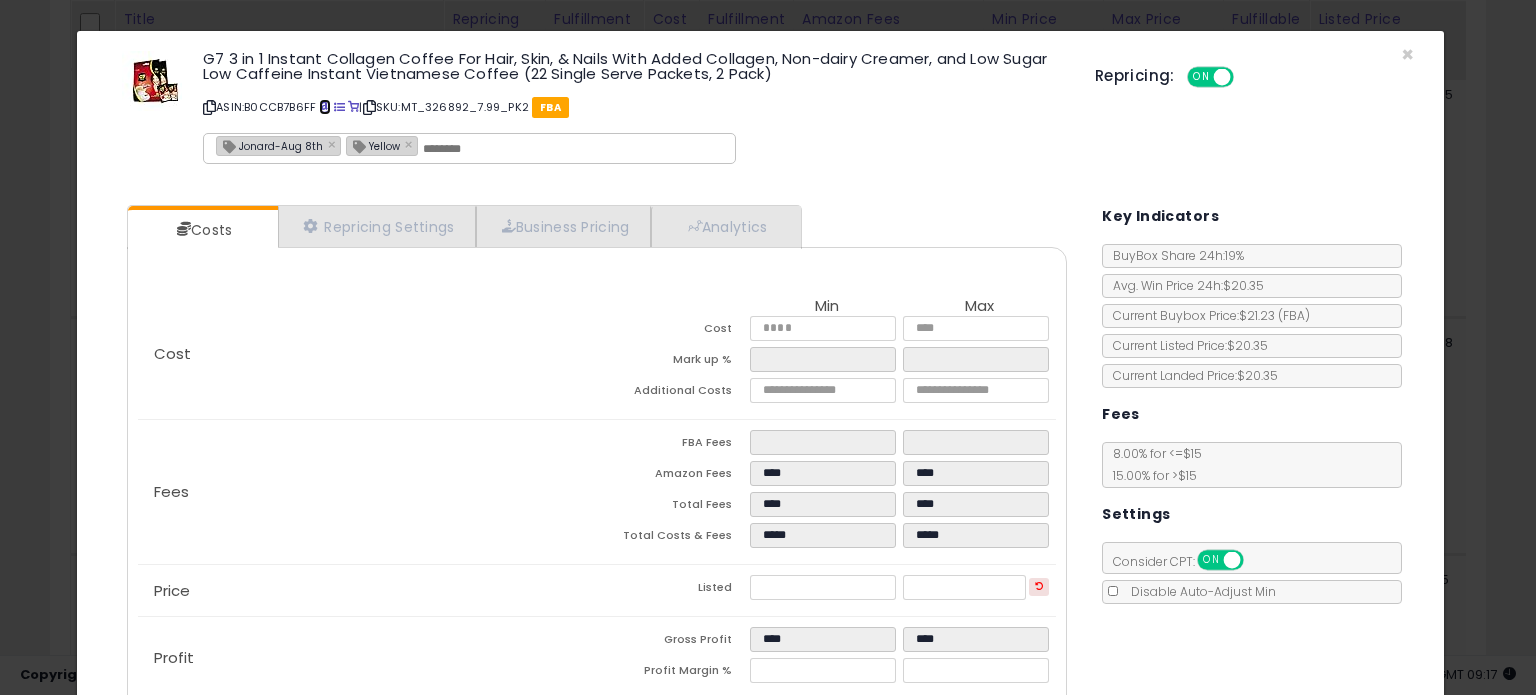 scroll, scrollTop: 120, scrollLeft: 0, axis: vertical 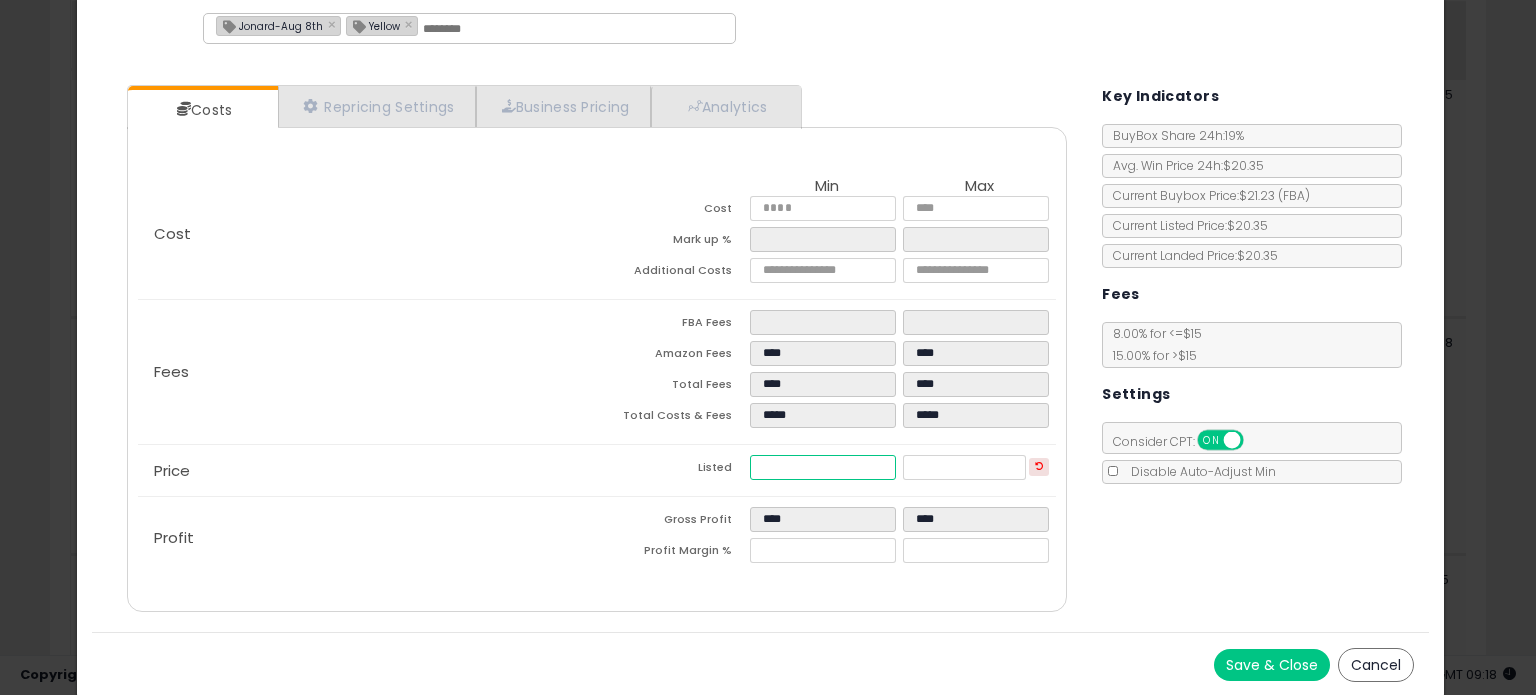 click on "*****" at bounding box center (822, 467) 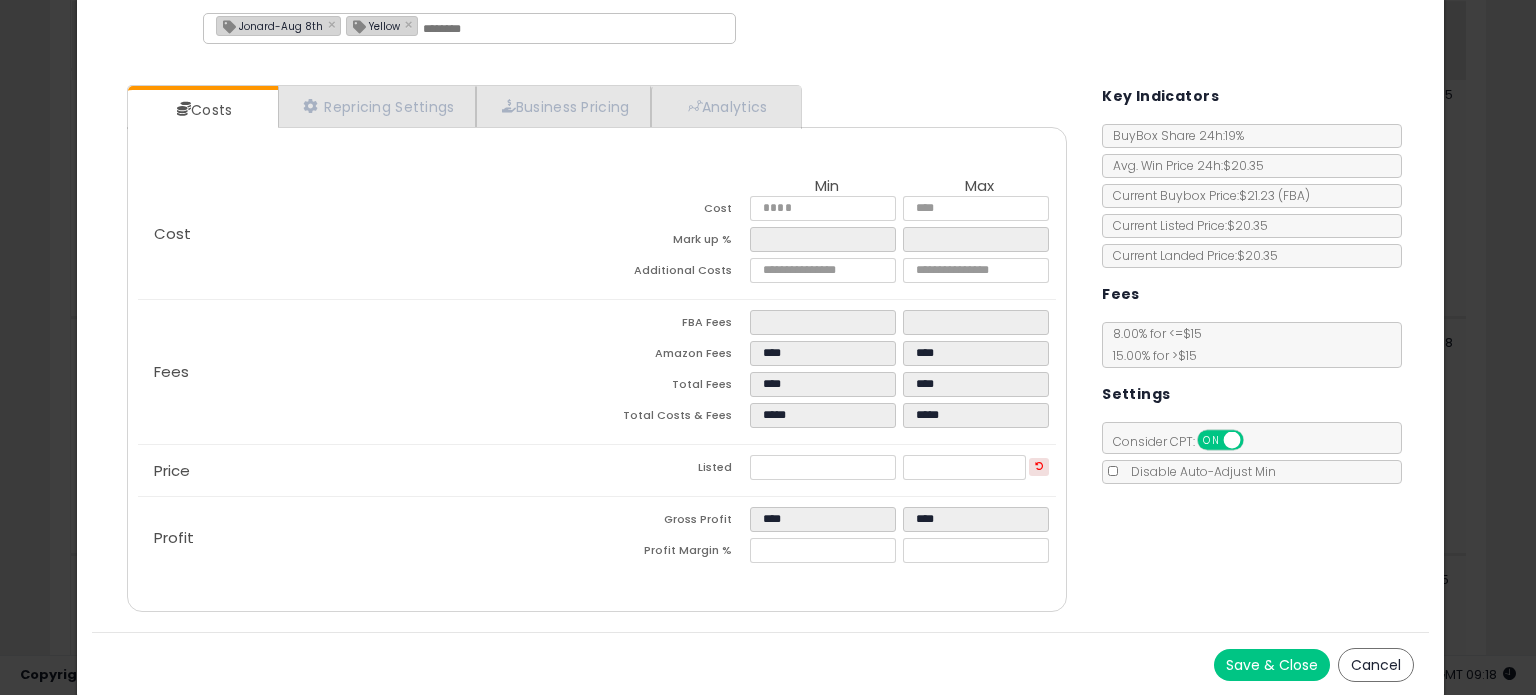 click on "Save & Close" at bounding box center [1272, 665] 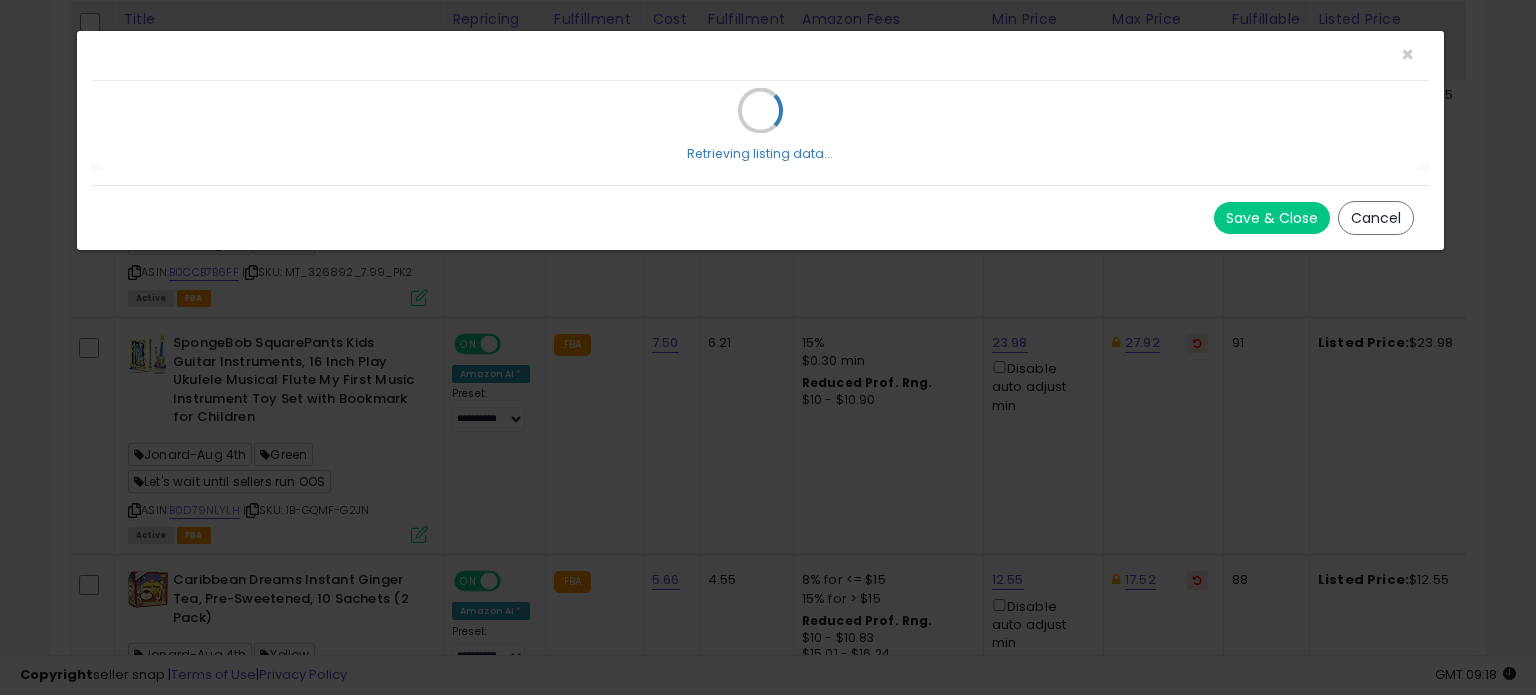 scroll, scrollTop: 0, scrollLeft: 0, axis: both 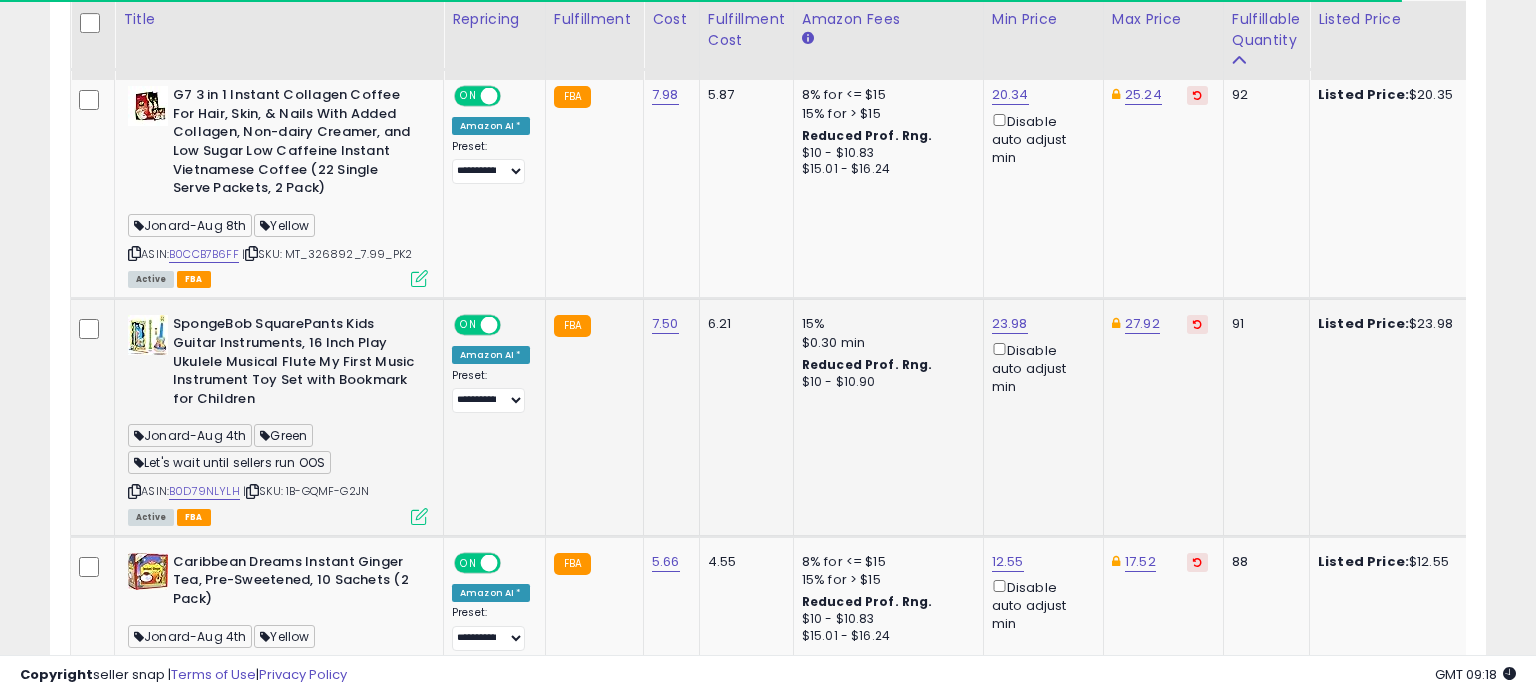 click at bounding box center (419, 516) 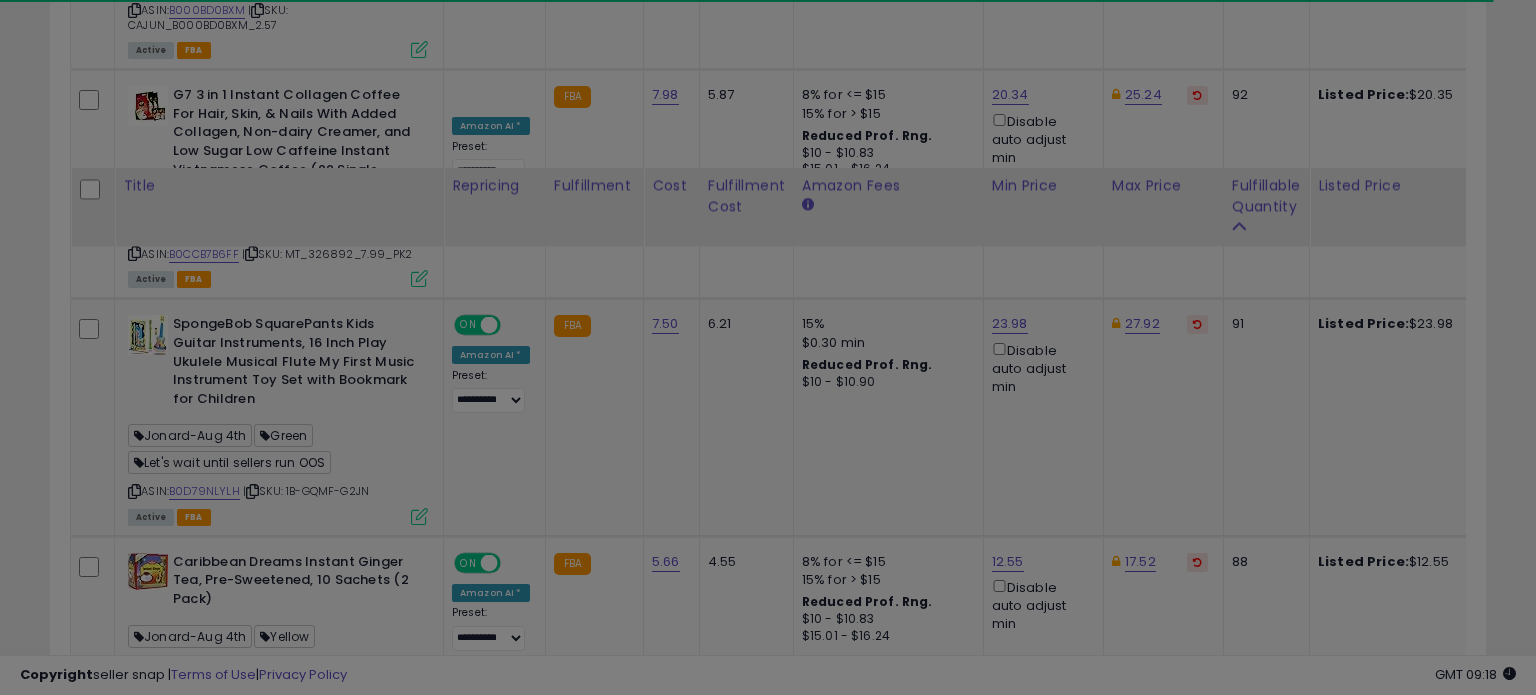 scroll, scrollTop: 2856, scrollLeft: 0, axis: vertical 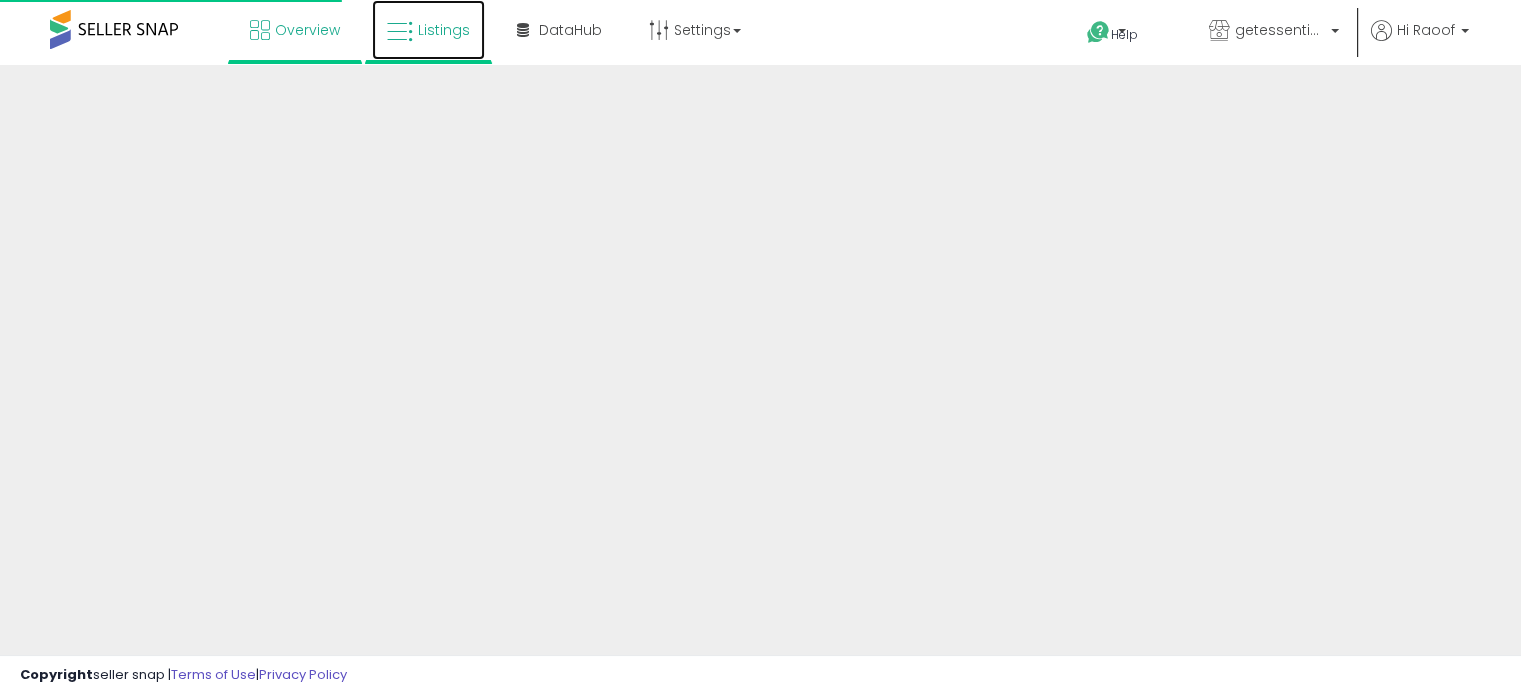 click on "Listings" at bounding box center [444, 30] 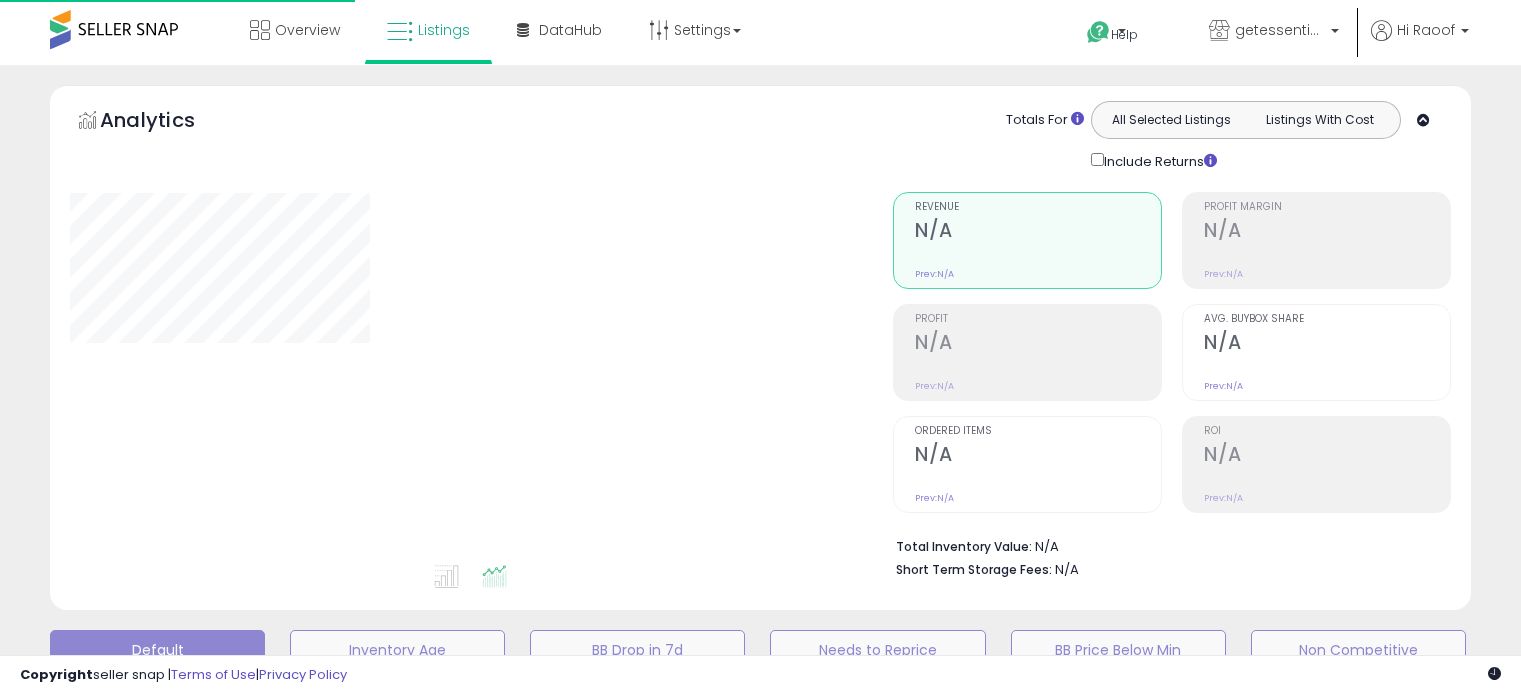 scroll, scrollTop: 0, scrollLeft: 0, axis: both 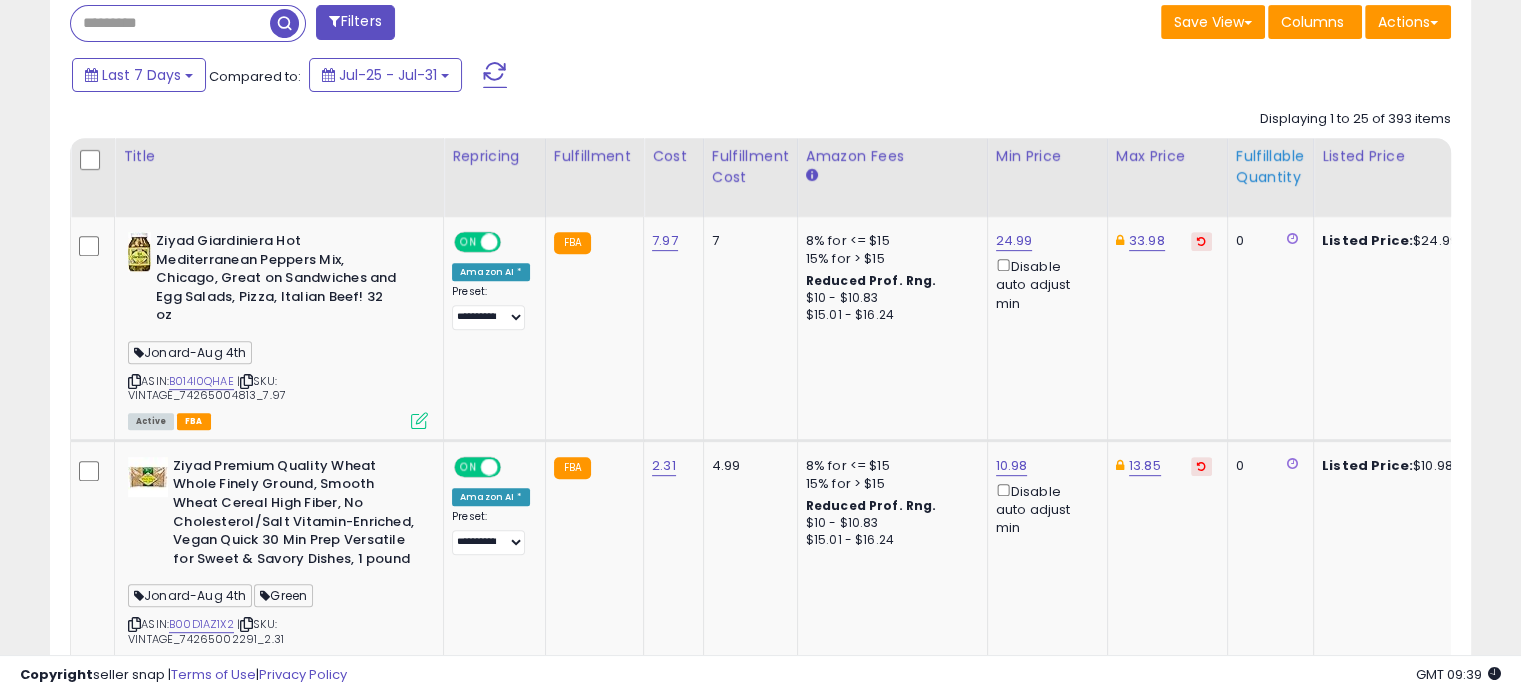 click on "Fulfillable Quantity" at bounding box center (1270, 167) 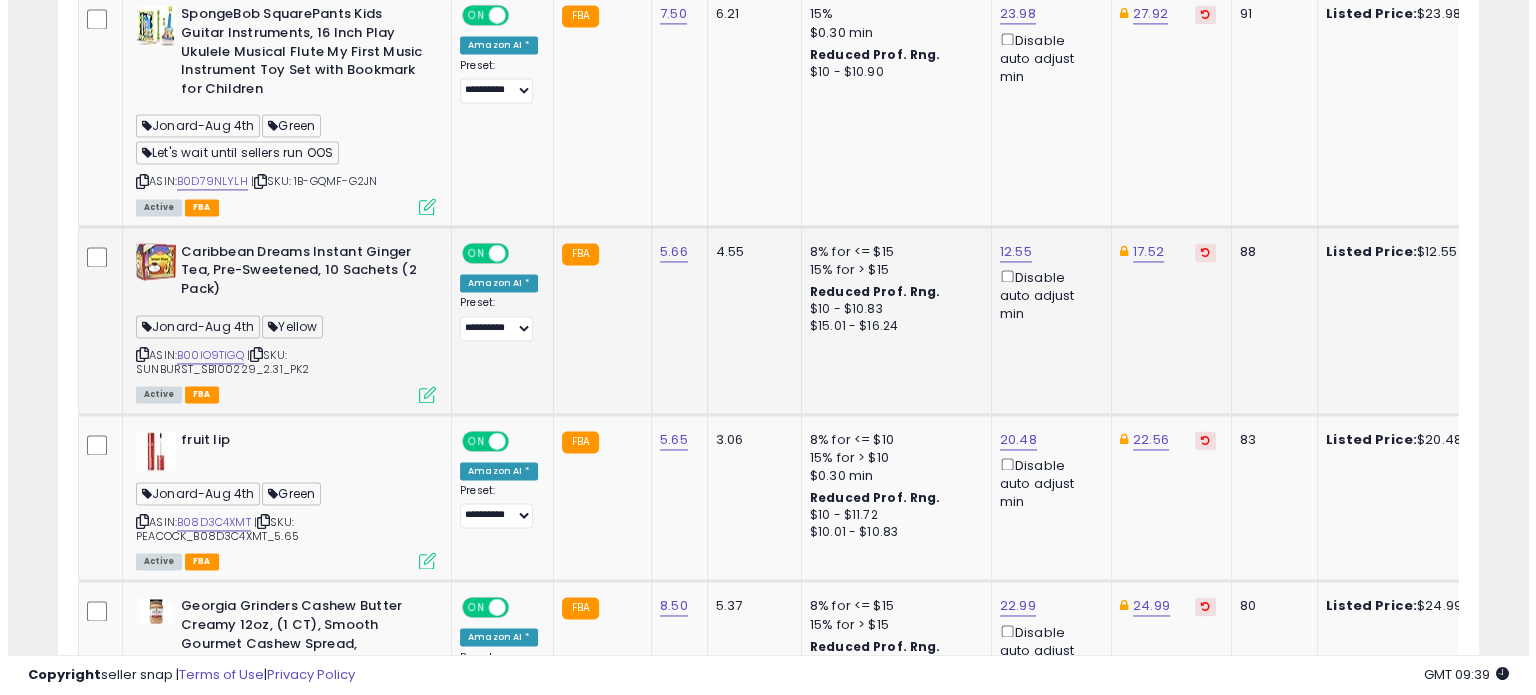 scroll, scrollTop: 2833, scrollLeft: 0, axis: vertical 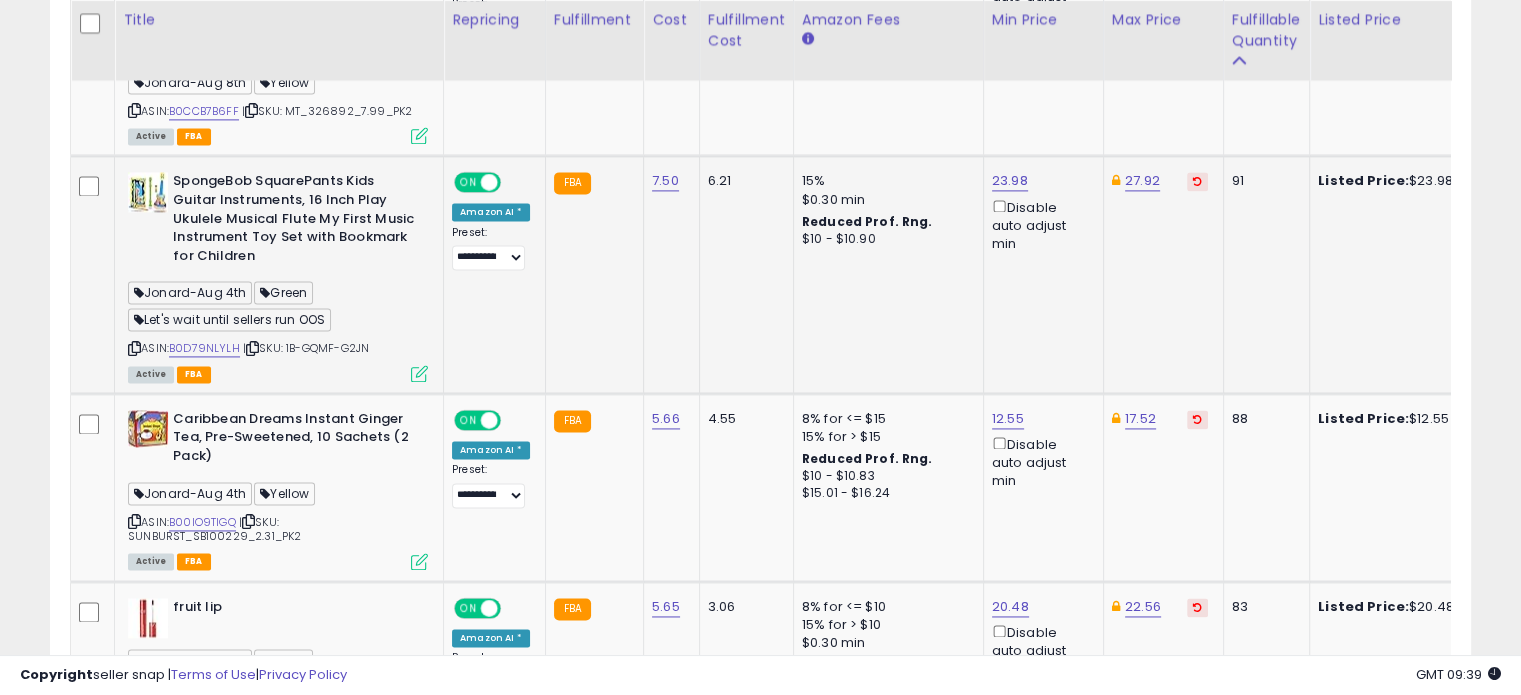 click at bounding box center [419, 373] 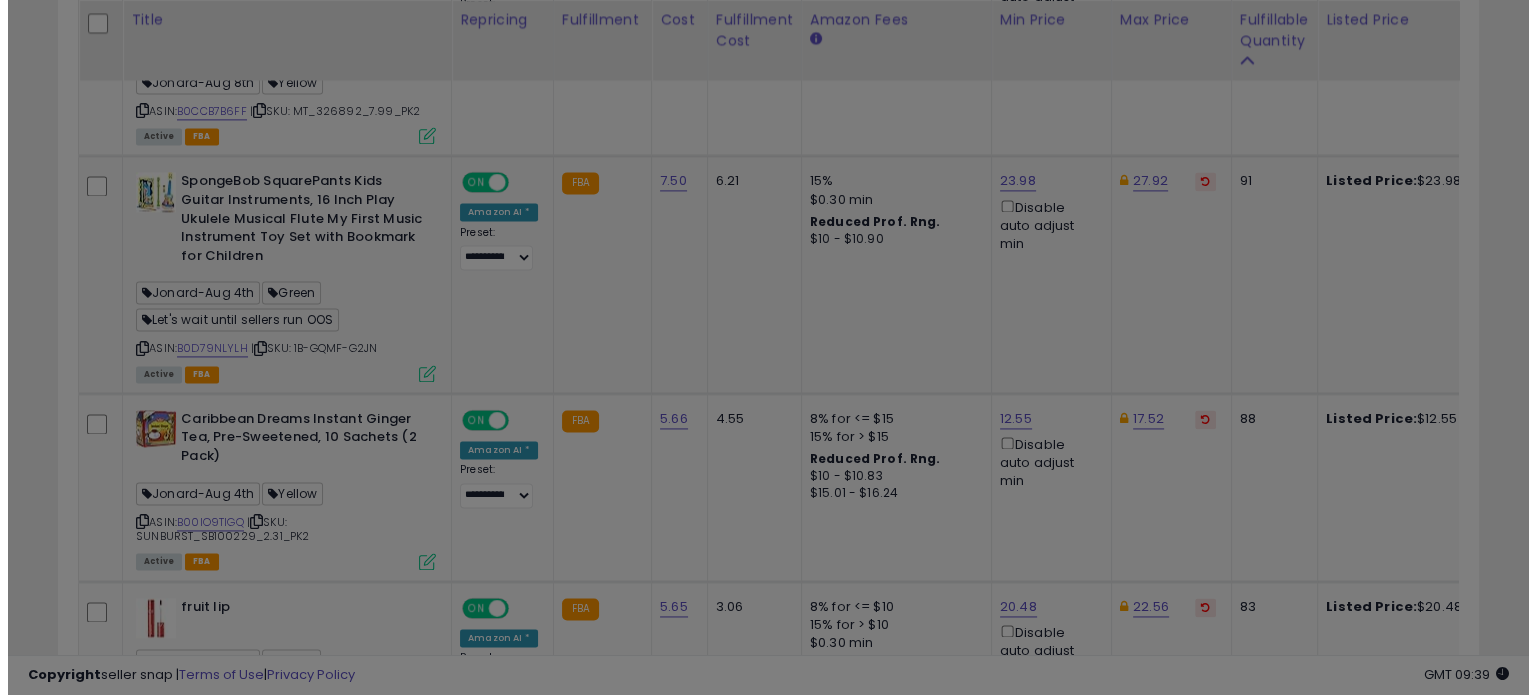 scroll, scrollTop: 999589, scrollLeft: 999168, axis: both 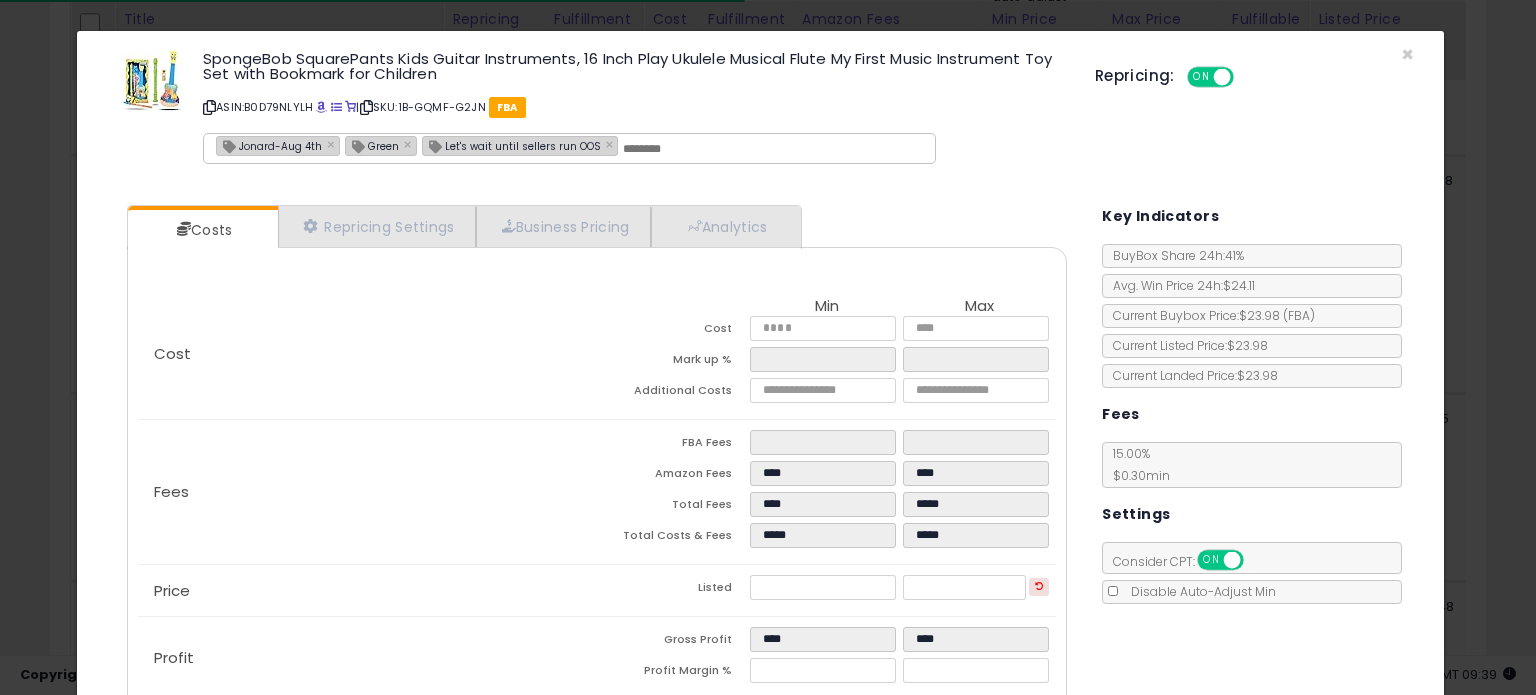 click on "Jonard-Aug 4th" at bounding box center [269, 145] 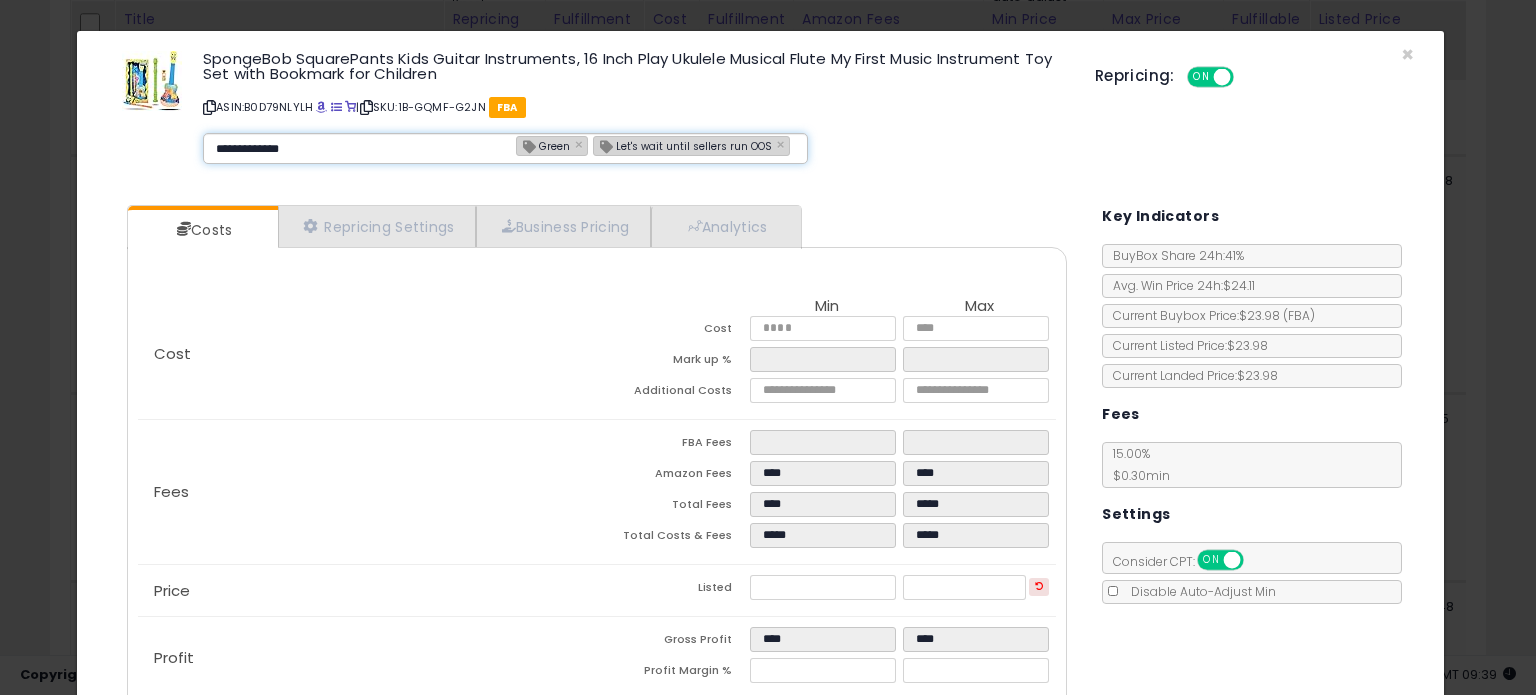 type on "**********" 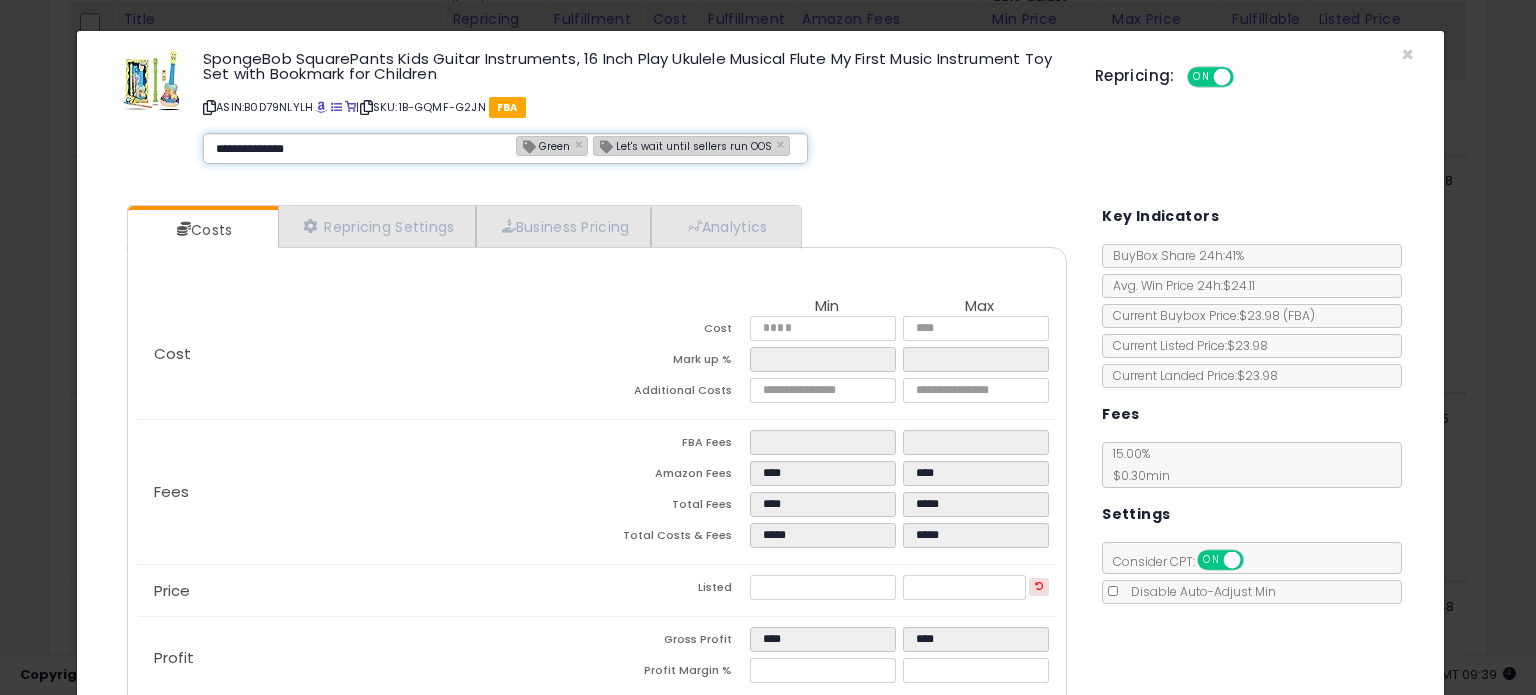 type 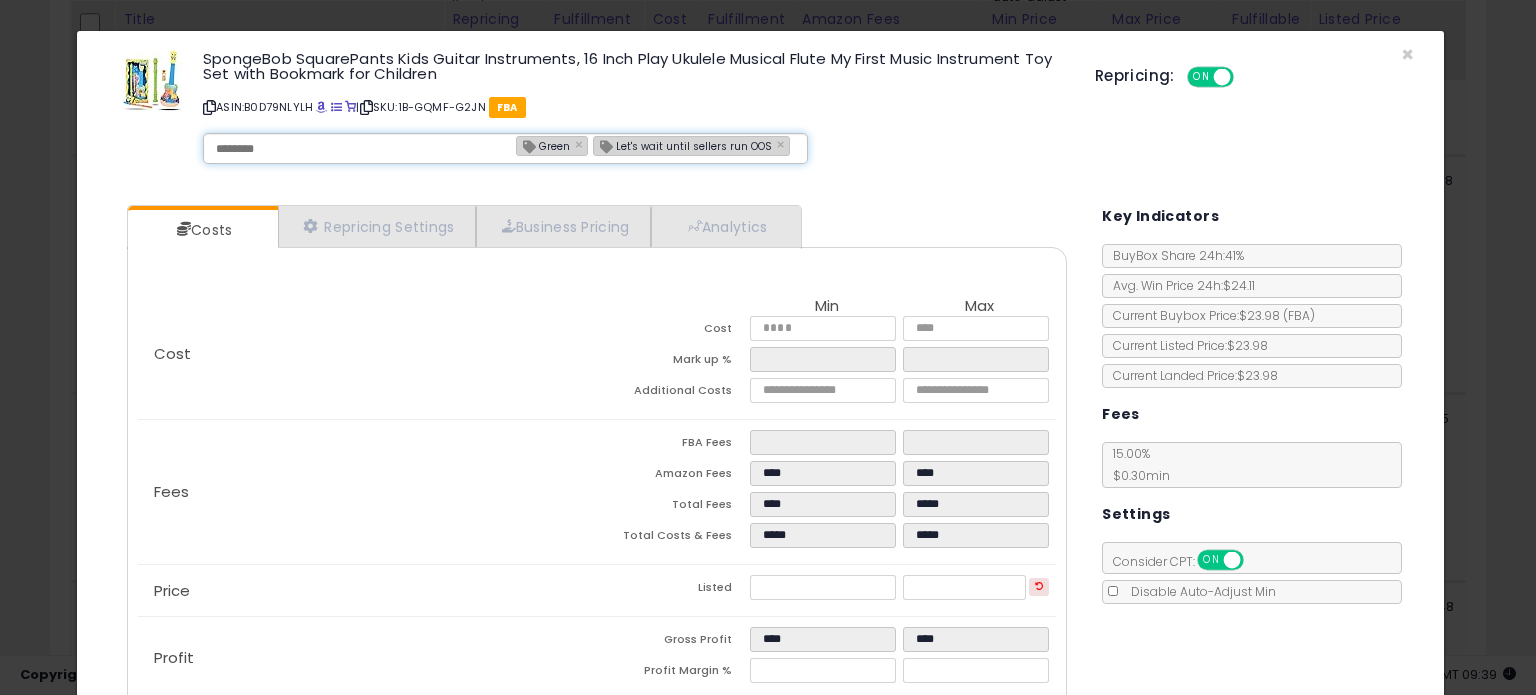 type on "**********" 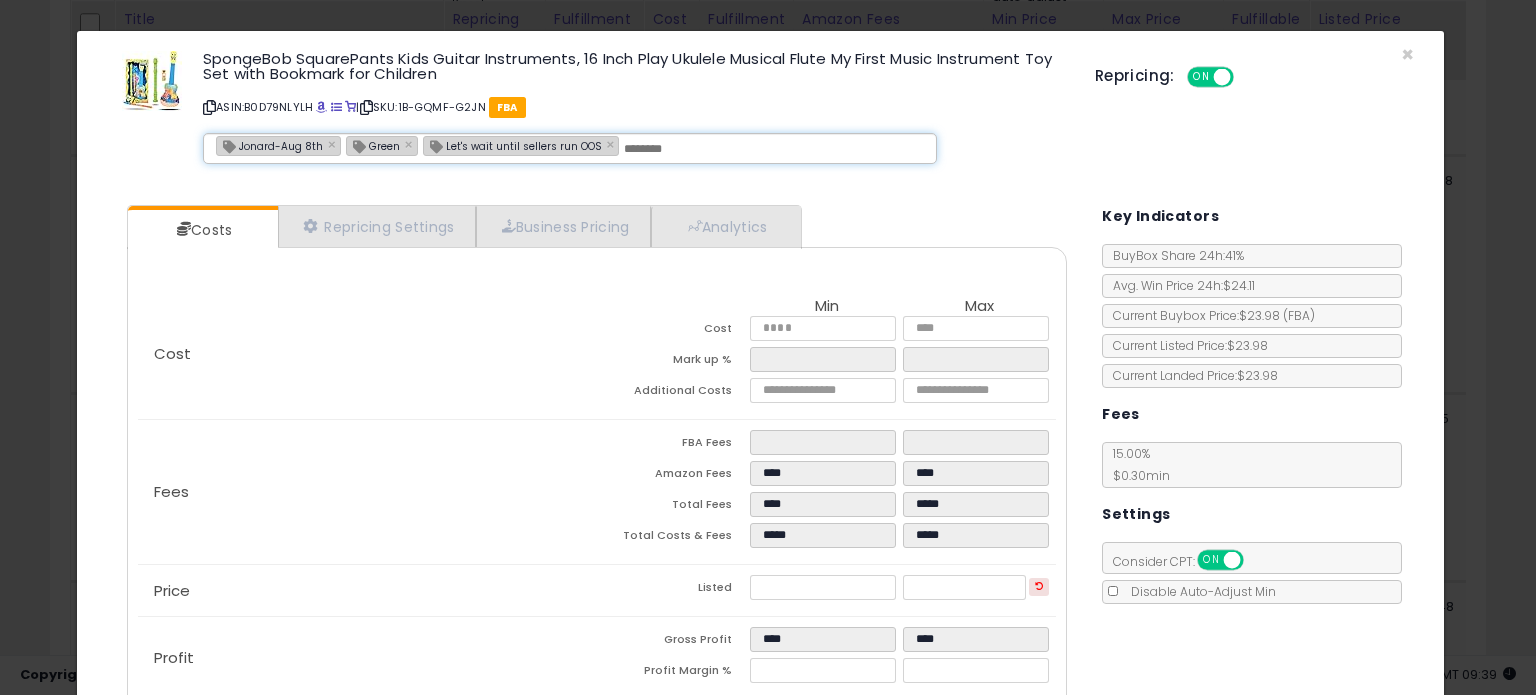 scroll, scrollTop: 120, scrollLeft: 0, axis: vertical 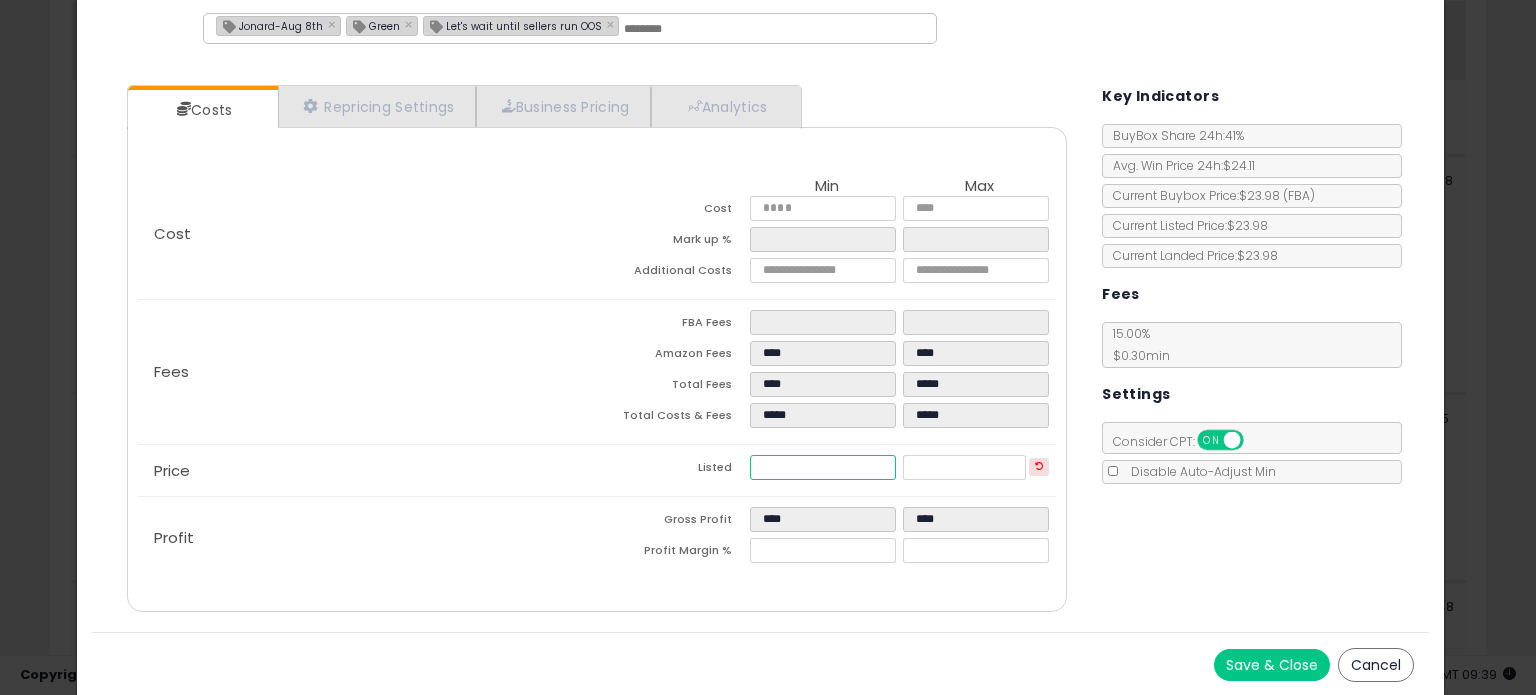 click on "*****" at bounding box center [822, 467] 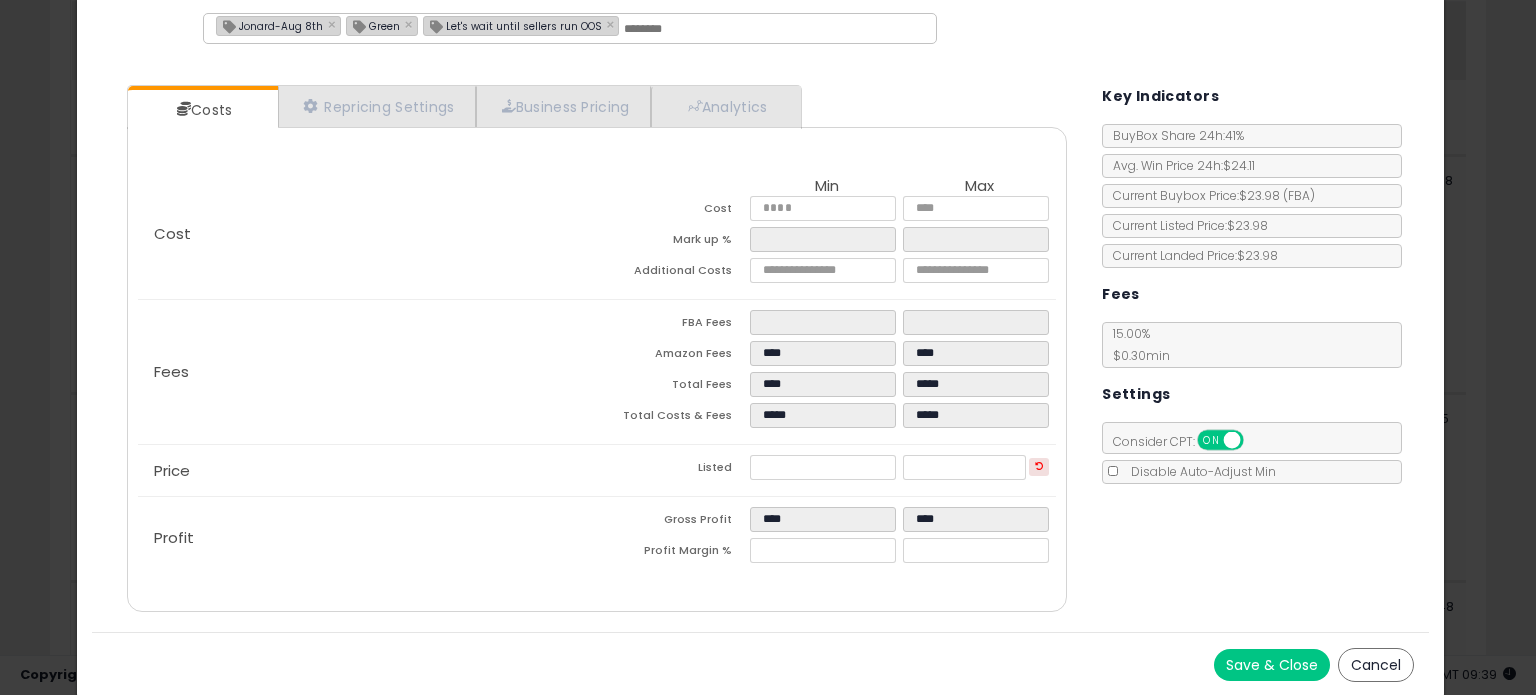 click on "Save & Close" at bounding box center [1272, 665] 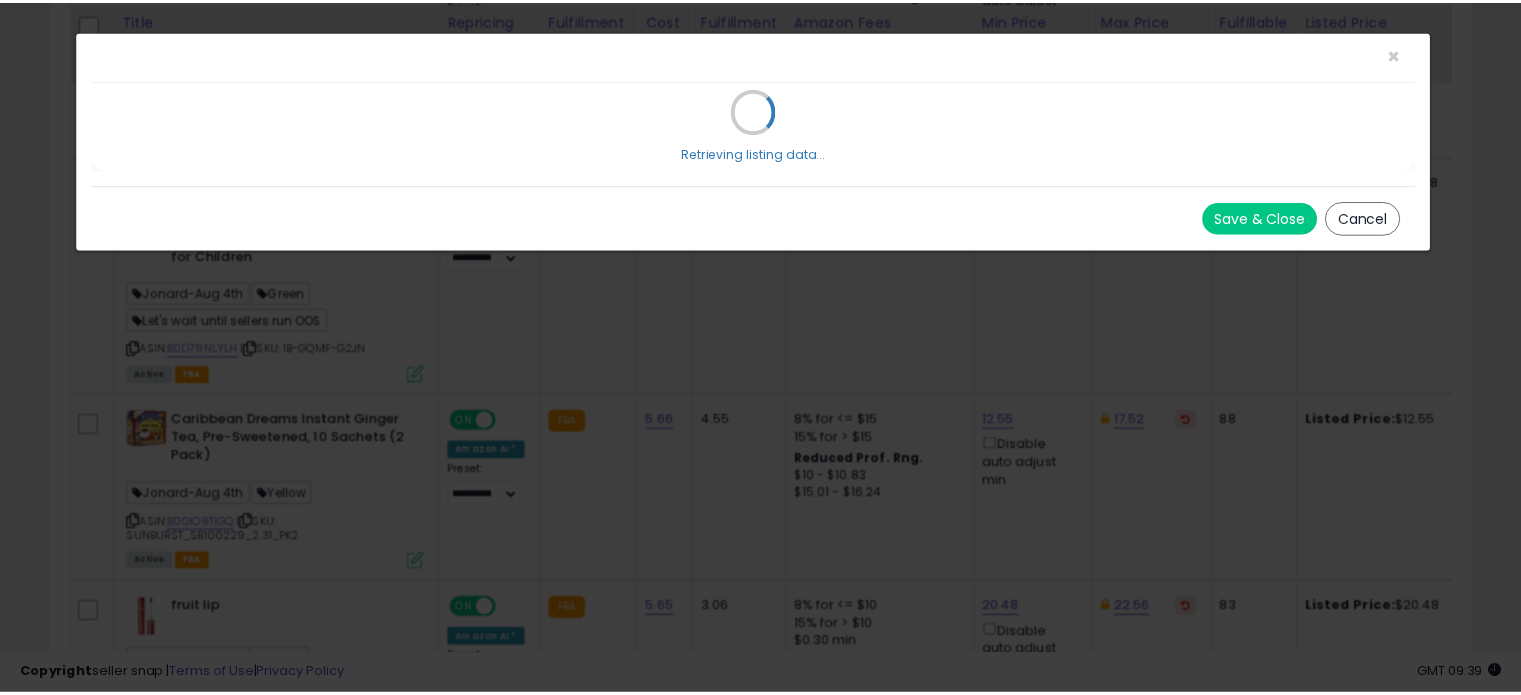scroll, scrollTop: 0, scrollLeft: 0, axis: both 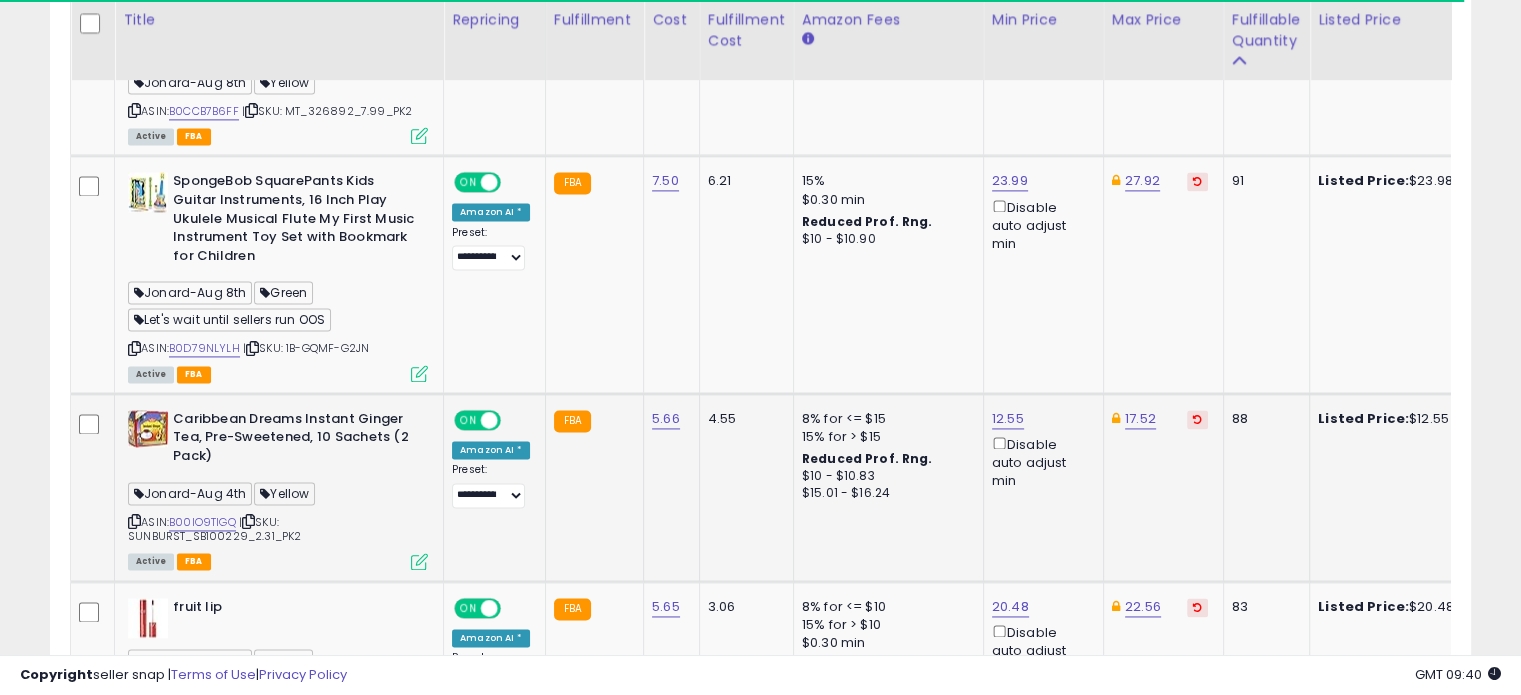 click at bounding box center [419, 561] 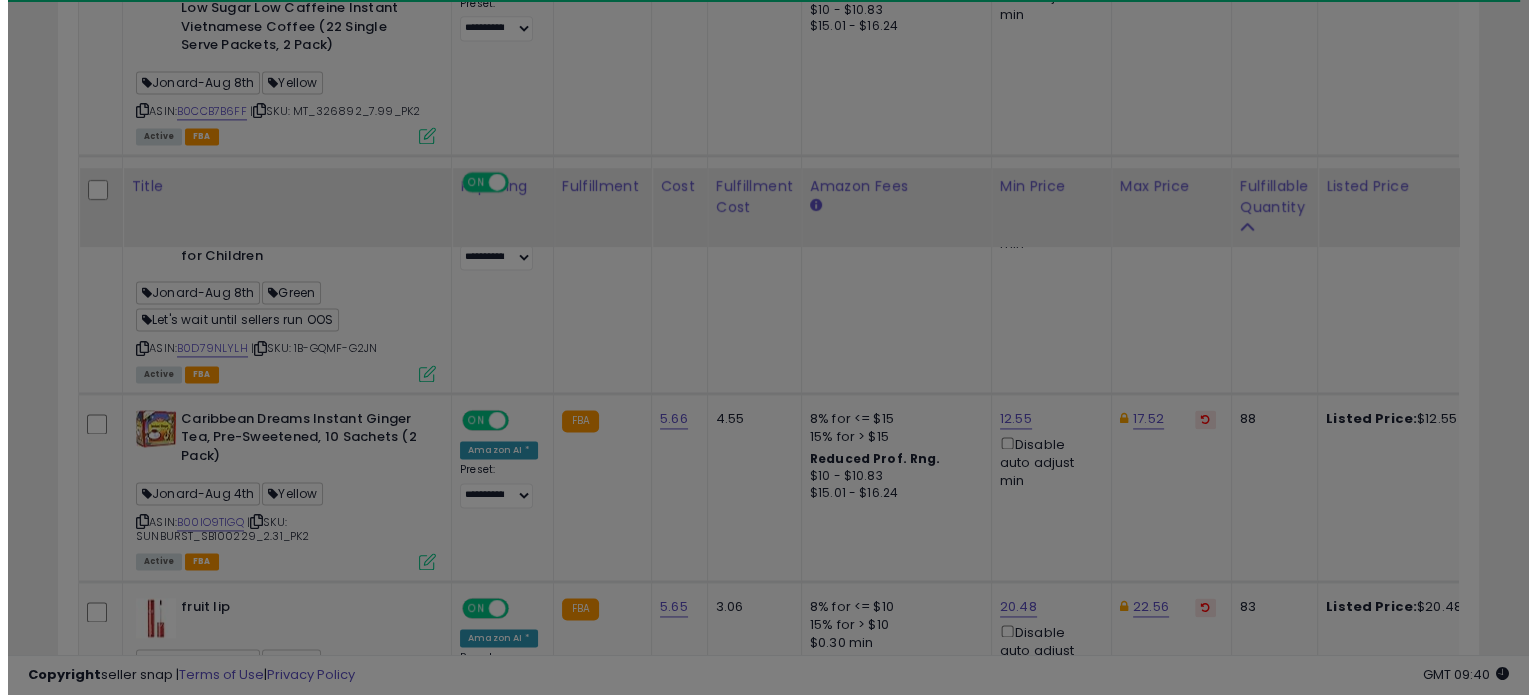 scroll, scrollTop: 3000, scrollLeft: 0, axis: vertical 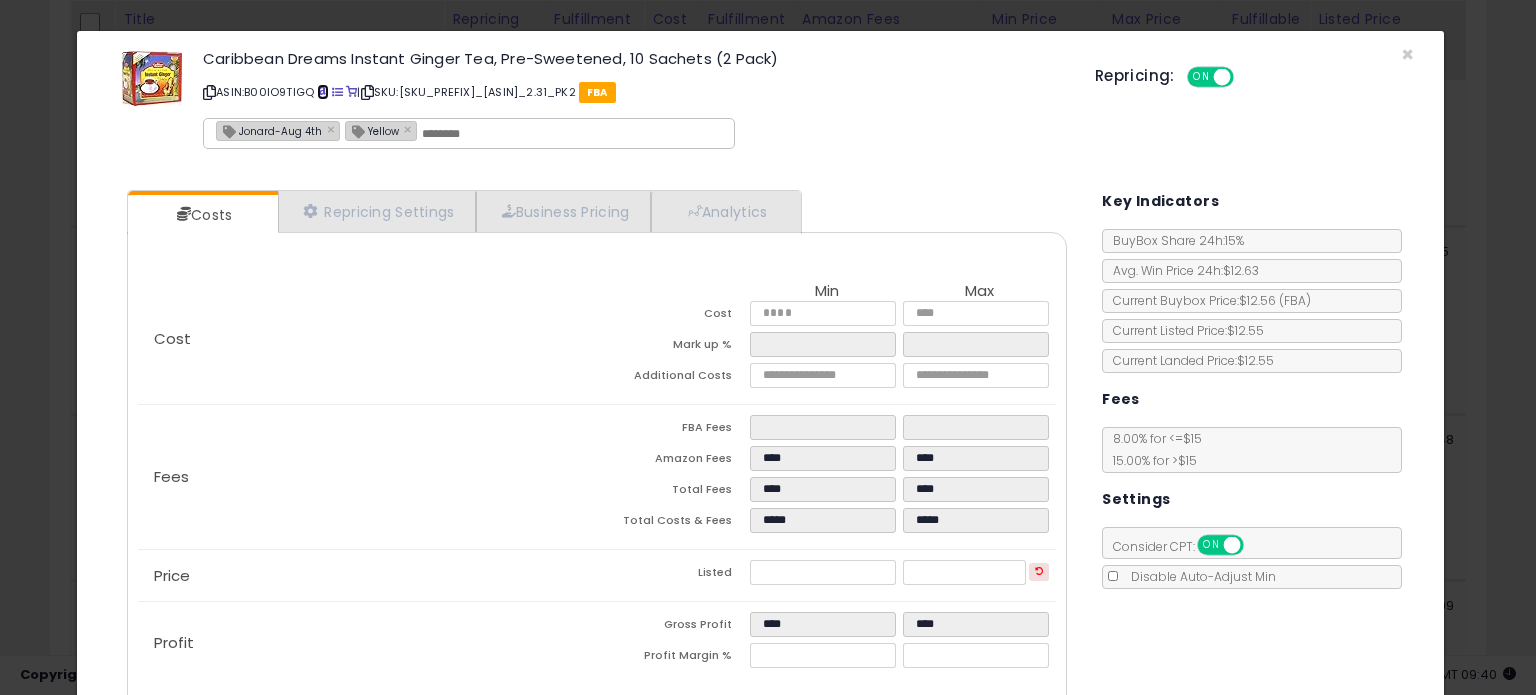 click at bounding box center [322, 92] 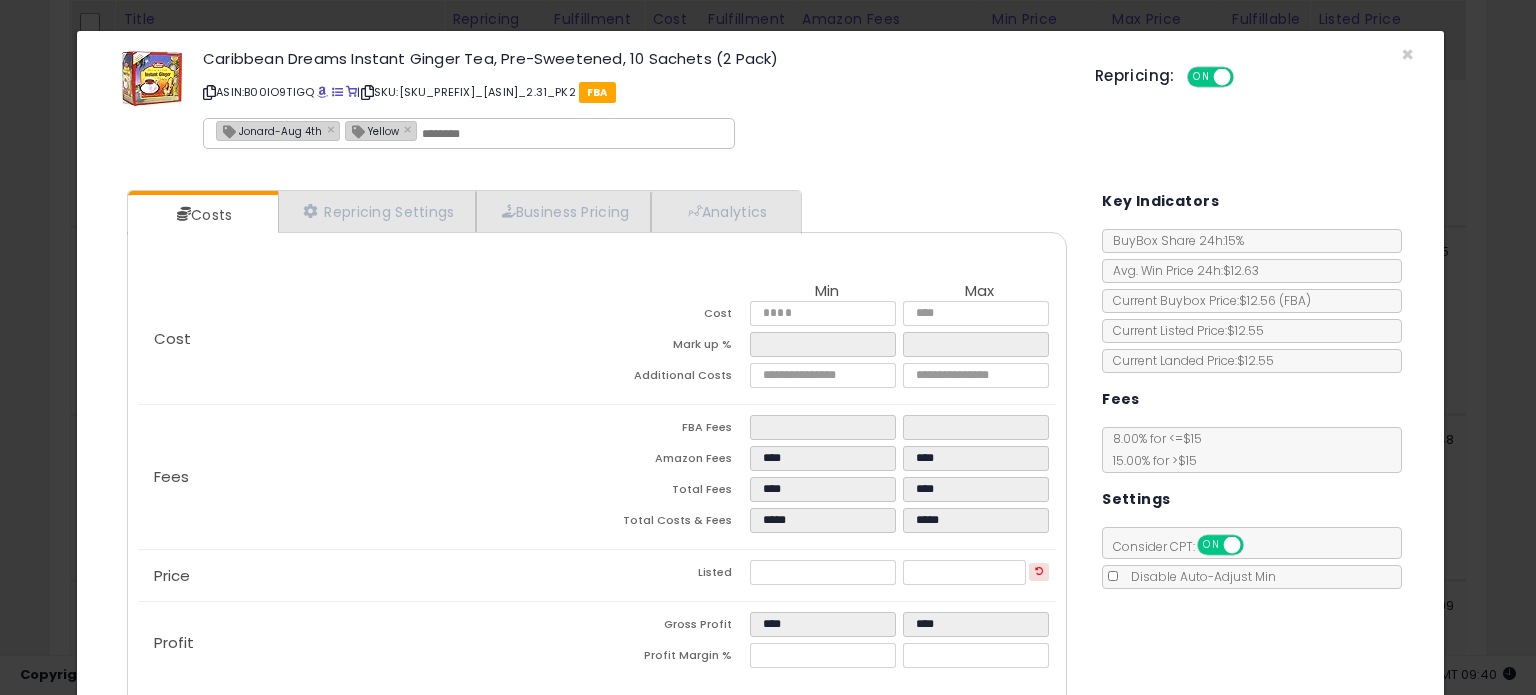 click on "Jonard-Aug 4th" at bounding box center (269, 130) 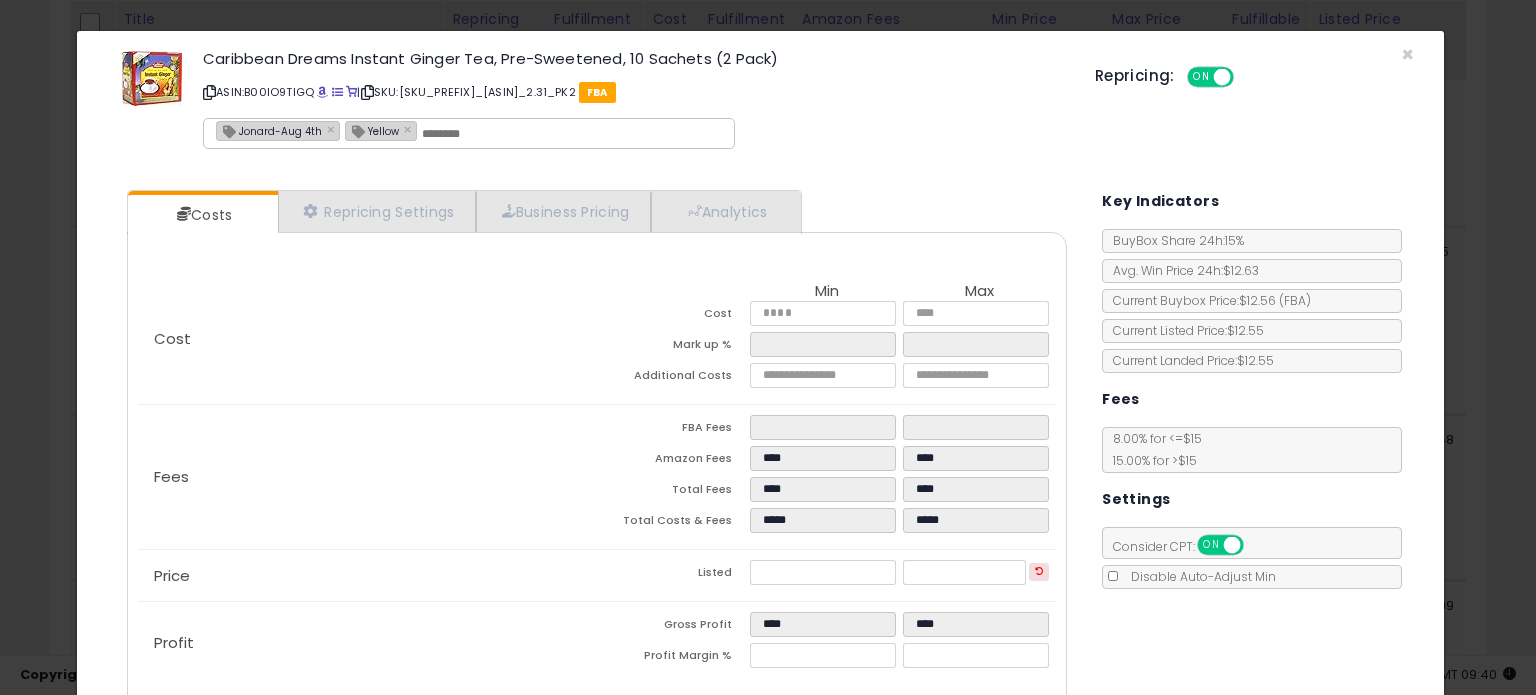 type on "**********" 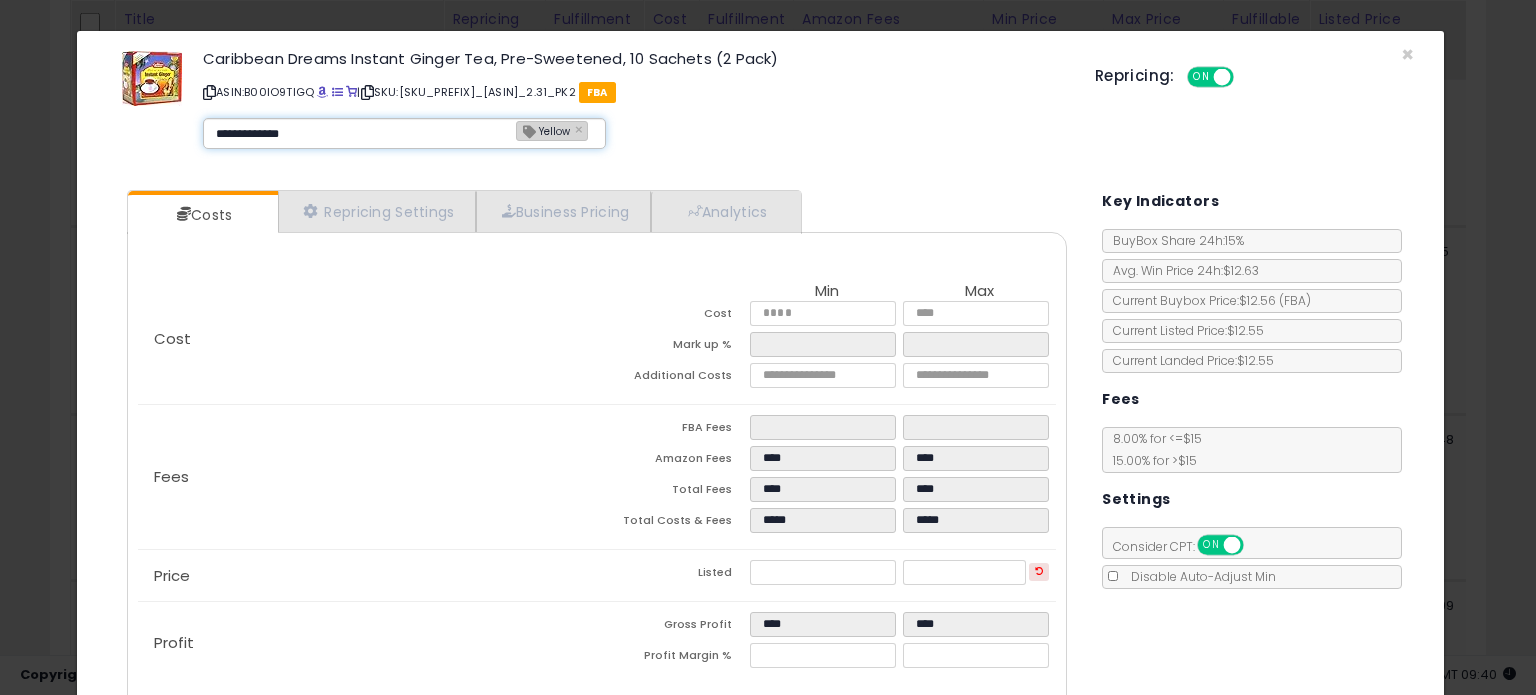type on "**********" 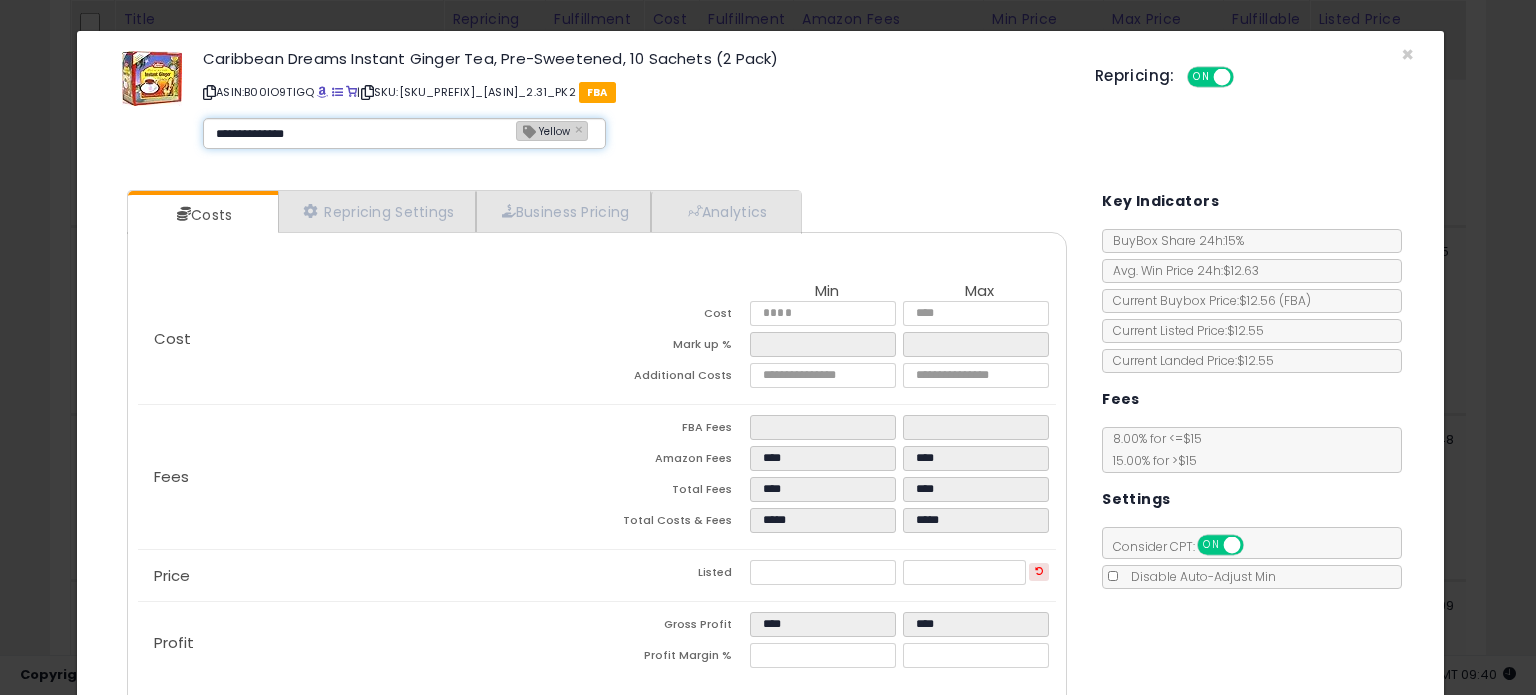 type 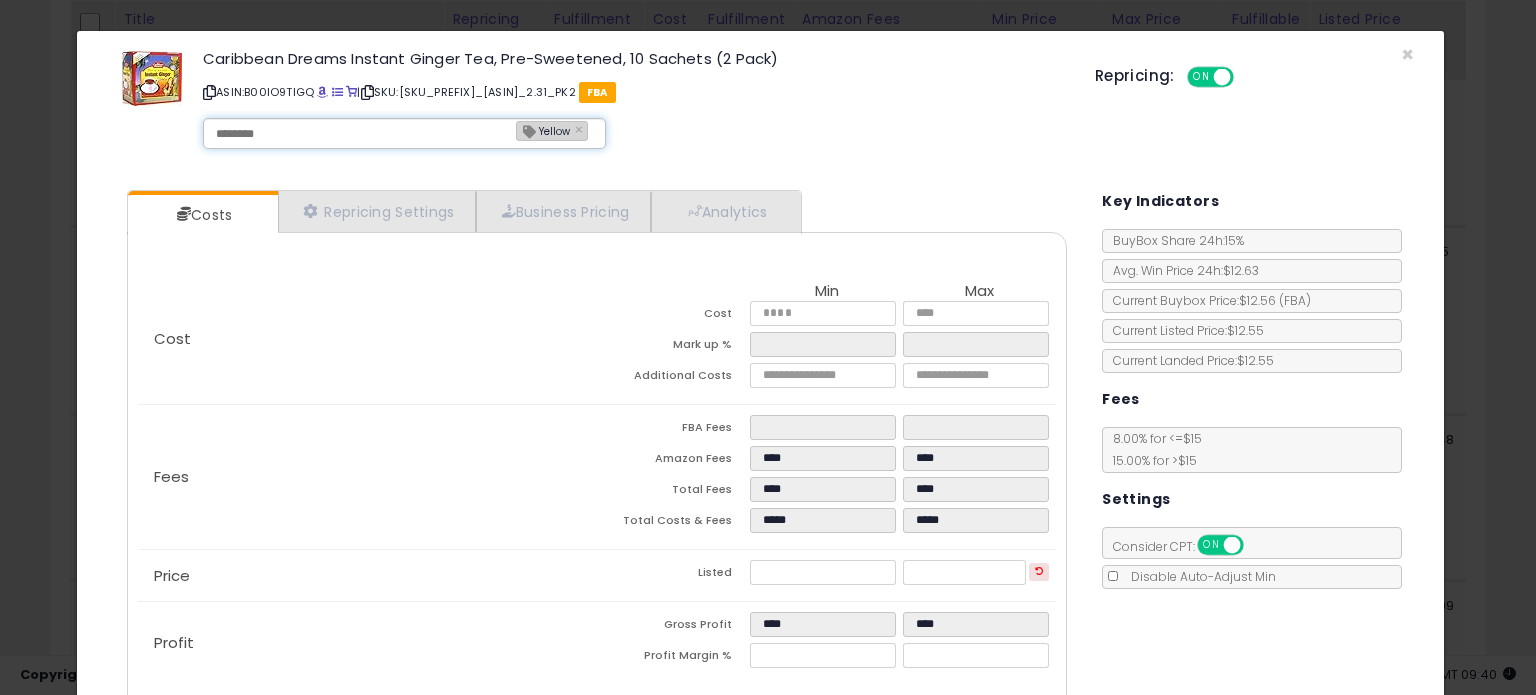type on "**********" 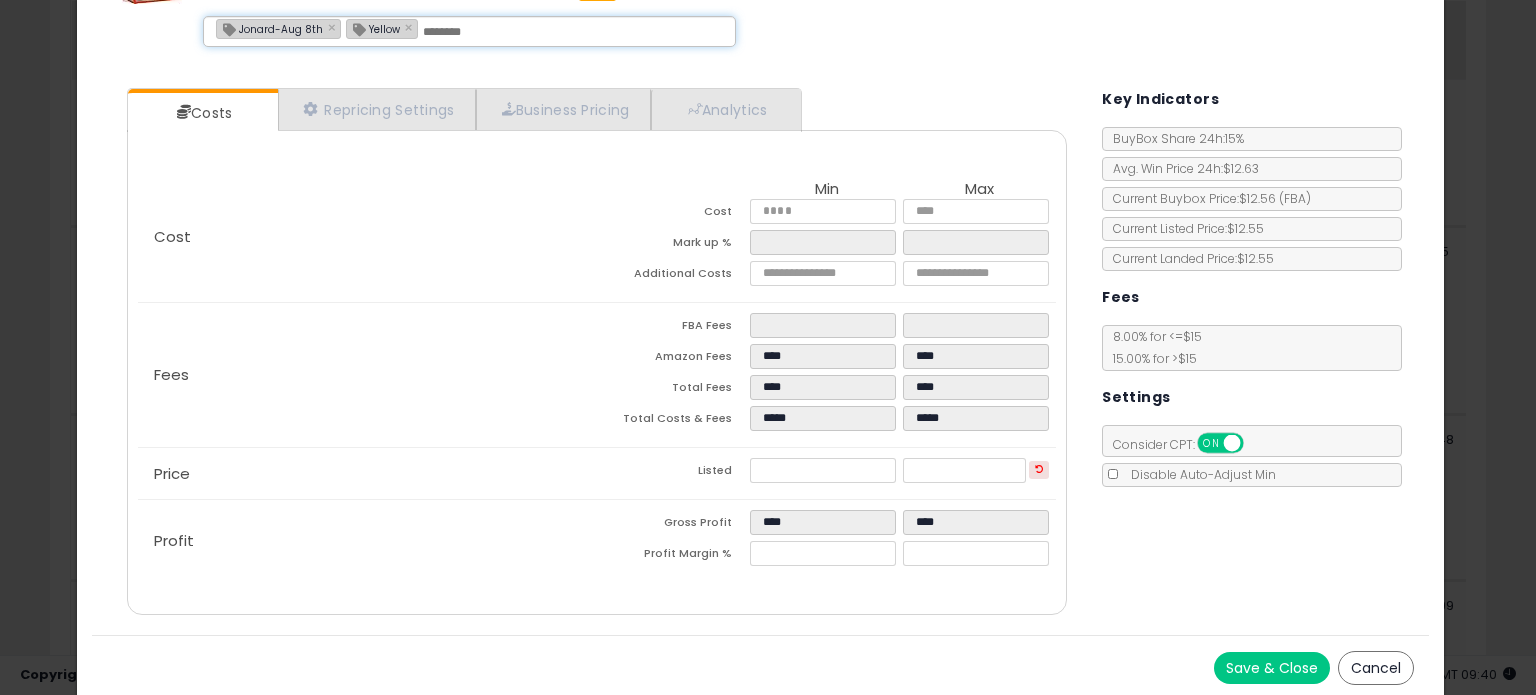 scroll, scrollTop: 105, scrollLeft: 0, axis: vertical 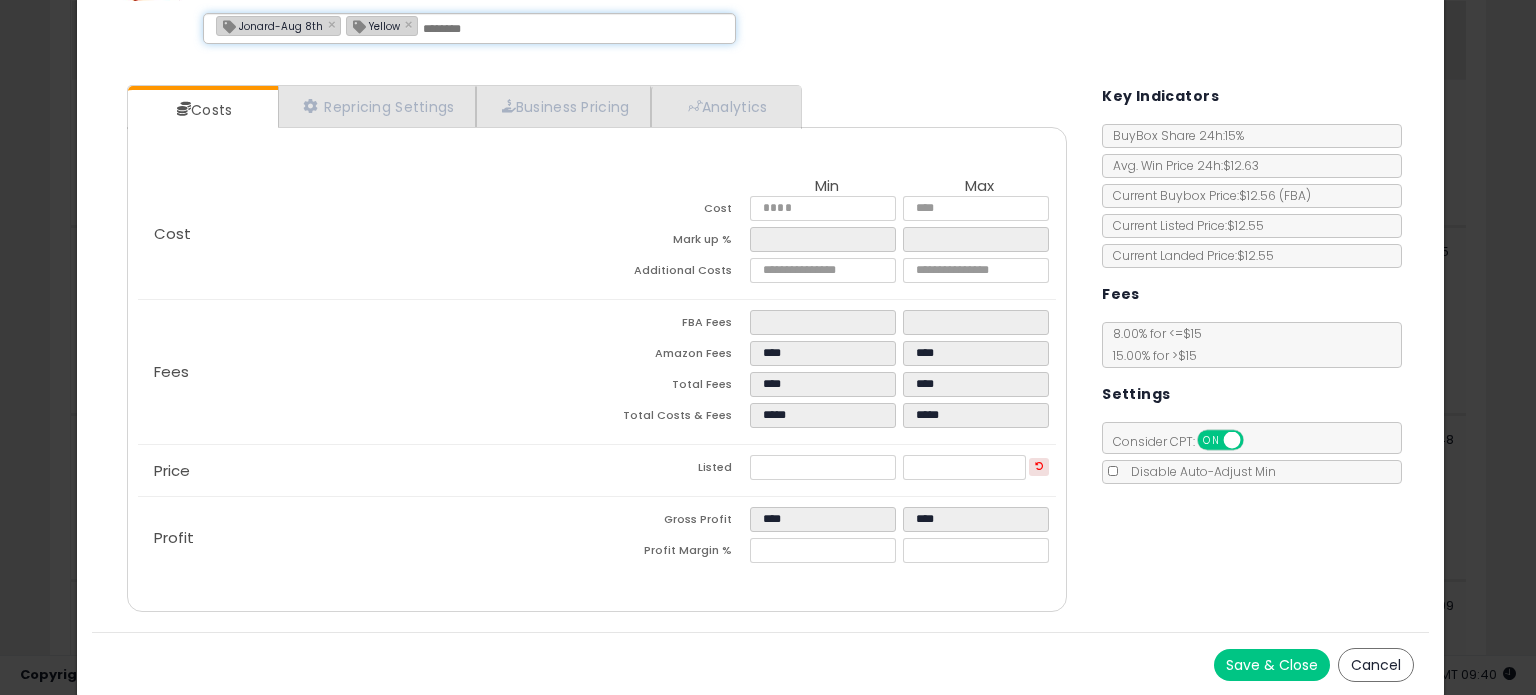 click on "Save & Close" at bounding box center [1272, 665] 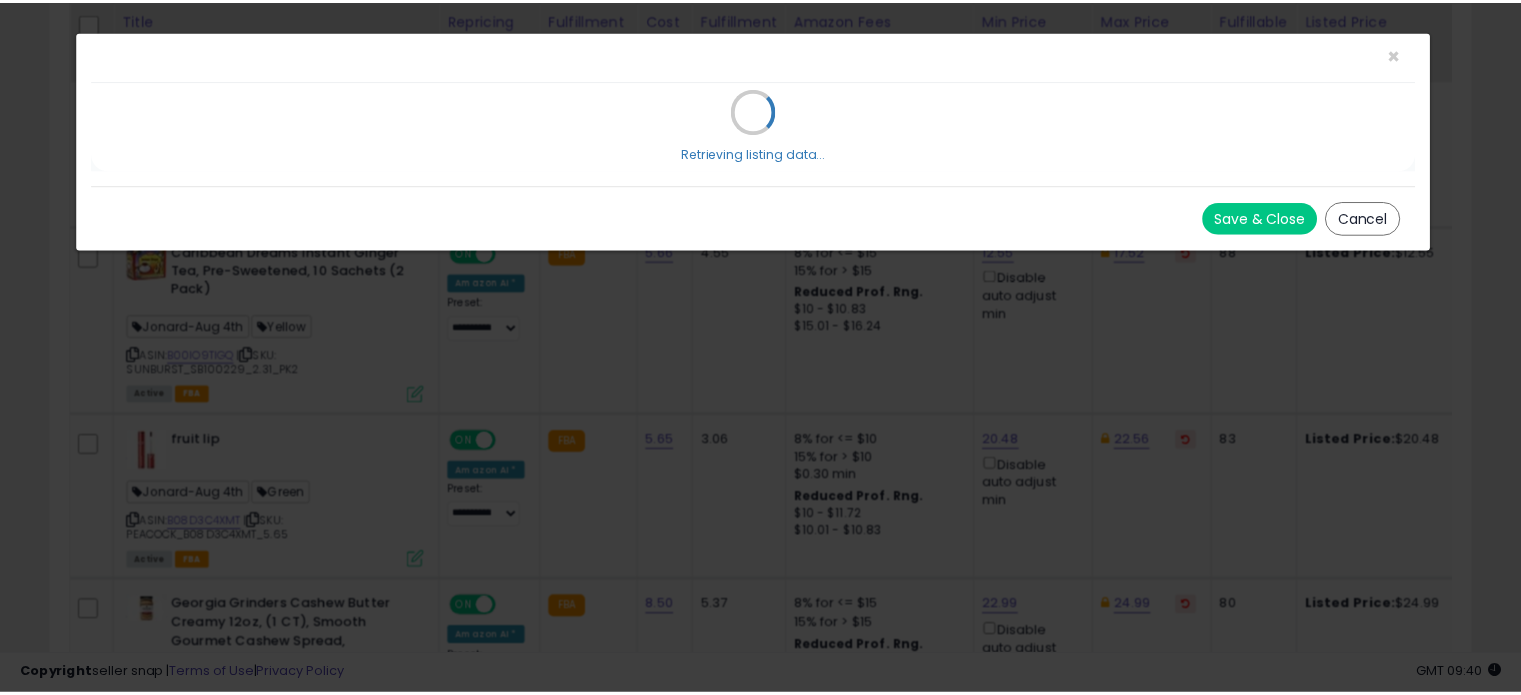 scroll, scrollTop: 0, scrollLeft: 0, axis: both 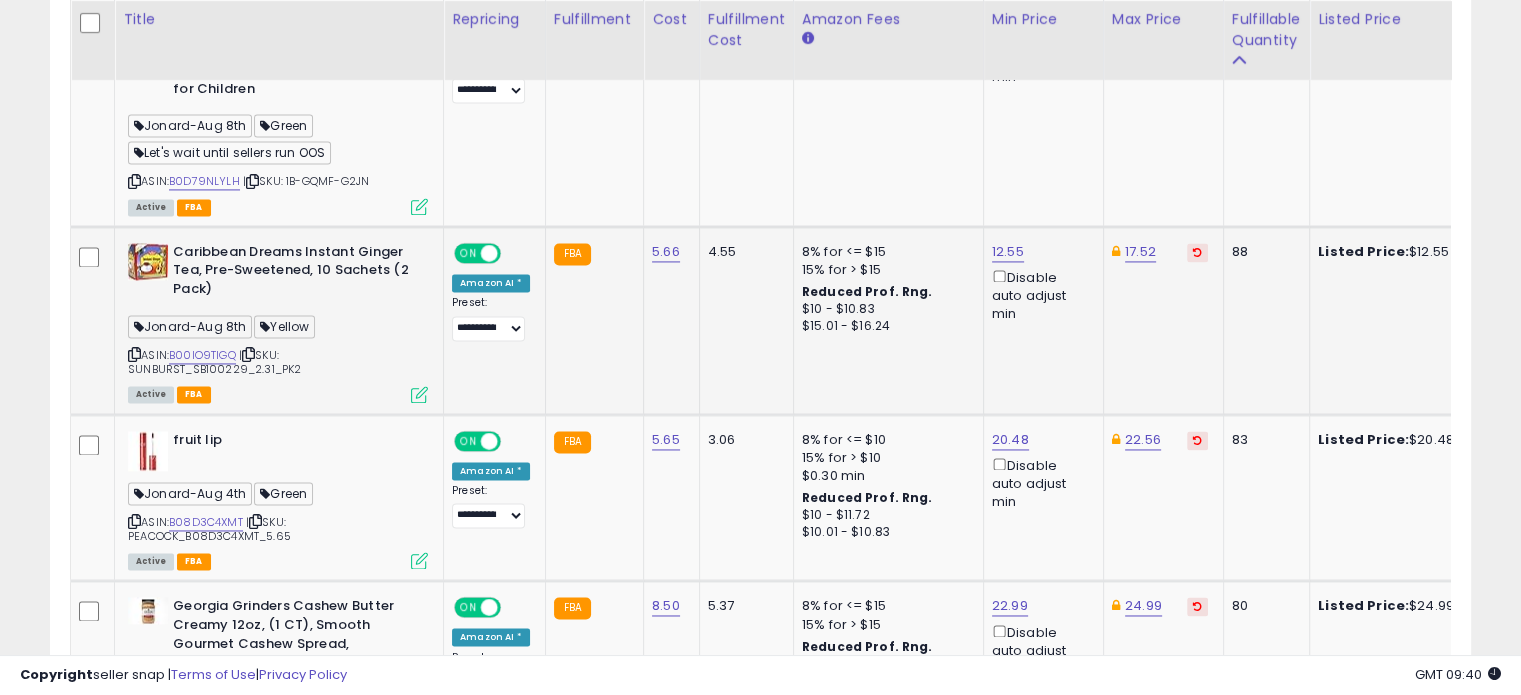 click on "ASIN:  B00IO9TIGQ    |   SKU: SUNBURST_SB100229_2.31_PK2 Active FBA" at bounding box center (278, 322) 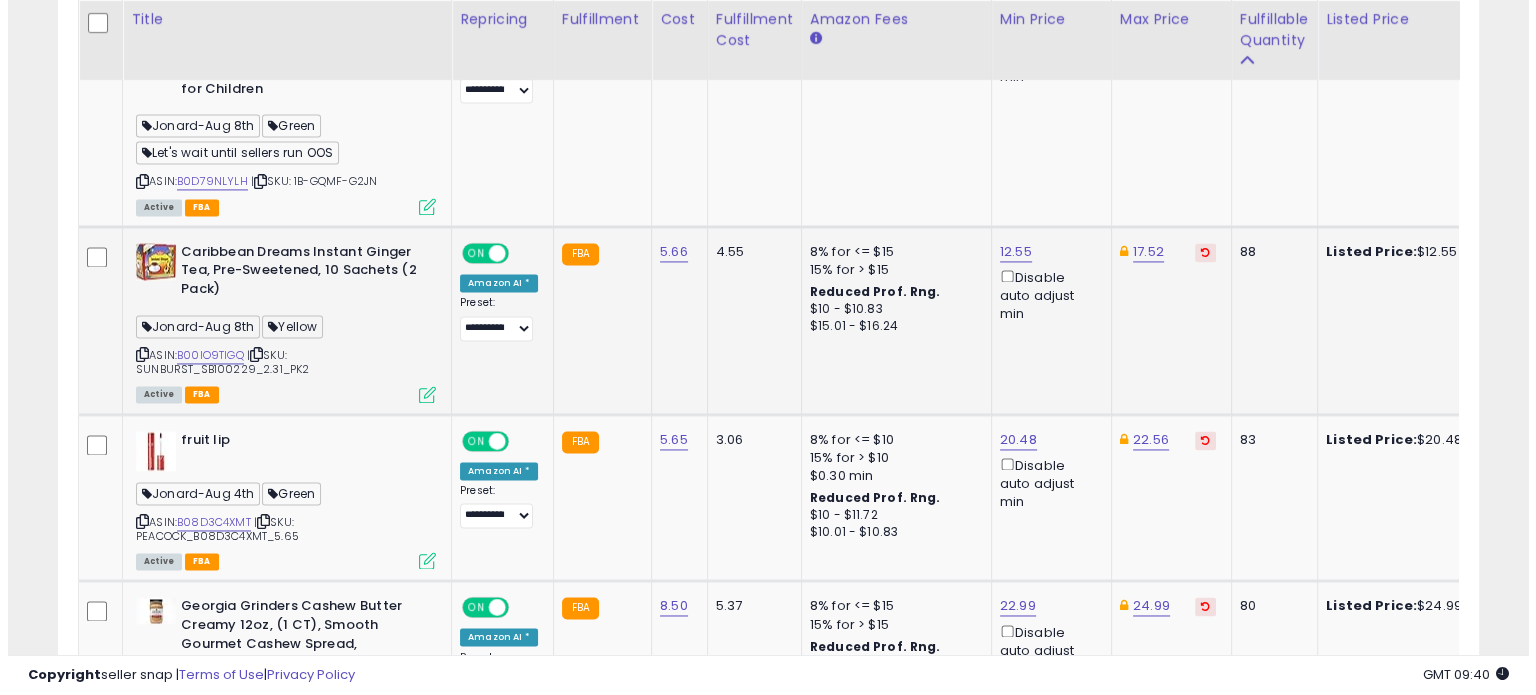 scroll, scrollTop: 999589, scrollLeft: 999168, axis: both 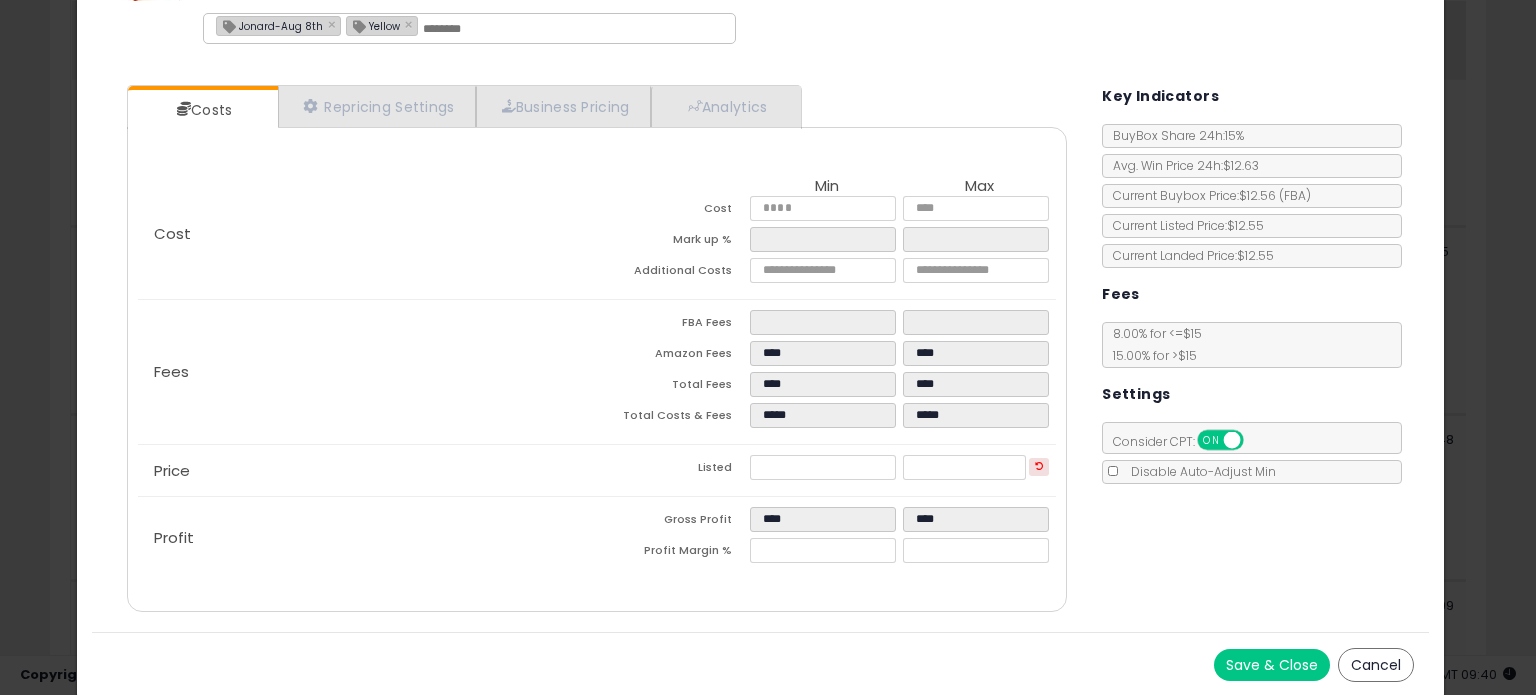 click on "Save & Close" at bounding box center (1272, 665) 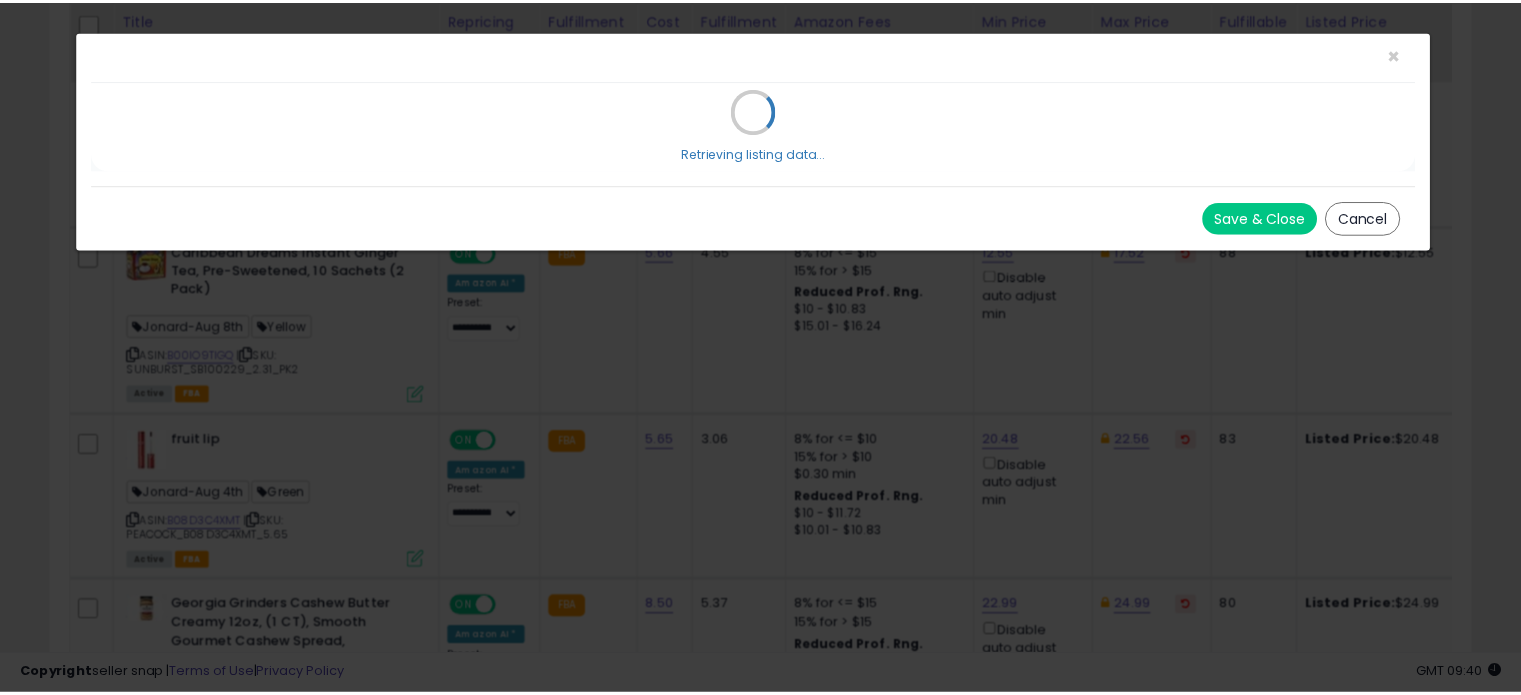 scroll, scrollTop: 0, scrollLeft: 0, axis: both 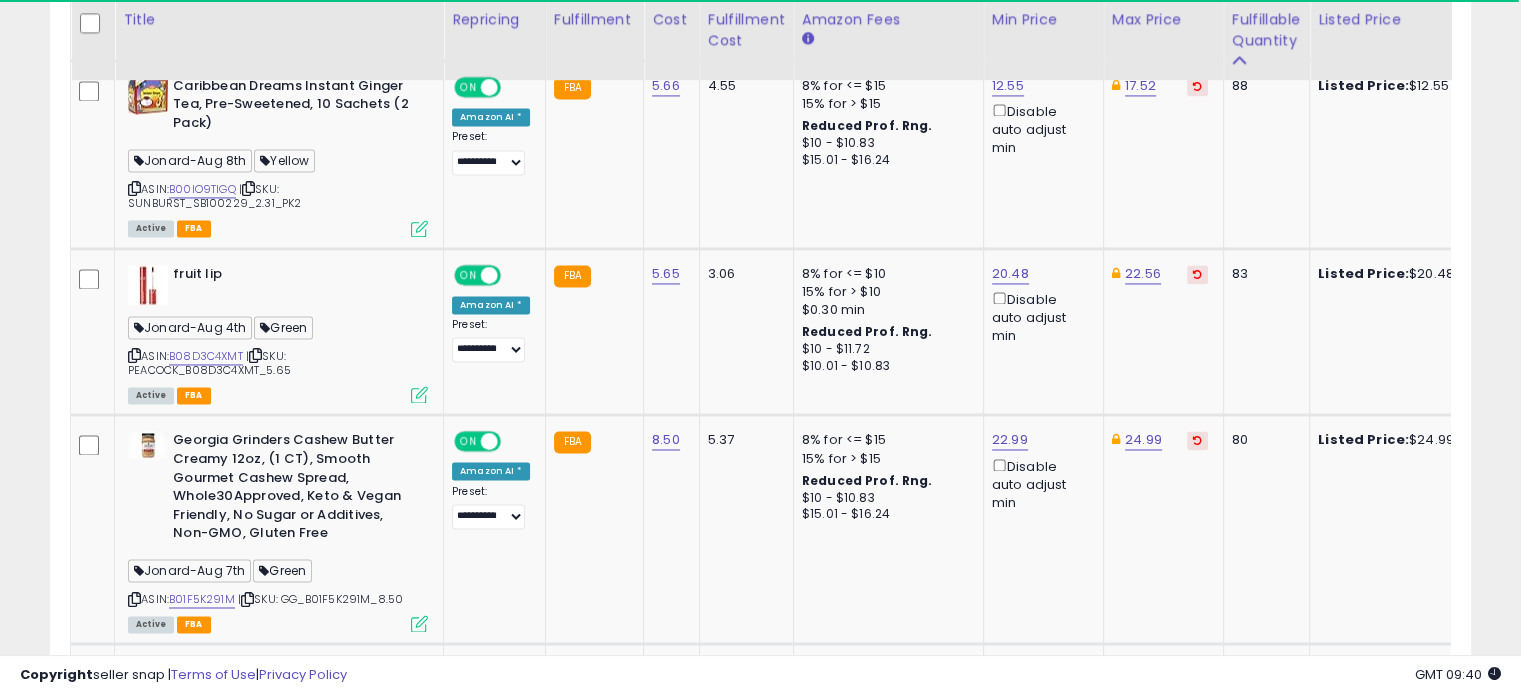 click at bounding box center (419, 394) 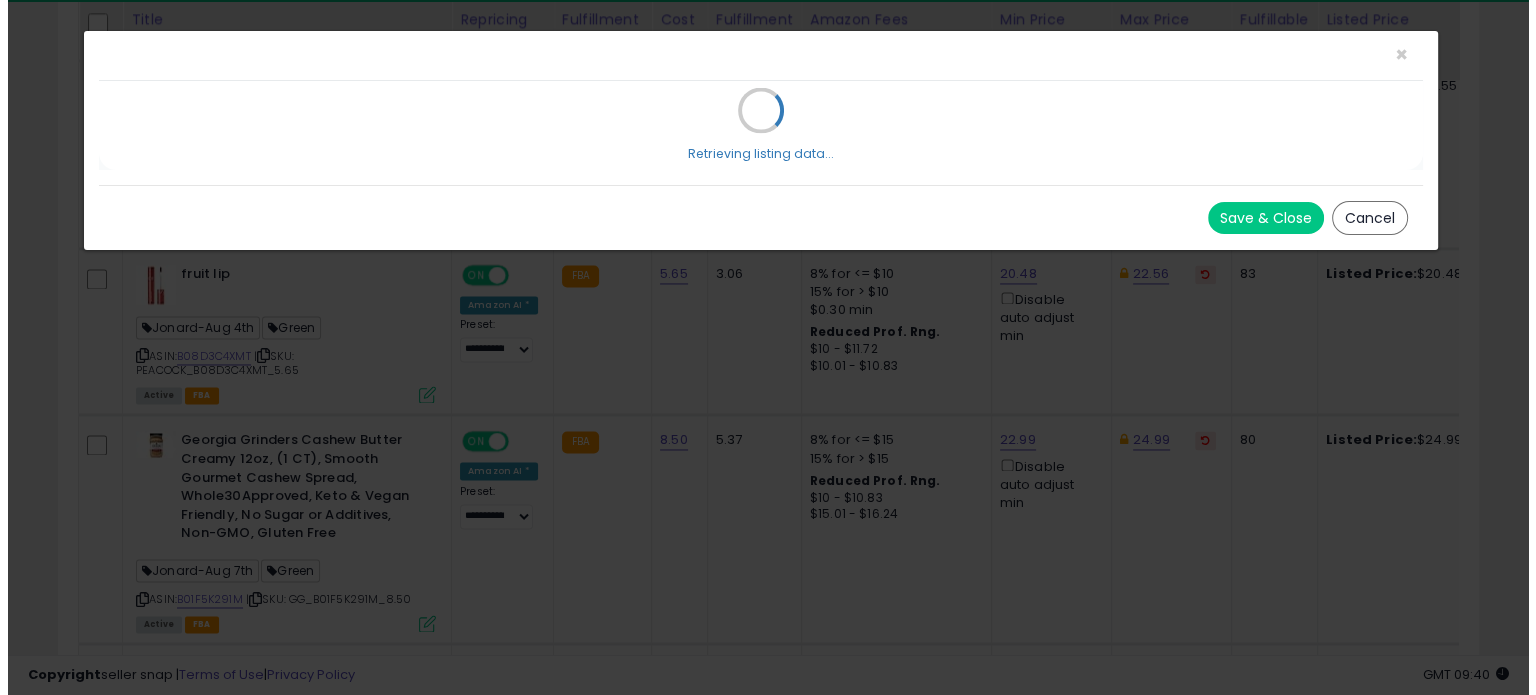 scroll, scrollTop: 999589, scrollLeft: 999168, axis: both 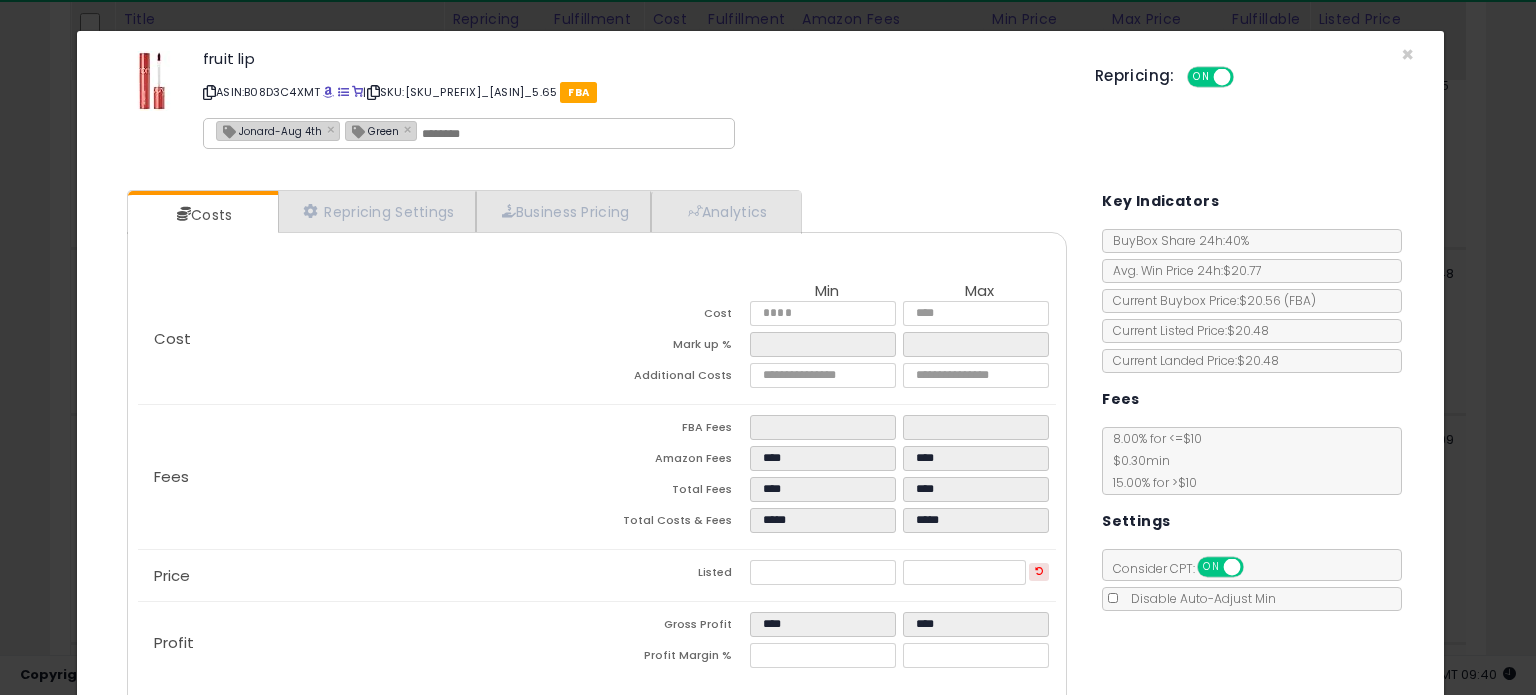 click on "Jonard-Aug 4th" at bounding box center (269, 130) 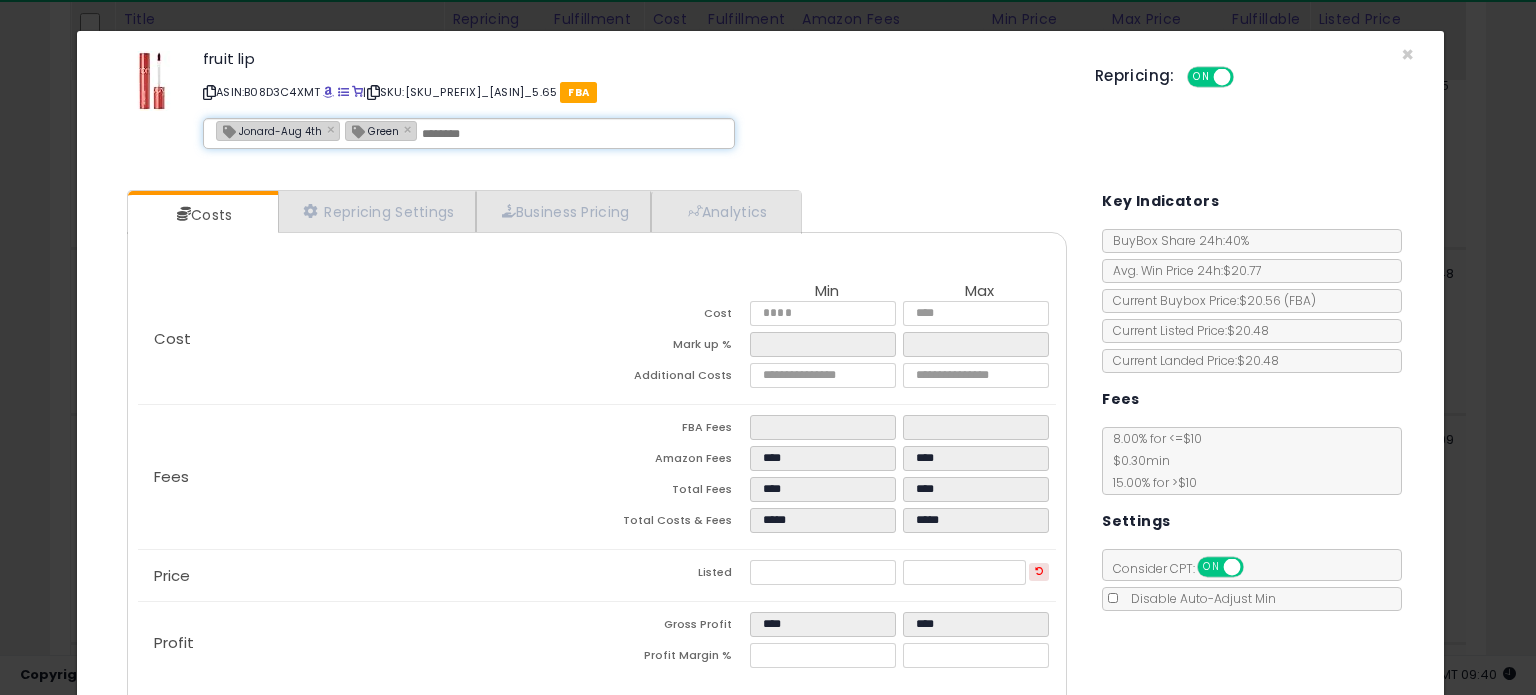 click on "Jonard-Aug 4th" at bounding box center (269, 130) 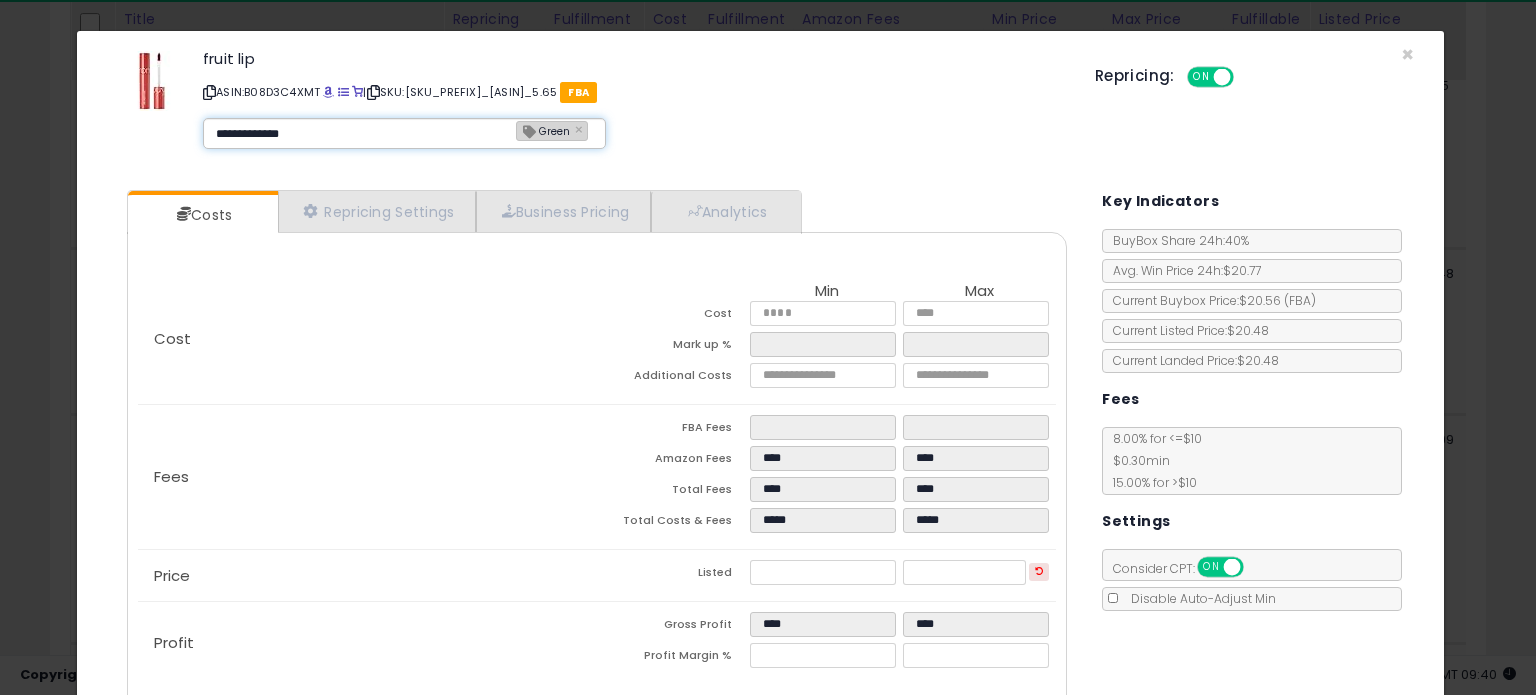 type on "**********" 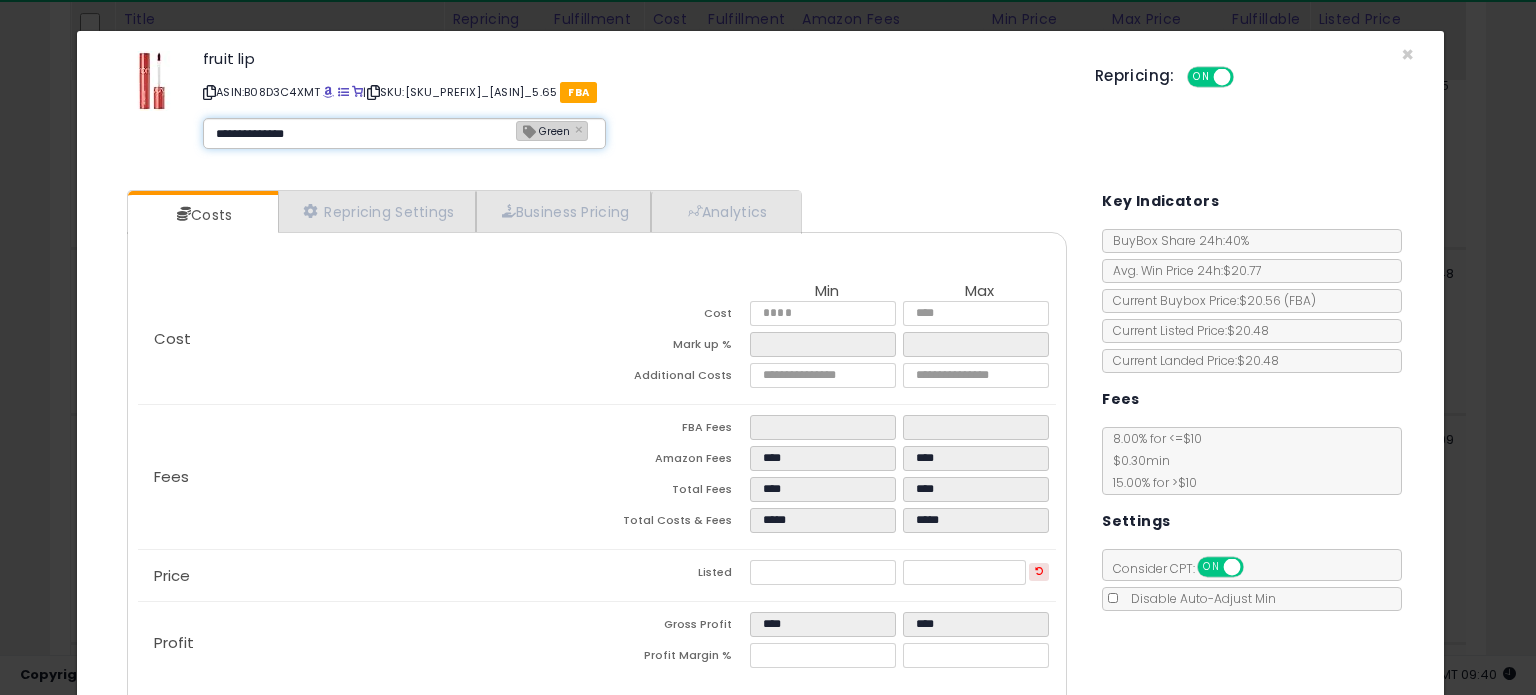 type 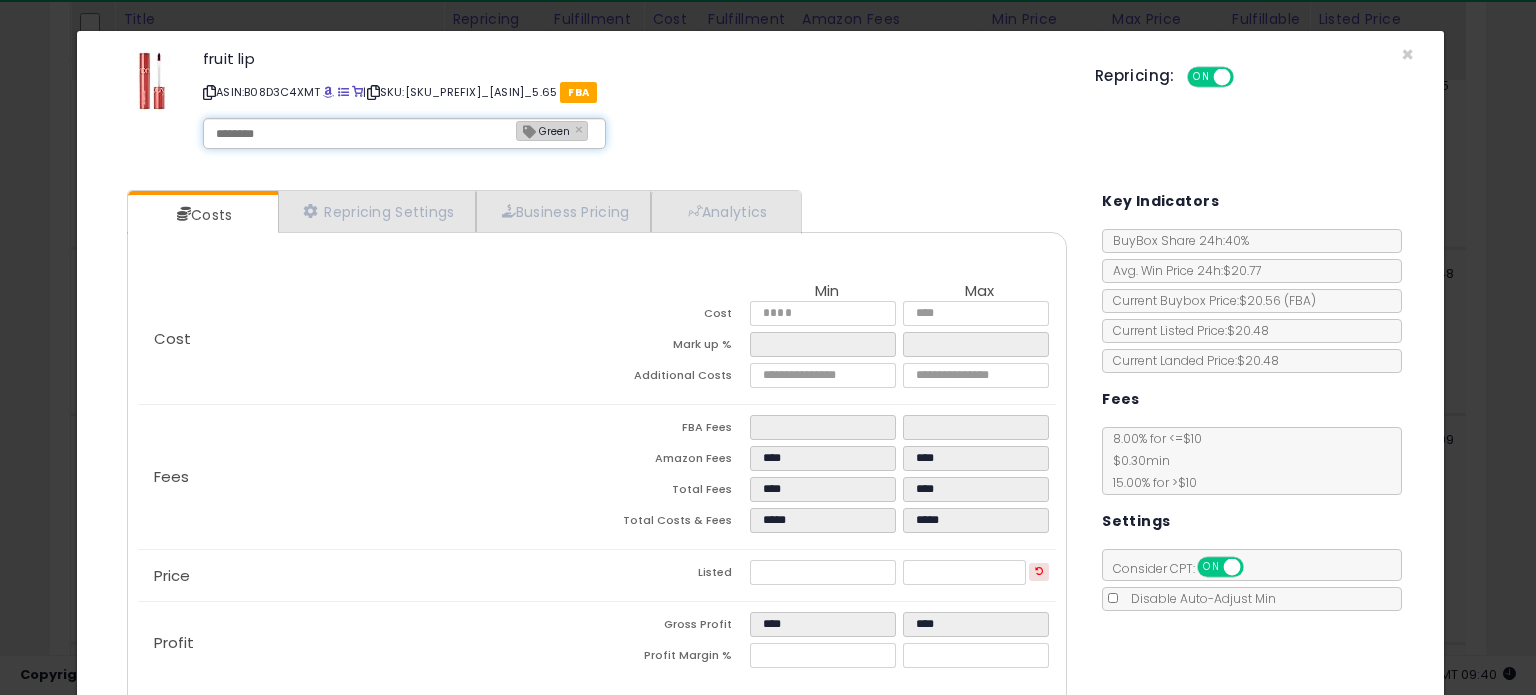 type on "**********" 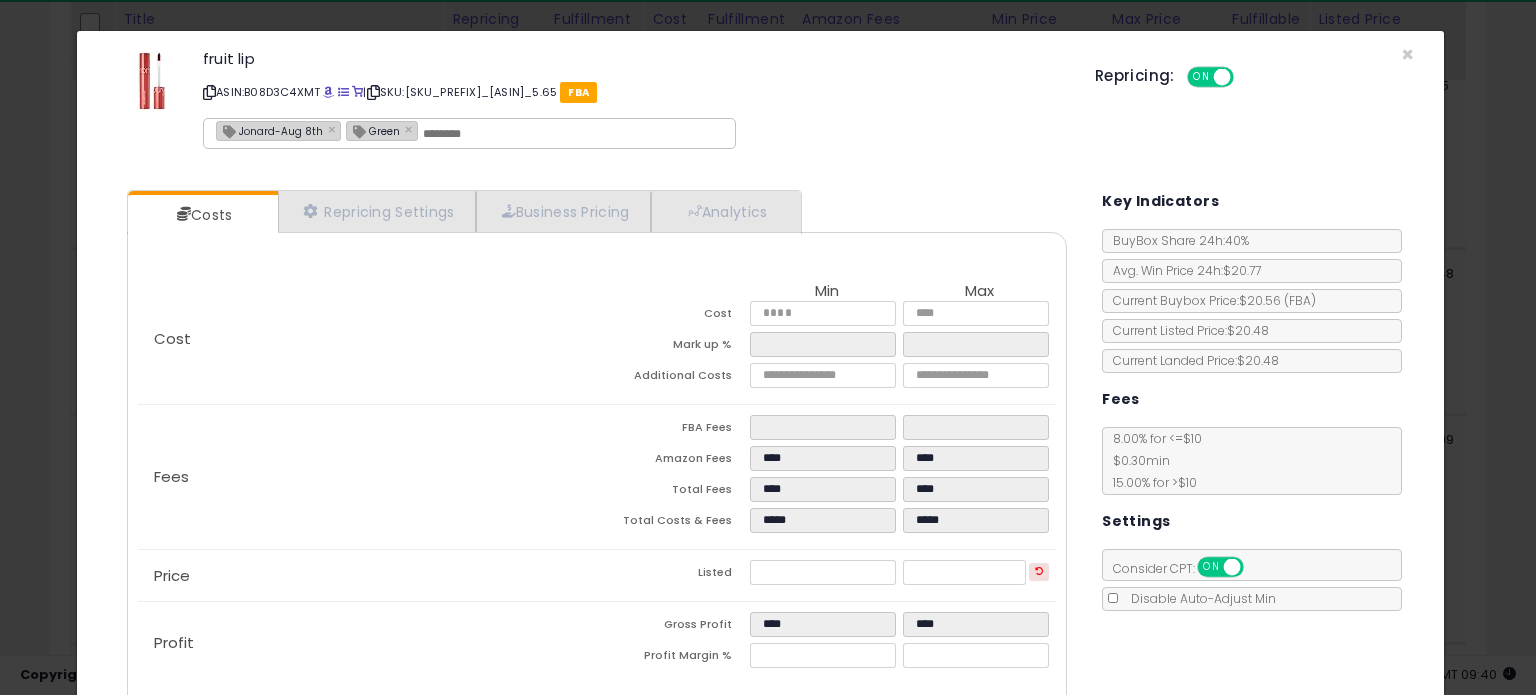 drag, startPoint x: 806, startPoint y: 375, endPoint x: 457, endPoint y: 393, distance: 349.46387 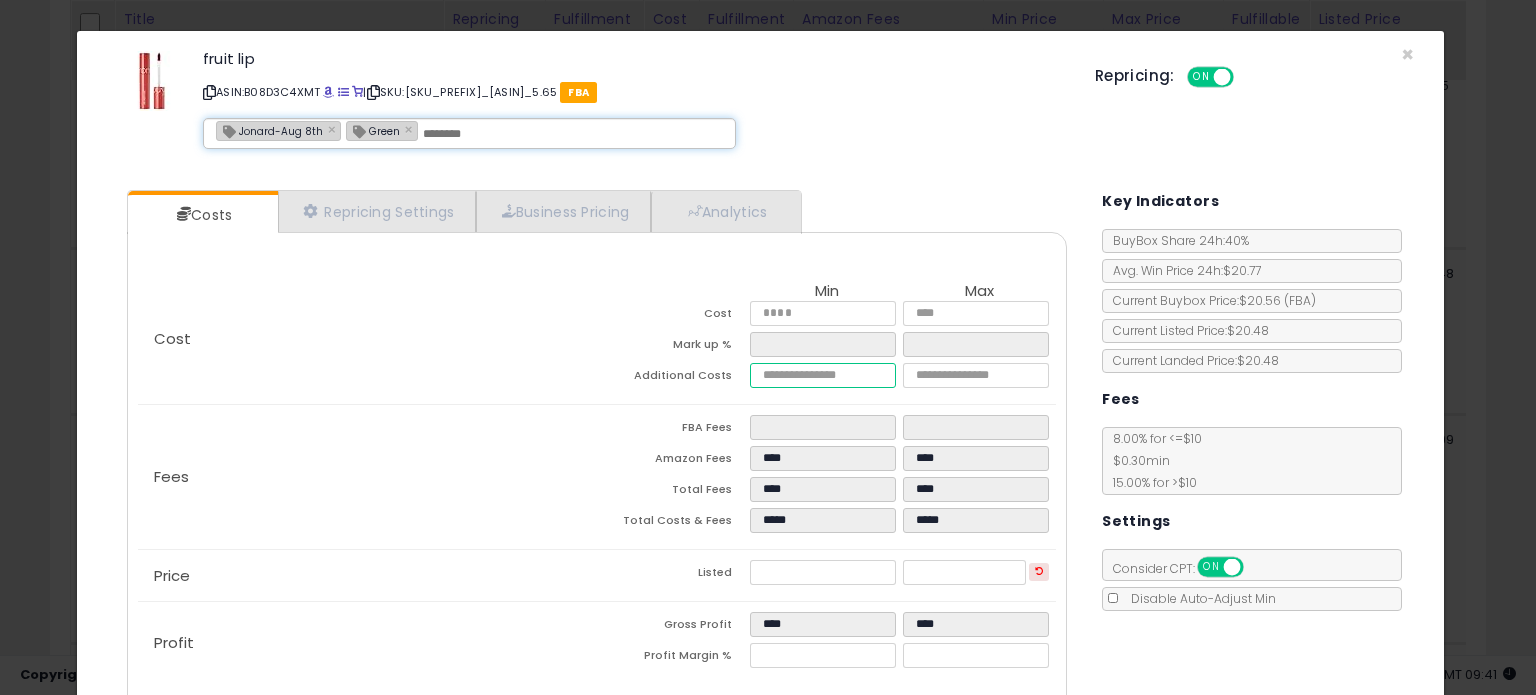 click on "****" at bounding box center (822, 375) 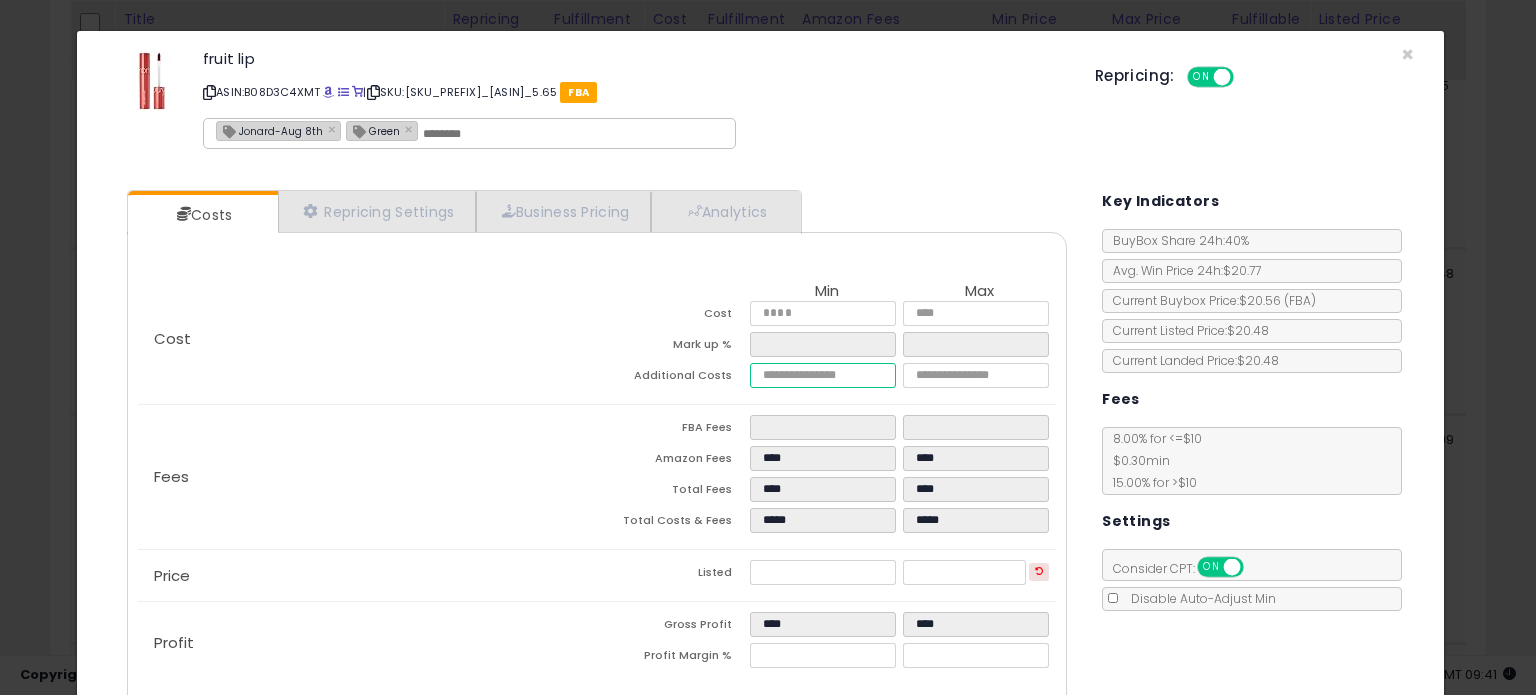 type 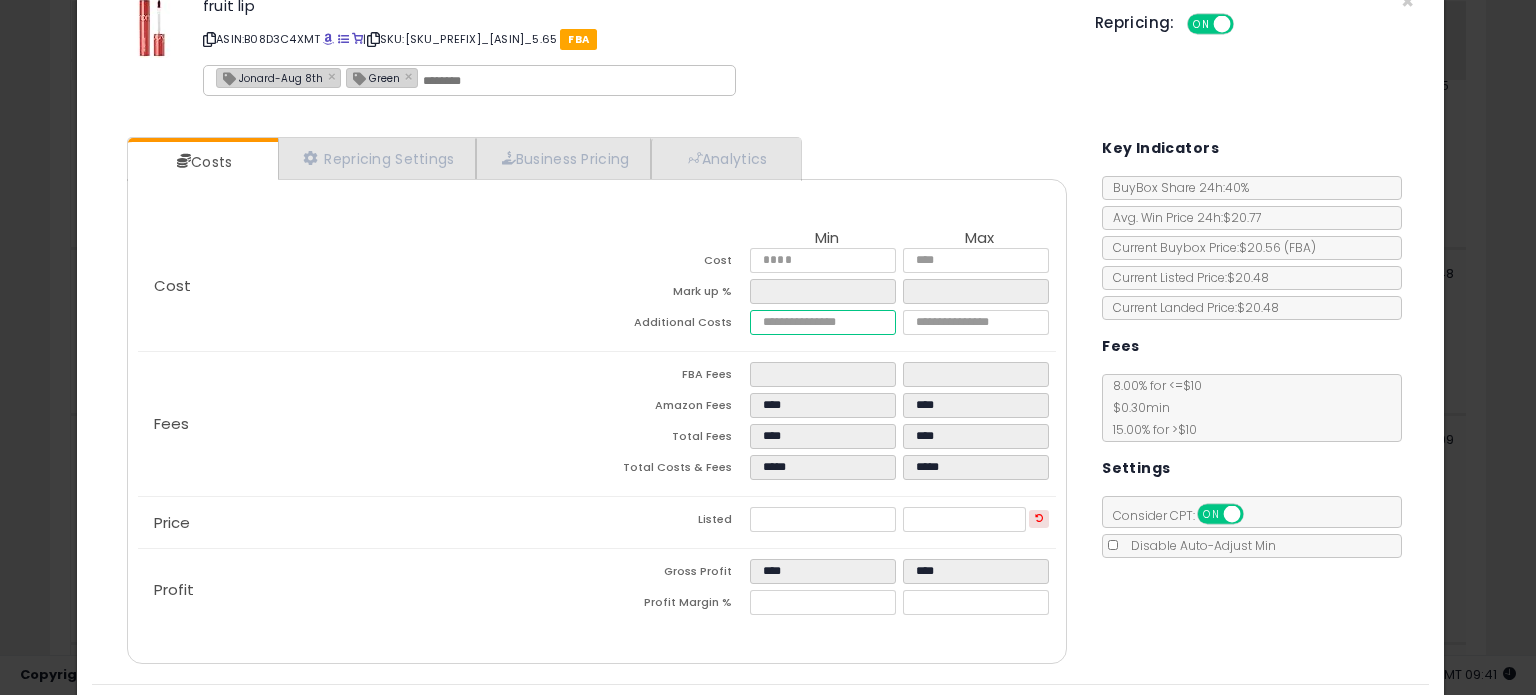 scroll, scrollTop: 0, scrollLeft: 0, axis: both 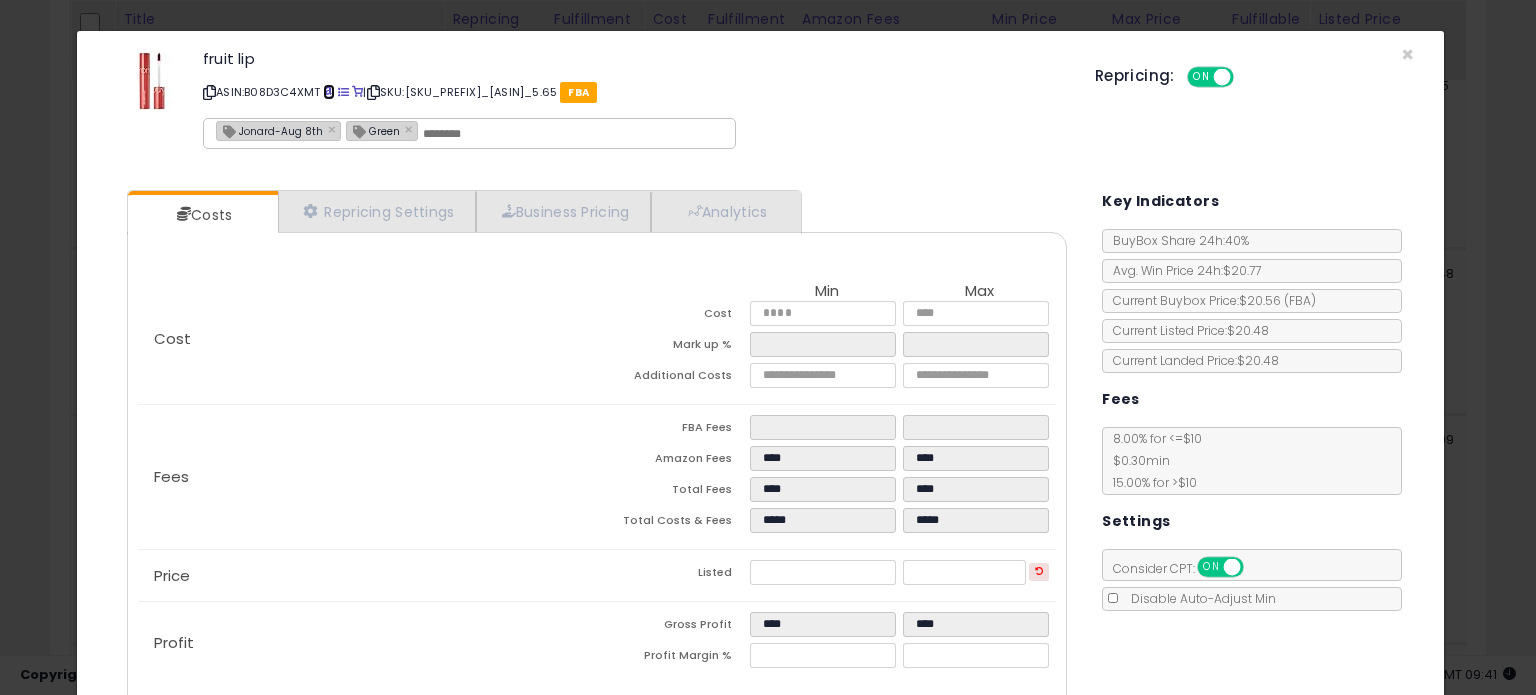 type on "****" 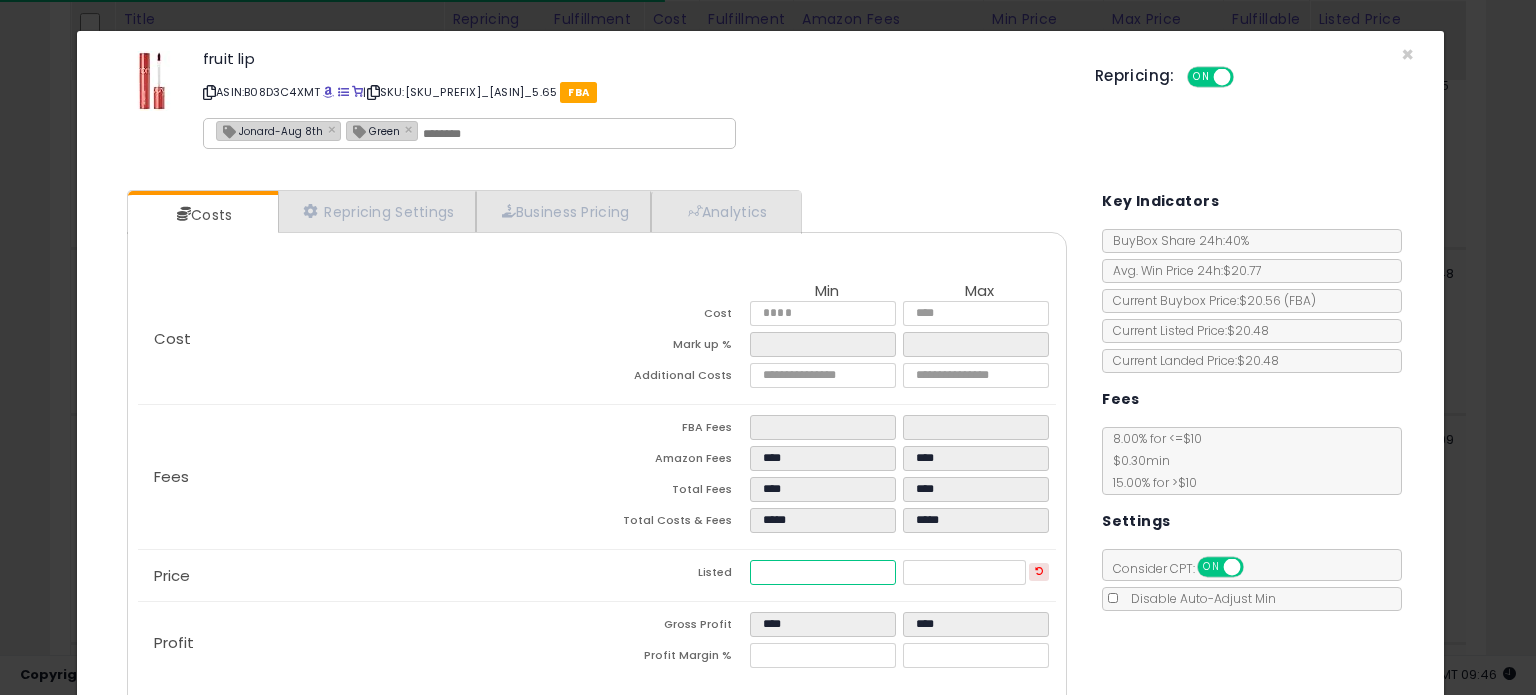 drag, startPoint x: 816, startPoint y: 568, endPoint x: 536, endPoint y: 587, distance: 280.6439 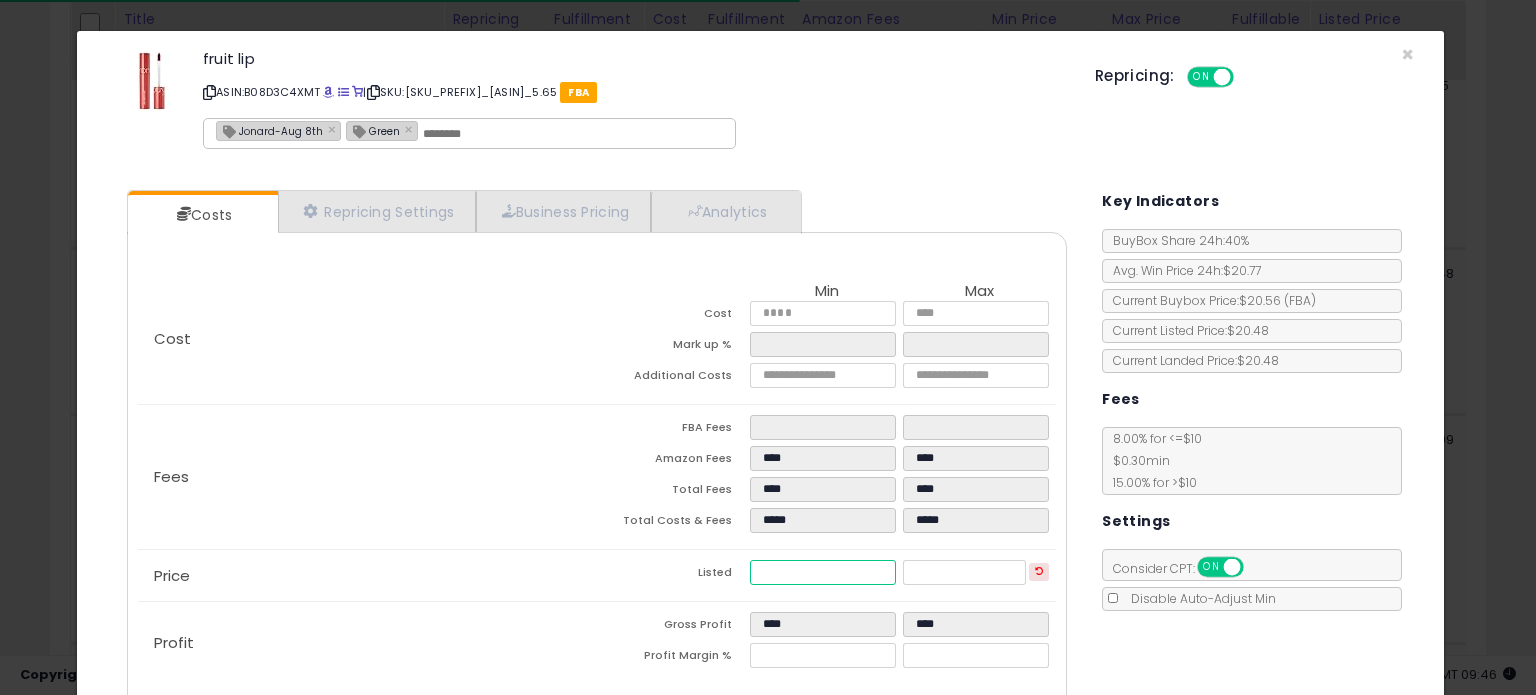 type on "*" 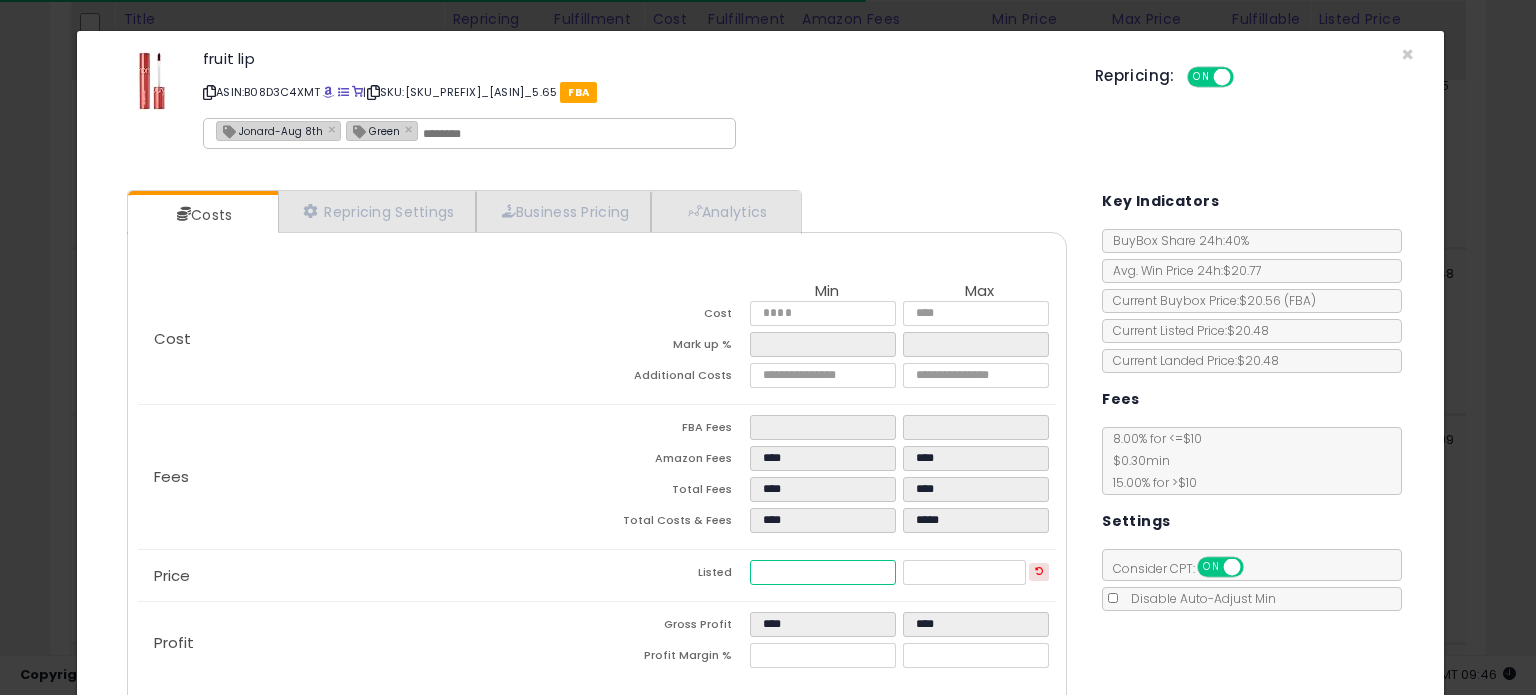type on "****" 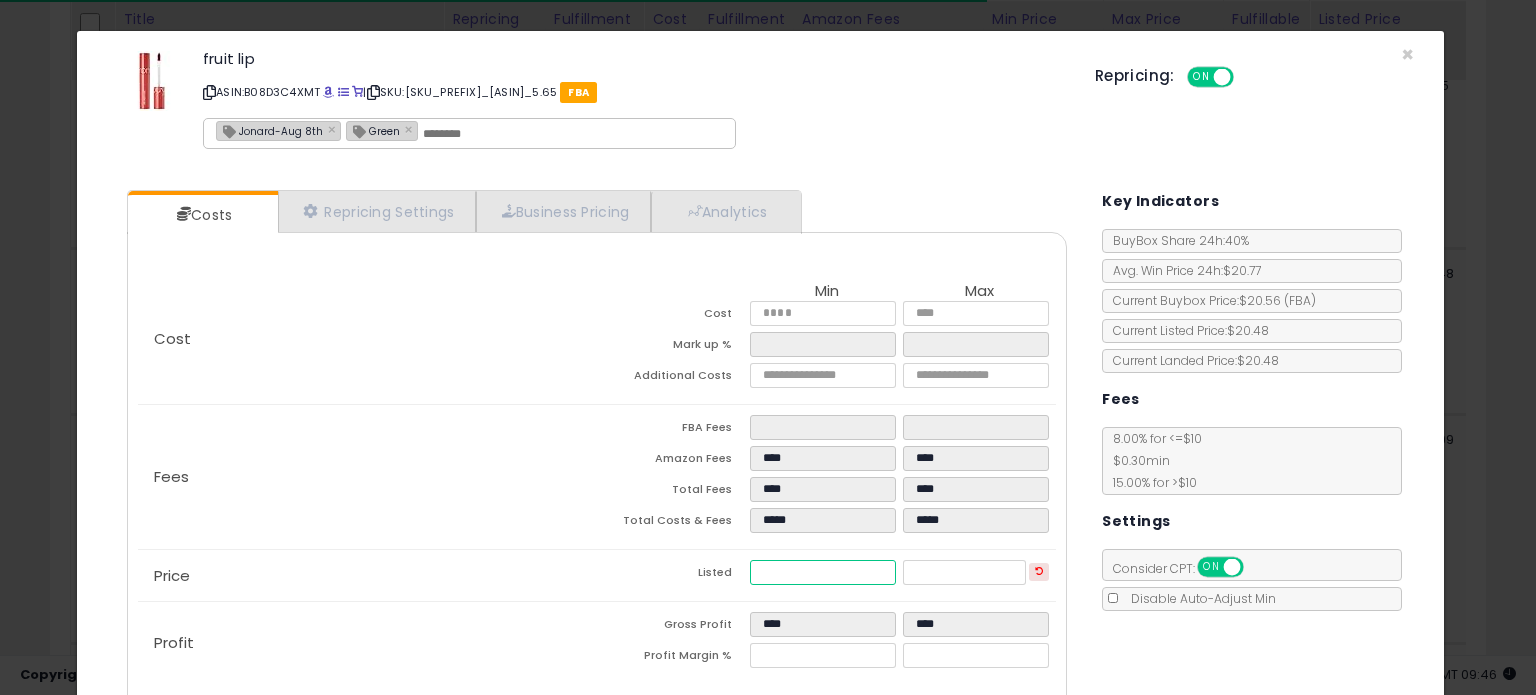 type on "****" 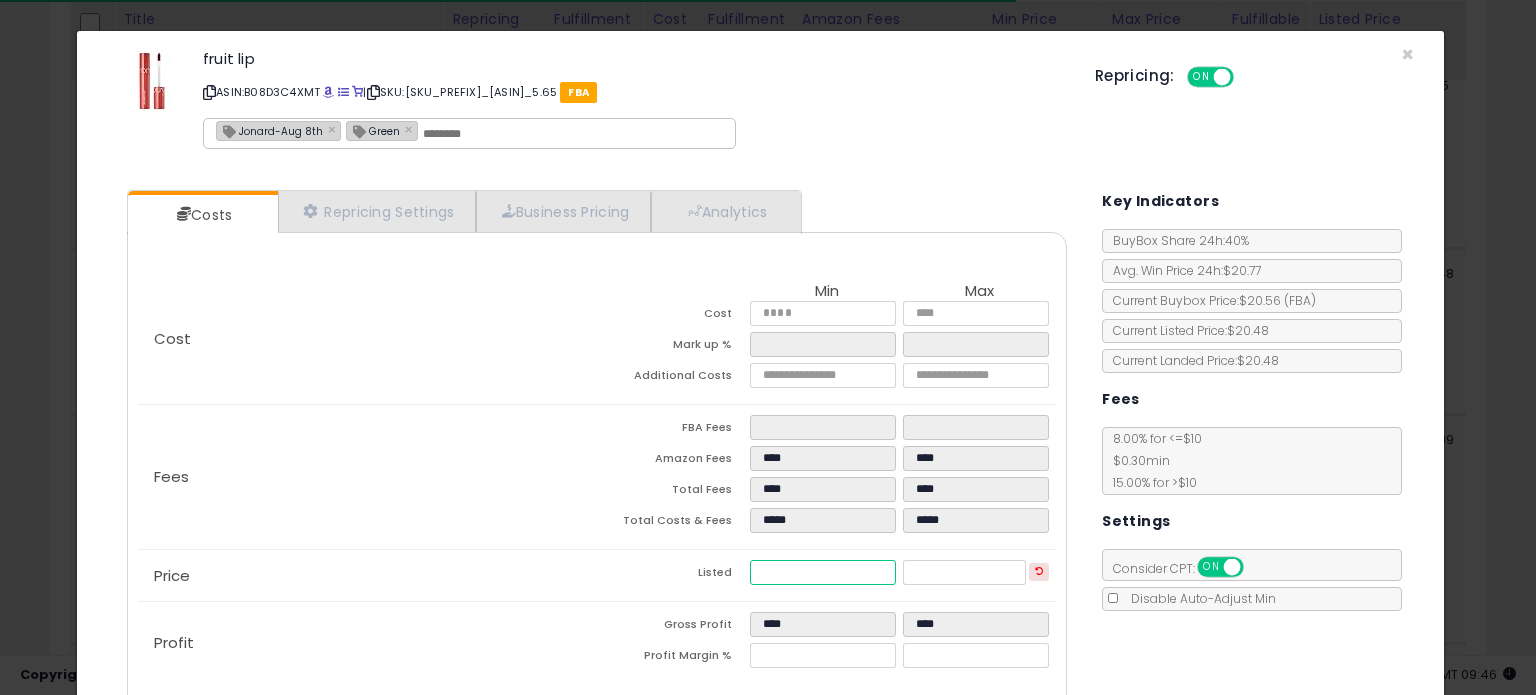 type on "*****" 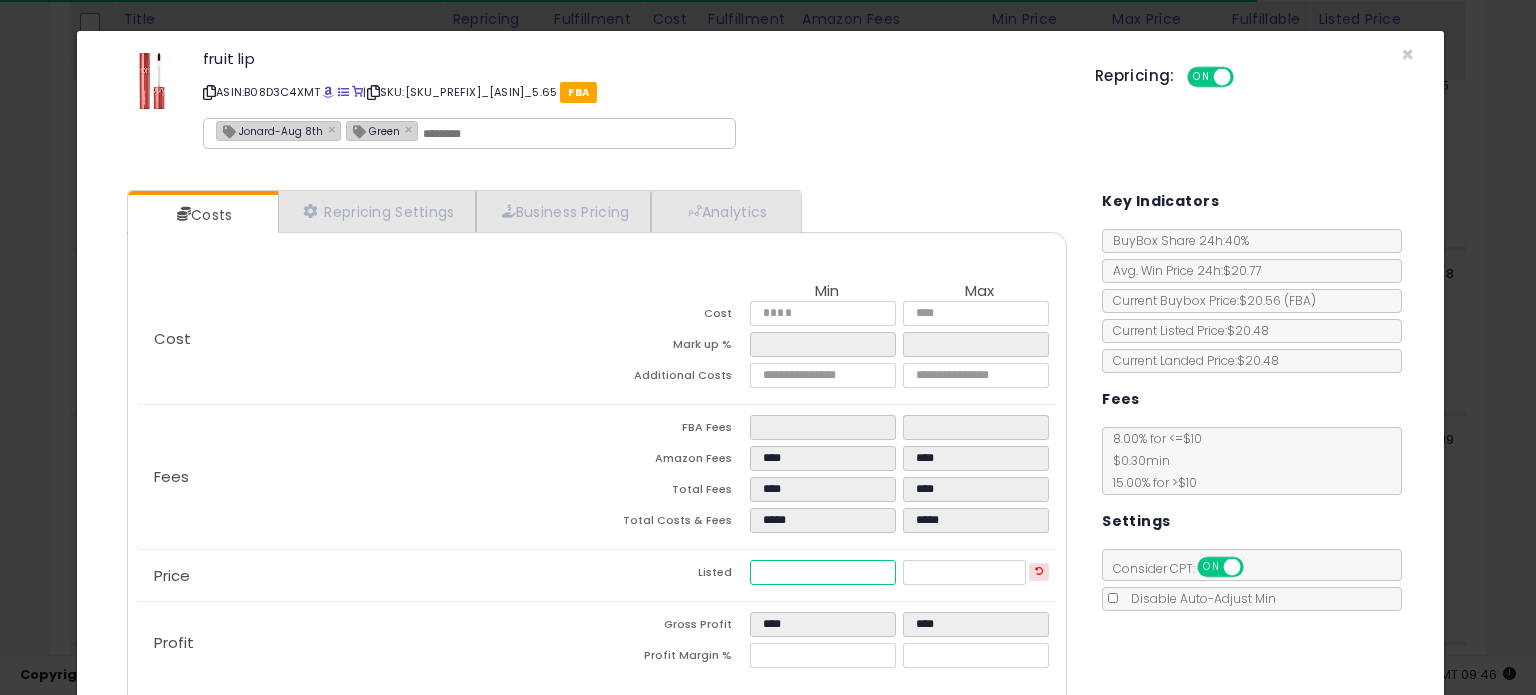 scroll, scrollTop: 105, scrollLeft: 0, axis: vertical 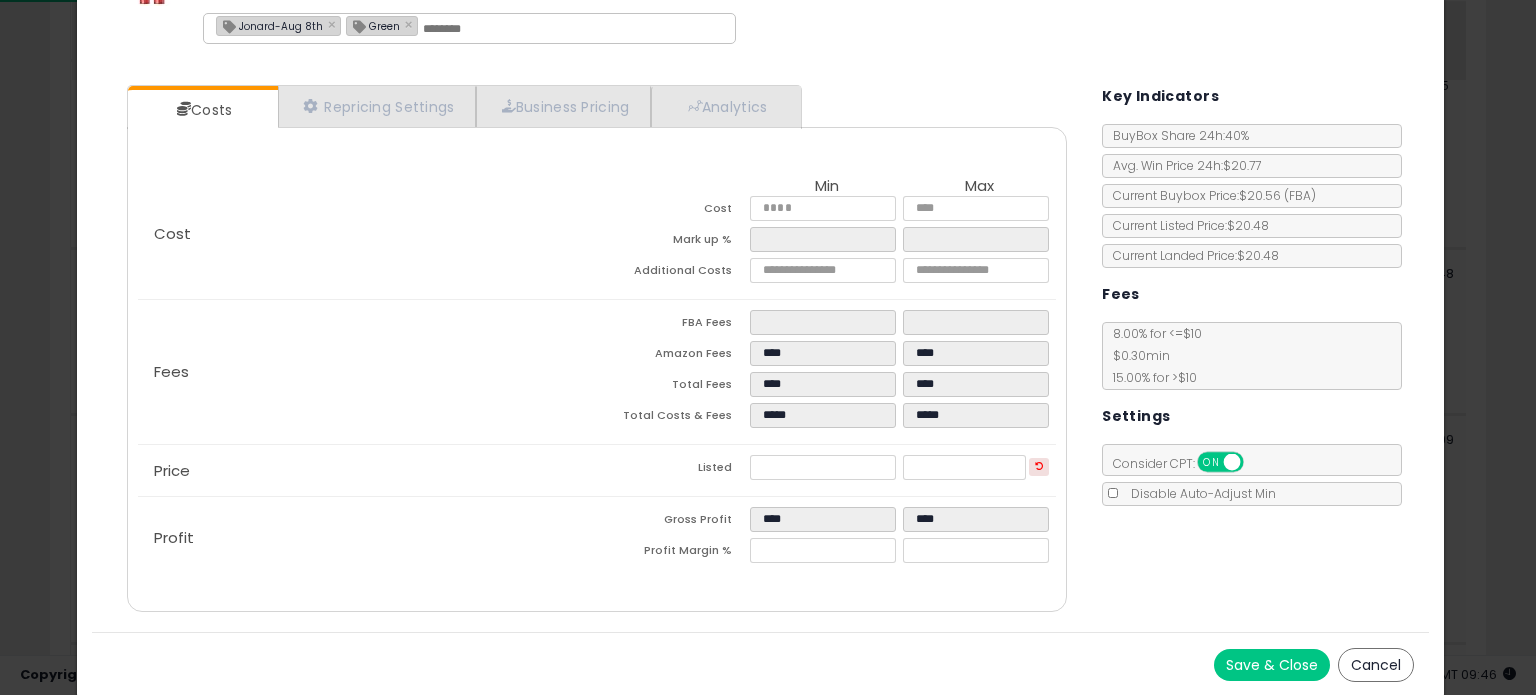 click on "Save & Close" at bounding box center [1272, 665] 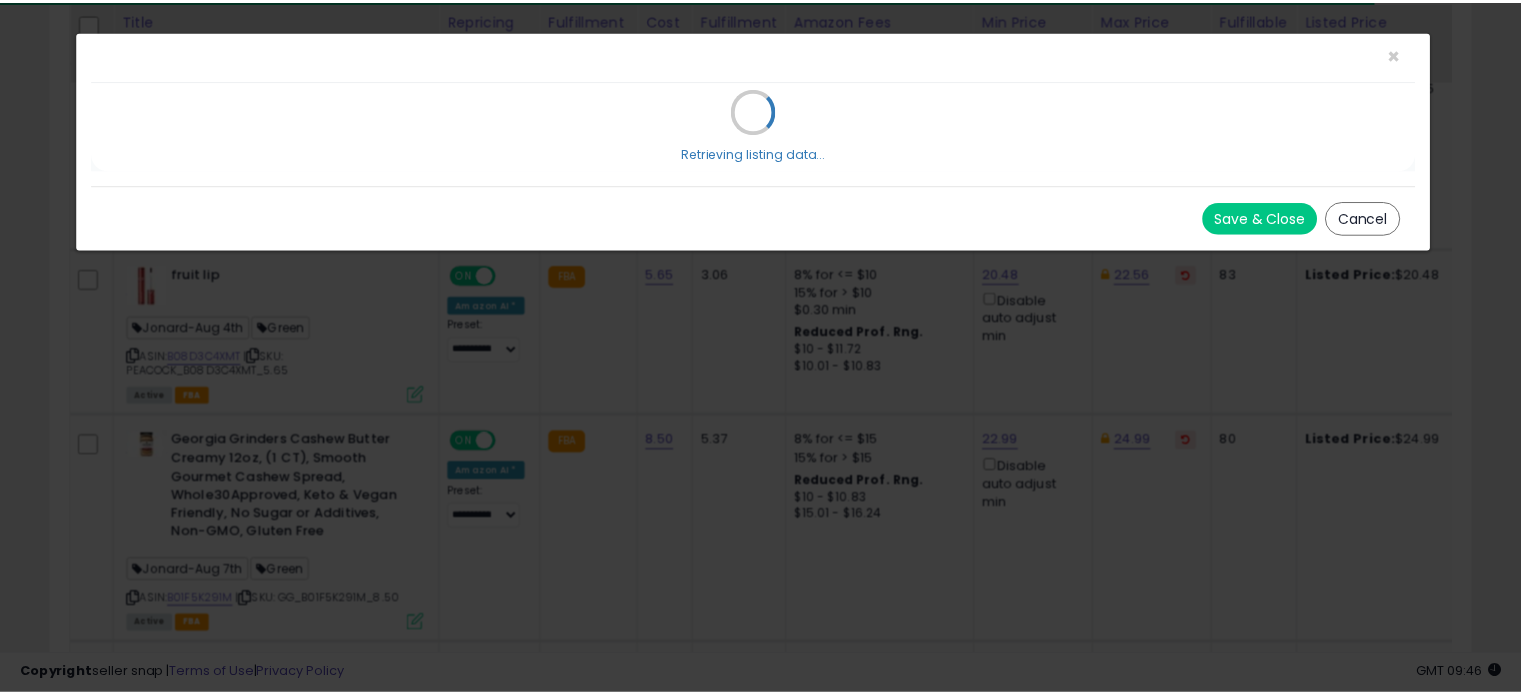 scroll, scrollTop: 0, scrollLeft: 0, axis: both 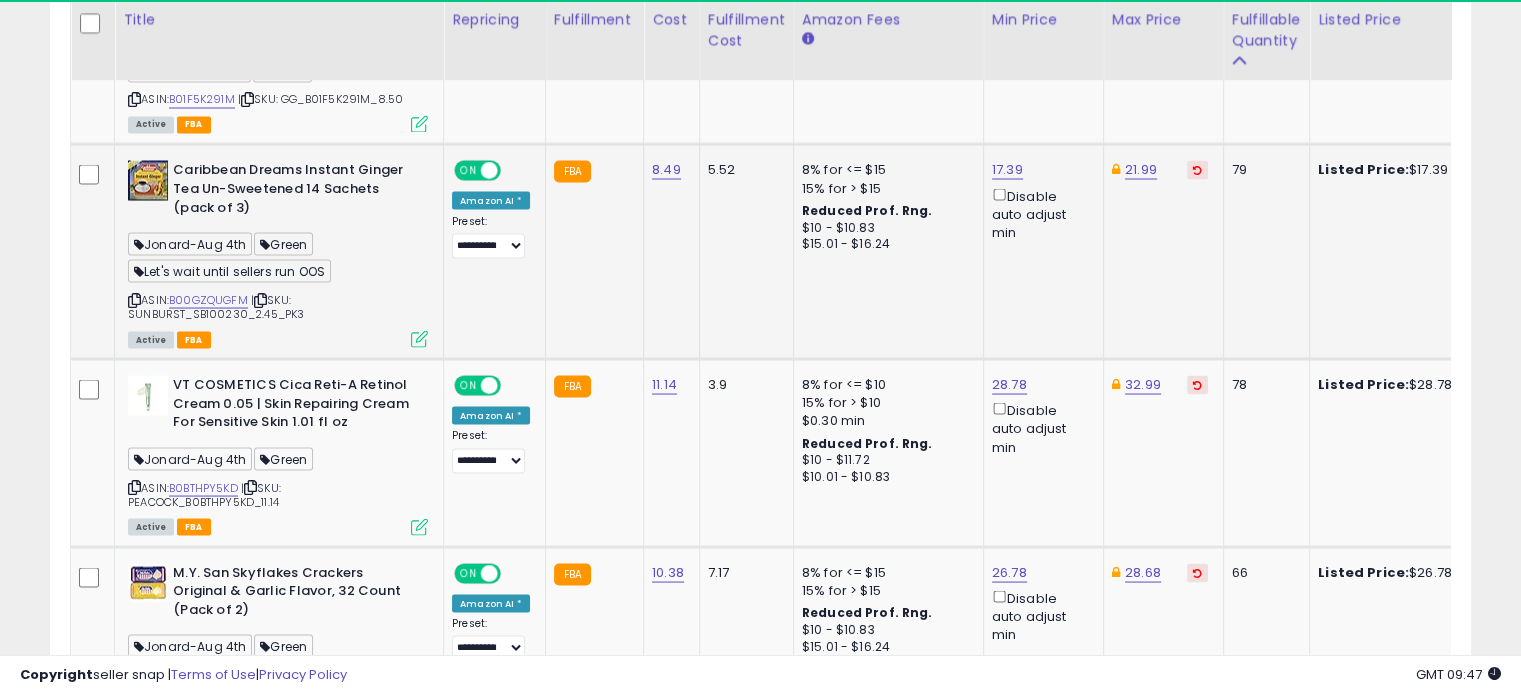 click at bounding box center (419, 338) 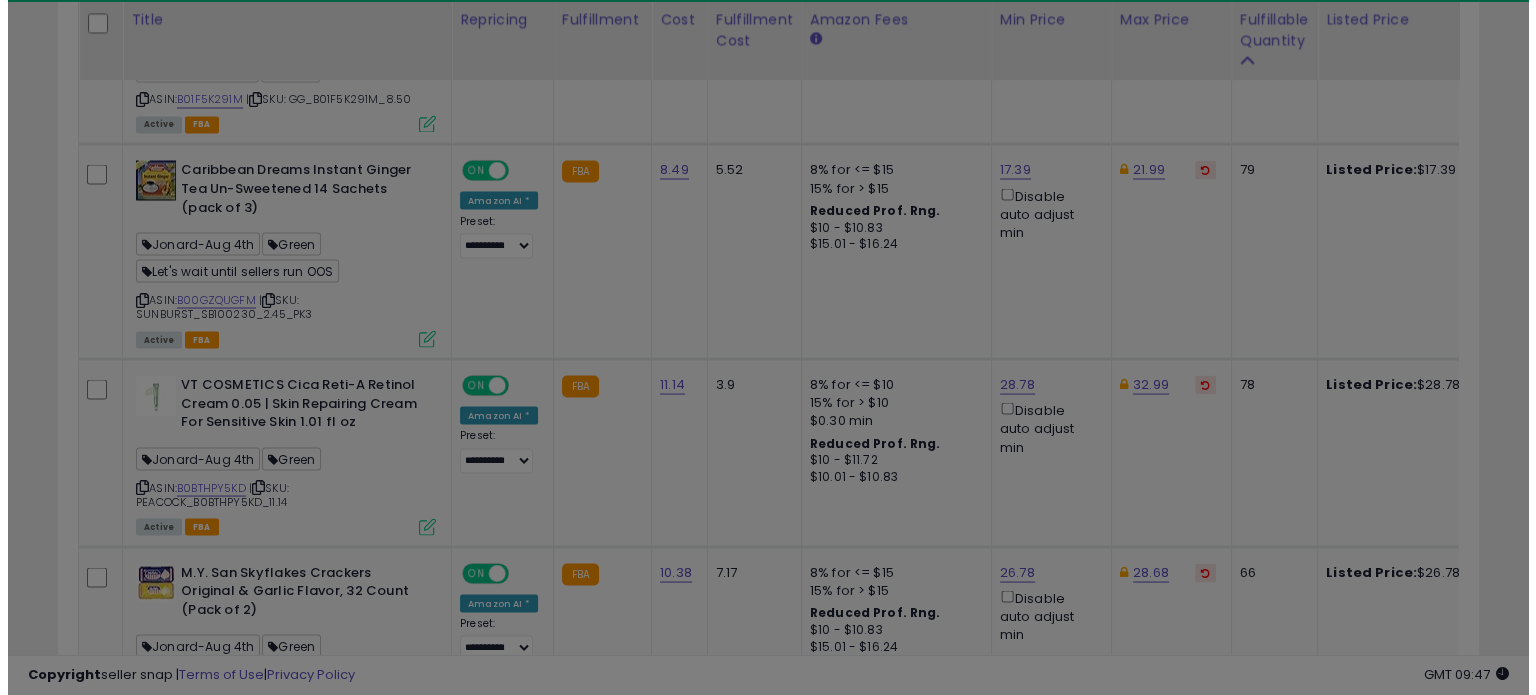 scroll, scrollTop: 999589, scrollLeft: 999168, axis: both 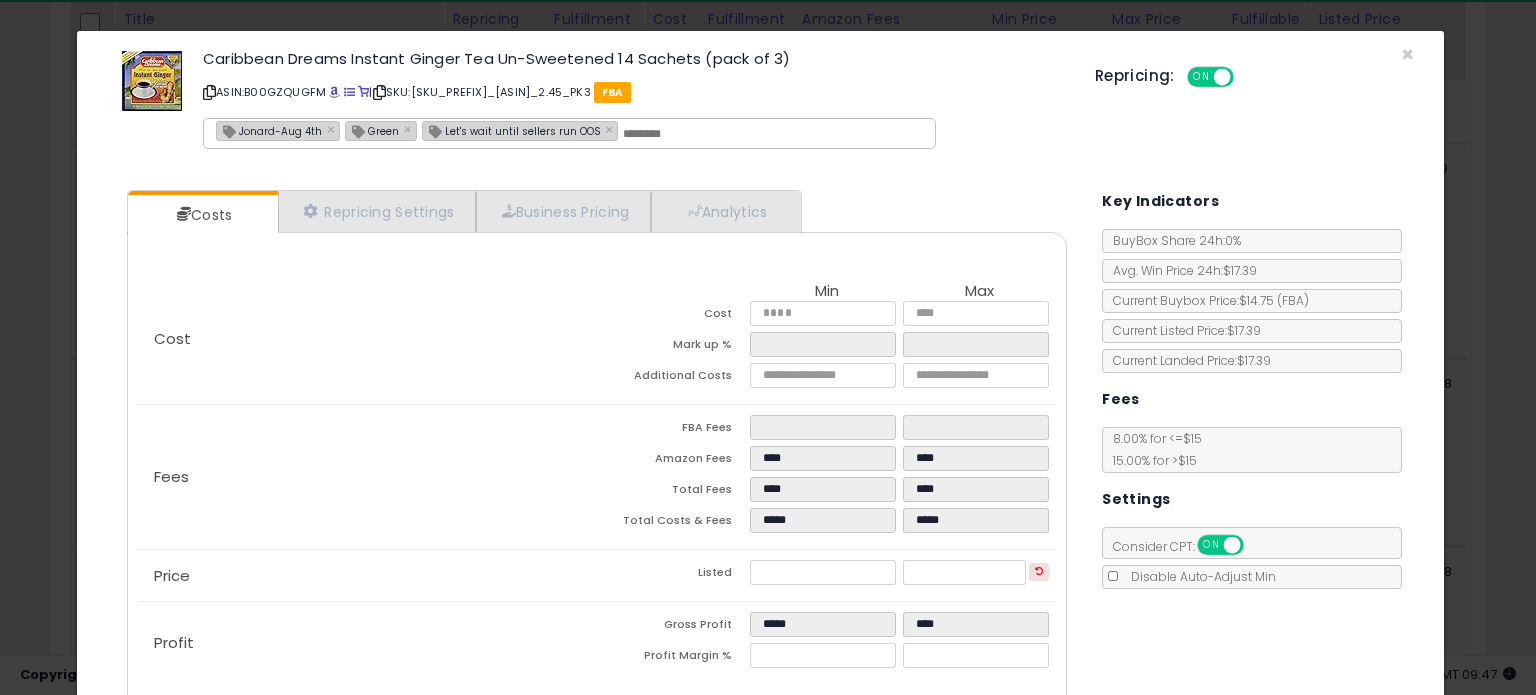 click on "Jonard-Aug 4th" at bounding box center (269, 130) 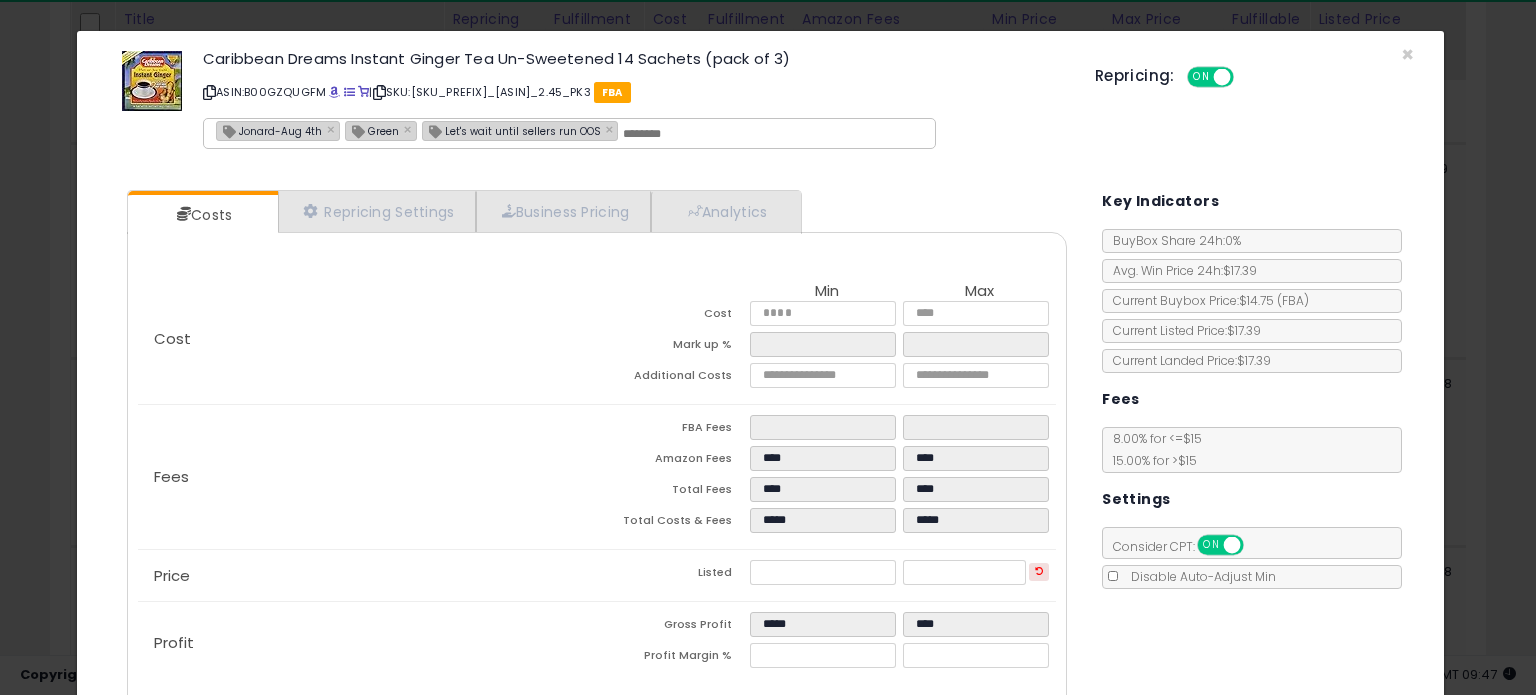 click on "Jonard-Aug 4th" at bounding box center [269, 130] 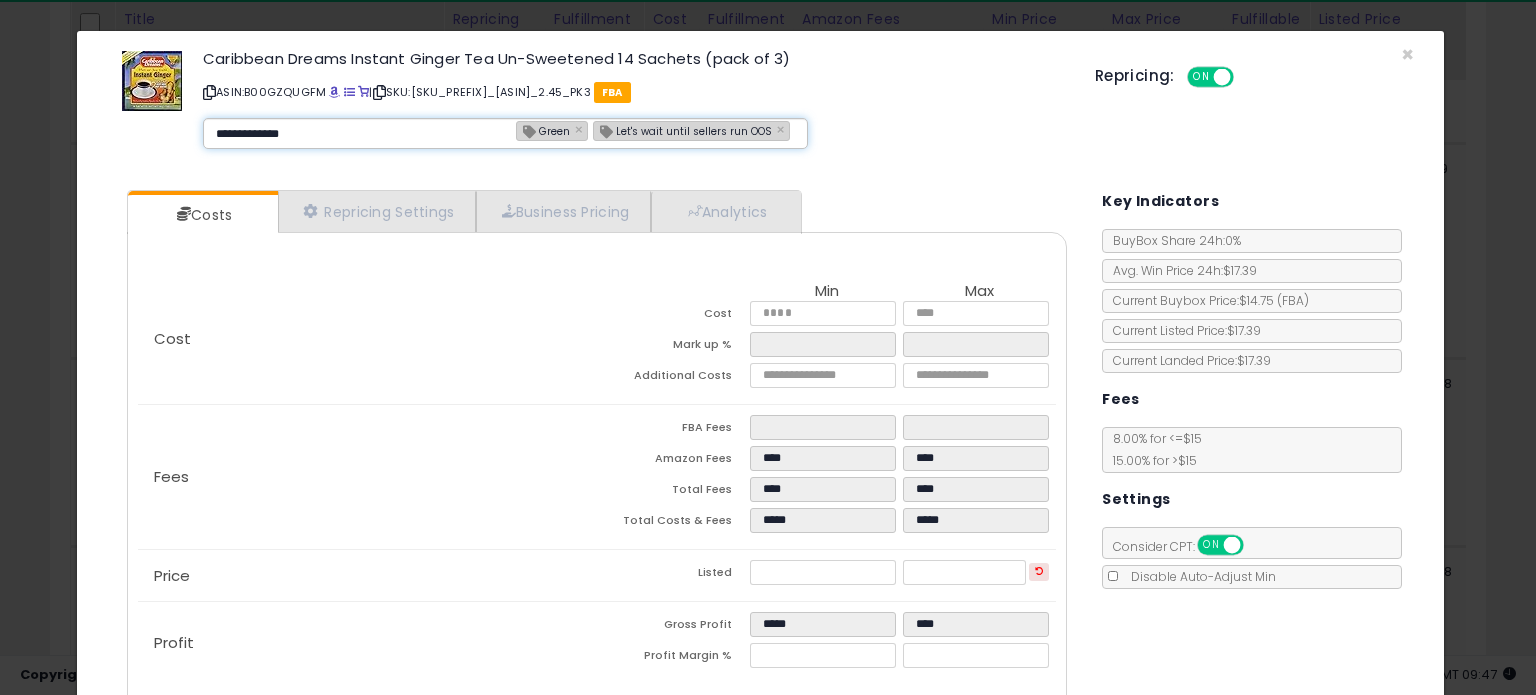 type on "**********" 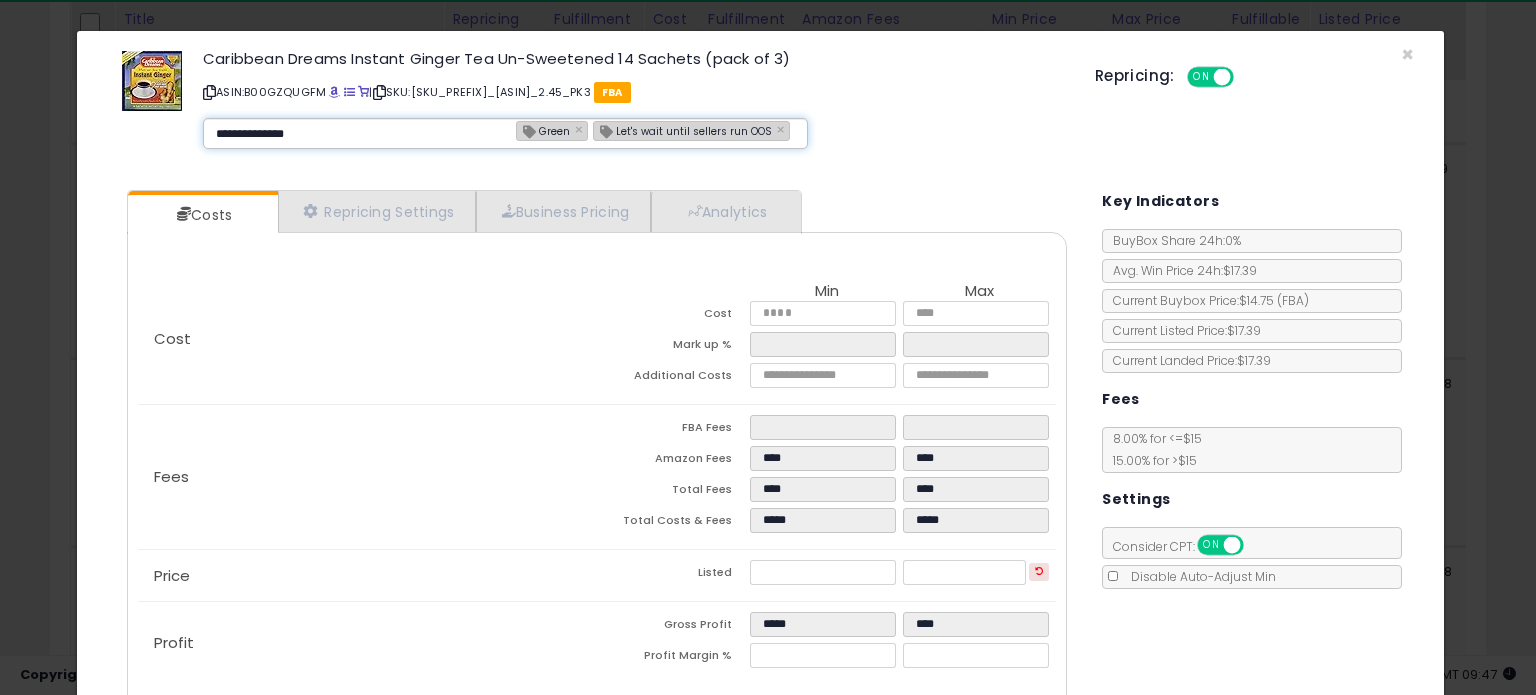 type 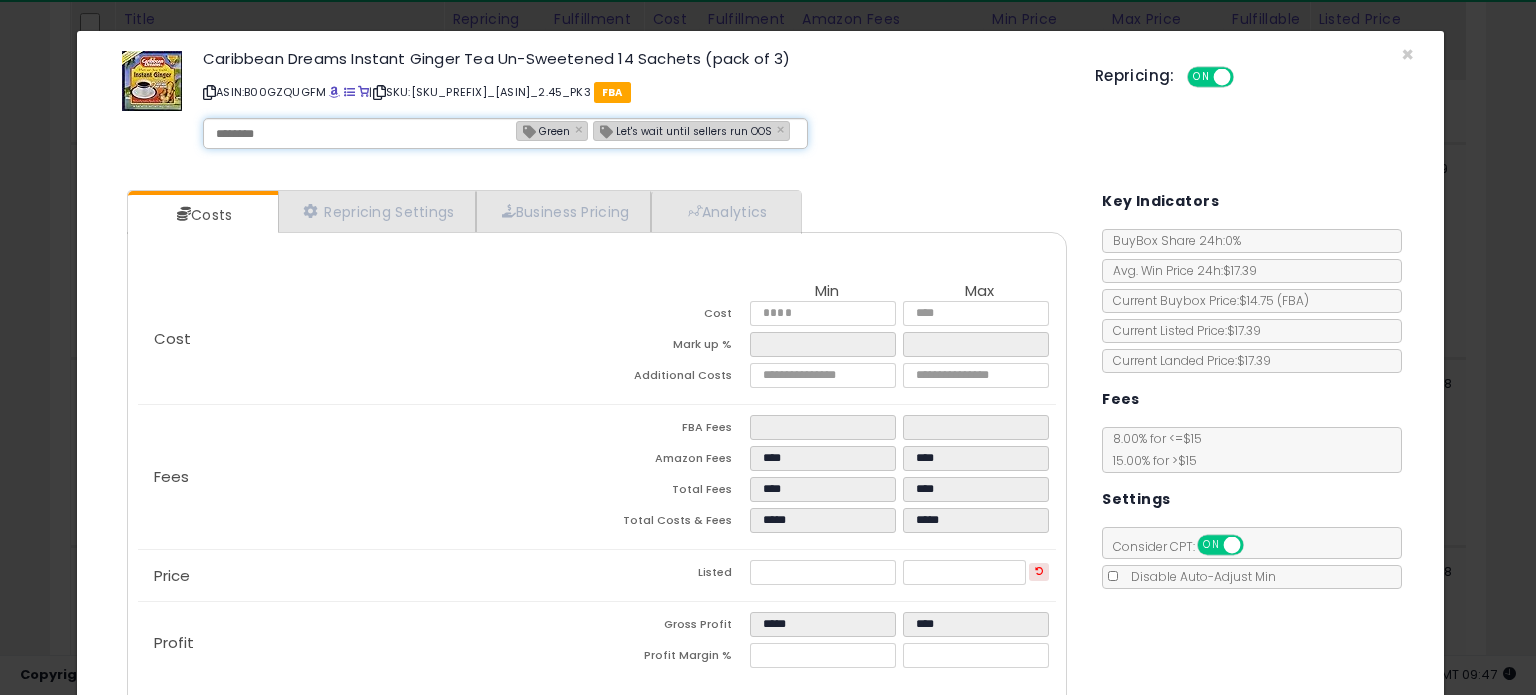 type on "**********" 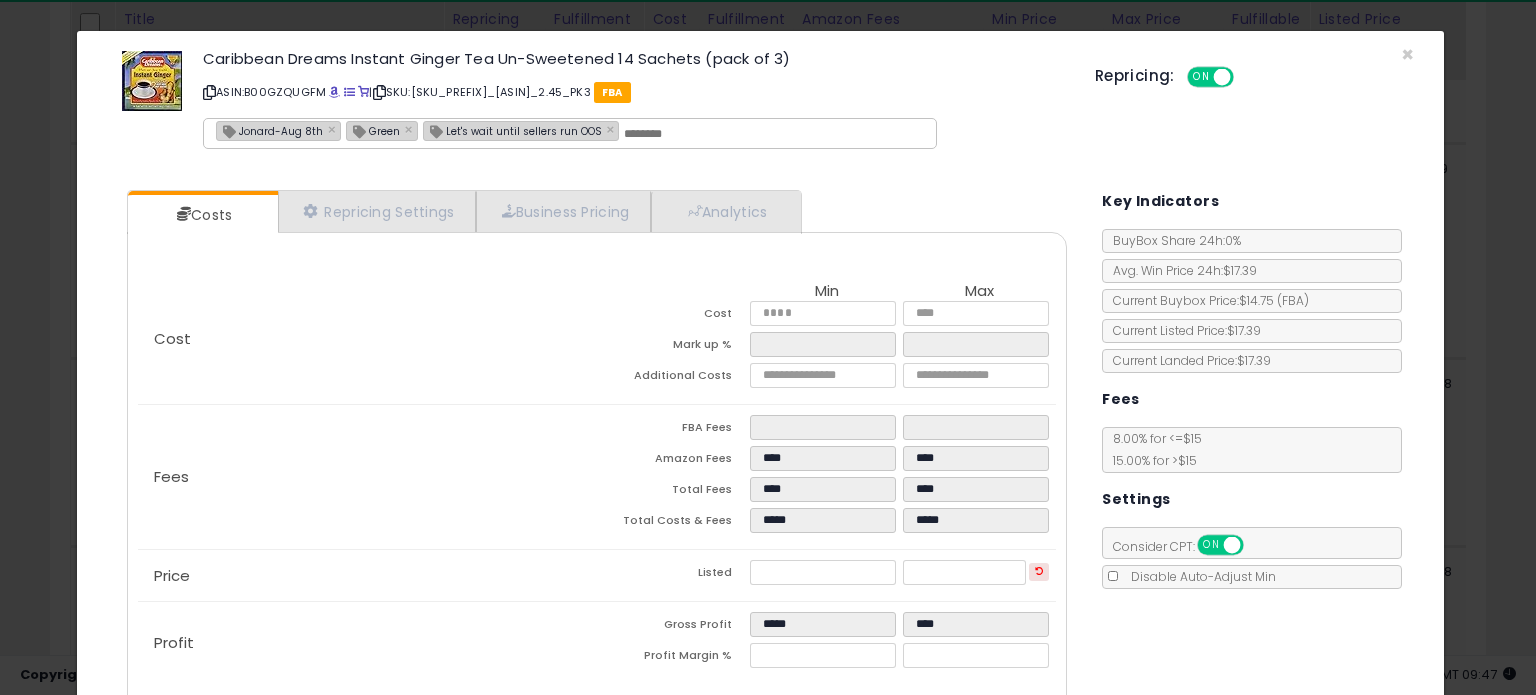 click on "Cost
Min
Max
Cost
****
****
Mark up %
*****
*****
Additional Costs
****
****" at bounding box center (597, 338) 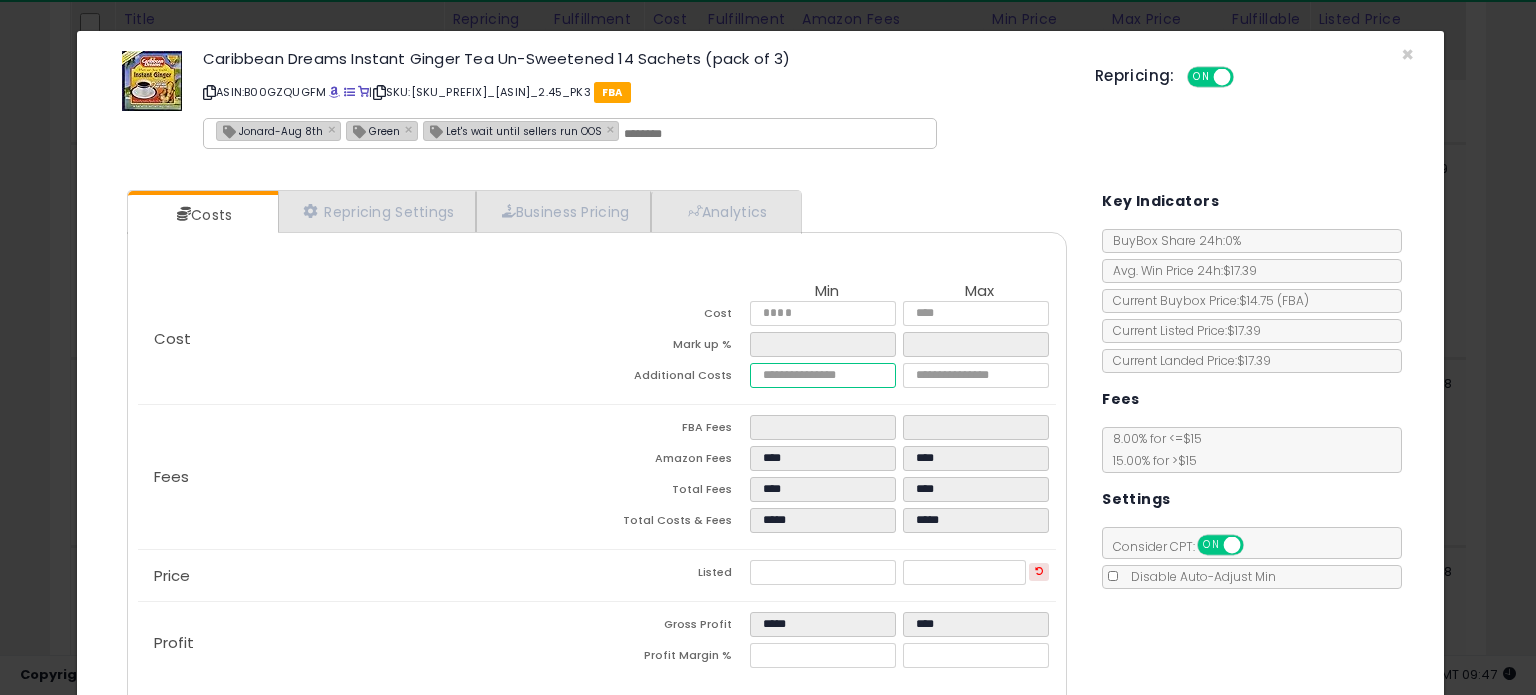 click on "****" at bounding box center (822, 375) 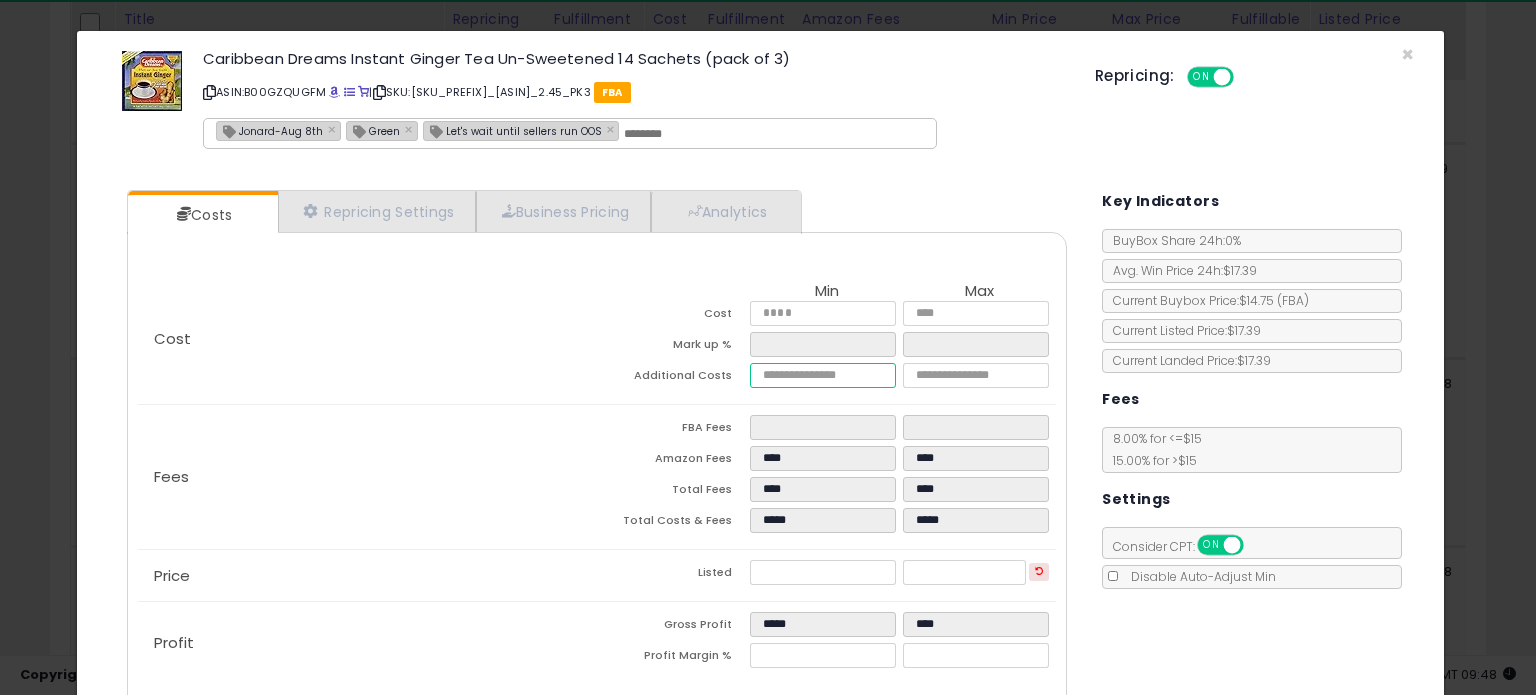 click on "****" at bounding box center [822, 375] 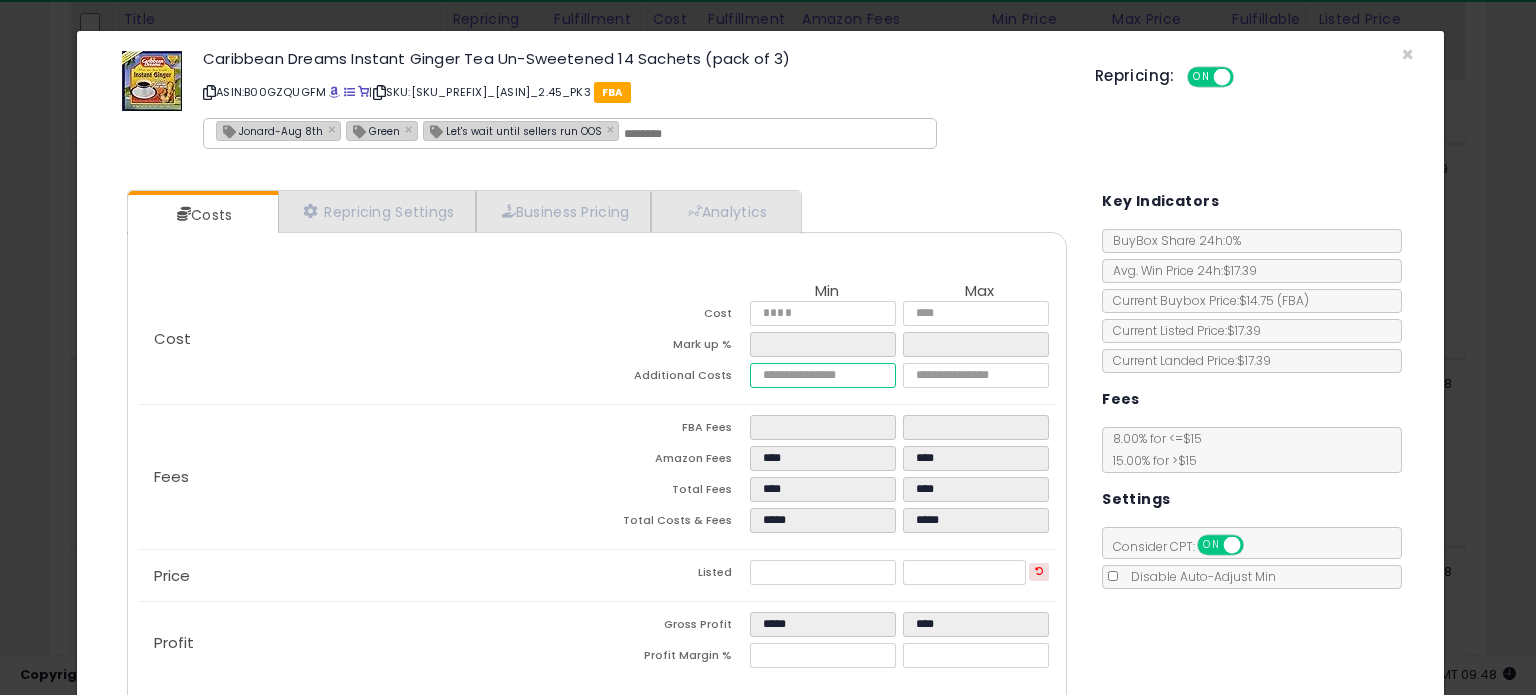 type on "****" 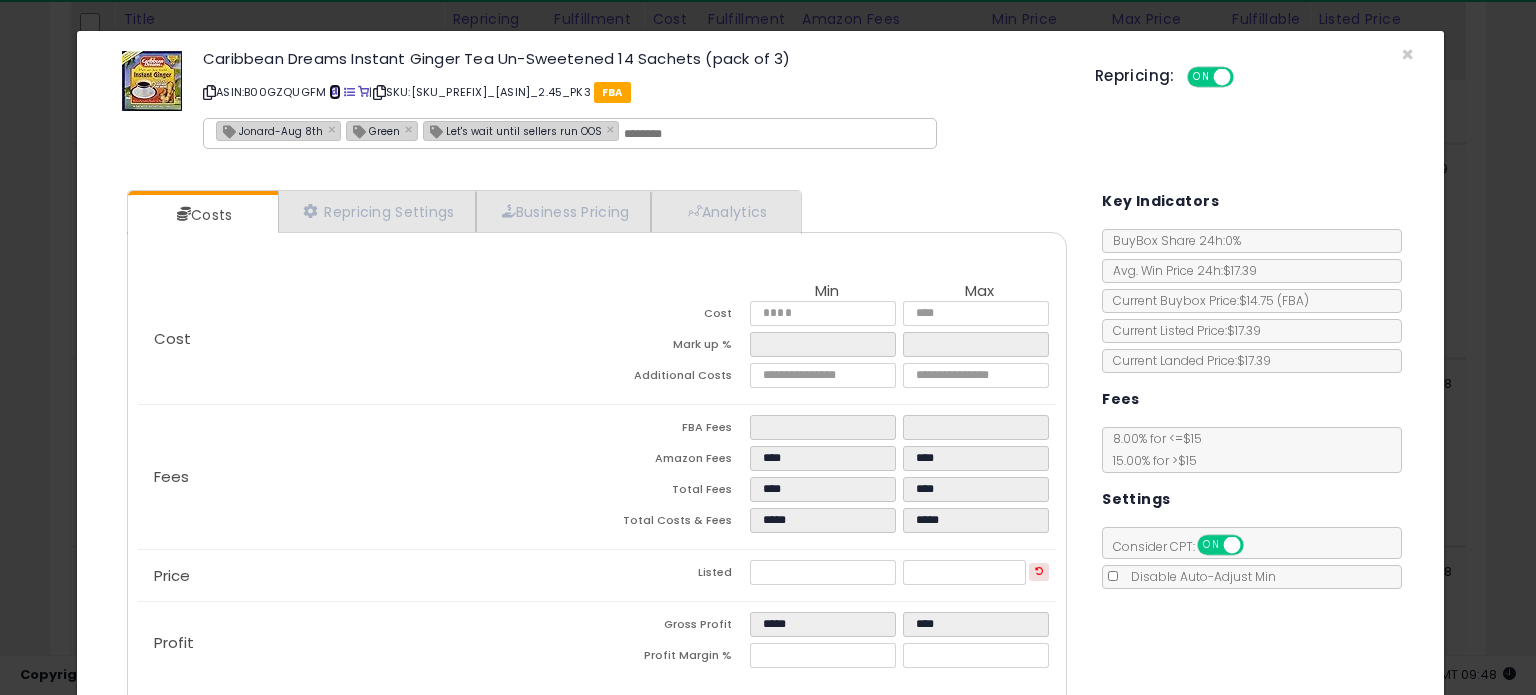 click at bounding box center (334, 92) 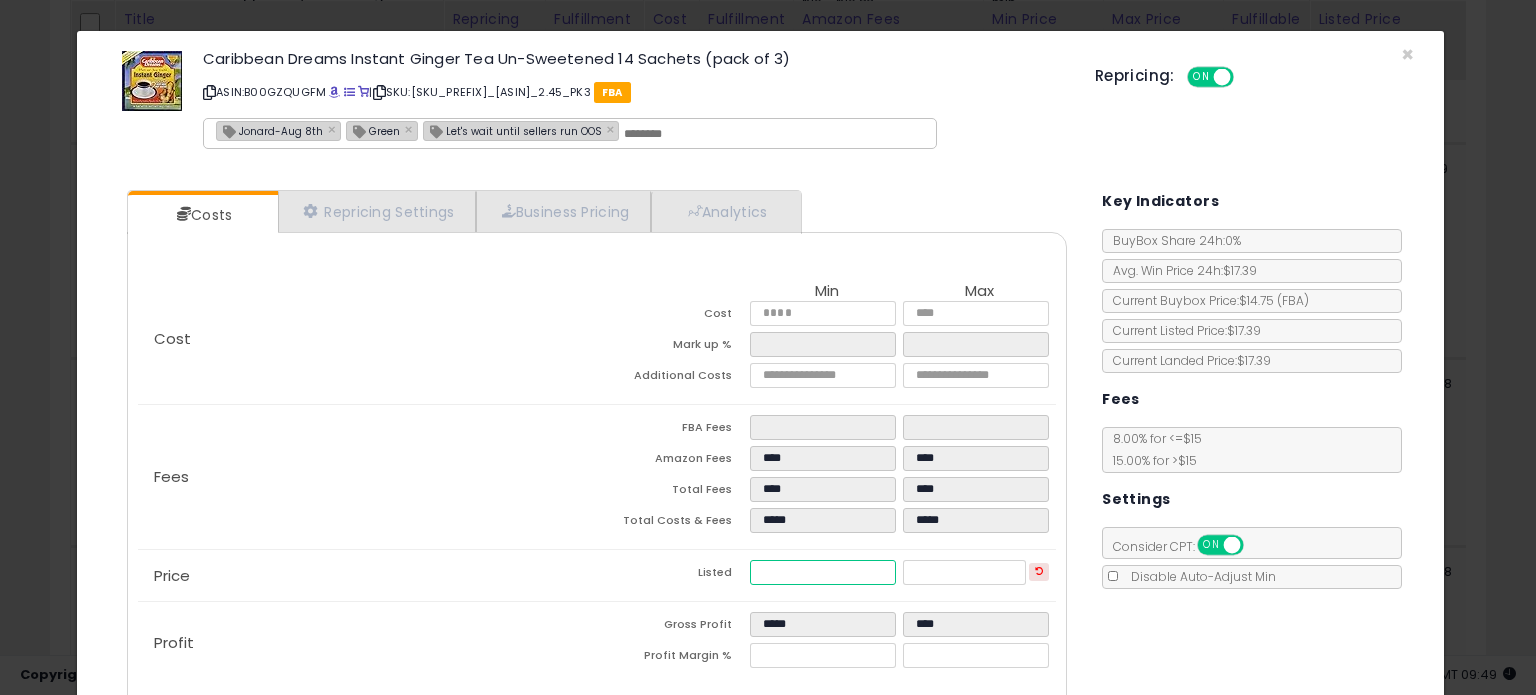 drag, startPoint x: 814, startPoint y: 566, endPoint x: 650, endPoint y: 594, distance: 166.37308 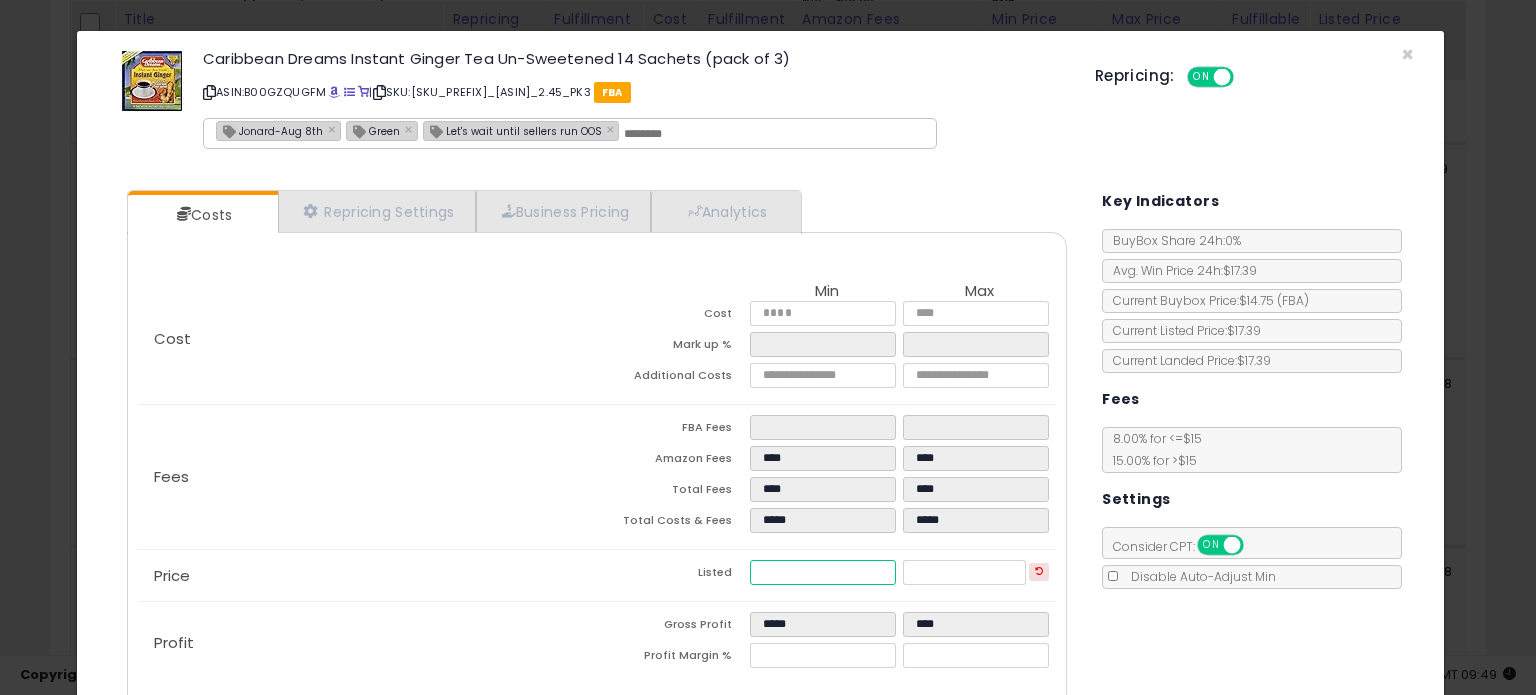type on "****" 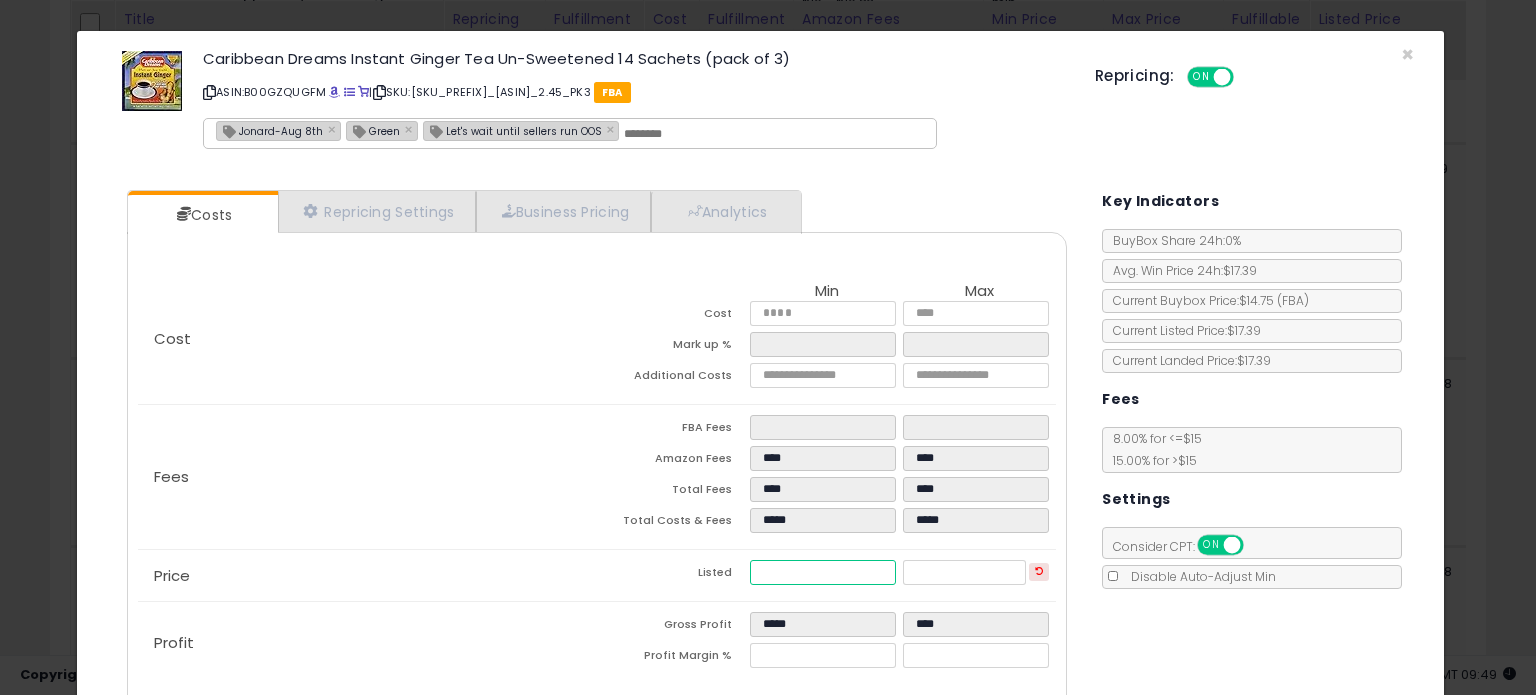 type on "****" 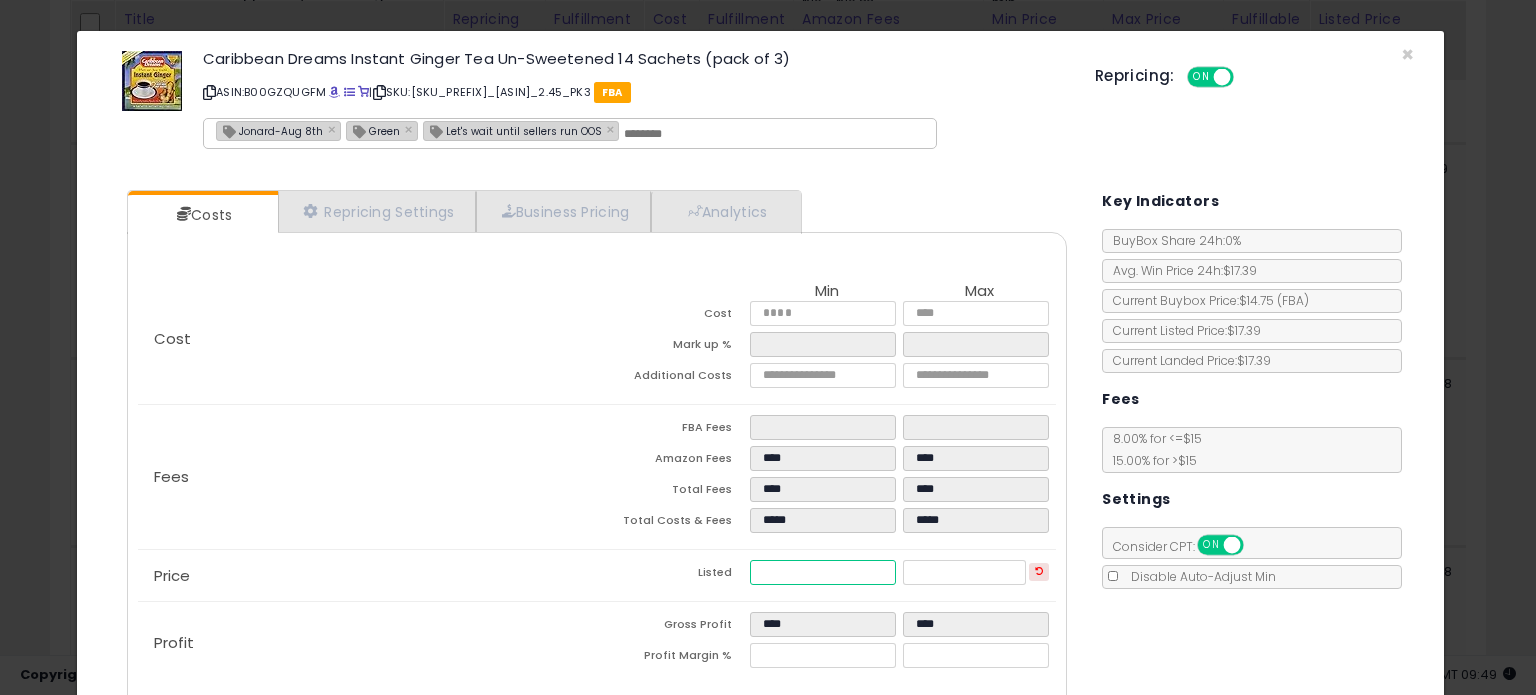 type on "**" 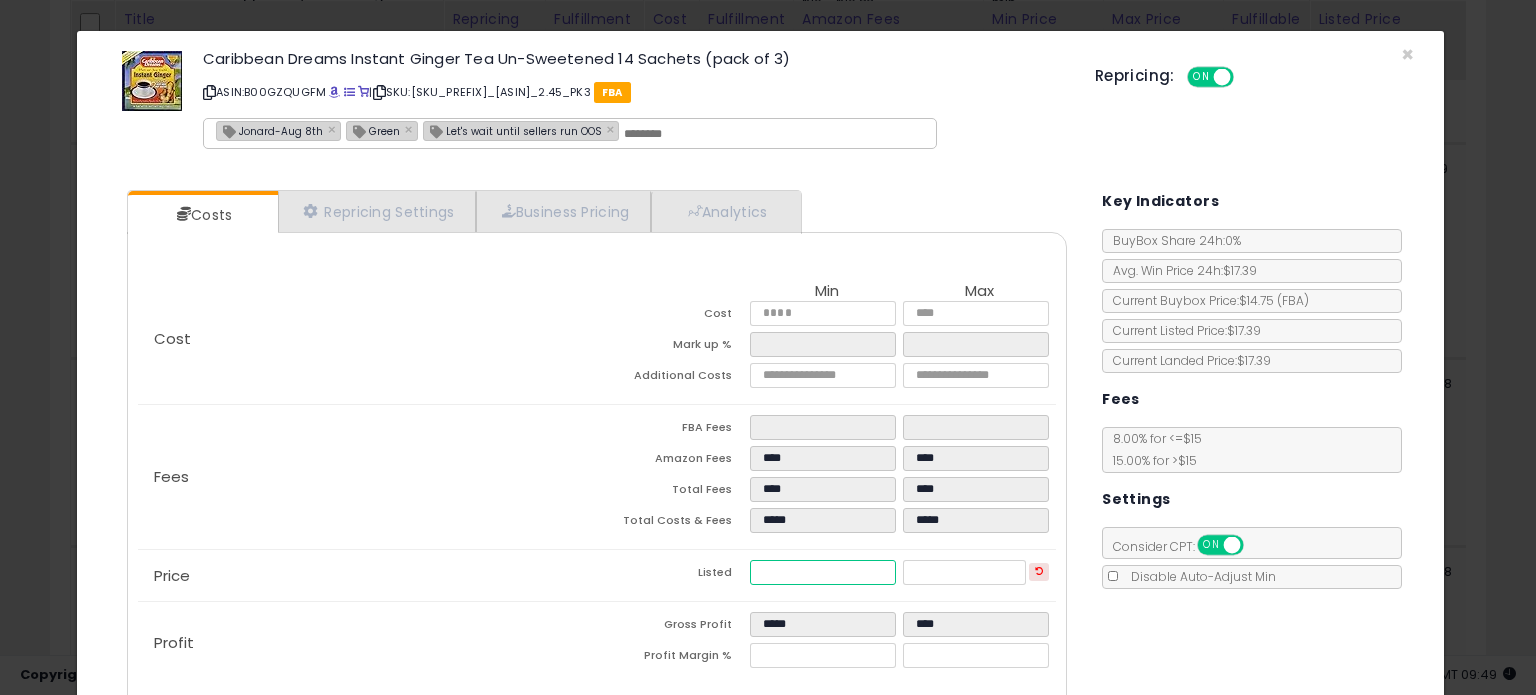 type on "****" 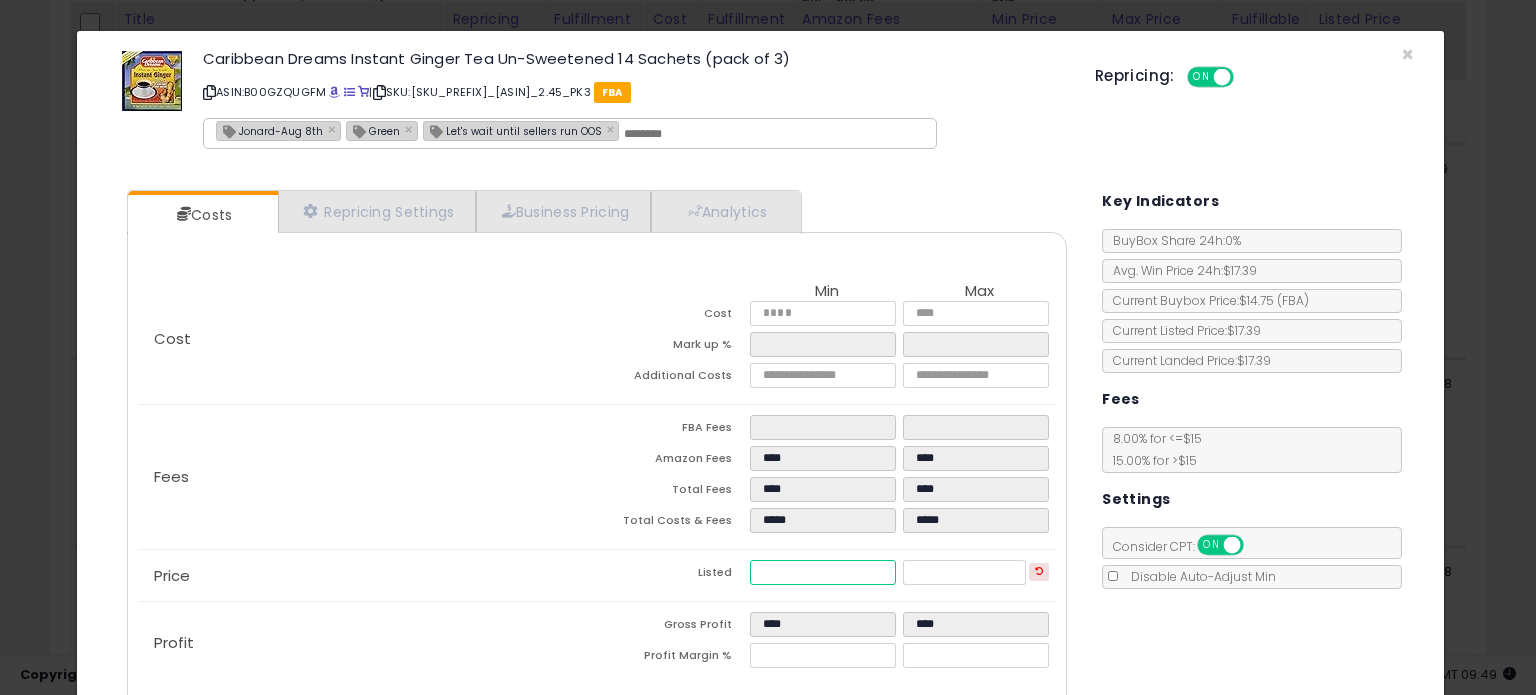 type on "****" 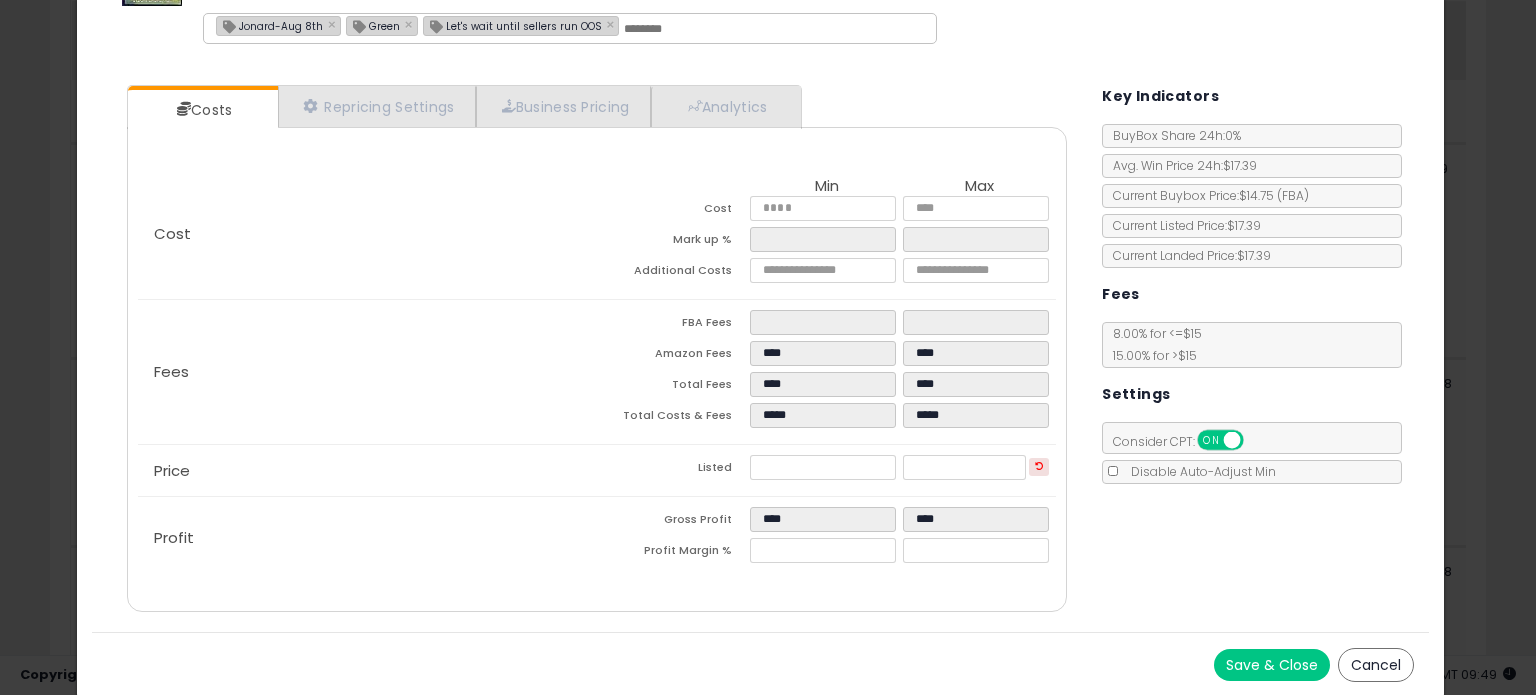 click on "Save & Close" at bounding box center (1272, 665) 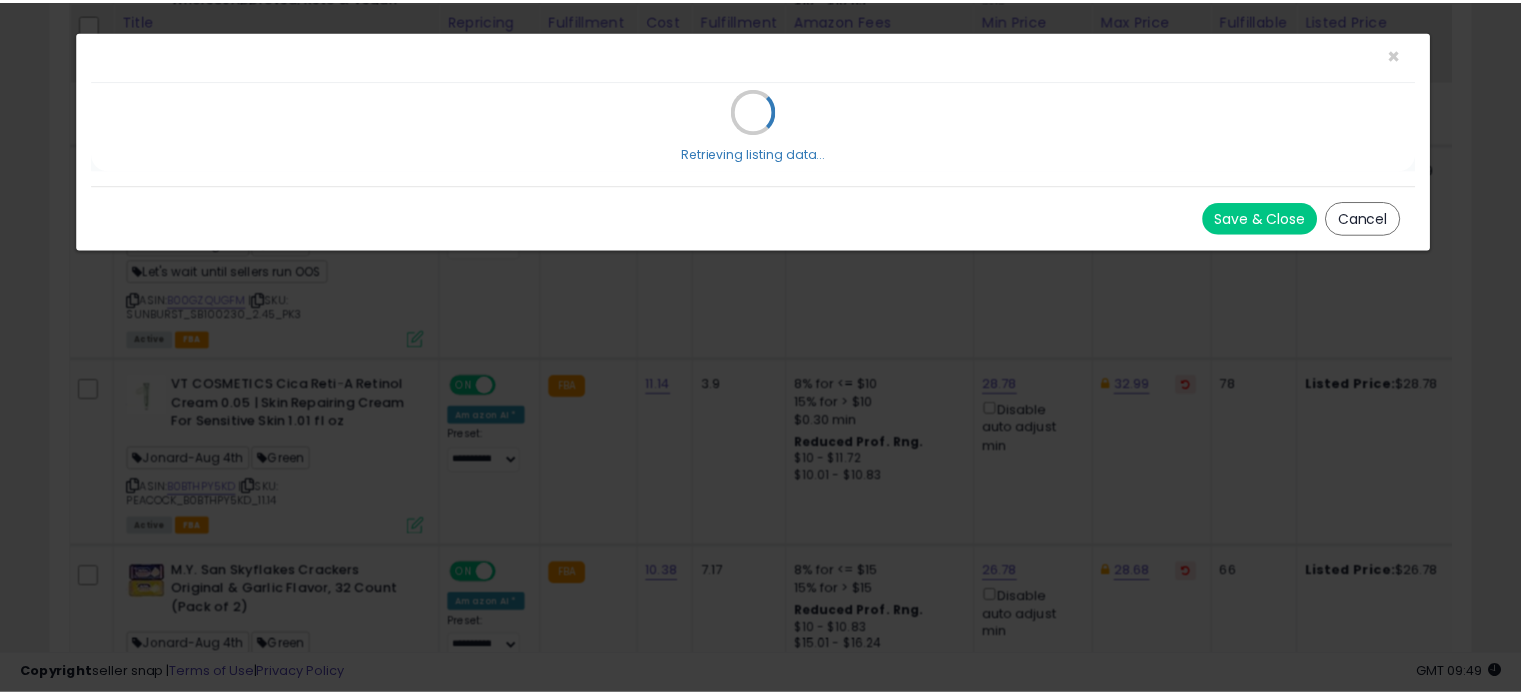 scroll, scrollTop: 0, scrollLeft: 0, axis: both 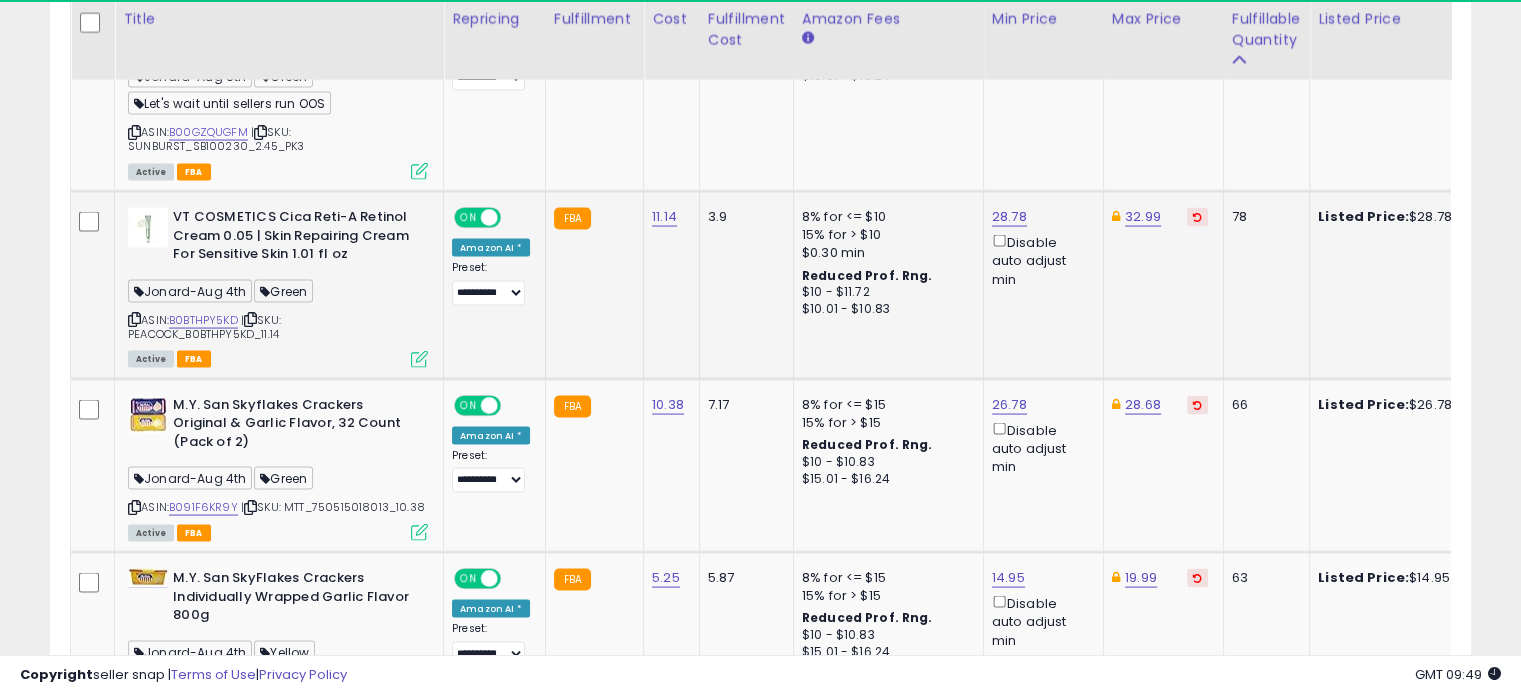 click at bounding box center (419, 359) 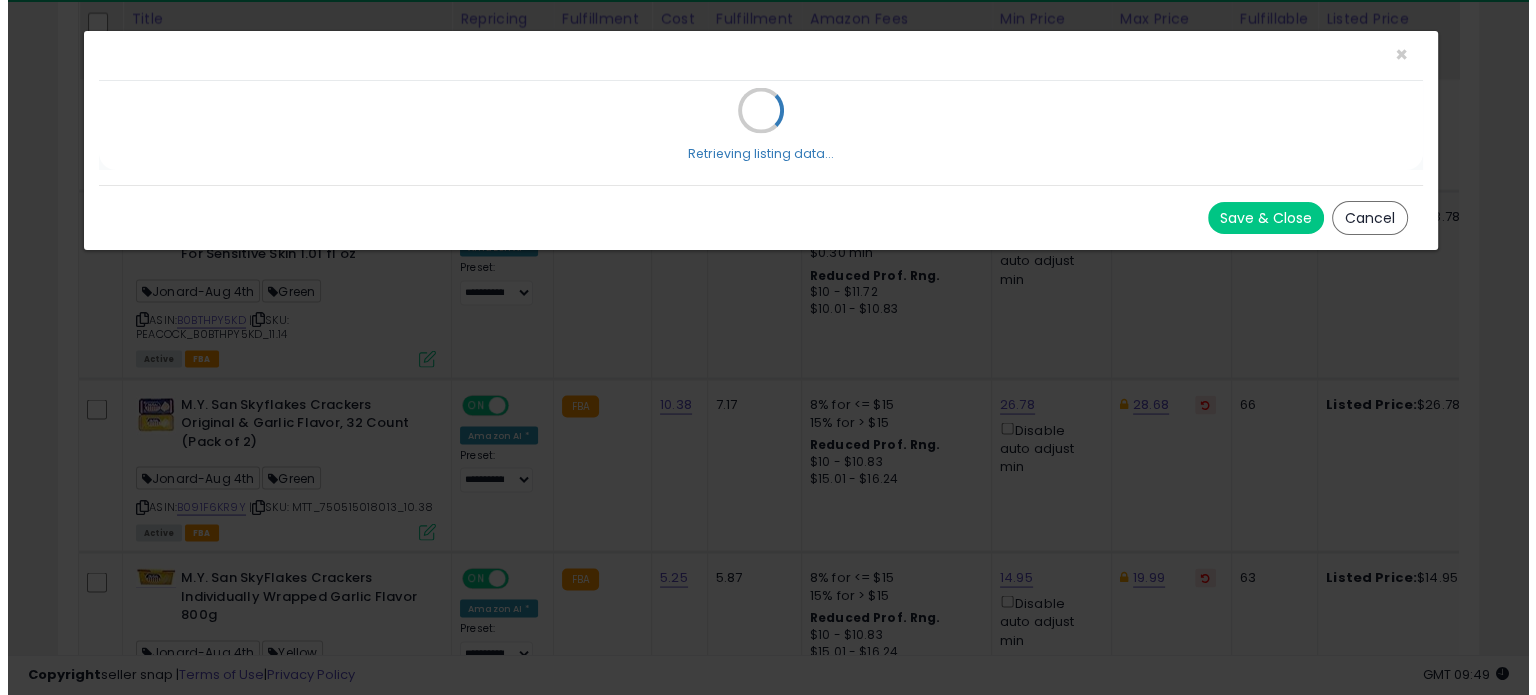 scroll, scrollTop: 999589, scrollLeft: 999168, axis: both 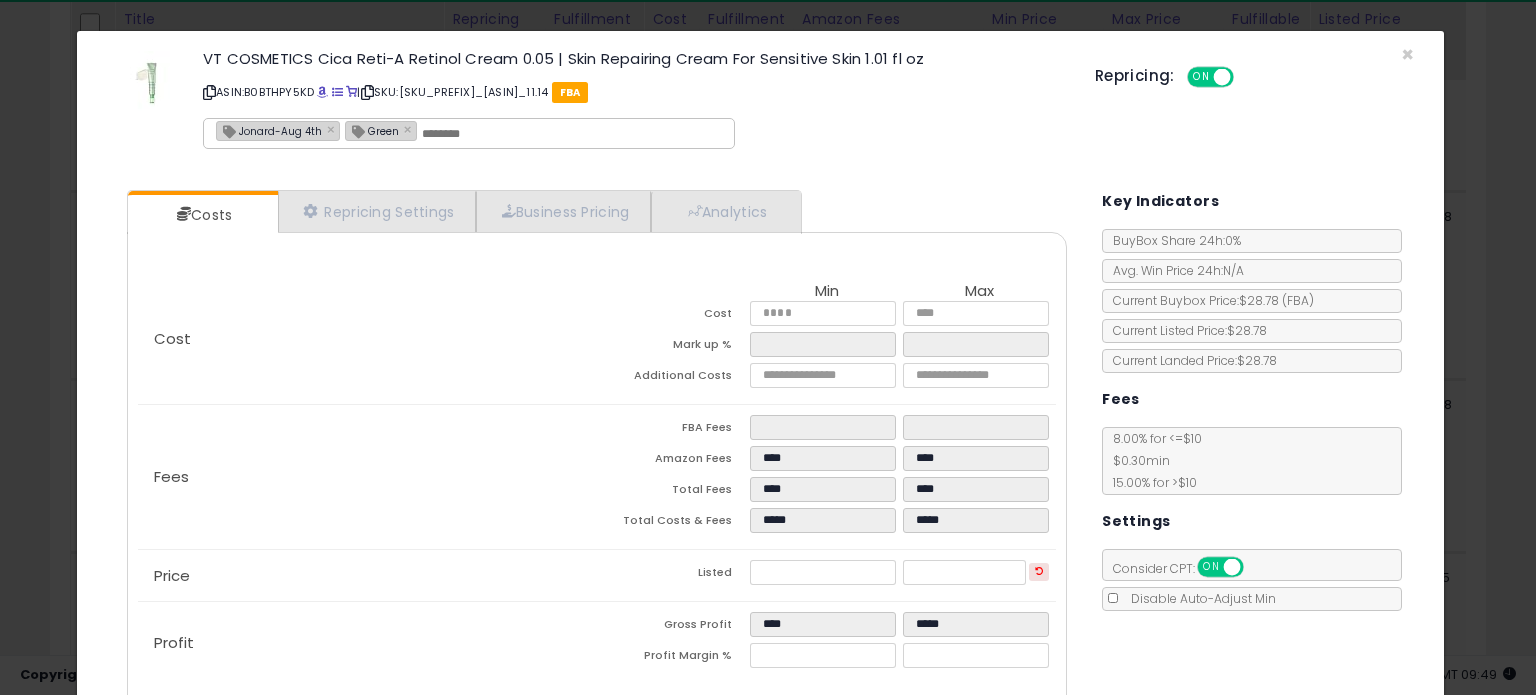 click on "Jonard-Aug 4th" at bounding box center (269, 130) 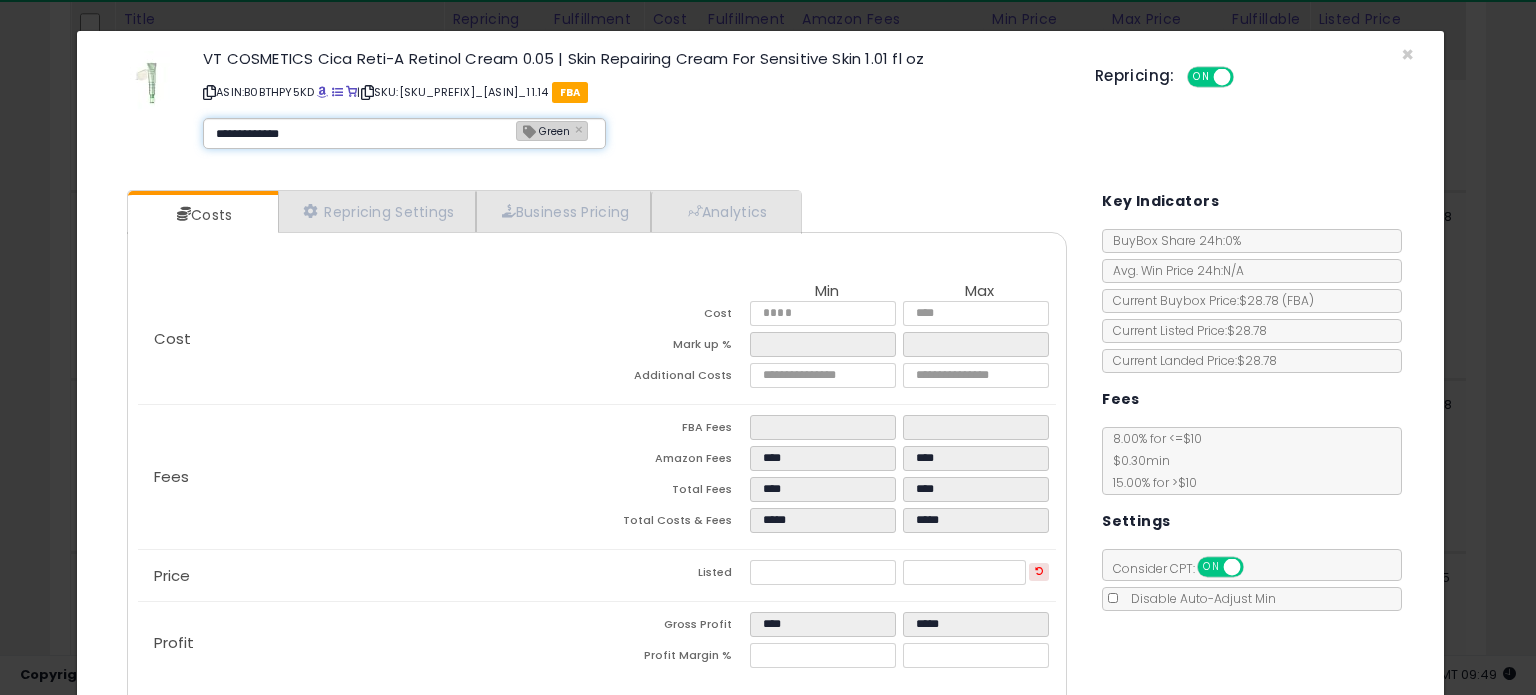 type on "**********" 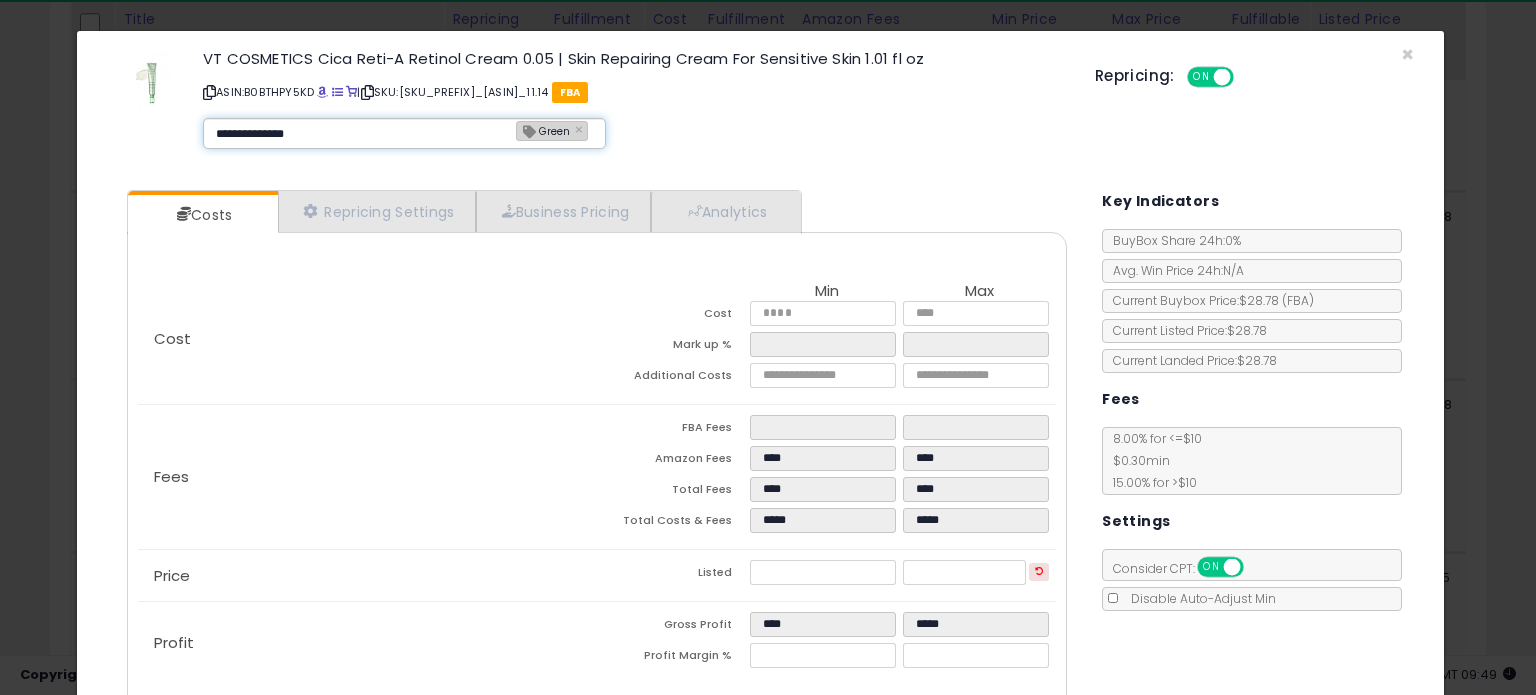 type 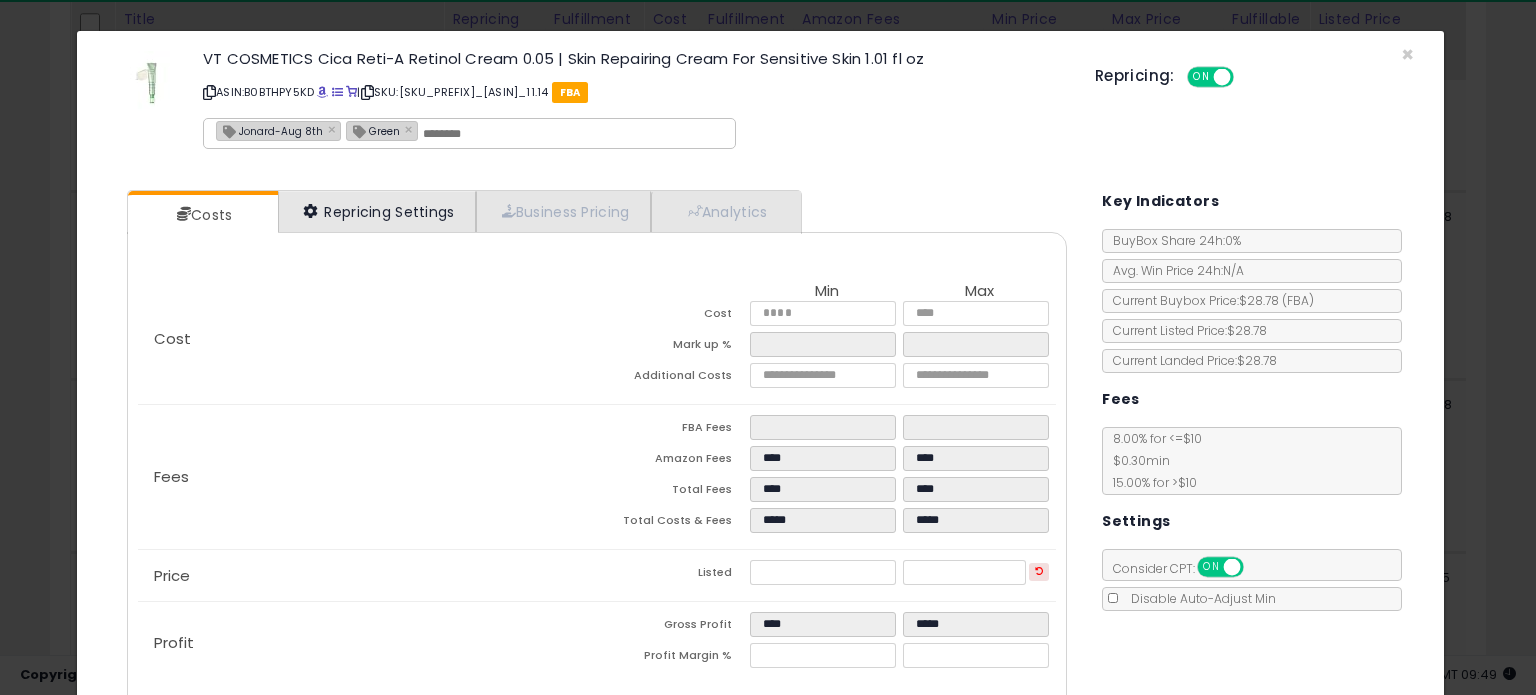 type on "**********" 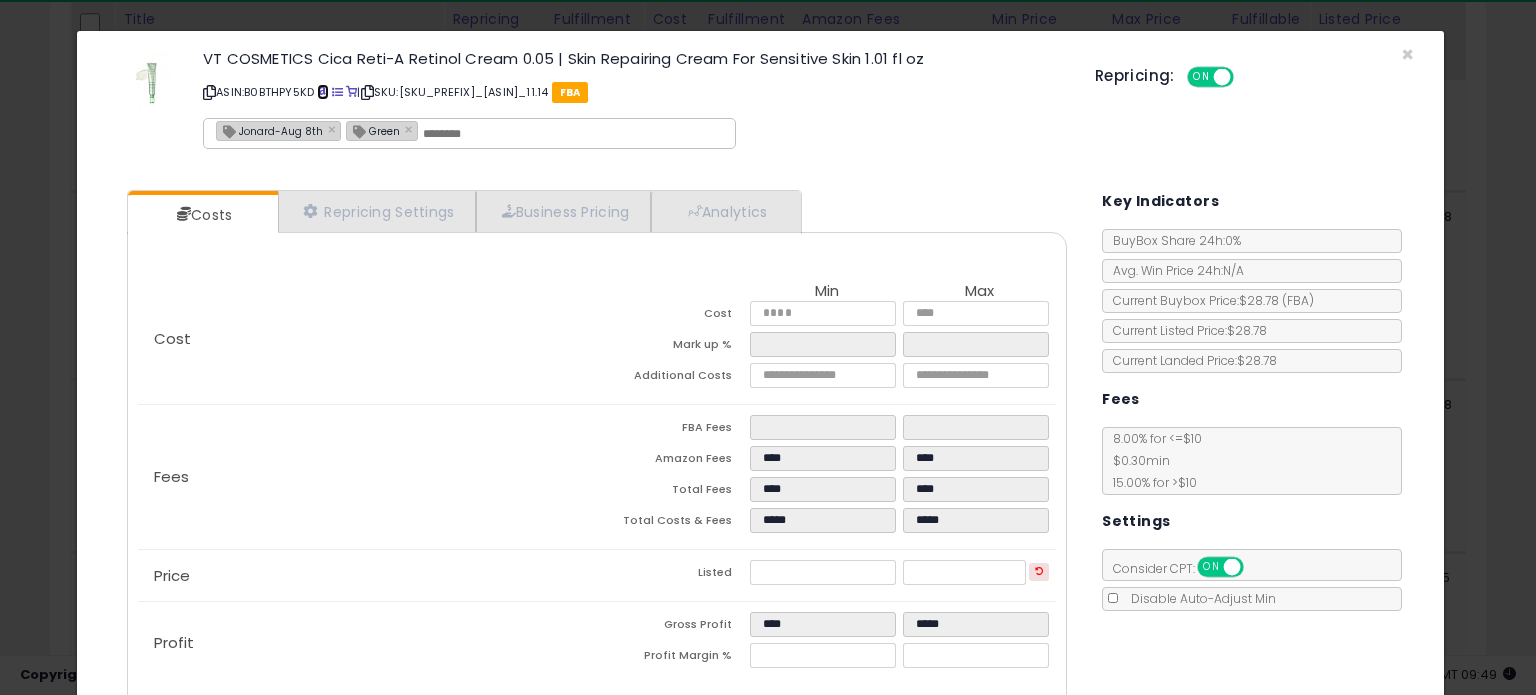 click at bounding box center (322, 92) 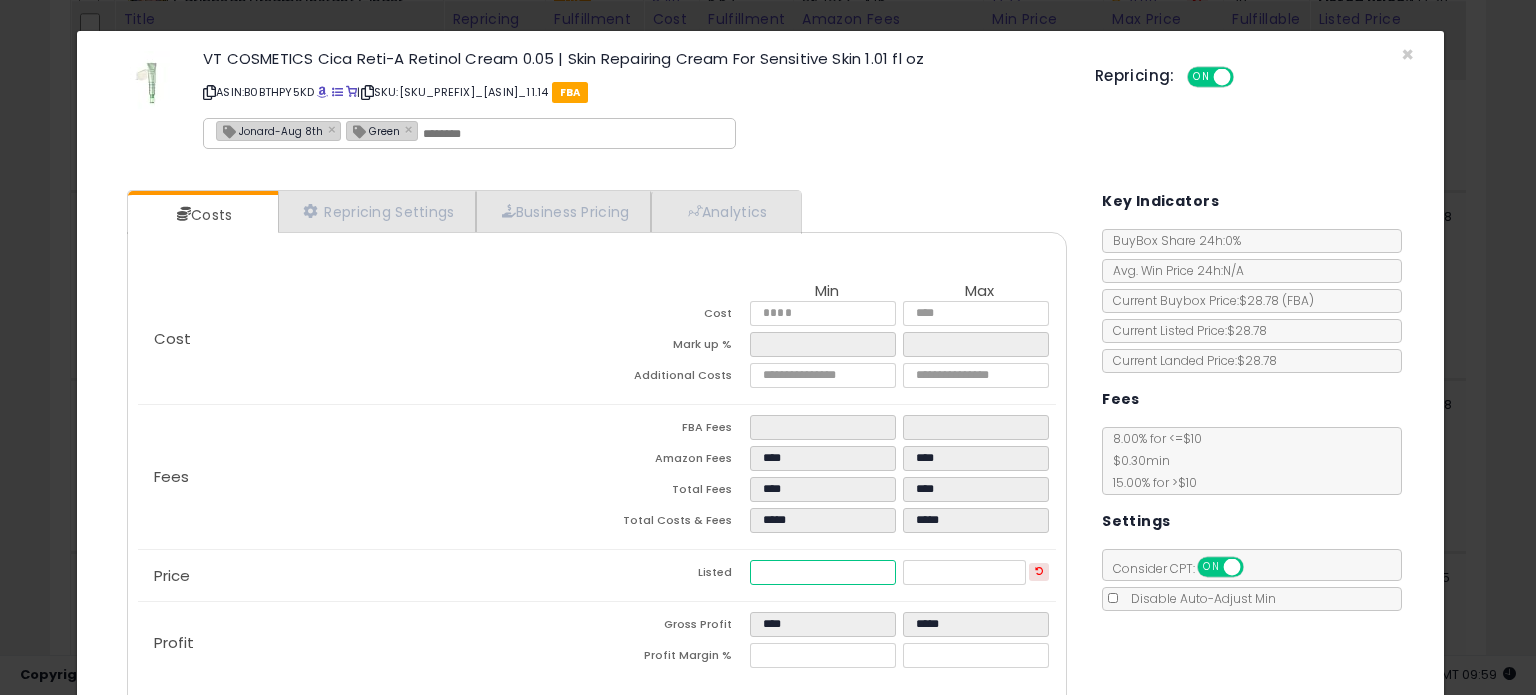 click on "*****" at bounding box center (822, 572) 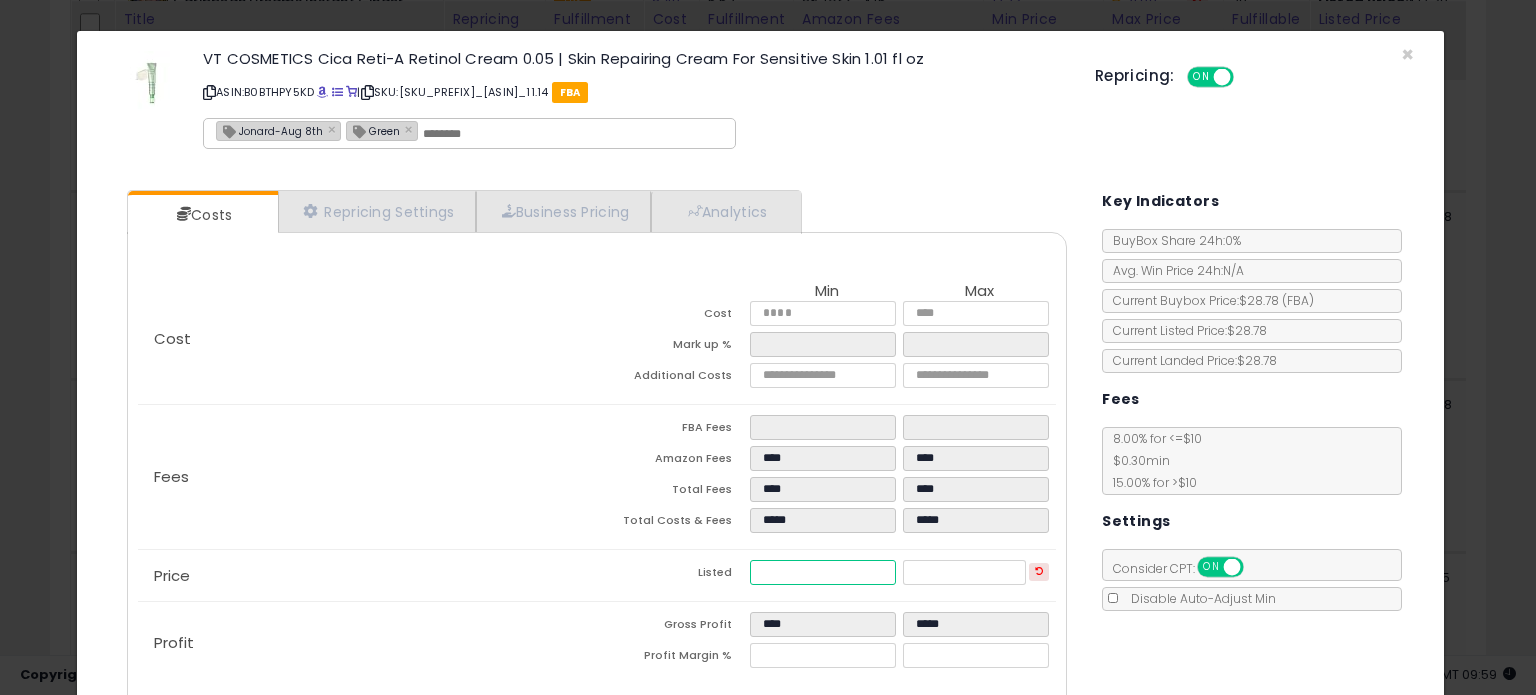 type on "****" 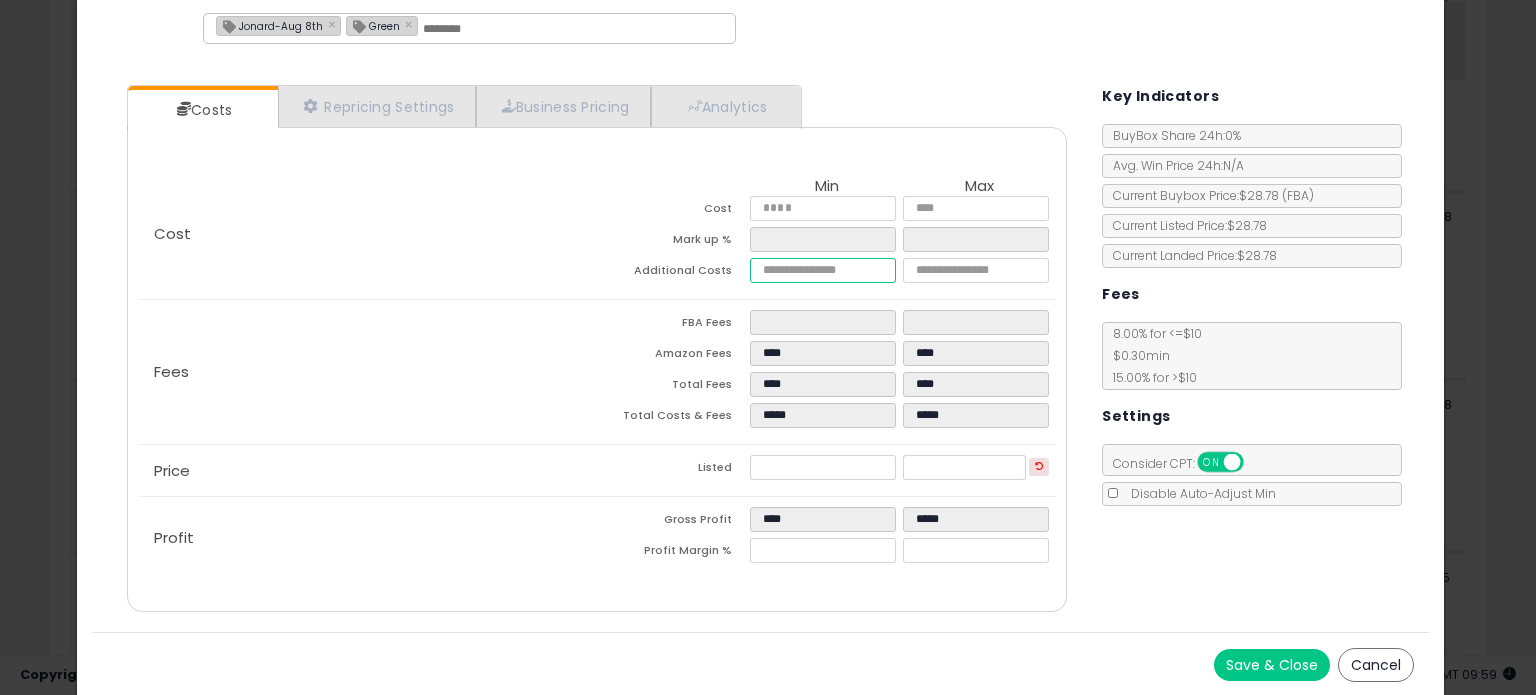 type on "*****" 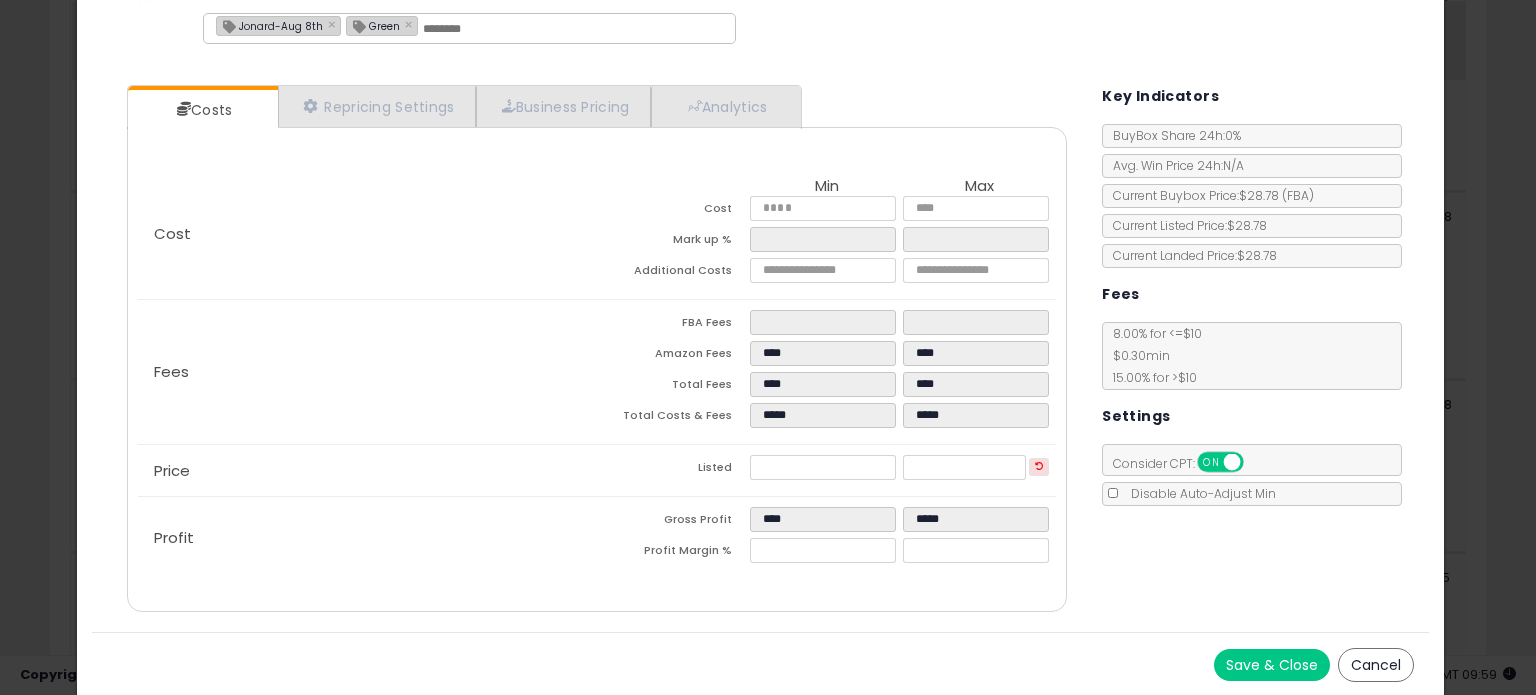 type on "****" 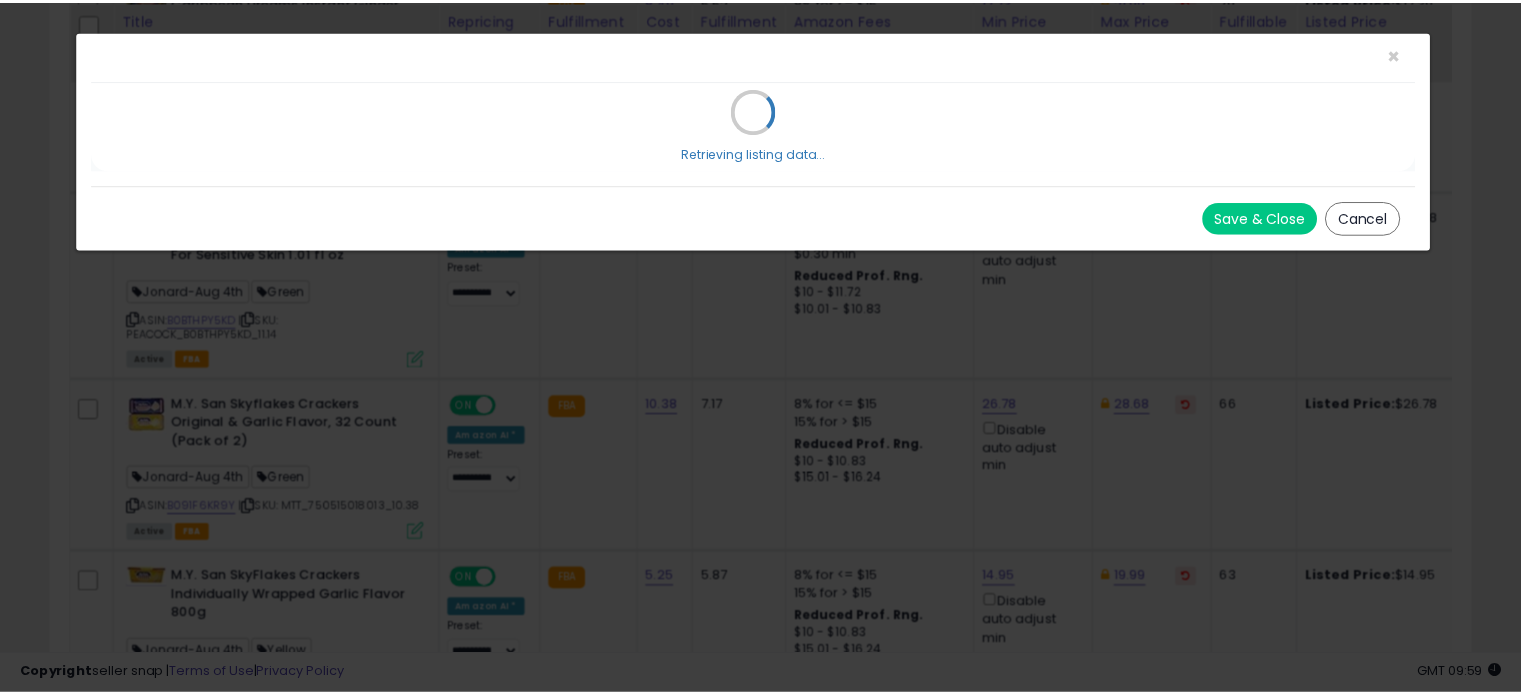 scroll, scrollTop: 0, scrollLeft: 0, axis: both 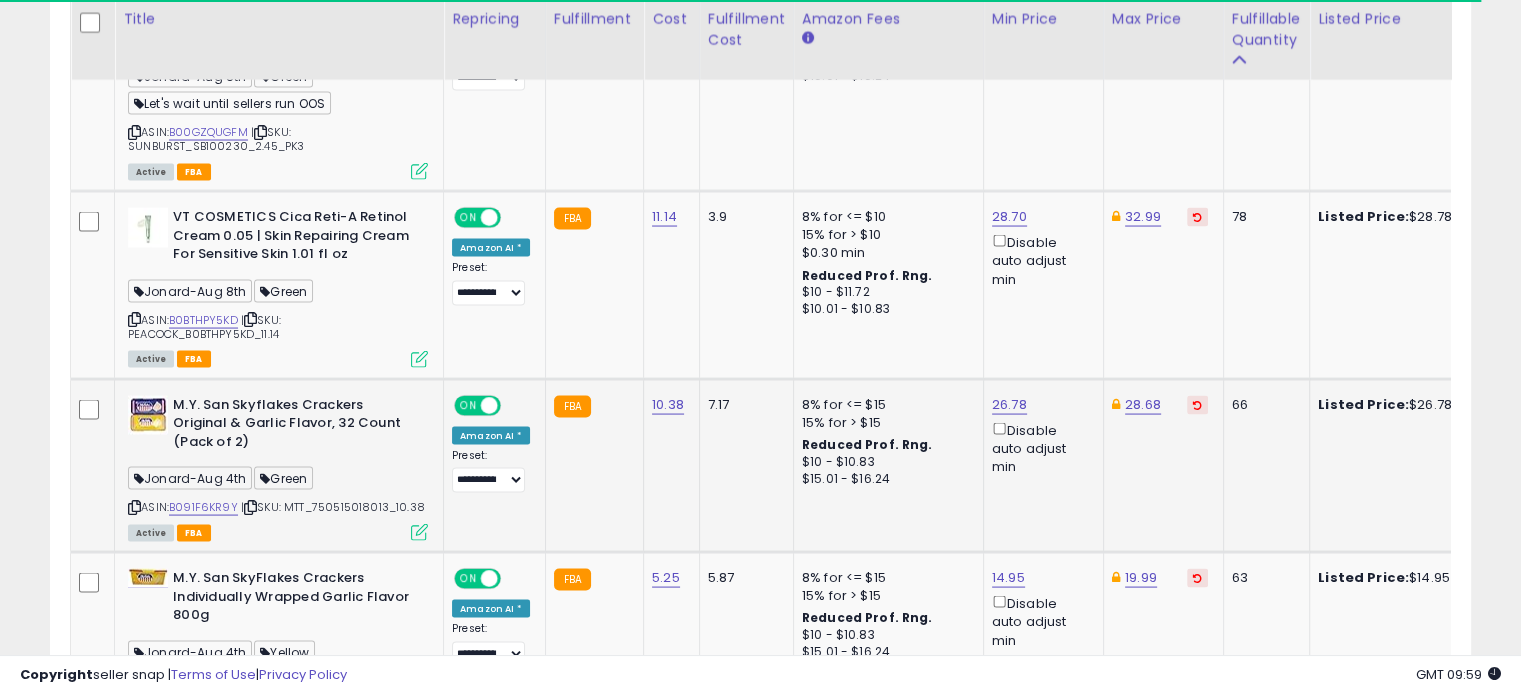 click at bounding box center (419, 532) 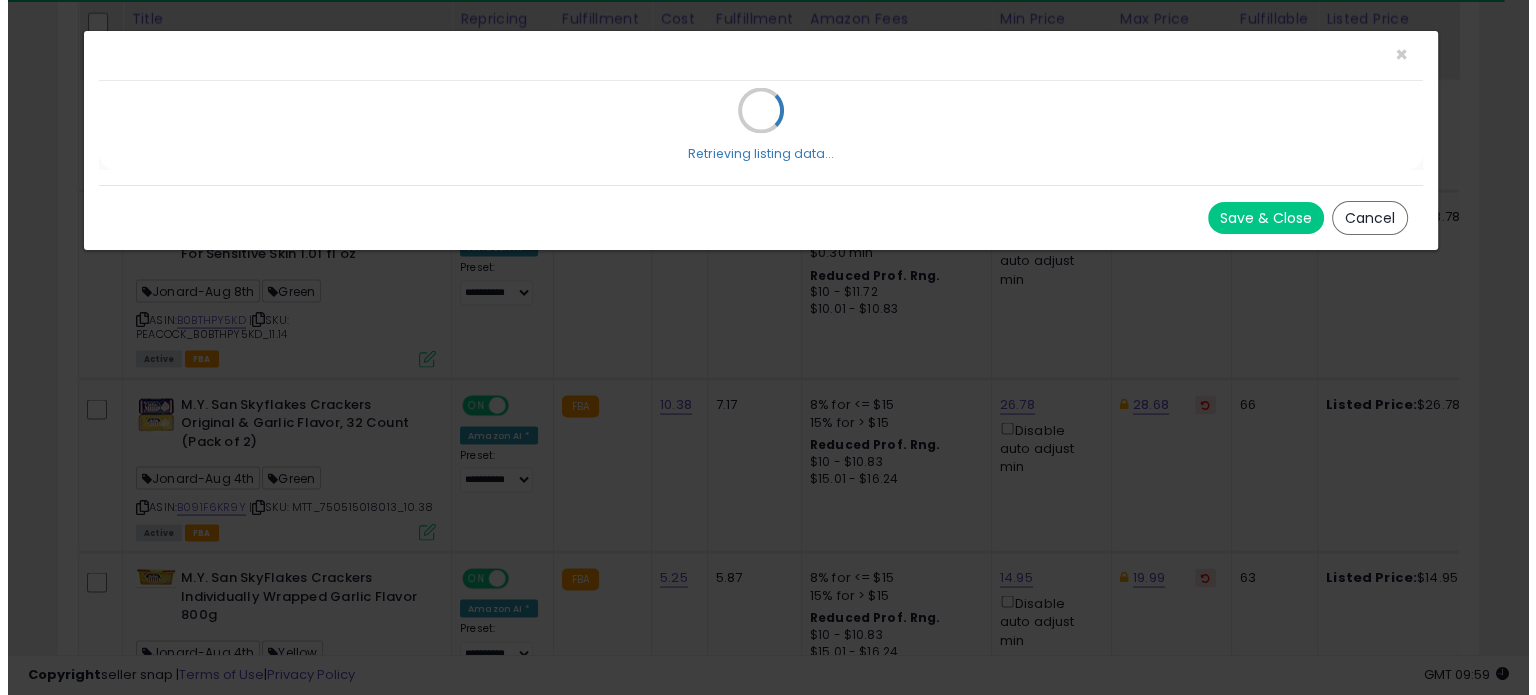 scroll, scrollTop: 999589, scrollLeft: 999168, axis: both 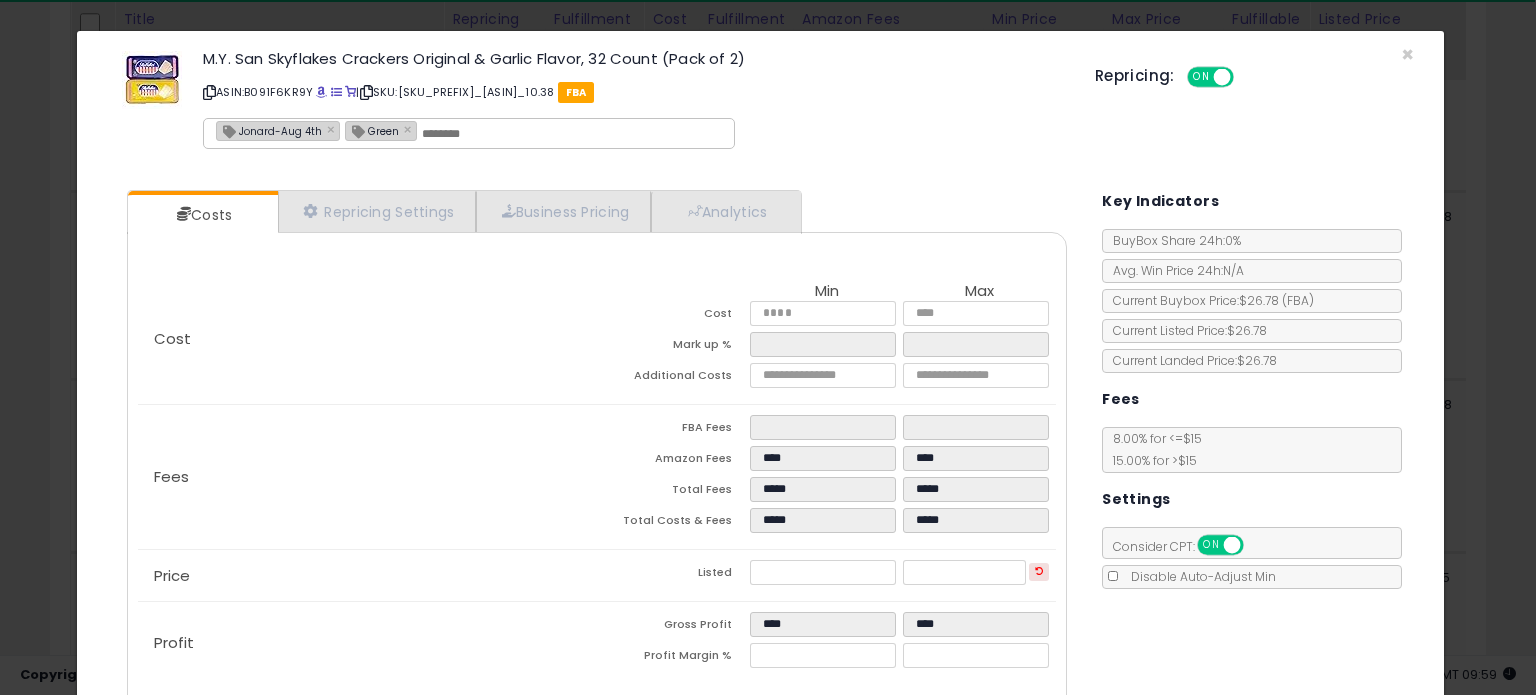 click on "Jonard-Aug 4th × Green ×" at bounding box center (468, 133) 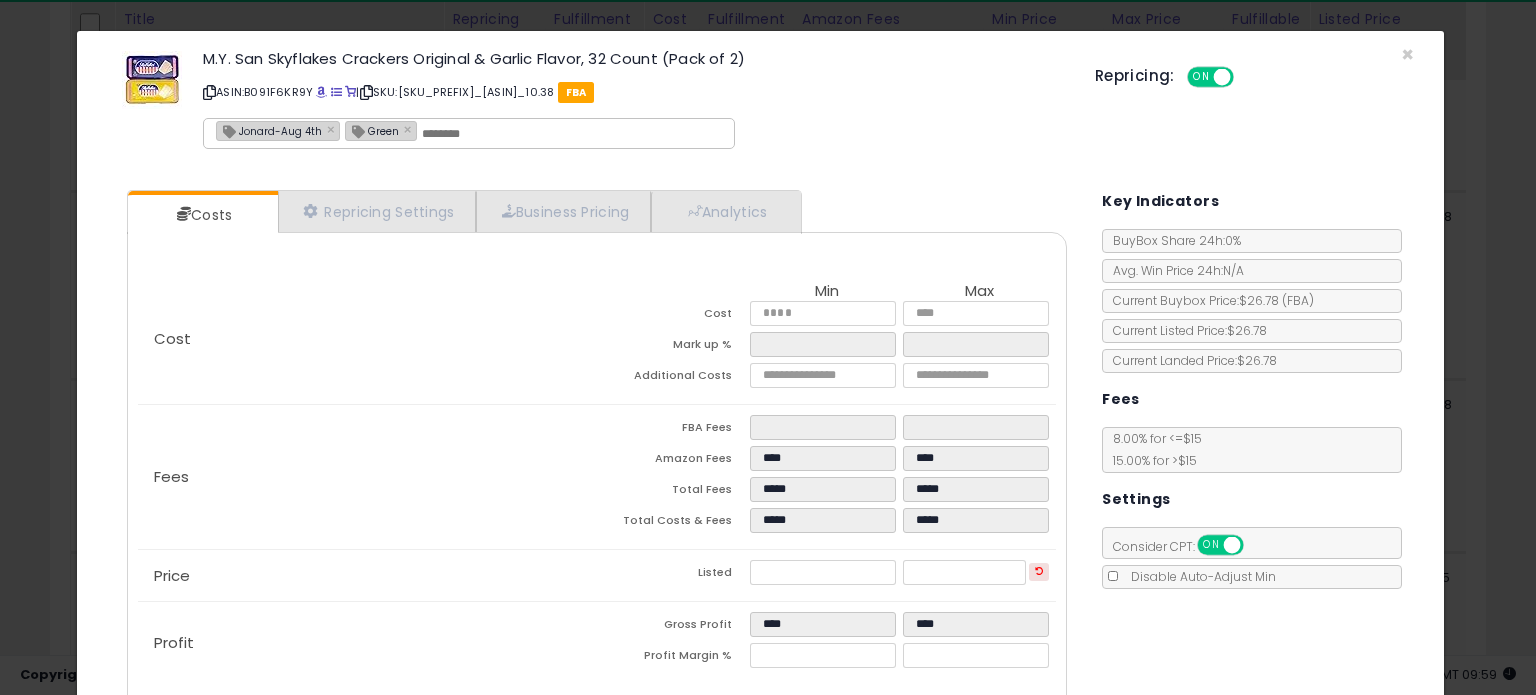 click on "M.Y. San Skyflakes Crackers Original & Garlic Flavor, 32 Count (Pack of 2)
ASIN:  B091F6KR9Y
|
SKU:  MTT_750515018013_10.38
FBA
Jonard-Aug 4th × Green ×" 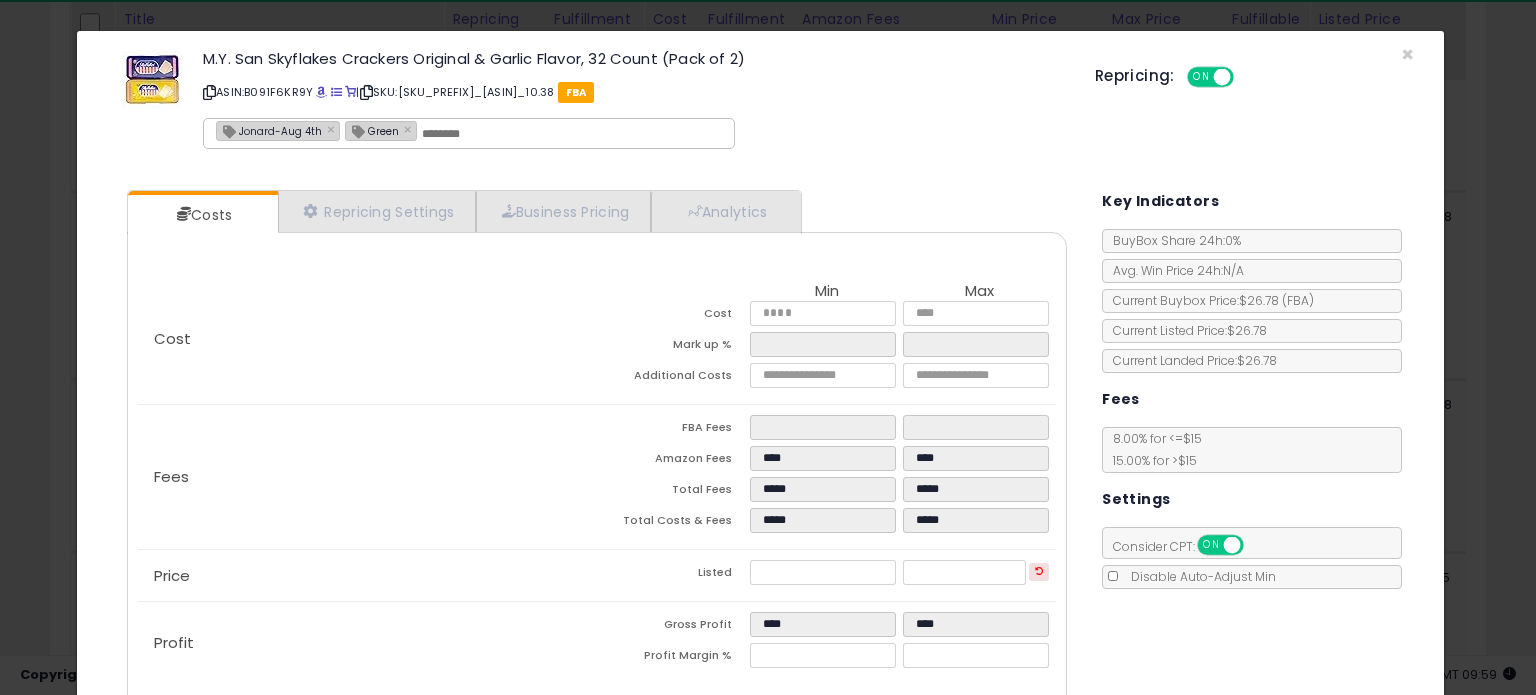 click on "Jonard-Aug 4th" at bounding box center (269, 130) 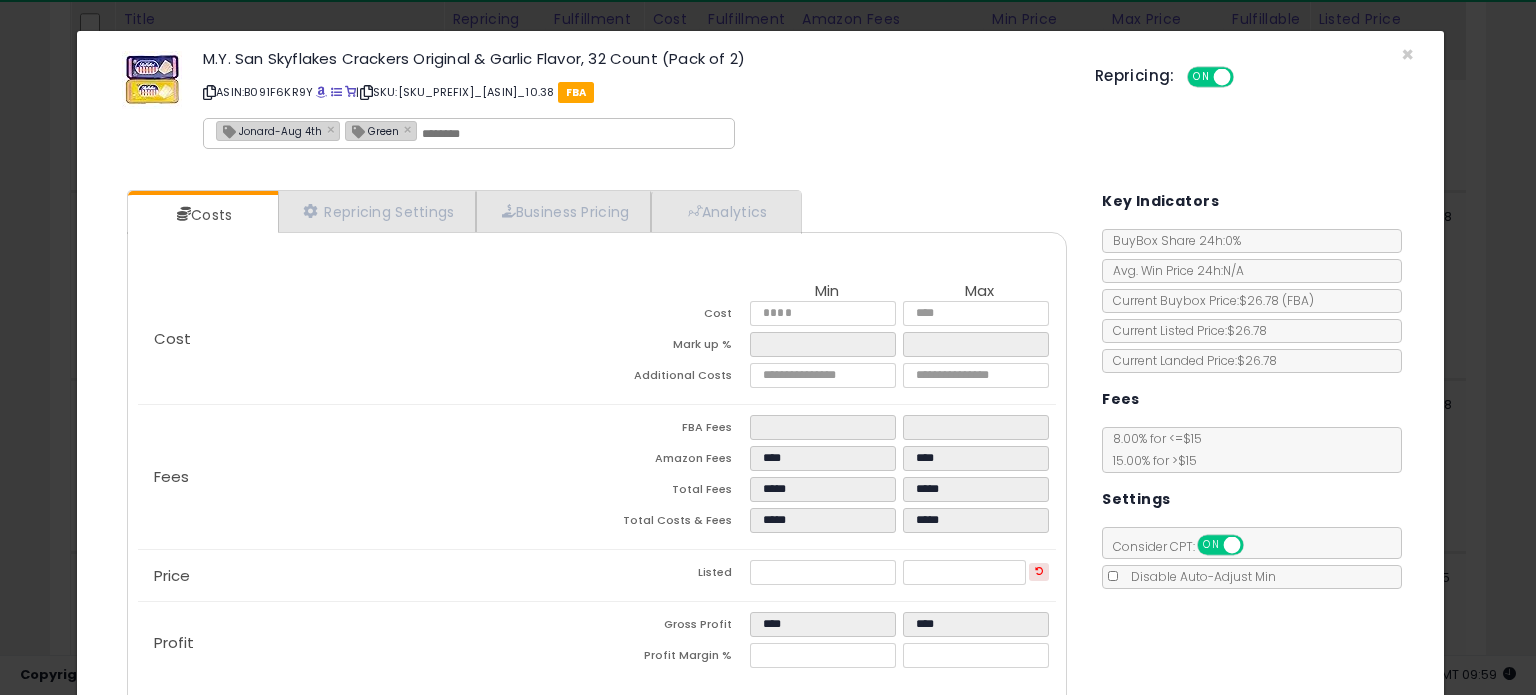 click on "Jonard-Aug 4th" at bounding box center [269, 130] 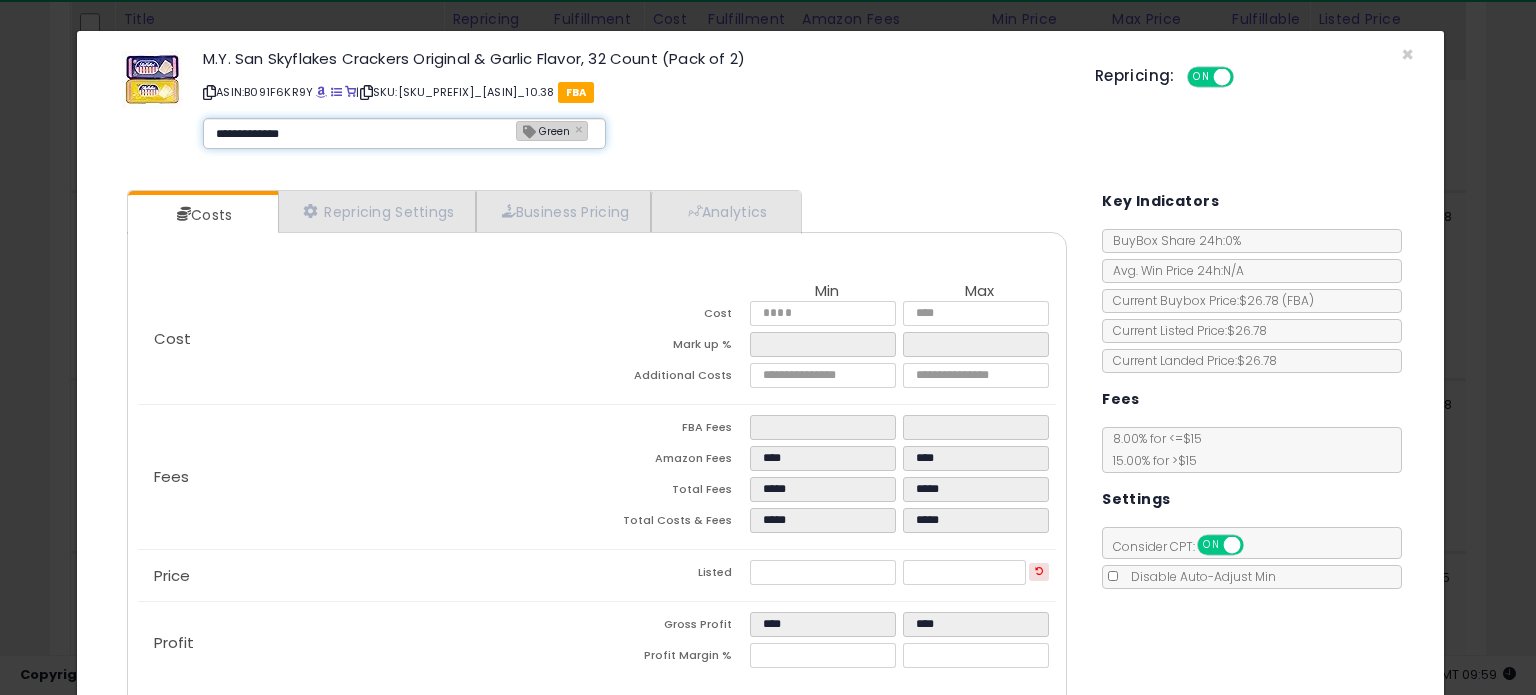 type on "**********" 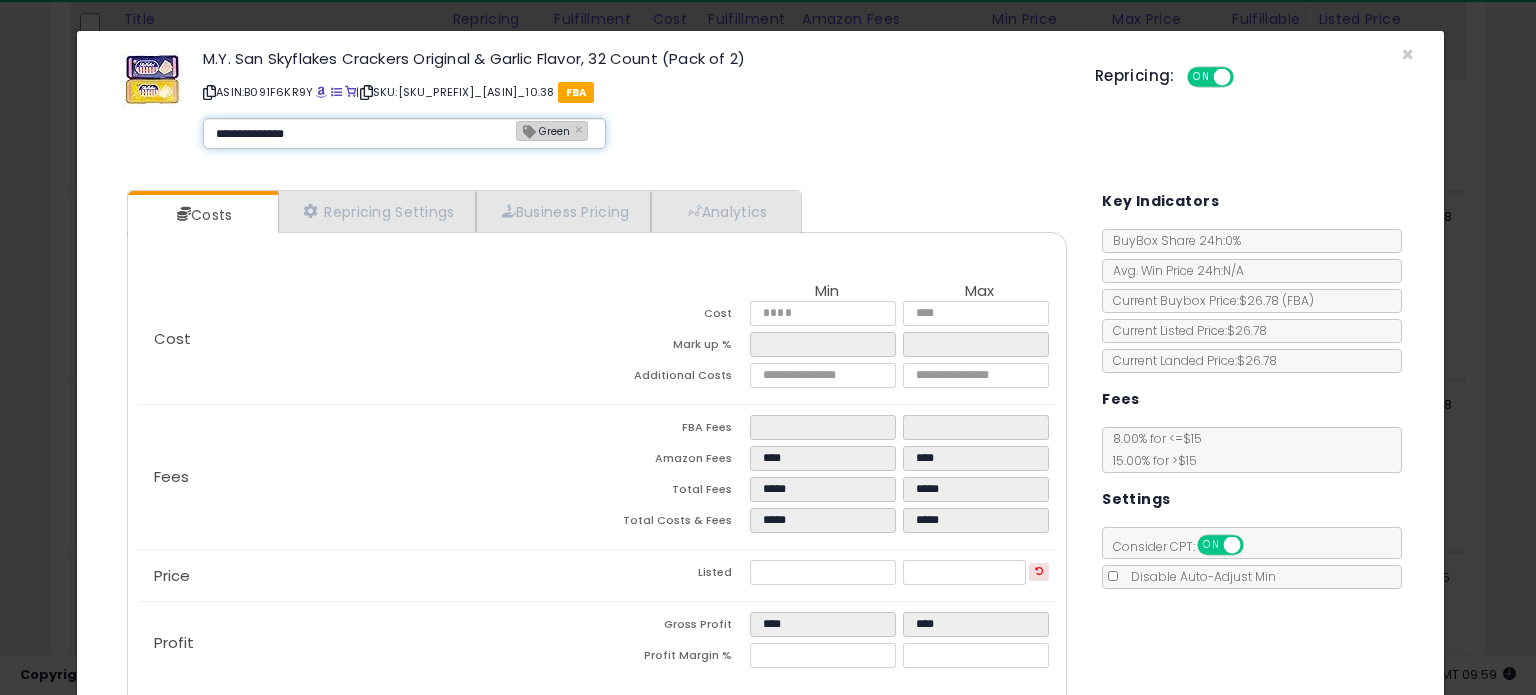 type 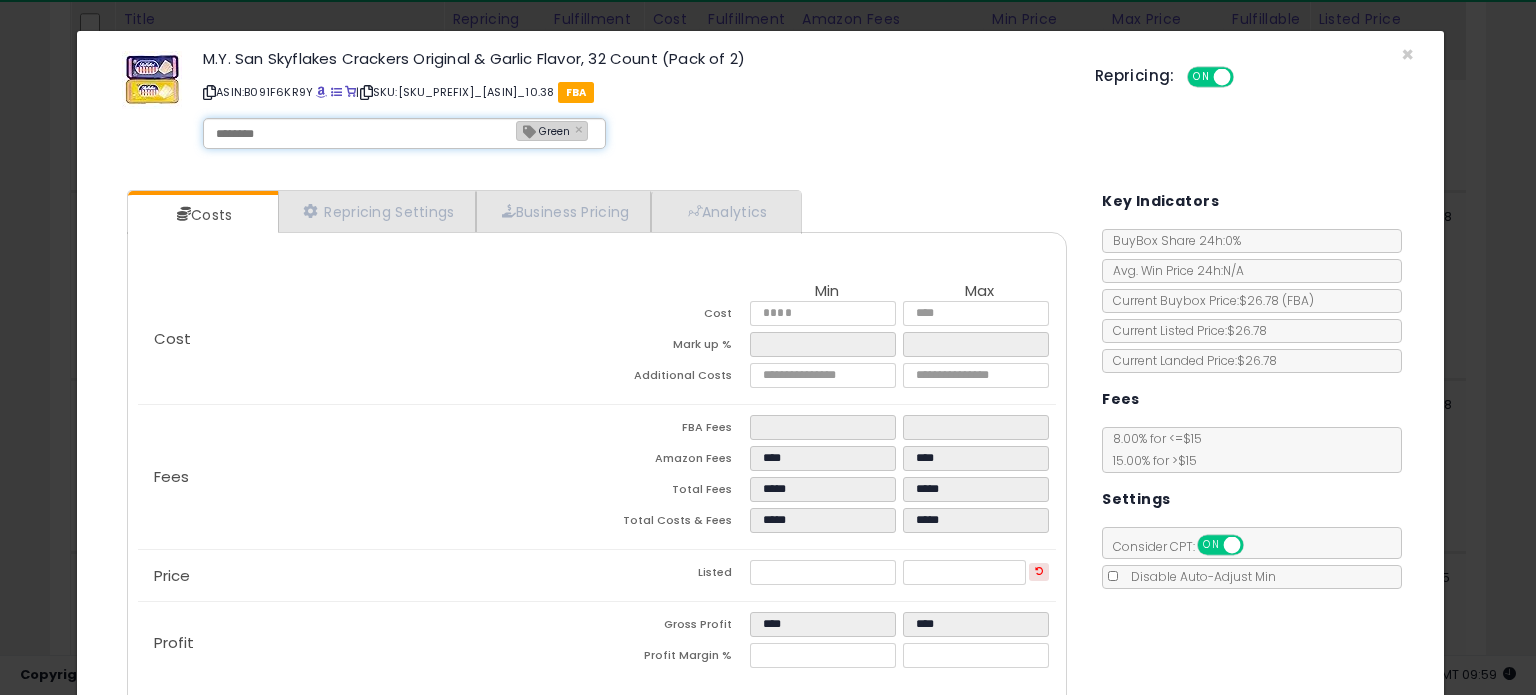 type on "**********" 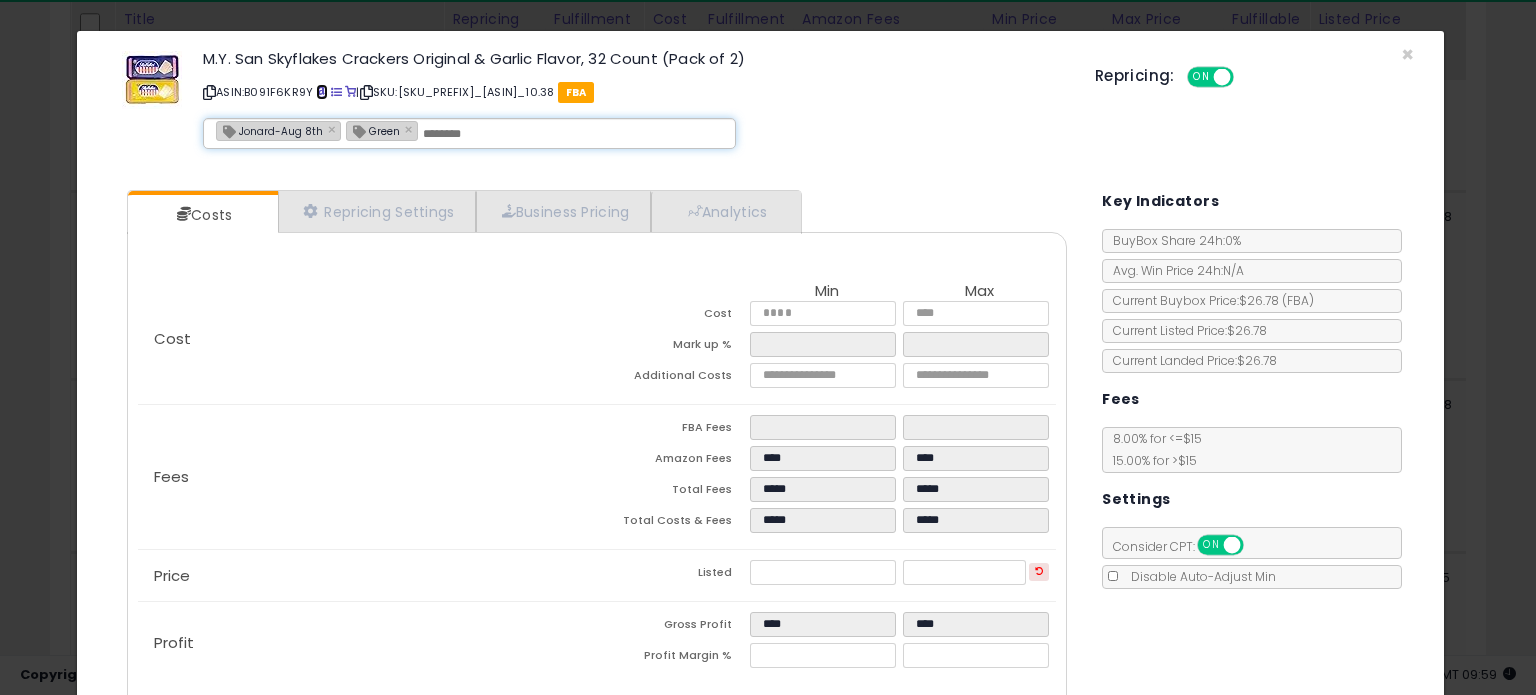 click at bounding box center [321, 92] 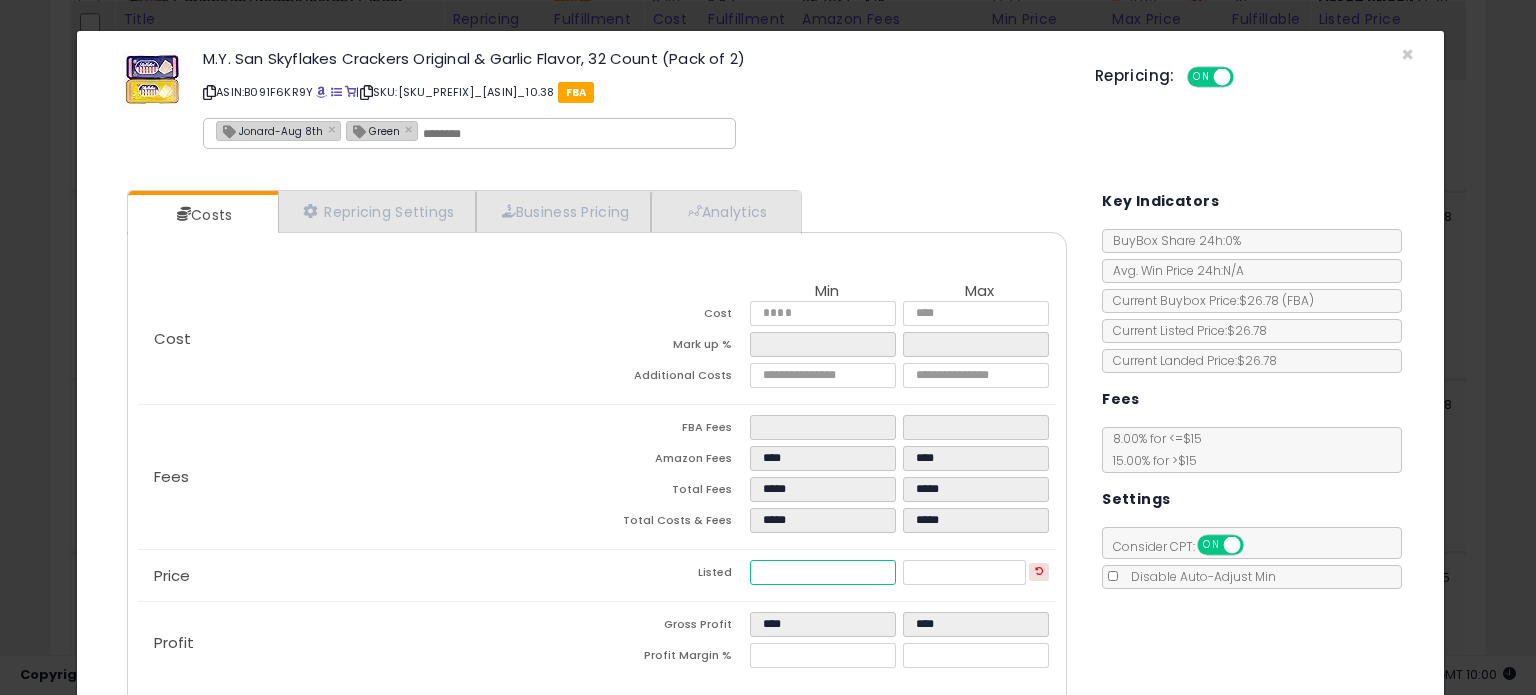 drag, startPoint x: 796, startPoint y: 568, endPoint x: 788, endPoint y: 542, distance: 27.202942 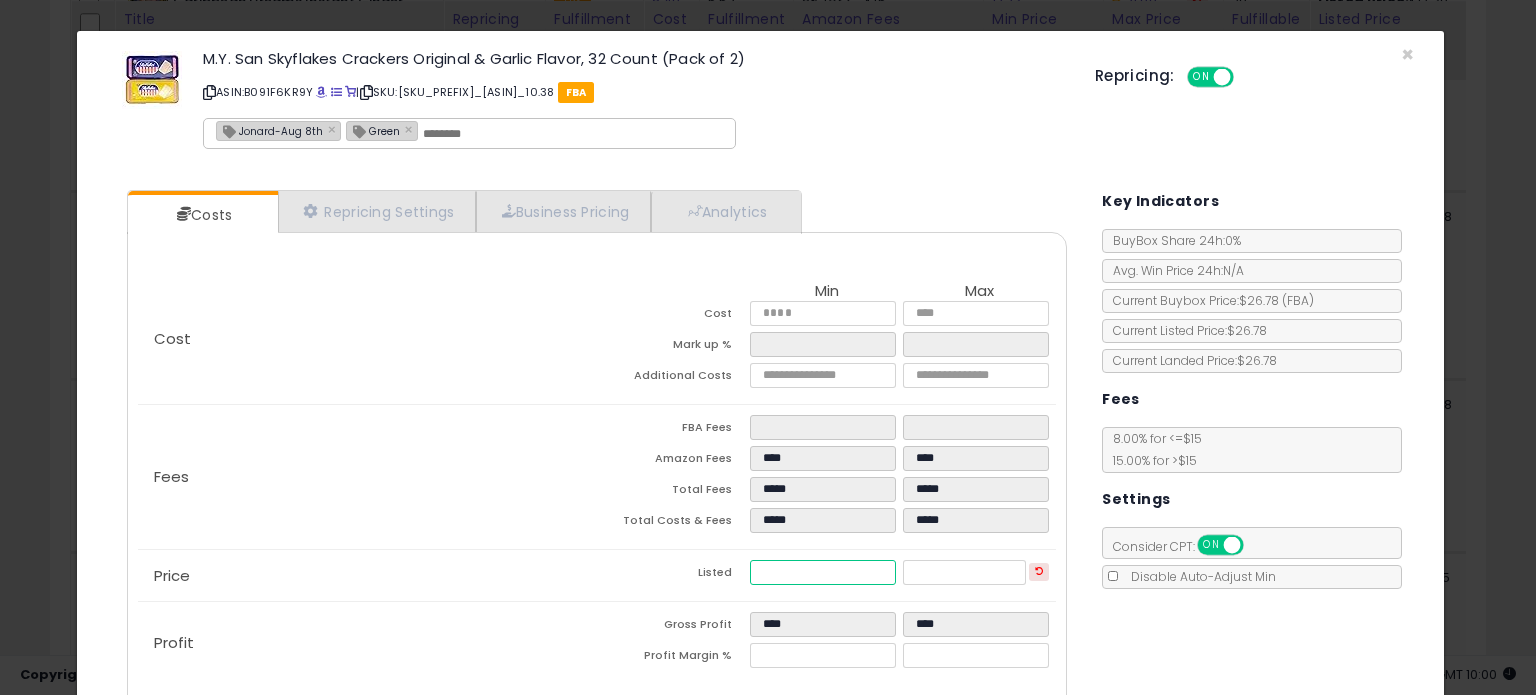 scroll, scrollTop: 105, scrollLeft: 0, axis: vertical 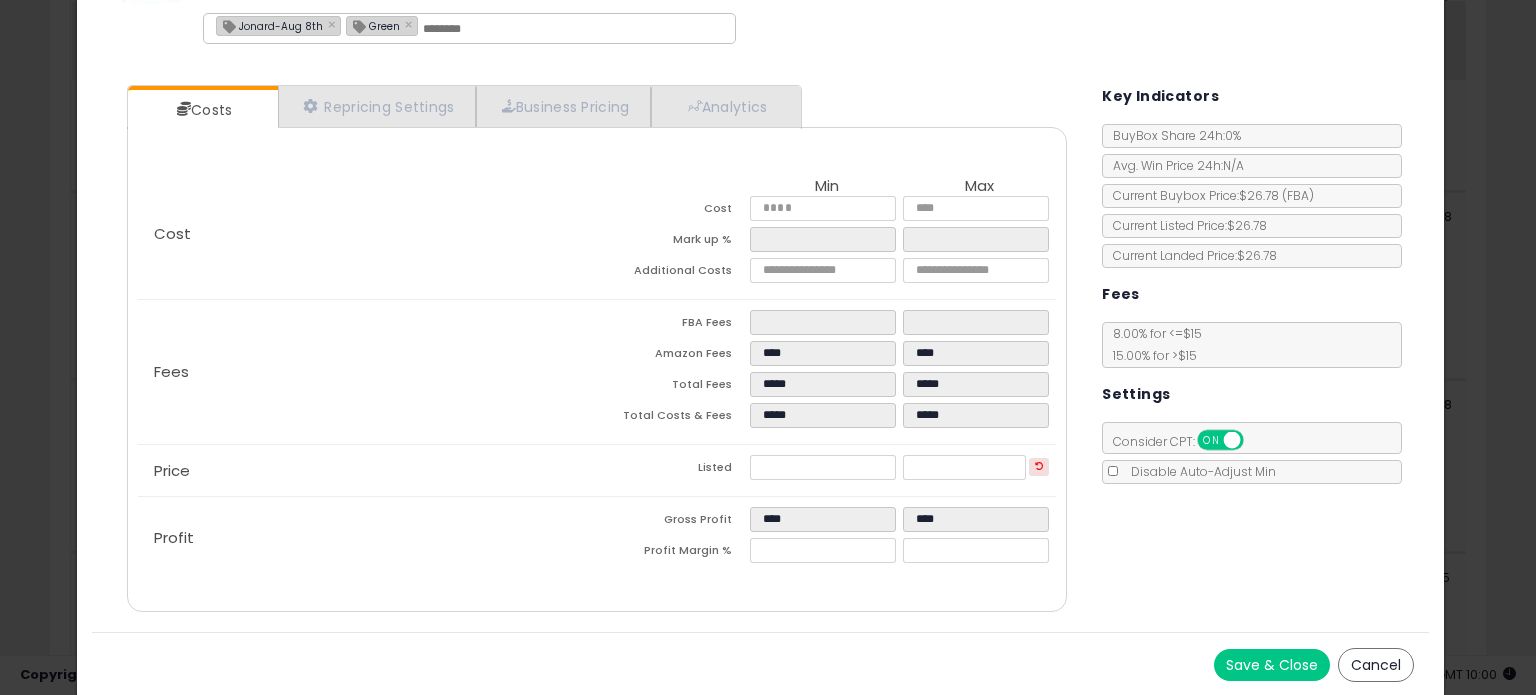 type on "*****" 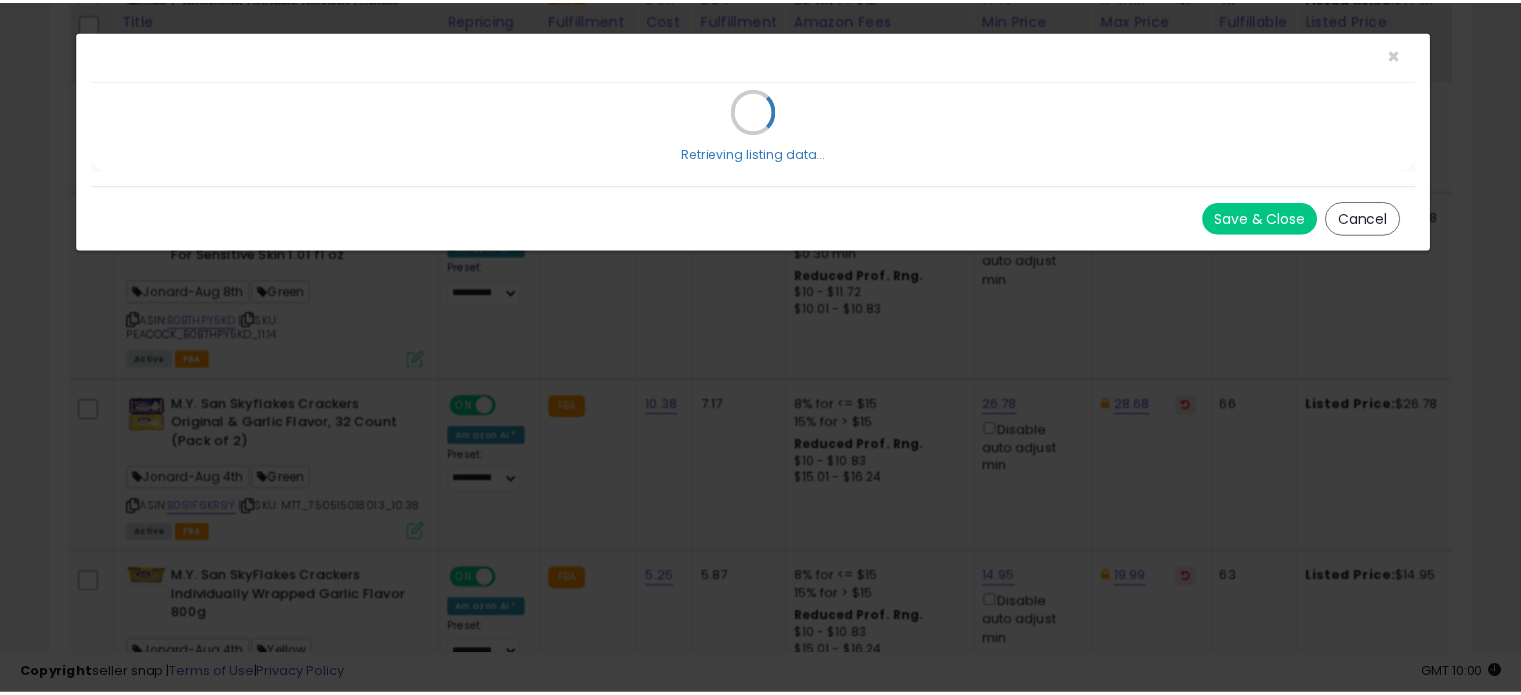 scroll, scrollTop: 0, scrollLeft: 0, axis: both 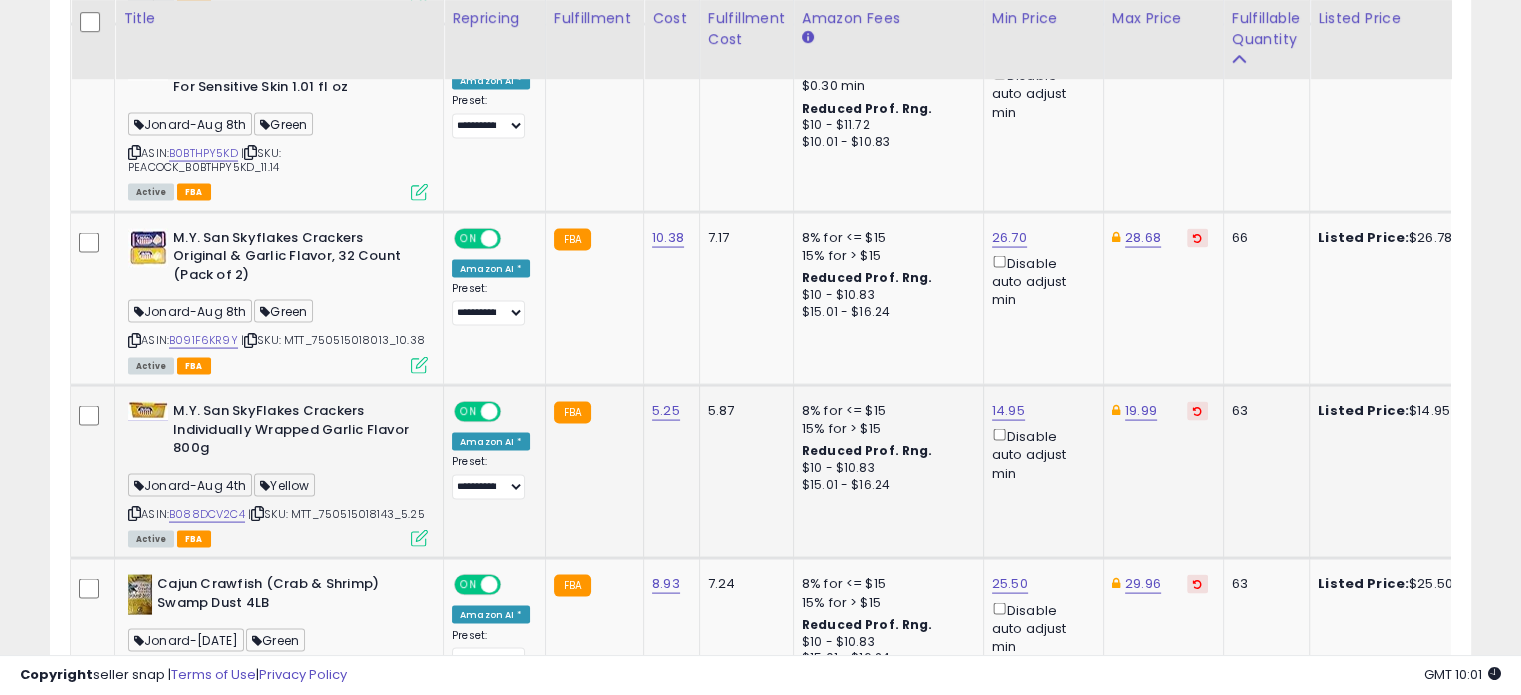click at bounding box center (419, 538) 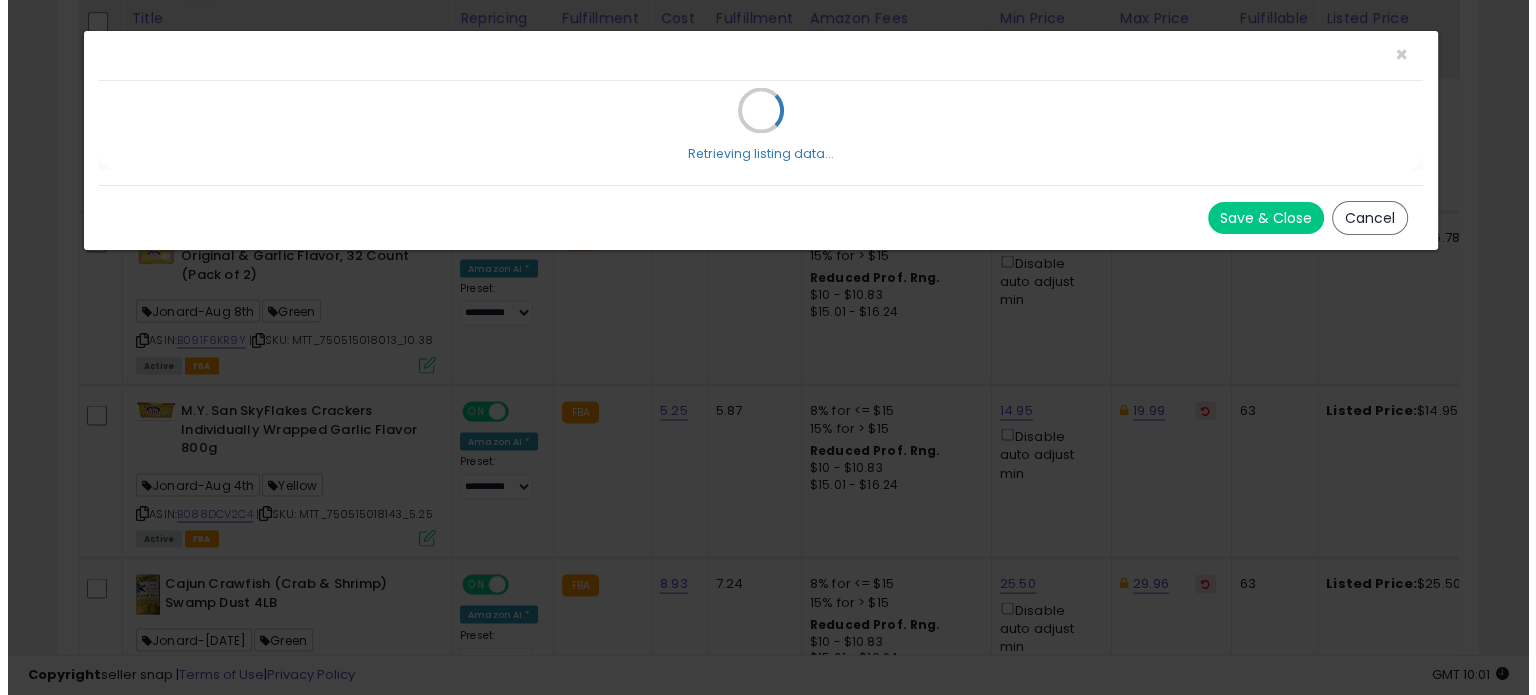 scroll, scrollTop: 999589, scrollLeft: 999168, axis: both 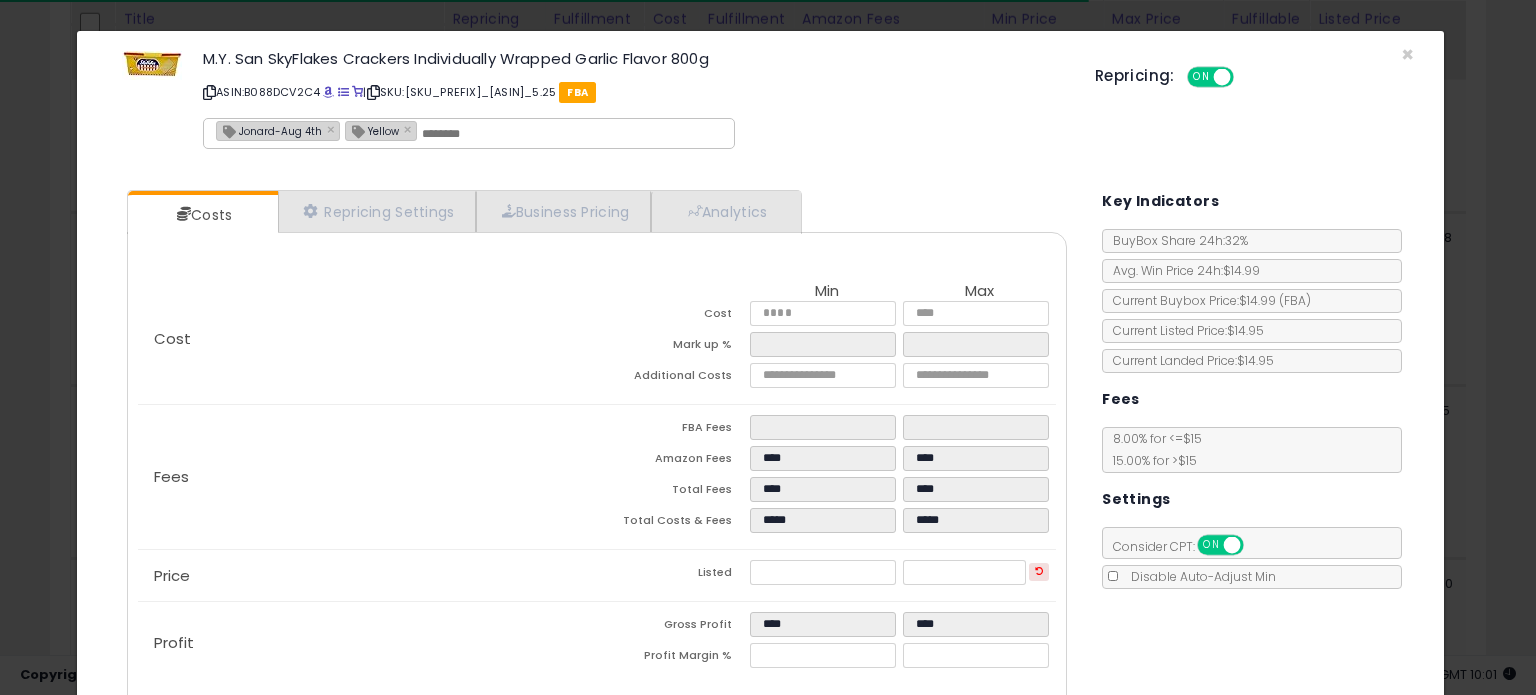 click on "Jonard-Aug 4th" at bounding box center (269, 130) 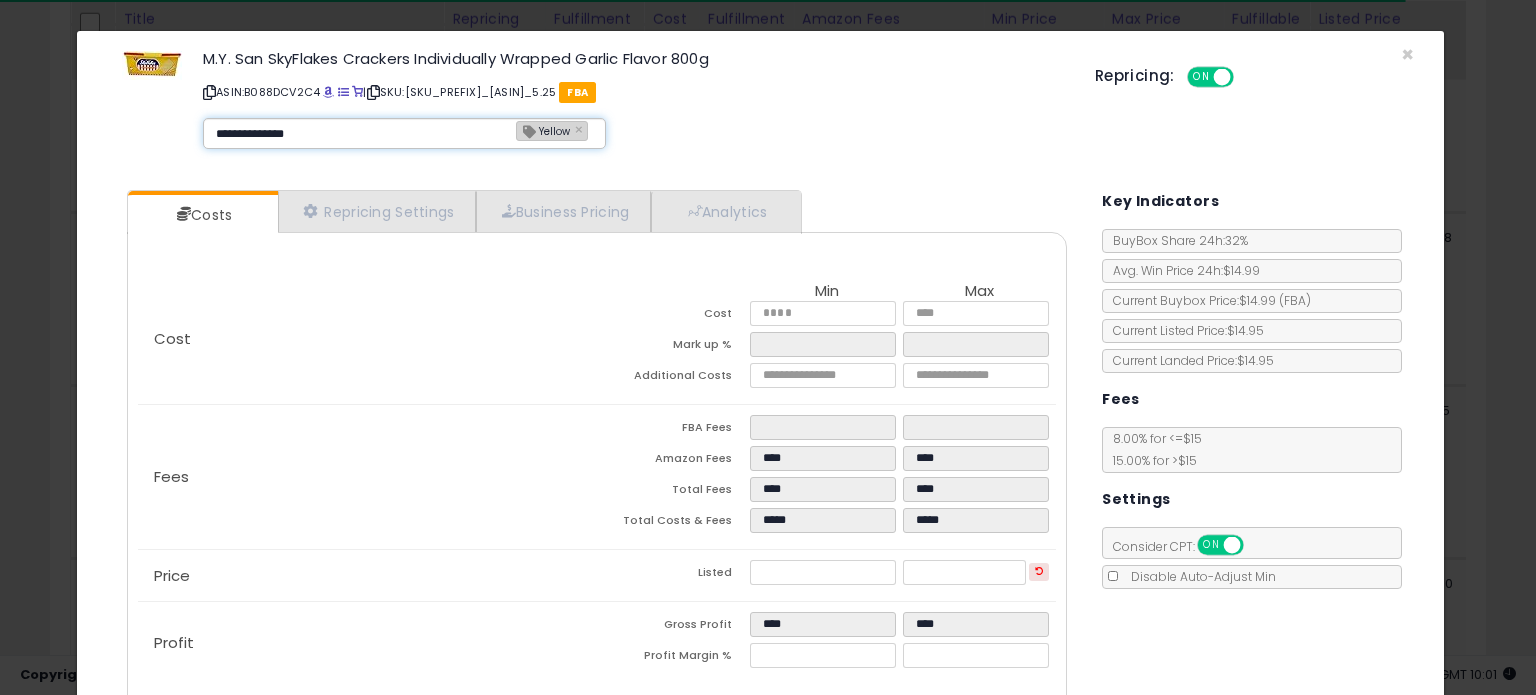 type on "**********" 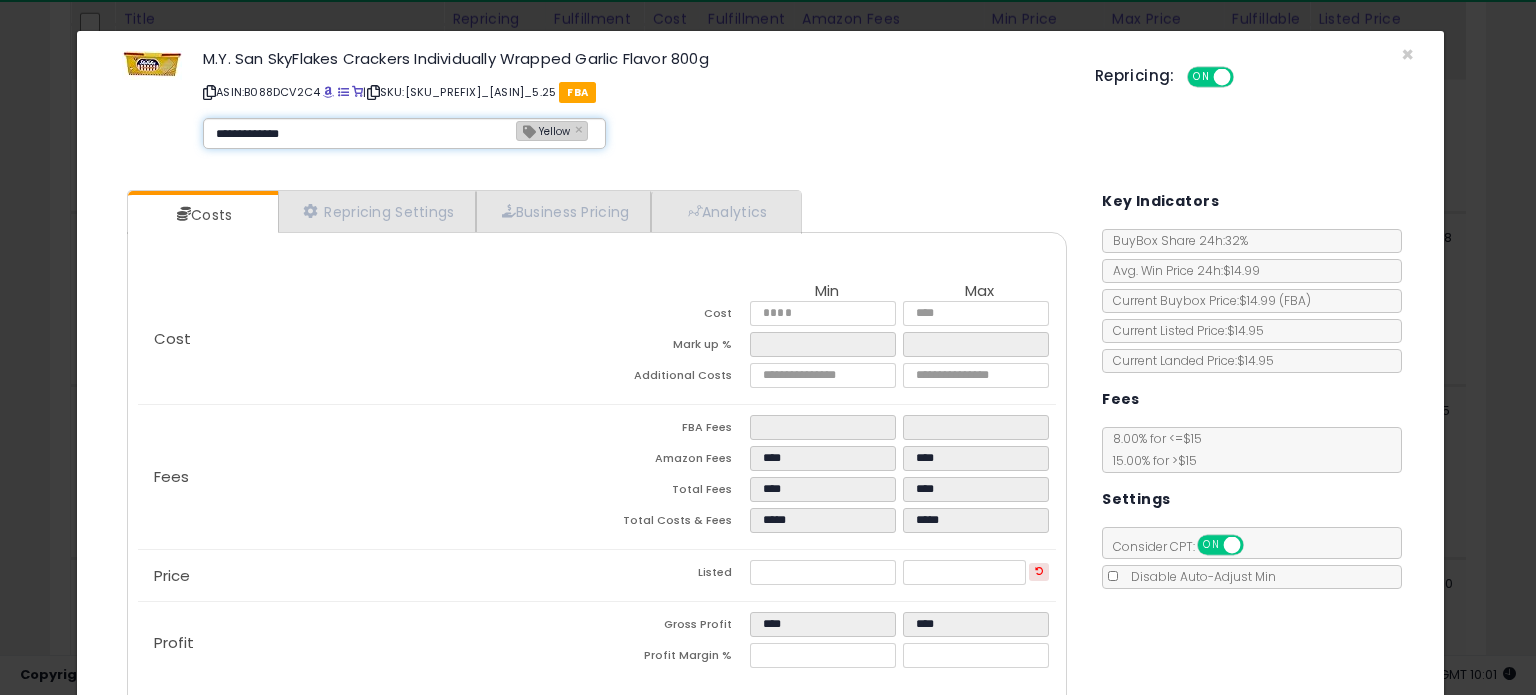 type on "**********" 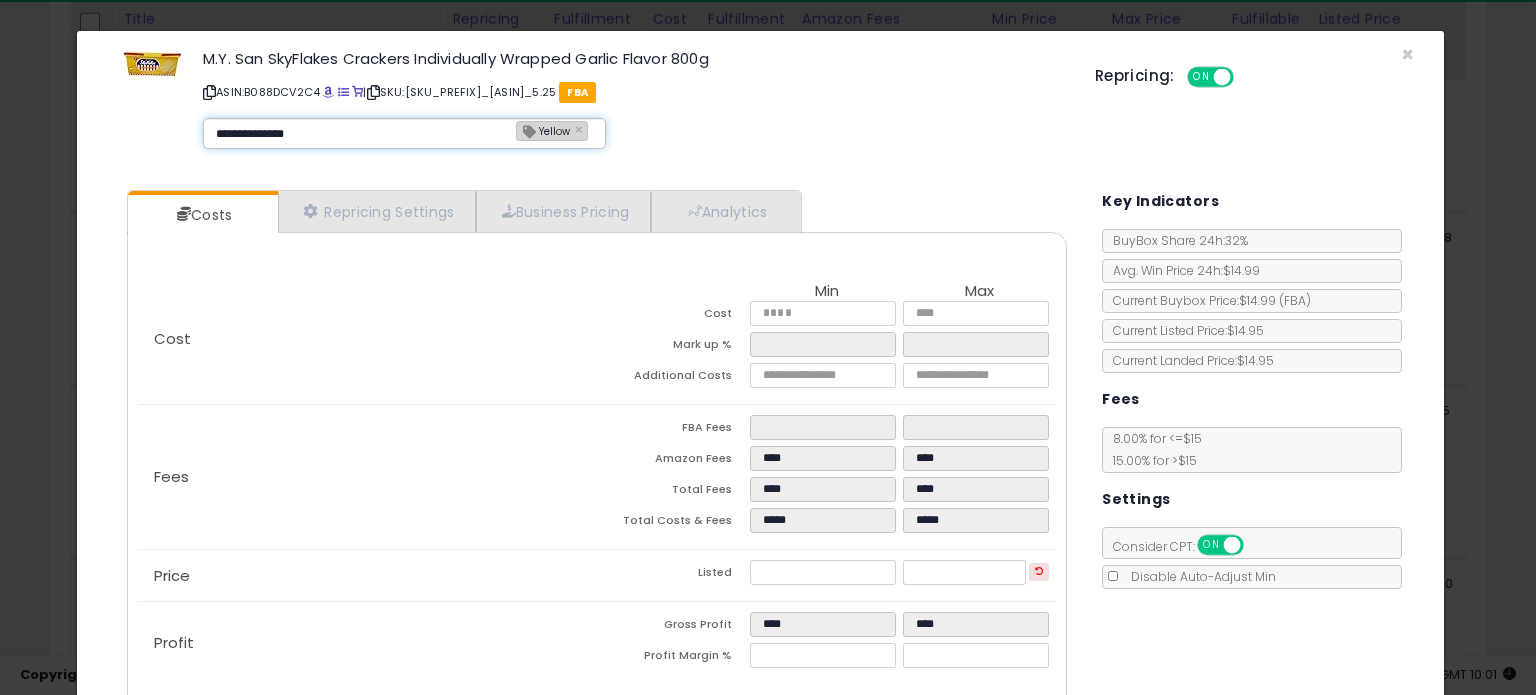 type 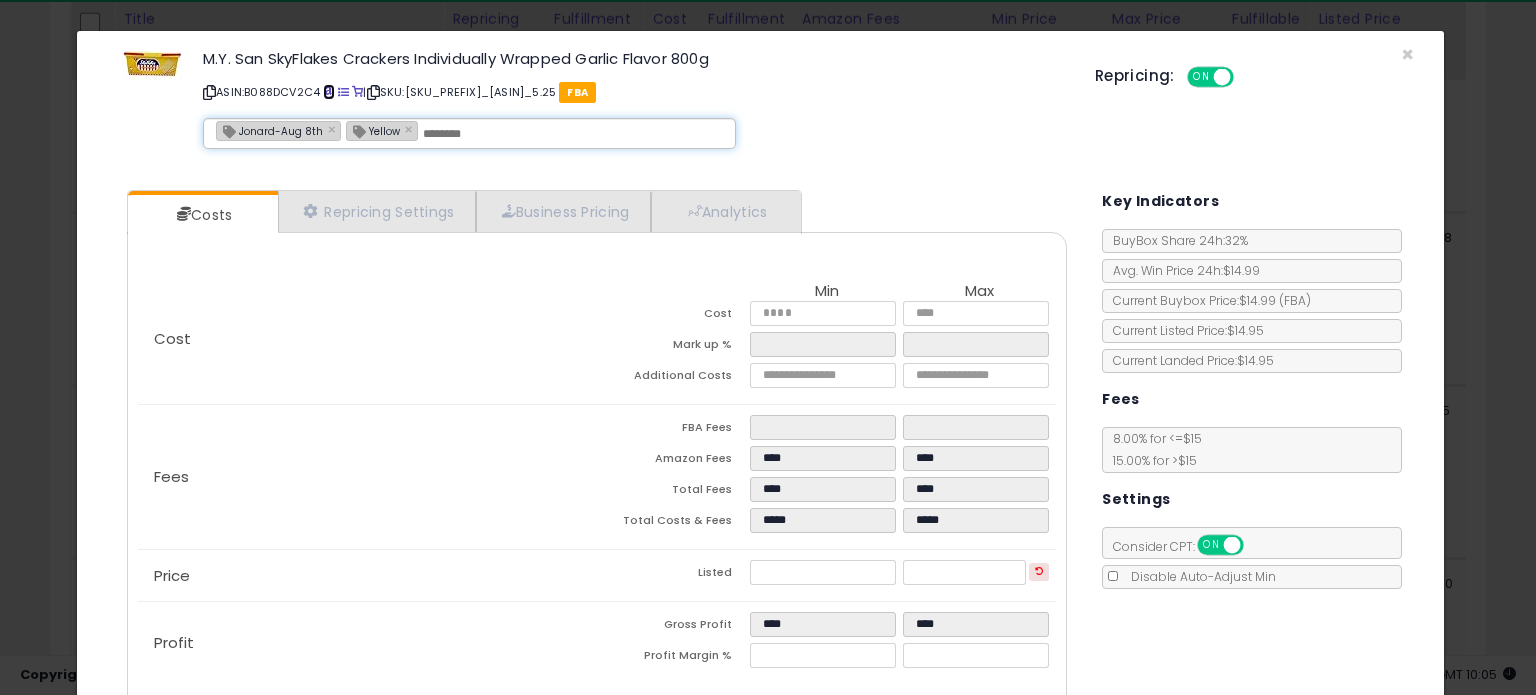 click at bounding box center [328, 92] 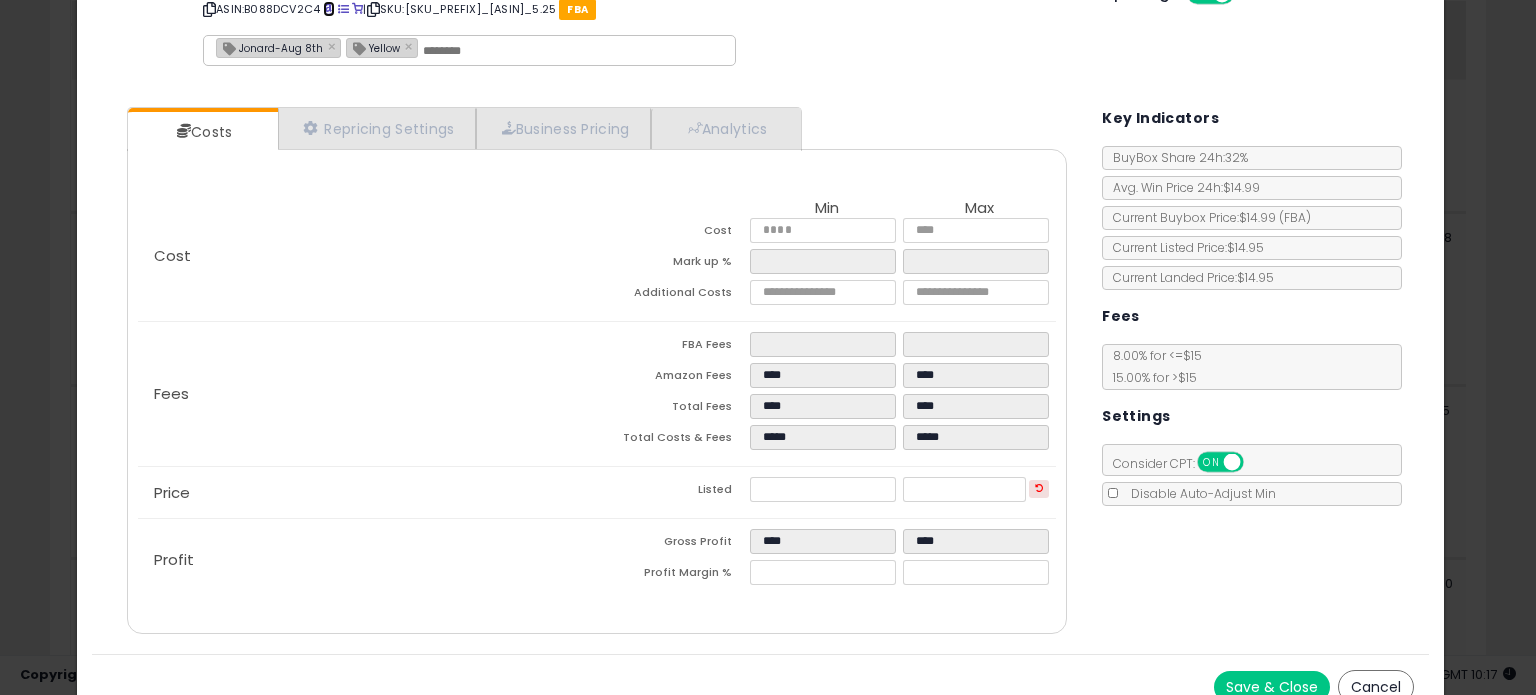 scroll, scrollTop: 105, scrollLeft: 0, axis: vertical 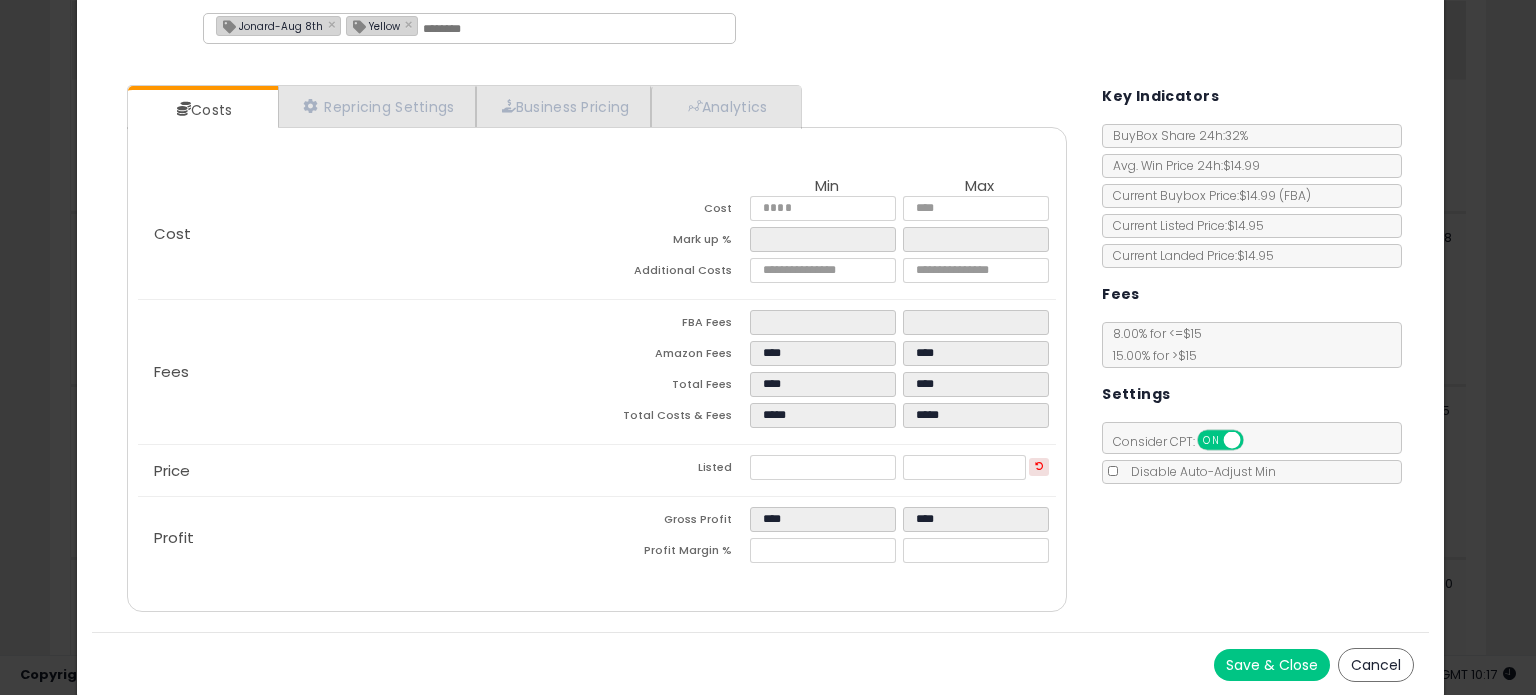 click on "Save & Close" at bounding box center [1272, 665] 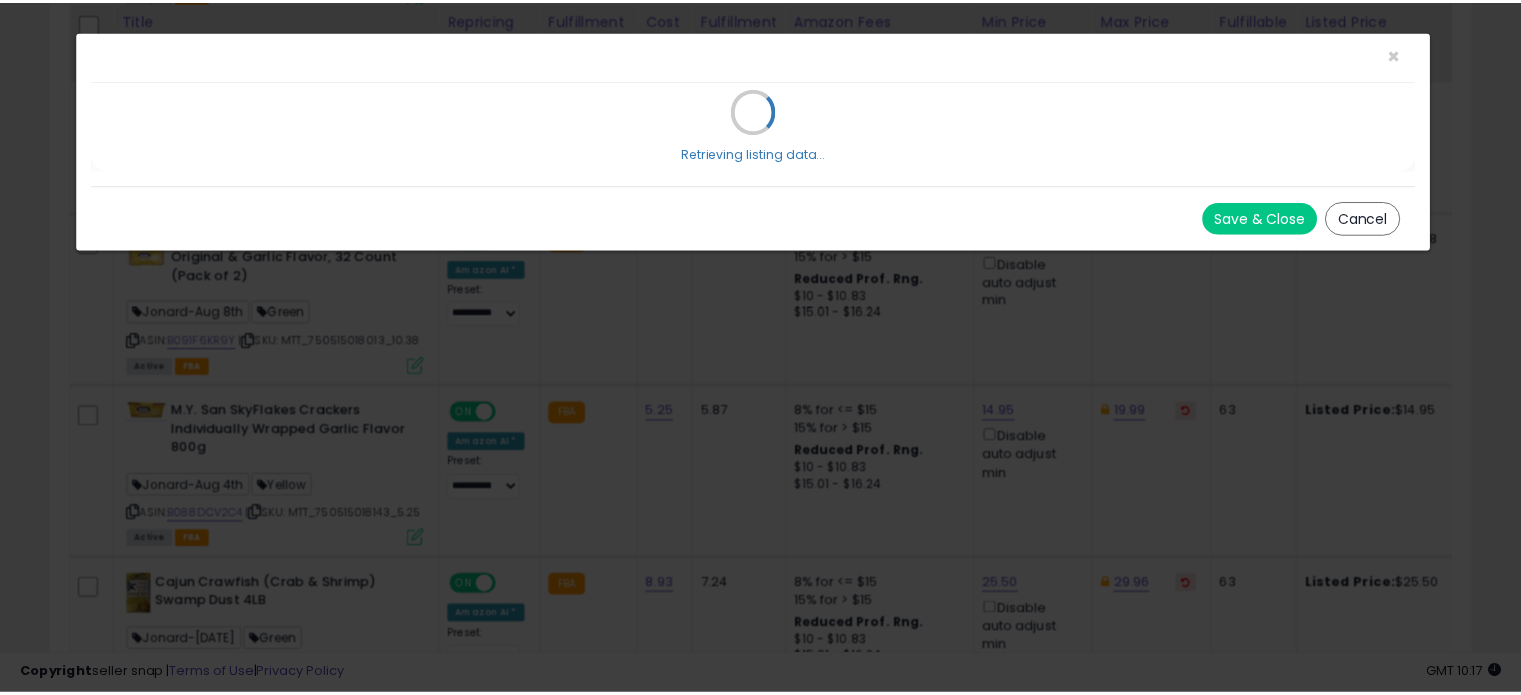 scroll, scrollTop: 0, scrollLeft: 0, axis: both 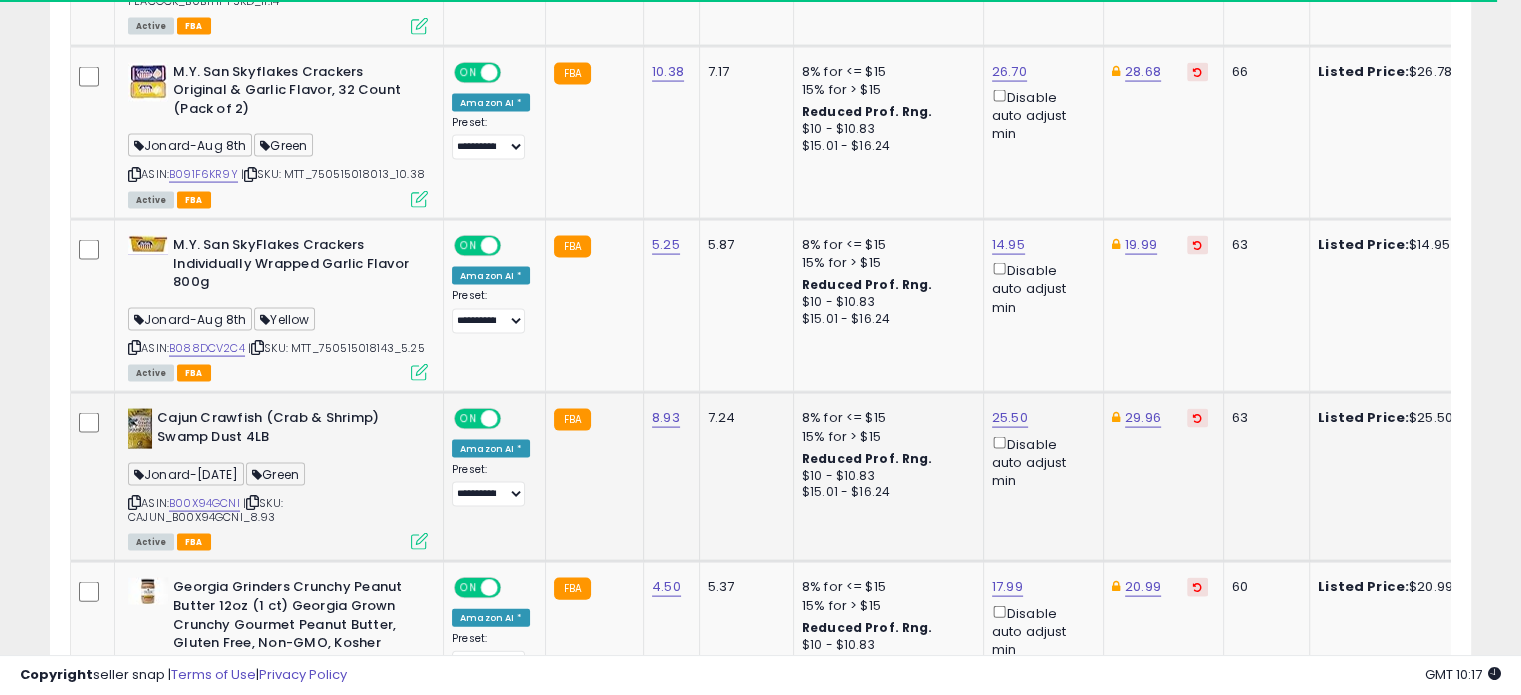 click at bounding box center (419, 541) 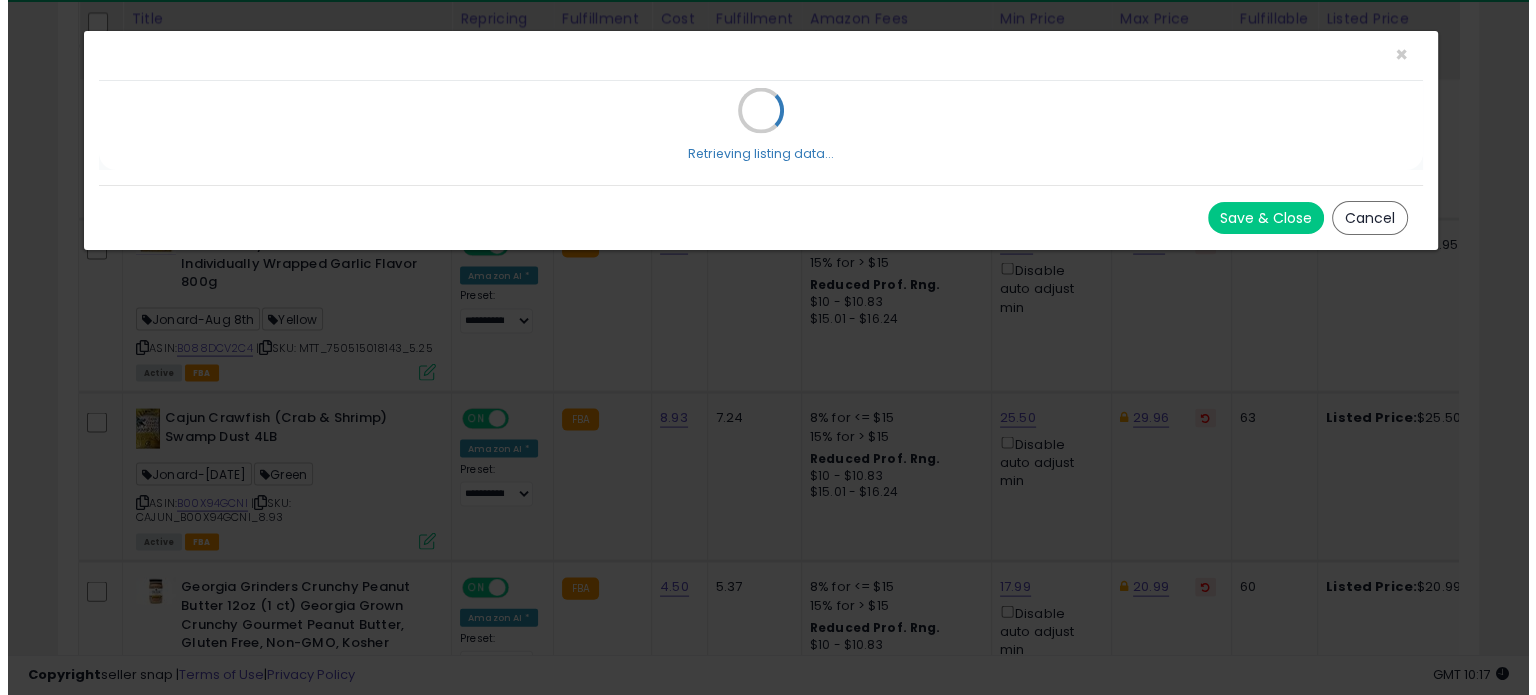 scroll, scrollTop: 999589, scrollLeft: 999168, axis: both 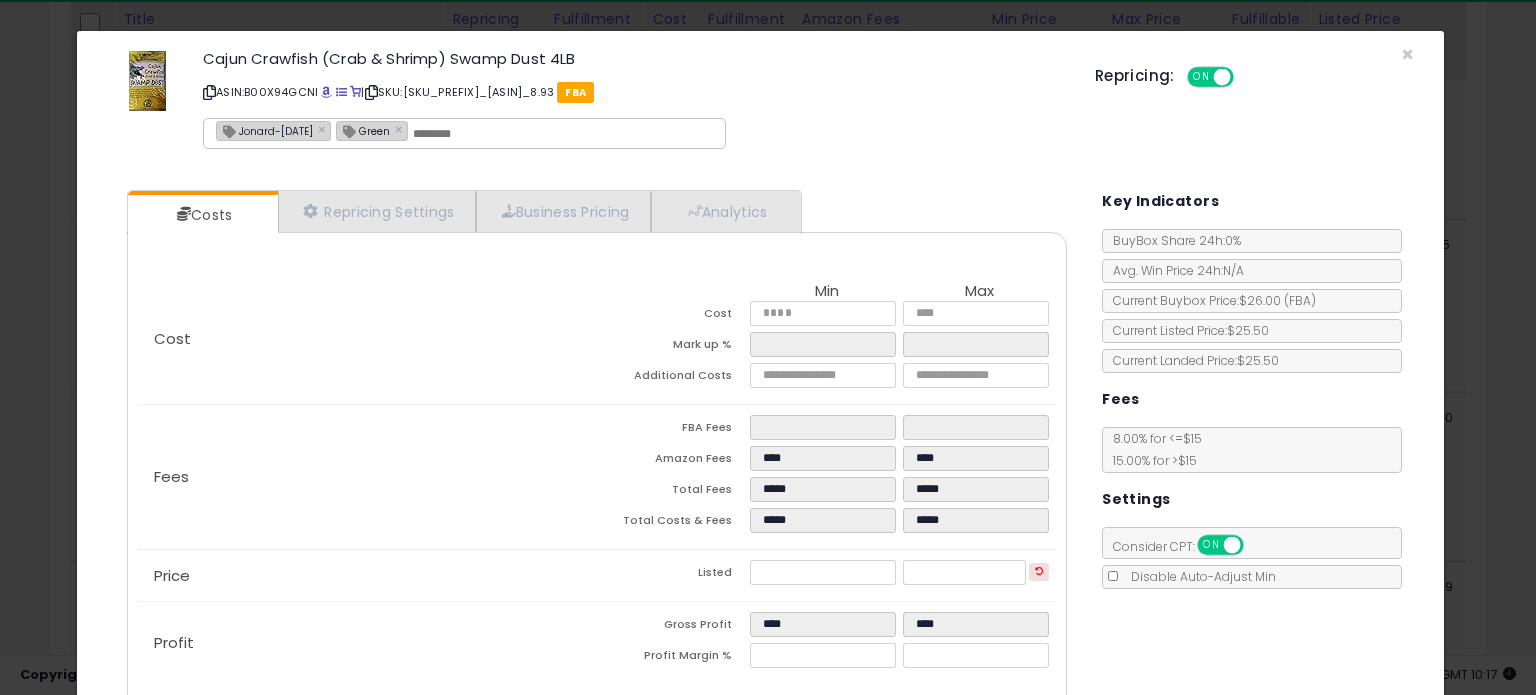 click on "Jonard-July 29" at bounding box center (265, 130) 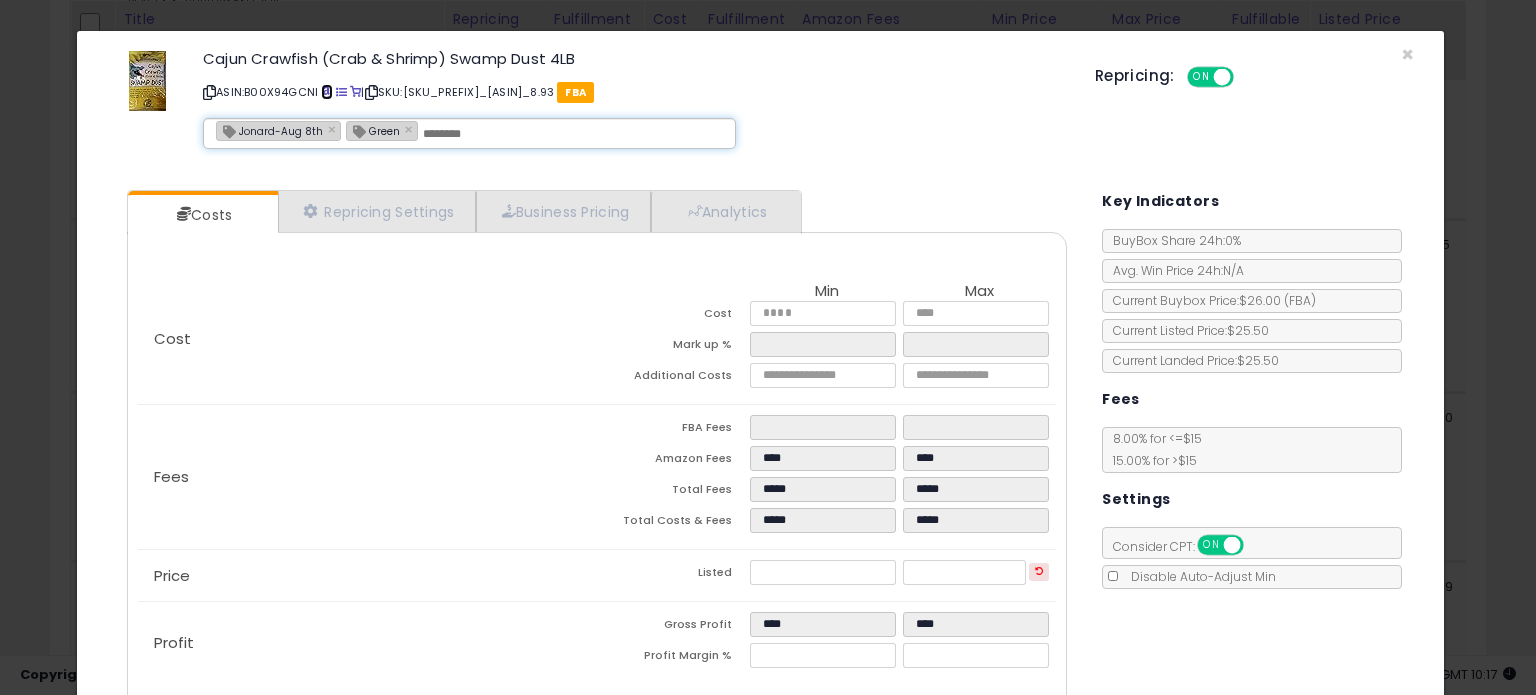 click at bounding box center [326, 92] 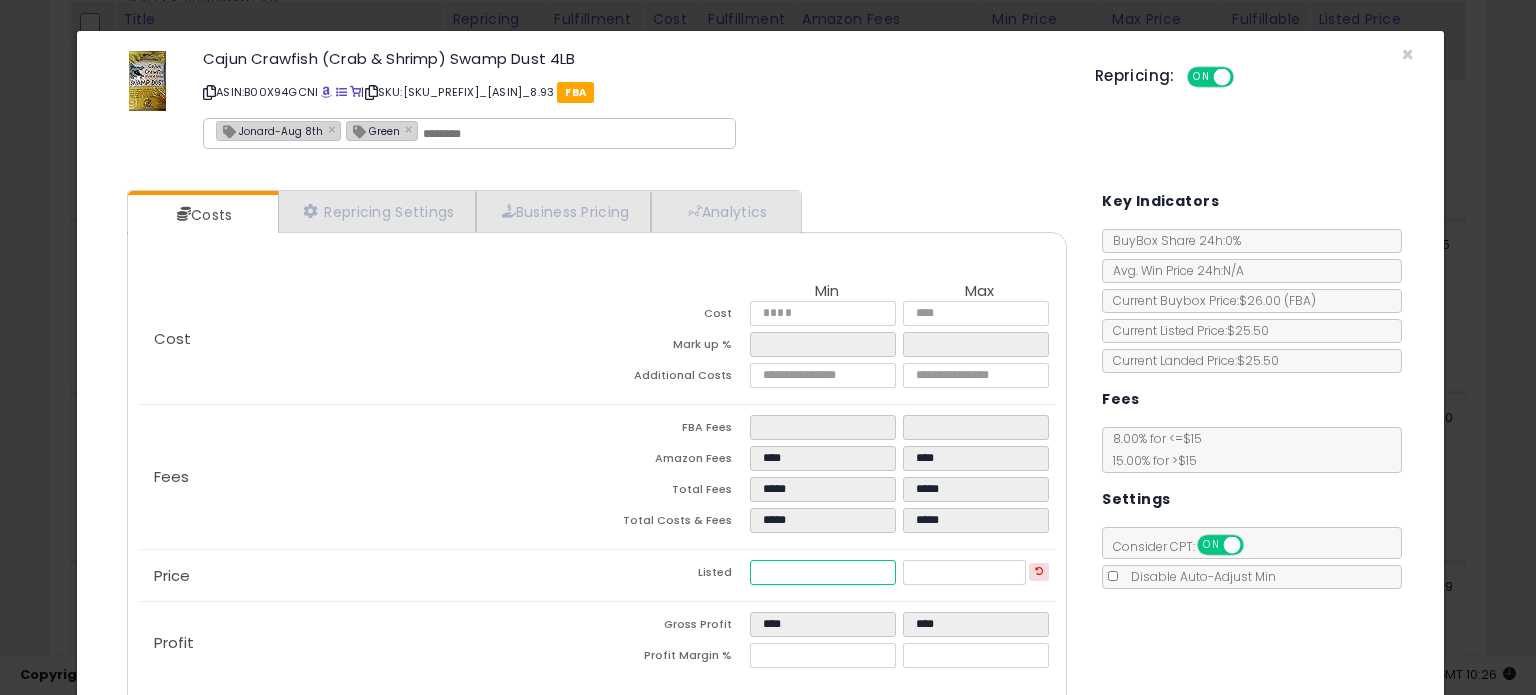 click on "*****" at bounding box center [822, 572] 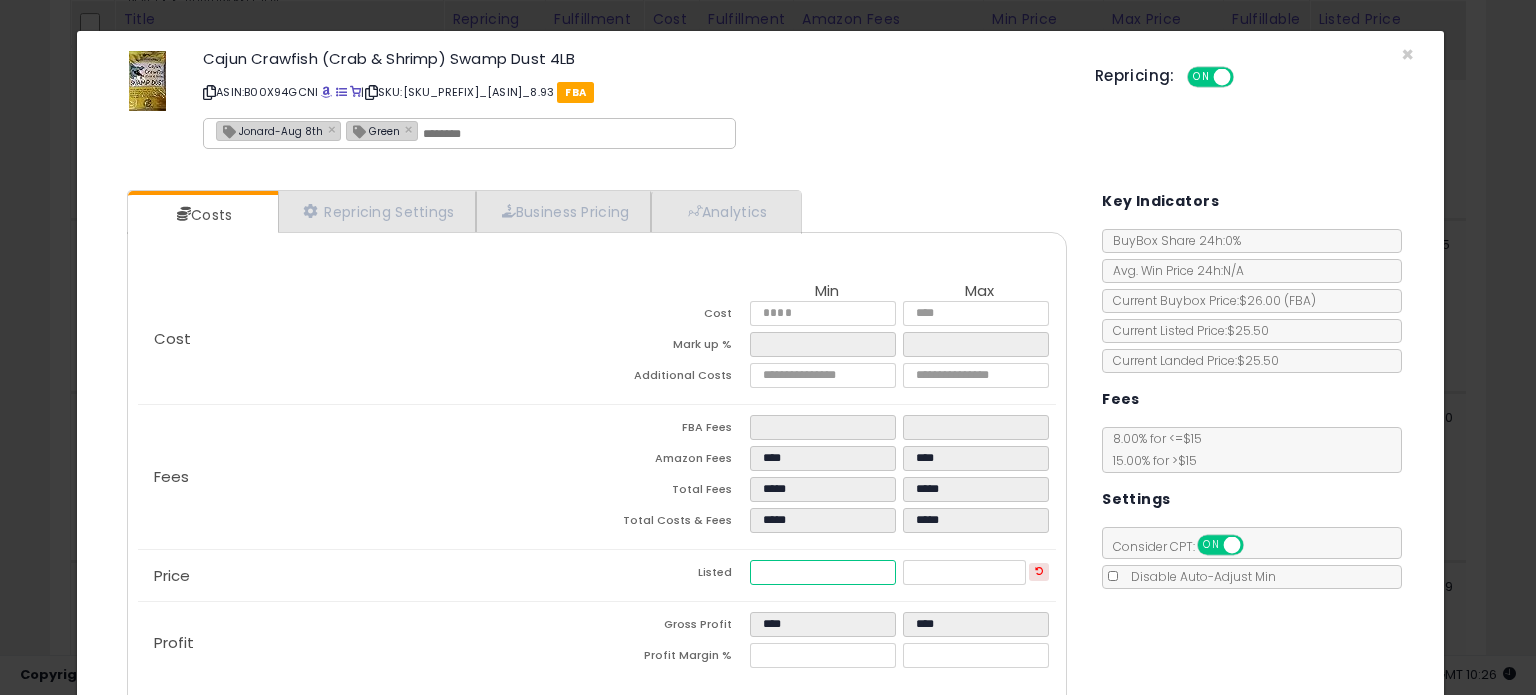 scroll, scrollTop: 105, scrollLeft: 0, axis: vertical 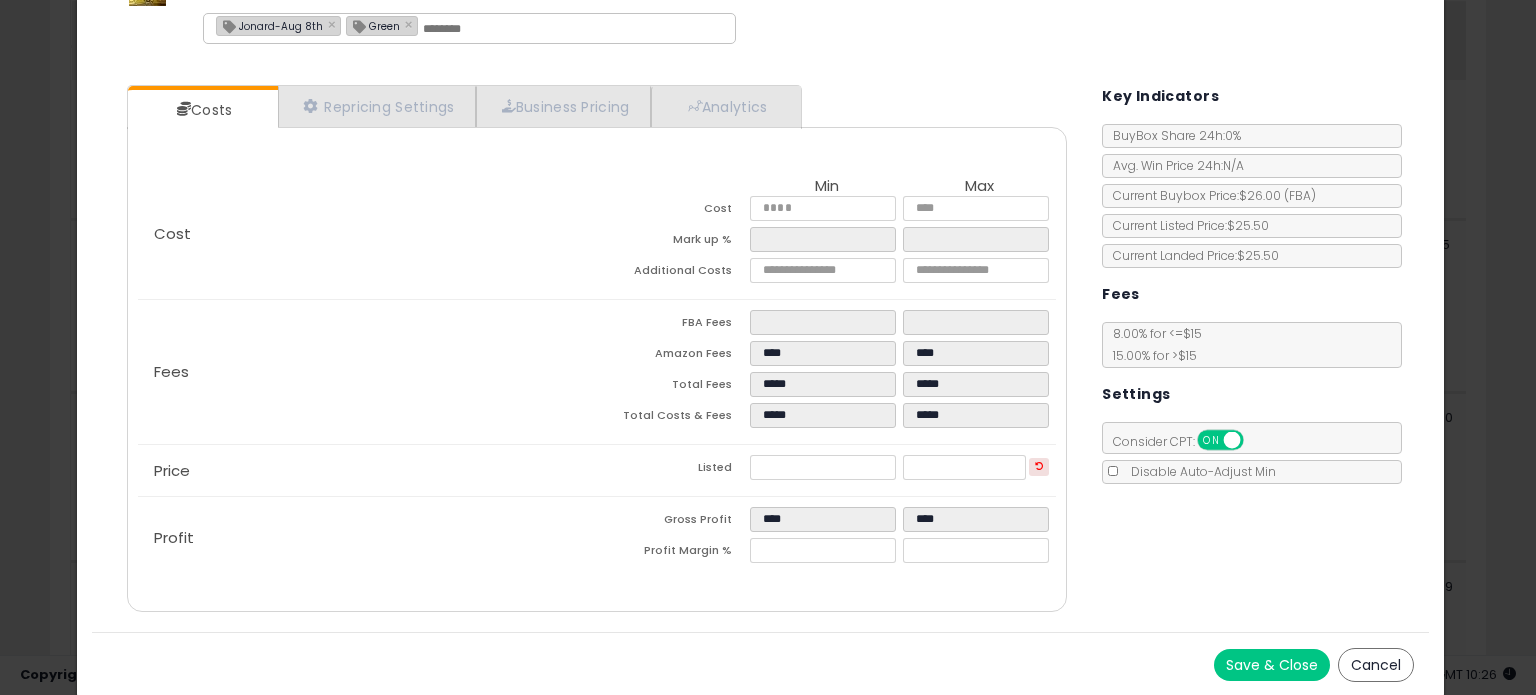 click on "Save & Close" at bounding box center [1272, 665] 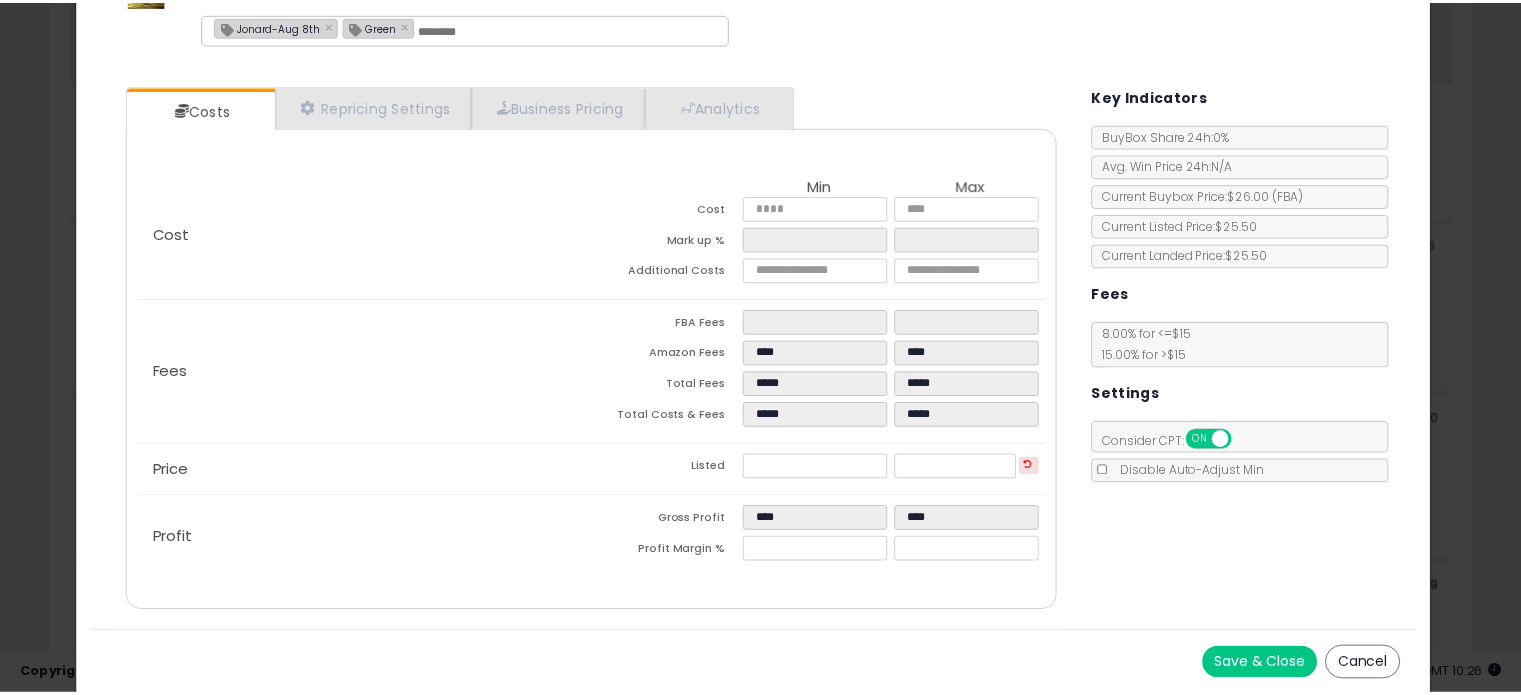 scroll, scrollTop: 0, scrollLeft: 0, axis: both 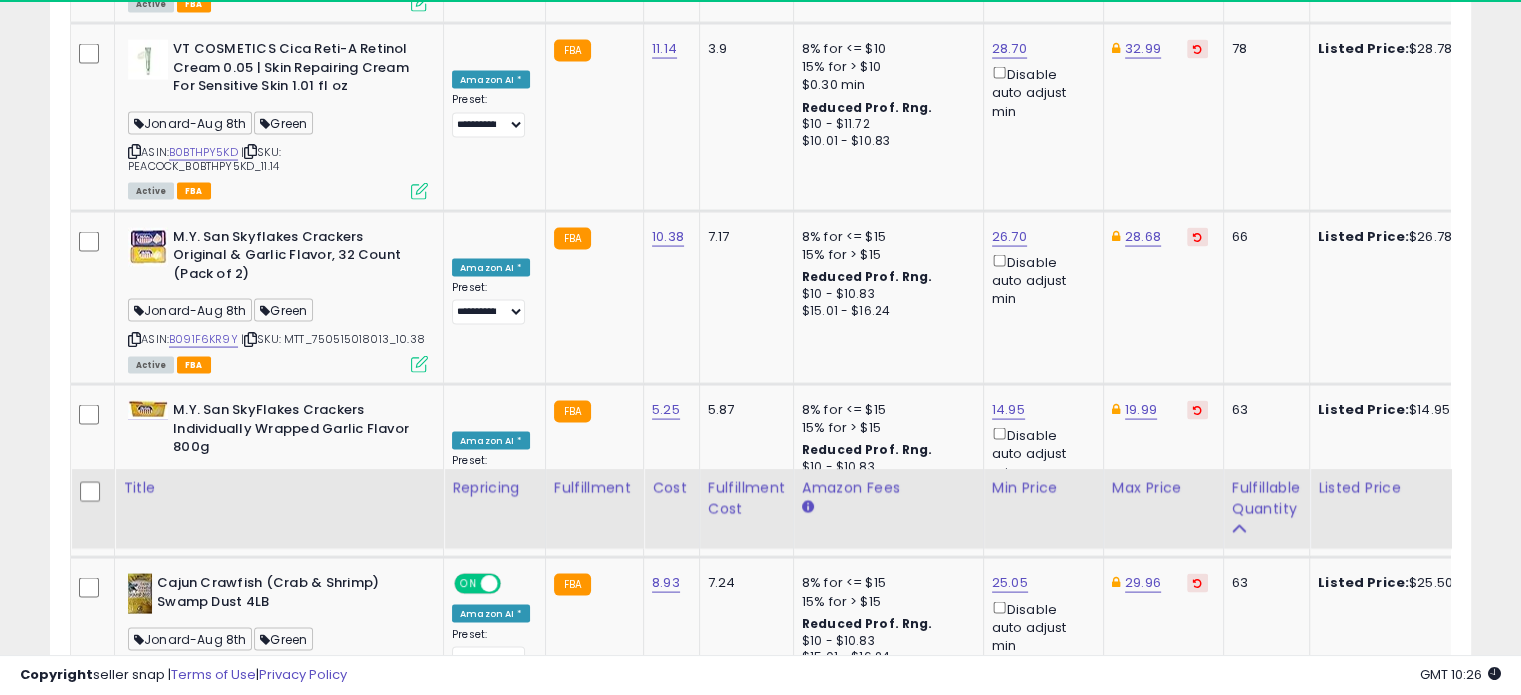 click at bounding box center [419, 898] 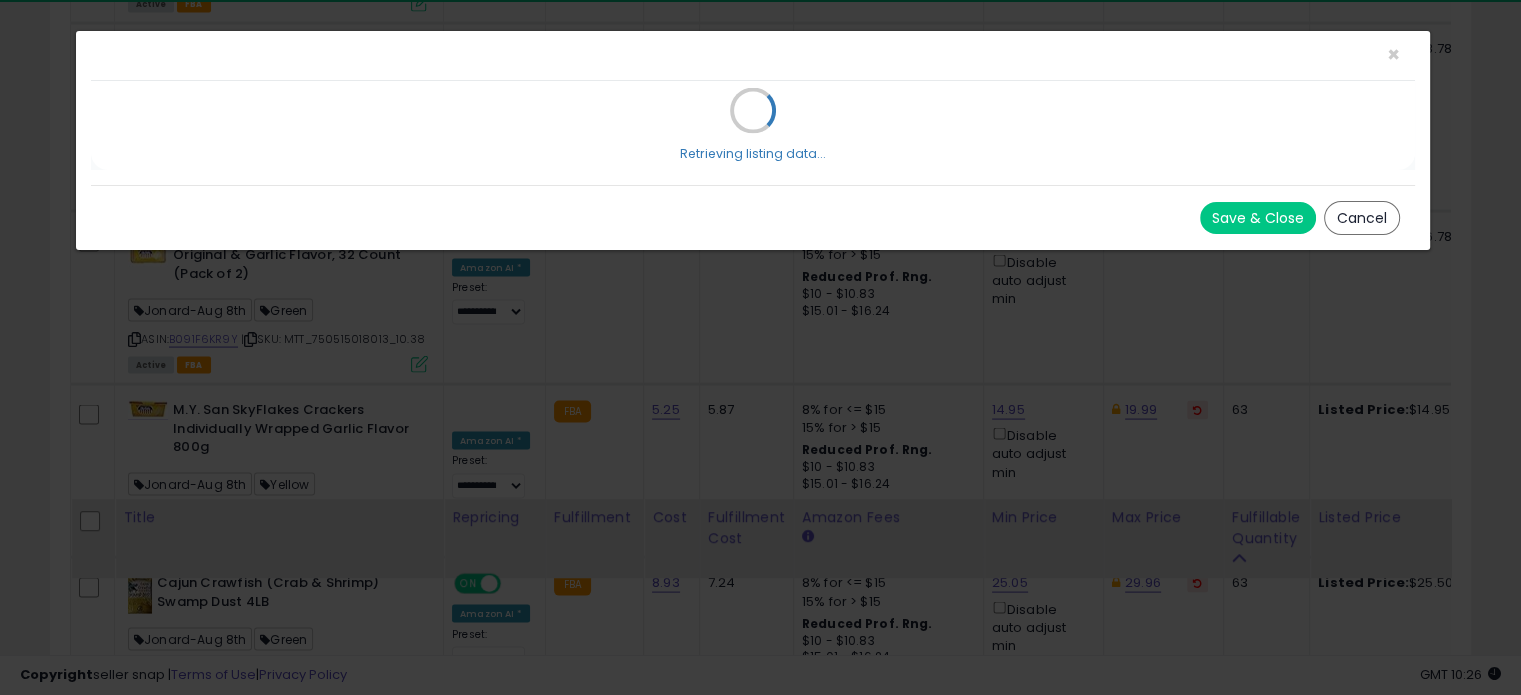 click on "Cancel" at bounding box center (1362, 218) 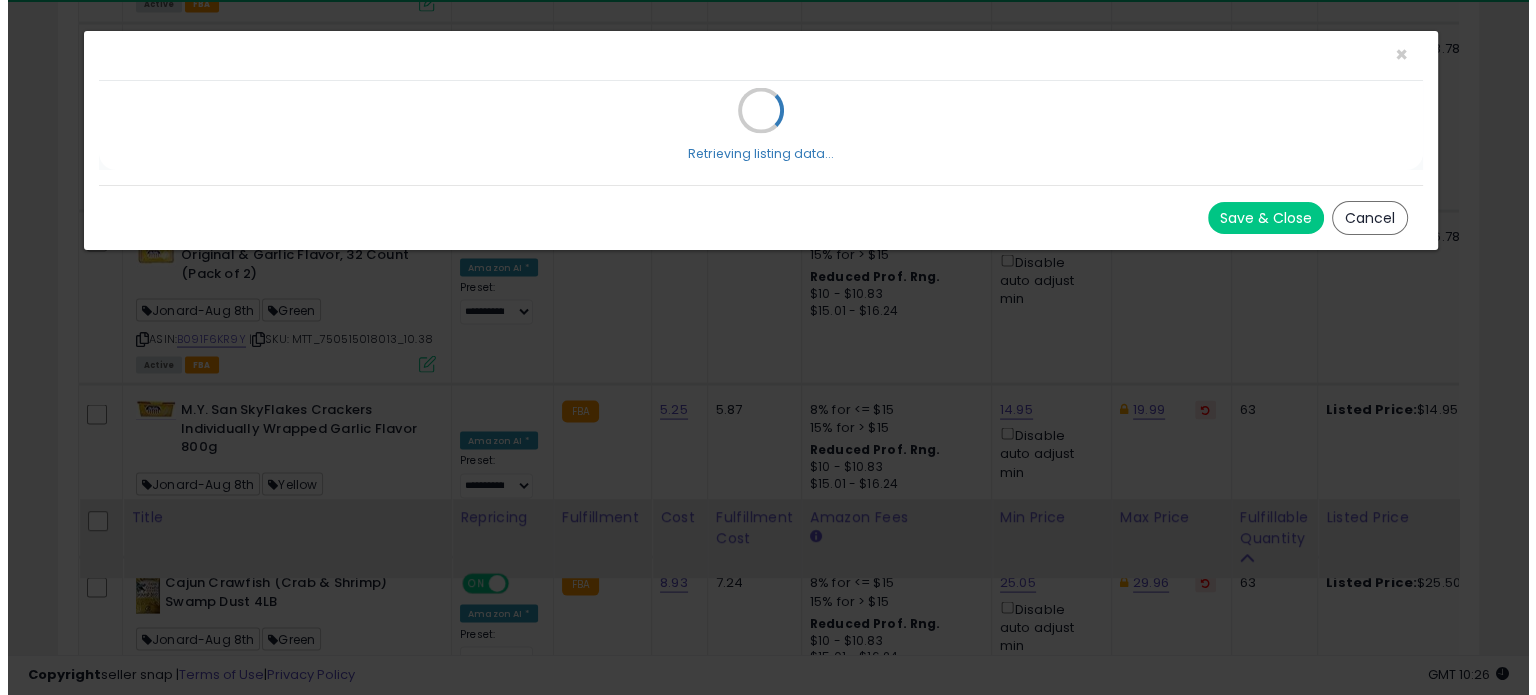 scroll, scrollTop: 4500, scrollLeft: 0, axis: vertical 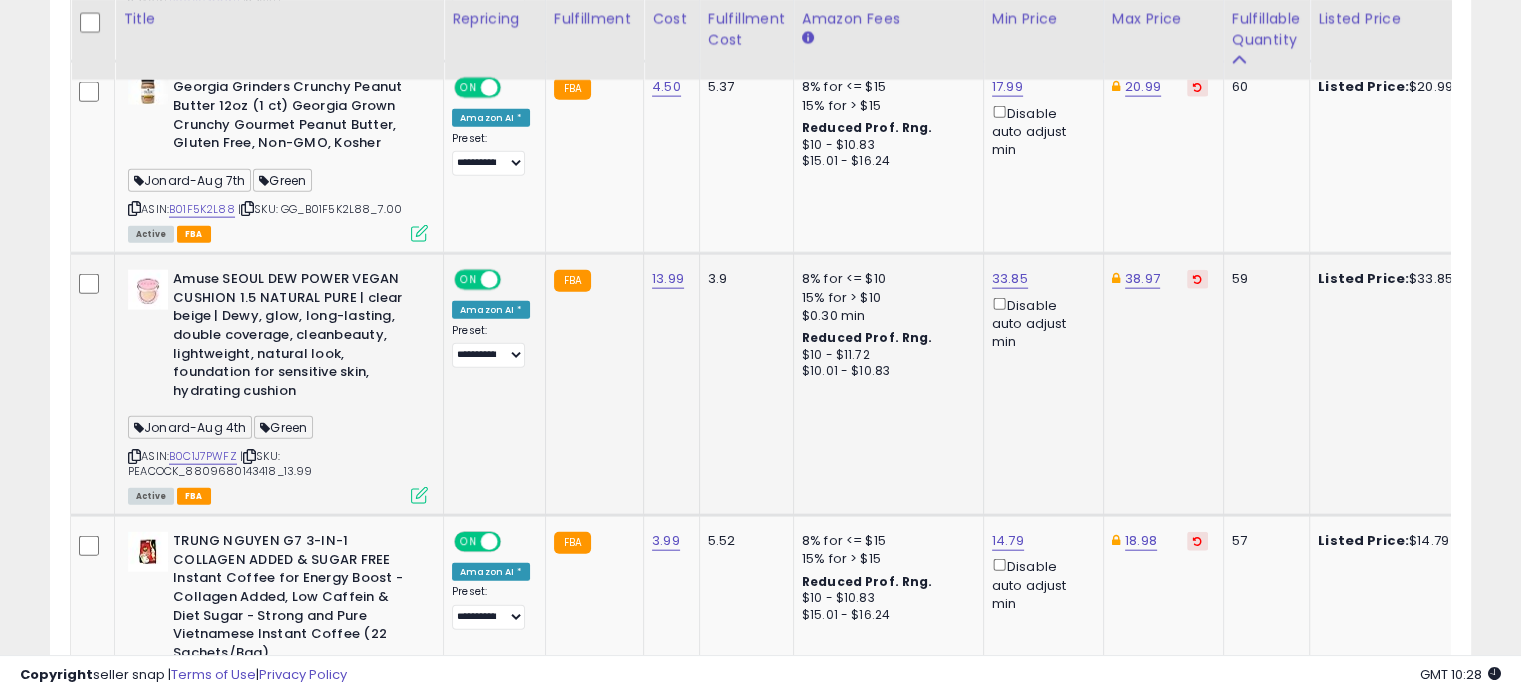 click at bounding box center [419, 495] 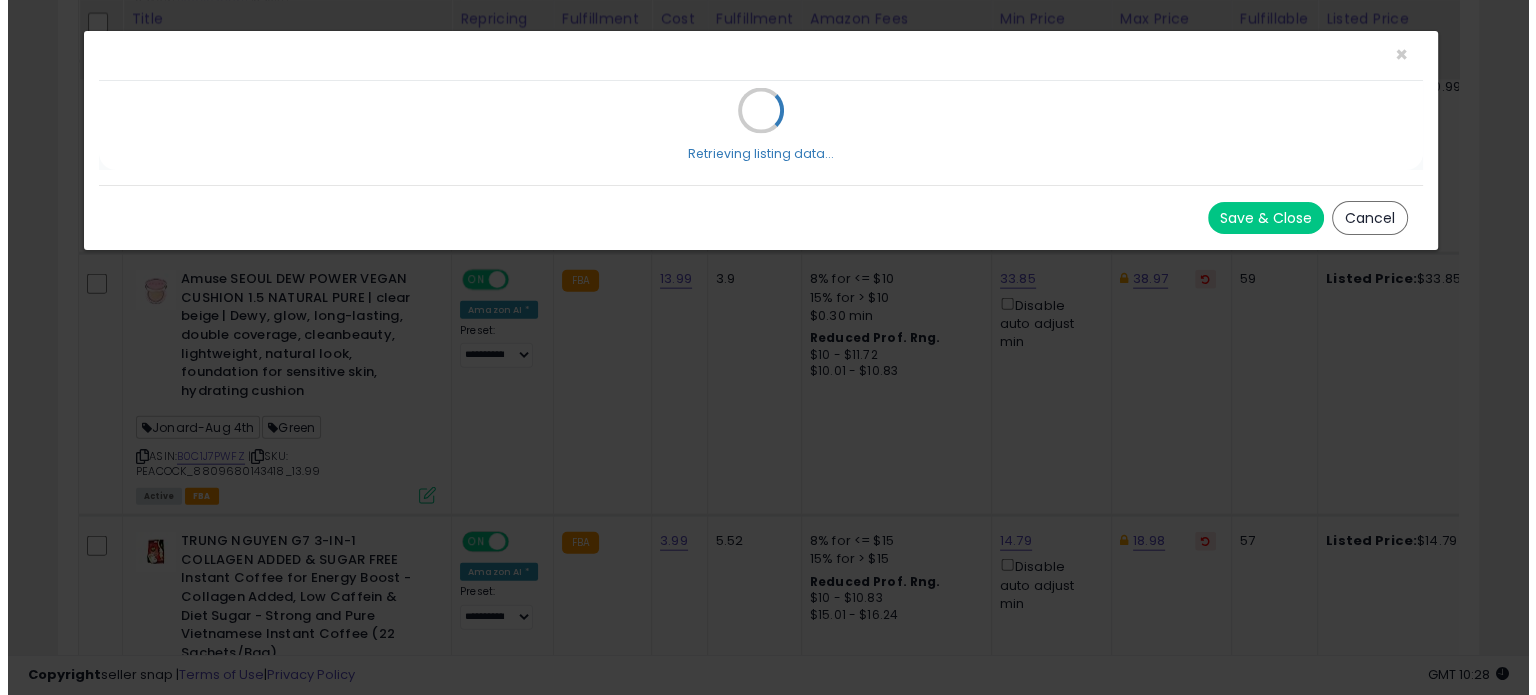 scroll, scrollTop: 999589, scrollLeft: 999168, axis: both 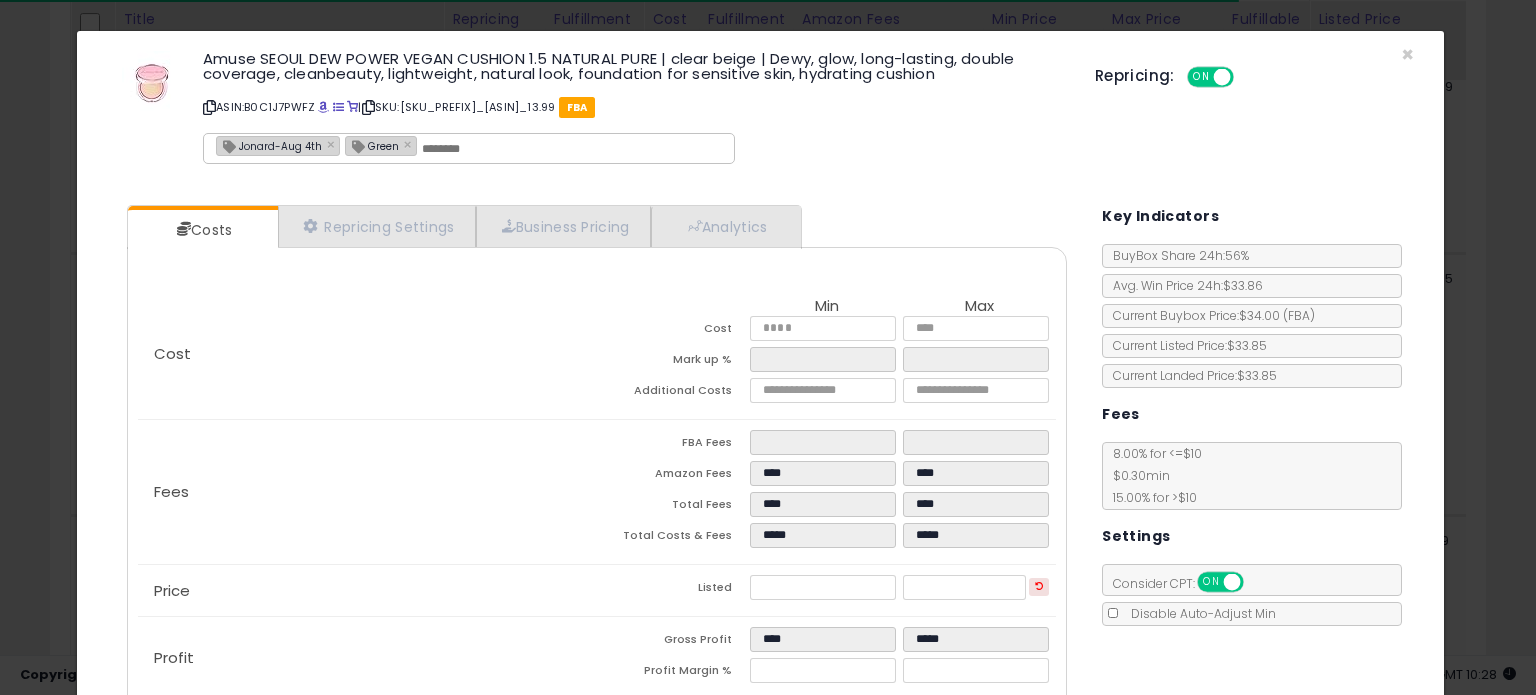 click on "Jonard-Aug 4th" at bounding box center (269, 145) 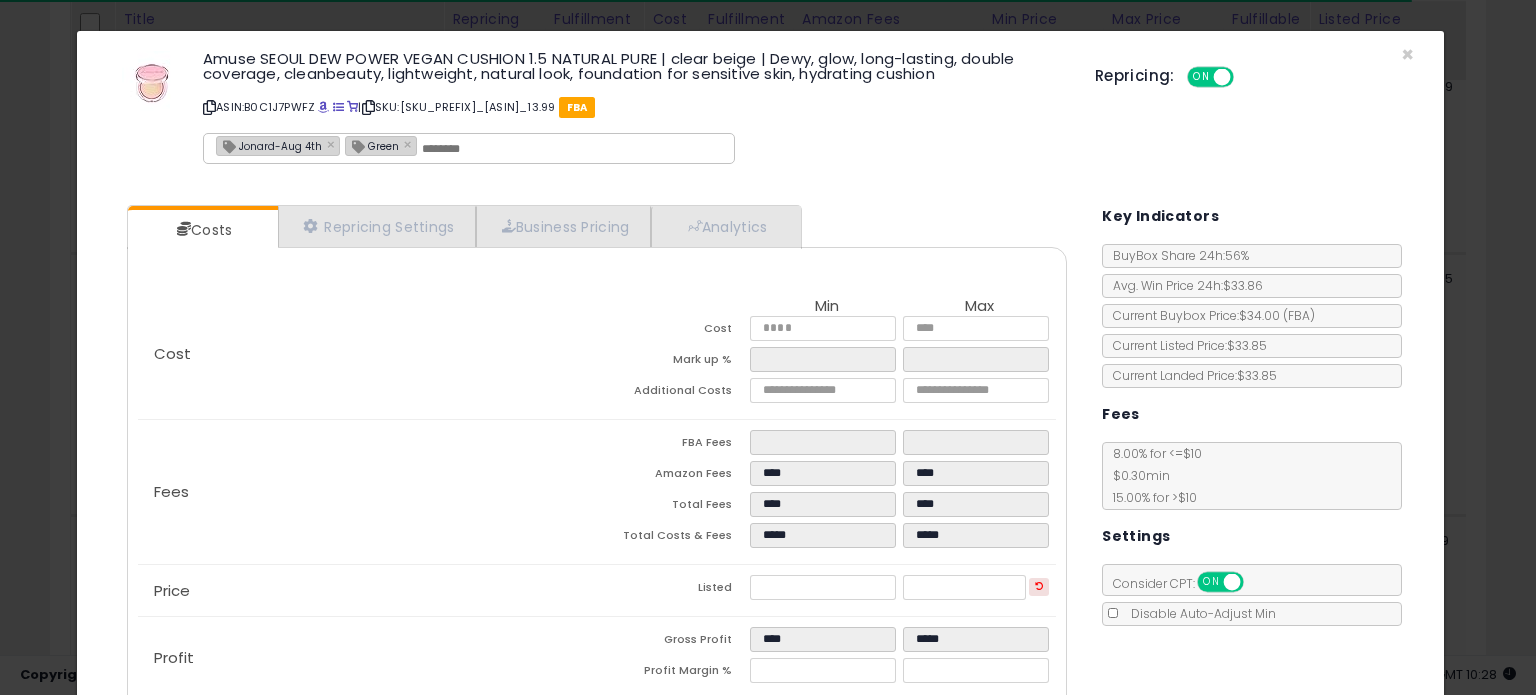 click on "Jonard-Aug 4th" at bounding box center (269, 145) 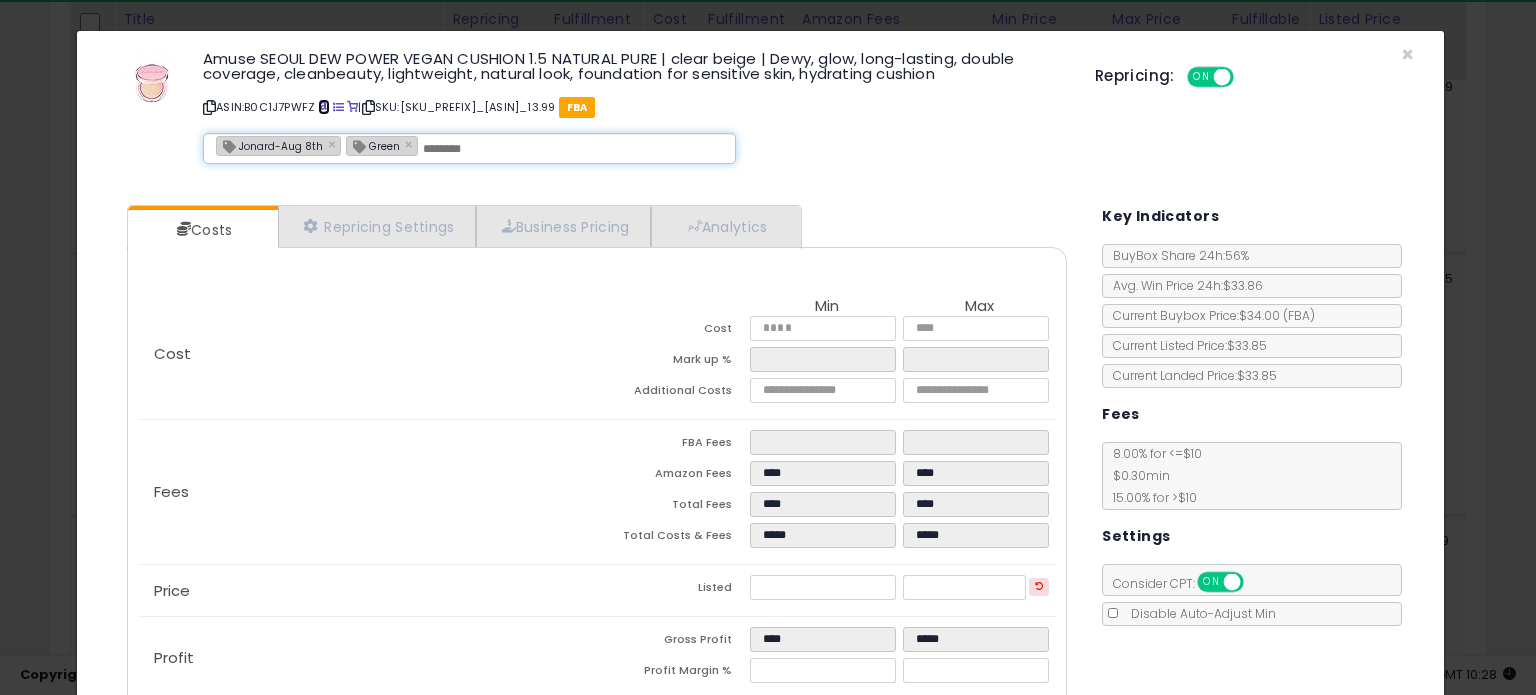 click at bounding box center (323, 107) 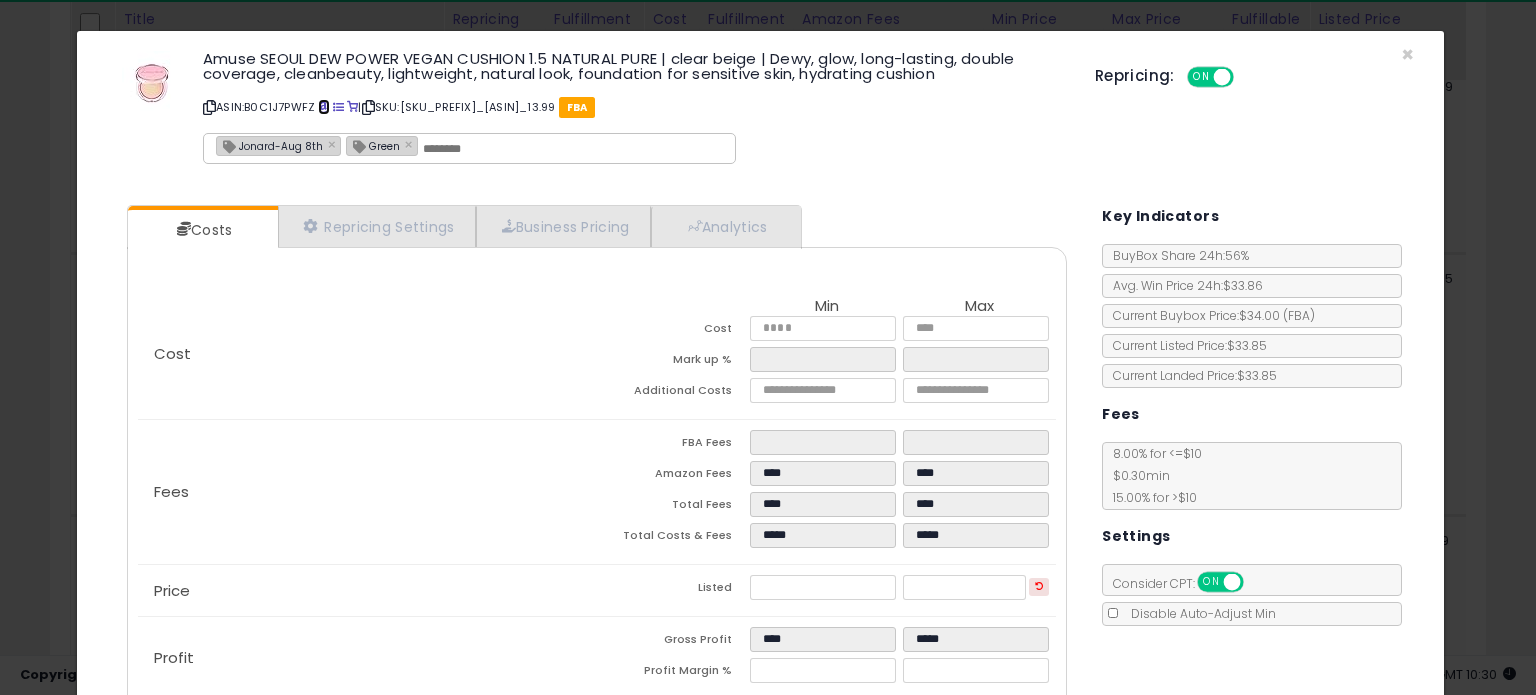 click at bounding box center (323, 107) 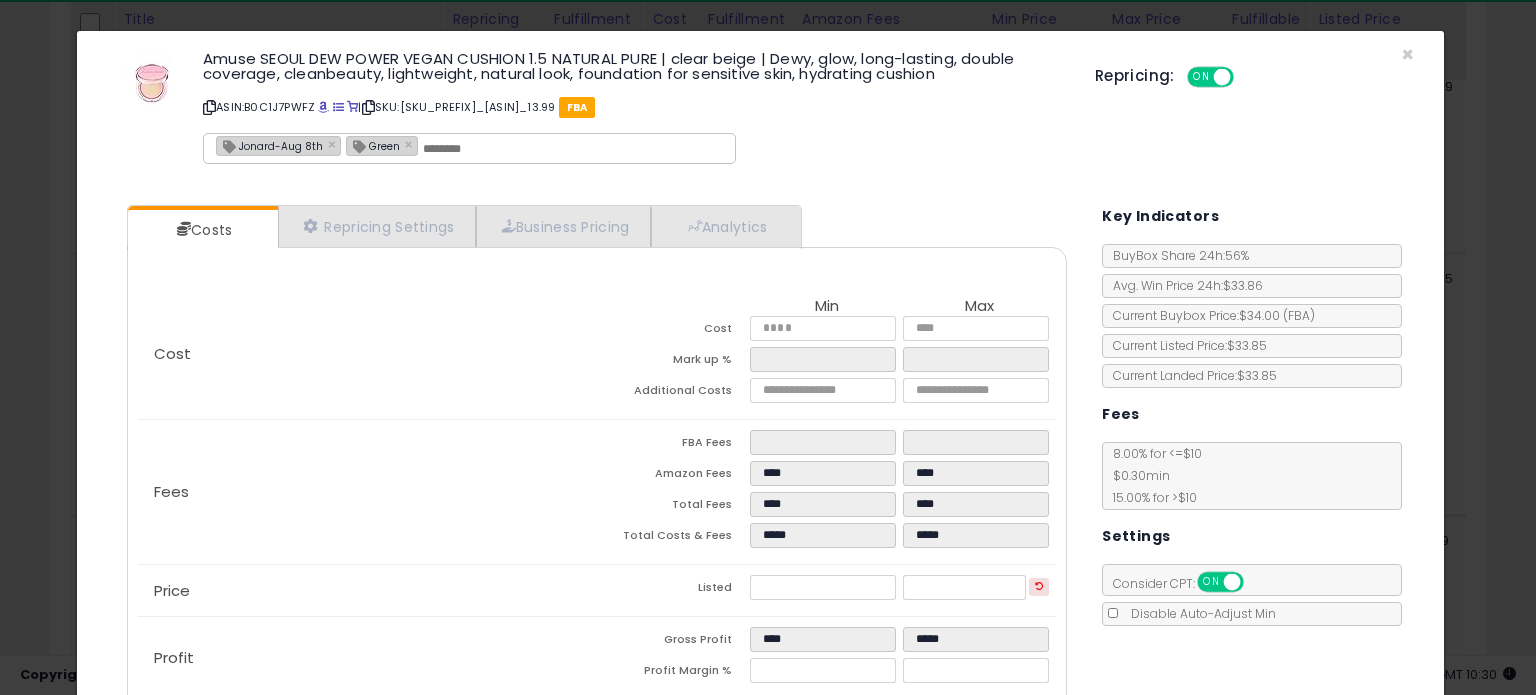 drag, startPoint x: 1223, startPoint y: 665, endPoint x: 1212, endPoint y: 657, distance: 13.601471 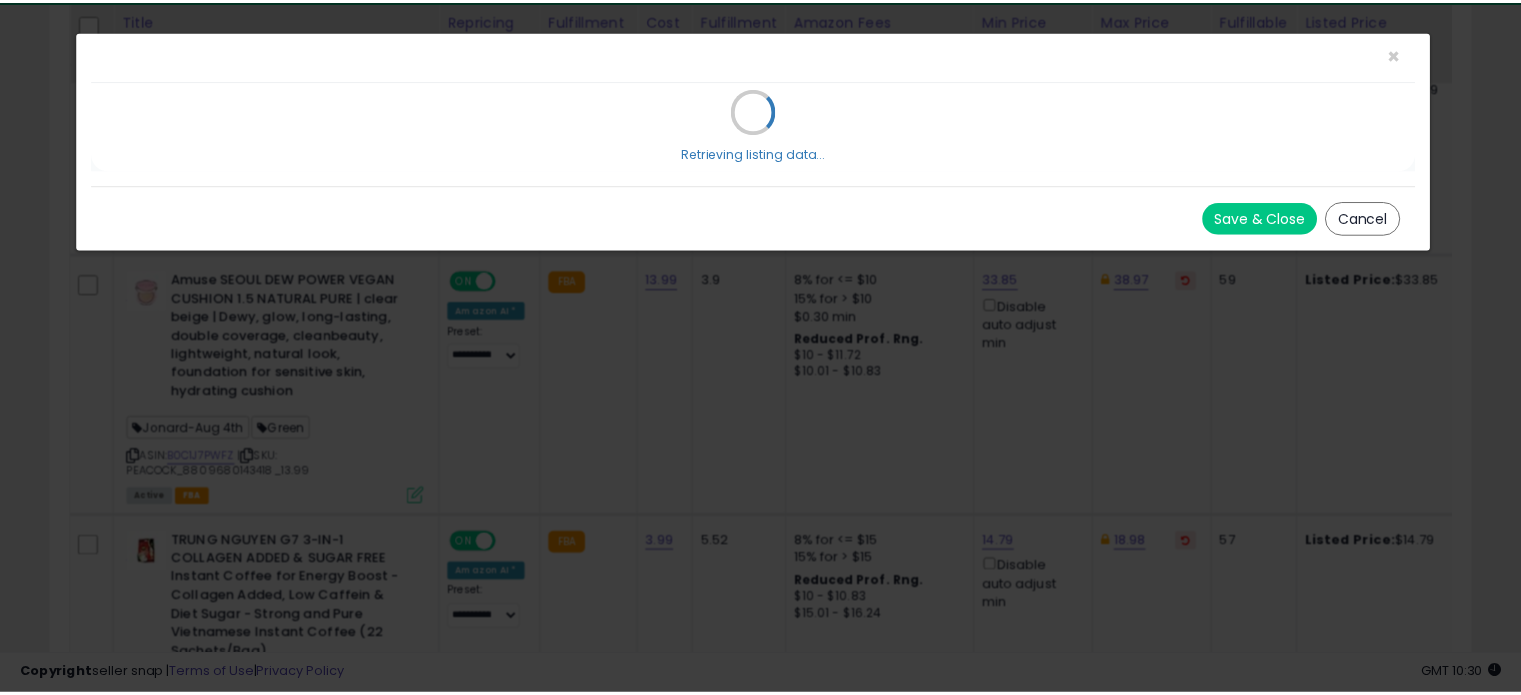 scroll, scrollTop: 0, scrollLeft: 0, axis: both 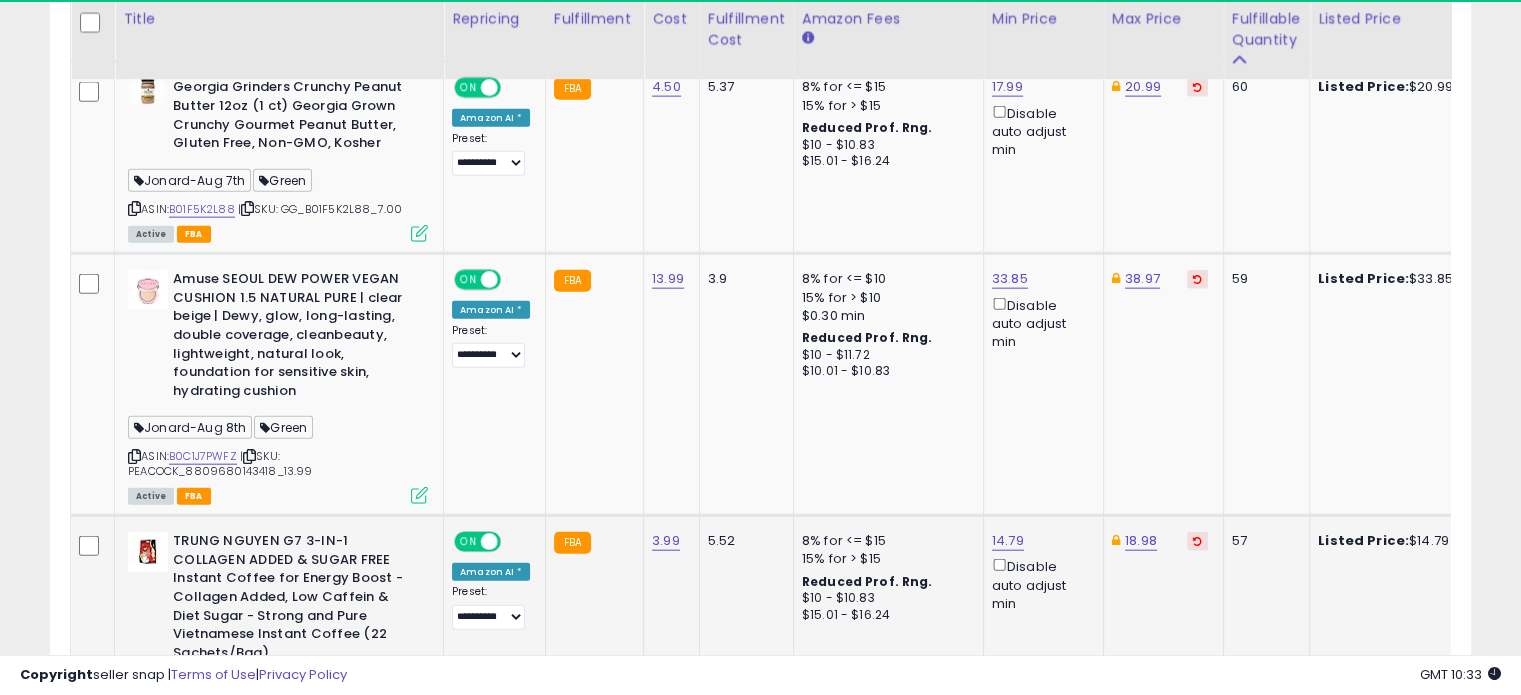 click at bounding box center [419, 743] 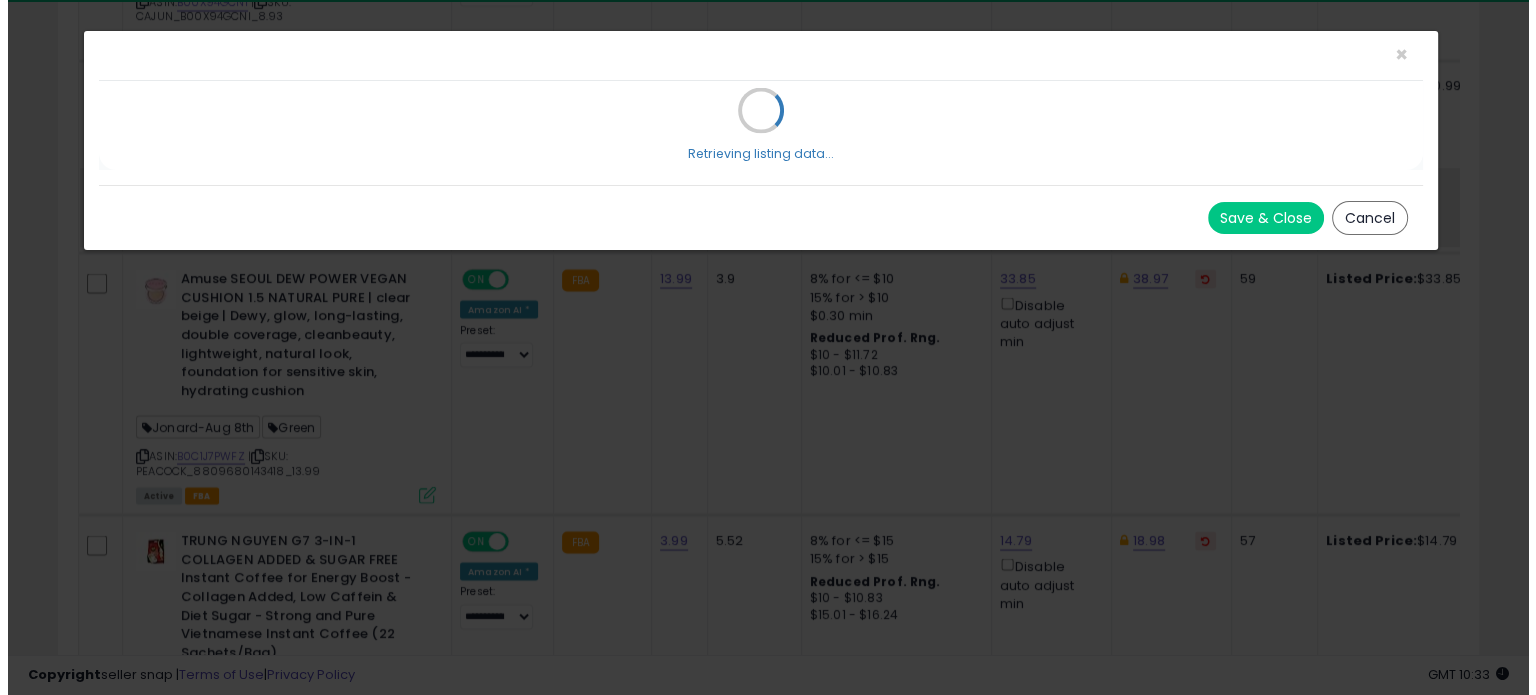 scroll, scrollTop: 4833, scrollLeft: 0, axis: vertical 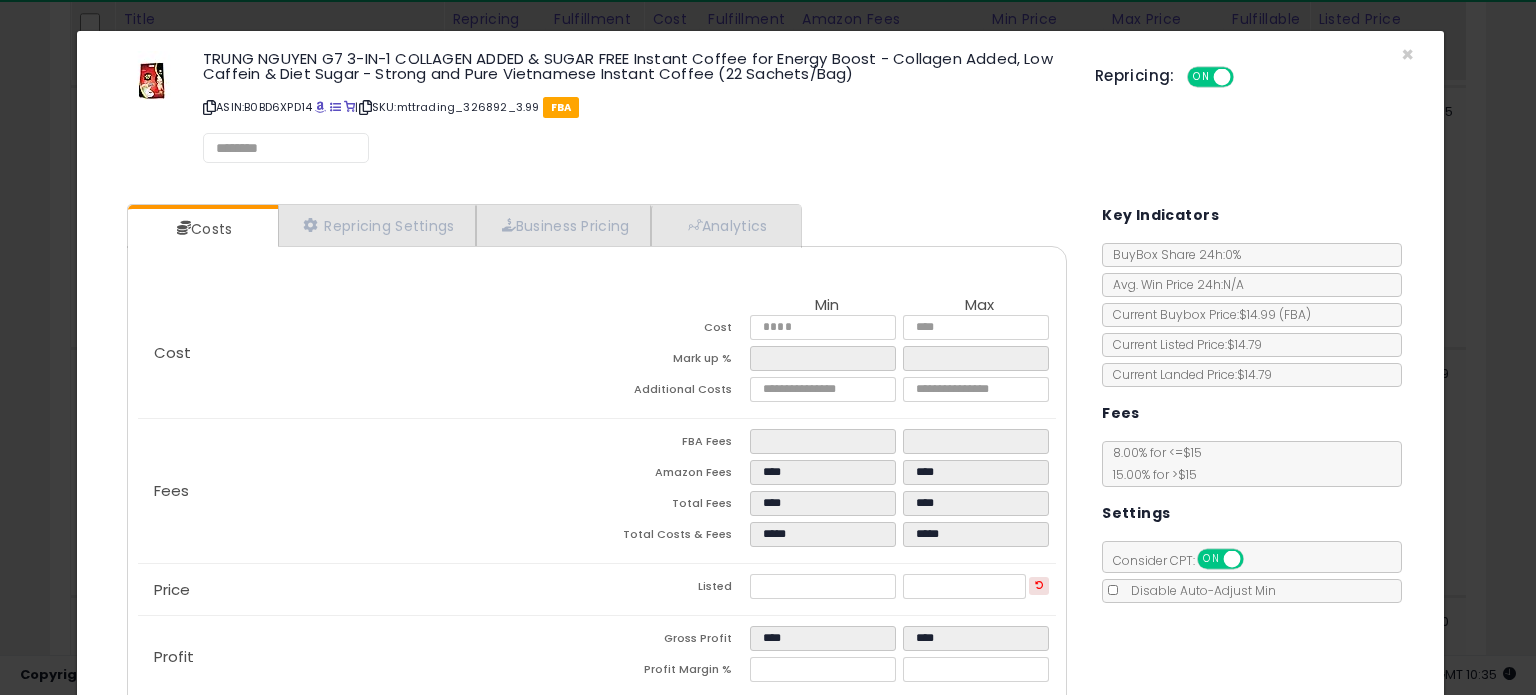 click on "ASIN:  B0BD6XPD14
|
SKU:  mttrading_326892_3.99
FBA" at bounding box center (634, 107) 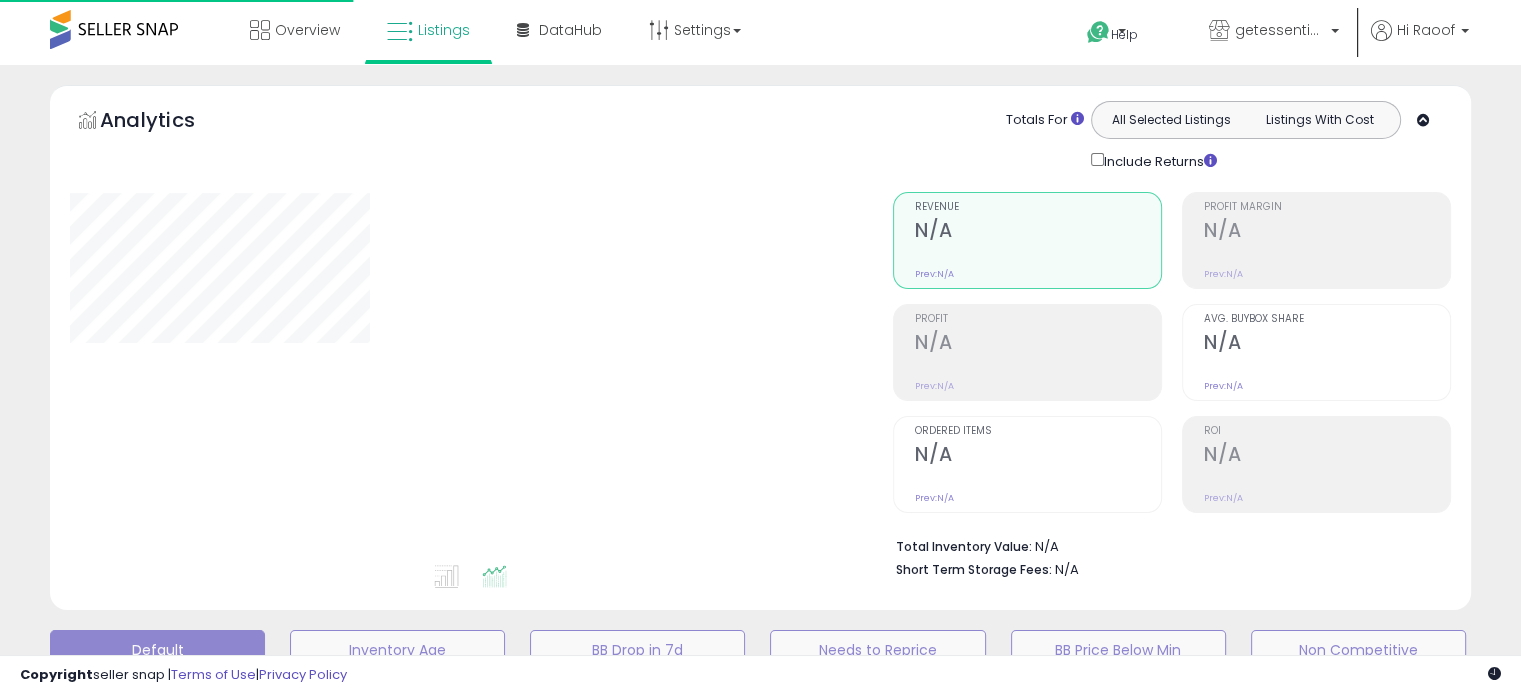 scroll, scrollTop: 544, scrollLeft: 0, axis: vertical 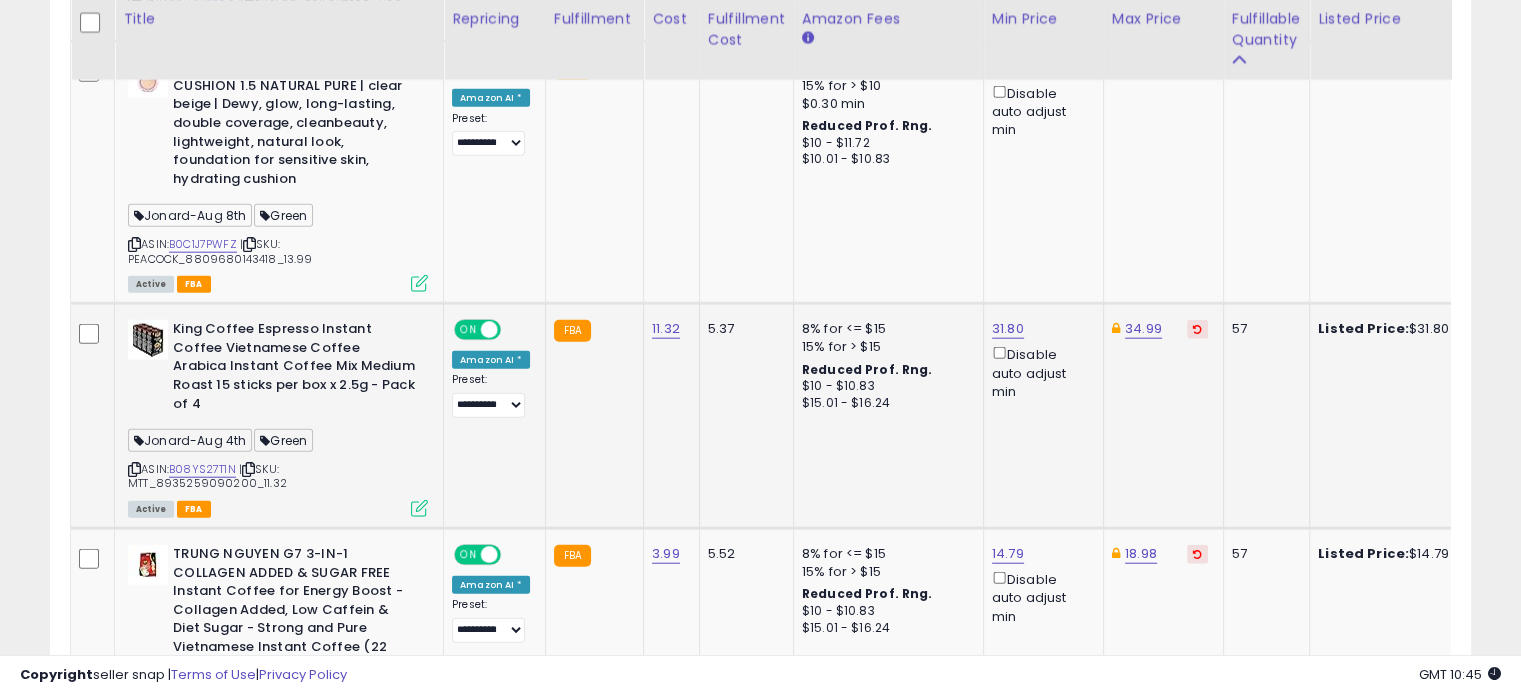 click at bounding box center [419, 508] 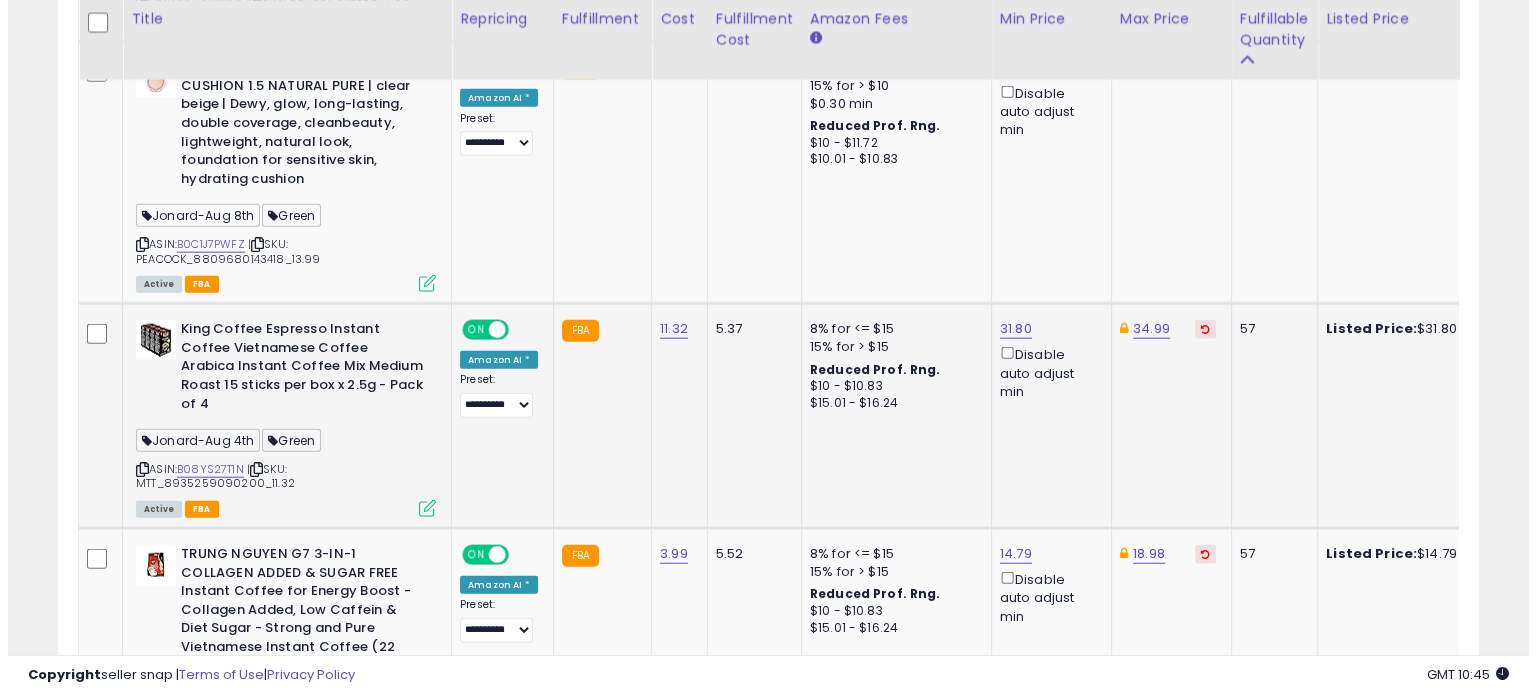 scroll, scrollTop: 999589, scrollLeft: 999168, axis: both 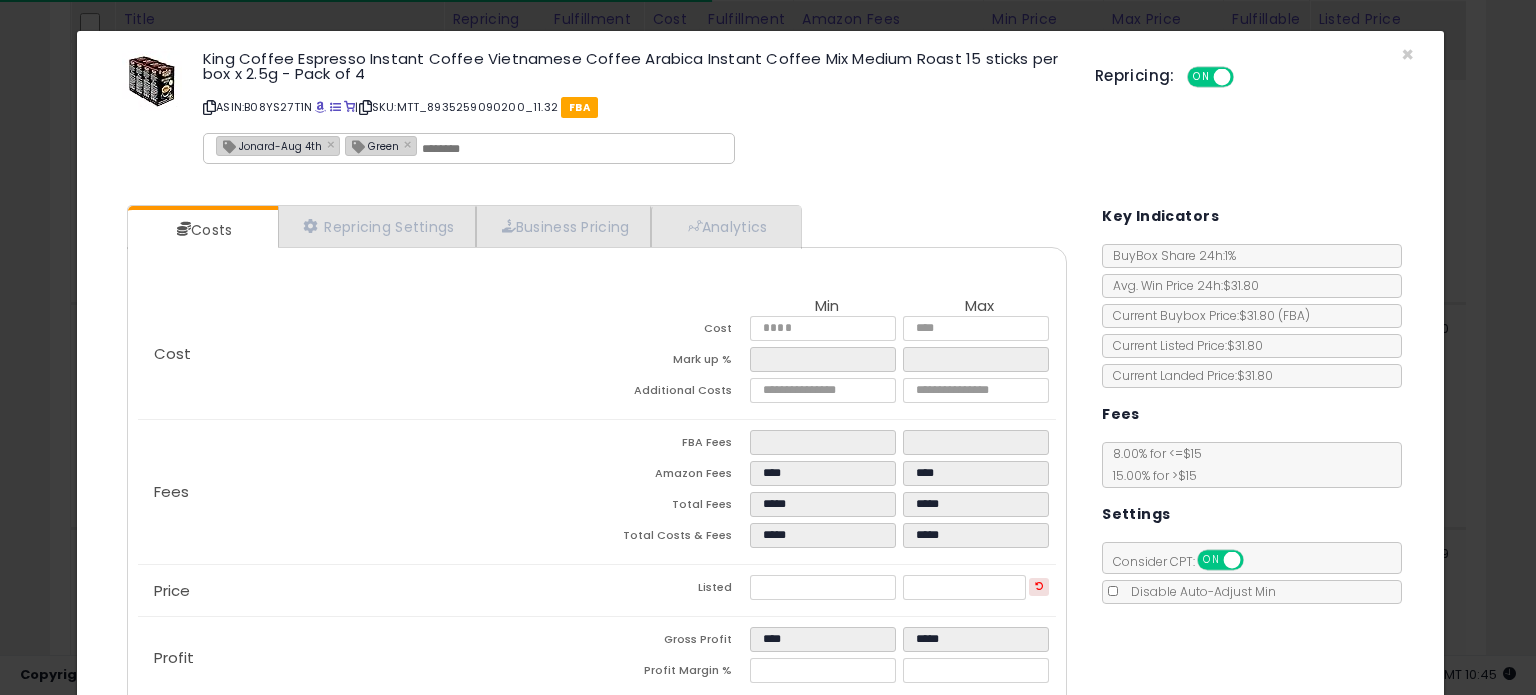 click on "Jonard-Aug 4th" at bounding box center [269, 145] 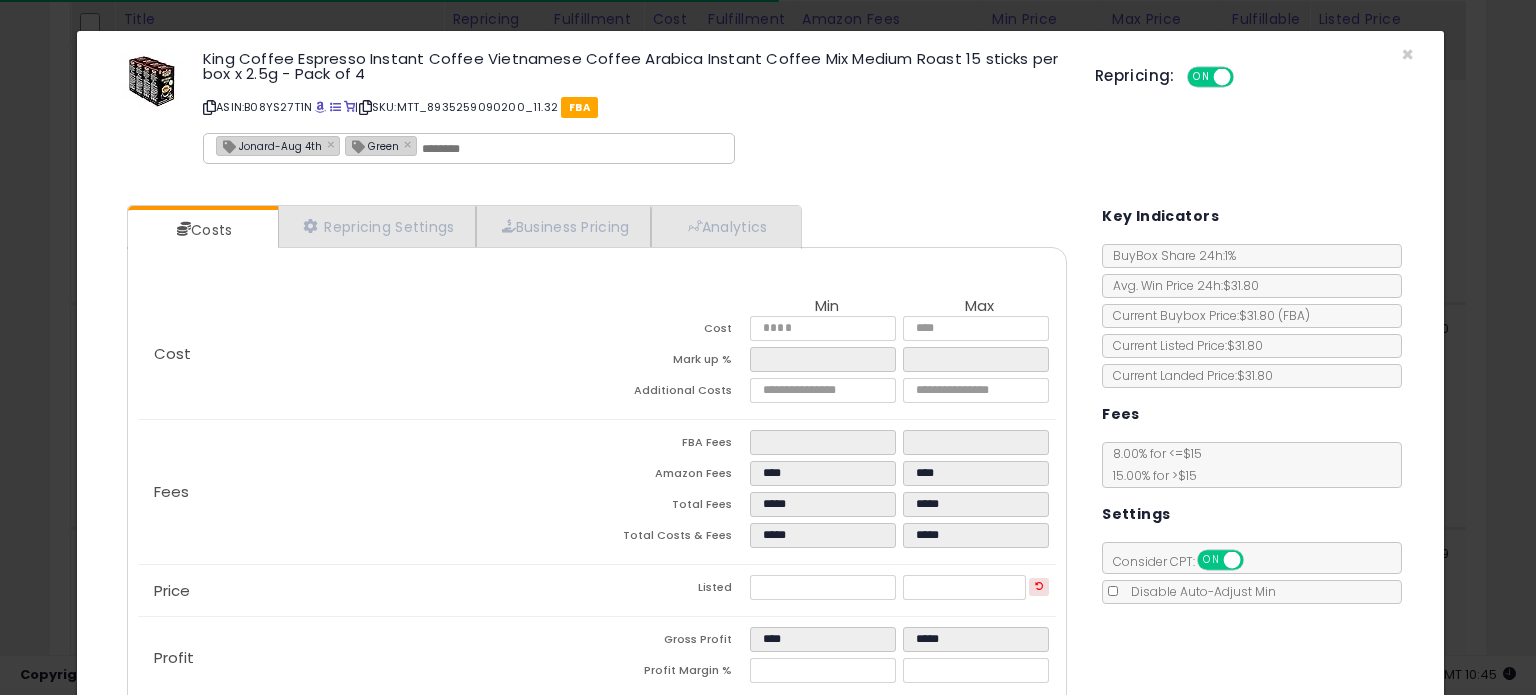 click on "Jonard-Aug 4th" at bounding box center [269, 145] 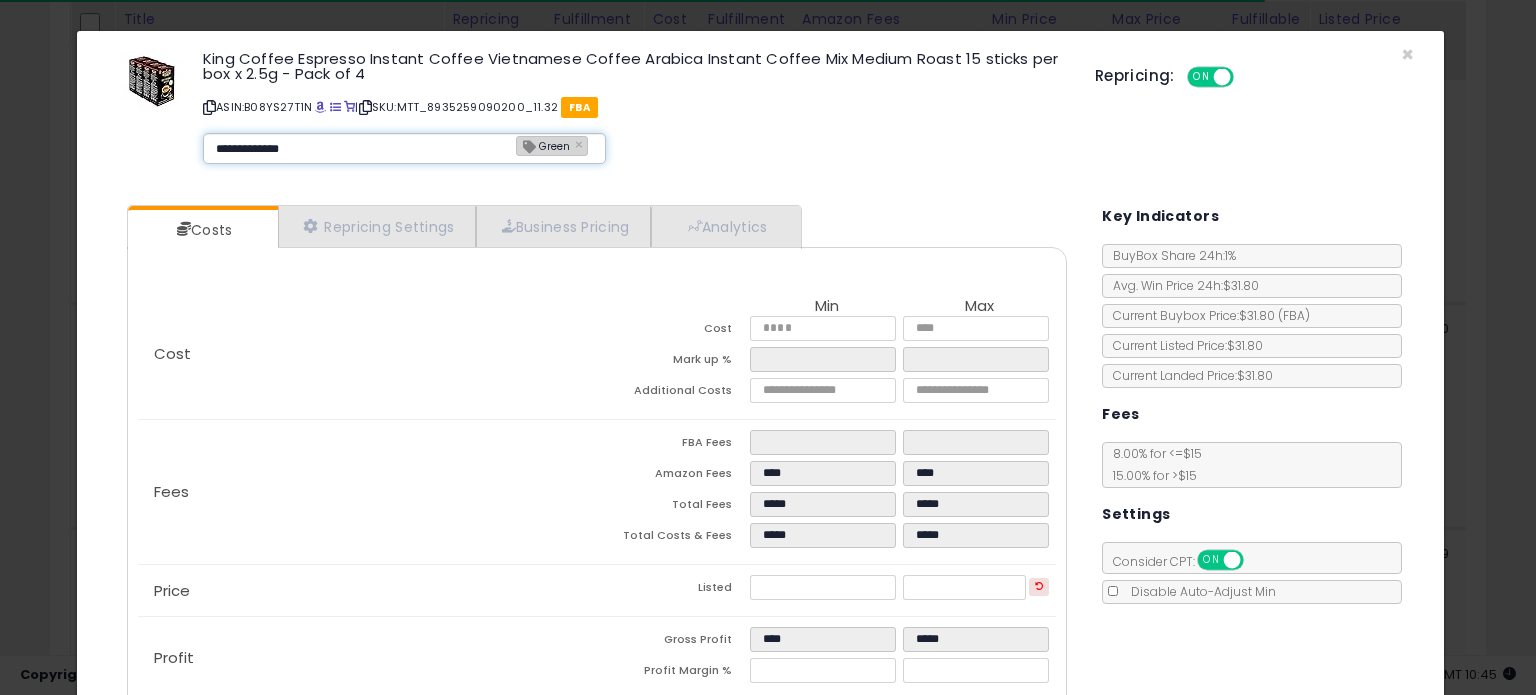 type on "**********" 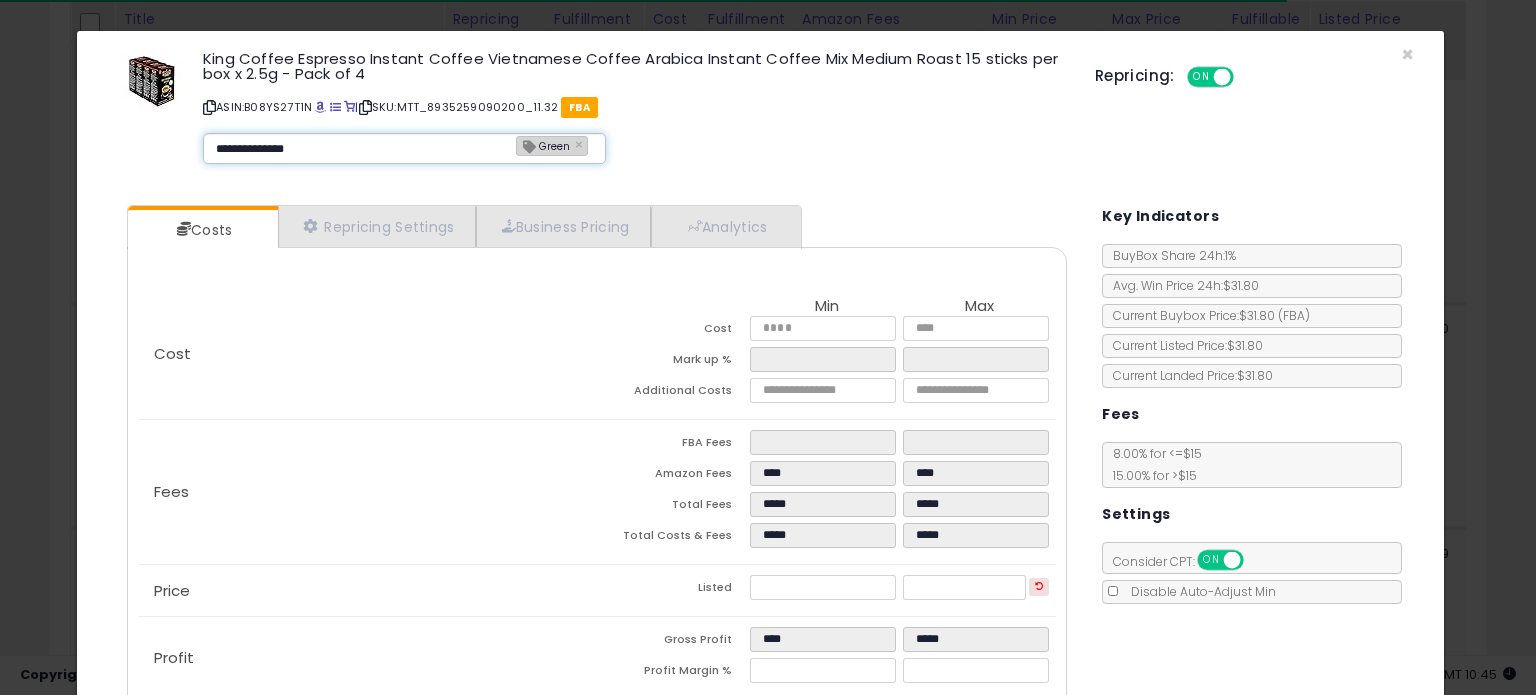 type 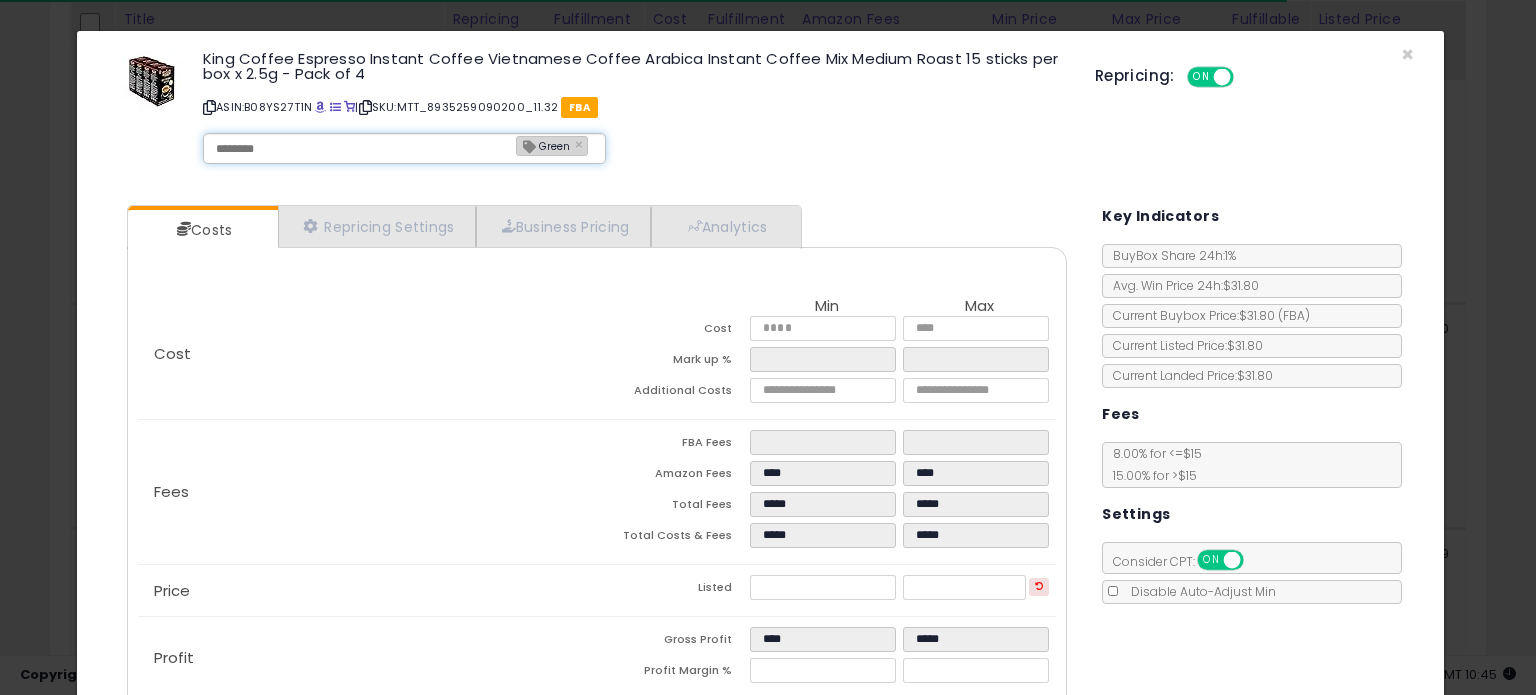 type on "**********" 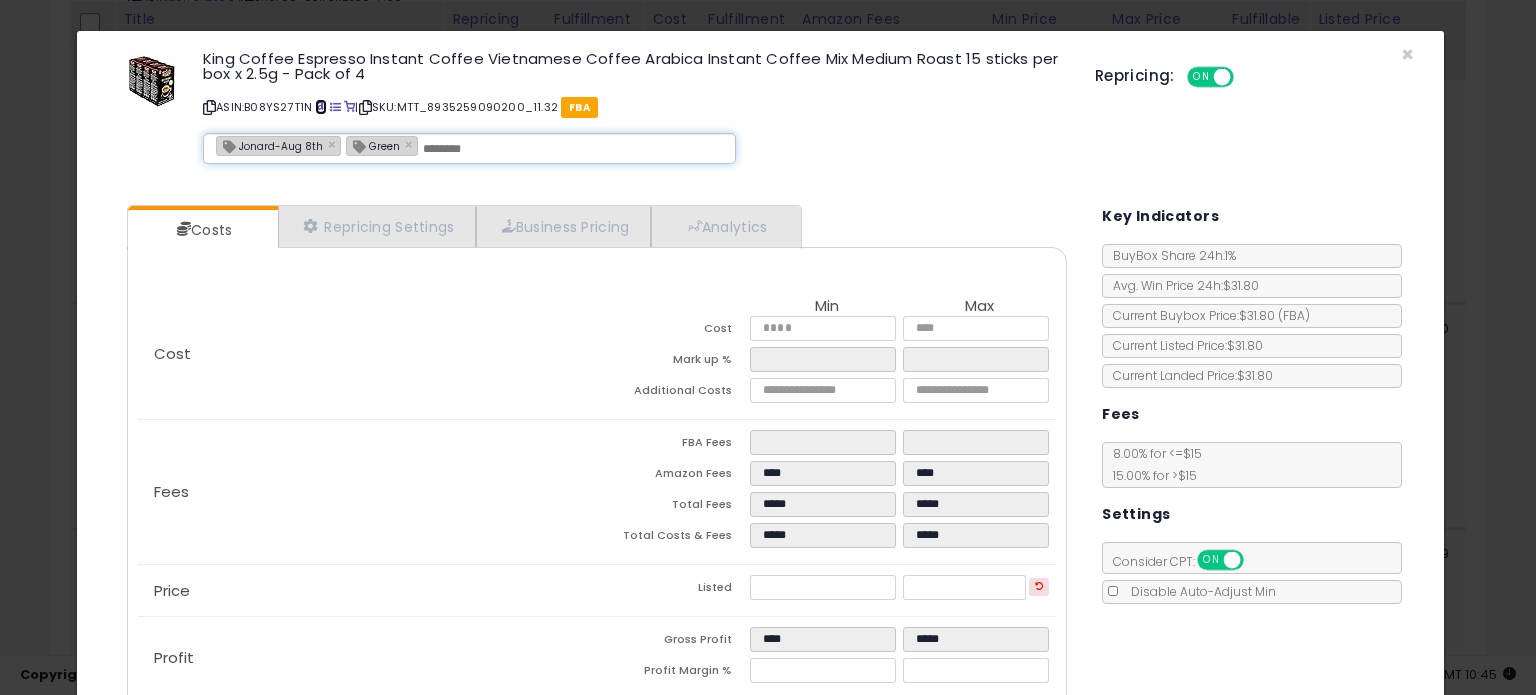 click at bounding box center (320, 107) 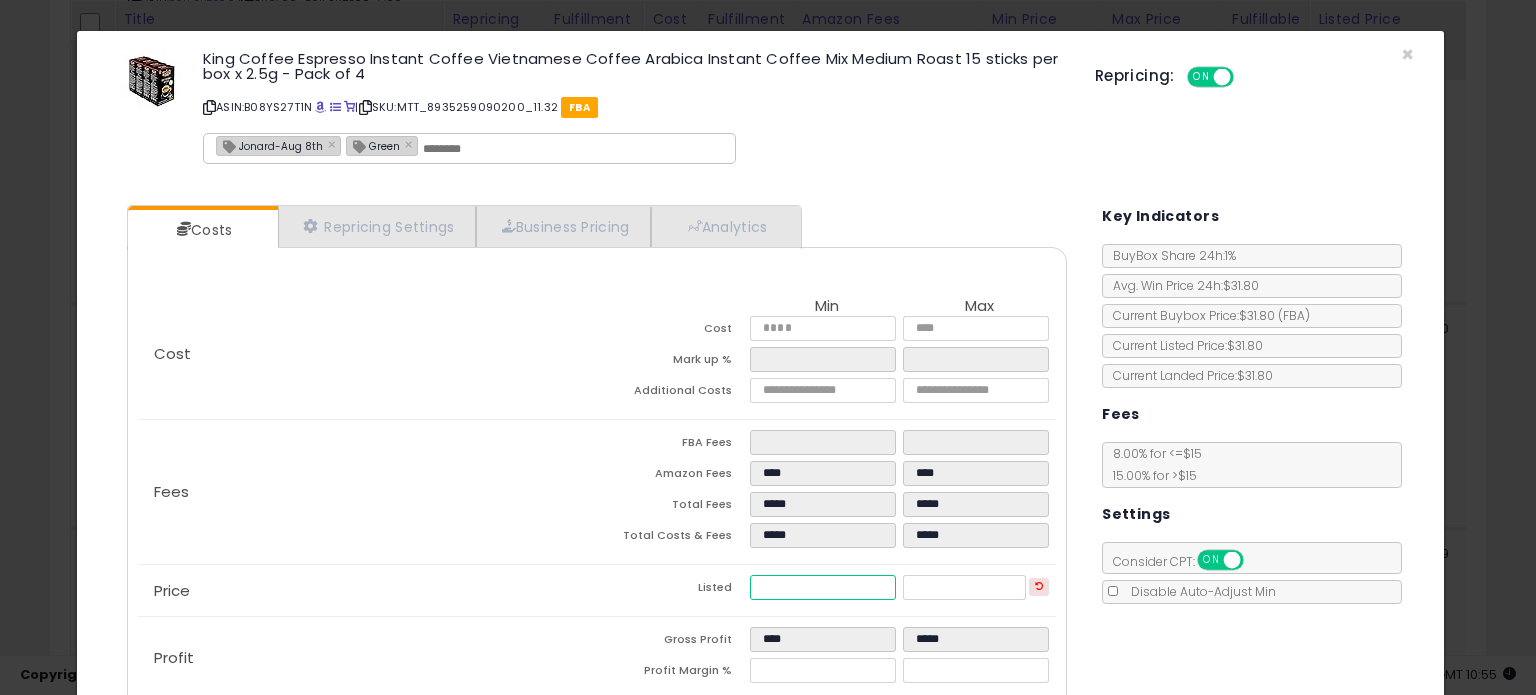 click on "*****" at bounding box center (822, 587) 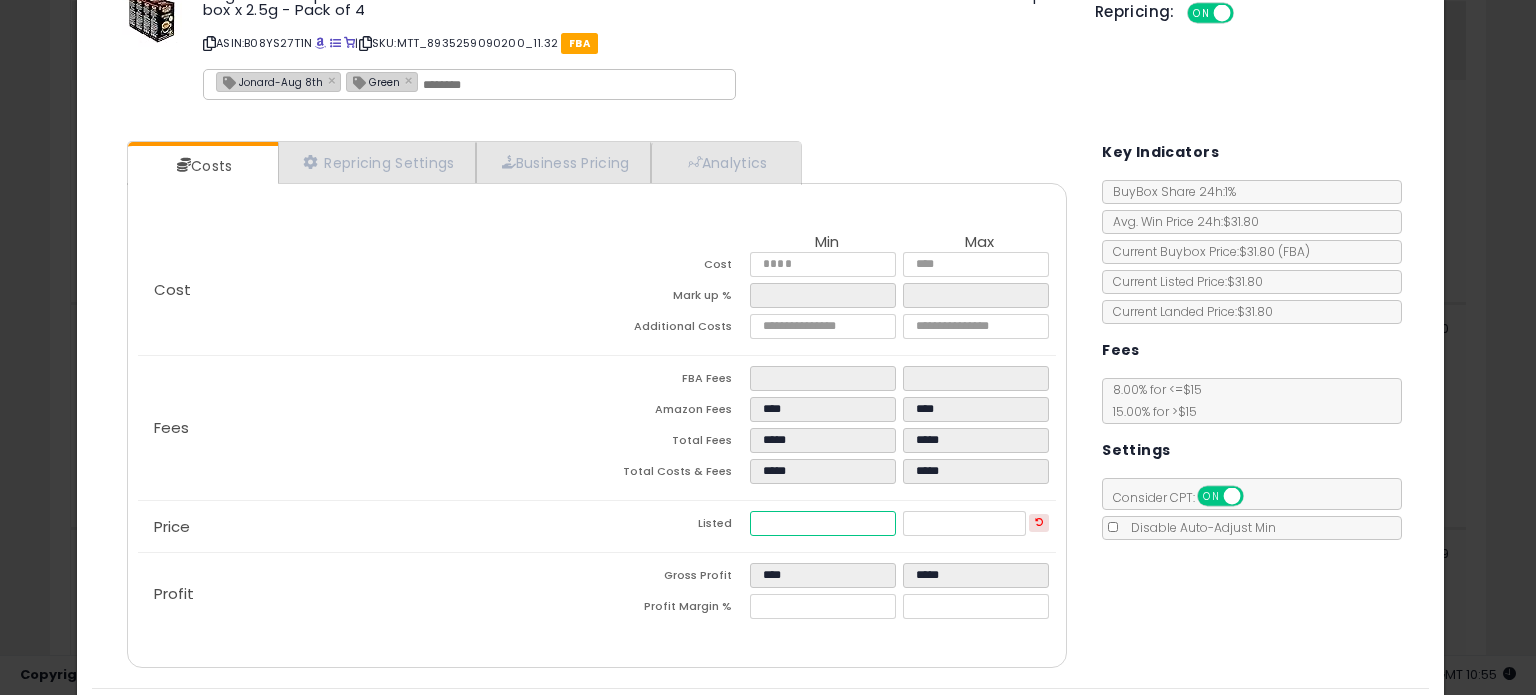 scroll, scrollTop: 120, scrollLeft: 0, axis: vertical 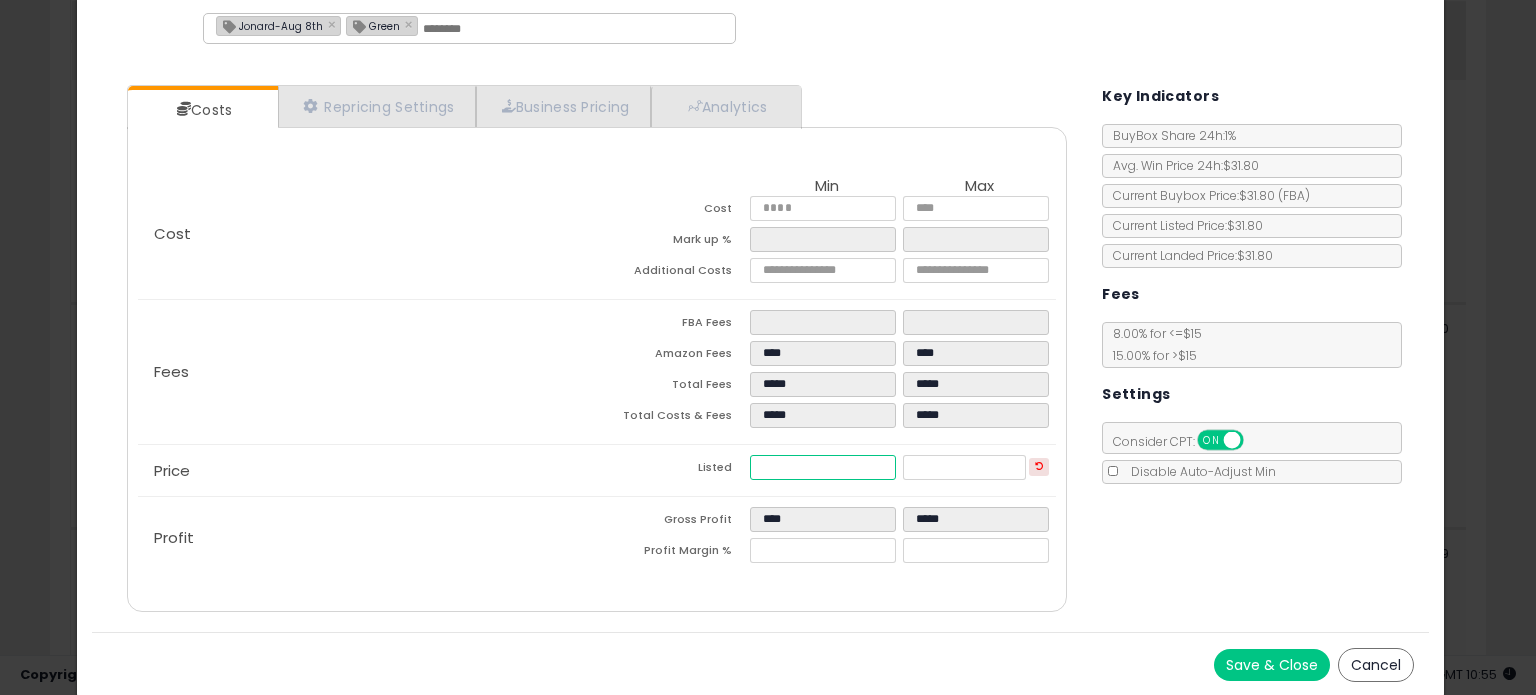 type on "*****" 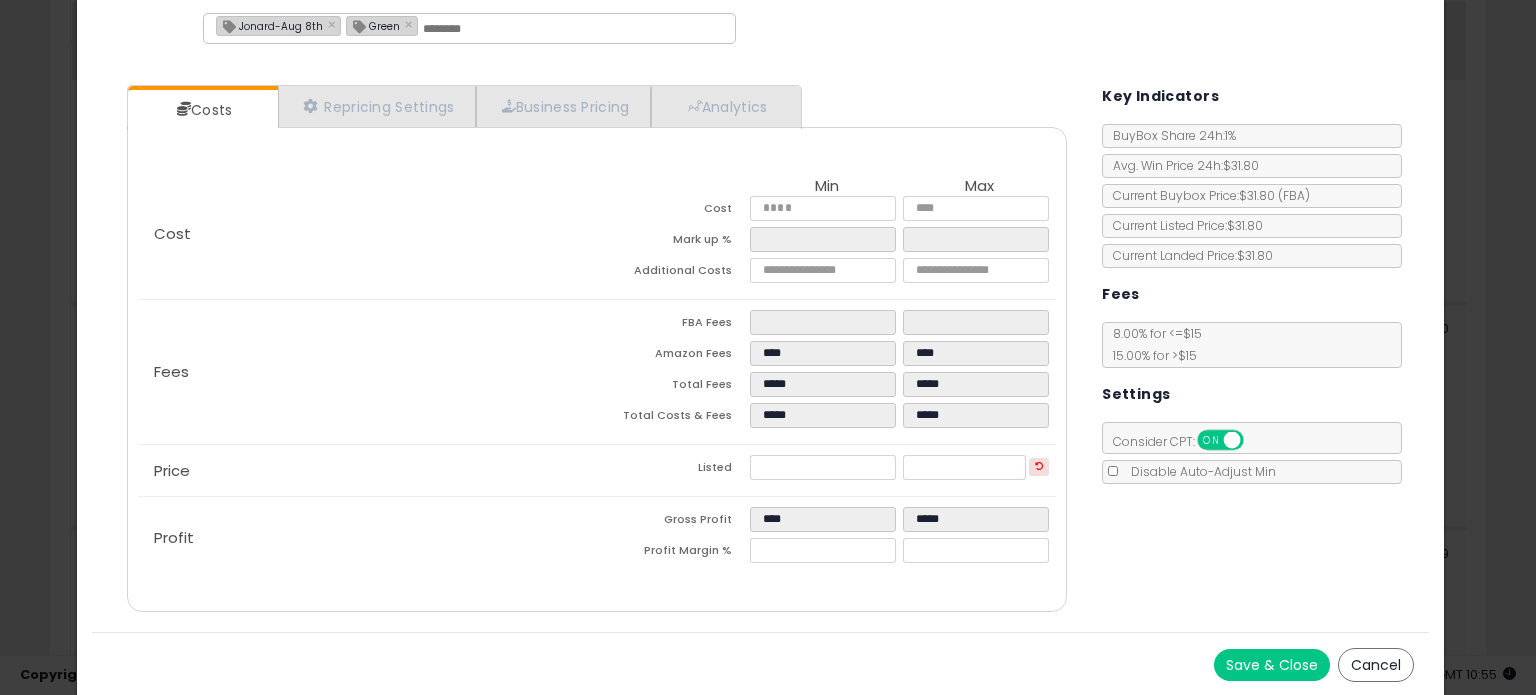 type on "*****" 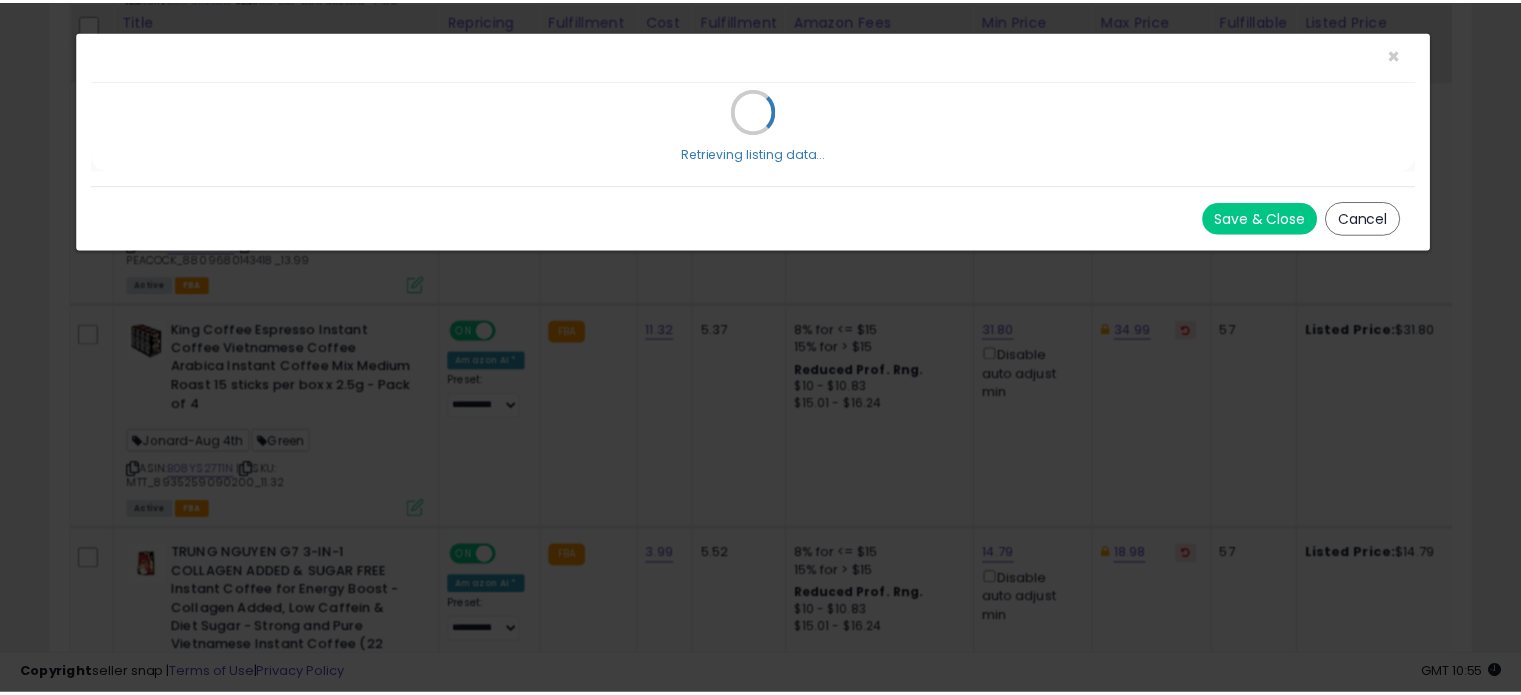 scroll, scrollTop: 0, scrollLeft: 0, axis: both 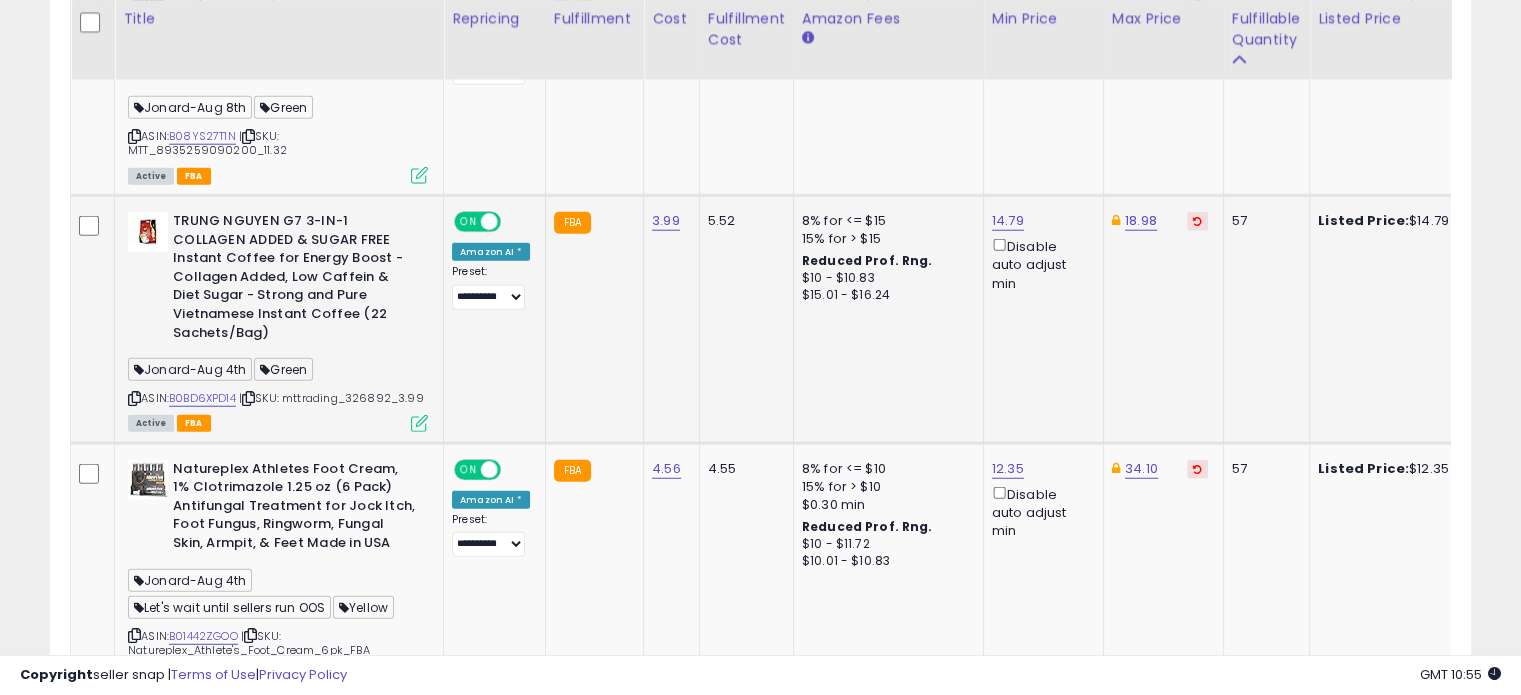 click at bounding box center [419, 423] 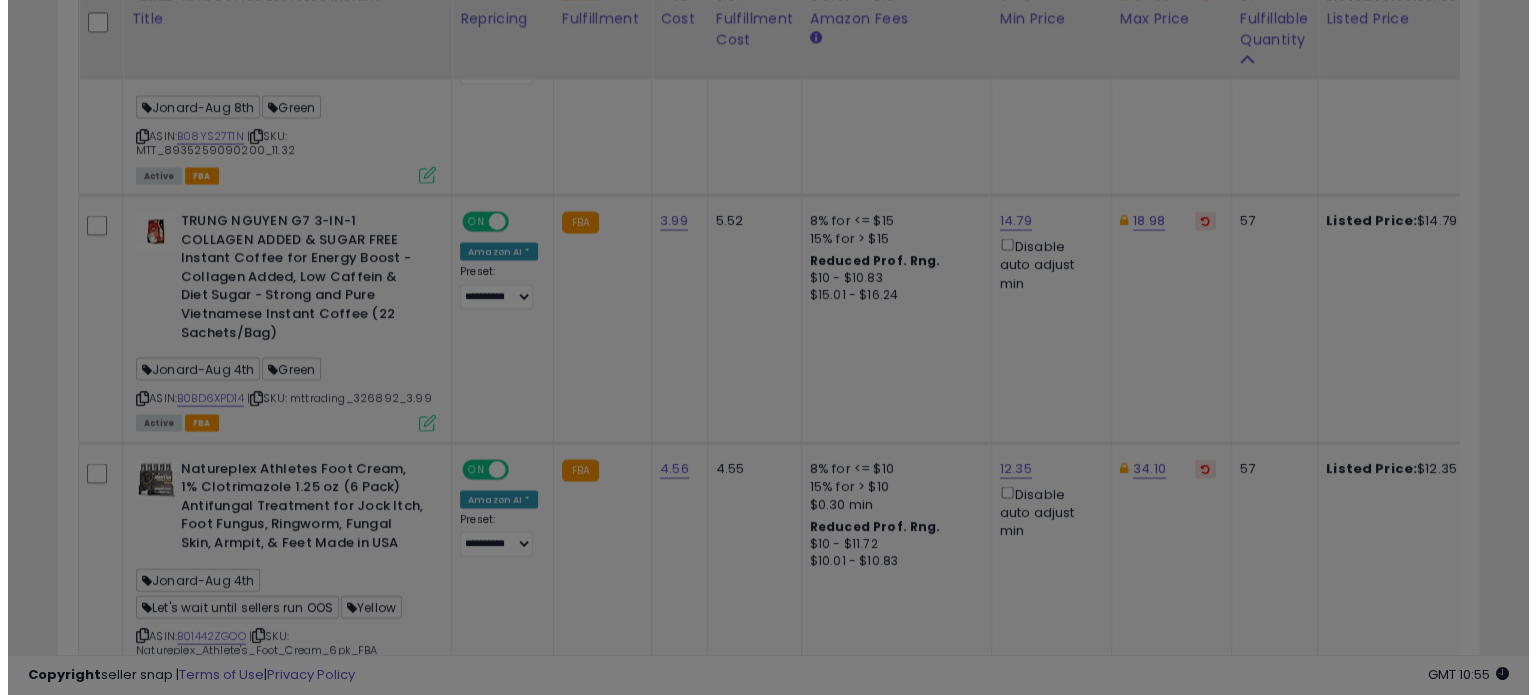scroll, scrollTop: 999589, scrollLeft: 999168, axis: both 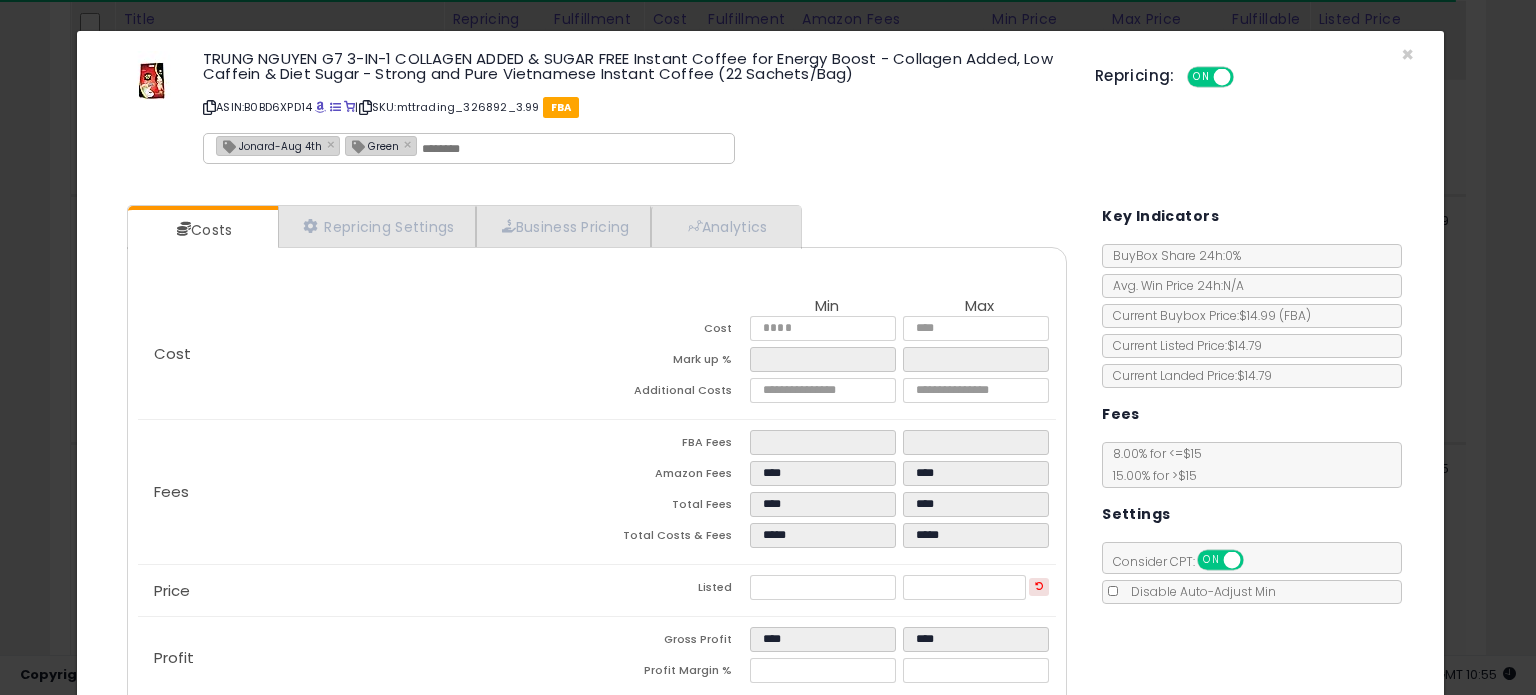 click on "Jonard-Aug 4th" at bounding box center (269, 145) 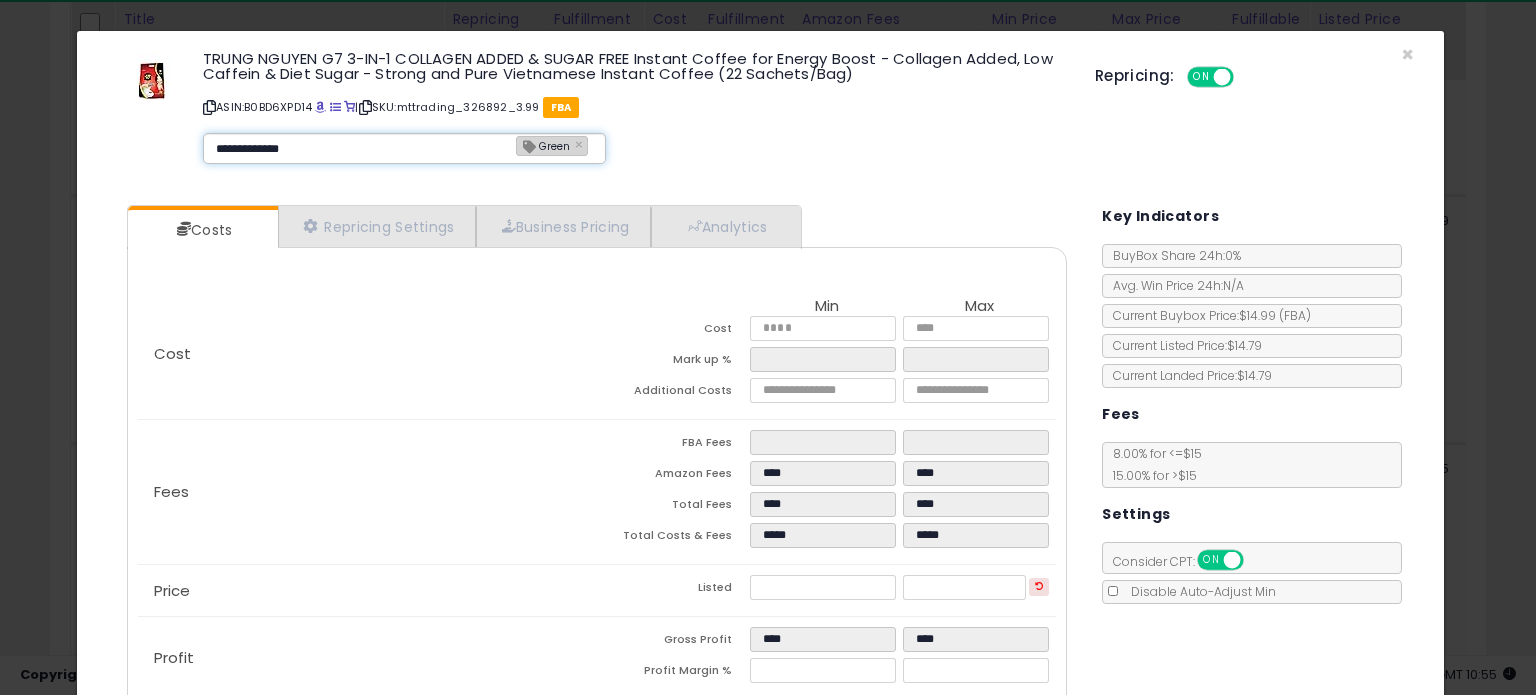 type on "**********" 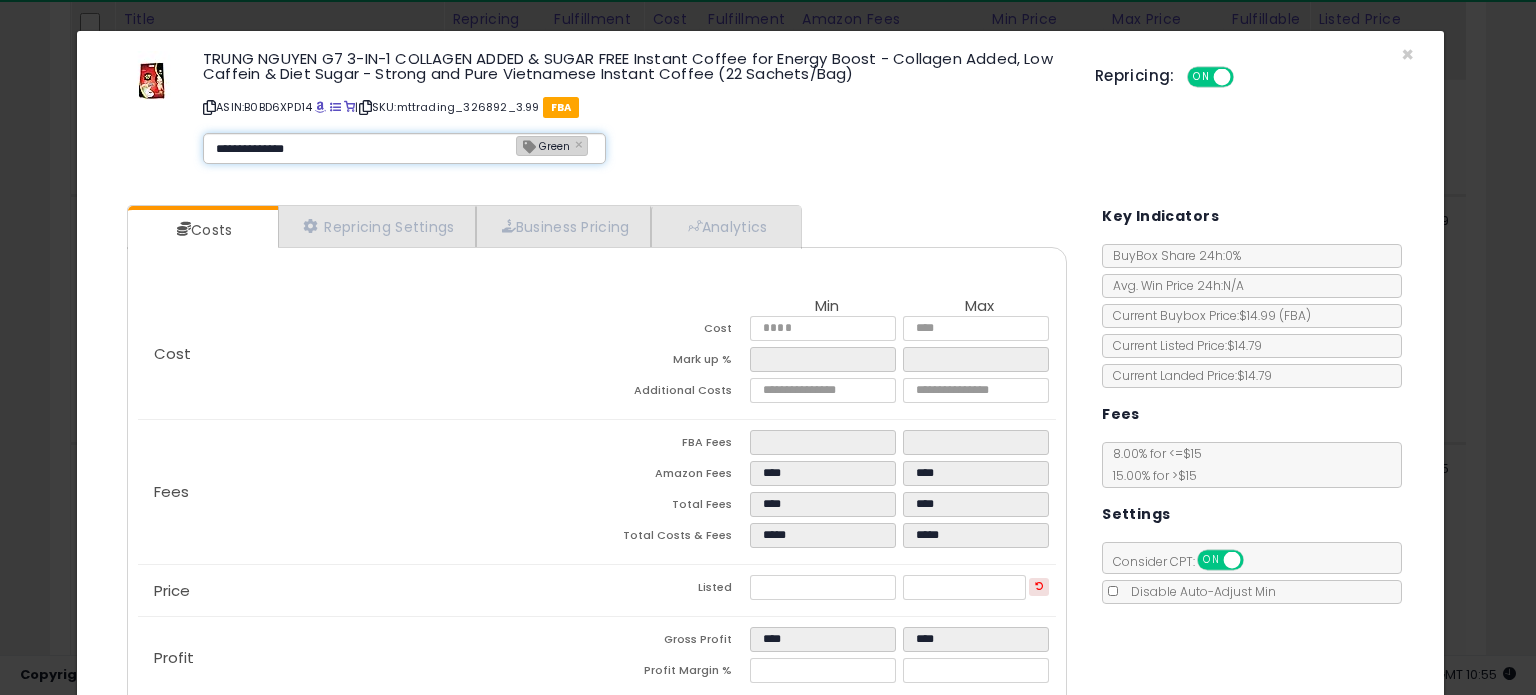 type 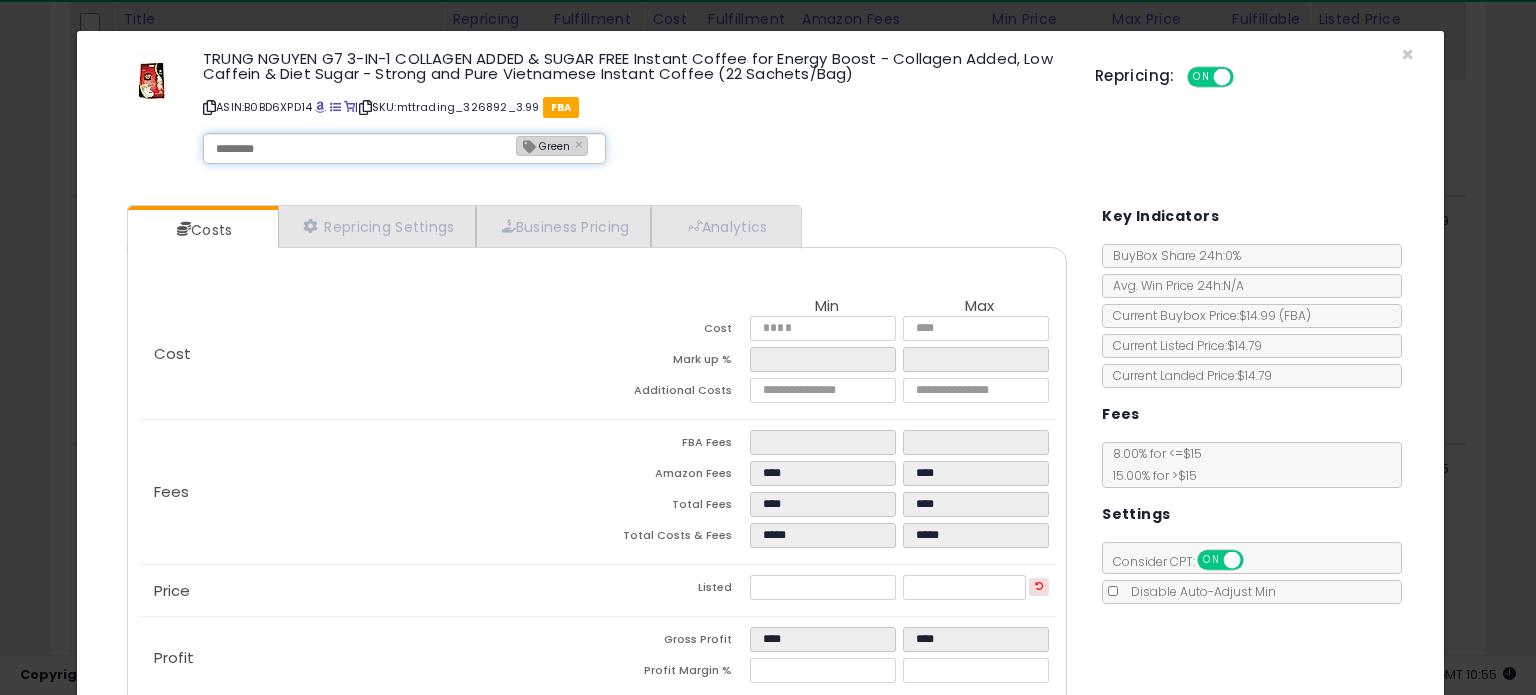 type on "**********" 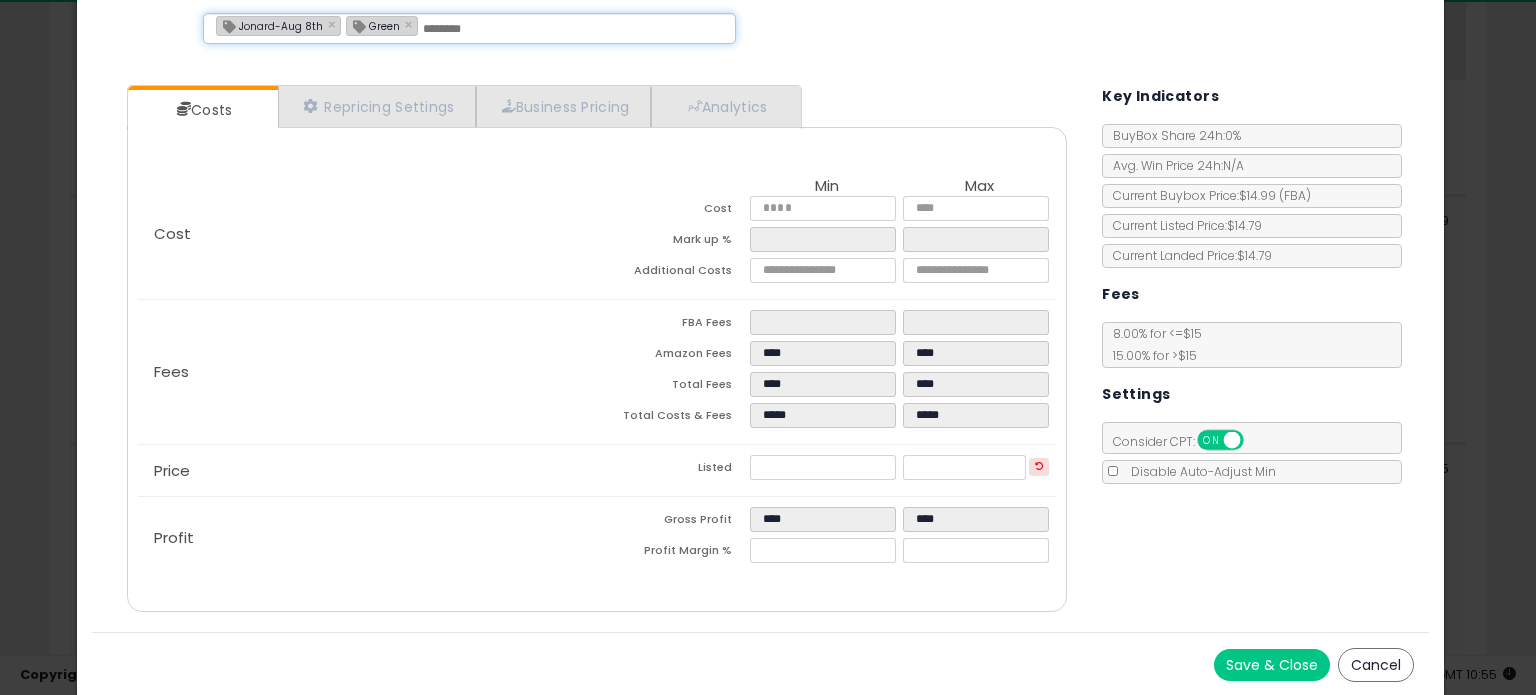 scroll, scrollTop: 0, scrollLeft: 0, axis: both 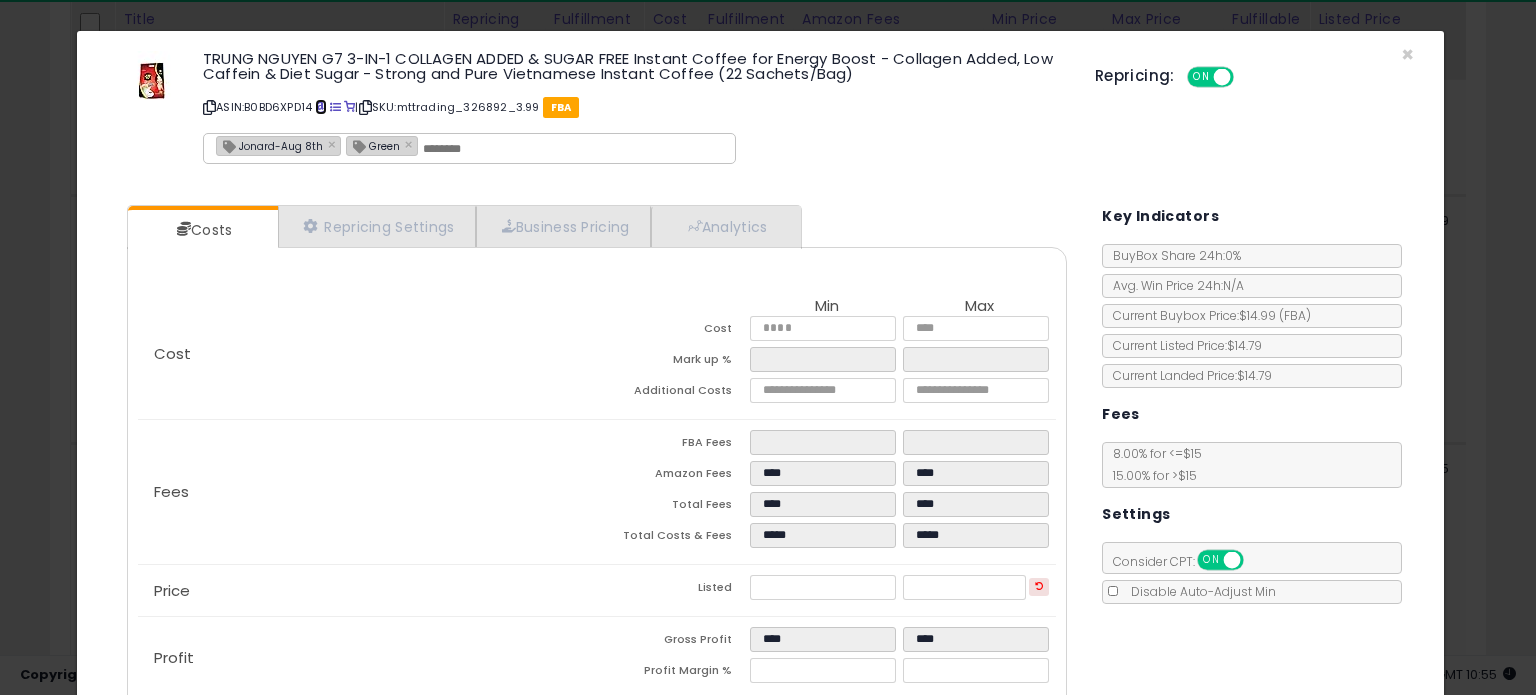 click at bounding box center (320, 107) 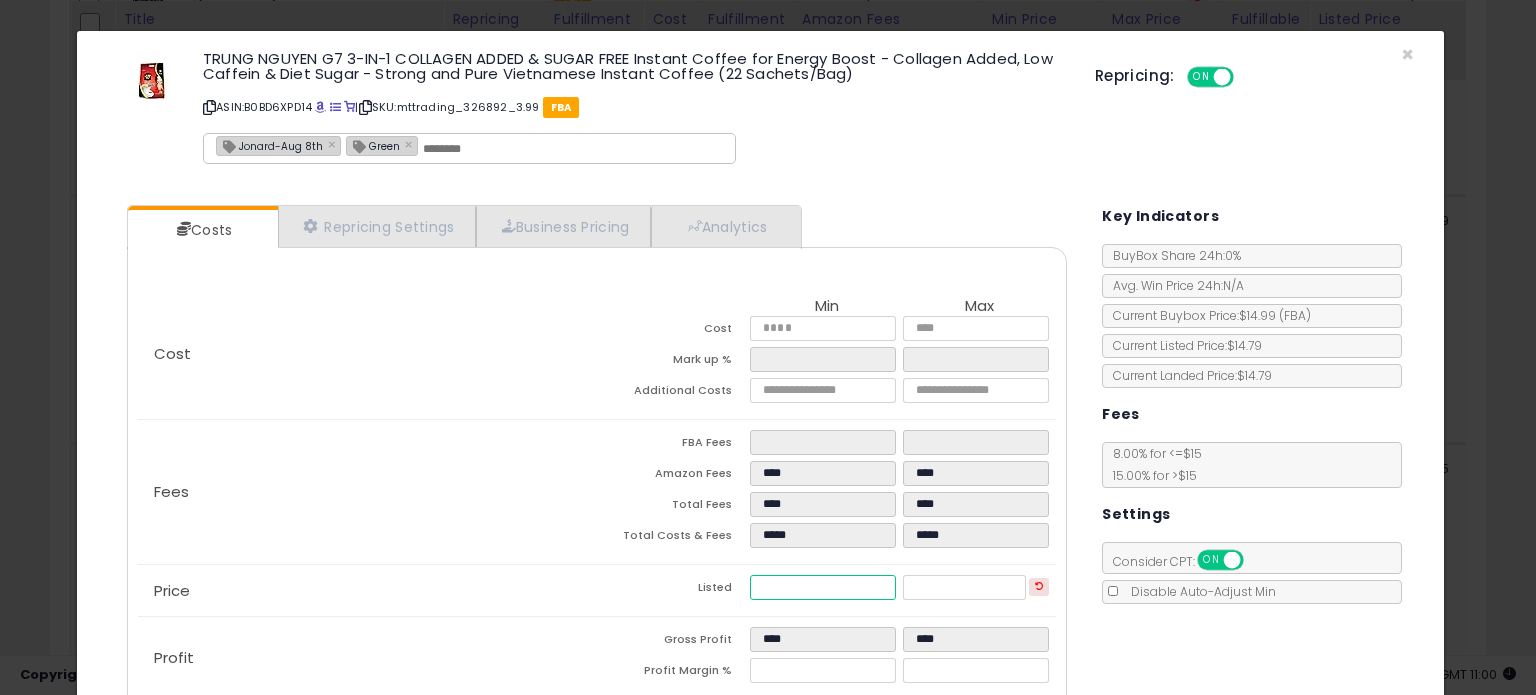 click on "*****" at bounding box center (822, 587) 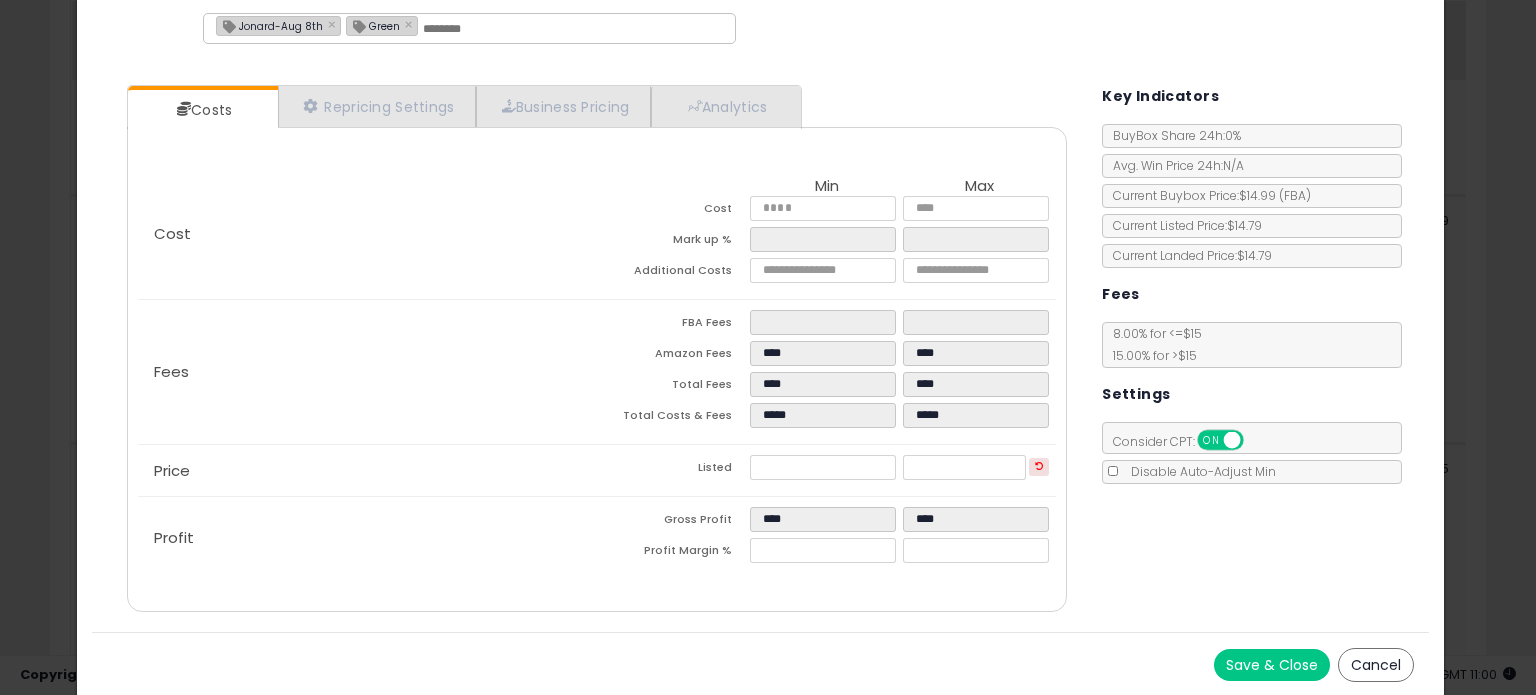 click on "Save & Close
Cancel" at bounding box center (760, 664) 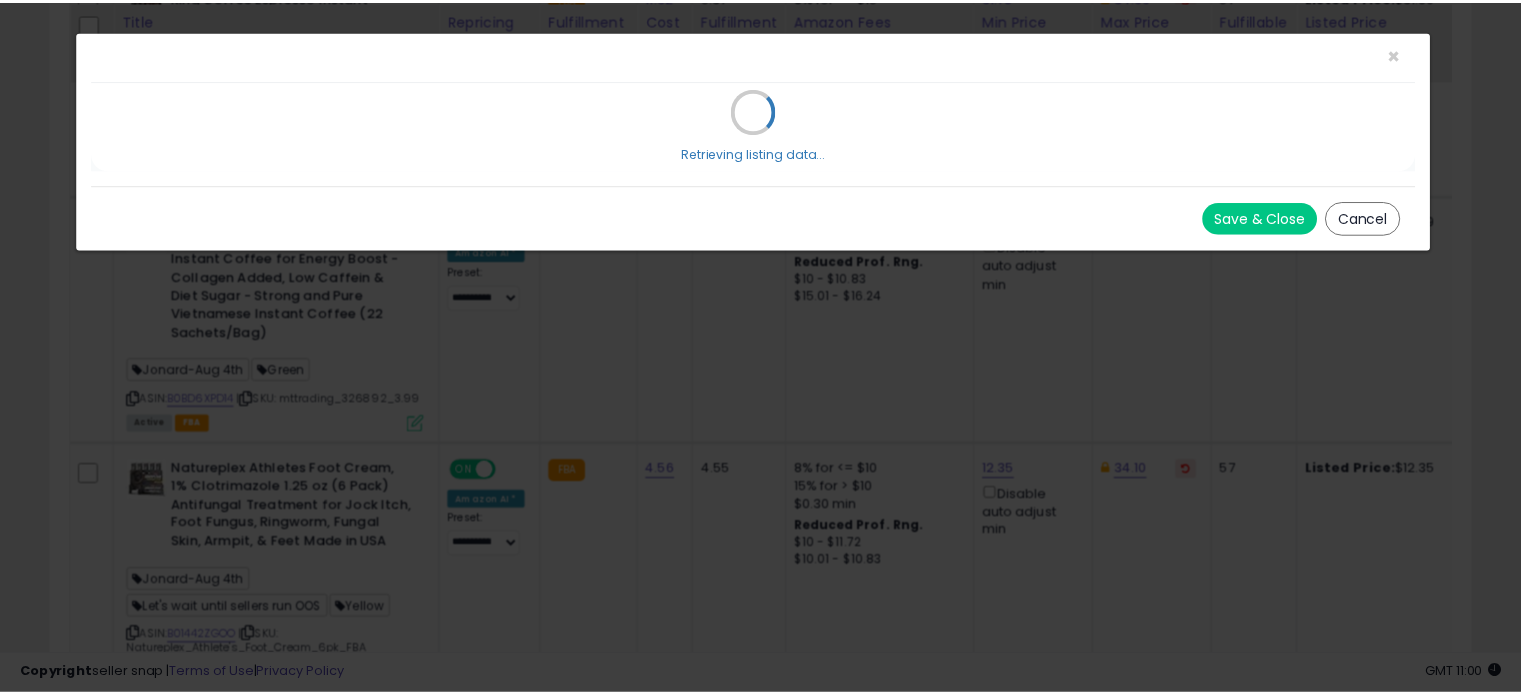 scroll, scrollTop: 0, scrollLeft: 0, axis: both 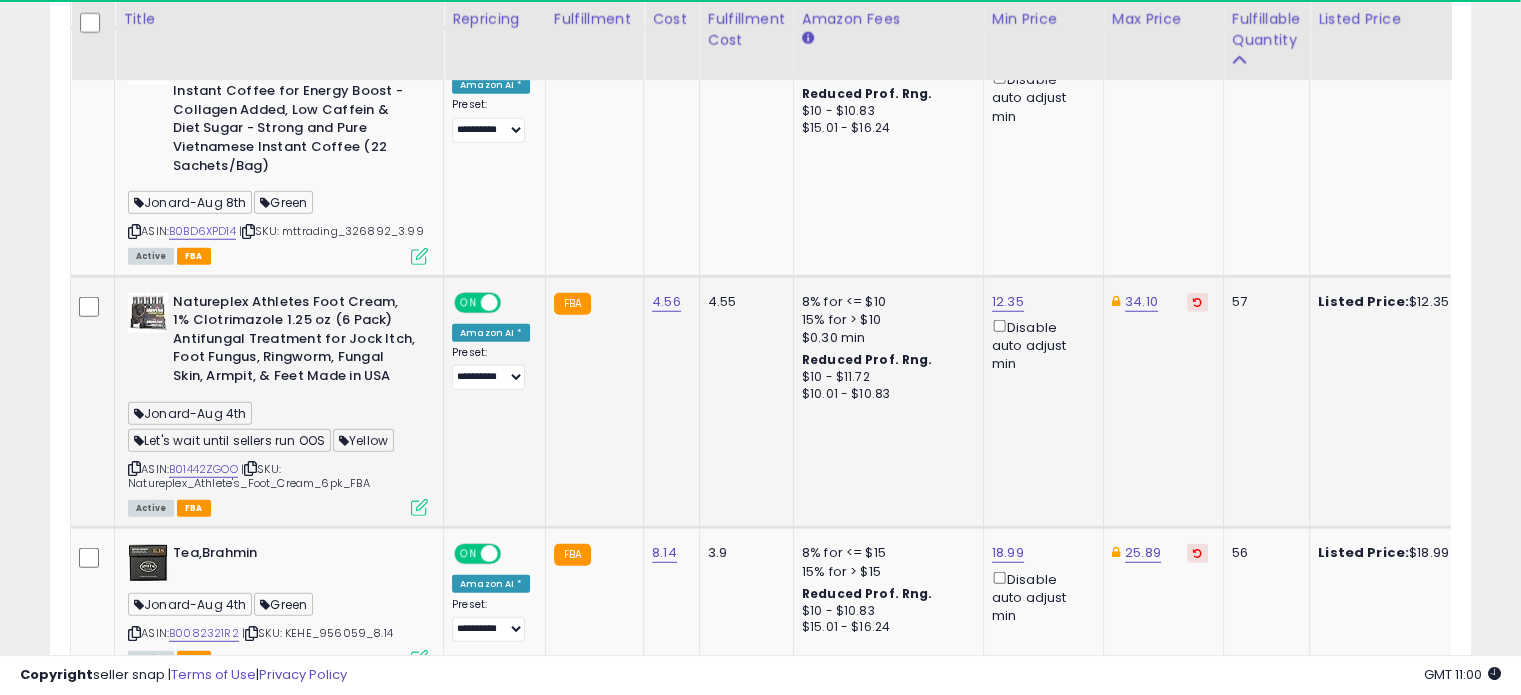 click on "Natureplex Athletes Foot Cream, 1% Clotrimazole 1.25 oz (6 Pack)  Antifungal Treatment for Jock Itch, Foot Fungus, Ringworm, Fungal Skin, Armpit, & Feet  Made in USA  Jonard-Aug 4th  Let's wait until sellers run OOS  Yellow  ASIN:  B01442ZGOO    |   SKU: Natureplex_Athlete's_Foot_Cream_6pk_FBA Active FBA" 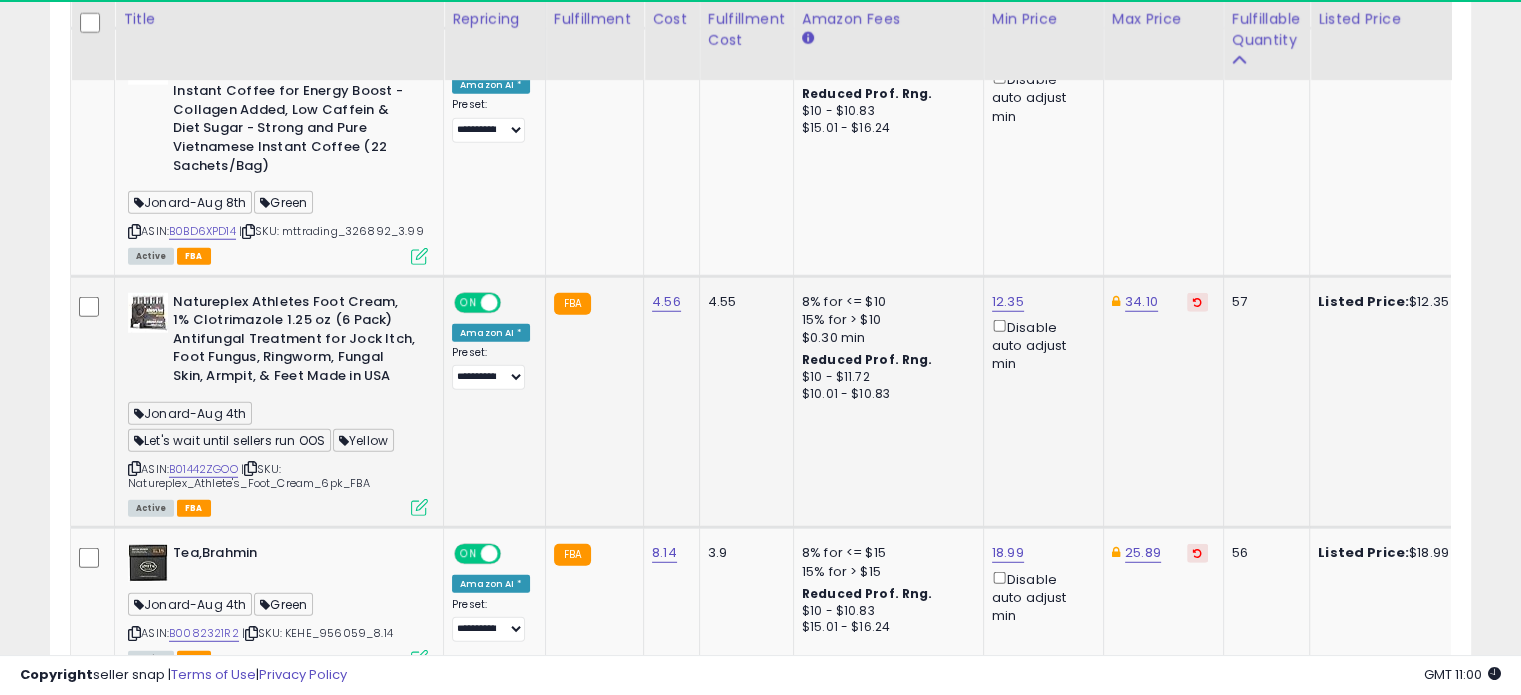 click at bounding box center [419, 507] 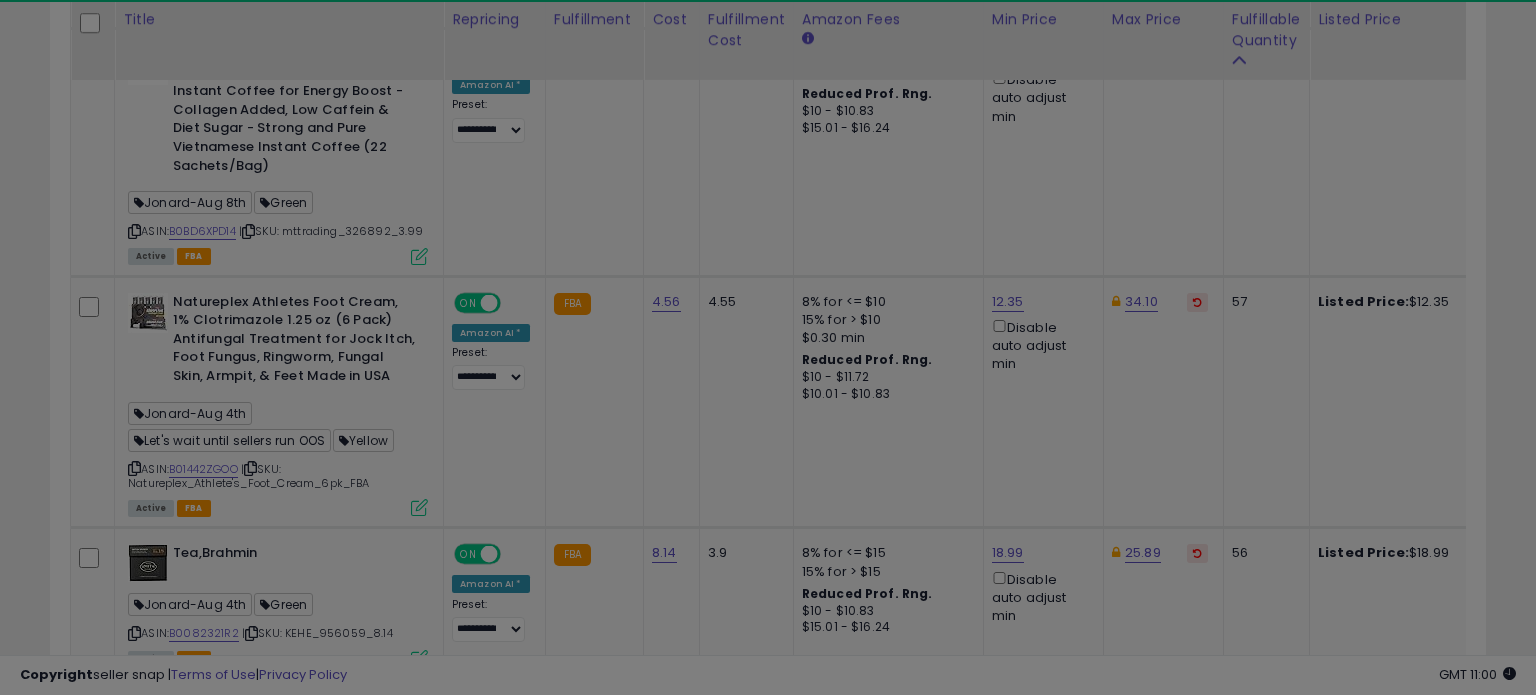 scroll, scrollTop: 999589, scrollLeft: 999168, axis: both 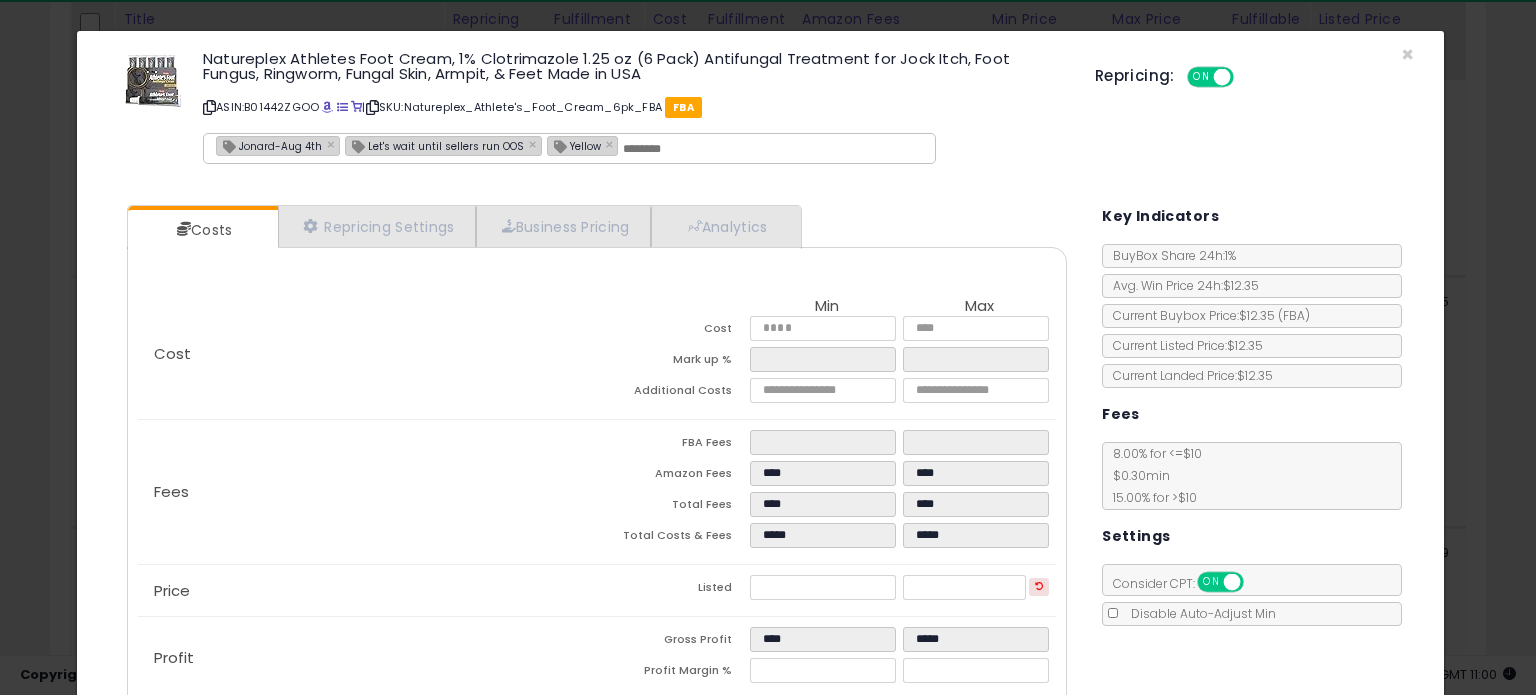 click on "Jonard-Aug 4th" at bounding box center [269, 145] 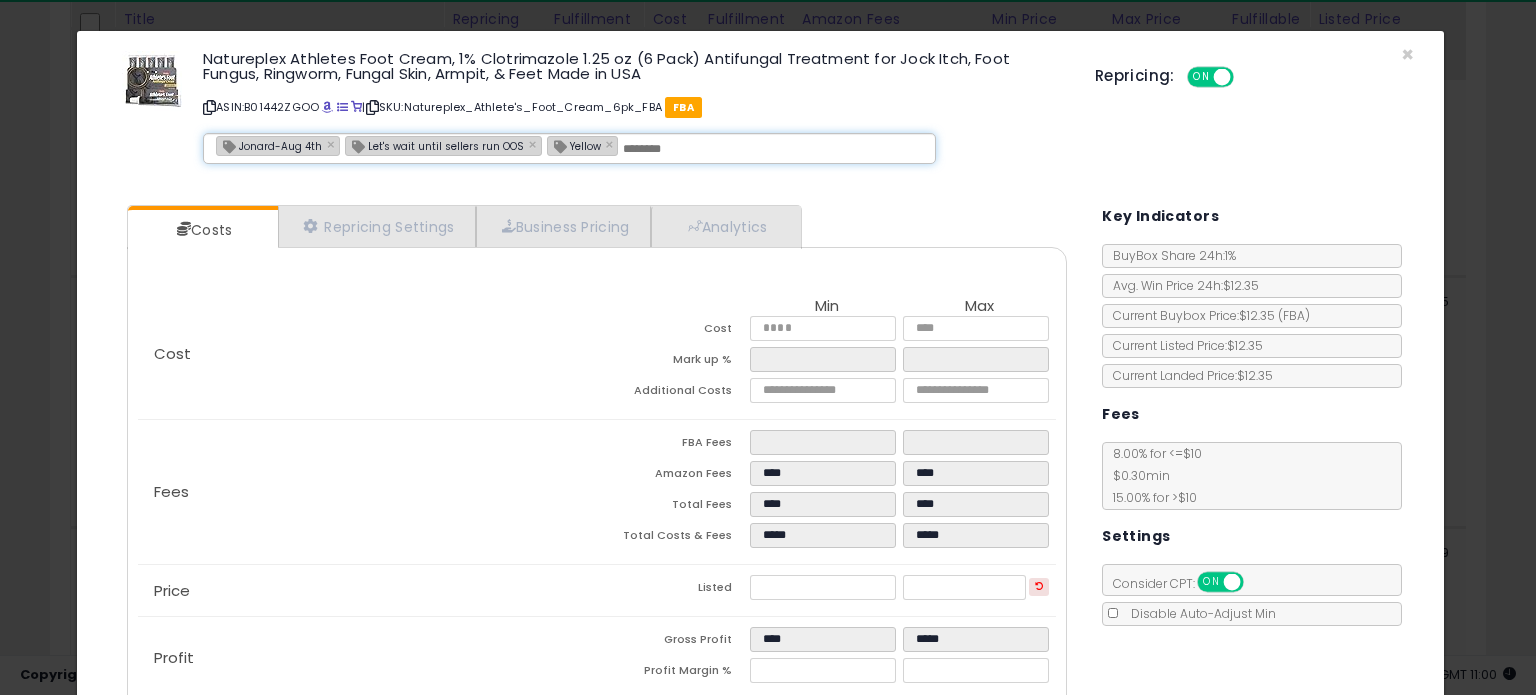 type on "**********" 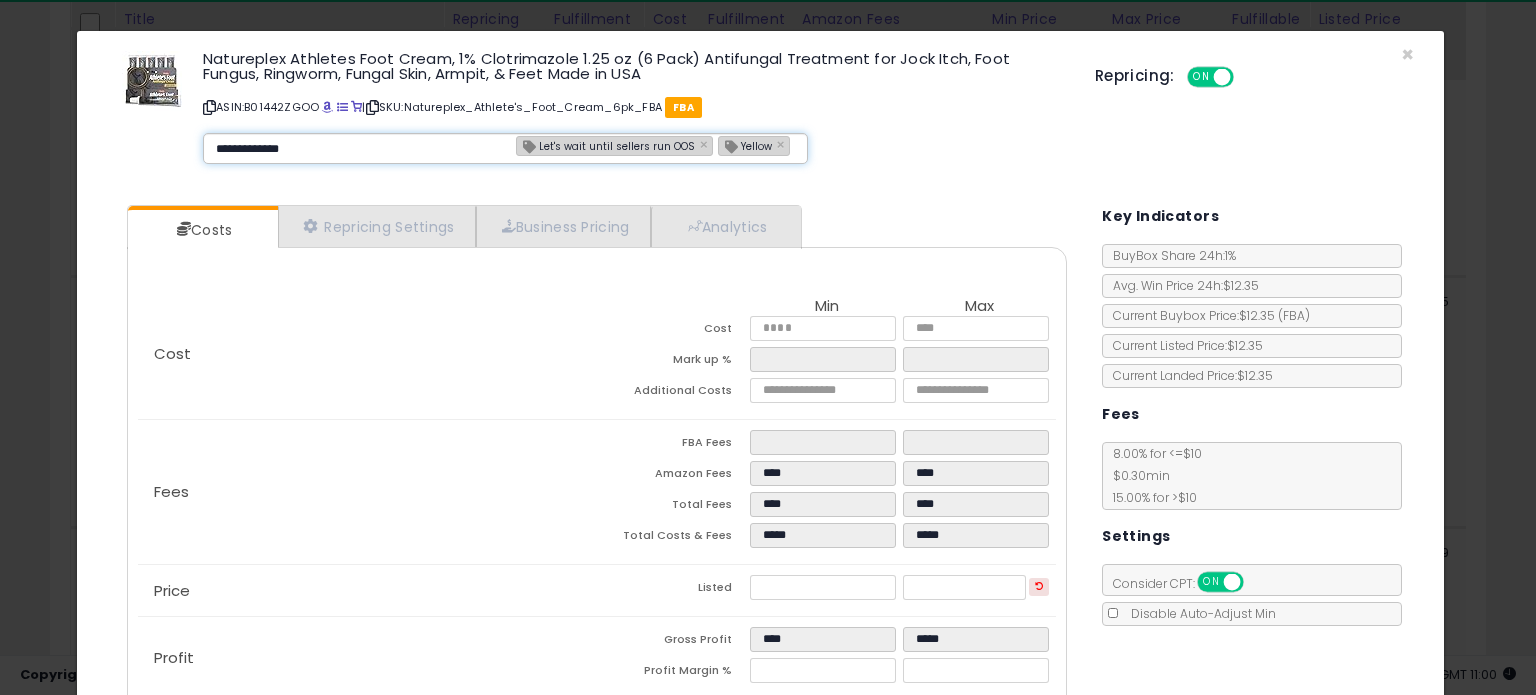type on "**********" 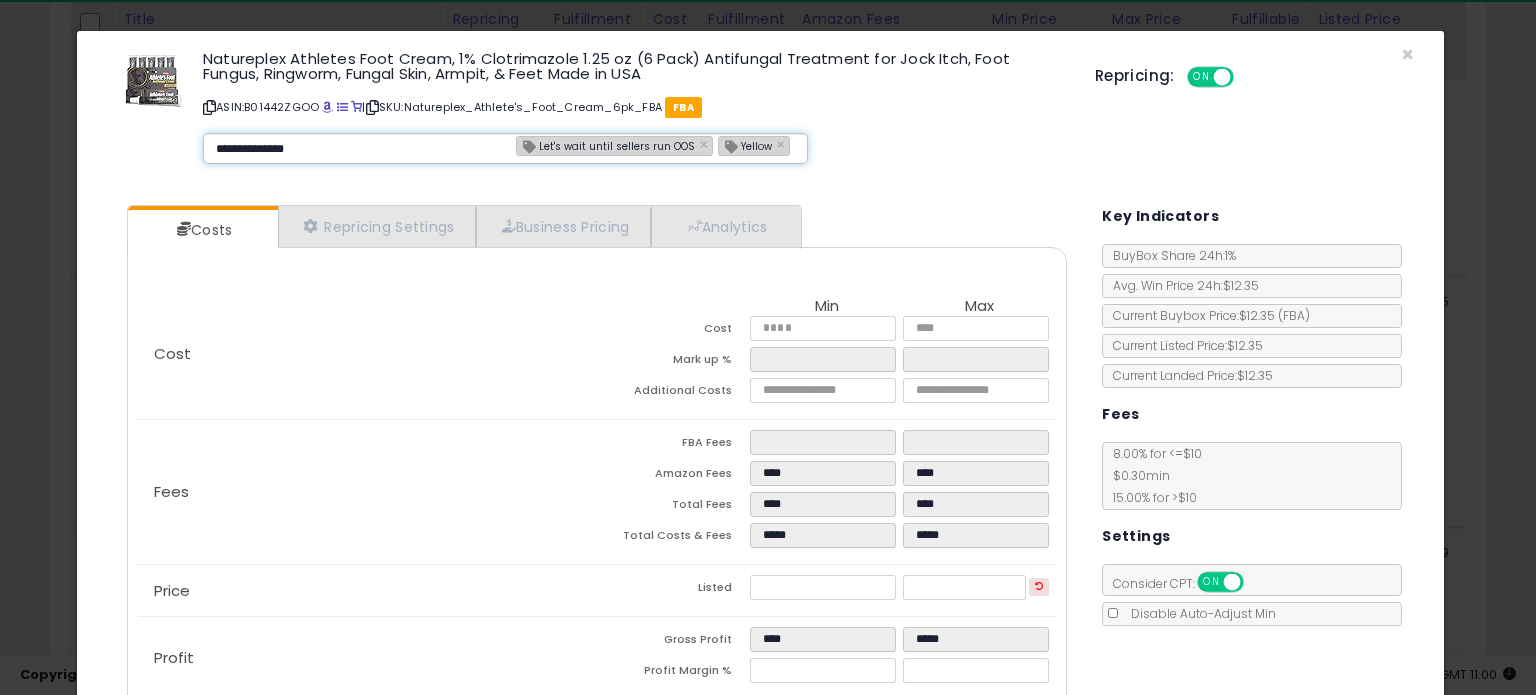 type 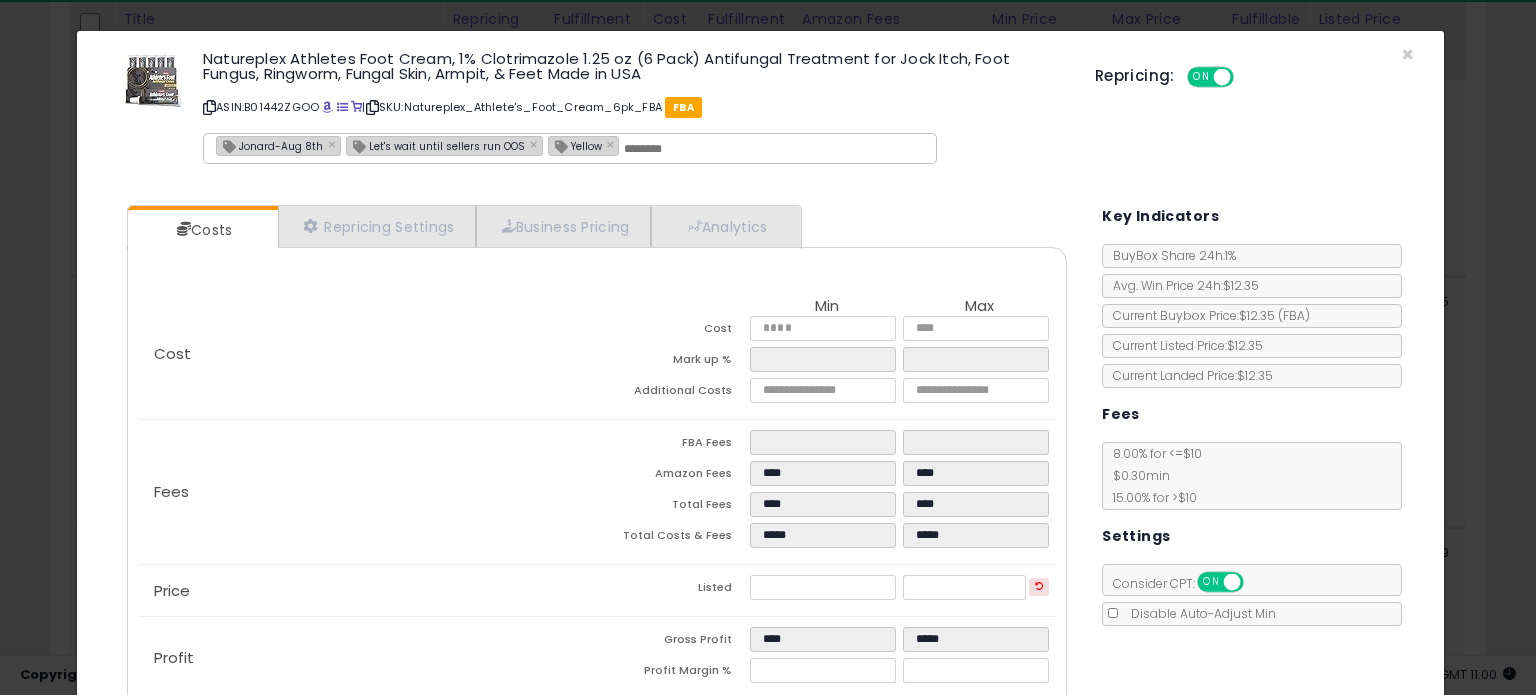 type on "**********" 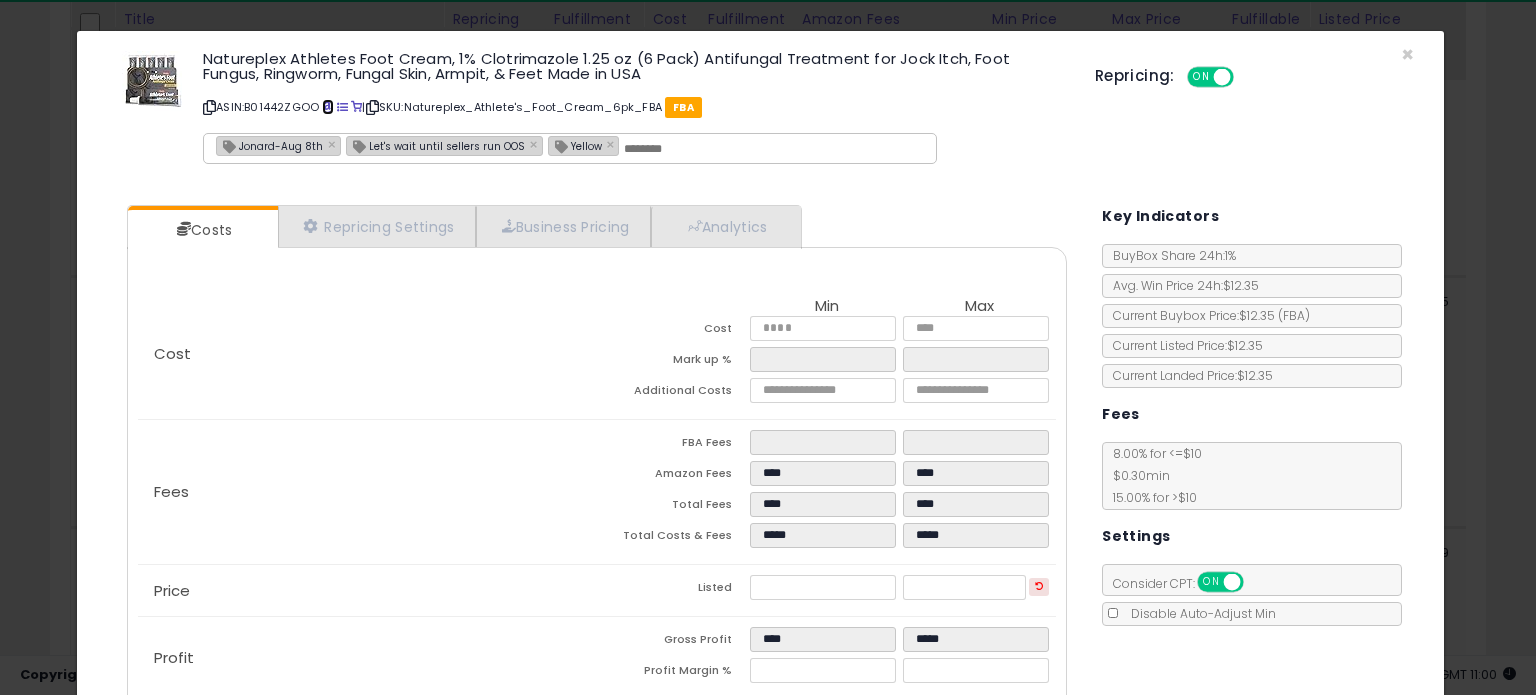 click at bounding box center [327, 107] 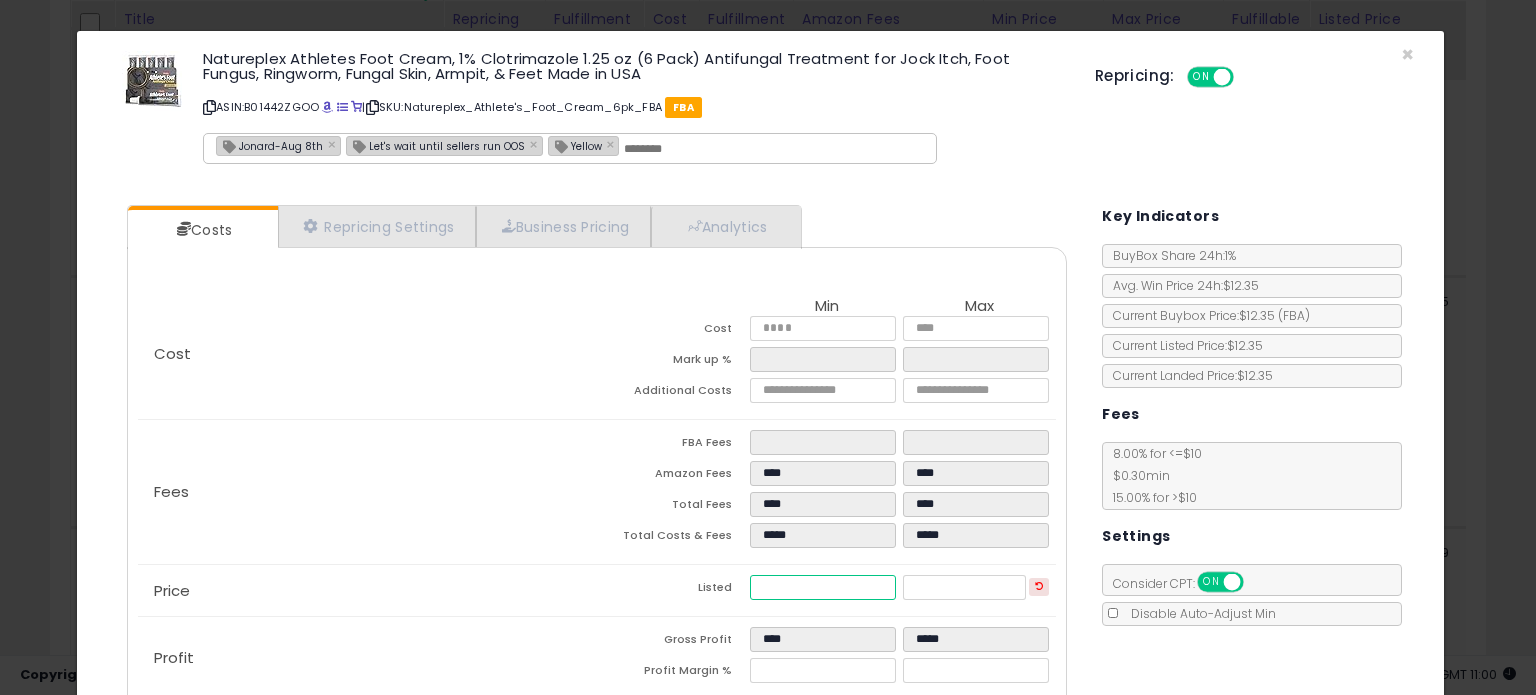click on "*****" at bounding box center (822, 587) 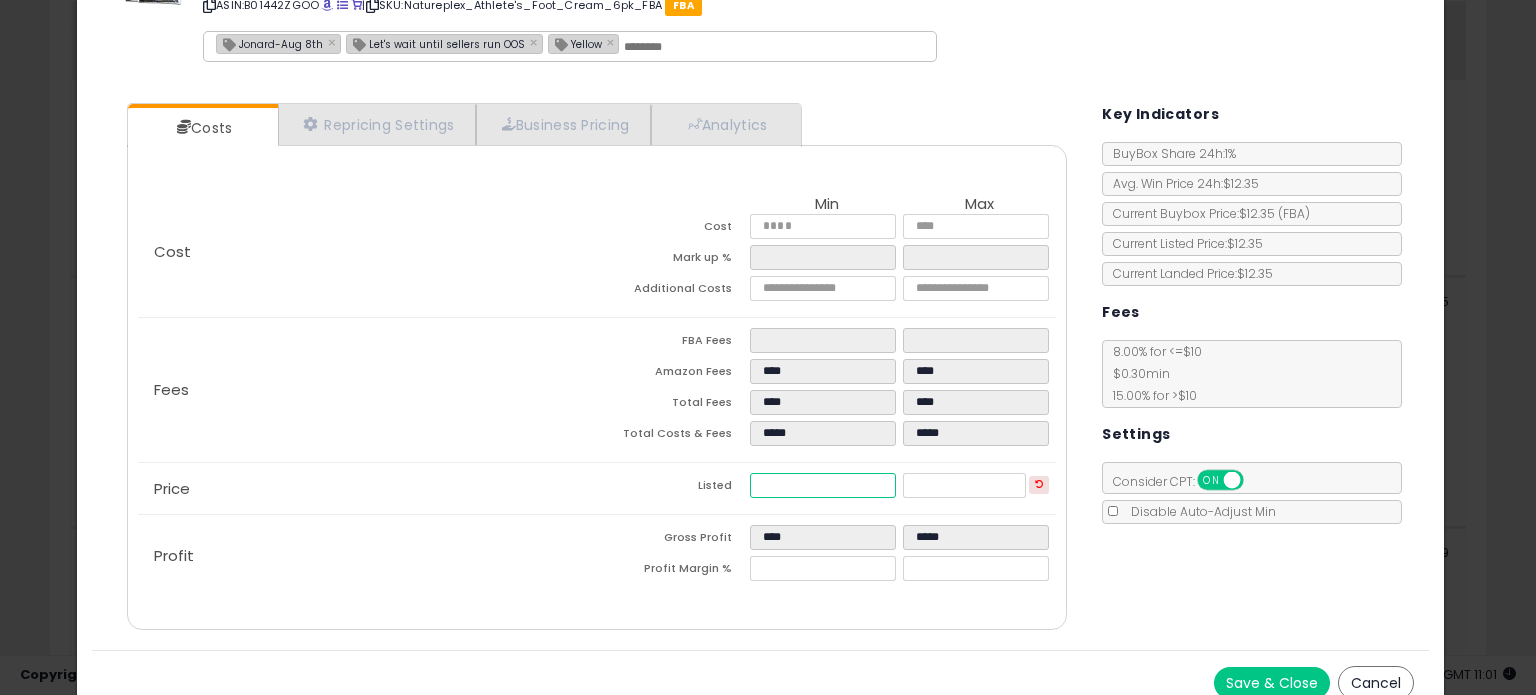 scroll, scrollTop: 120, scrollLeft: 0, axis: vertical 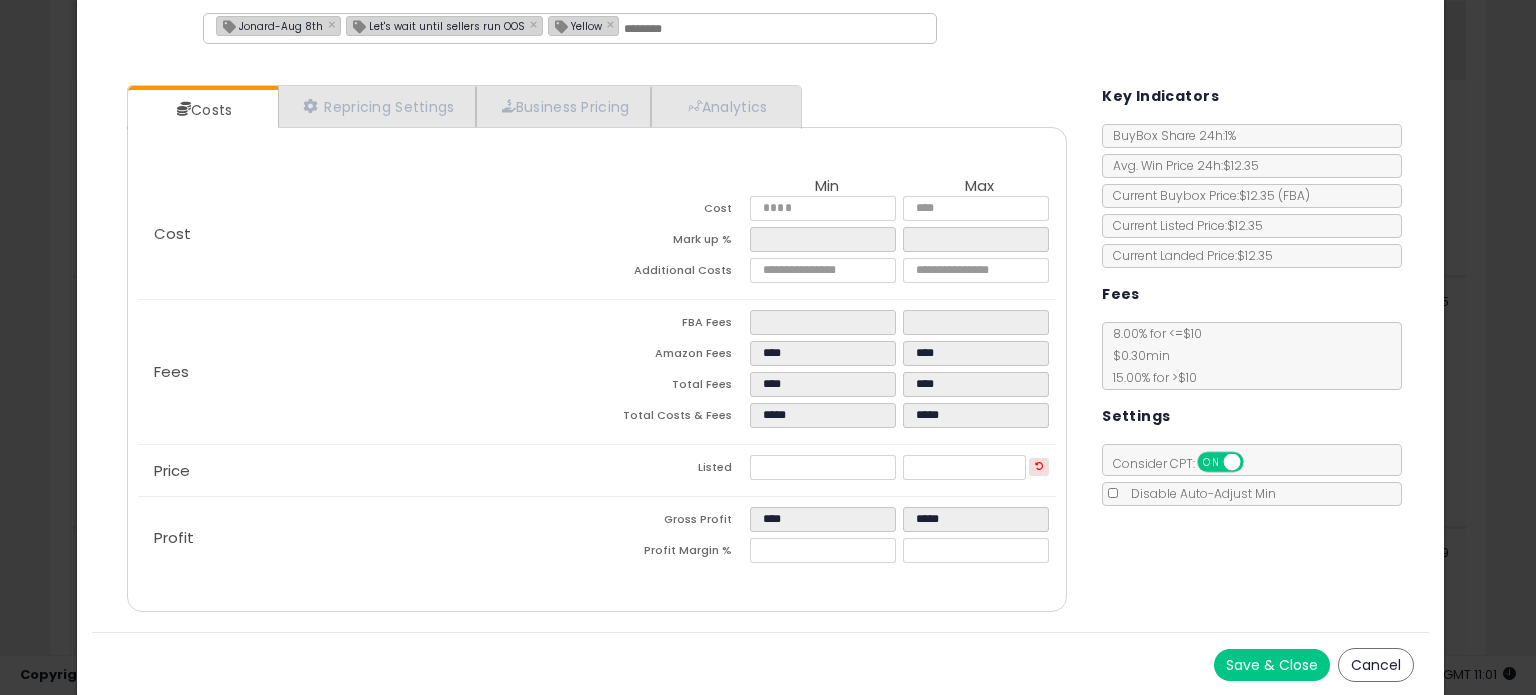 click on "Save & Close" at bounding box center [1272, 665] 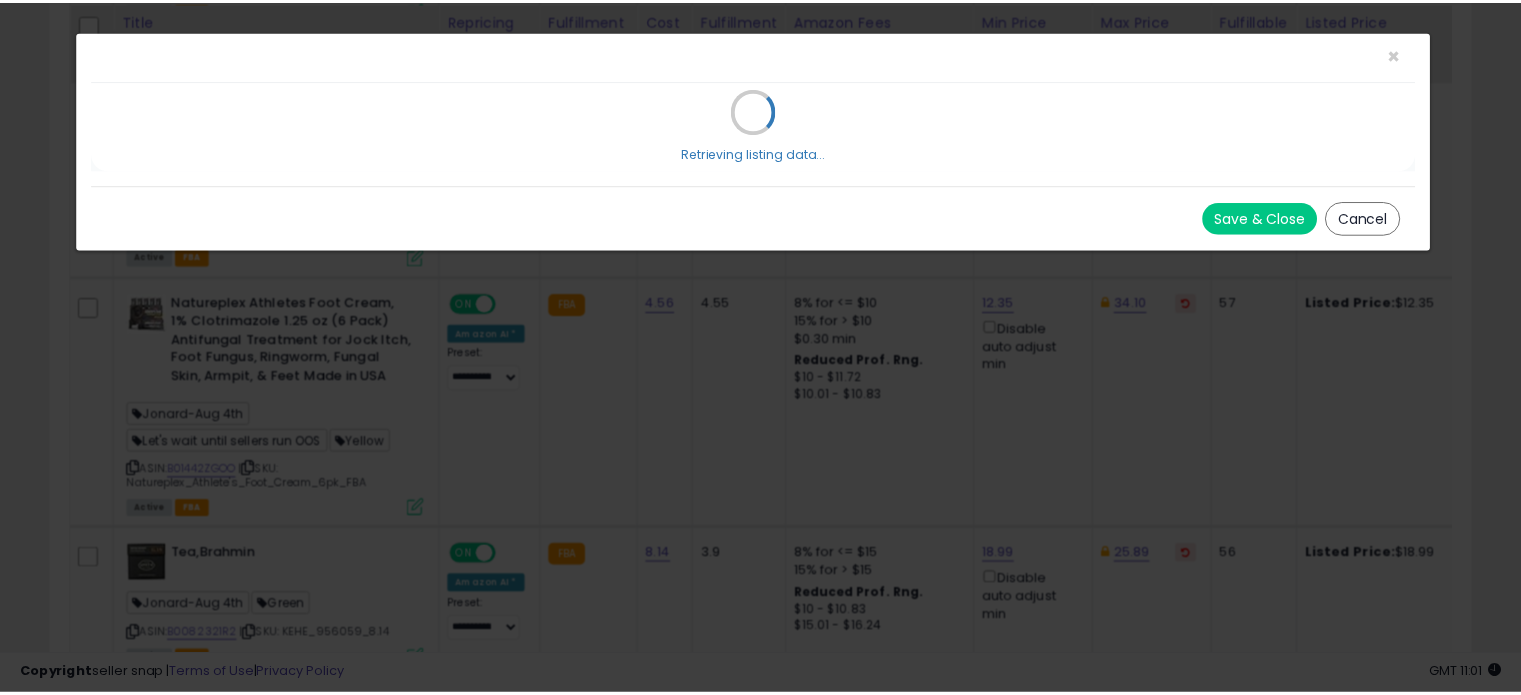scroll, scrollTop: 0, scrollLeft: 0, axis: both 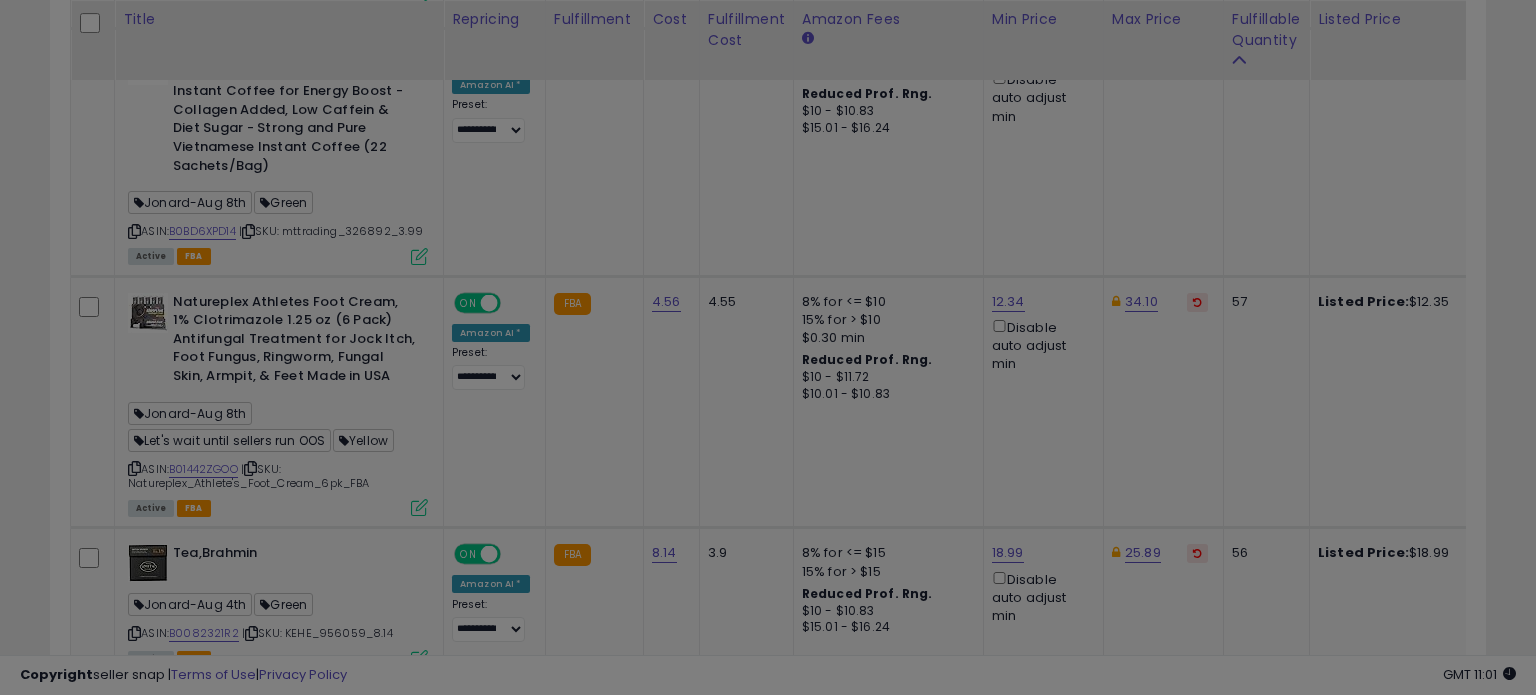 type 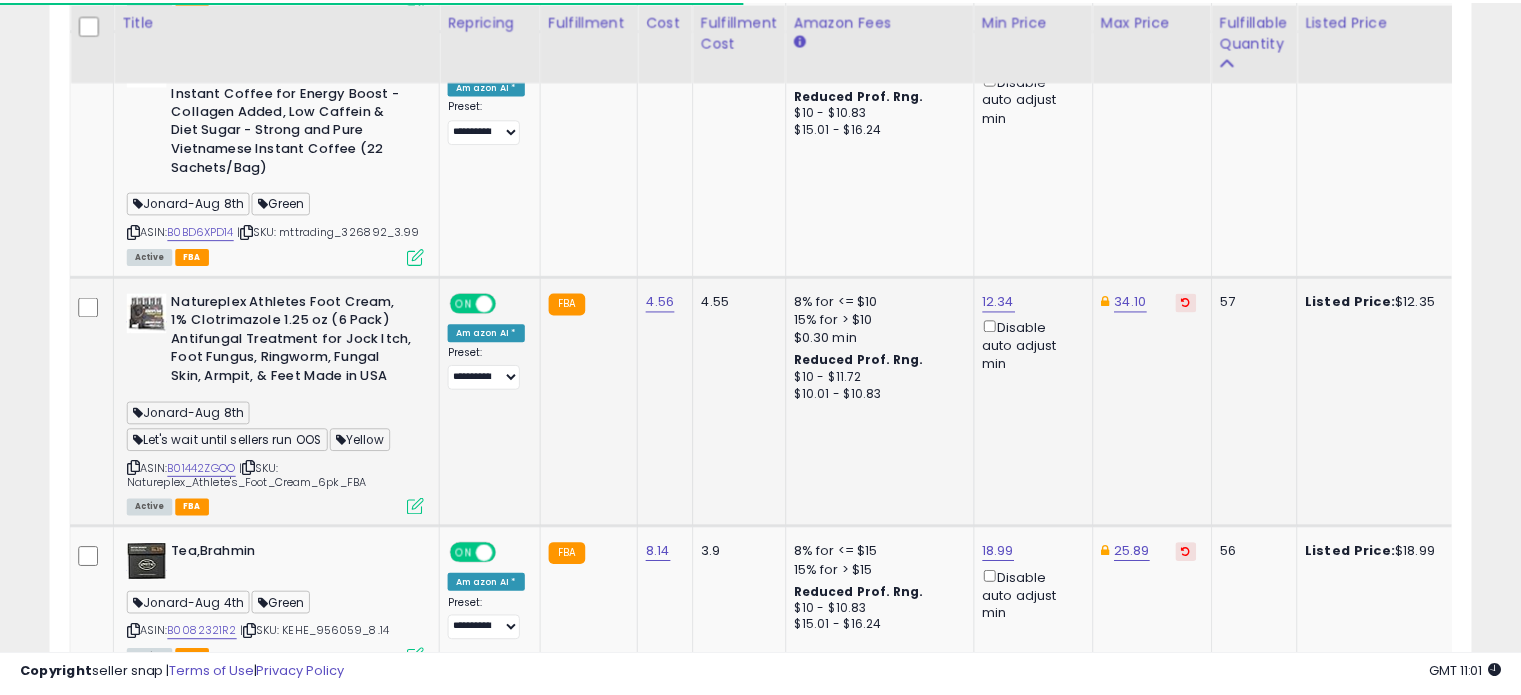 scroll, scrollTop: 409, scrollLeft: 822, axis: both 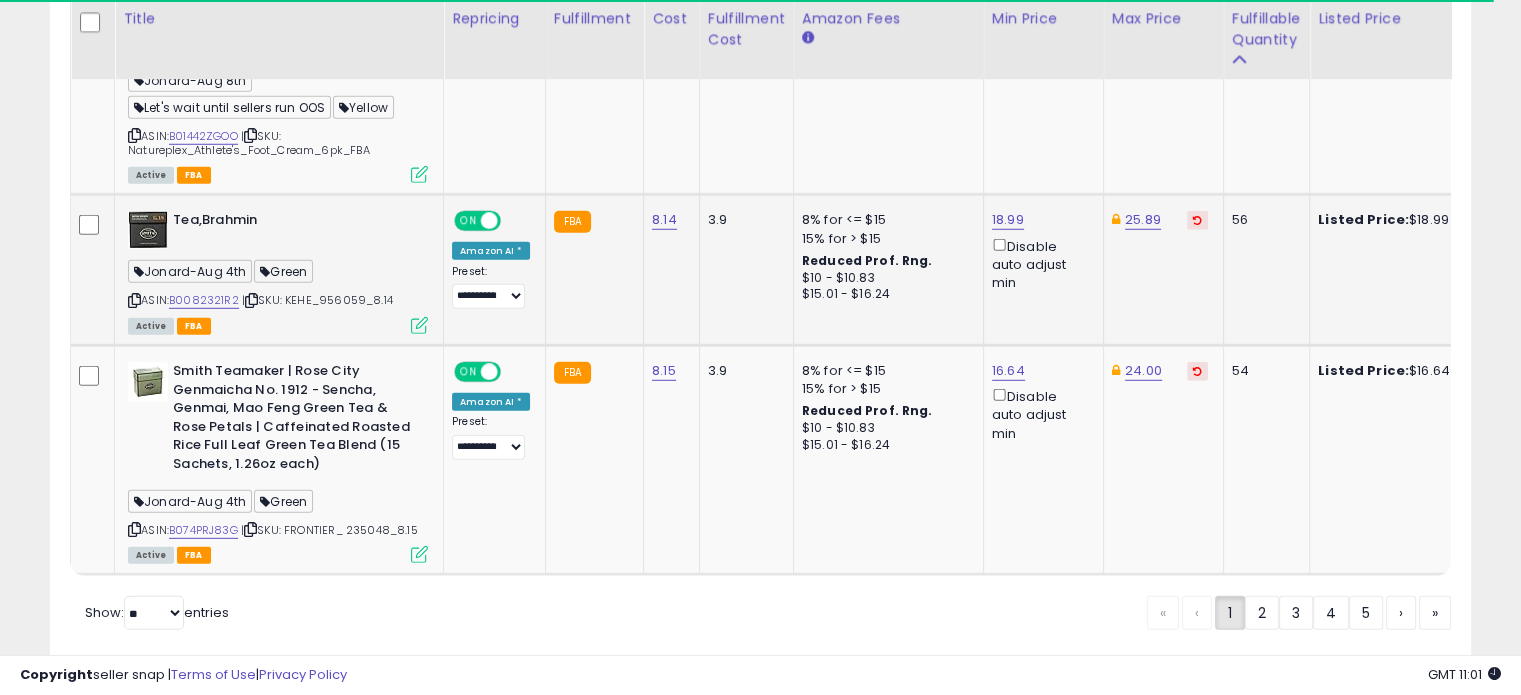click at bounding box center (419, 325) 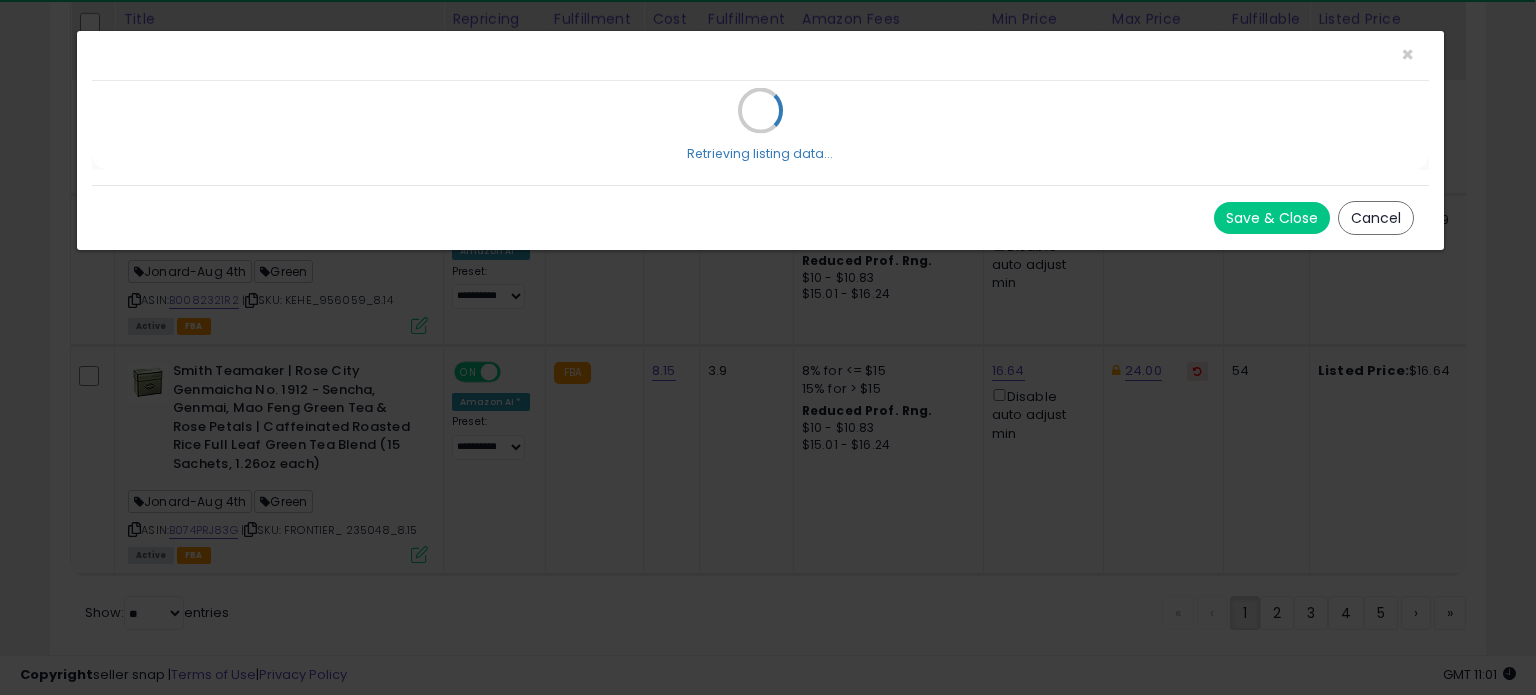 scroll, scrollTop: 999589, scrollLeft: 999168, axis: both 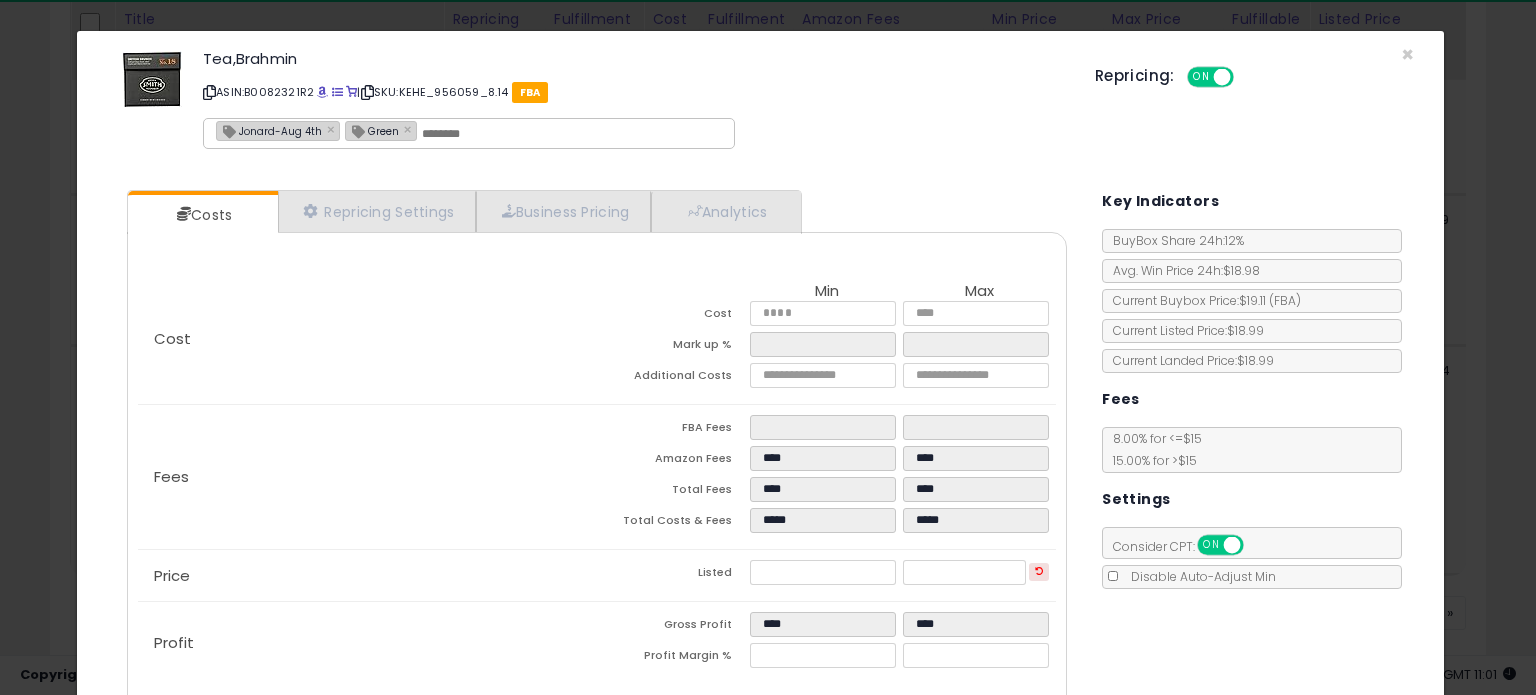 click on "Jonard-Aug 4th" at bounding box center [269, 130] 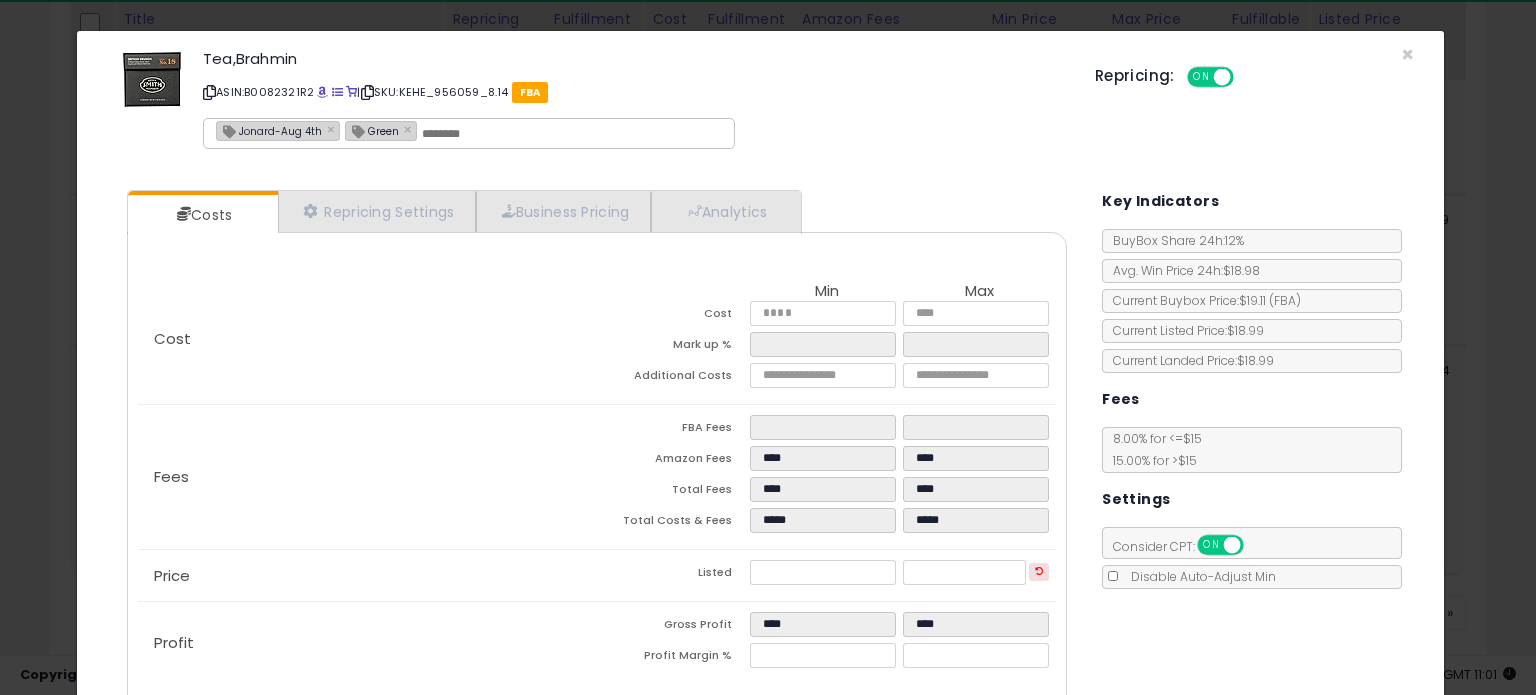 click on "Jonard-Aug 4th" at bounding box center (269, 130) 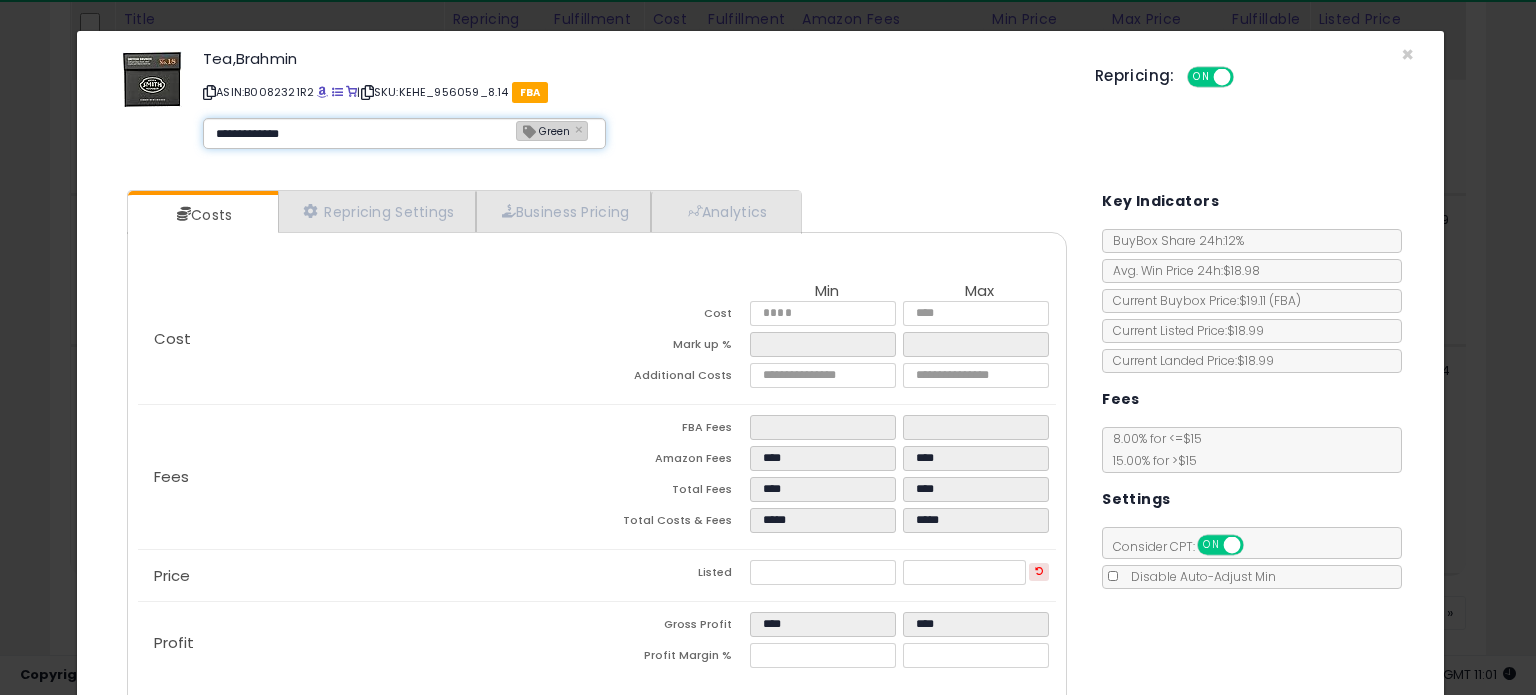 type on "**********" 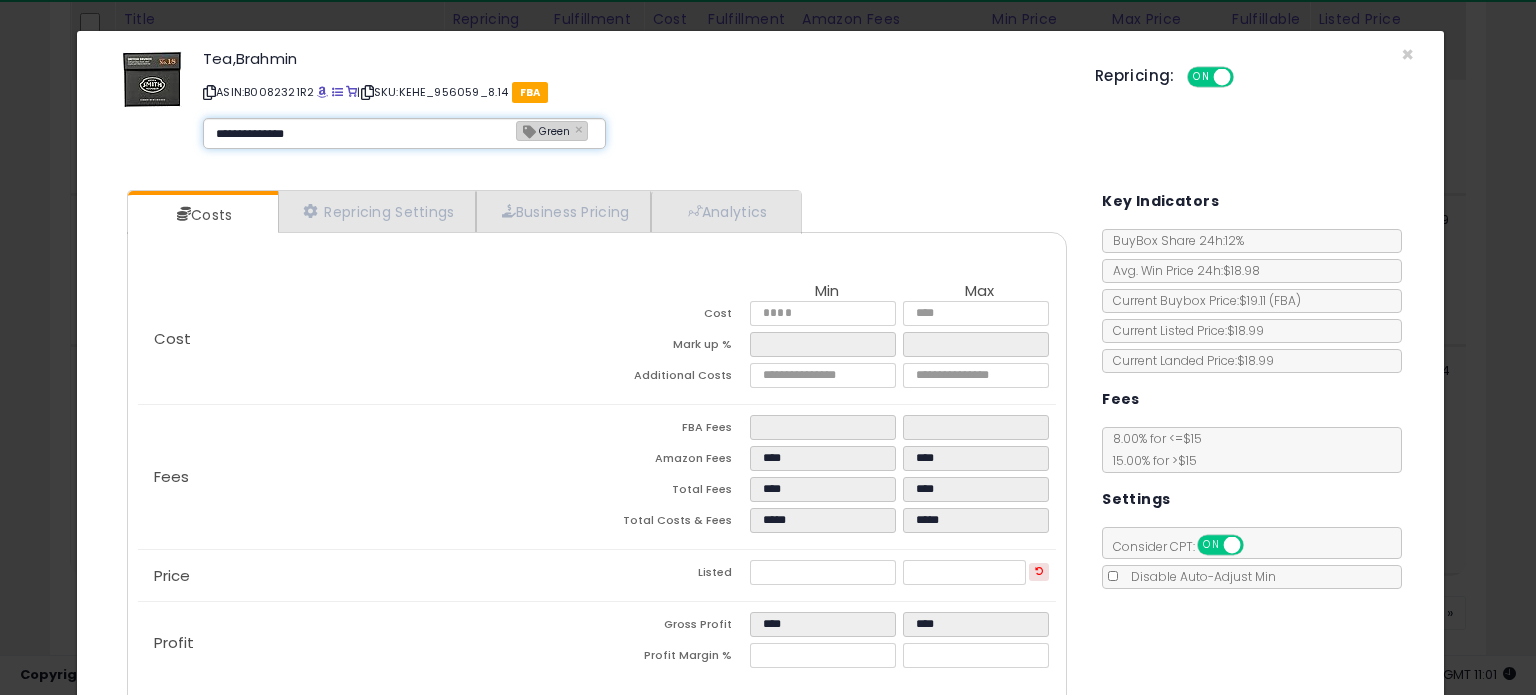 type 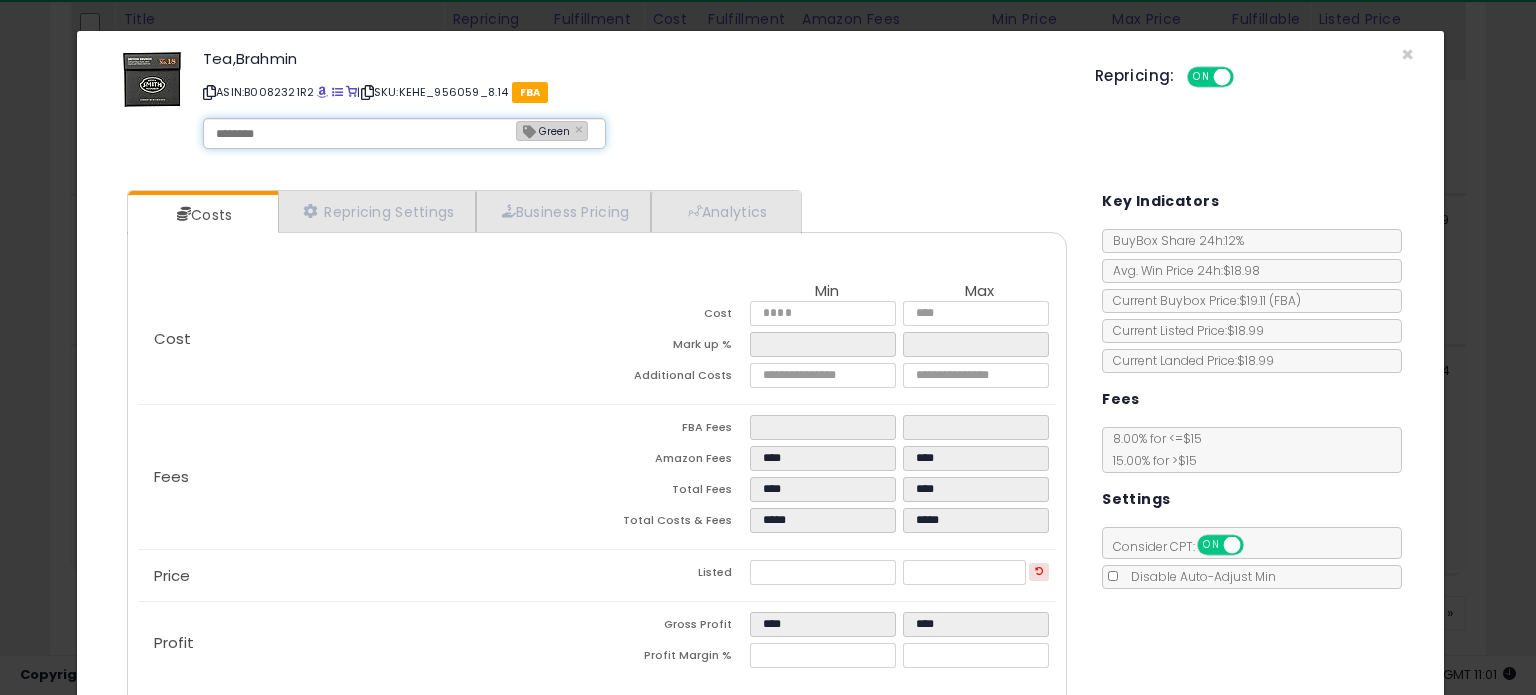 type on "**********" 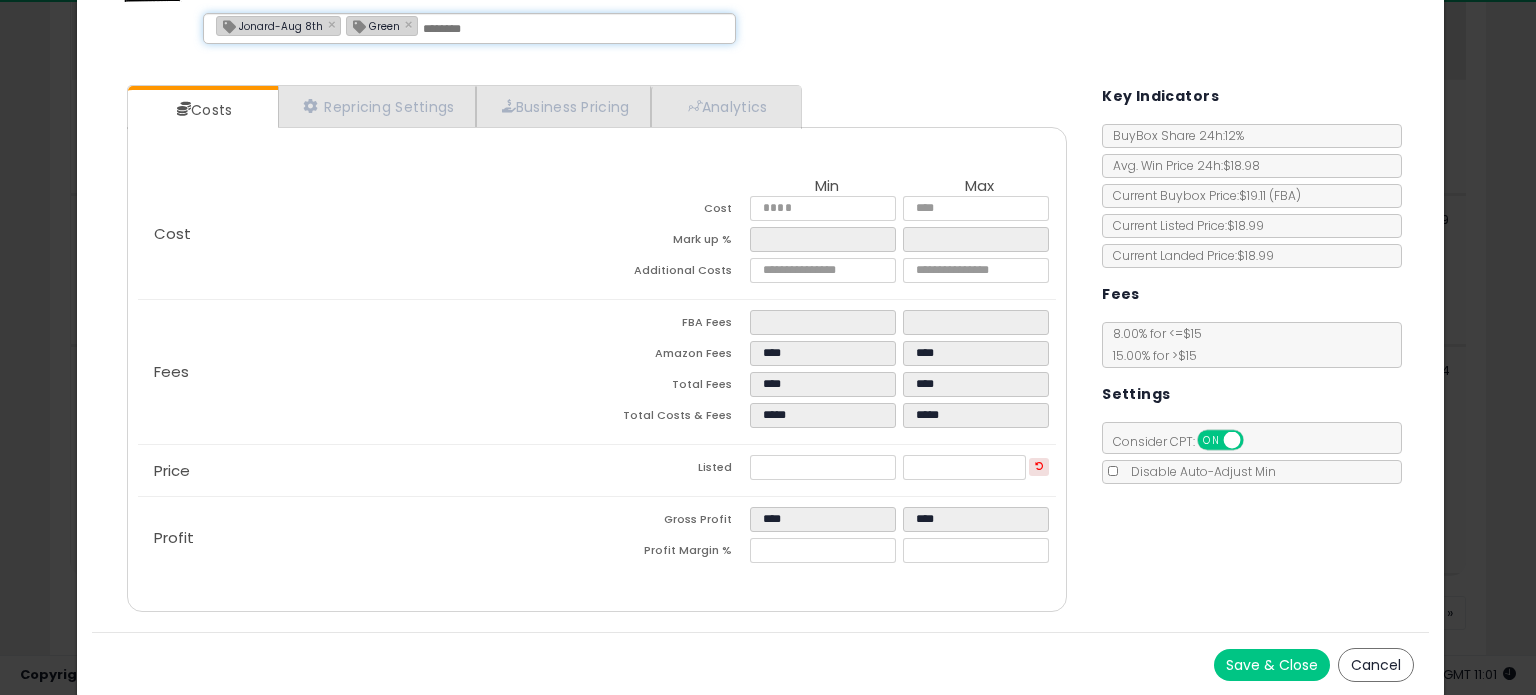 scroll, scrollTop: 0, scrollLeft: 0, axis: both 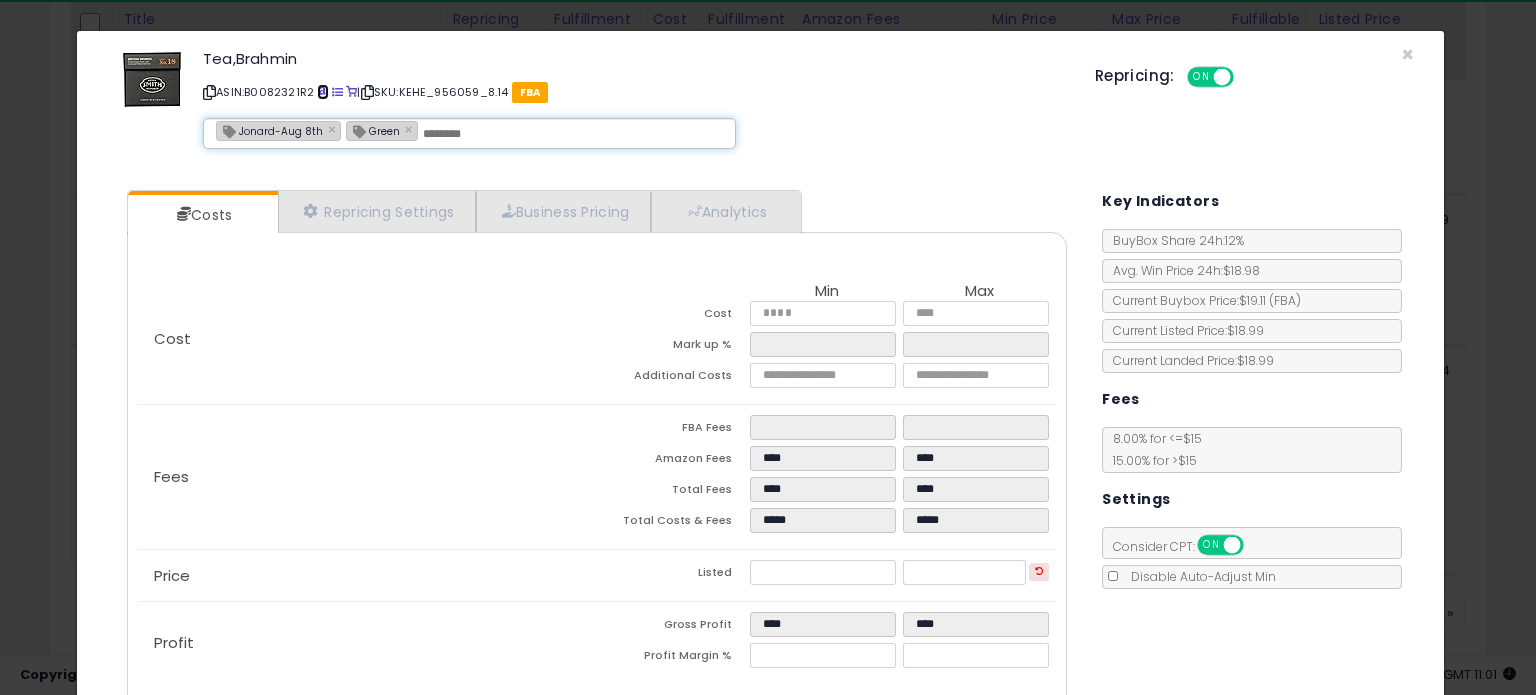 click at bounding box center [322, 92] 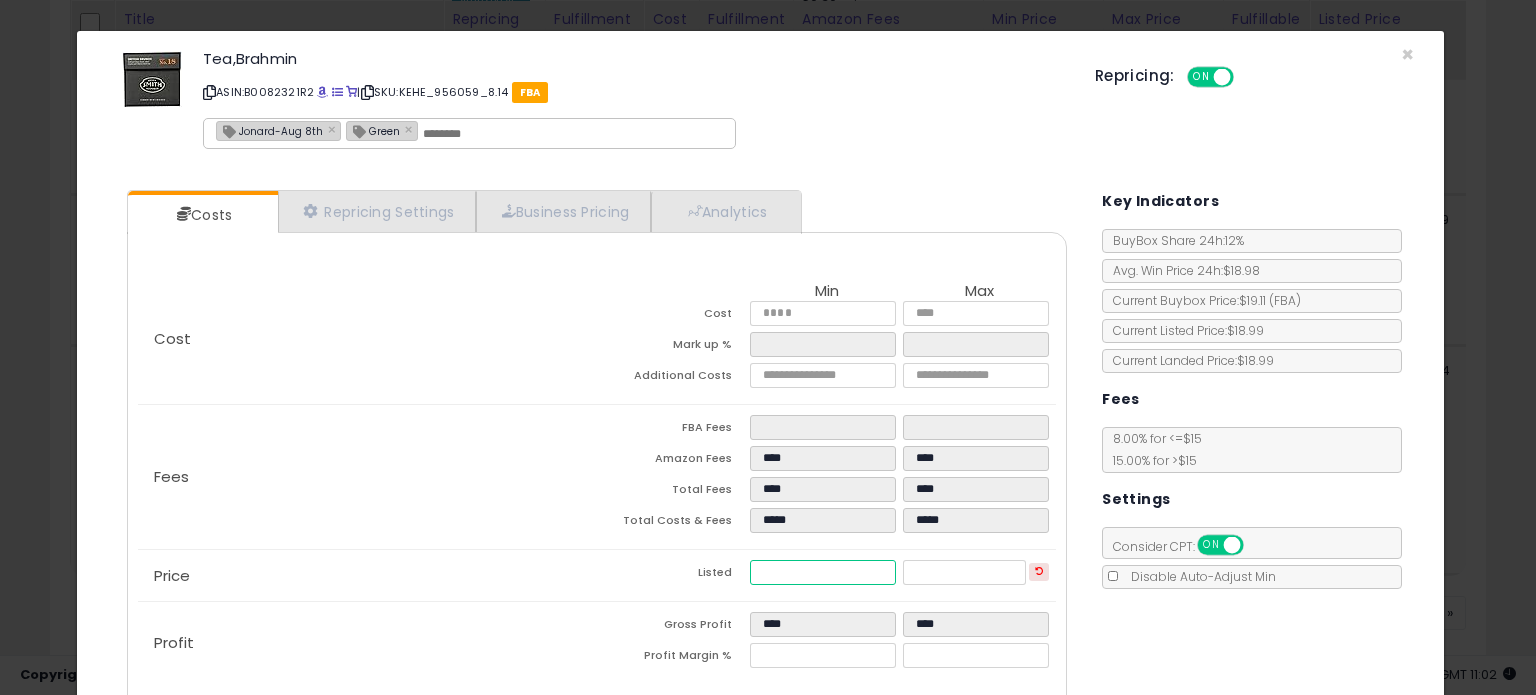 click on "*****" at bounding box center (822, 572) 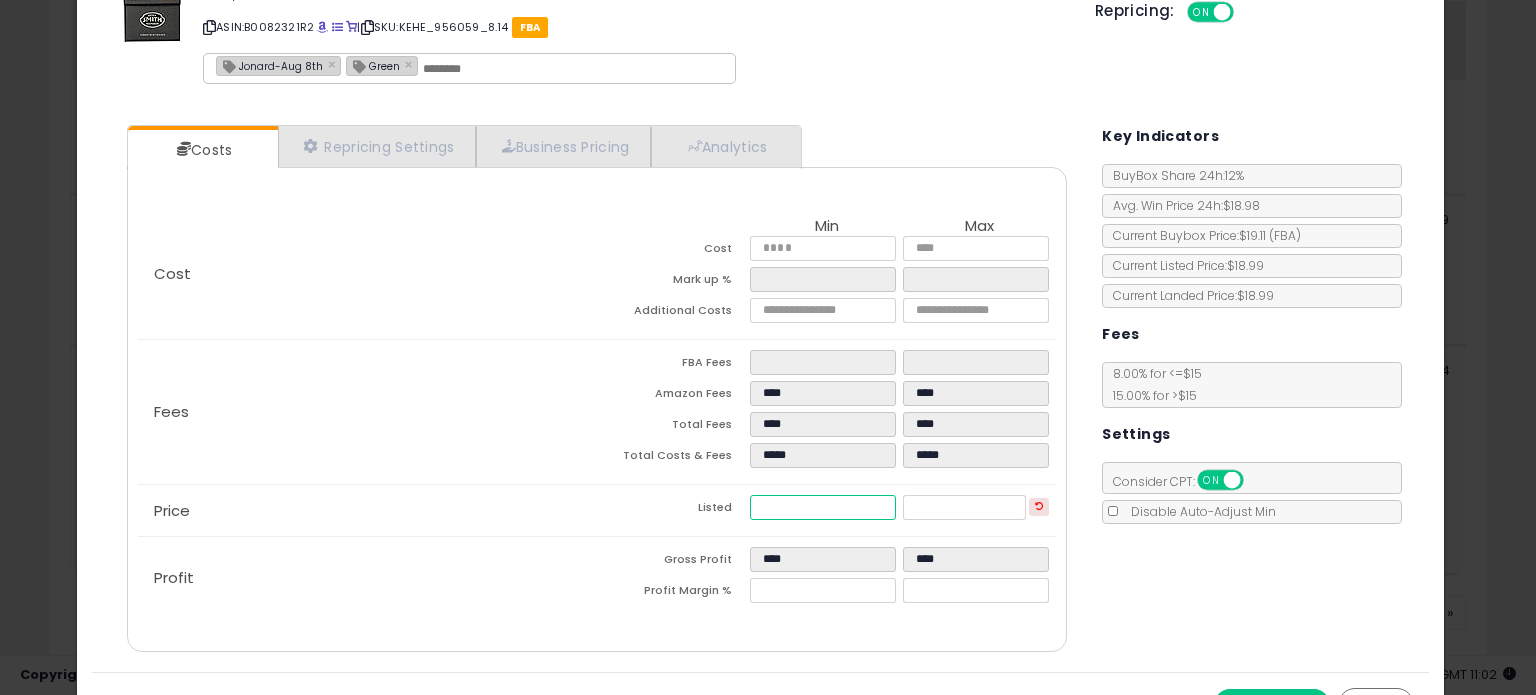 scroll, scrollTop: 105, scrollLeft: 0, axis: vertical 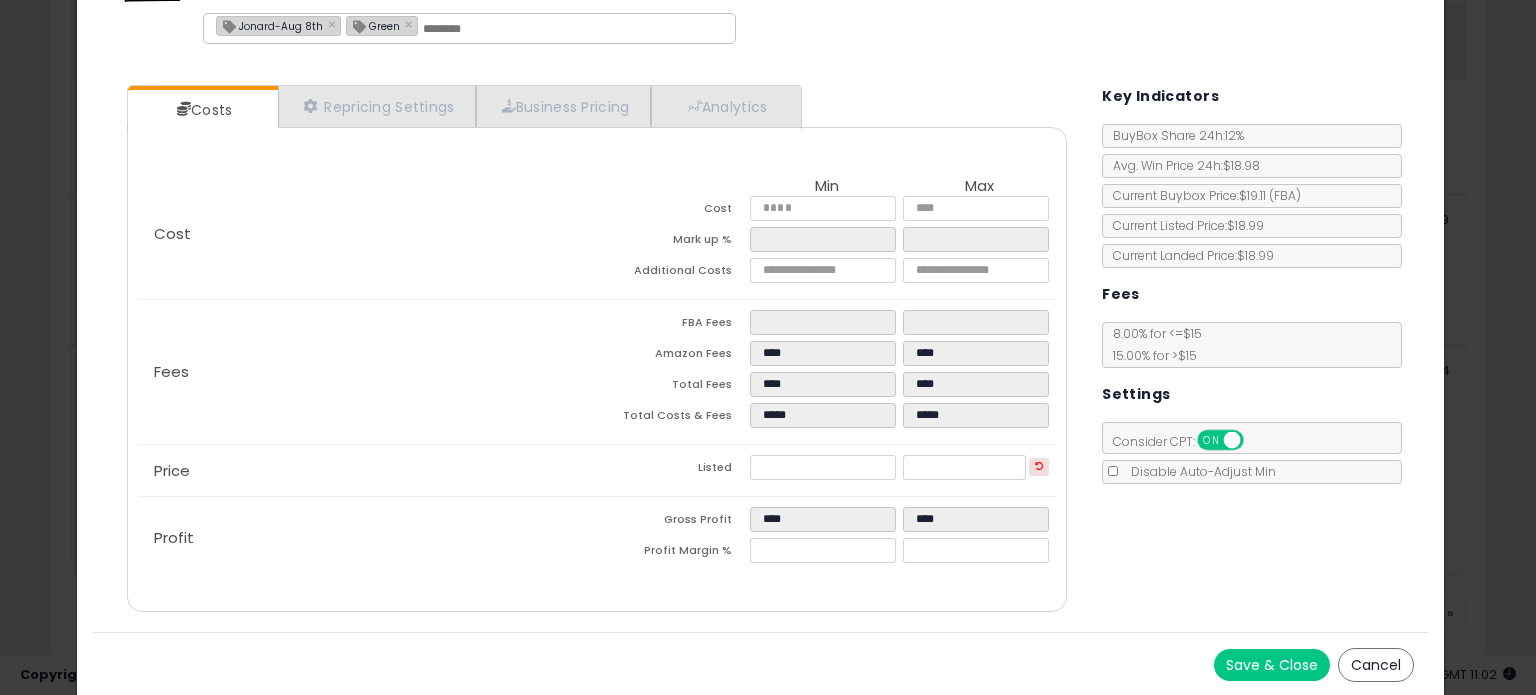 drag, startPoint x: 1245, startPoint y: 660, endPoint x: 732, endPoint y: 88, distance: 768.3443 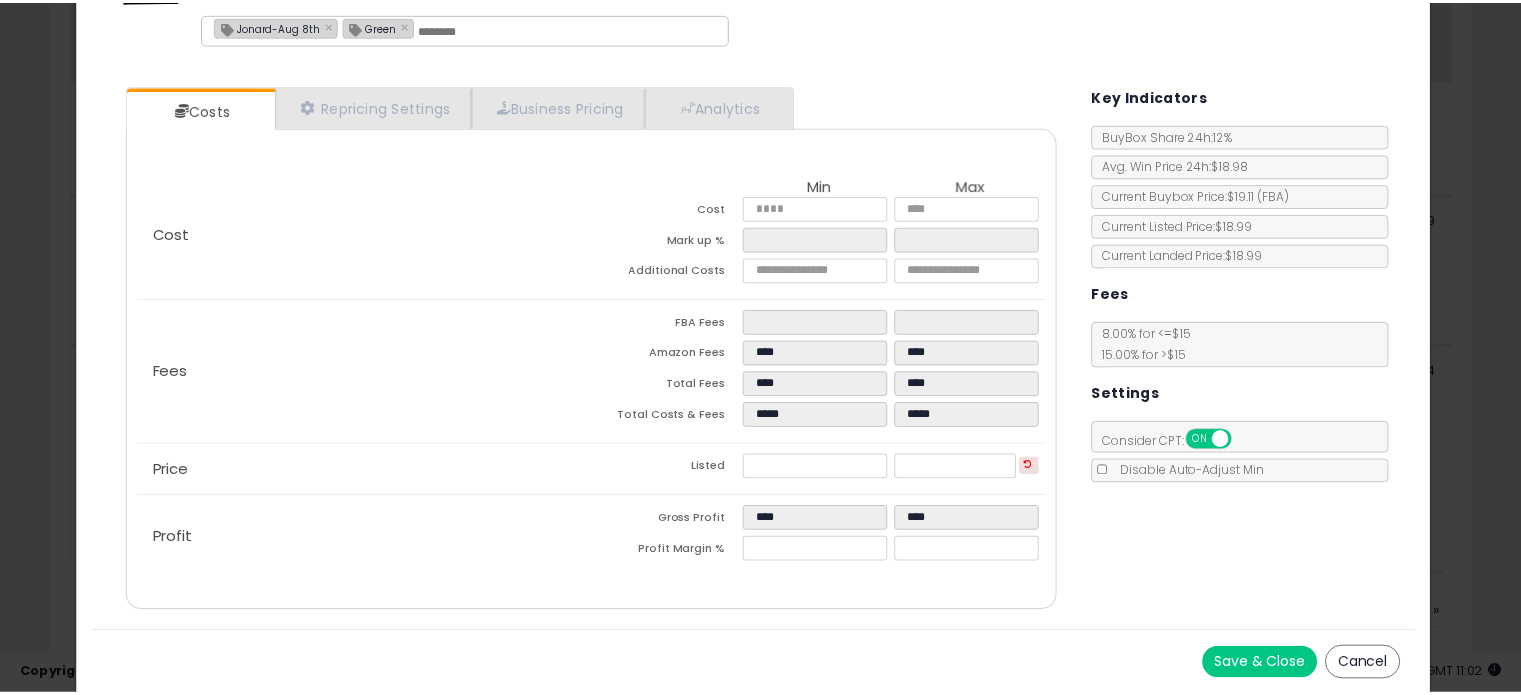 scroll, scrollTop: 0, scrollLeft: 0, axis: both 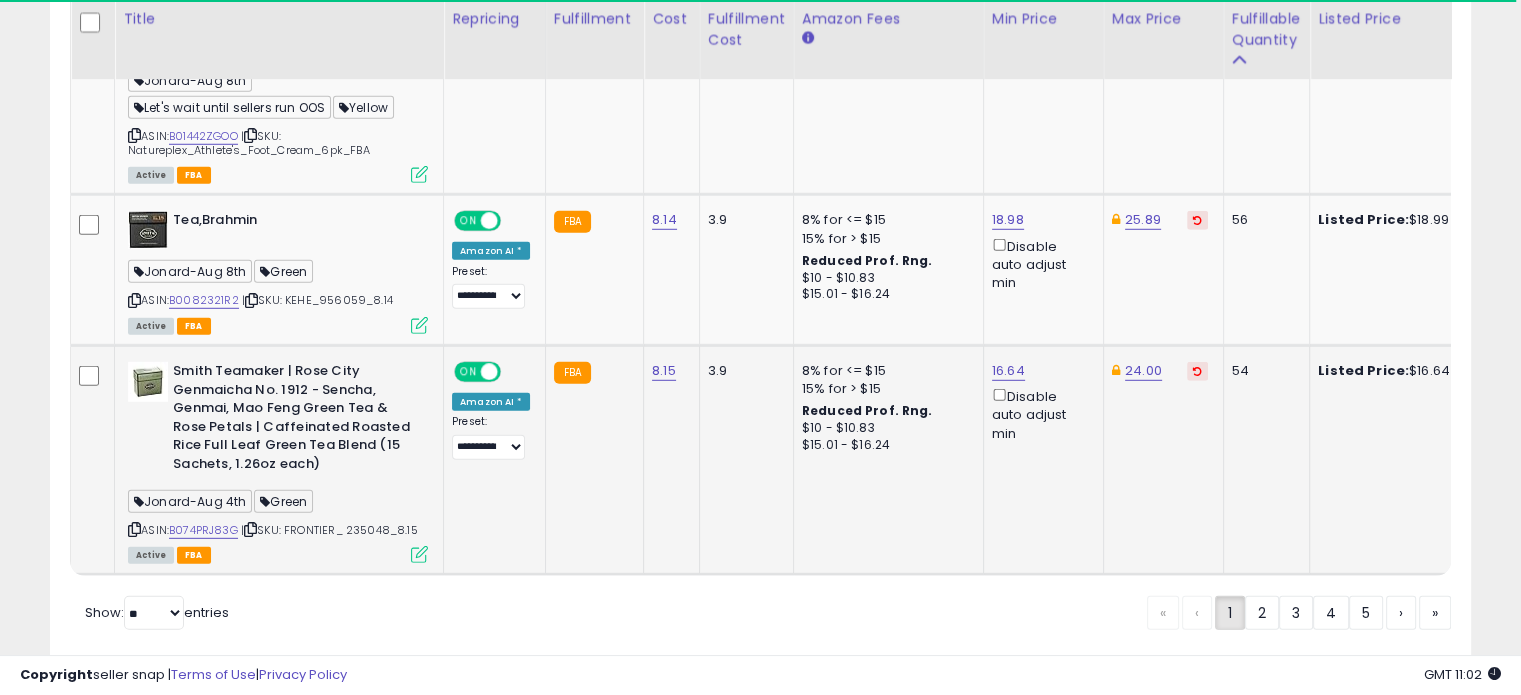 click at bounding box center [419, 554] 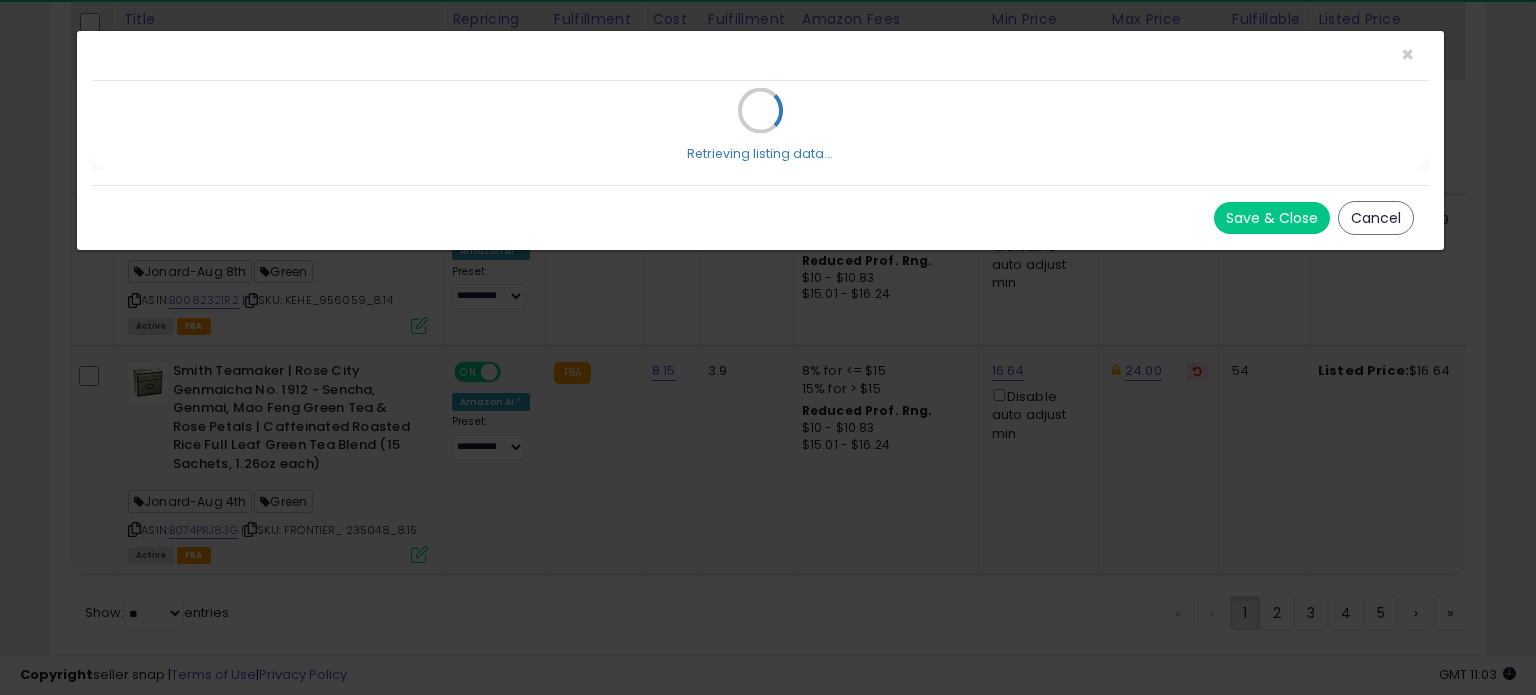 scroll, scrollTop: 999589, scrollLeft: 999168, axis: both 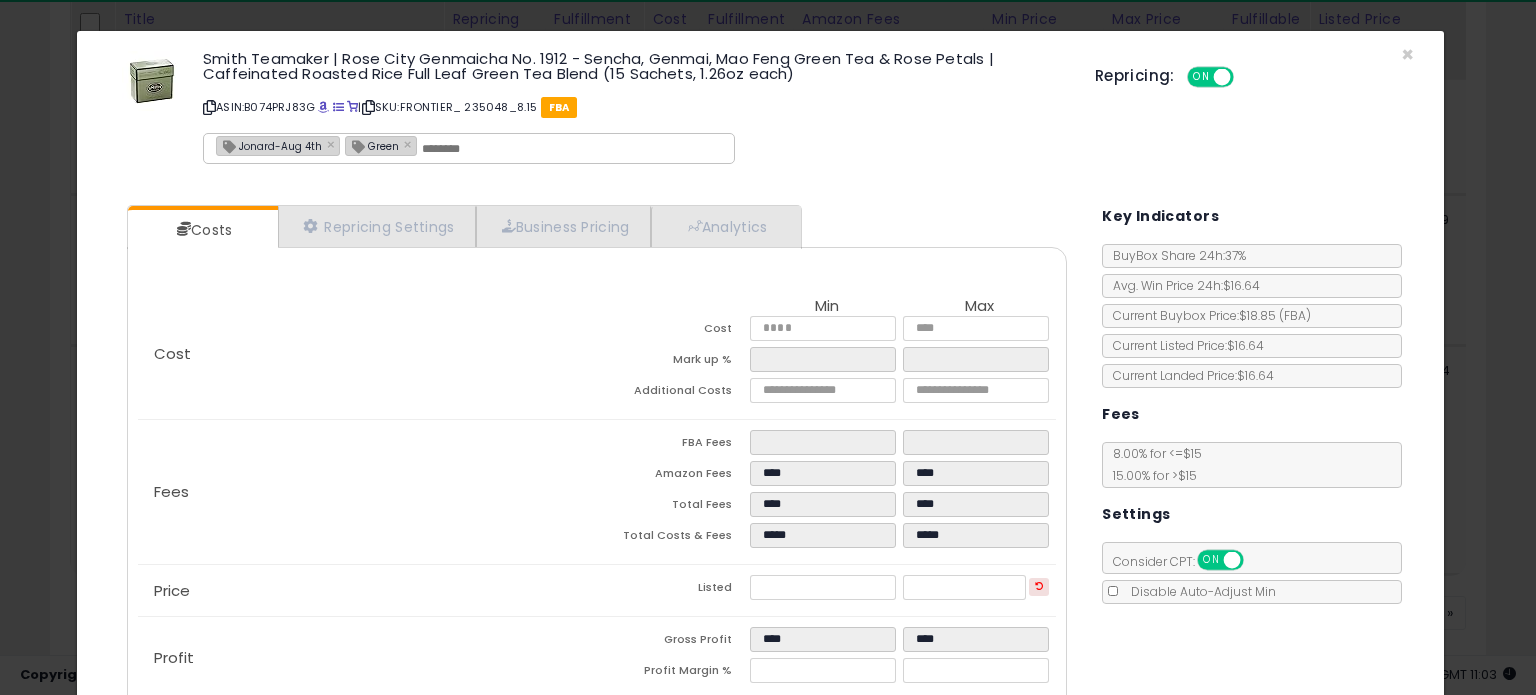 click on "Jonard-Aug 4th" at bounding box center (269, 145) 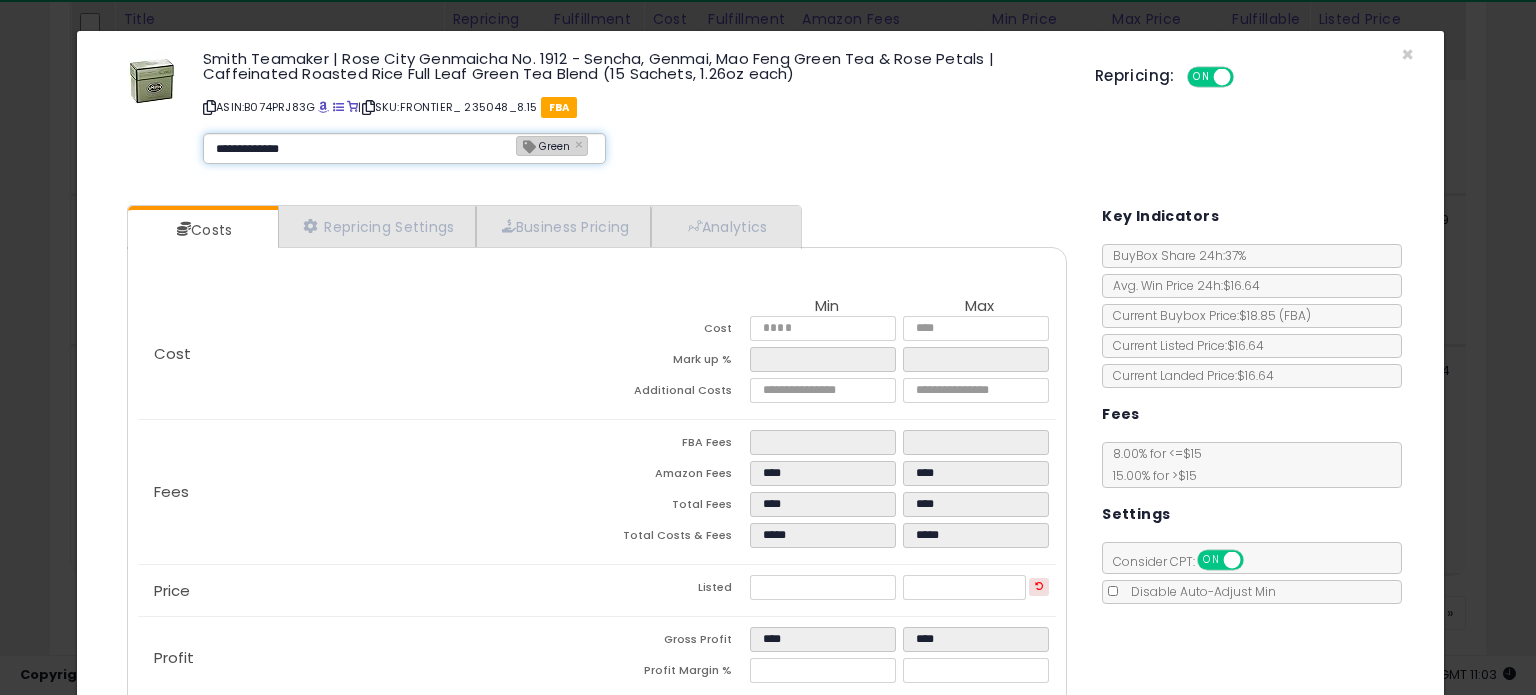 type on "**********" 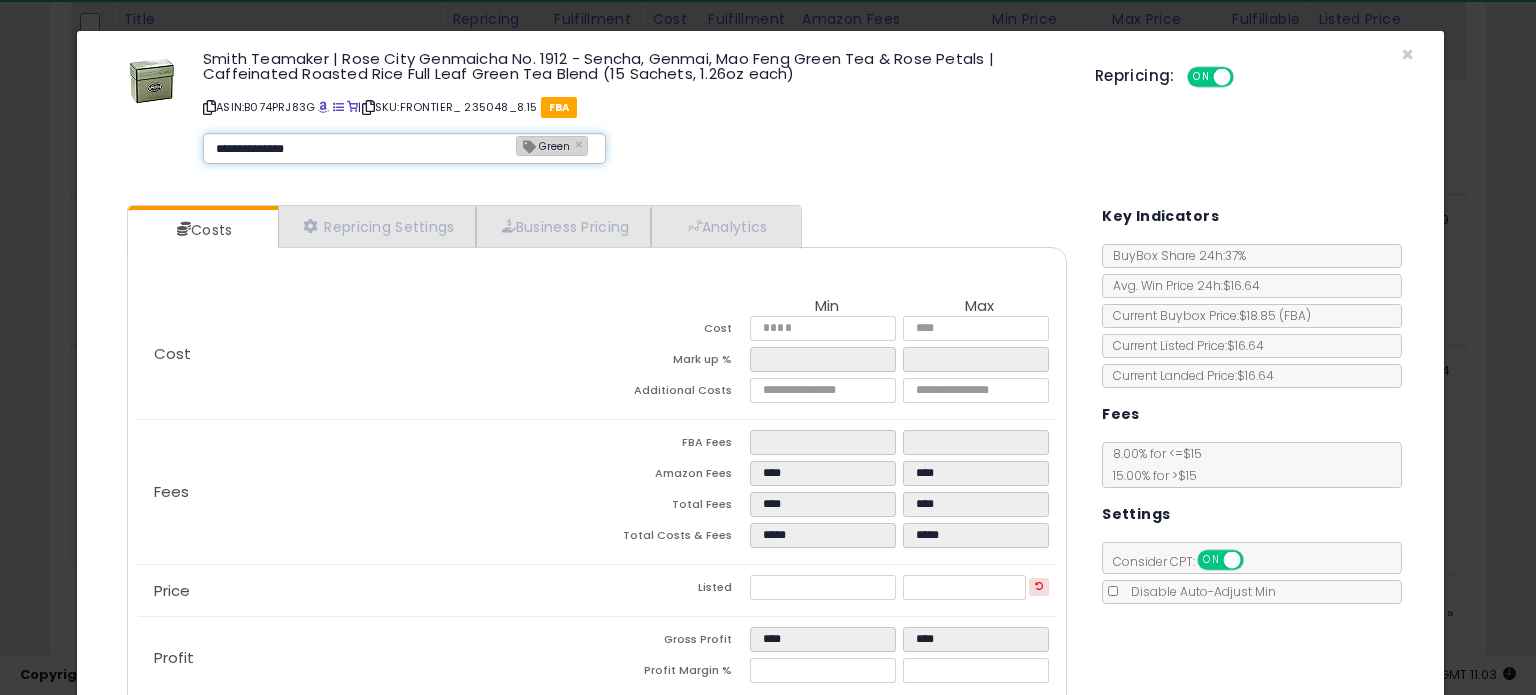 type 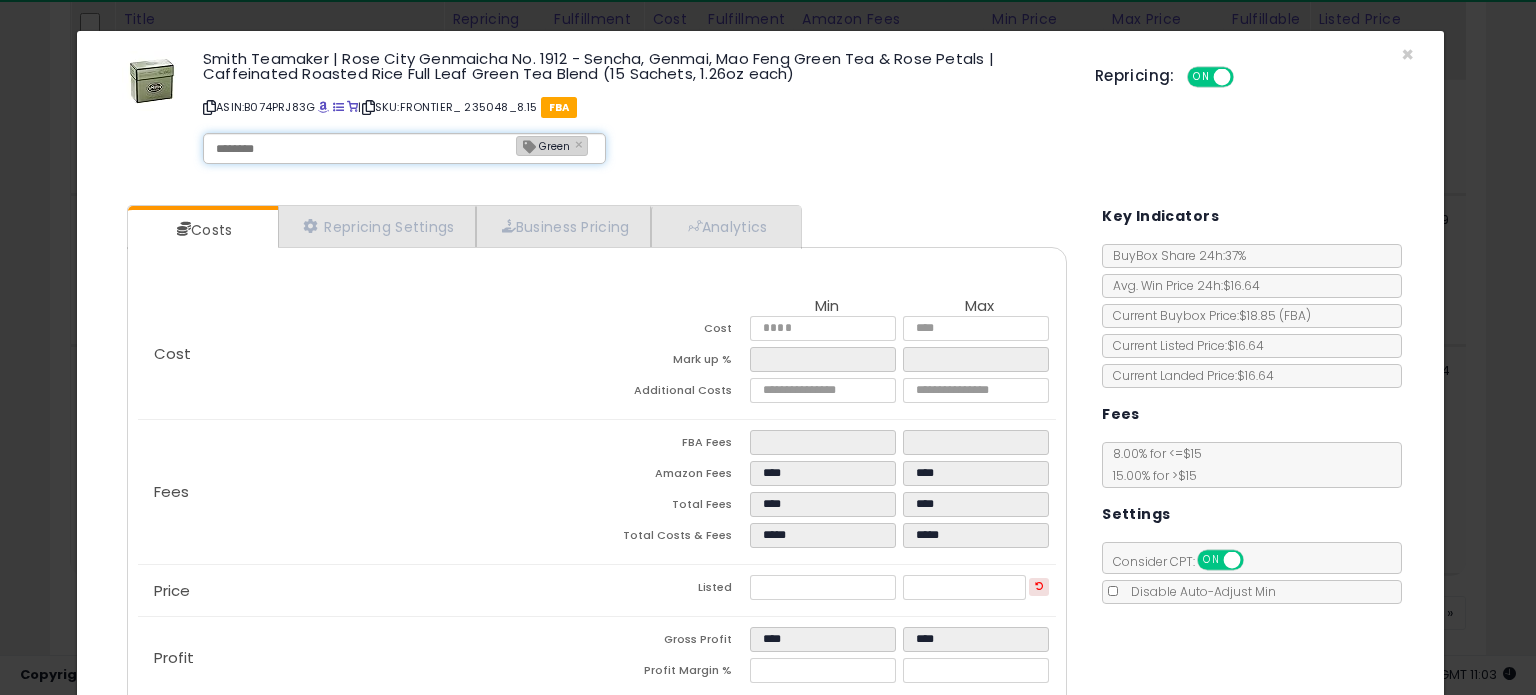 type on "**********" 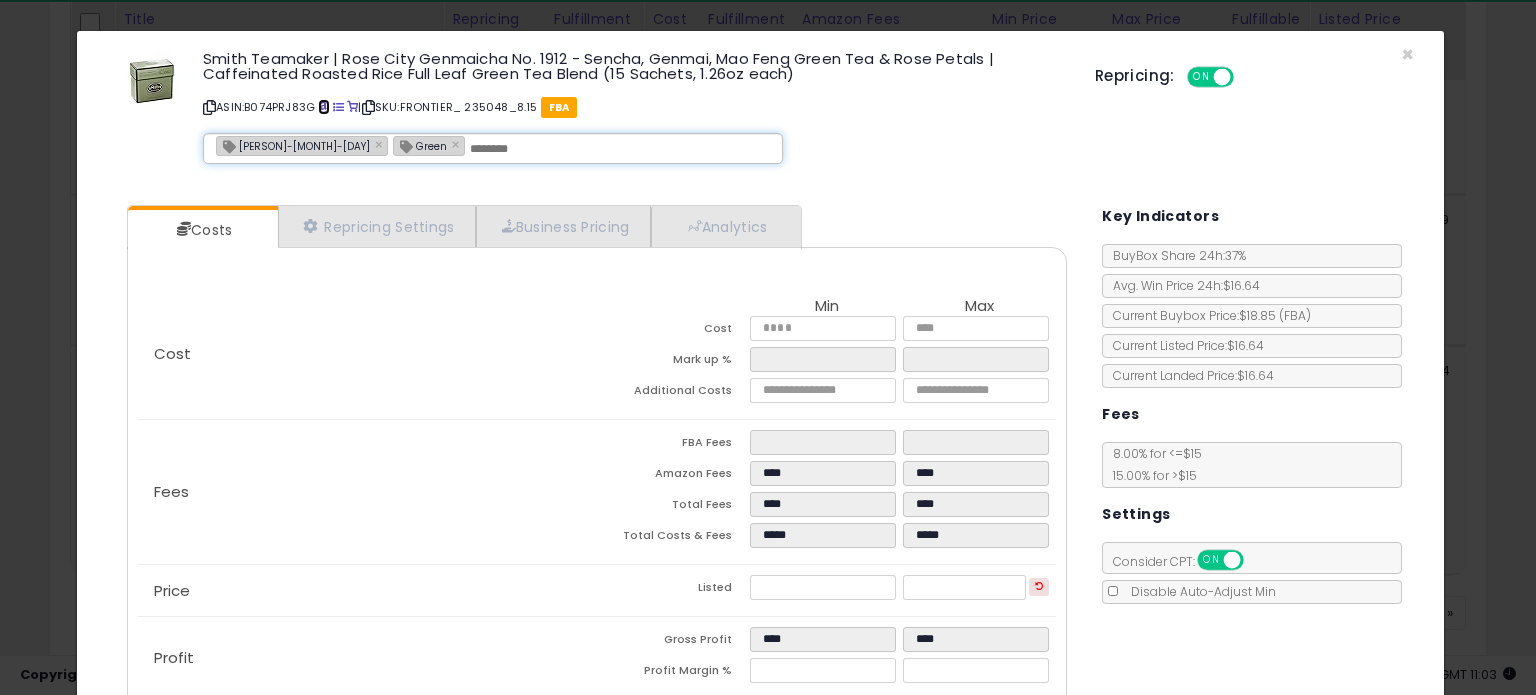 click at bounding box center (323, 107) 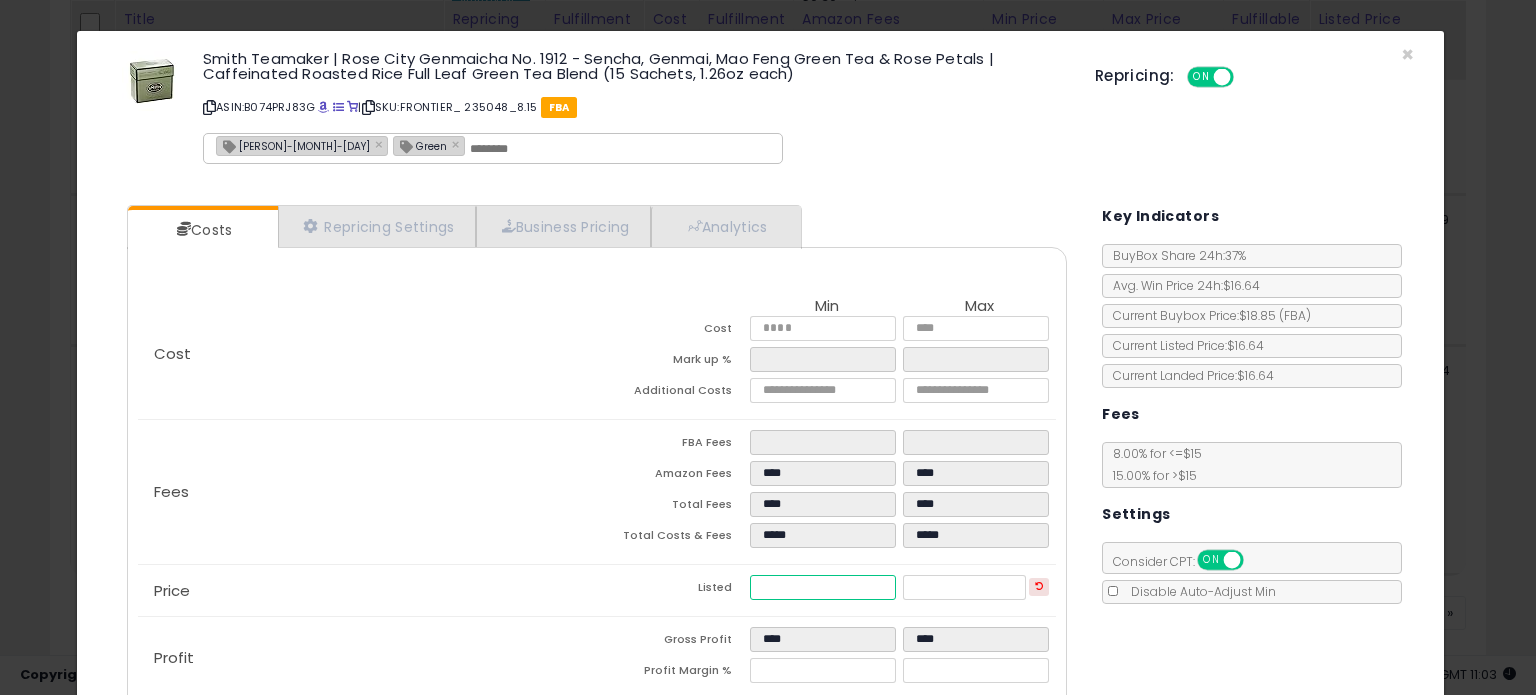 click on "*****" at bounding box center [822, 587] 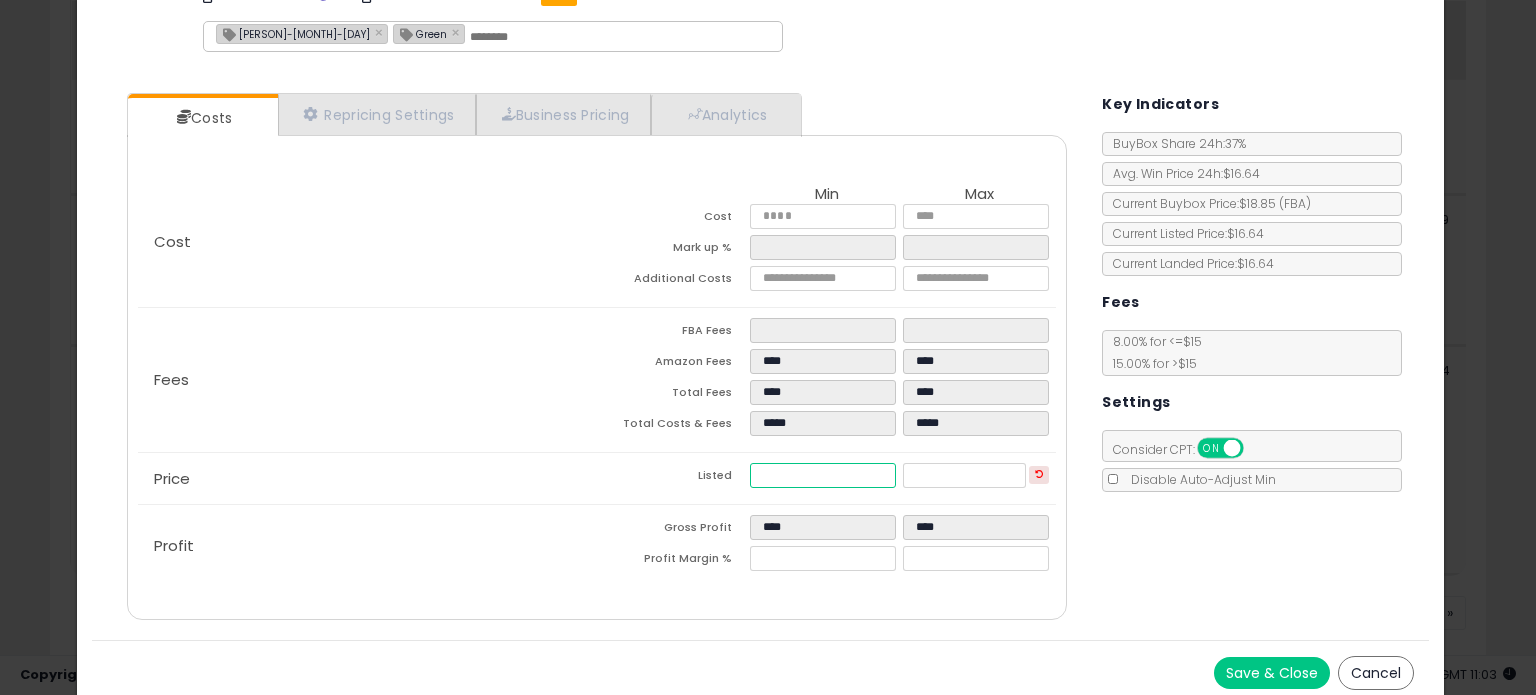 scroll, scrollTop: 120, scrollLeft: 0, axis: vertical 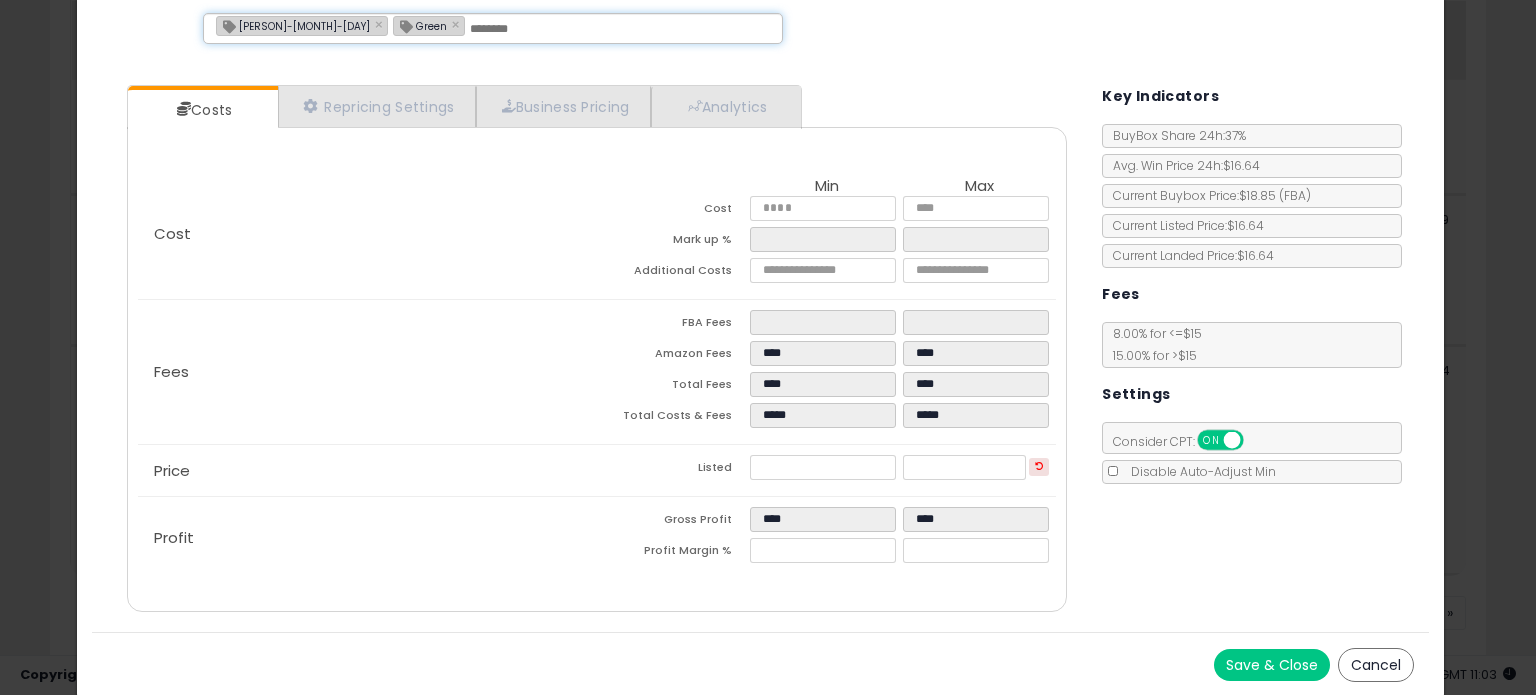 click on "**********" at bounding box center [492, 28] 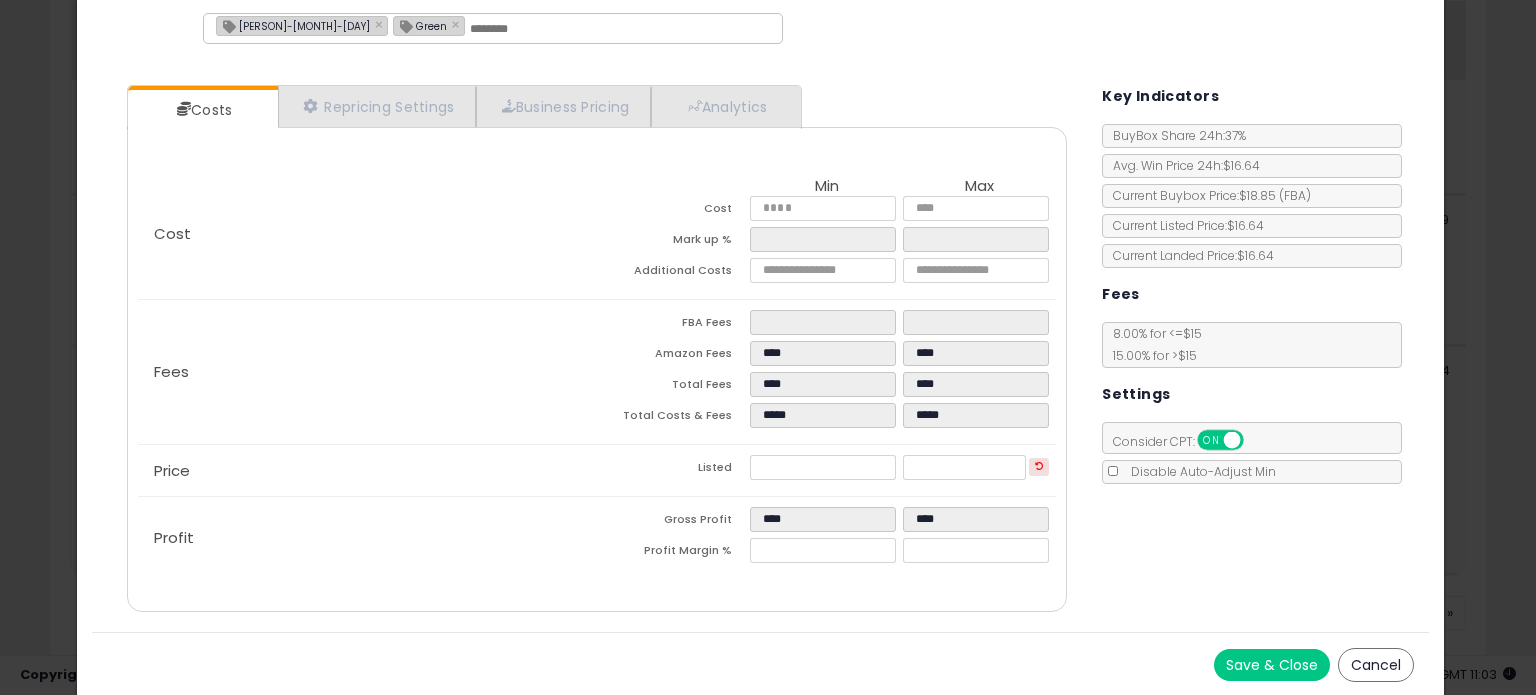 click on "Jonard-Aug 9th" at bounding box center (293, 25) 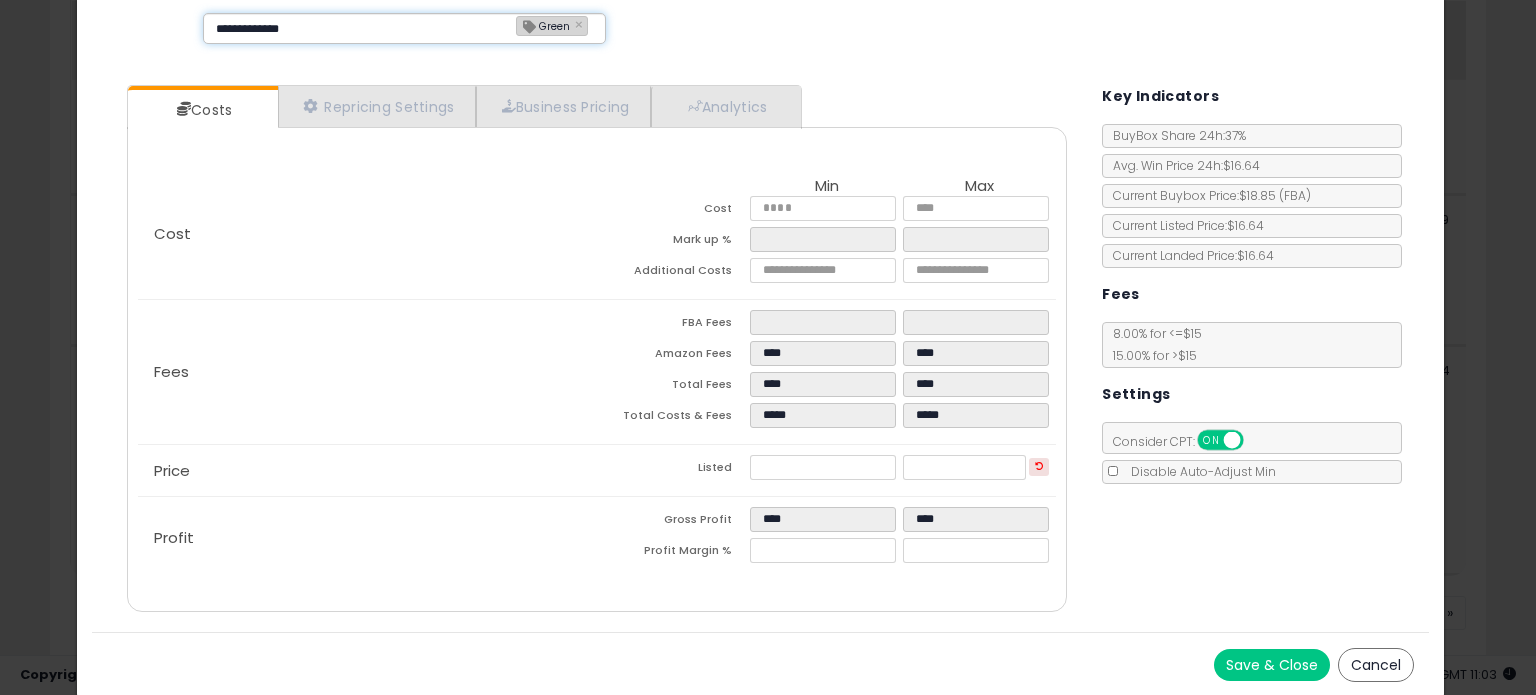 type on "**********" 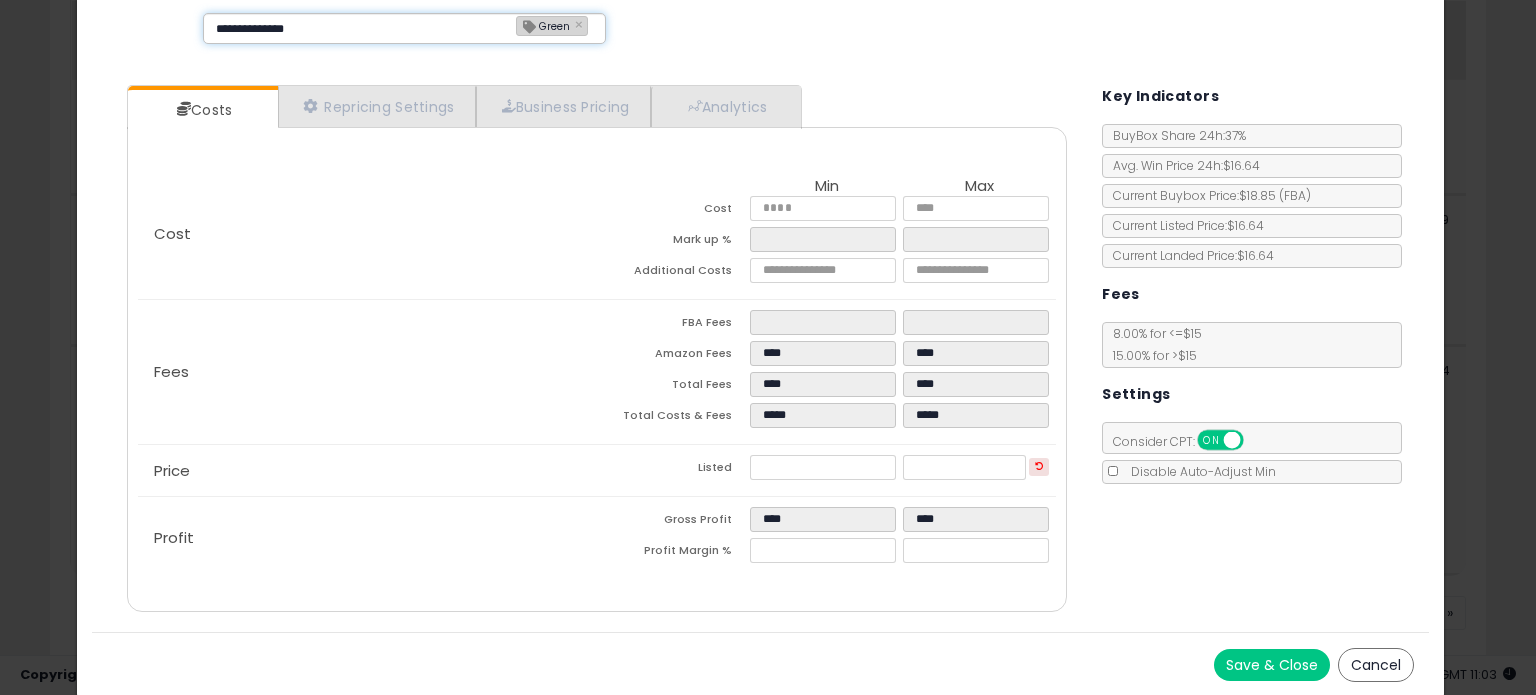 type 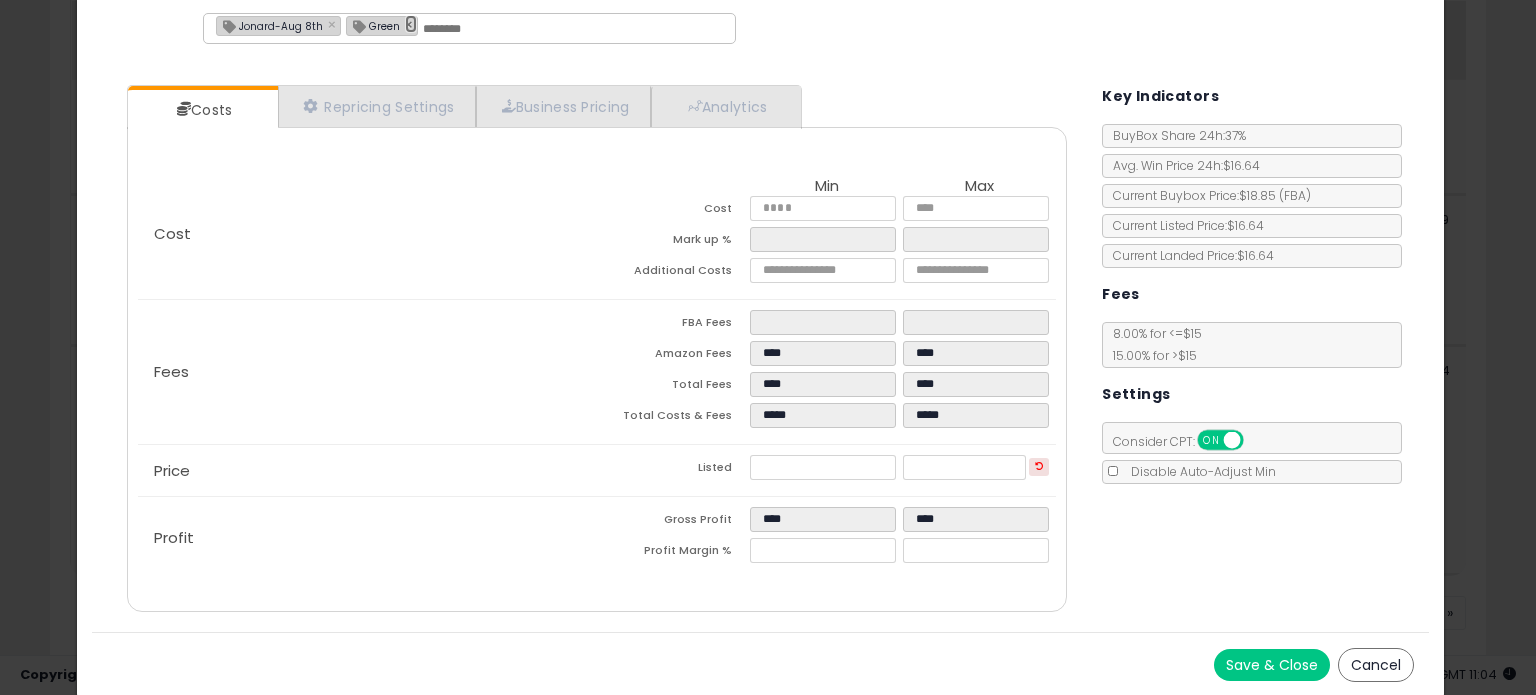 click on "×" at bounding box center [411, 24] 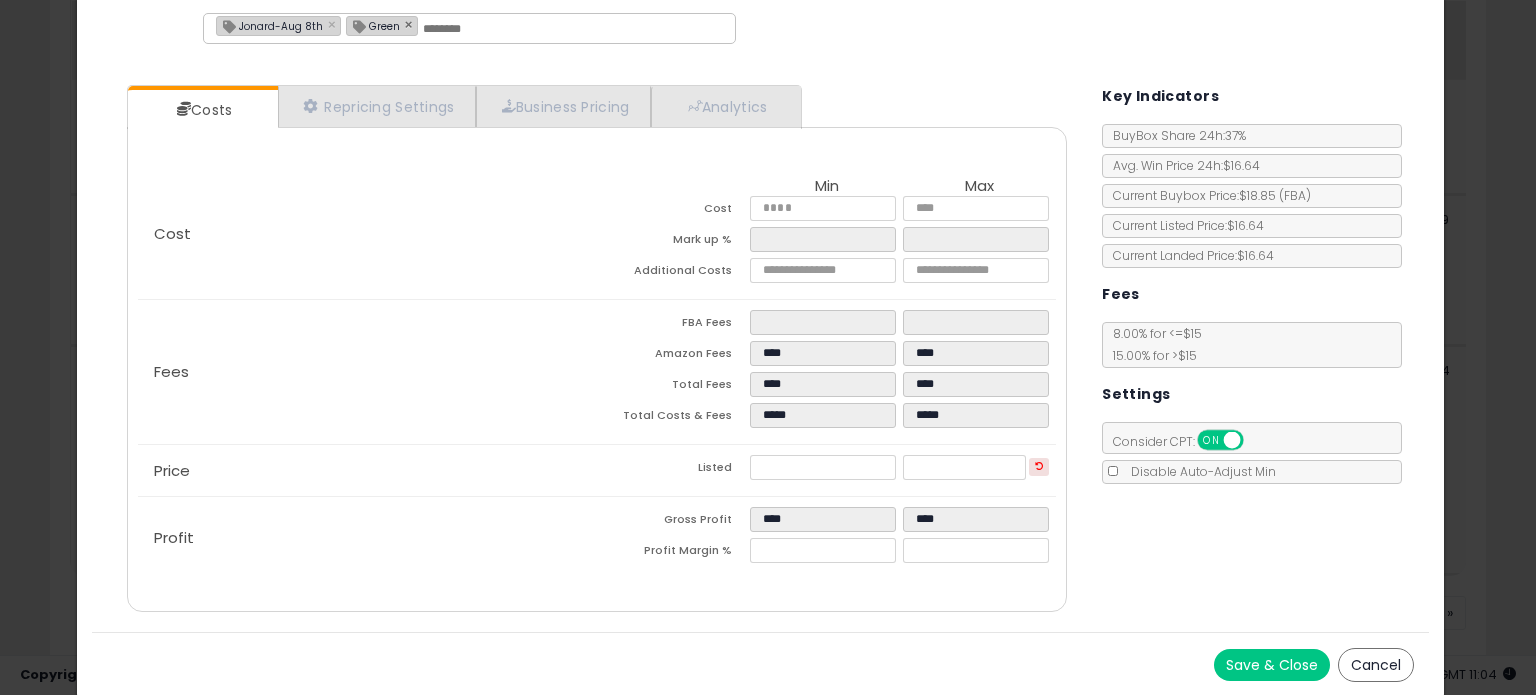 type on "**********" 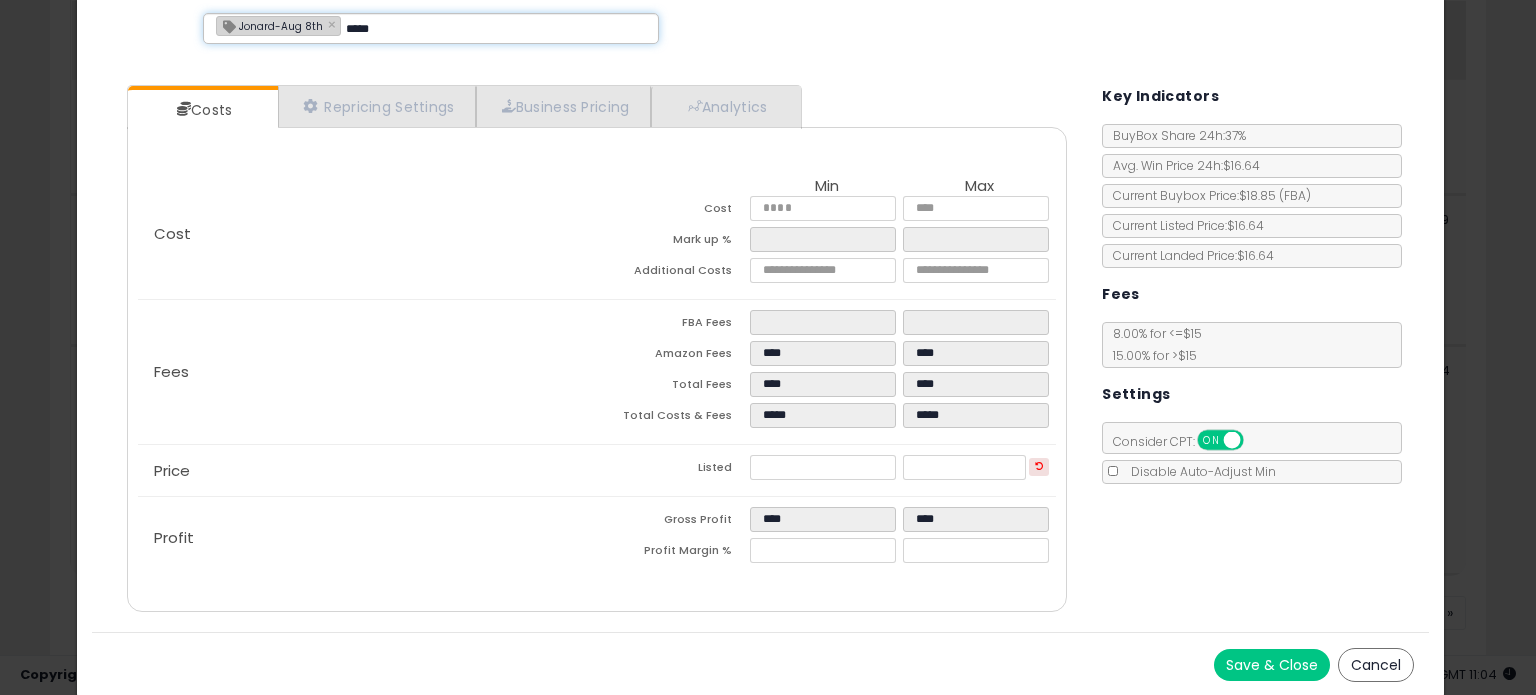 type on "******" 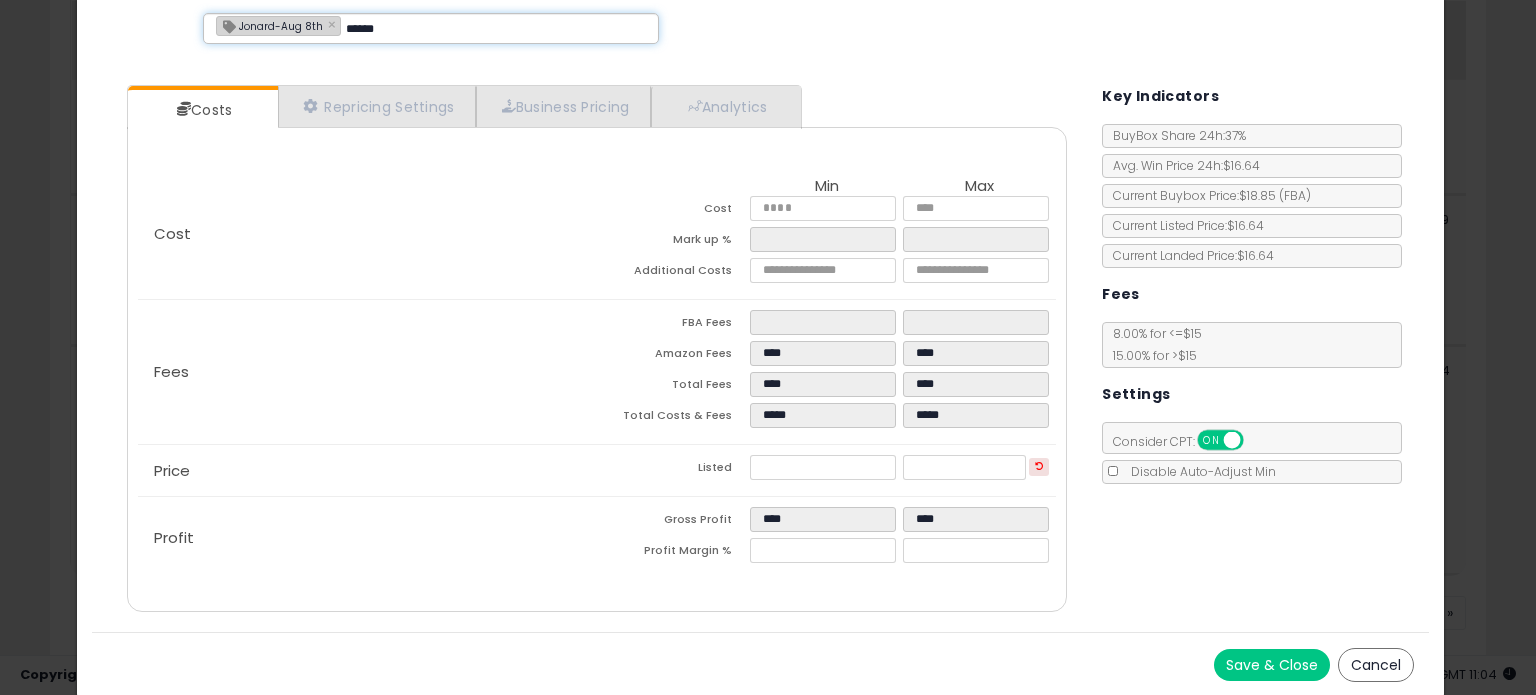 type 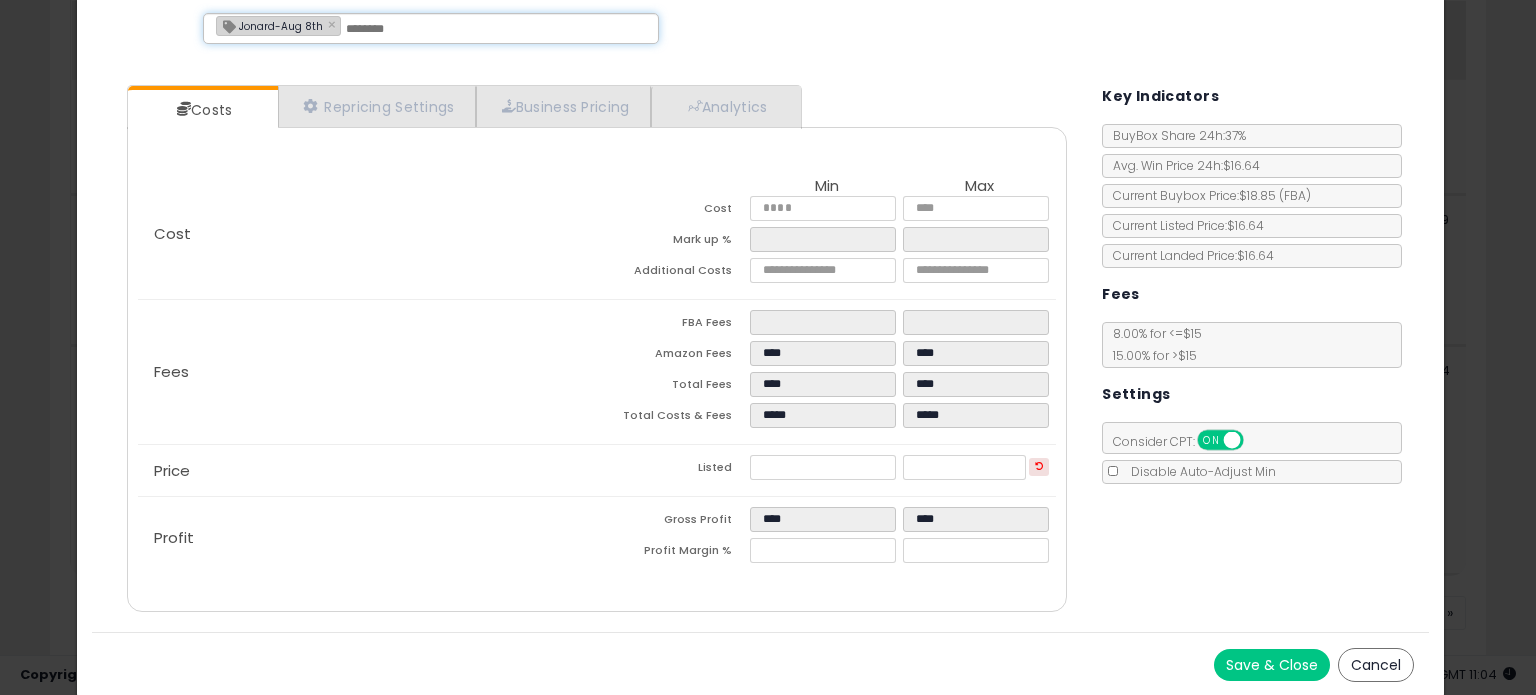 type on "**********" 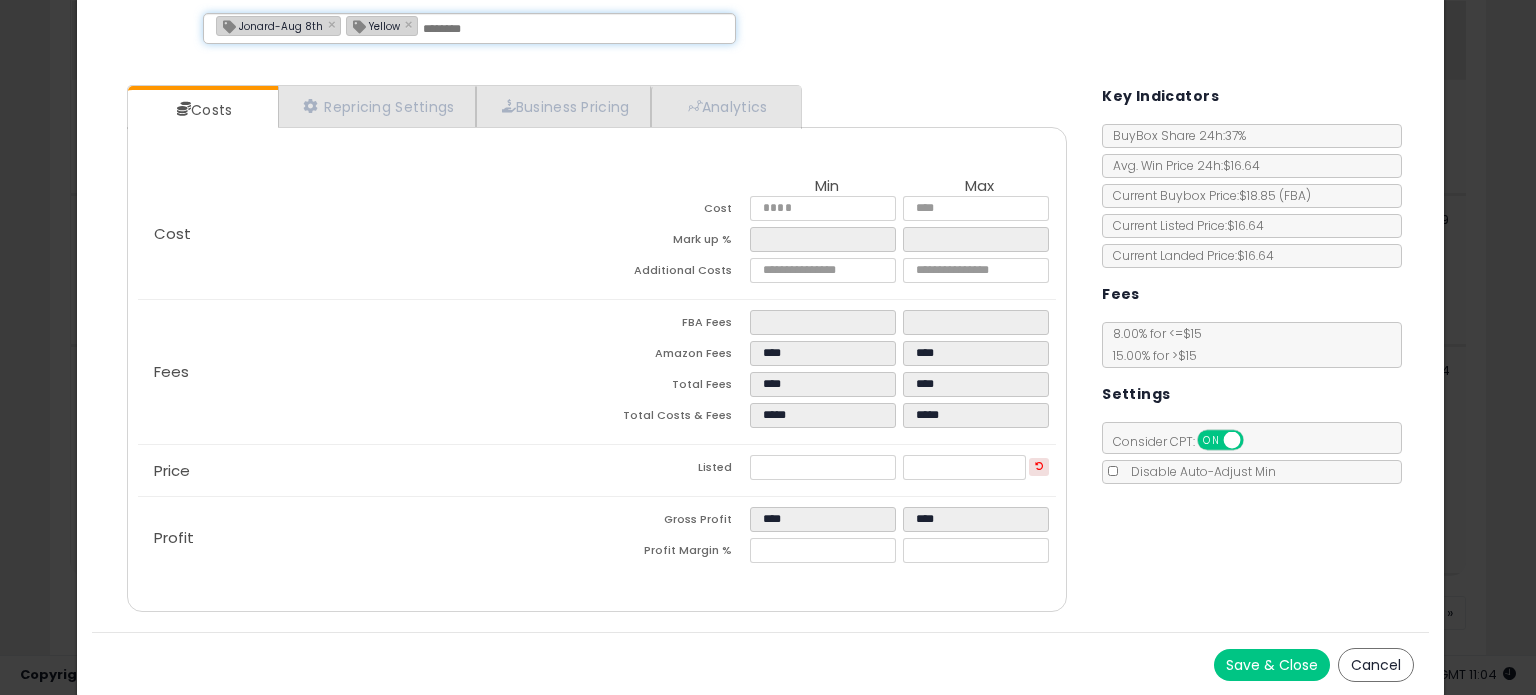 click on "Save & Close" at bounding box center [1272, 665] 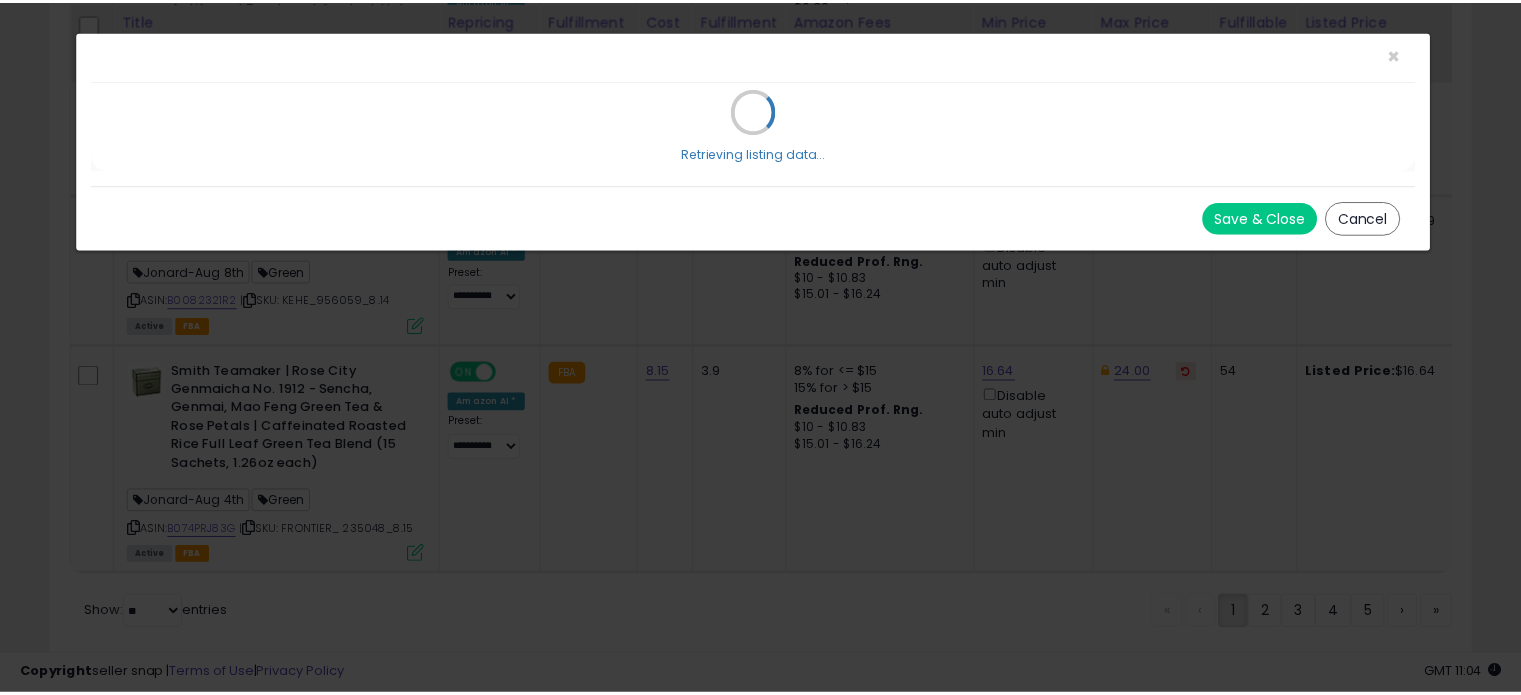 scroll, scrollTop: 0, scrollLeft: 0, axis: both 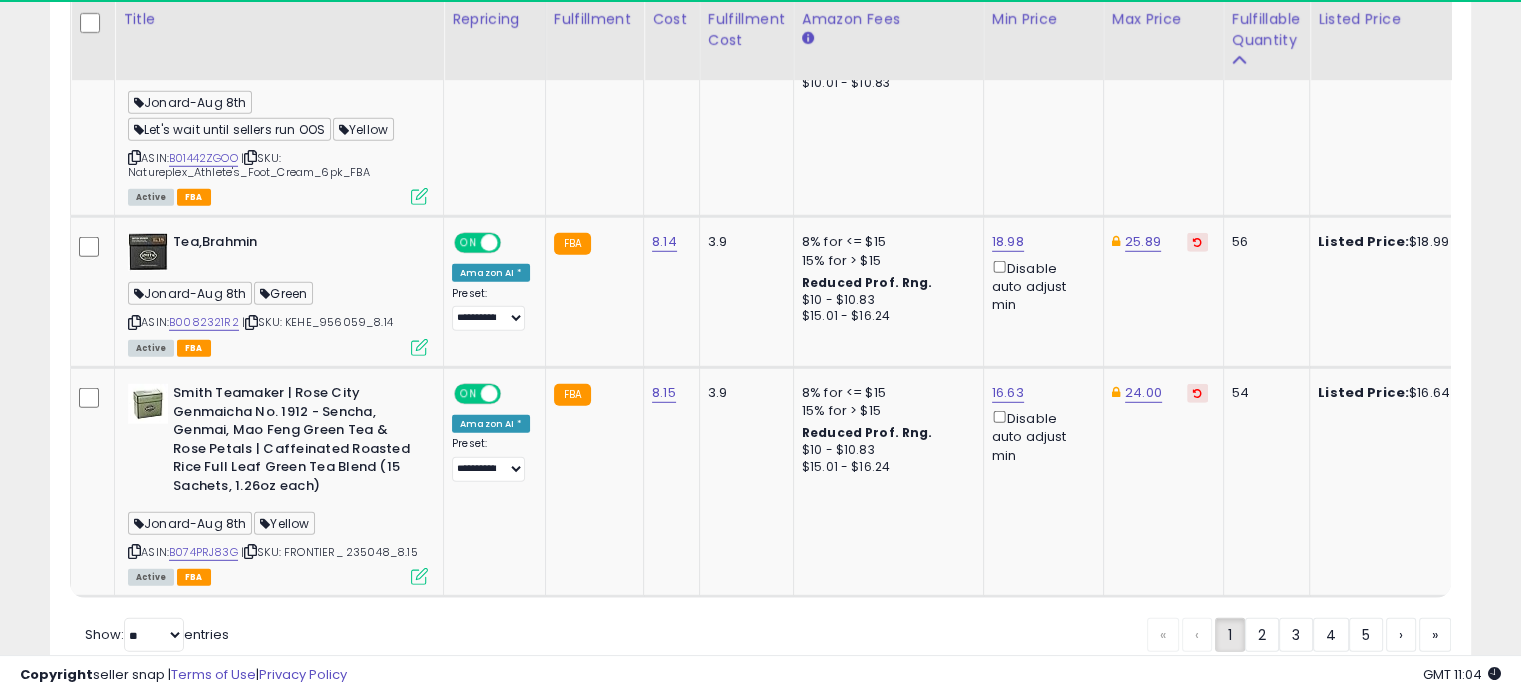 click on "2" 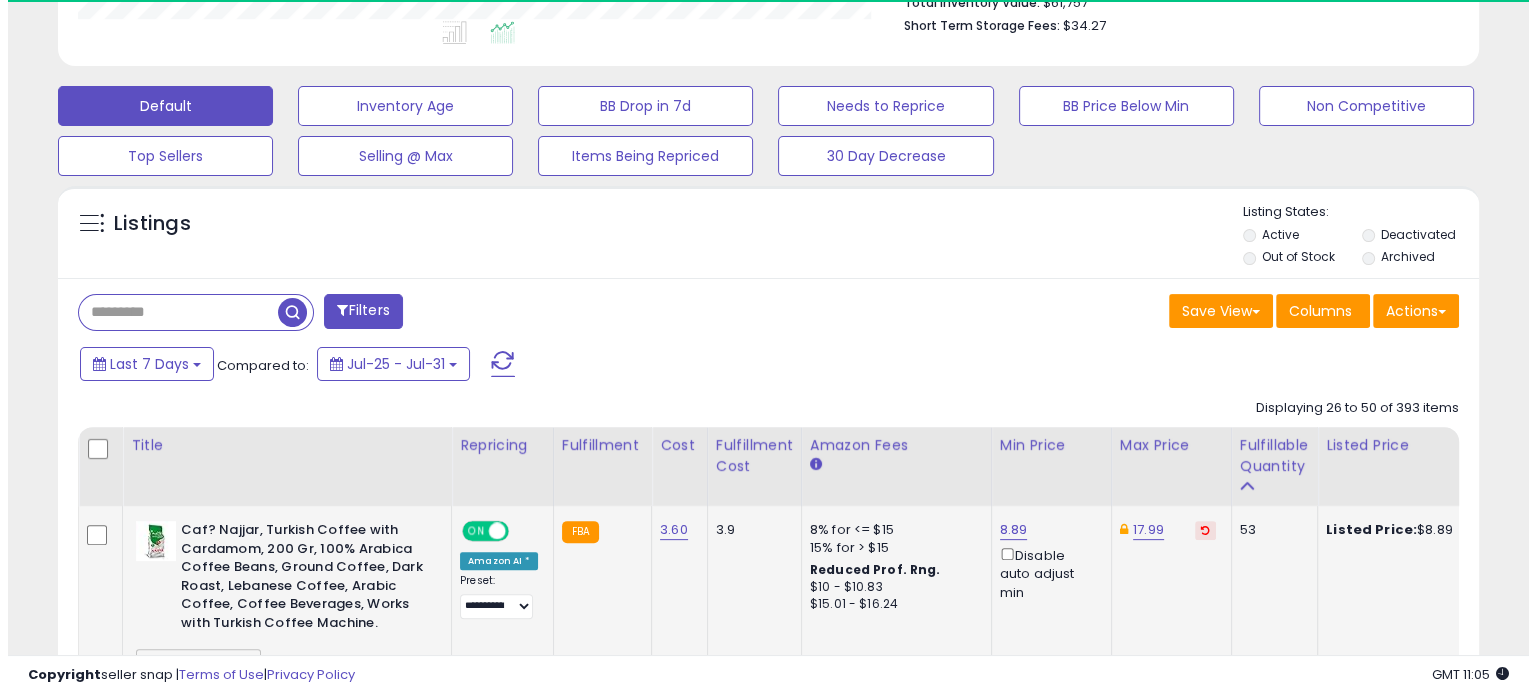 scroll, scrollTop: 710, scrollLeft: 0, axis: vertical 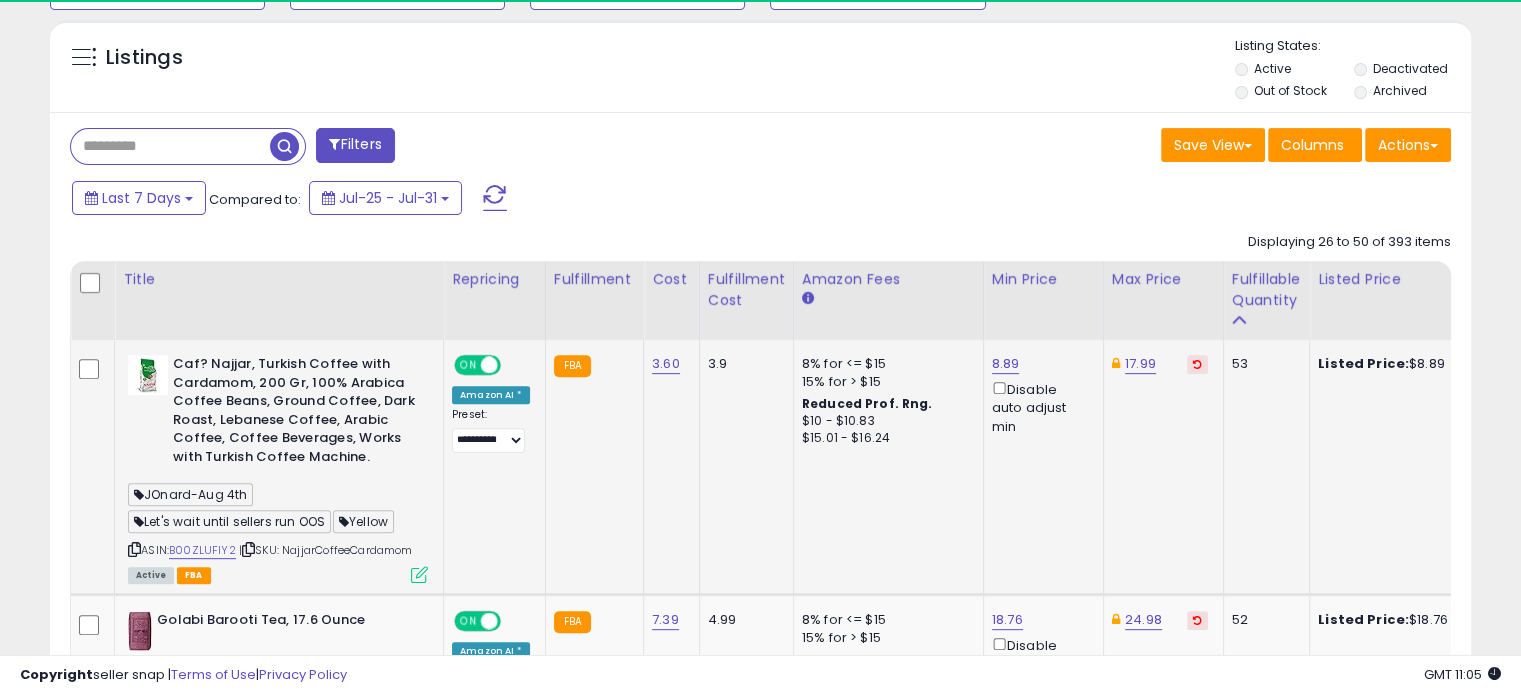 click at bounding box center (419, 574) 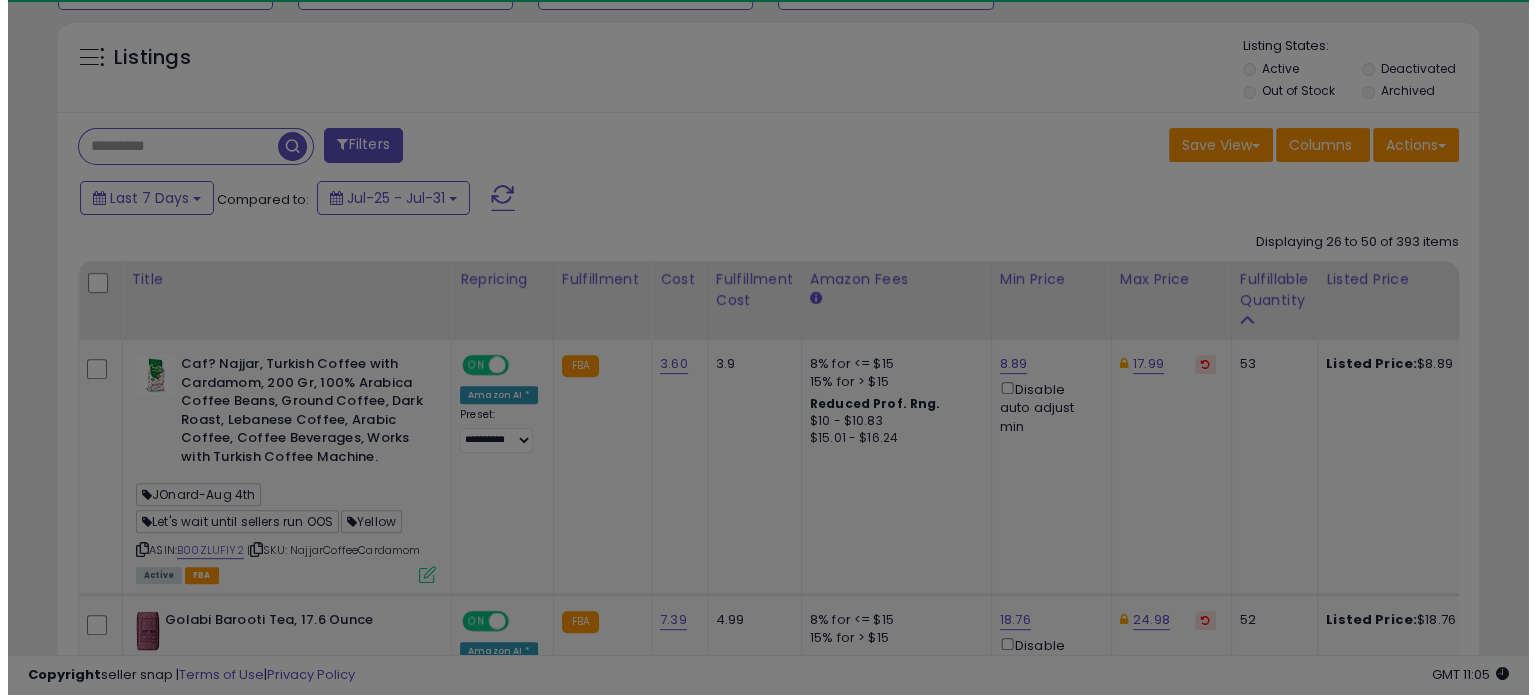 scroll, scrollTop: 999589, scrollLeft: 999168, axis: both 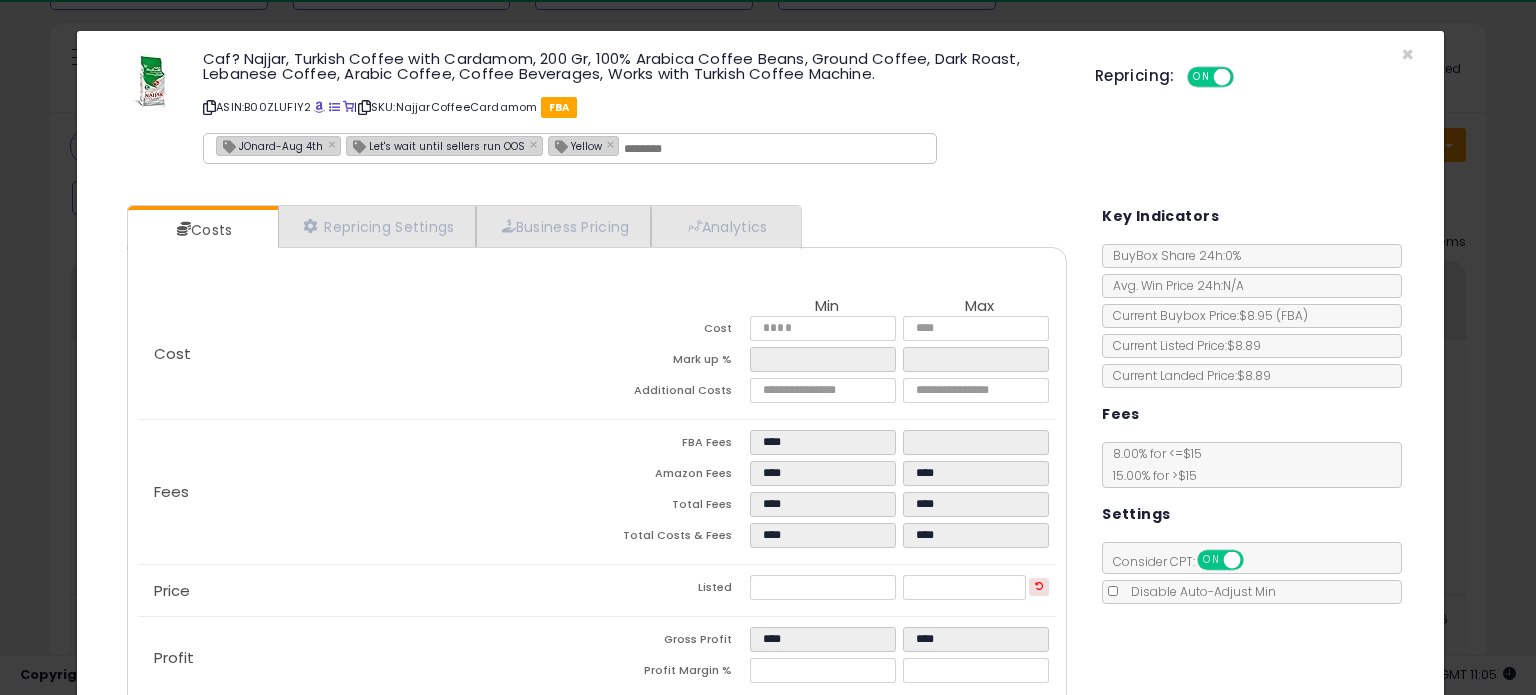 click on "JOnard-Aug 4th" at bounding box center (270, 145) 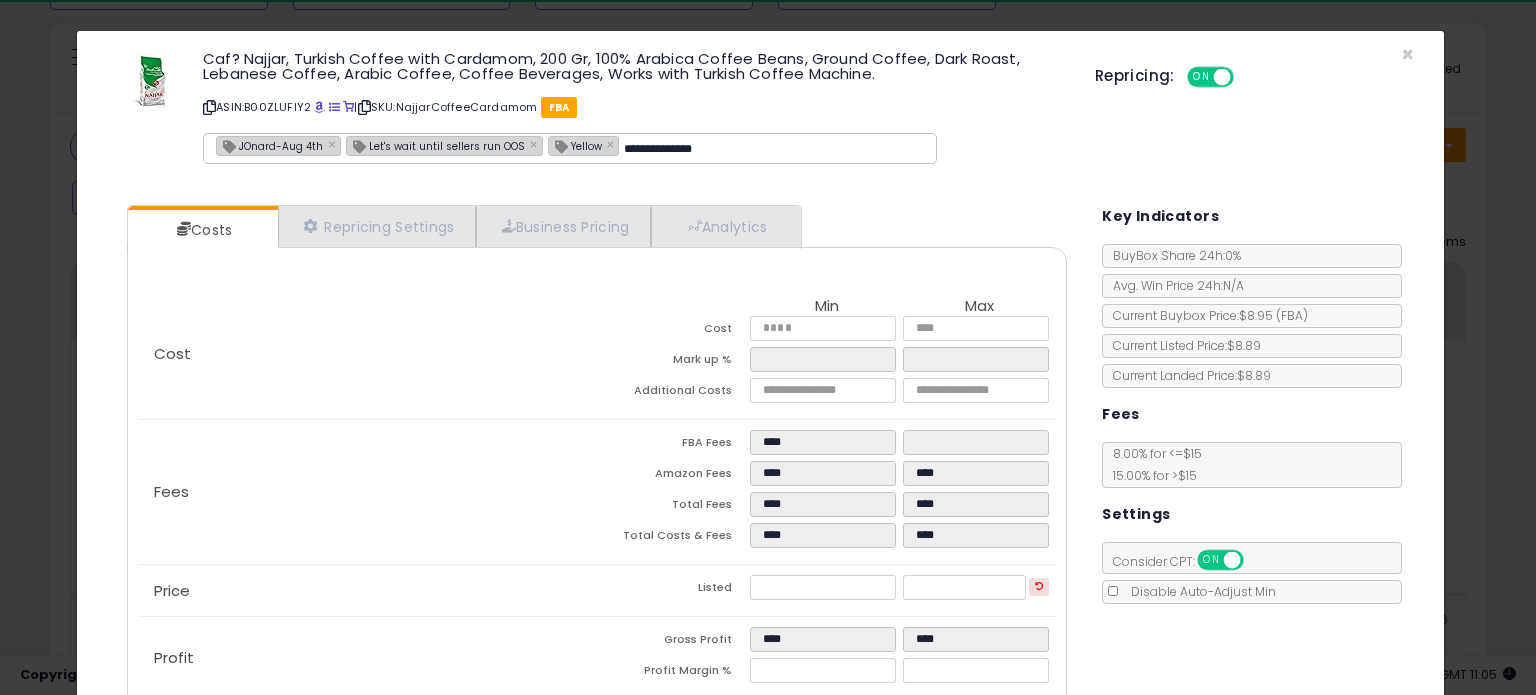 click on "**********" at bounding box center (774, 149) 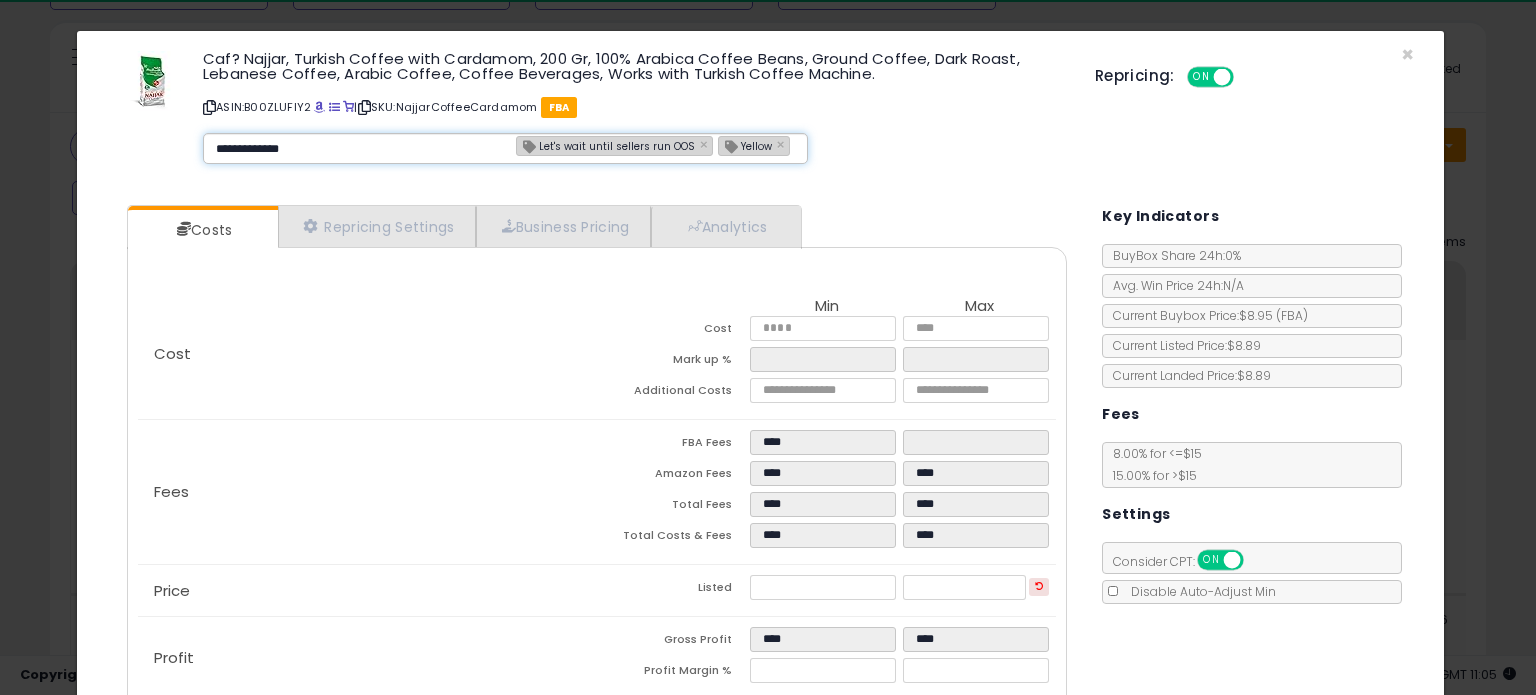 type on "**********" 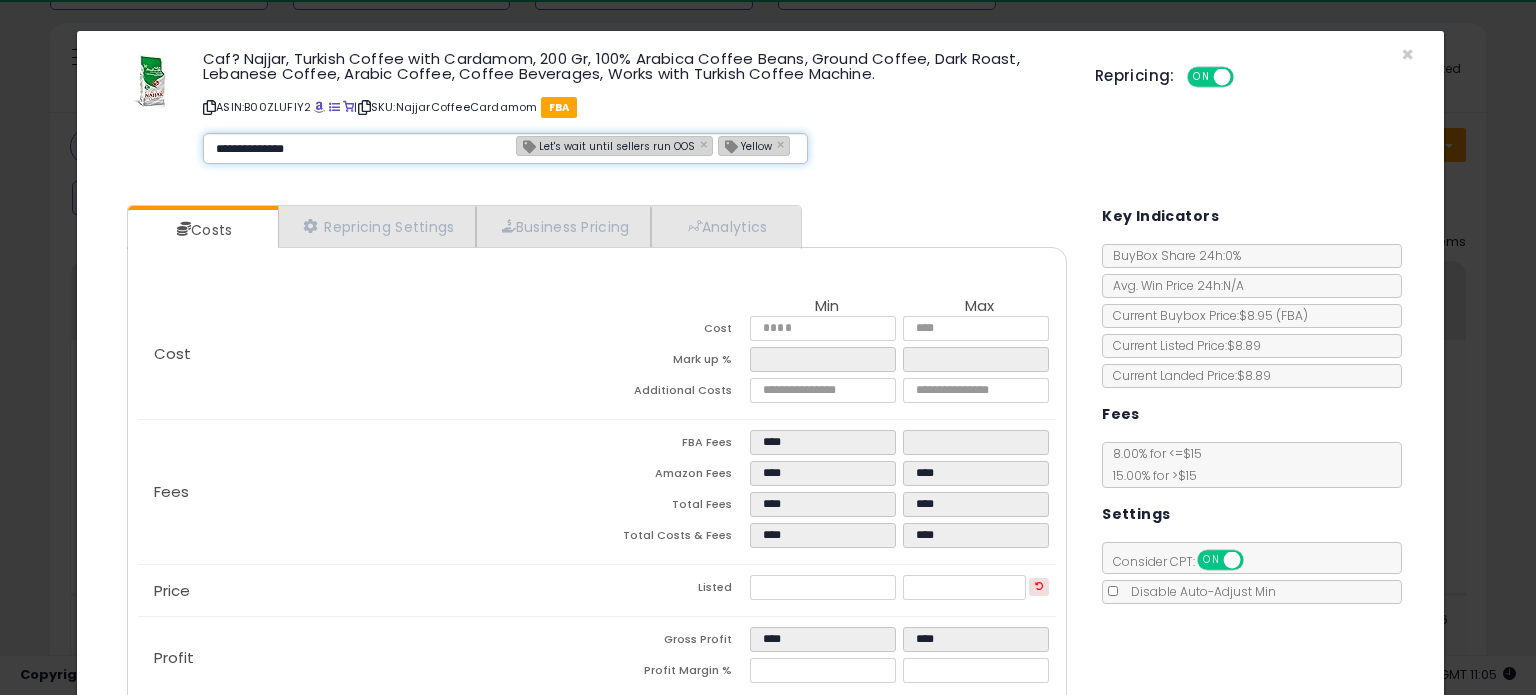 type 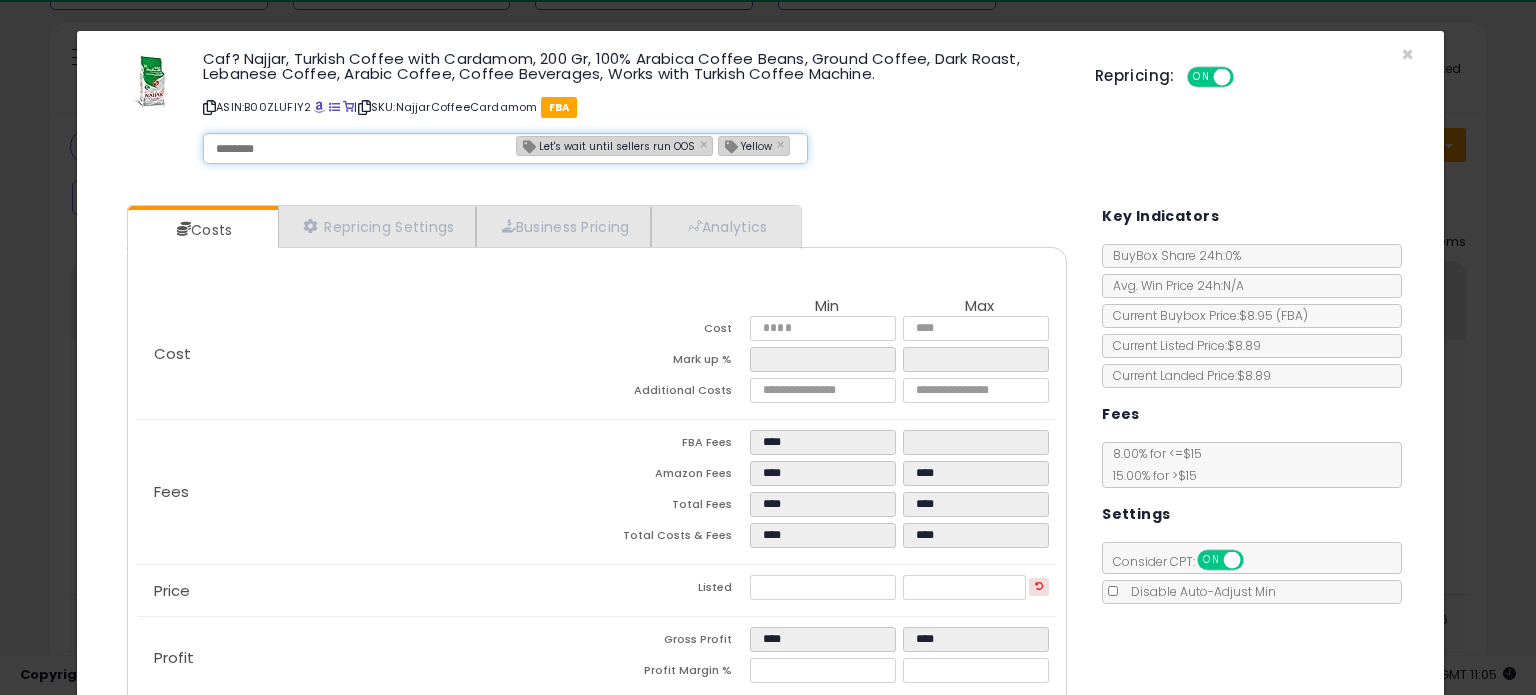 type on "**********" 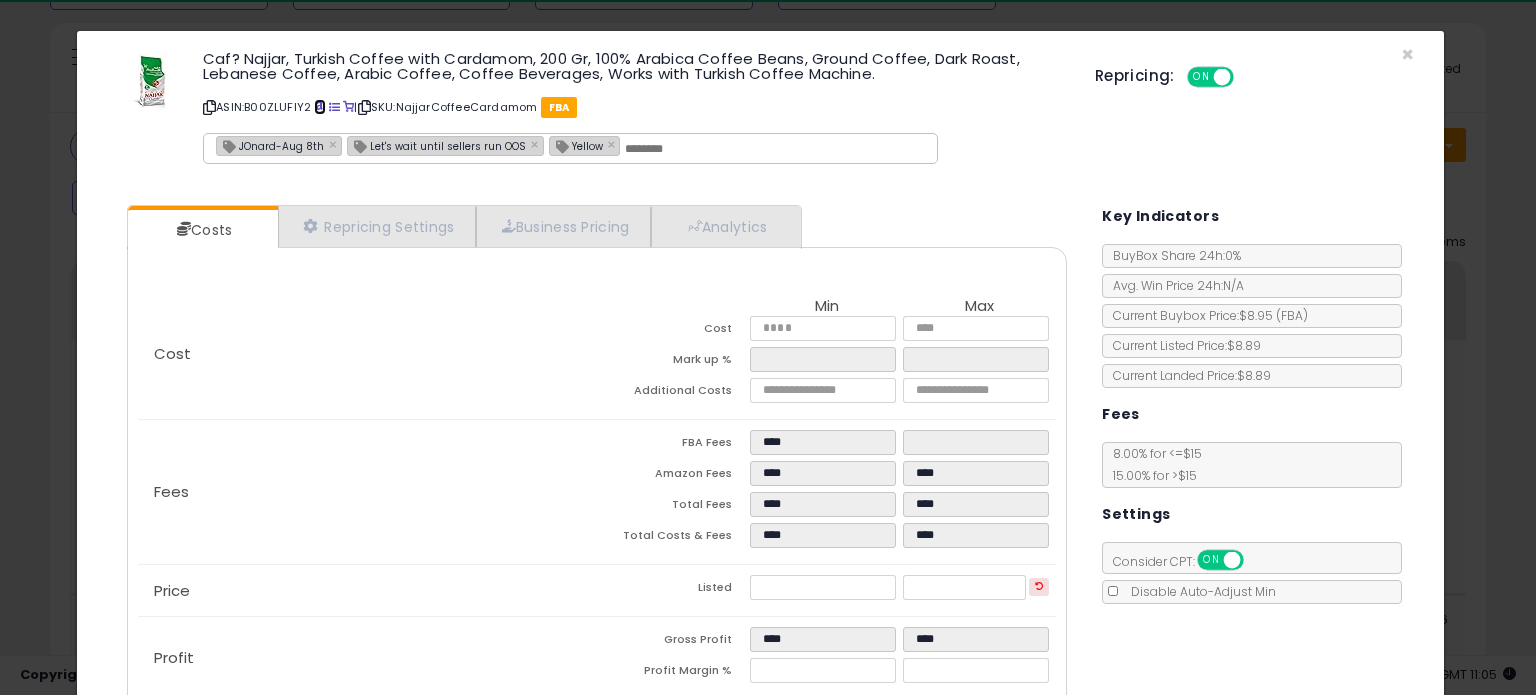 click at bounding box center (319, 107) 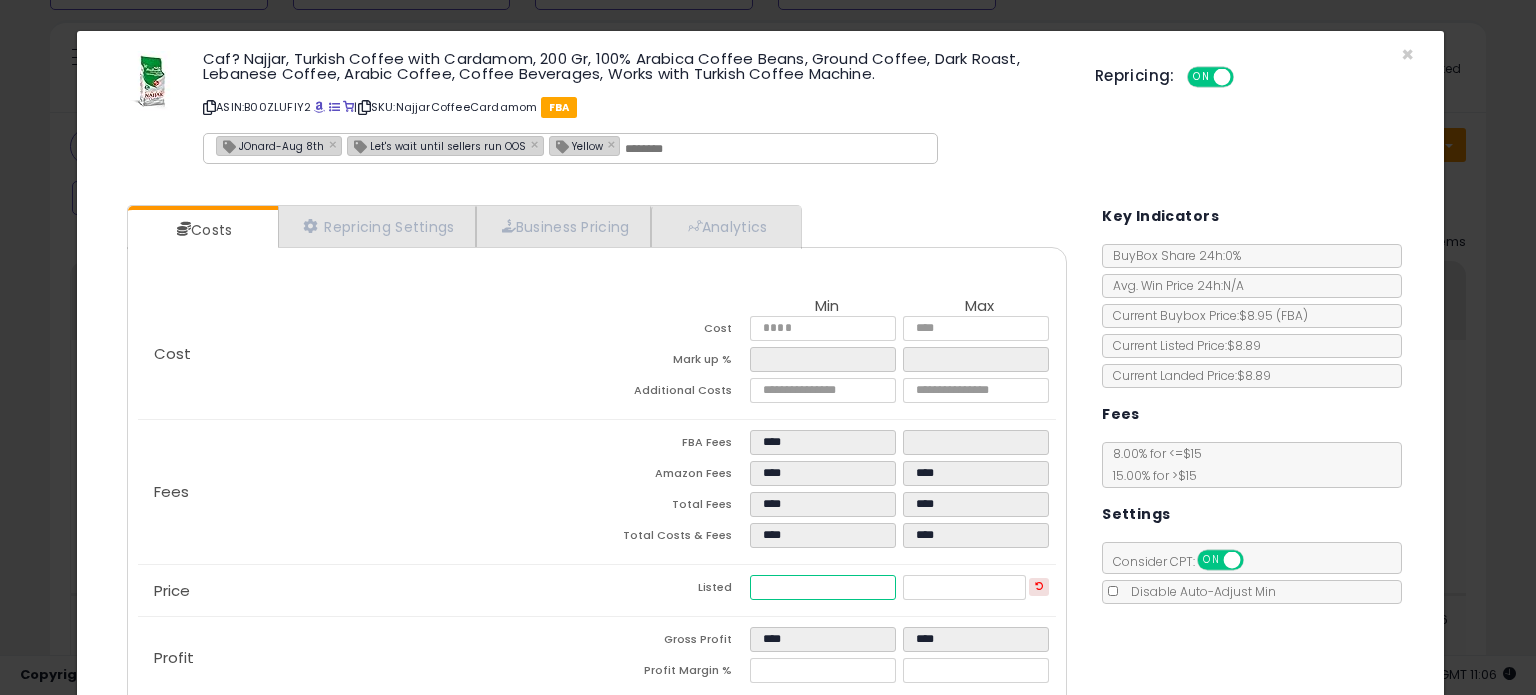 click on "****" at bounding box center [822, 587] 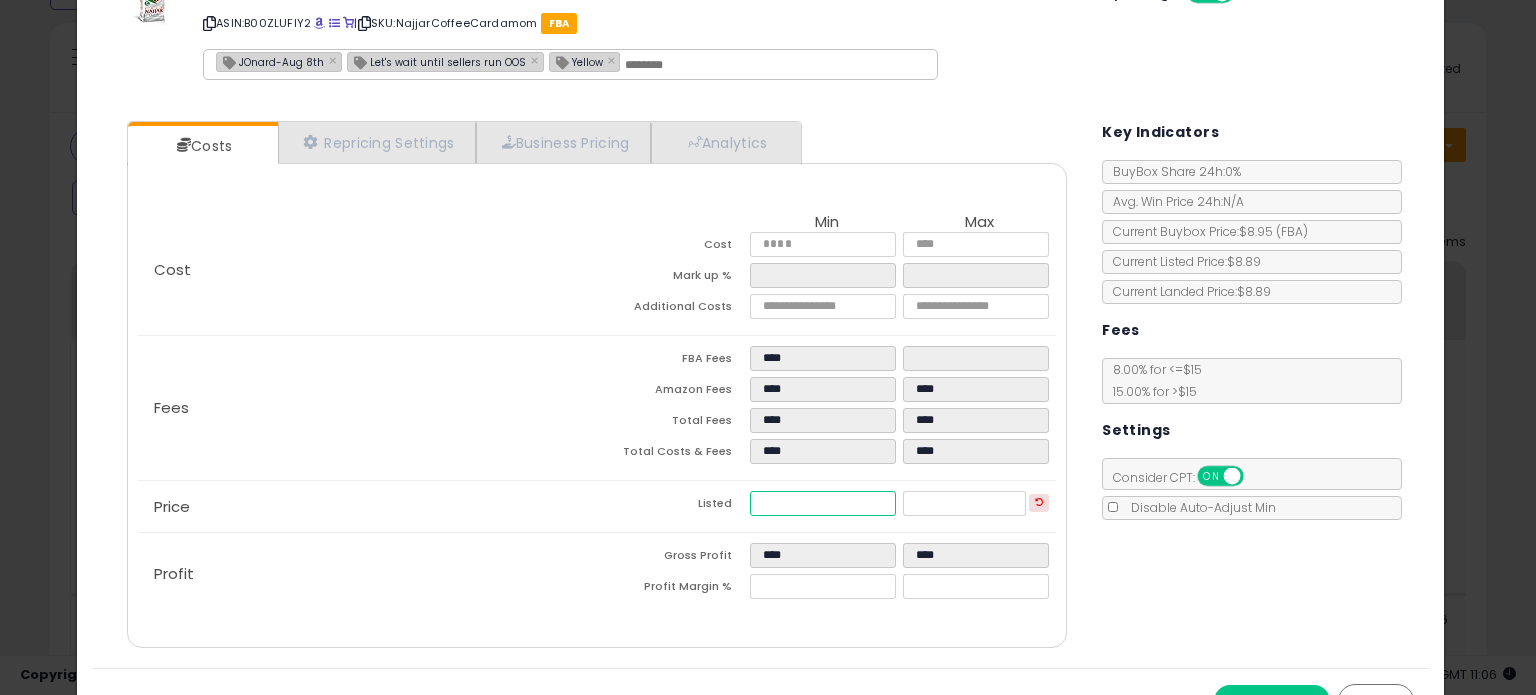 scroll, scrollTop: 120, scrollLeft: 0, axis: vertical 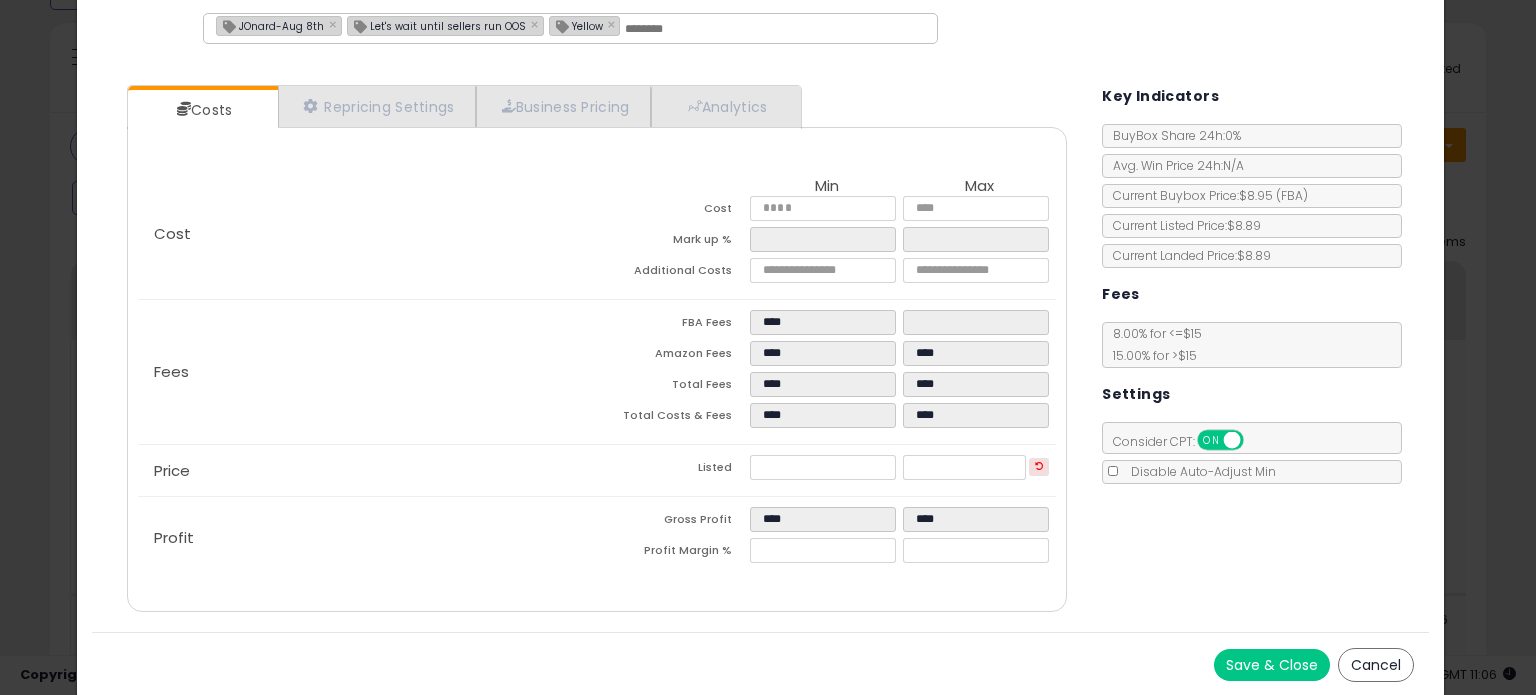 click on "Save & Close" at bounding box center [1272, 665] 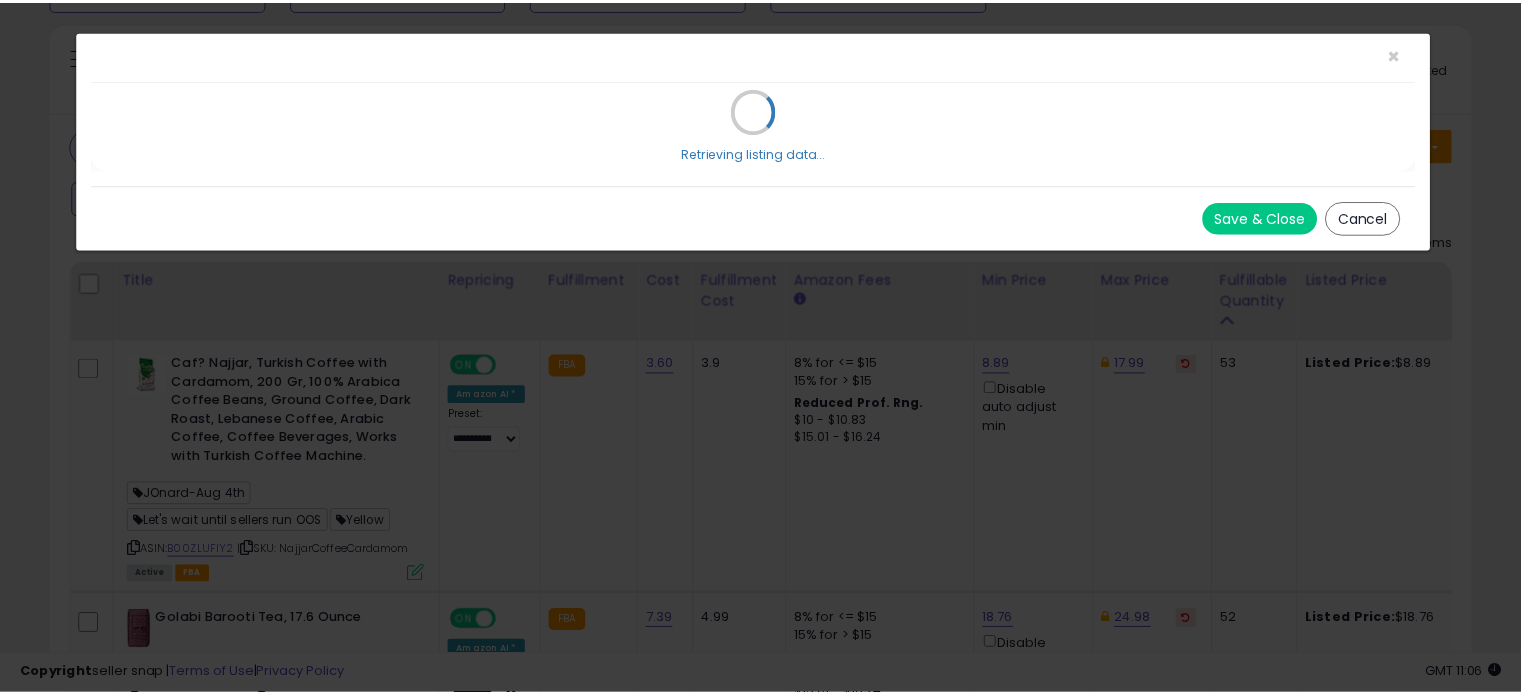 scroll, scrollTop: 0, scrollLeft: 0, axis: both 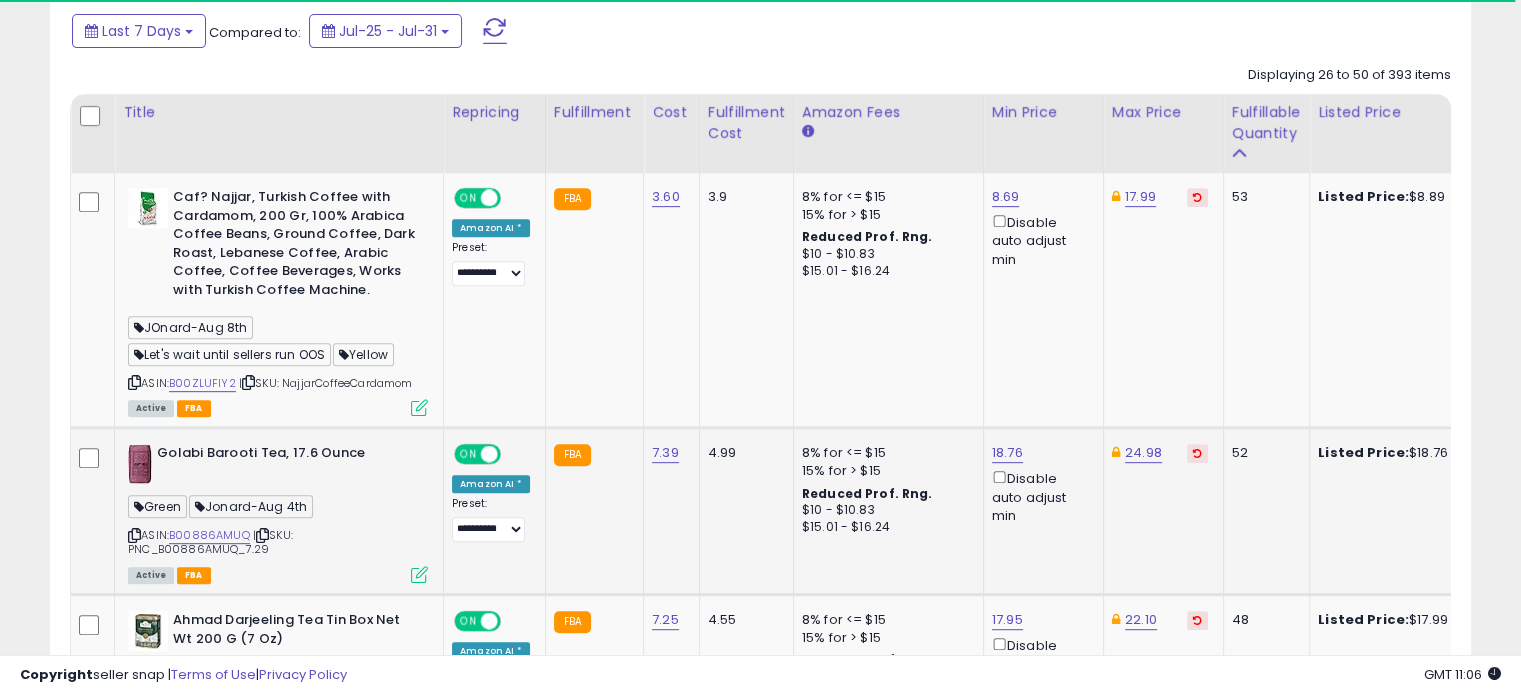 click at bounding box center (419, 574) 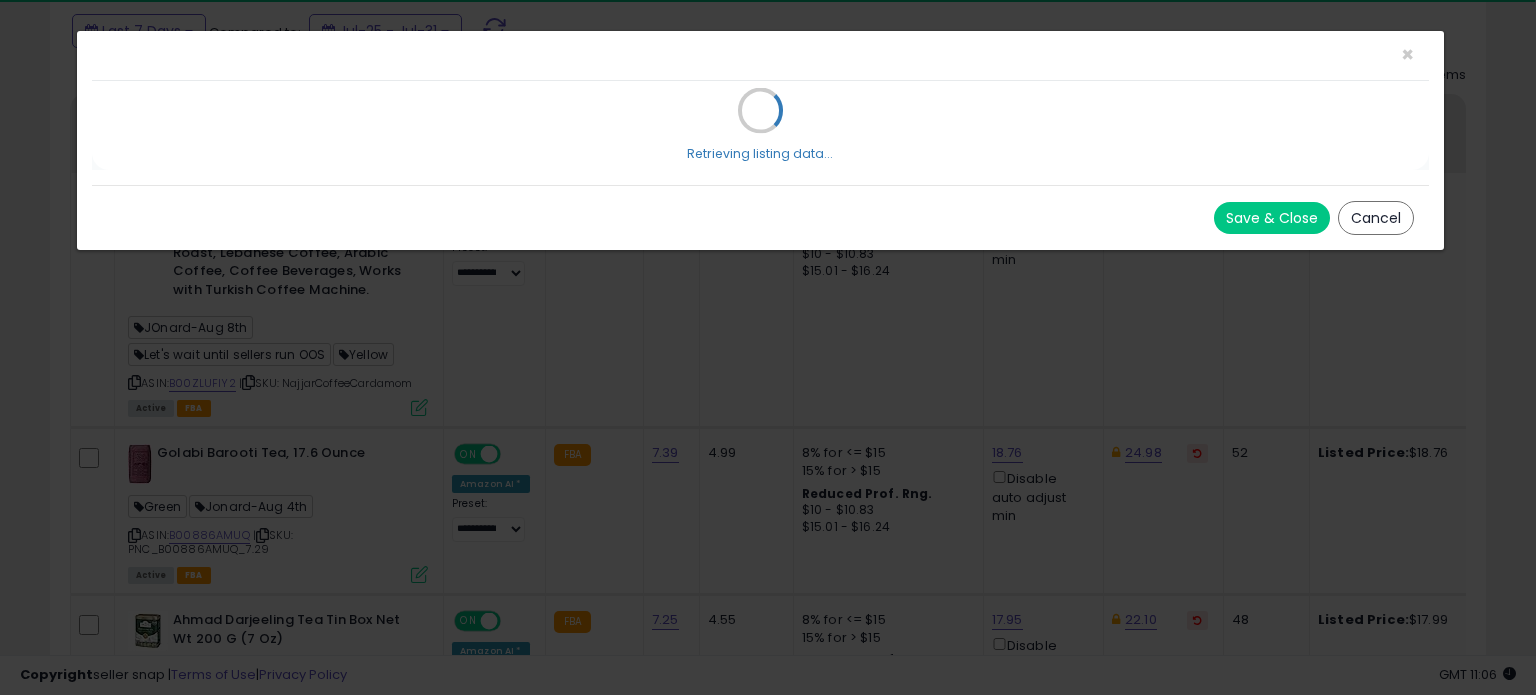scroll, scrollTop: 999589, scrollLeft: 999168, axis: both 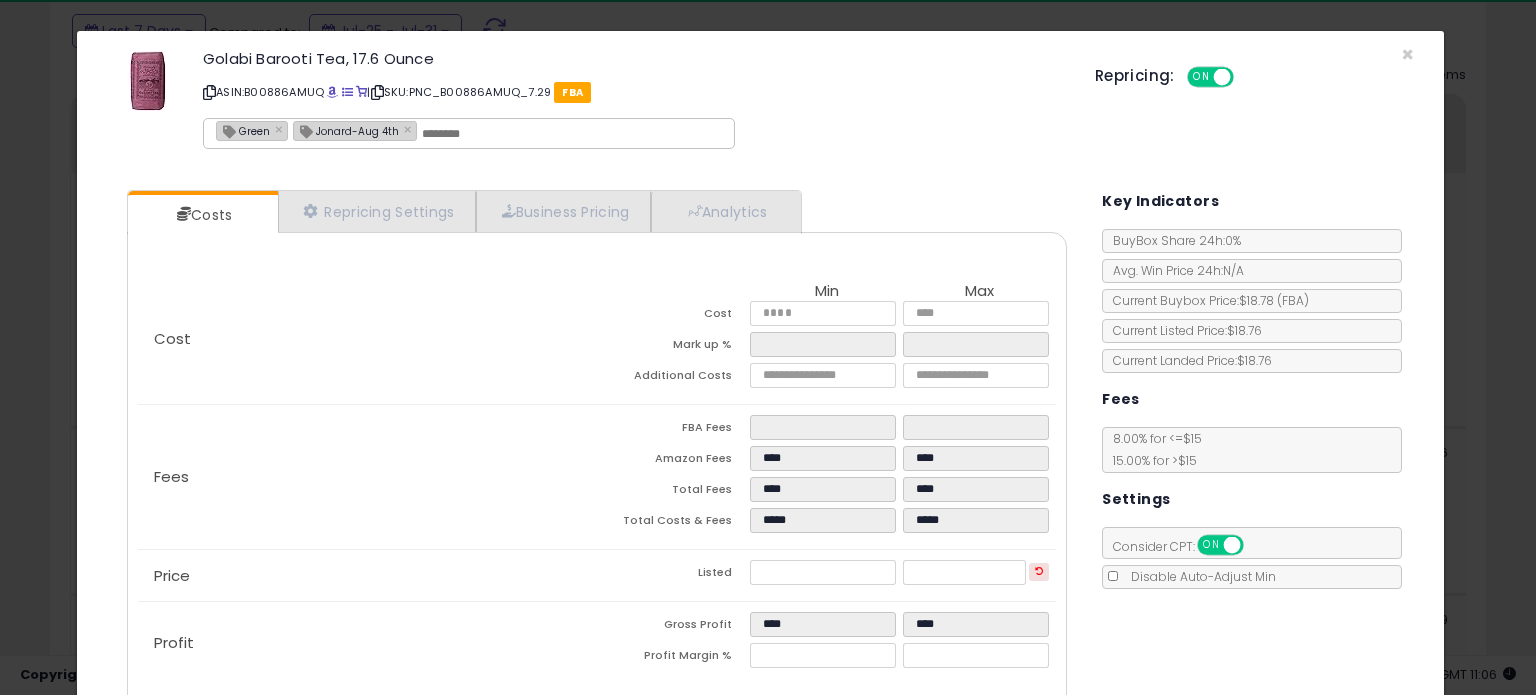 click on "Jonard-Aug 4th" at bounding box center [346, 130] 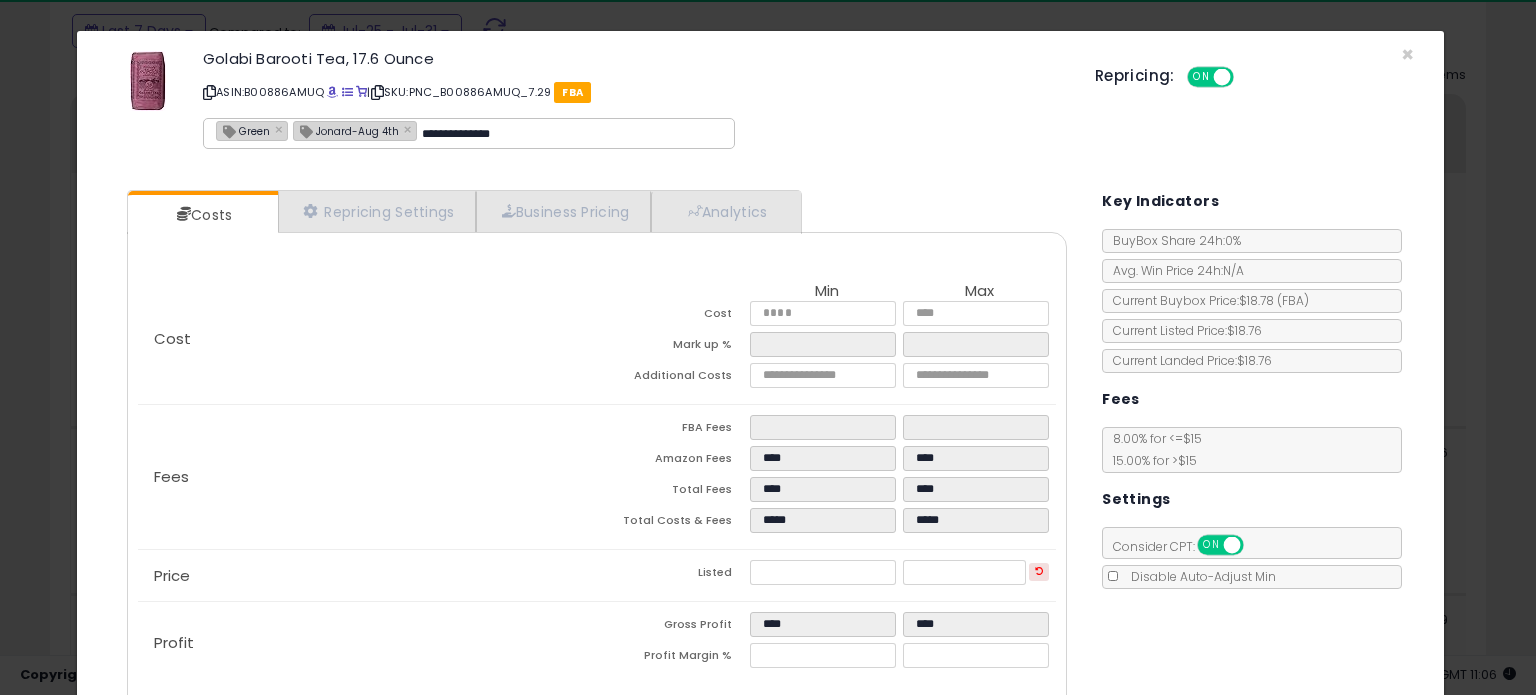 click on "**********" at bounding box center (572, 134) 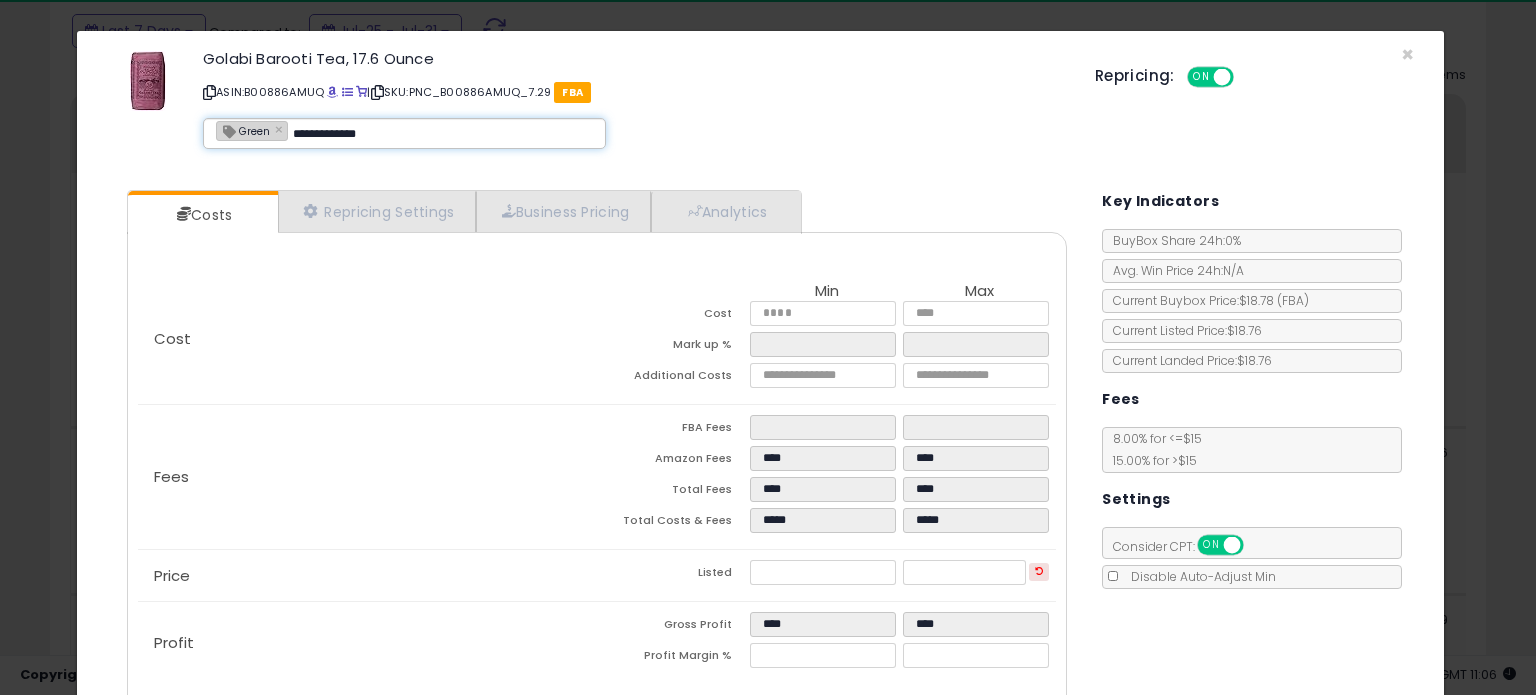 type on "**********" 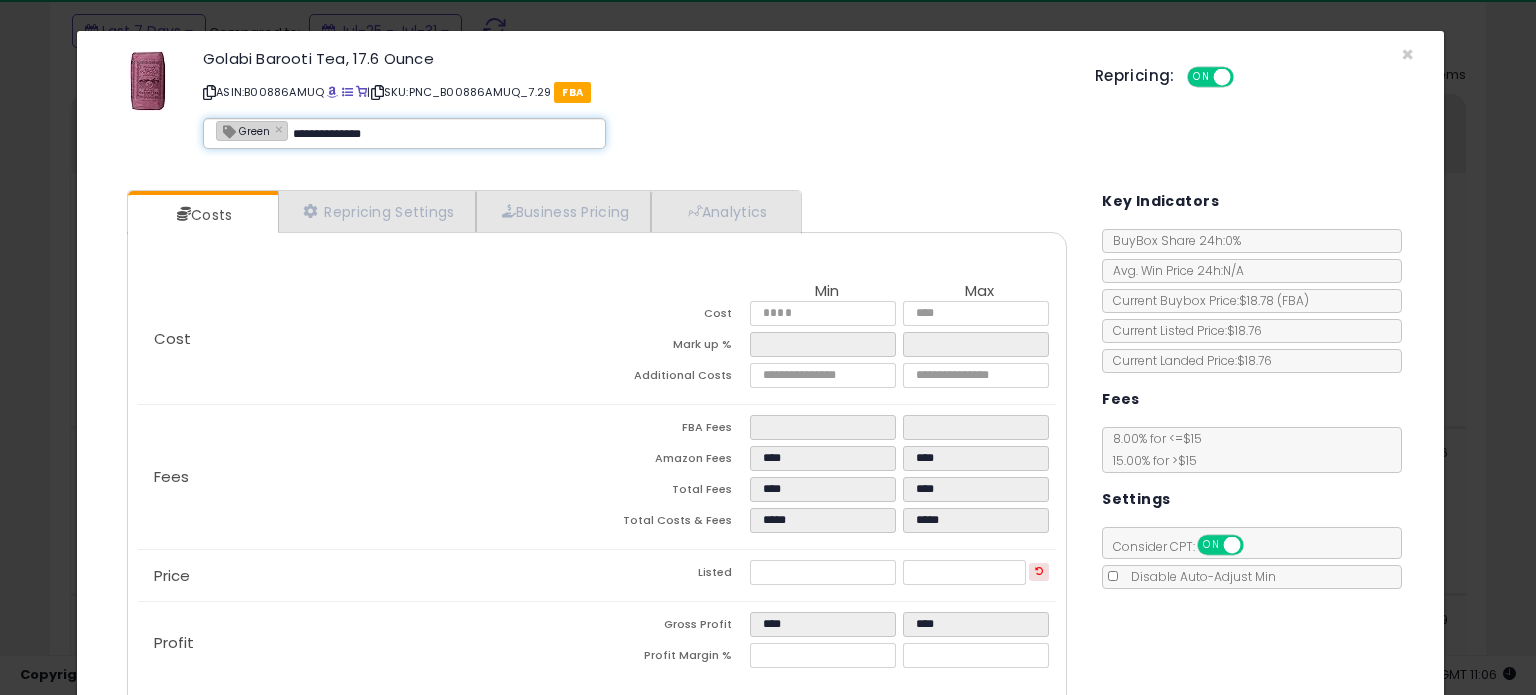 type 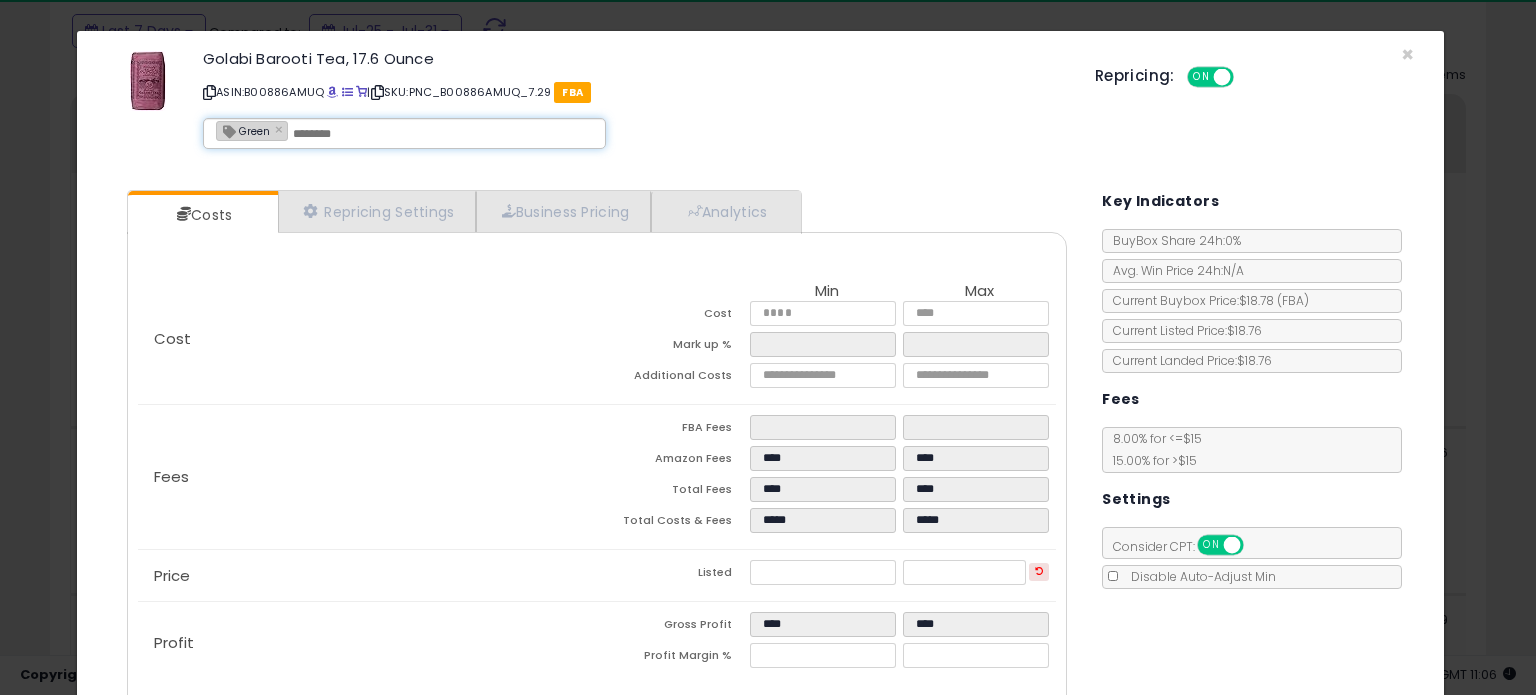 type on "**********" 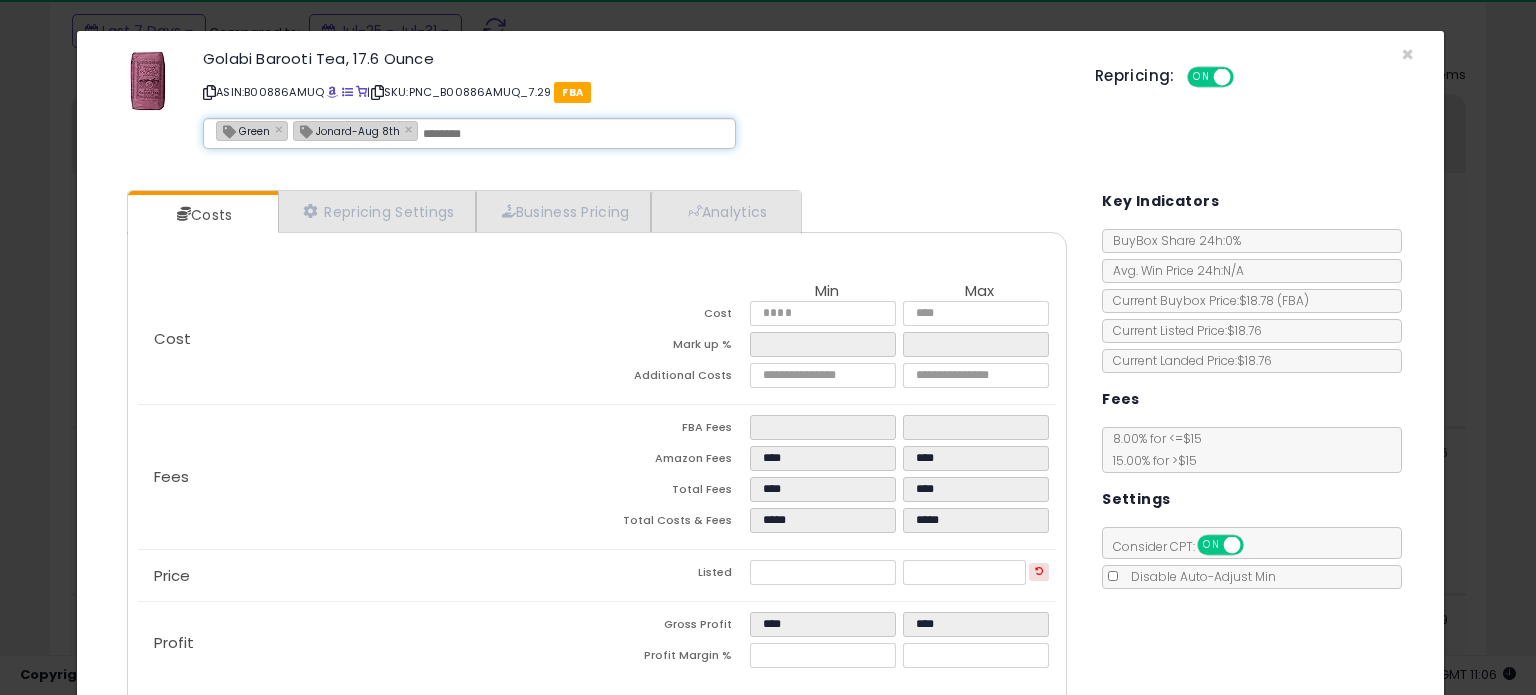 click at bounding box center (332, 92) 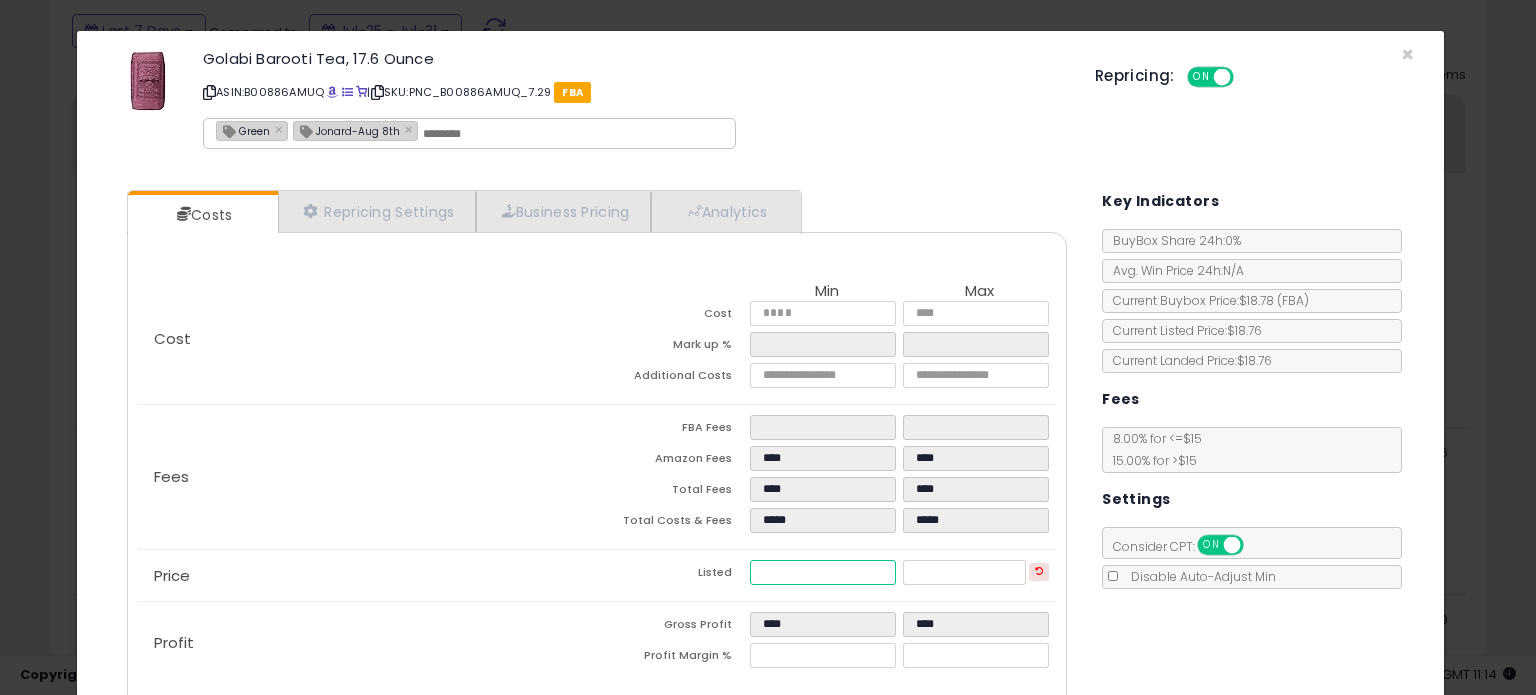 click on "*****" at bounding box center [822, 572] 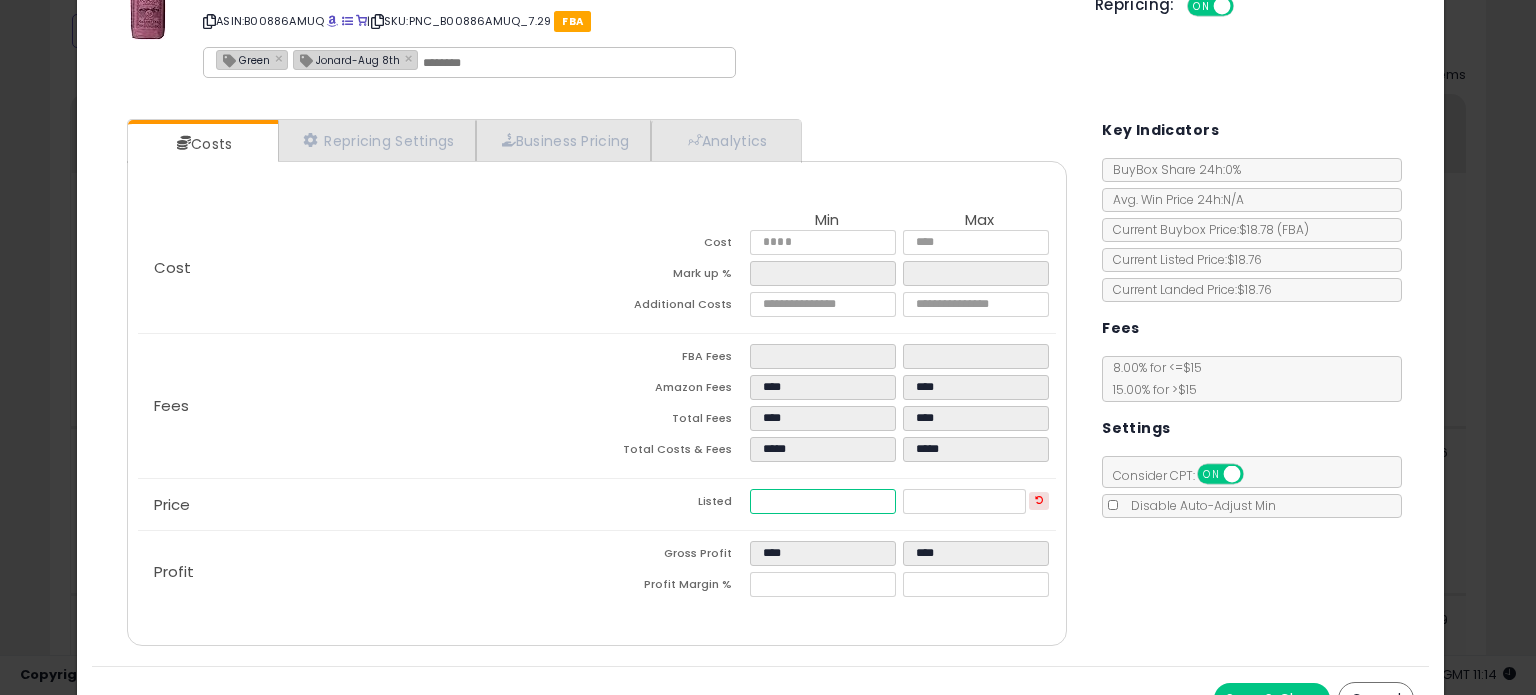 scroll, scrollTop: 105, scrollLeft: 0, axis: vertical 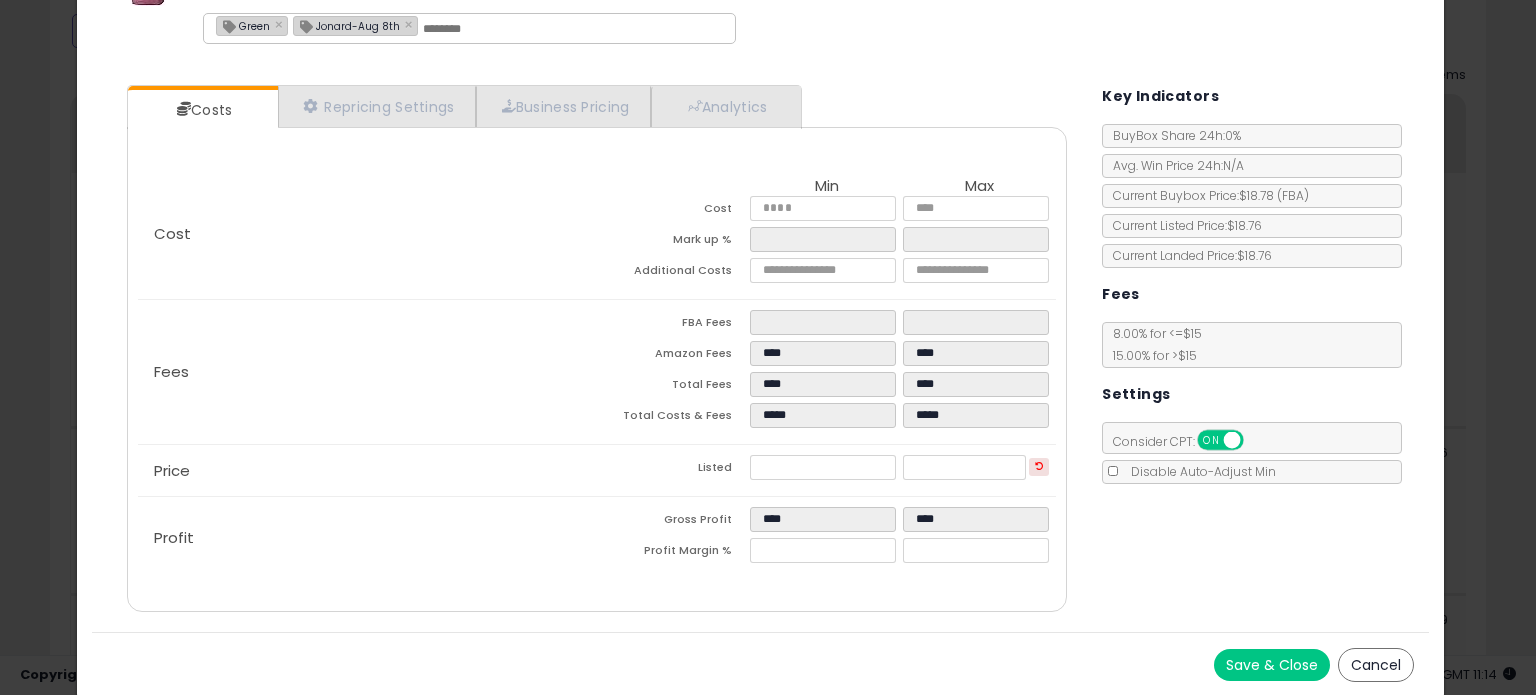 click on "Save & Close" at bounding box center (1272, 665) 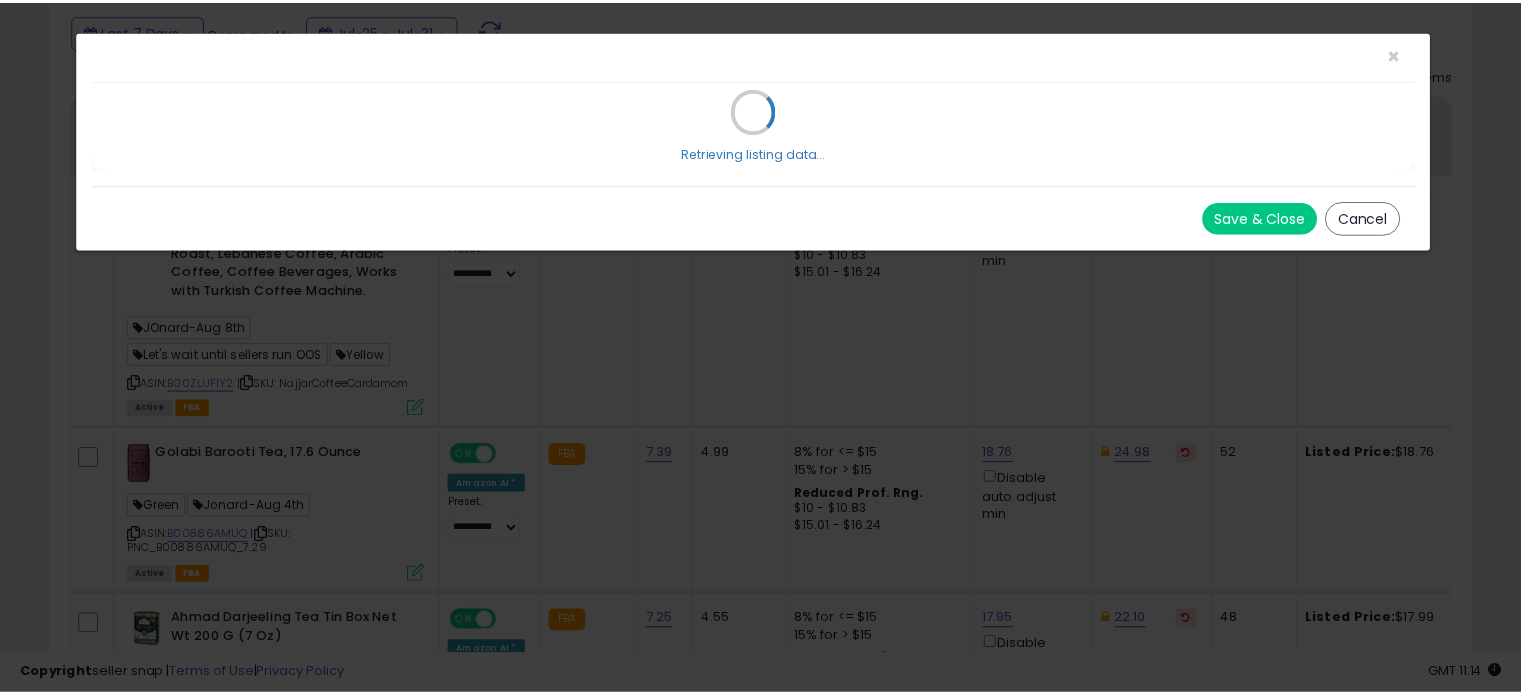 scroll, scrollTop: 0, scrollLeft: 0, axis: both 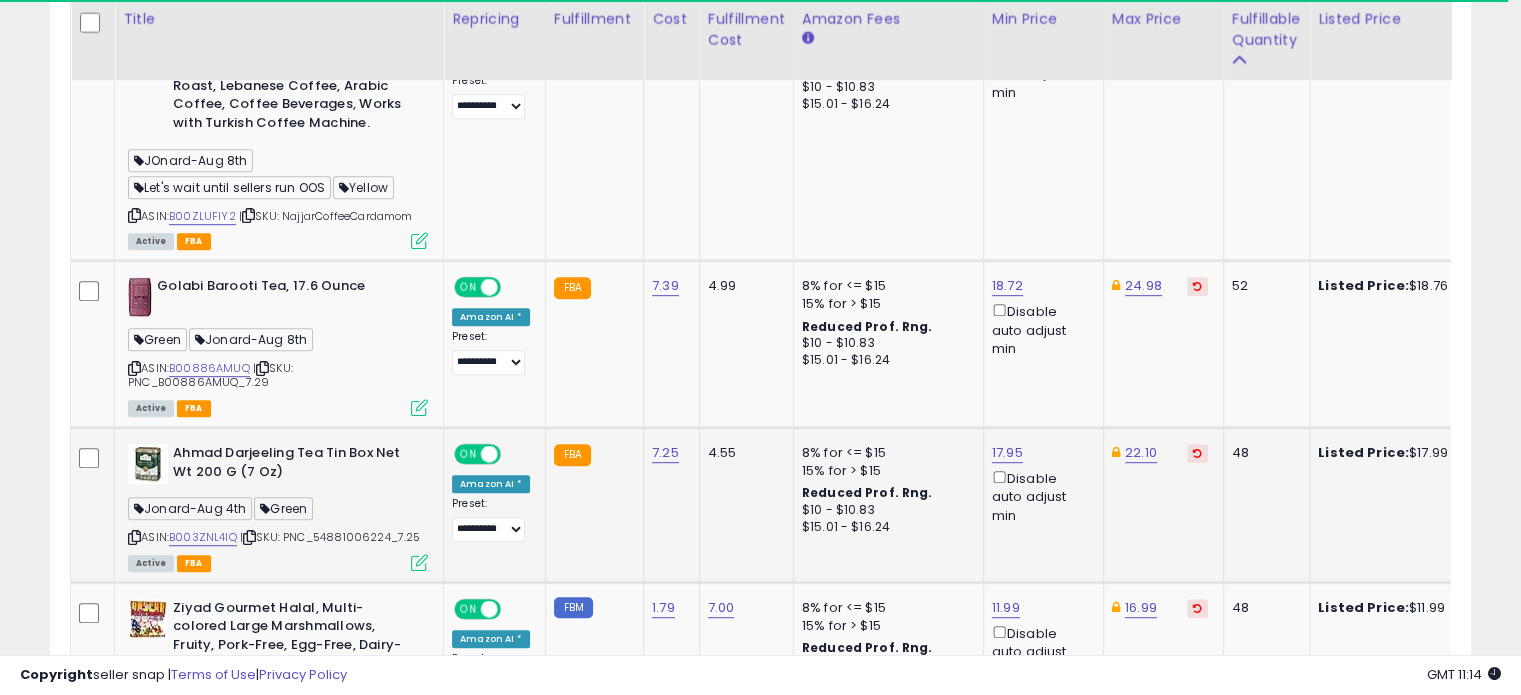 click at bounding box center (419, 562) 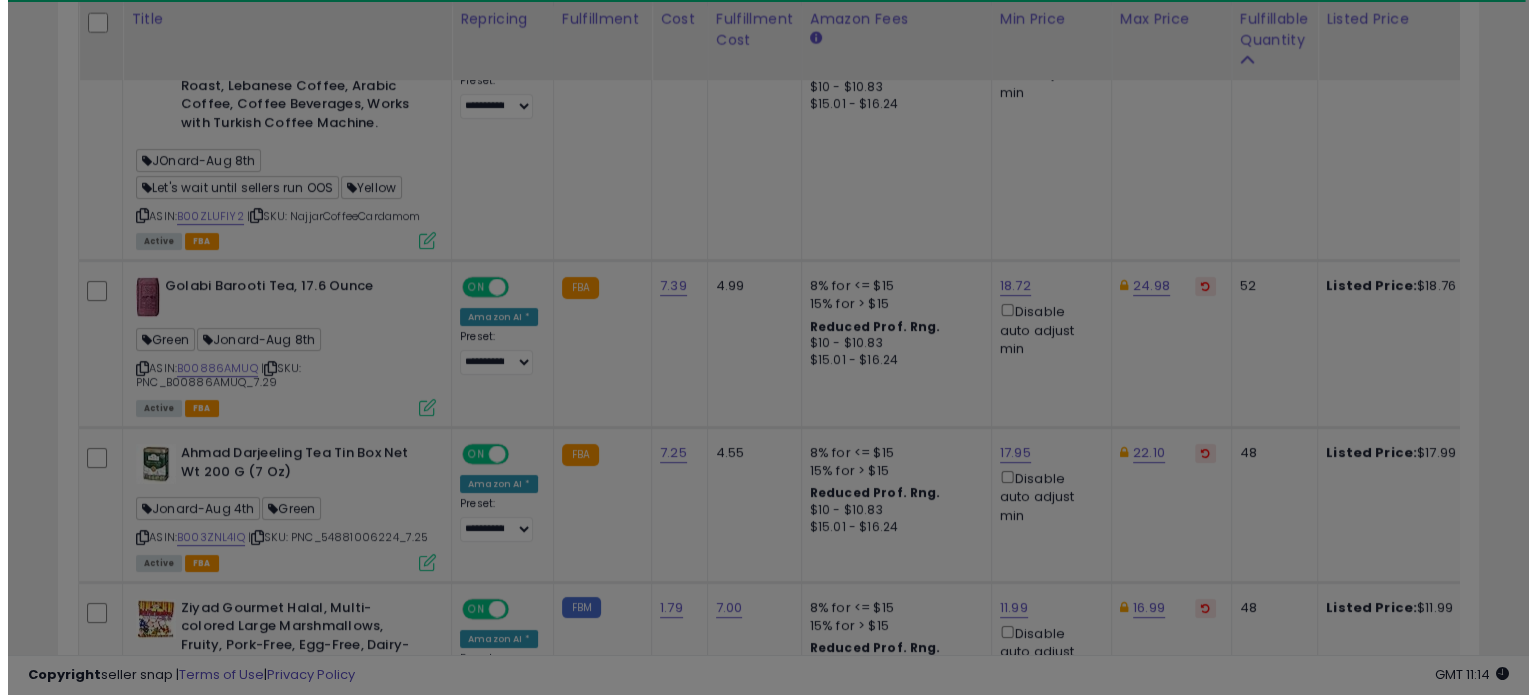 scroll, scrollTop: 999589, scrollLeft: 999168, axis: both 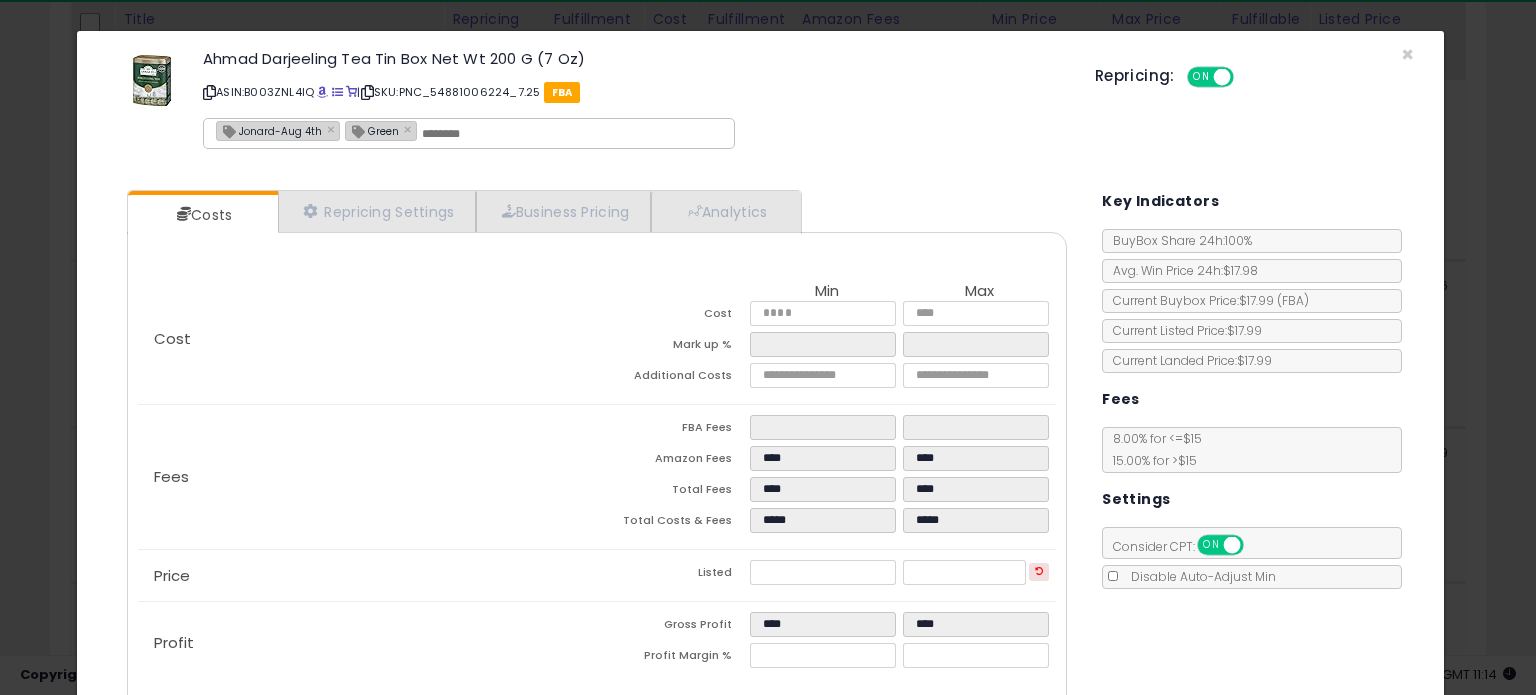 click on "Jonard-Aug 4th" at bounding box center (269, 130) 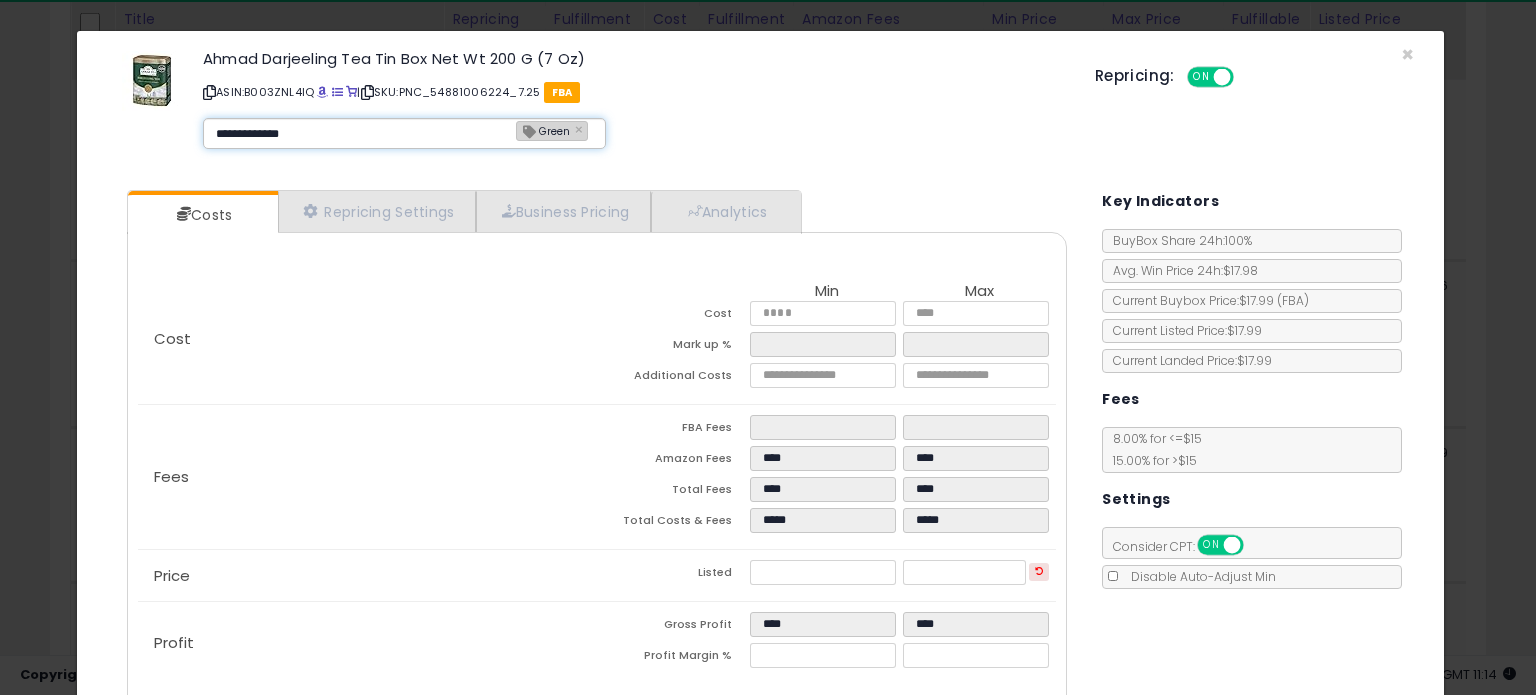 type on "**********" 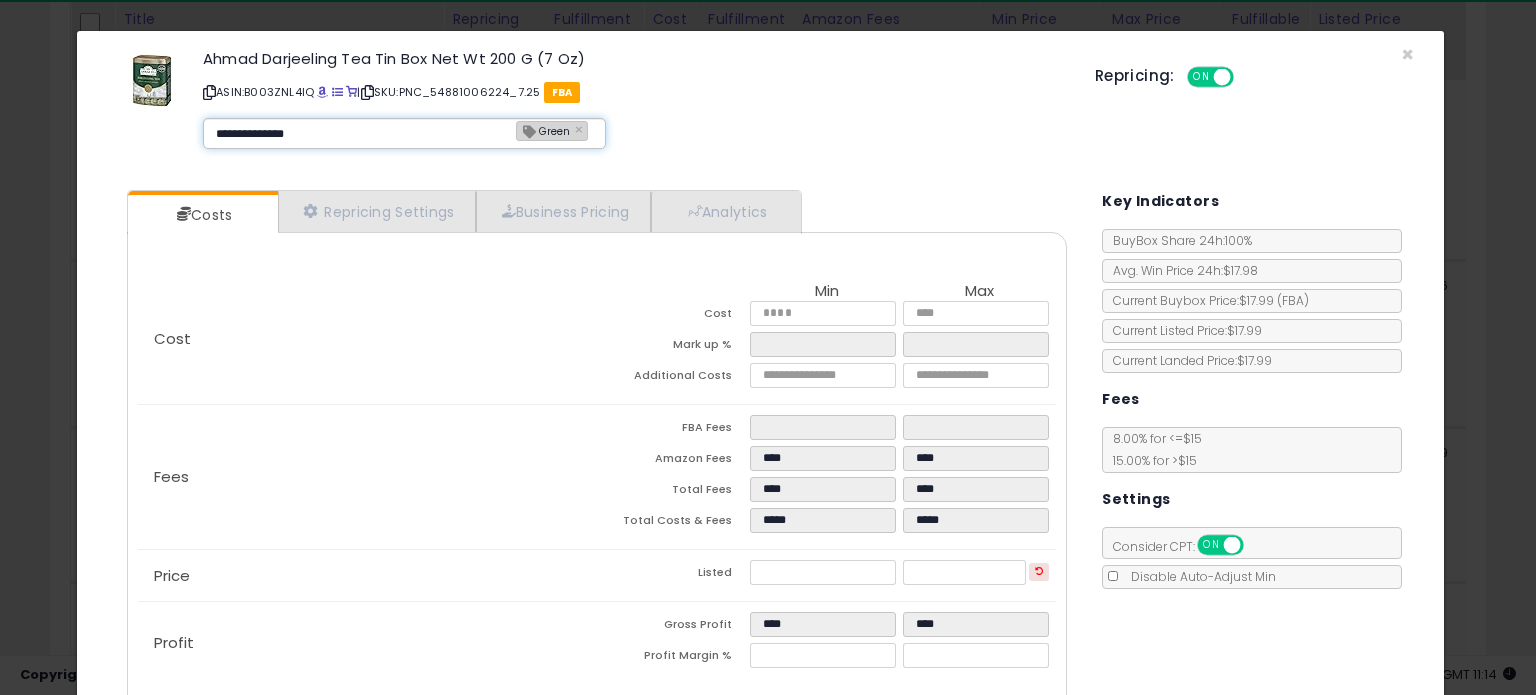 type 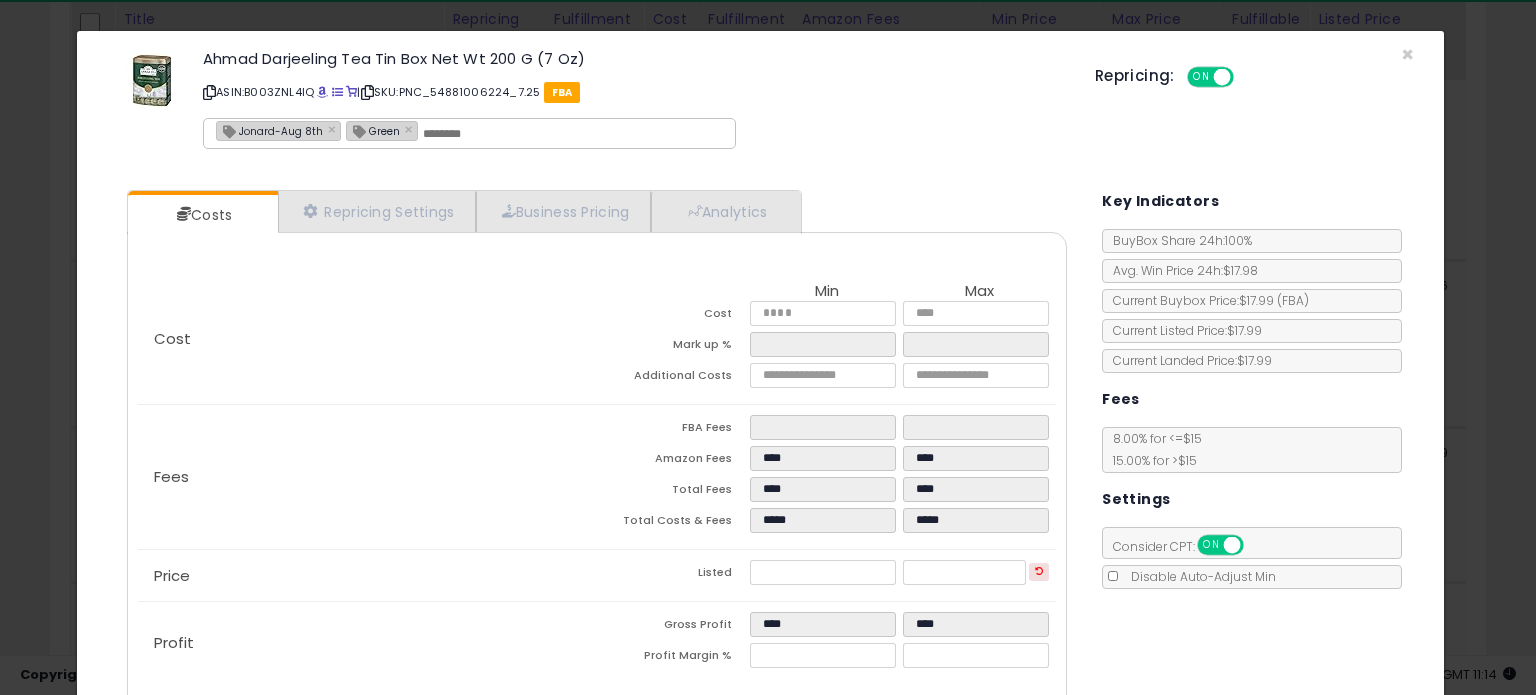 type on "**********" 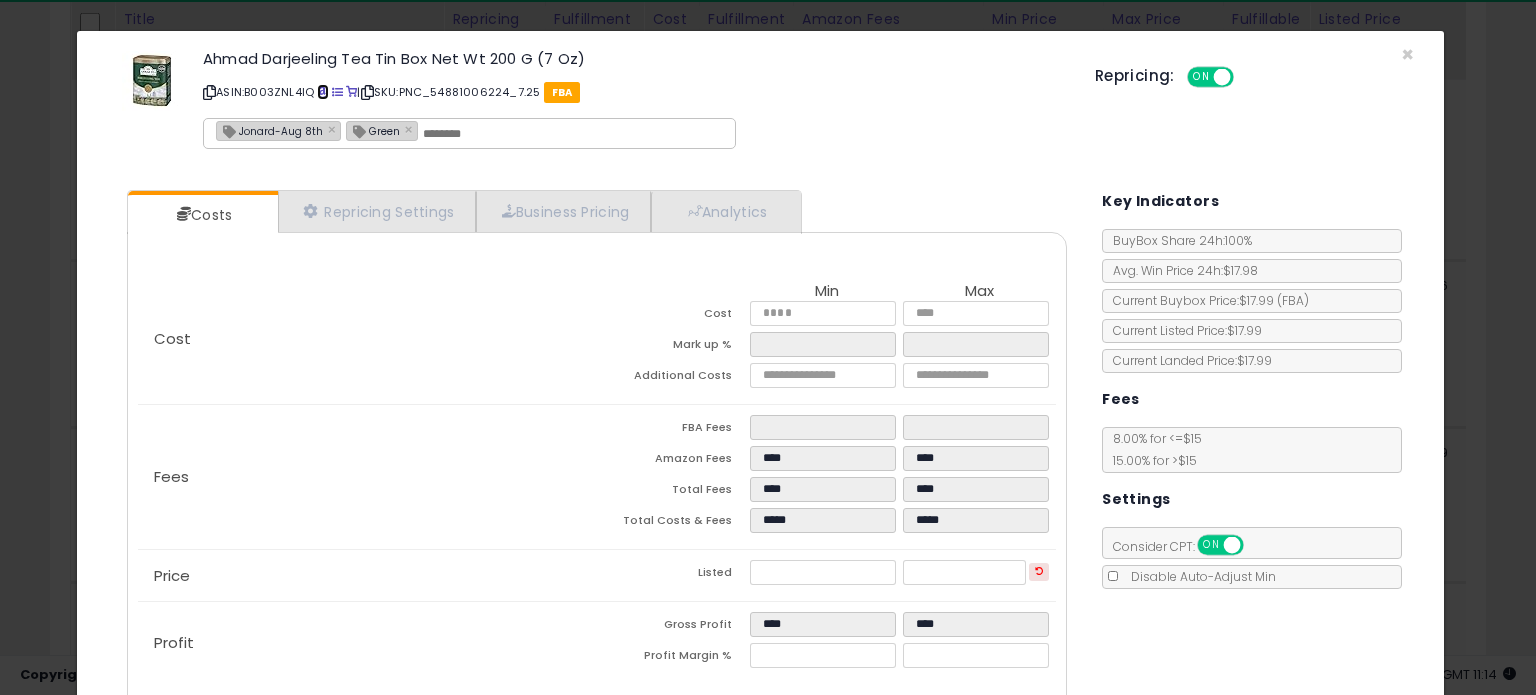 click at bounding box center (322, 92) 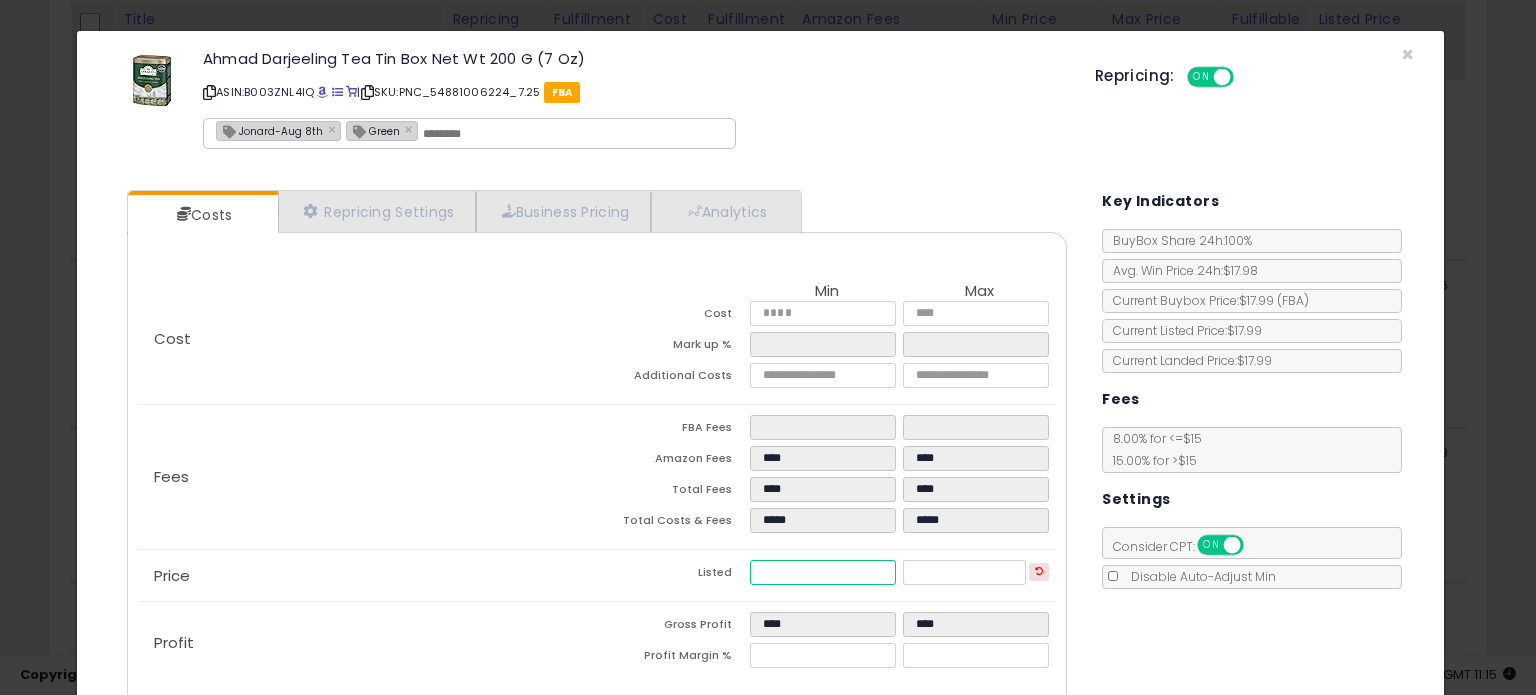 click on "*****" at bounding box center (822, 572) 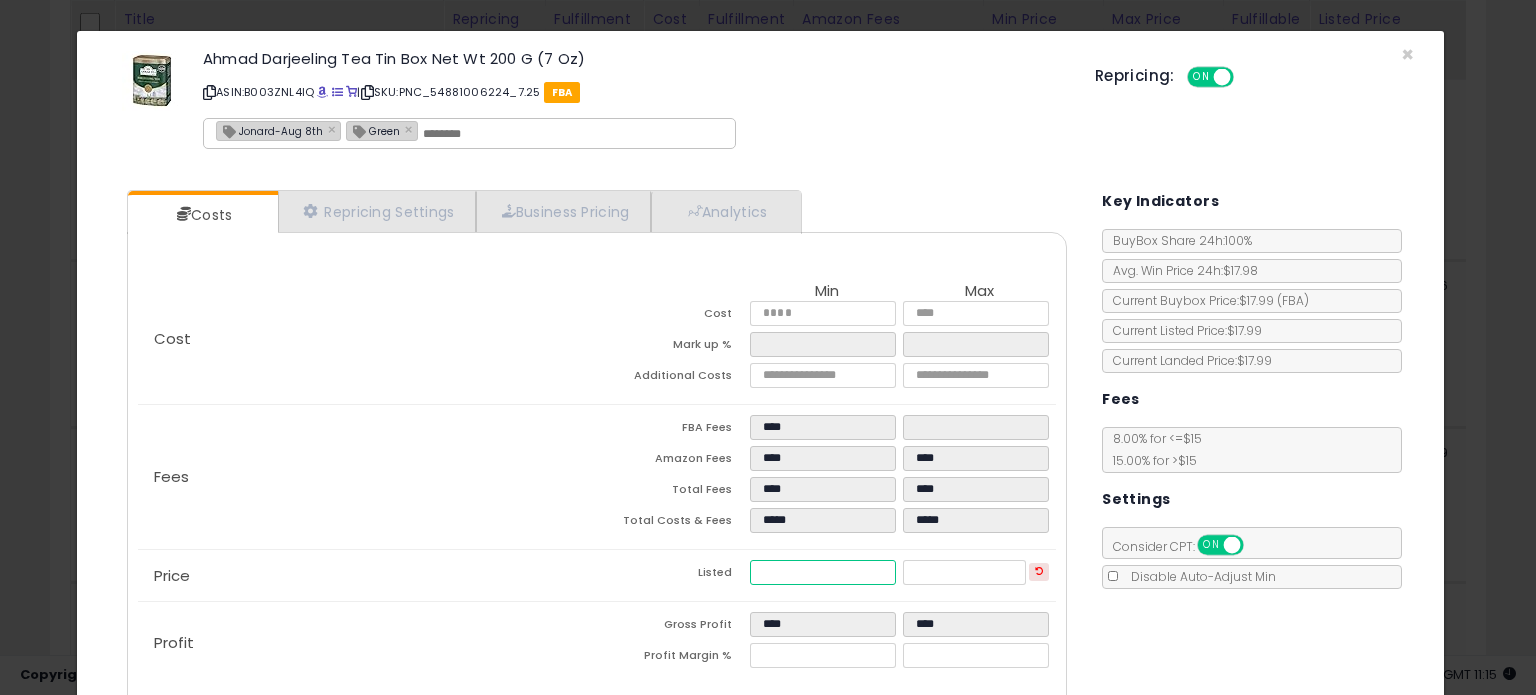 type on "****" 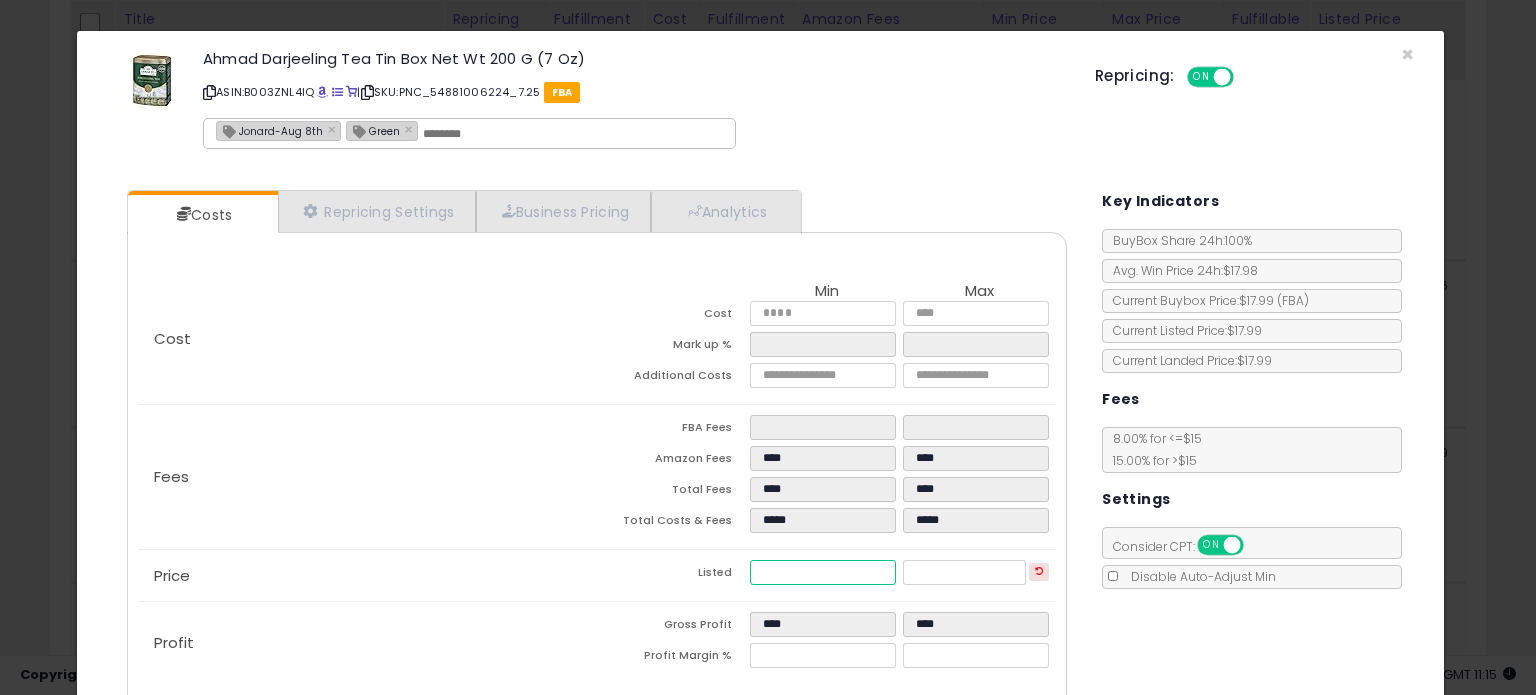 type on "****" 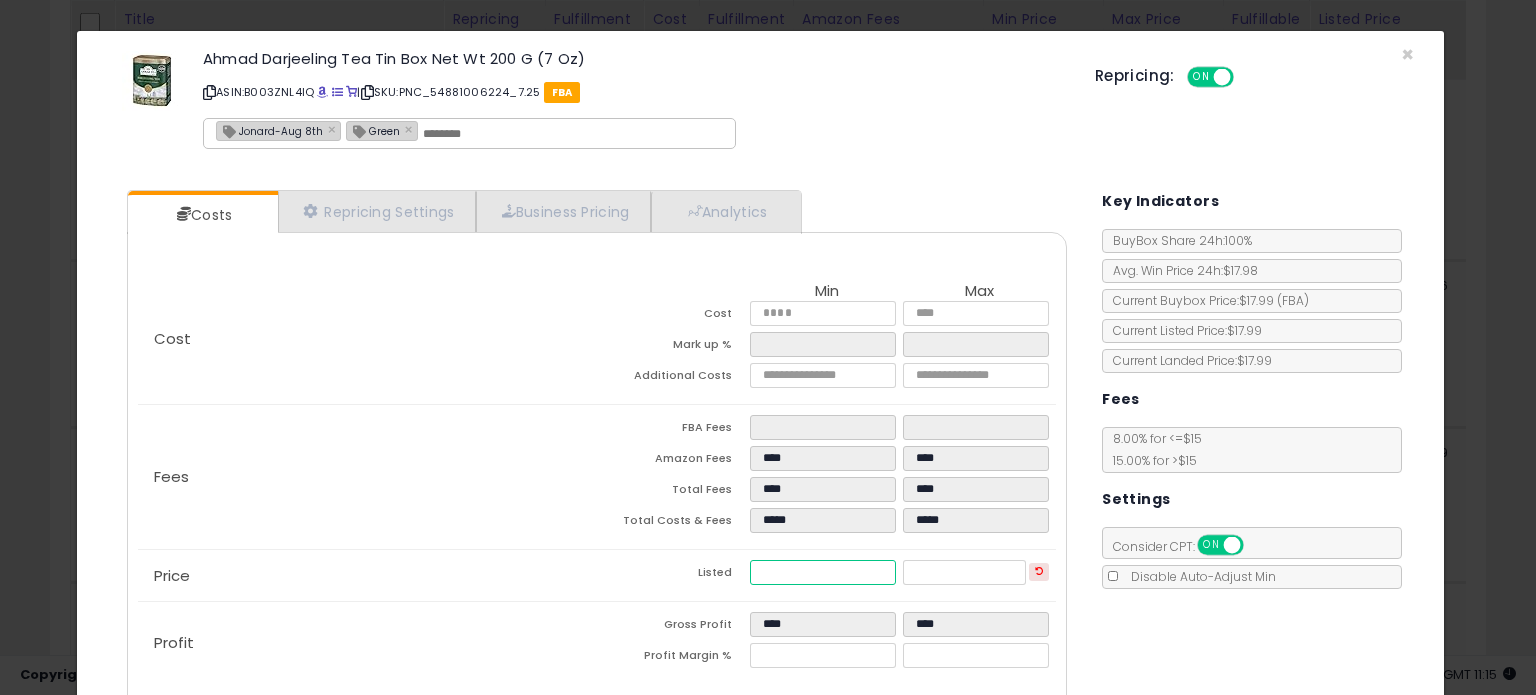 type on "****" 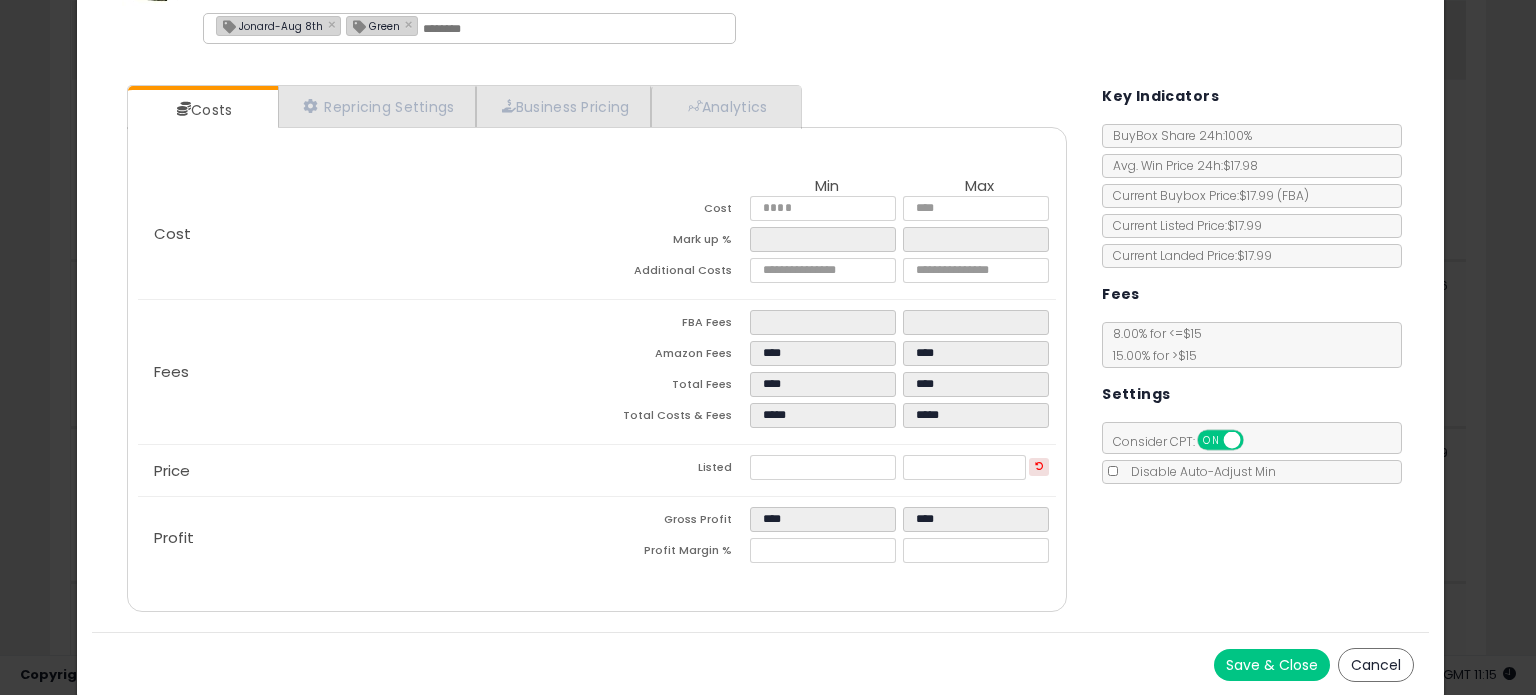click on "Save & Close" at bounding box center (1272, 665) 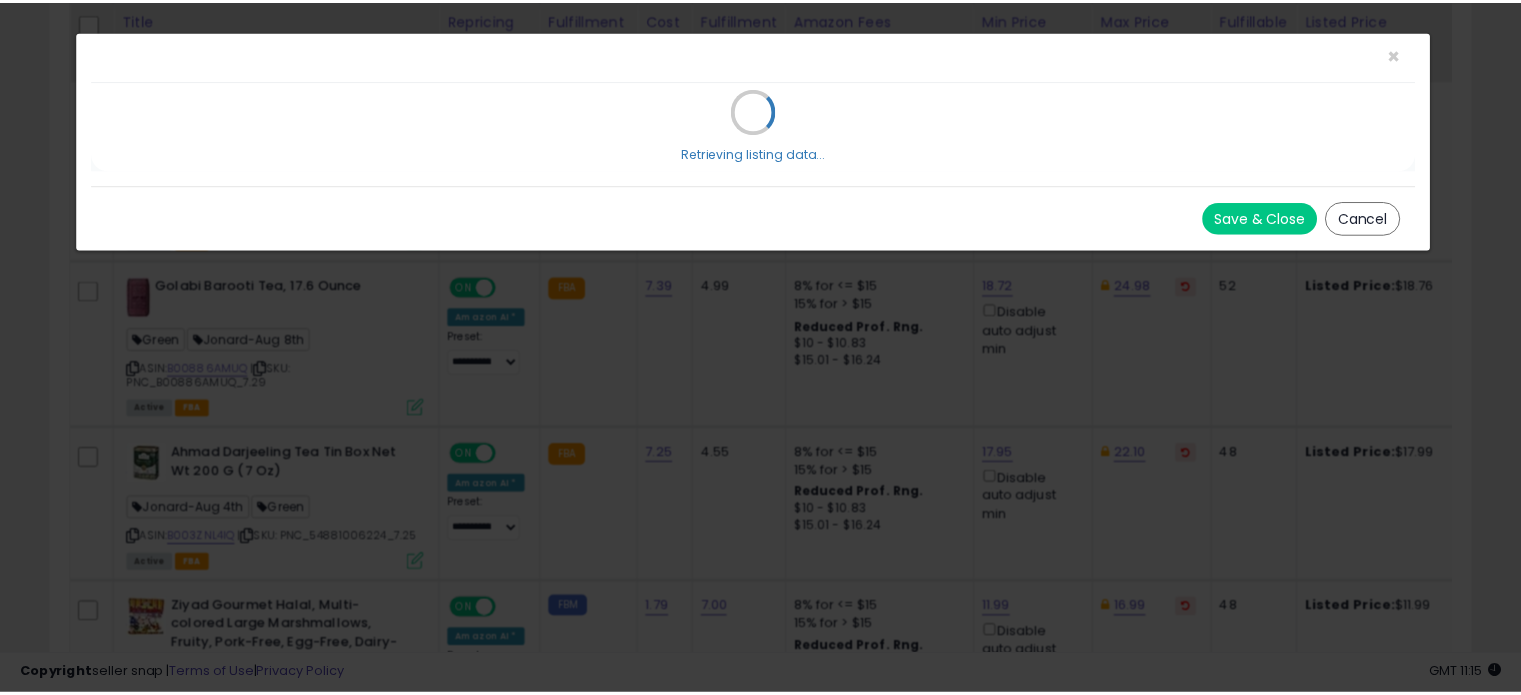 scroll, scrollTop: 0, scrollLeft: 0, axis: both 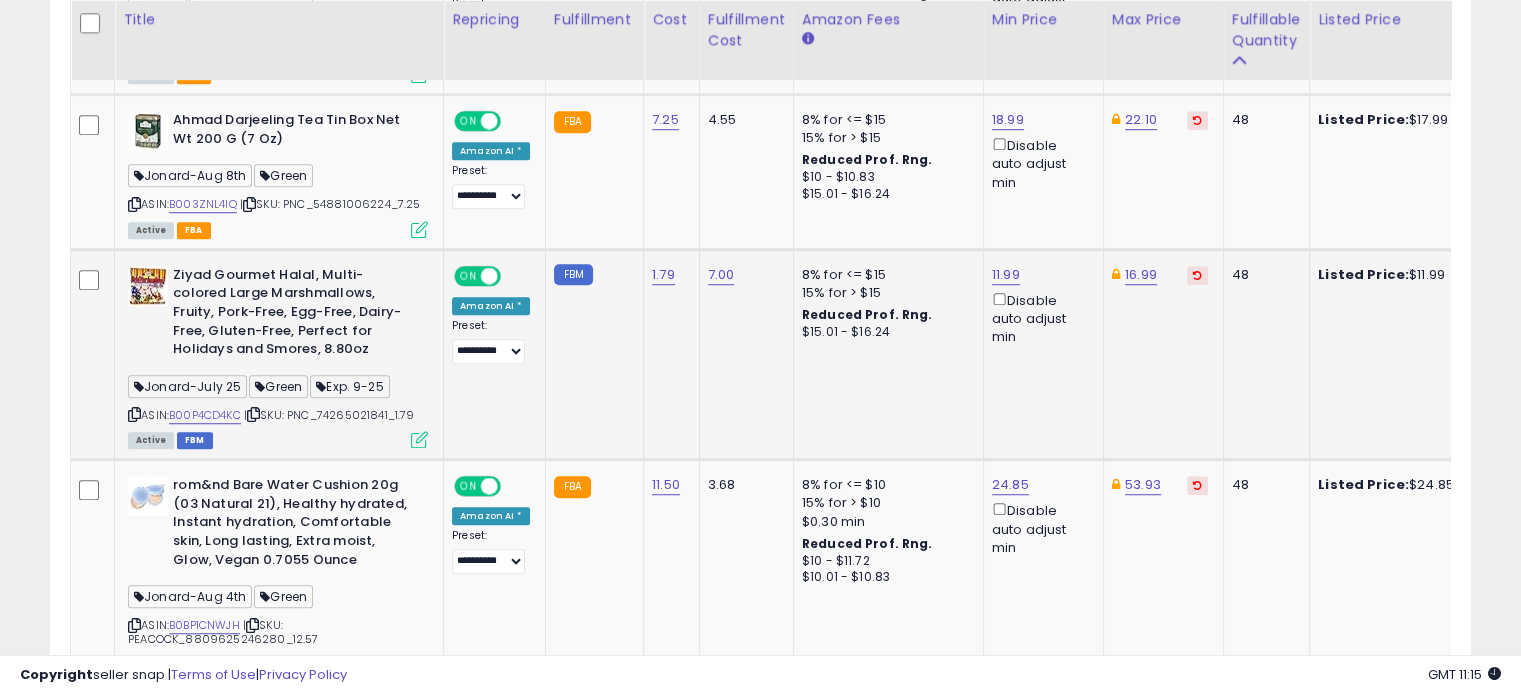 click at bounding box center (419, 439) 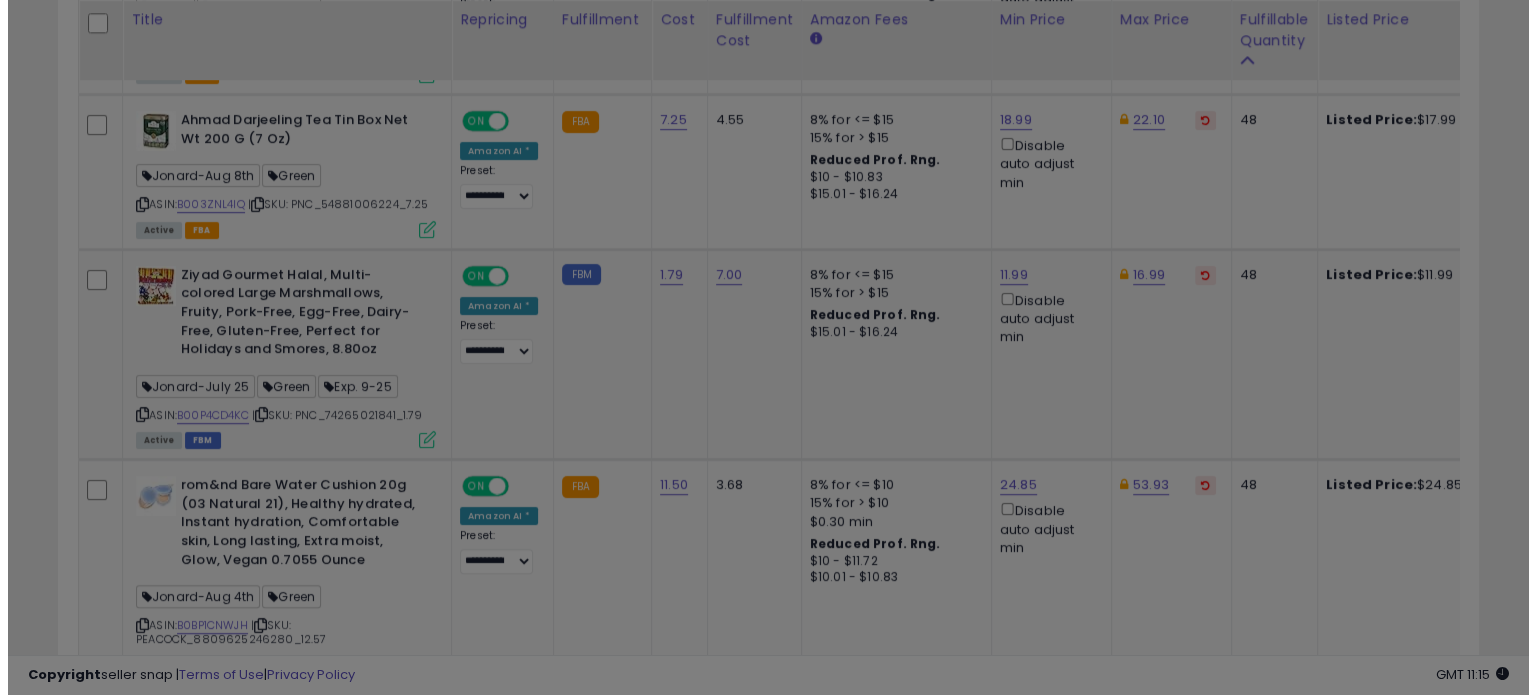 scroll, scrollTop: 999589, scrollLeft: 999168, axis: both 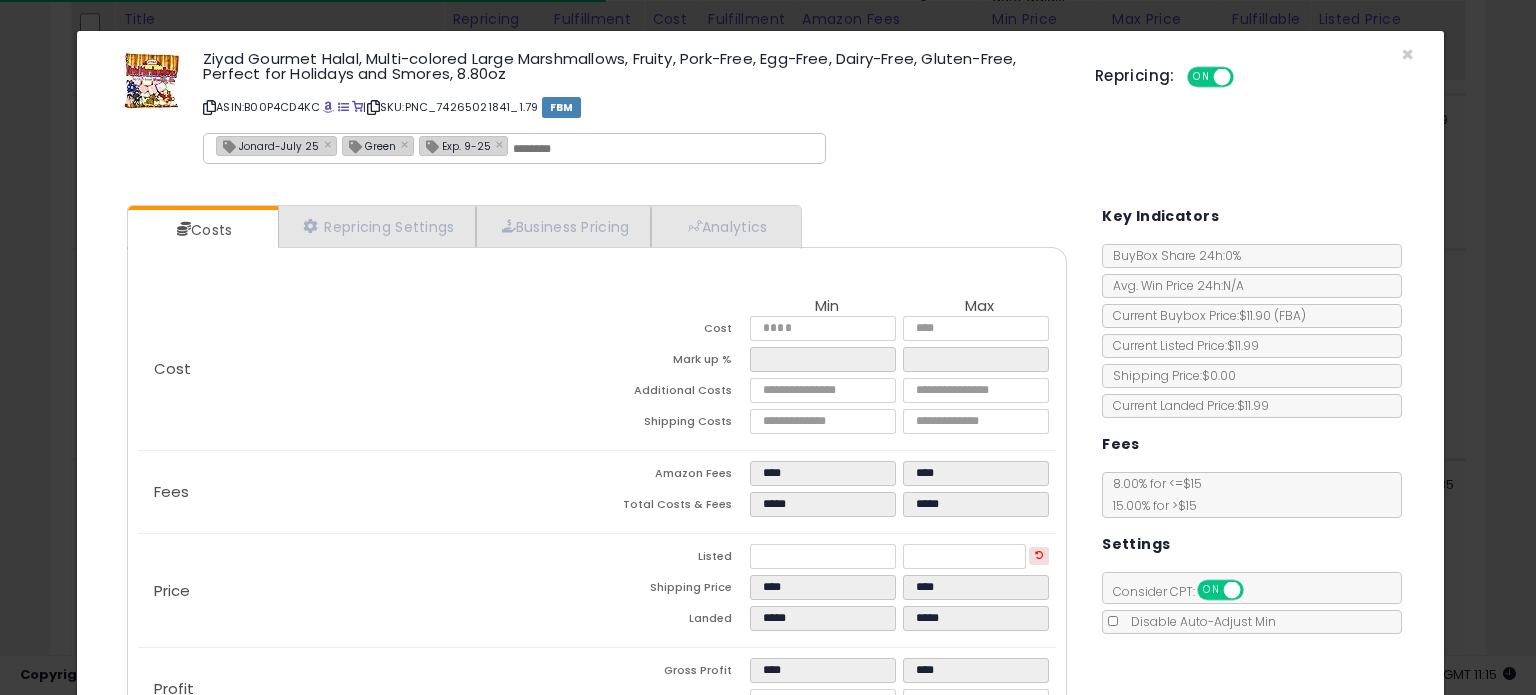 click on "Jonard-July 25" at bounding box center [268, 145] 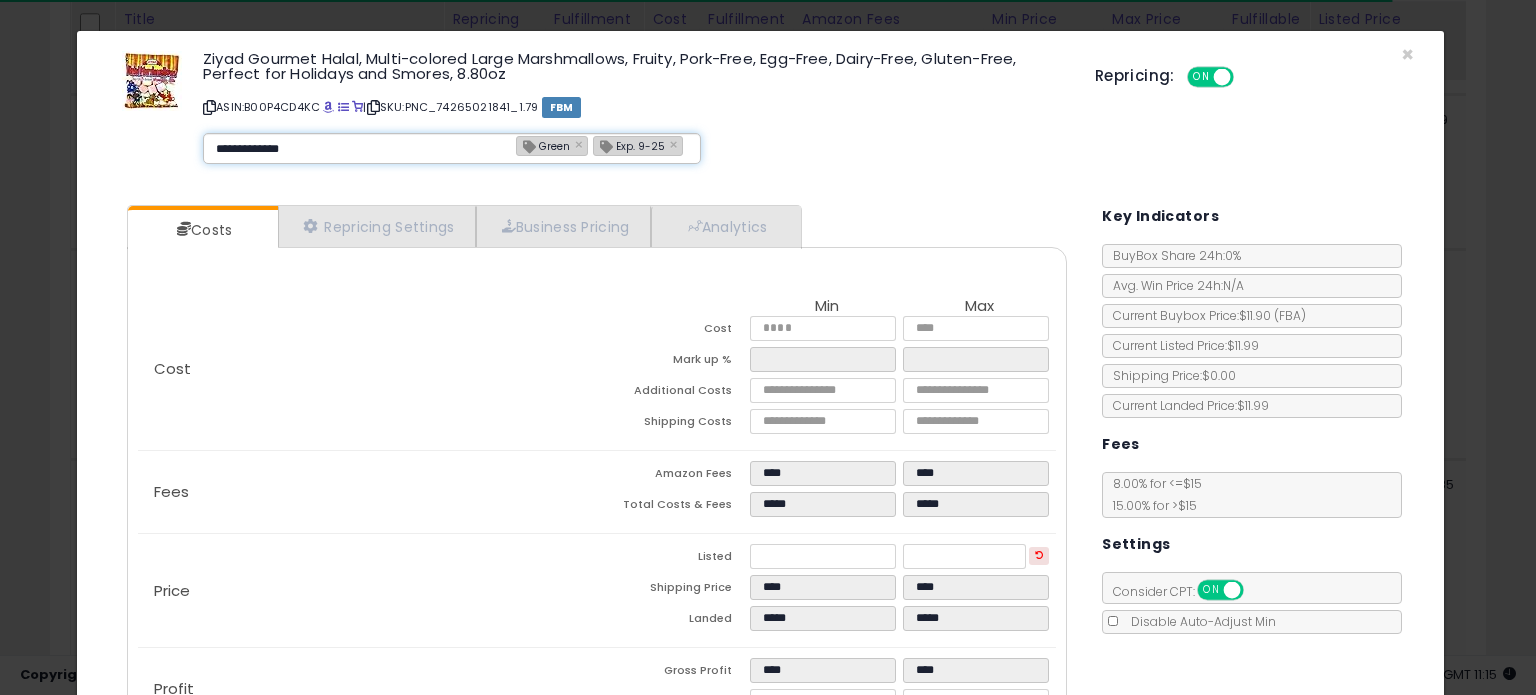 type on "**********" 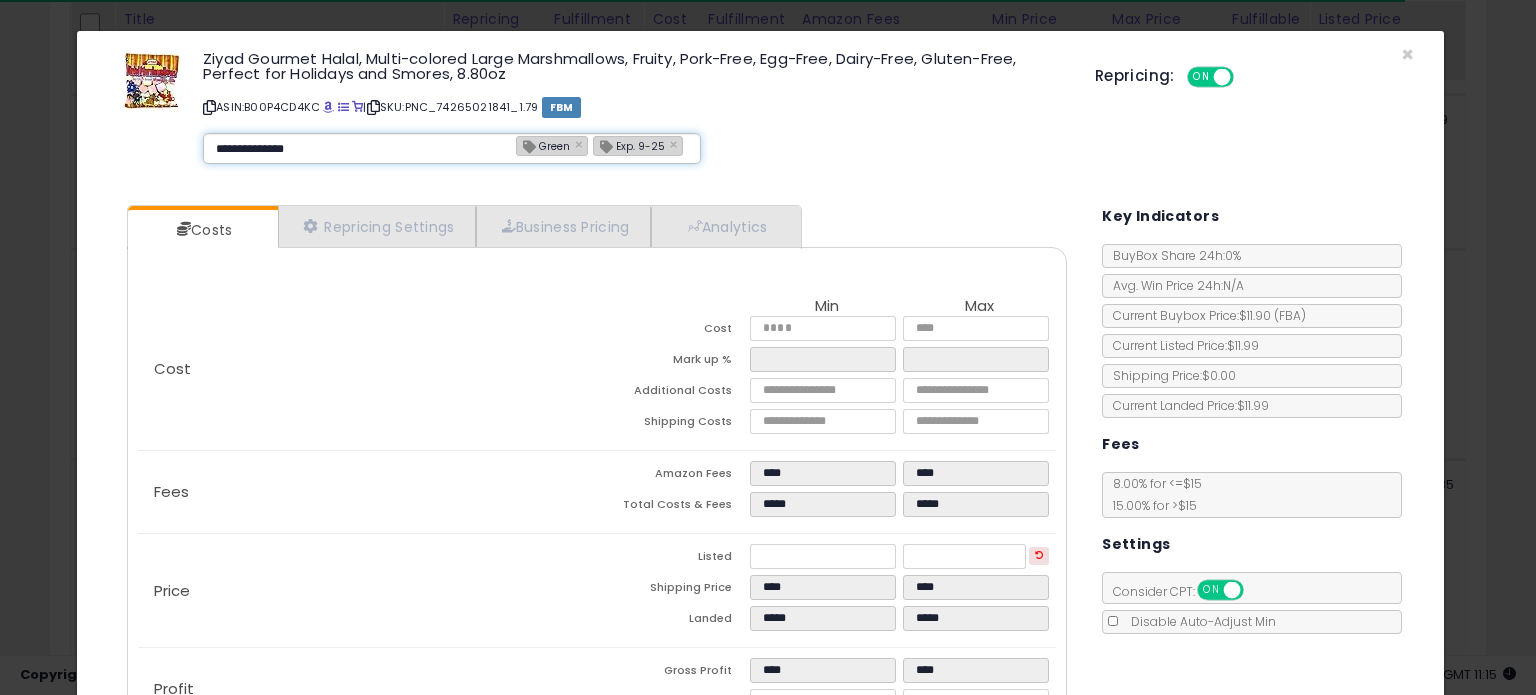 type 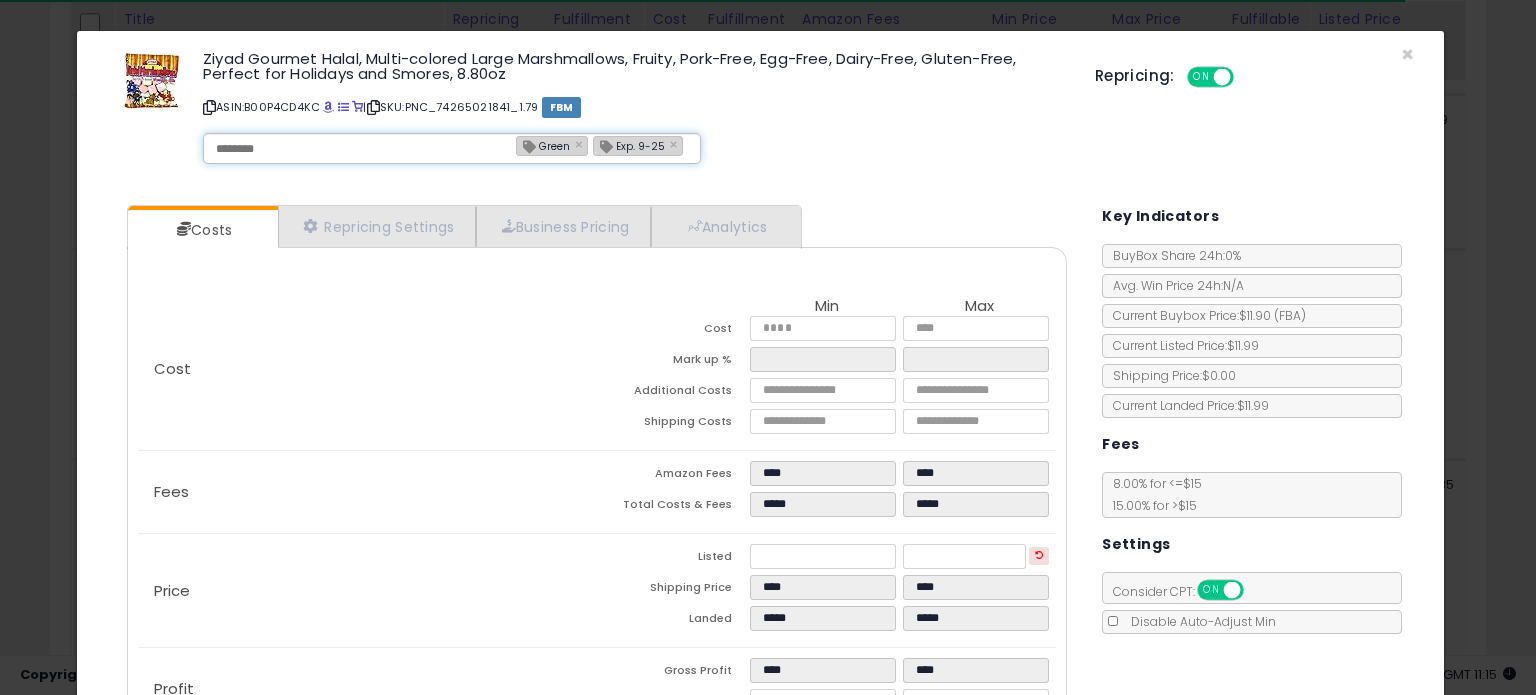 type on "**********" 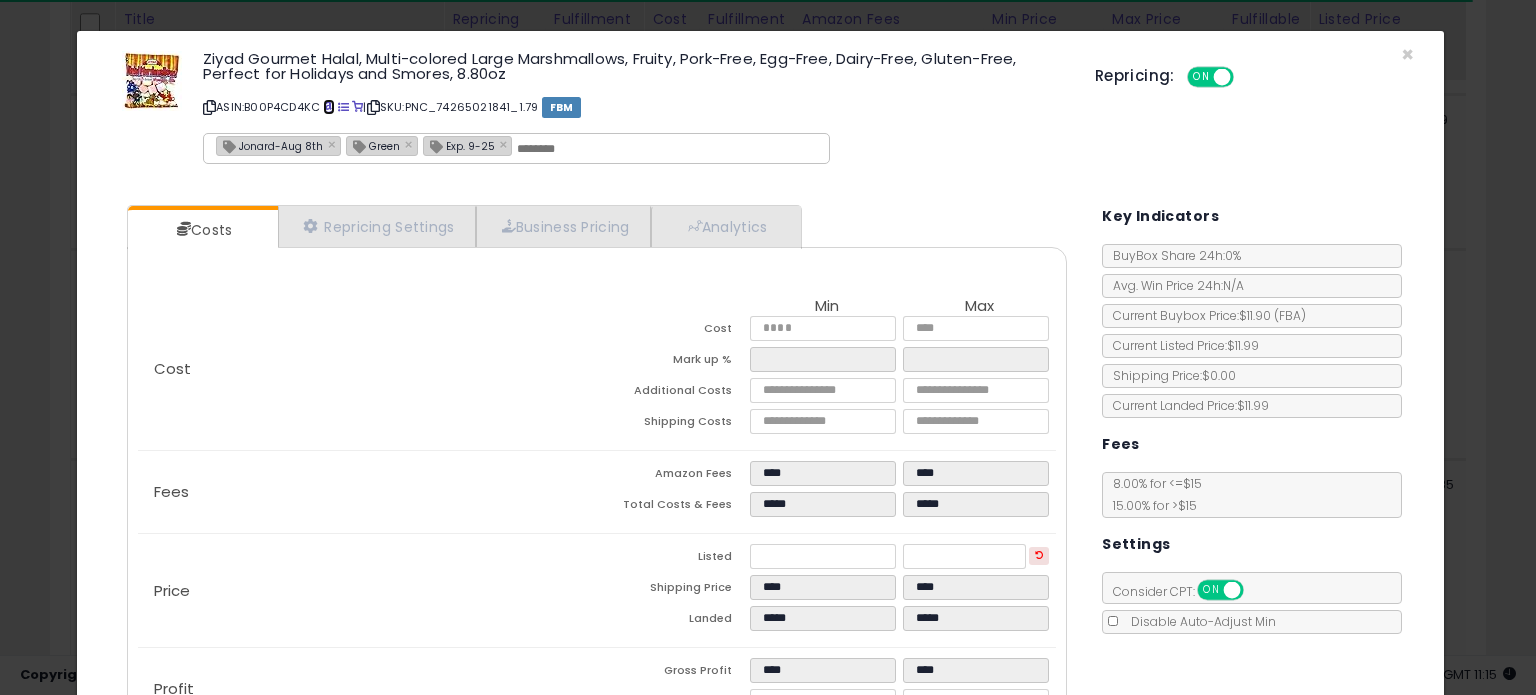 click at bounding box center [328, 107] 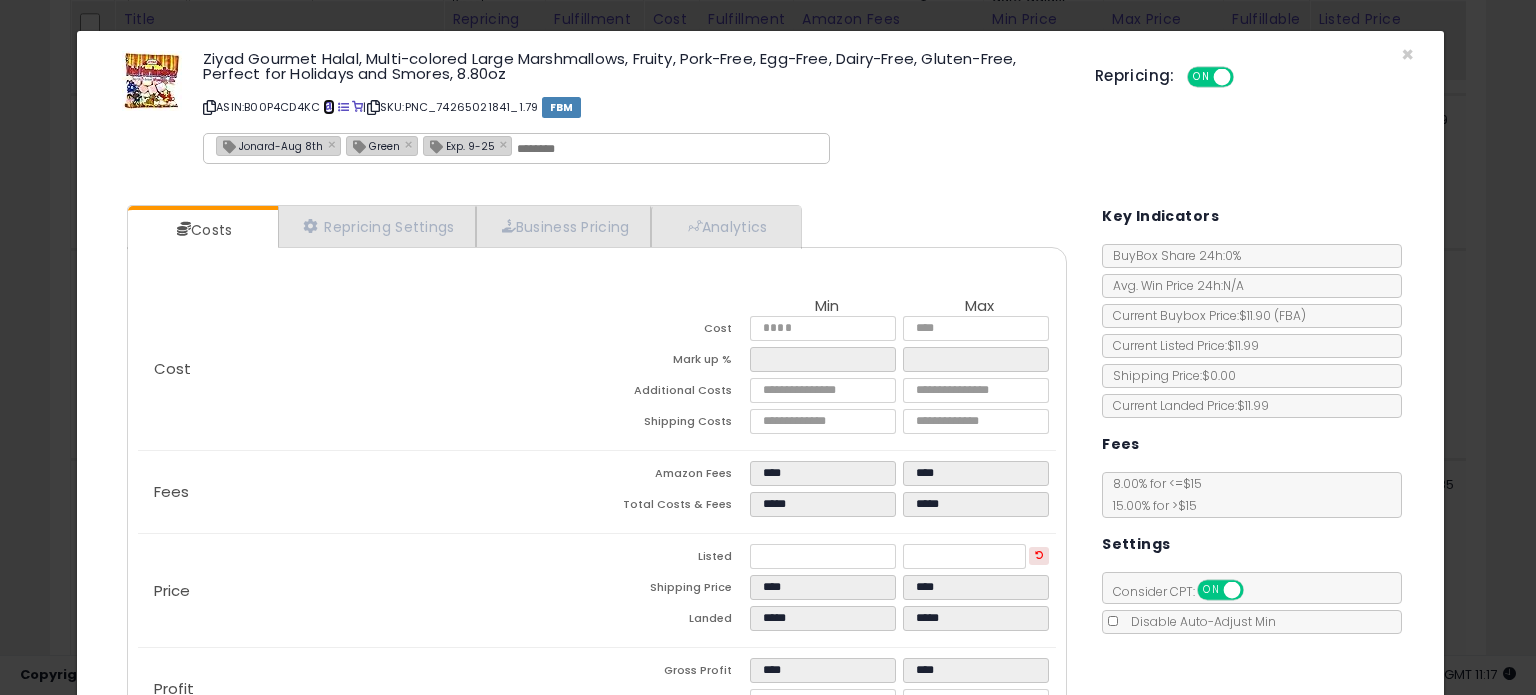 scroll, scrollTop: 138, scrollLeft: 0, axis: vertical 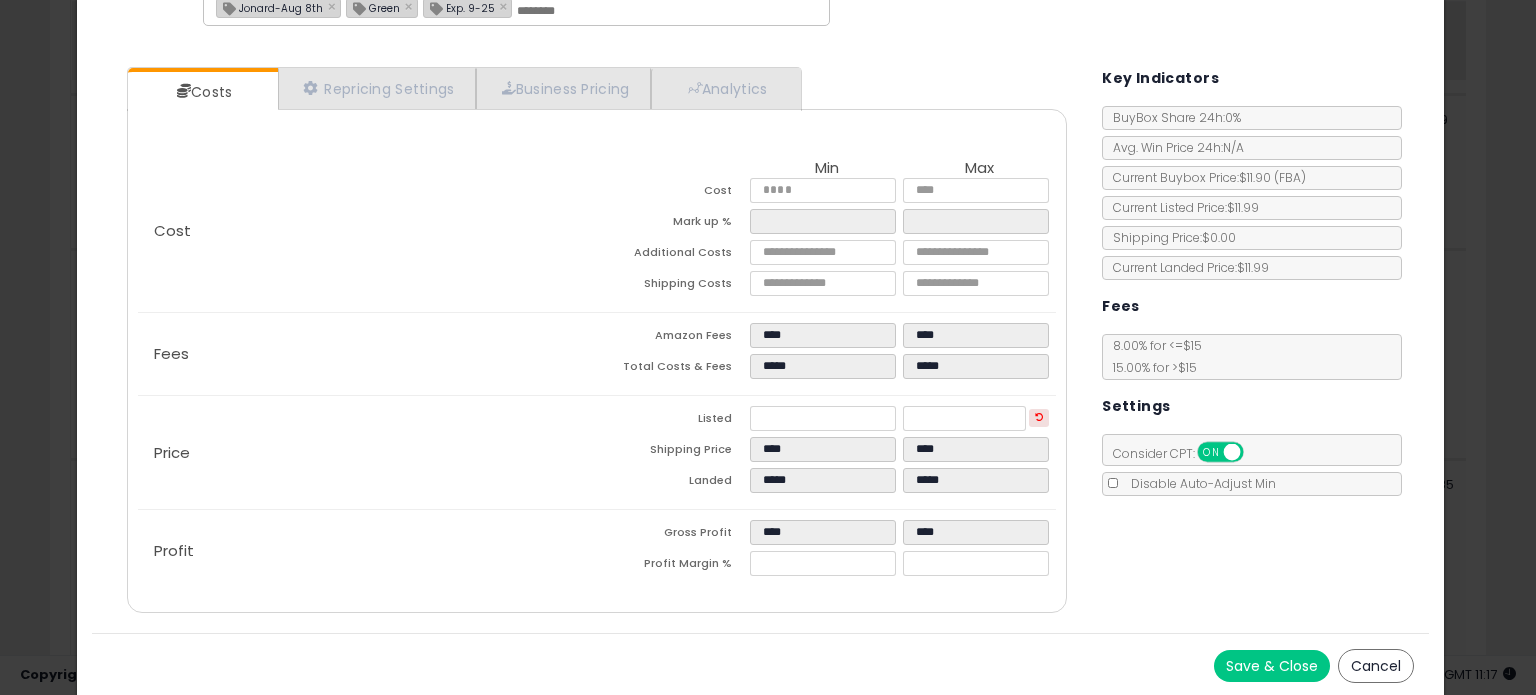 click on "Profit
Gross Profit
****
****
Profit Margin %
*****
*****" 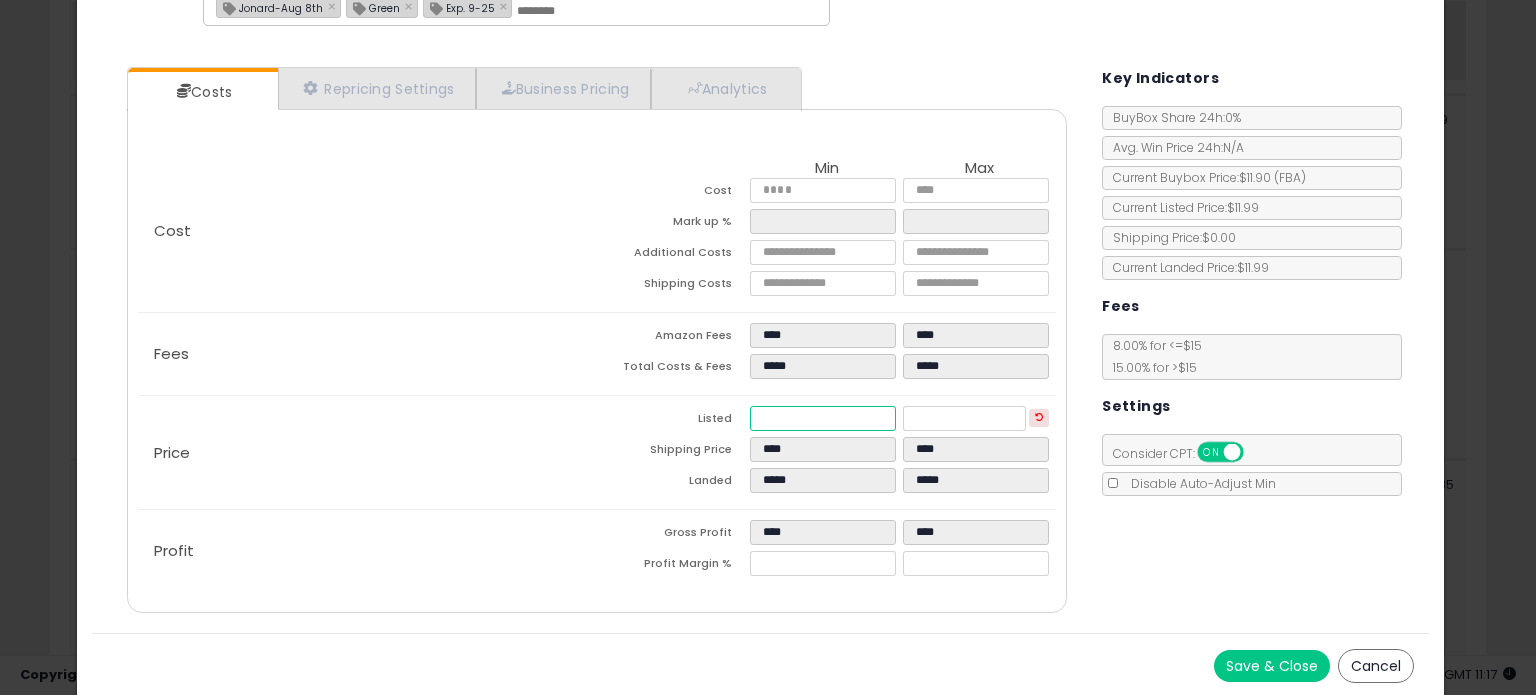 click on "*****" at bounding box center (822, 418) 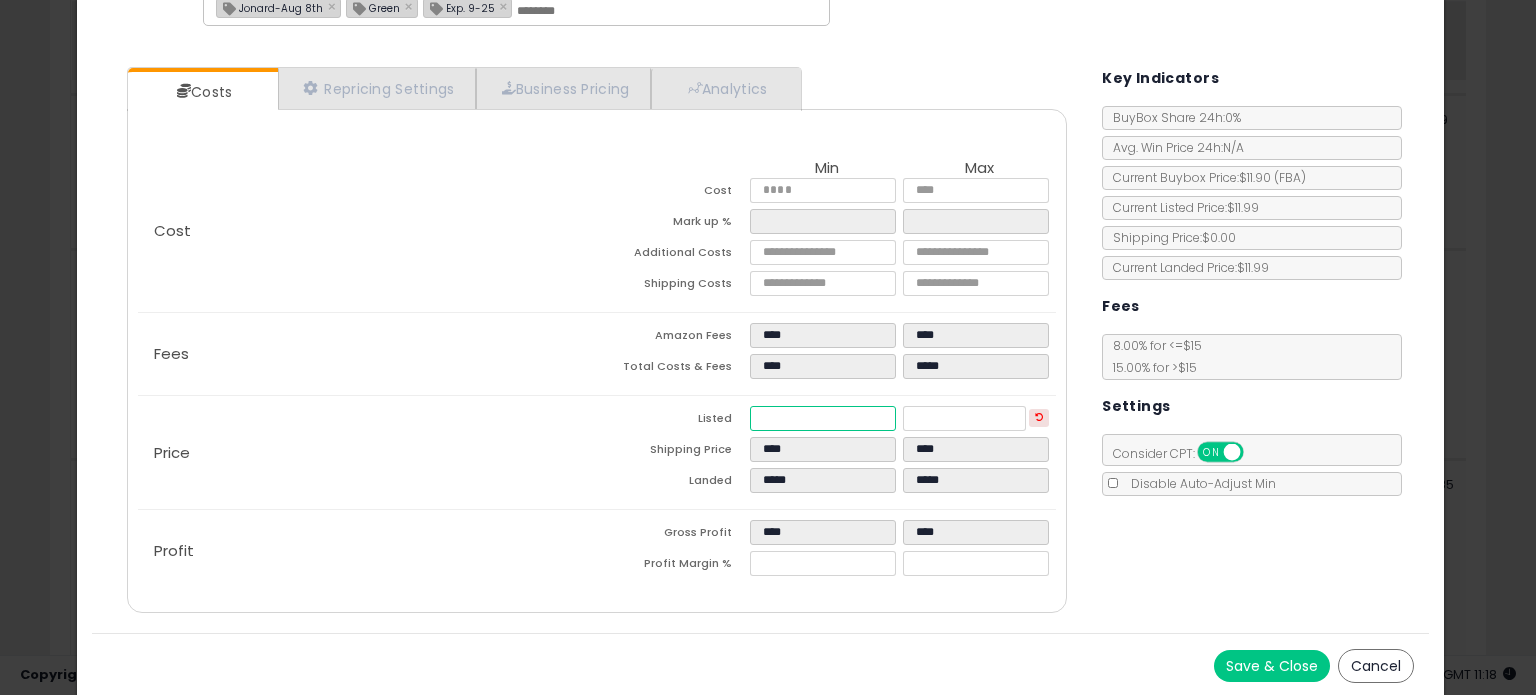 type on "****" 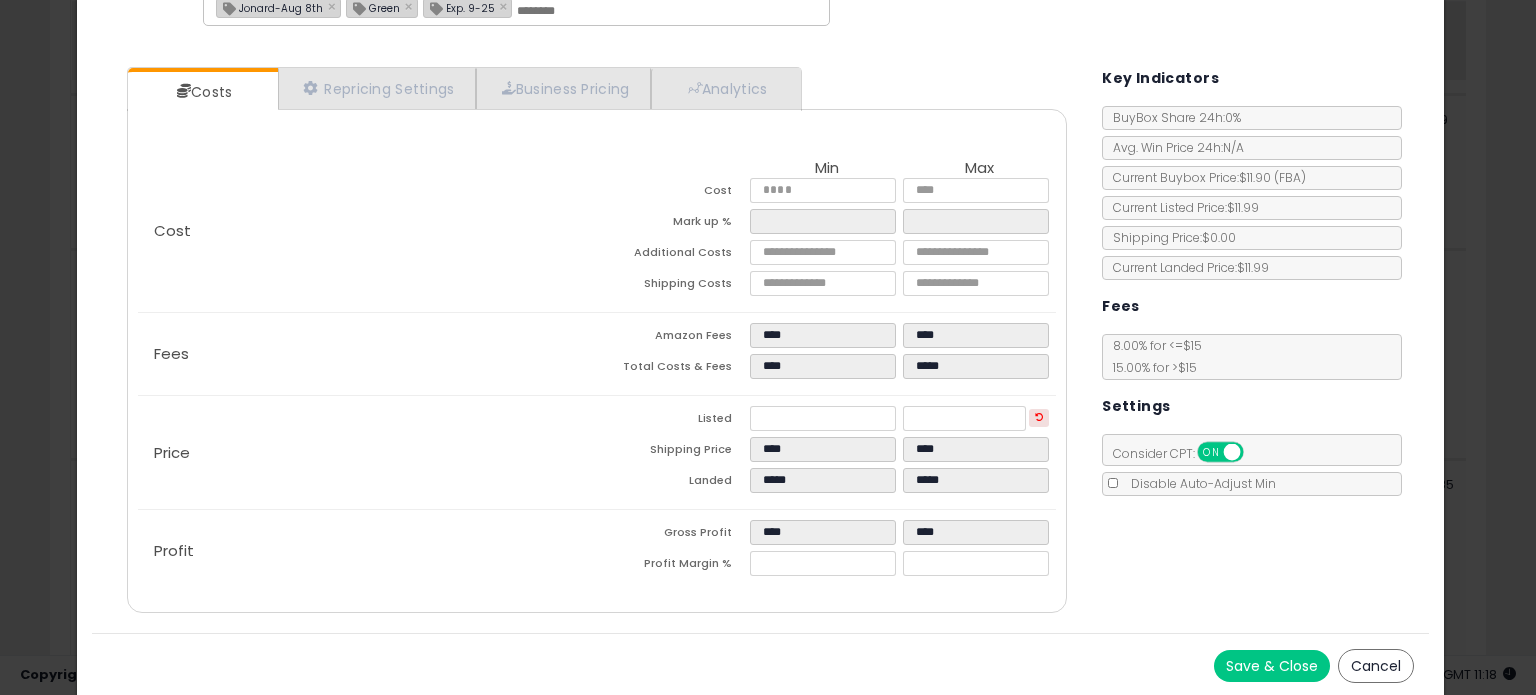 click on "Save & Close" at bounding box center (1272, 666) 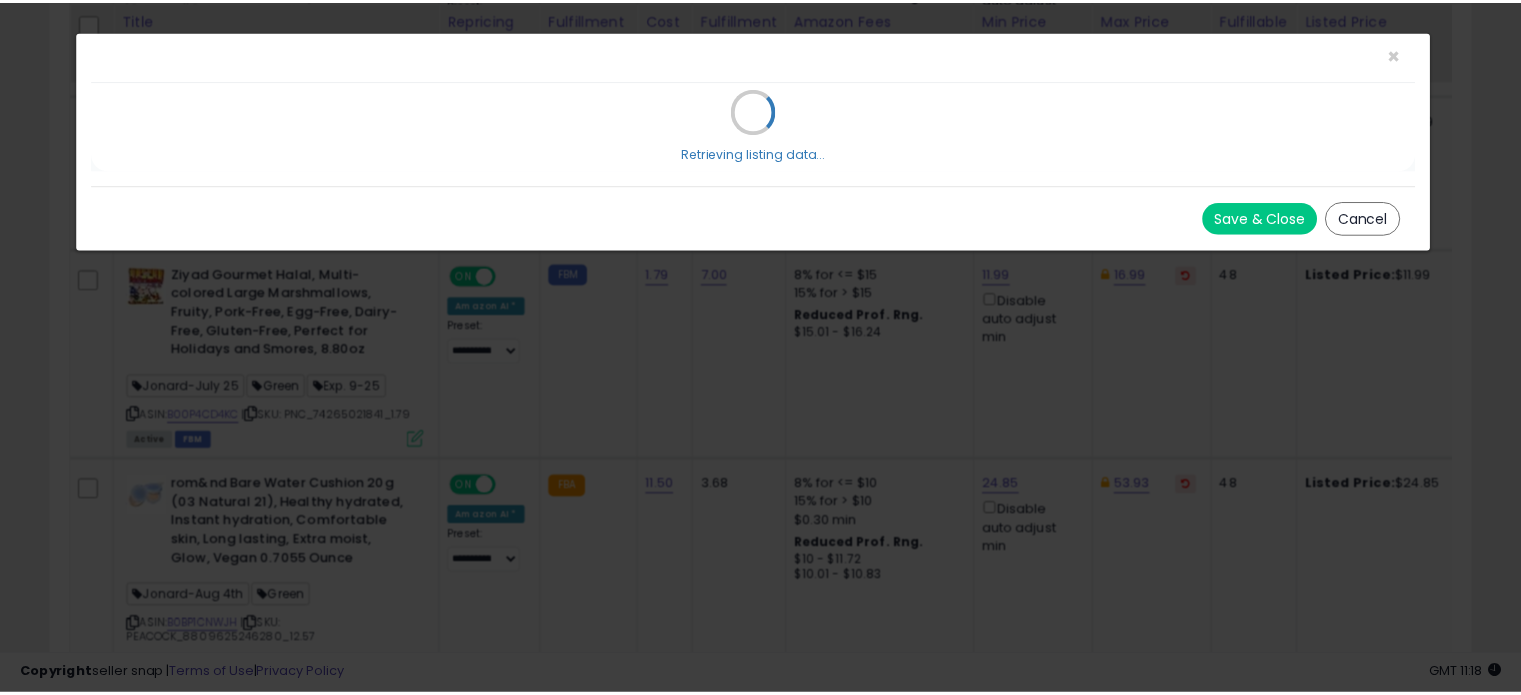 scroll, scrollTop: 0, scrollLeft: 0, axis: both 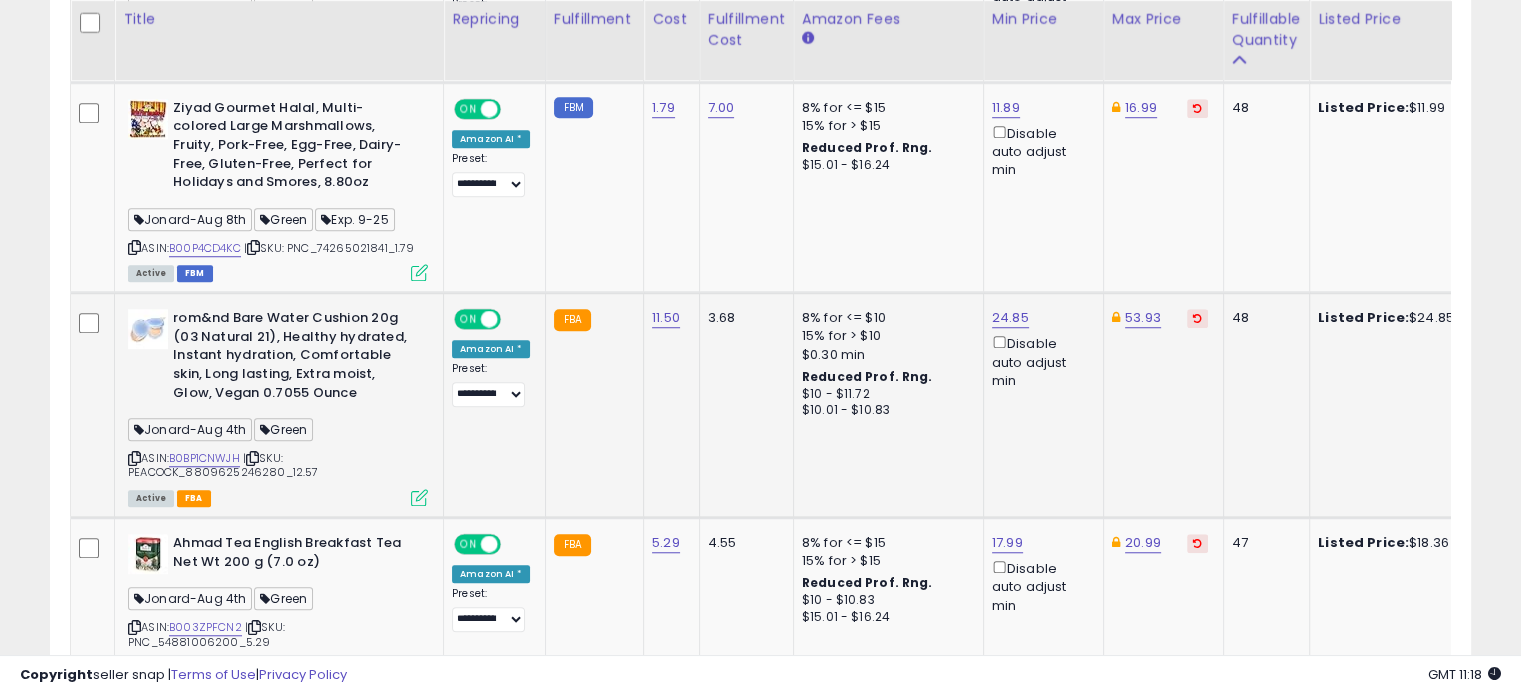 click at bounding box center (419, 497) 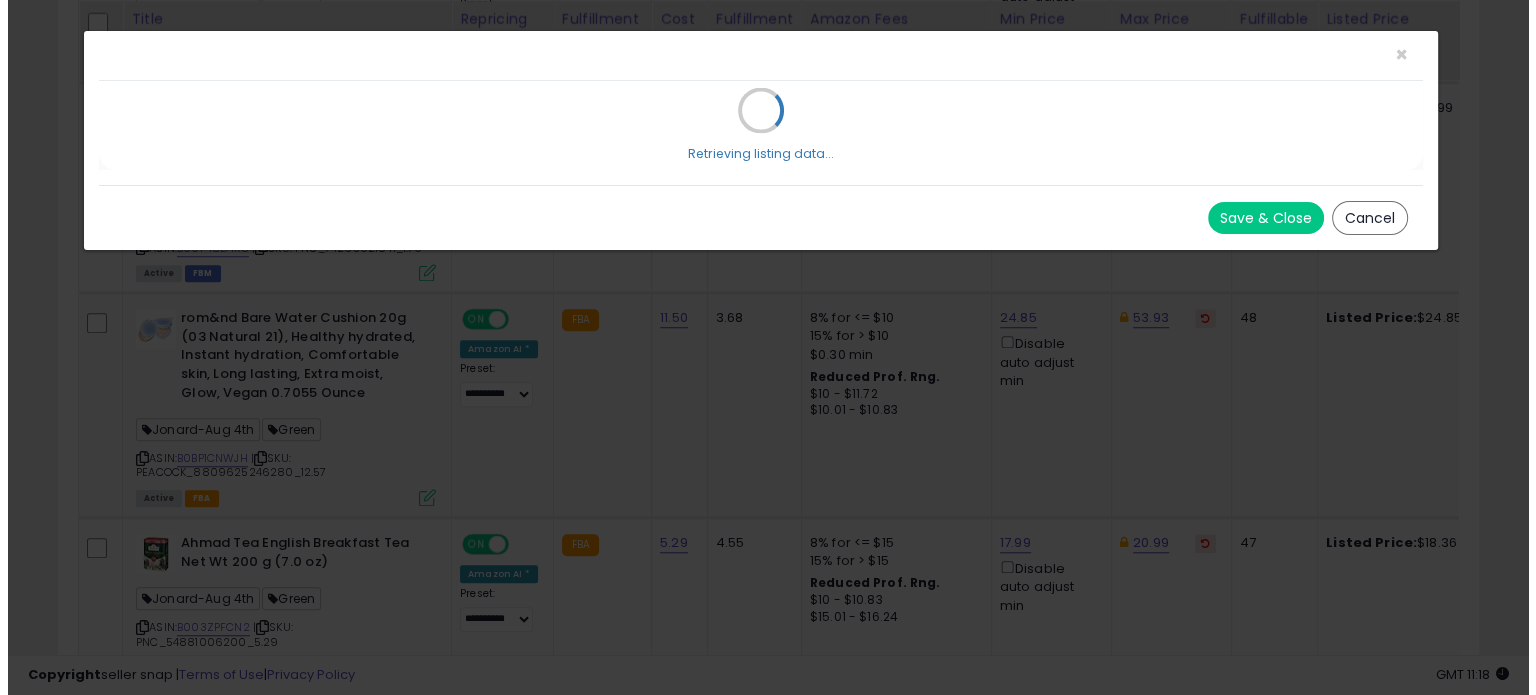 scroll, scrollTop: 999589, scrollLeft: 999168, axis: both 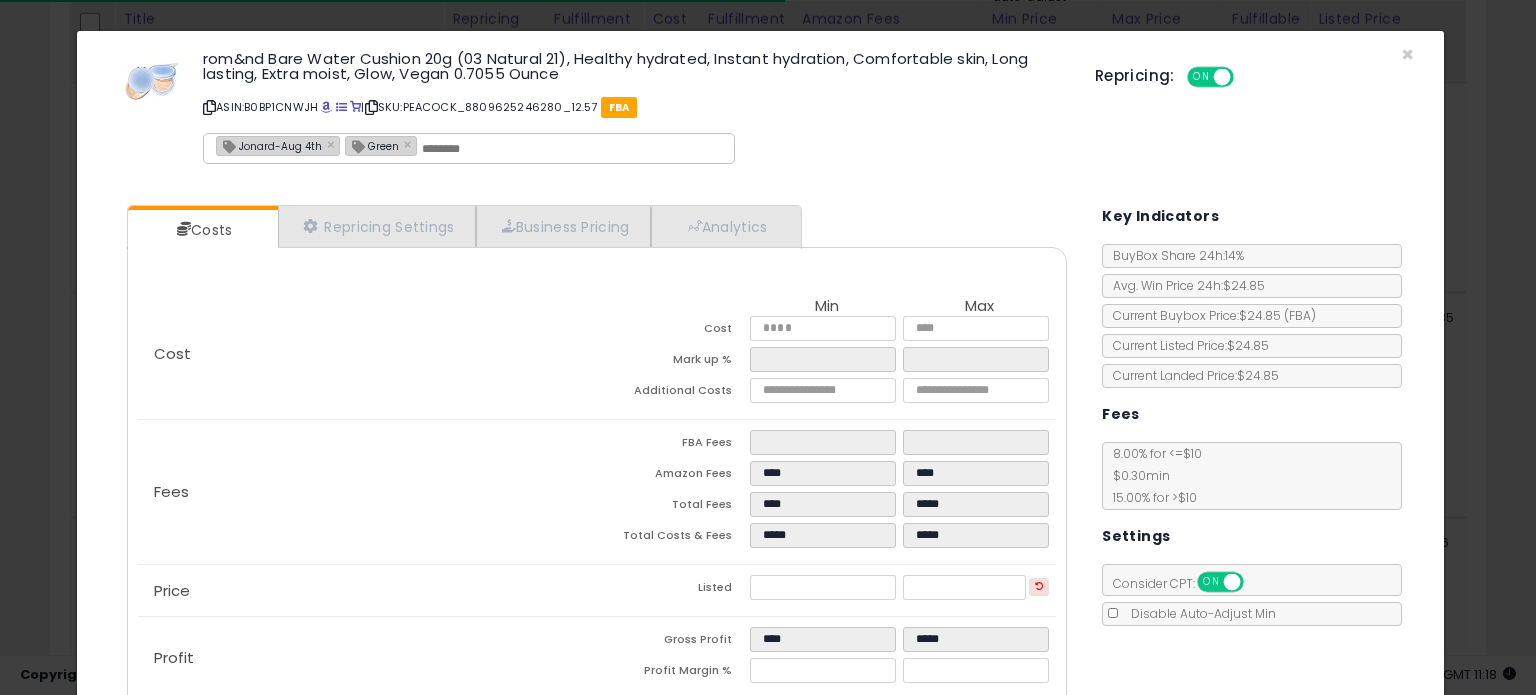 click on "Jonard-Aug 4th" at bounding box center (269, 145) 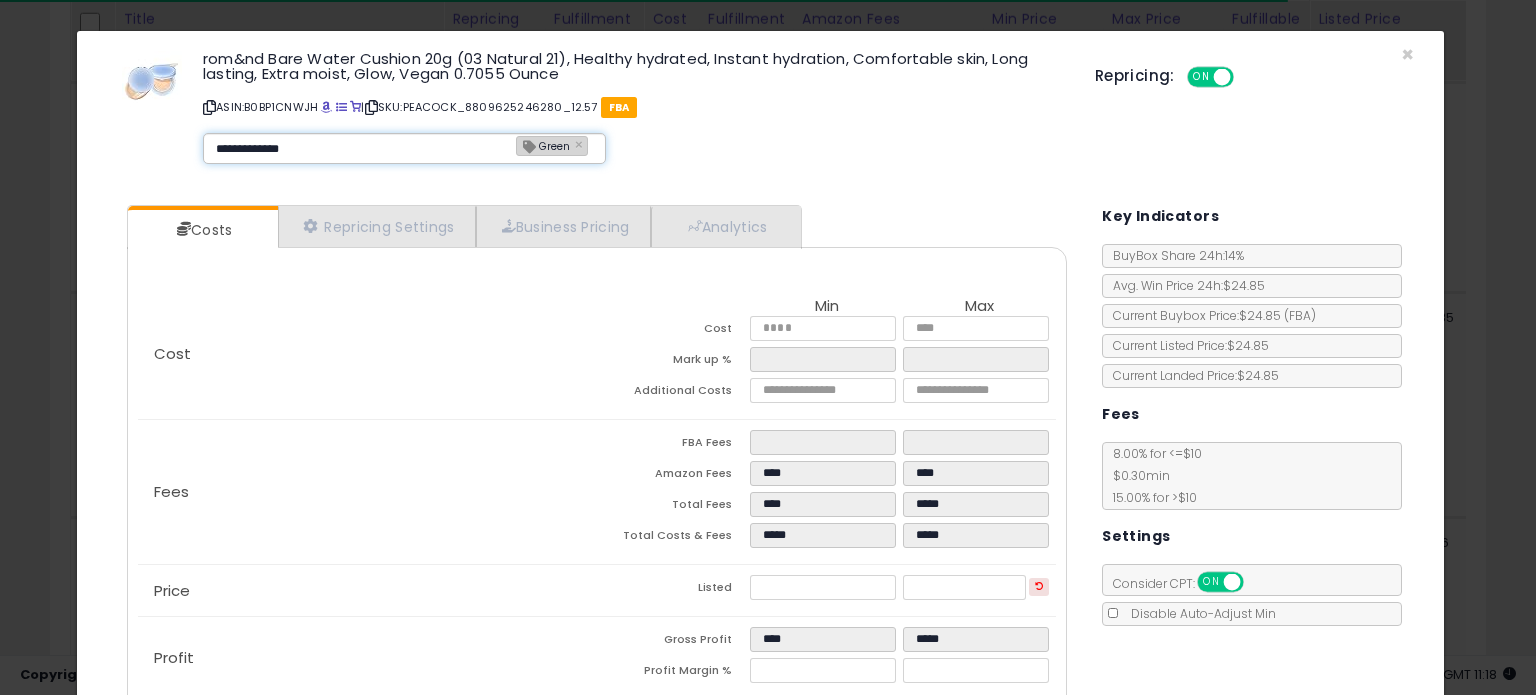 type on "**********" 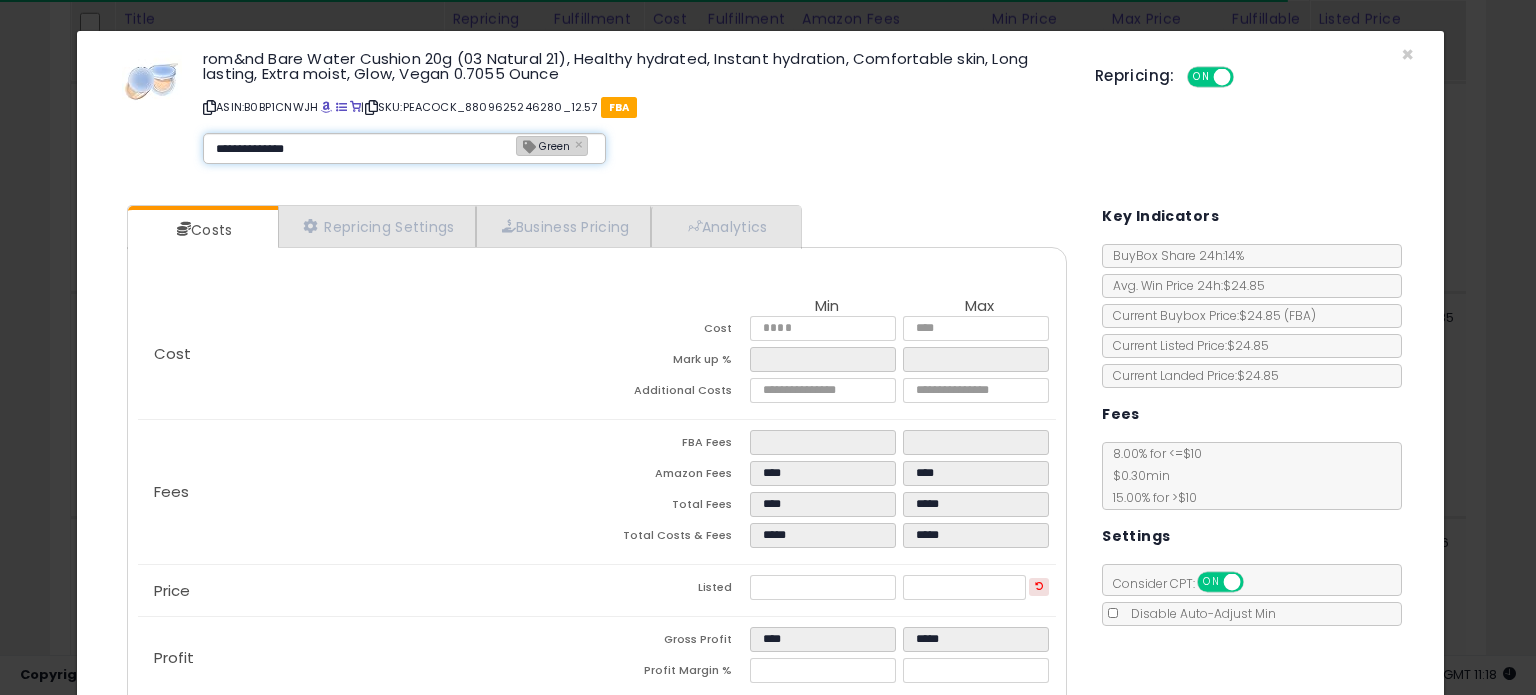 type 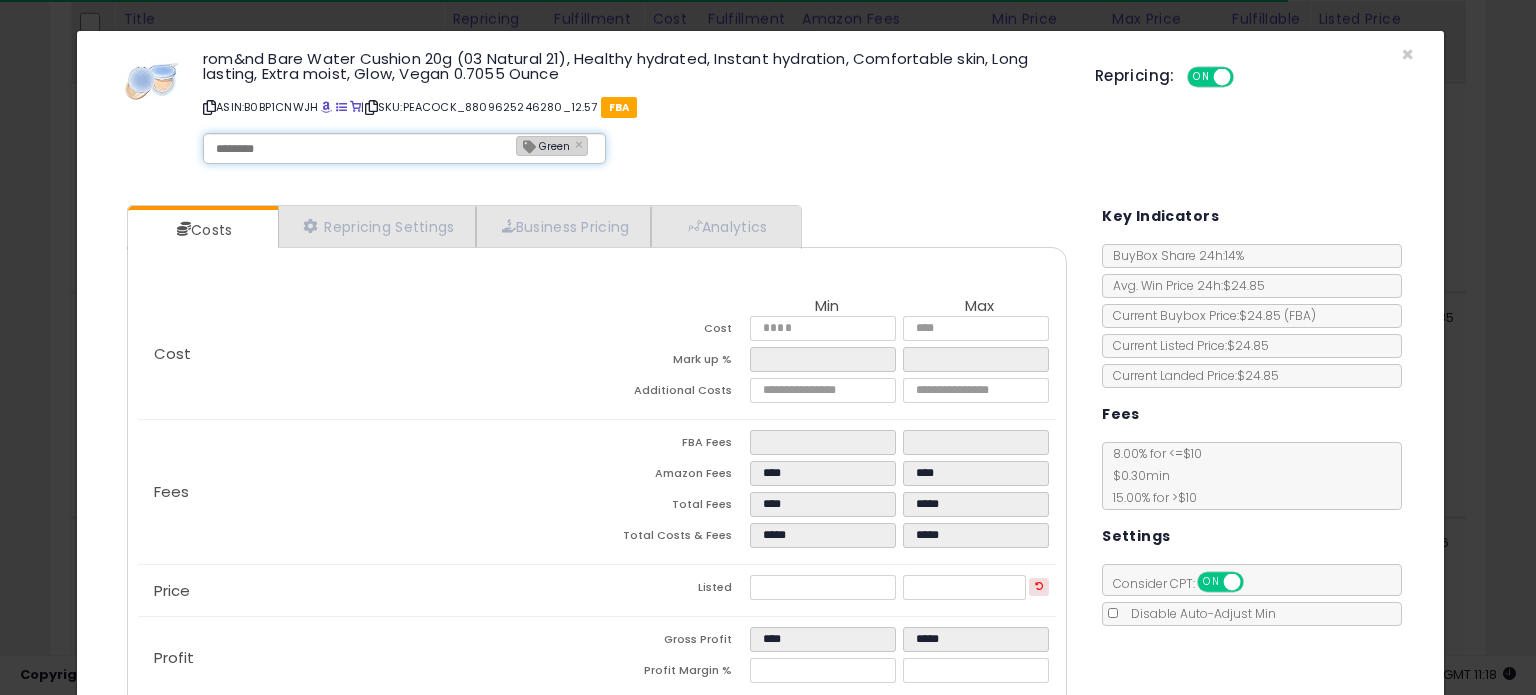 type on "**********" 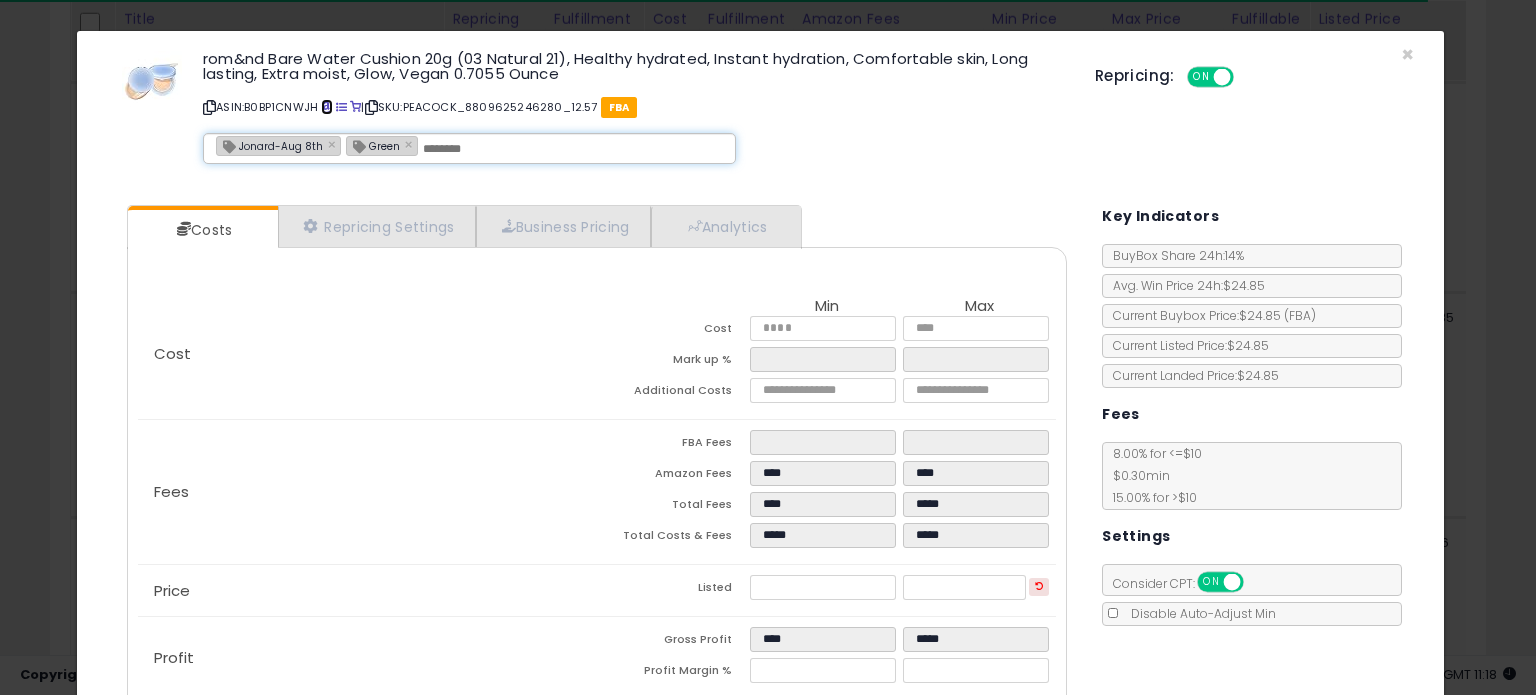 click at bounding box center (326, 107) 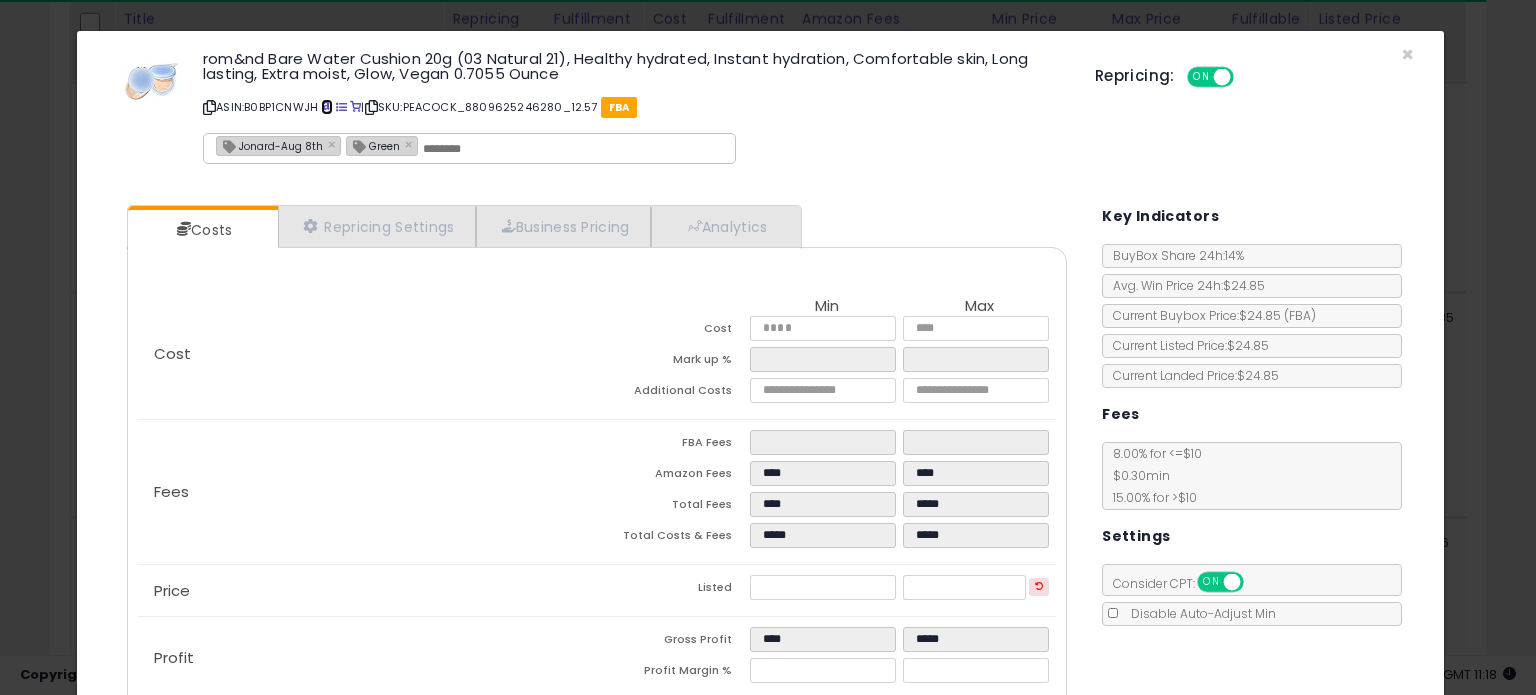 scroll, scrollTop: 120, scrollLeft: 0, axis: vertical 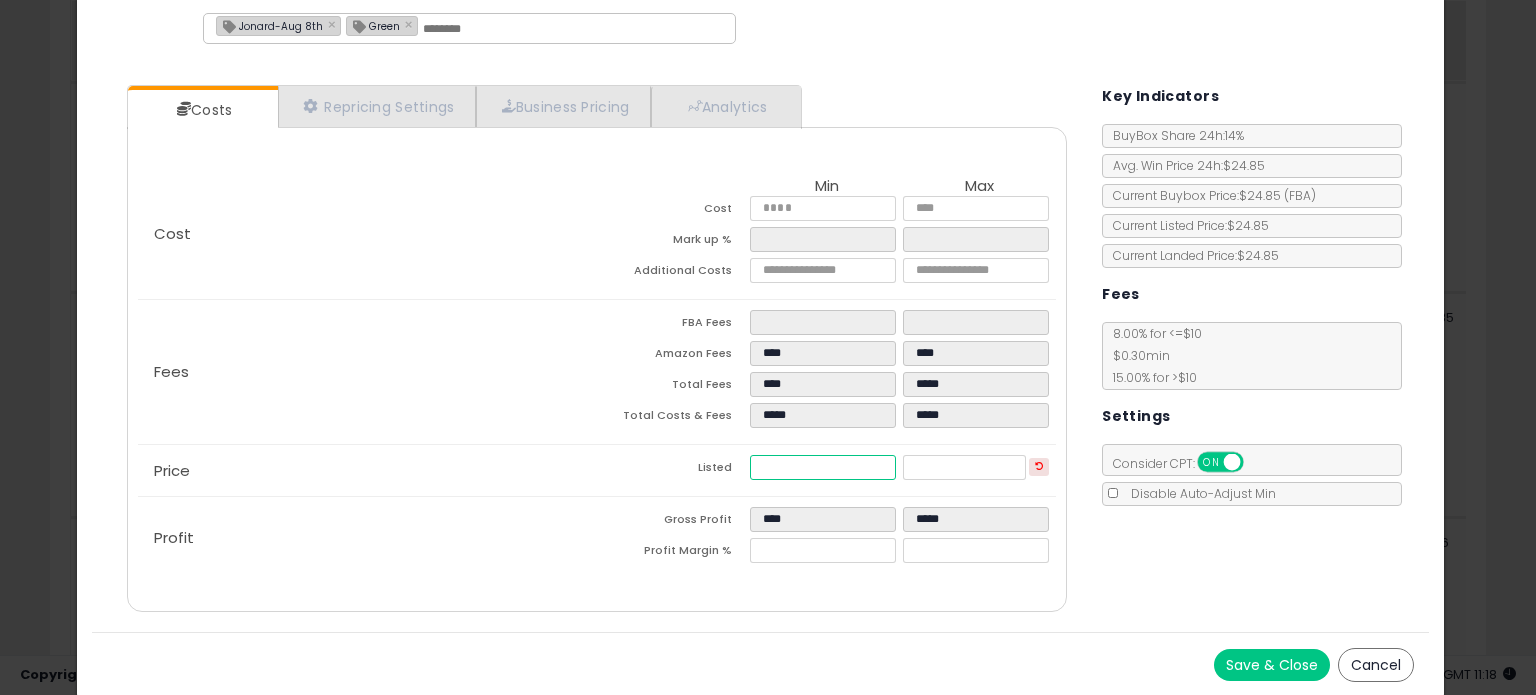 click on "*****" at bounding box center (822, 467) 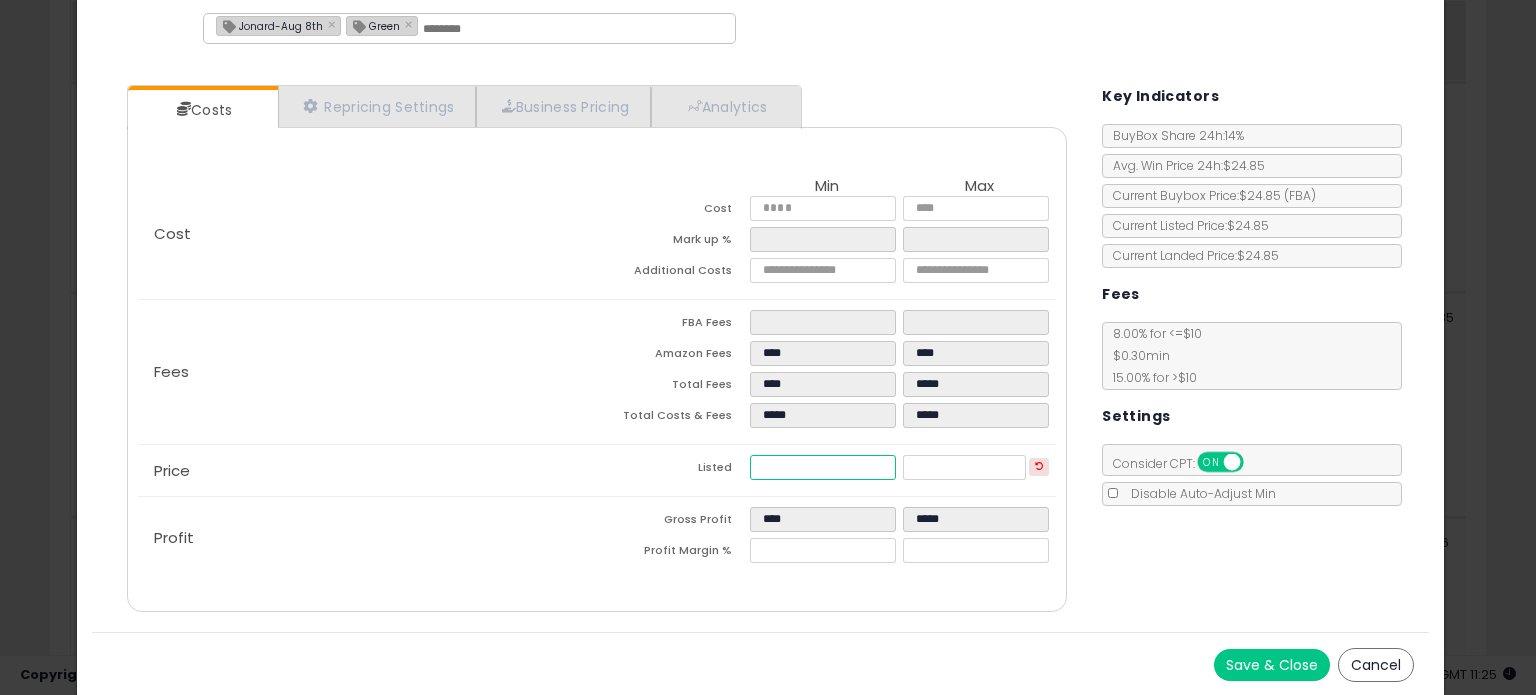 type on "****" 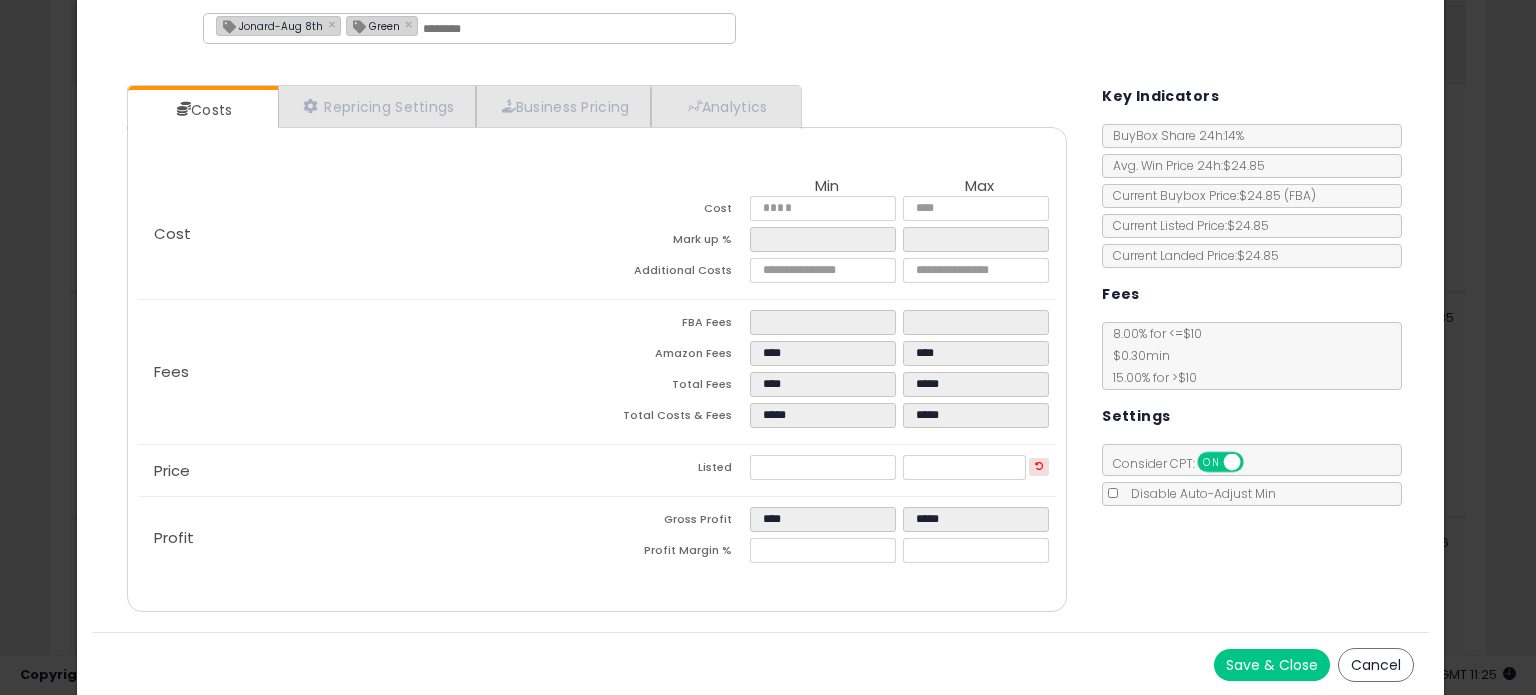 click on "Save & Close" at bounding box center [1272, 665] 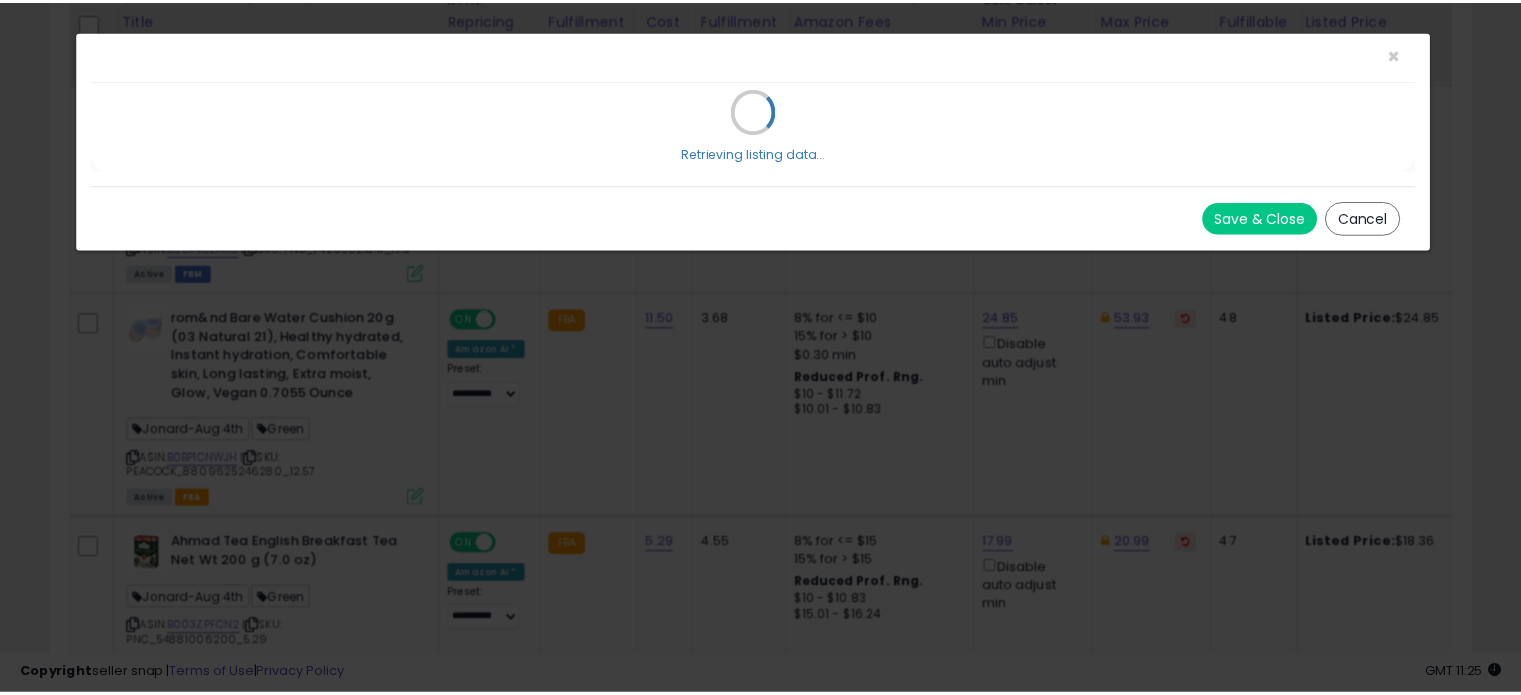 scroll, scrollTop: 0, scrollLeft: 0, axis: both 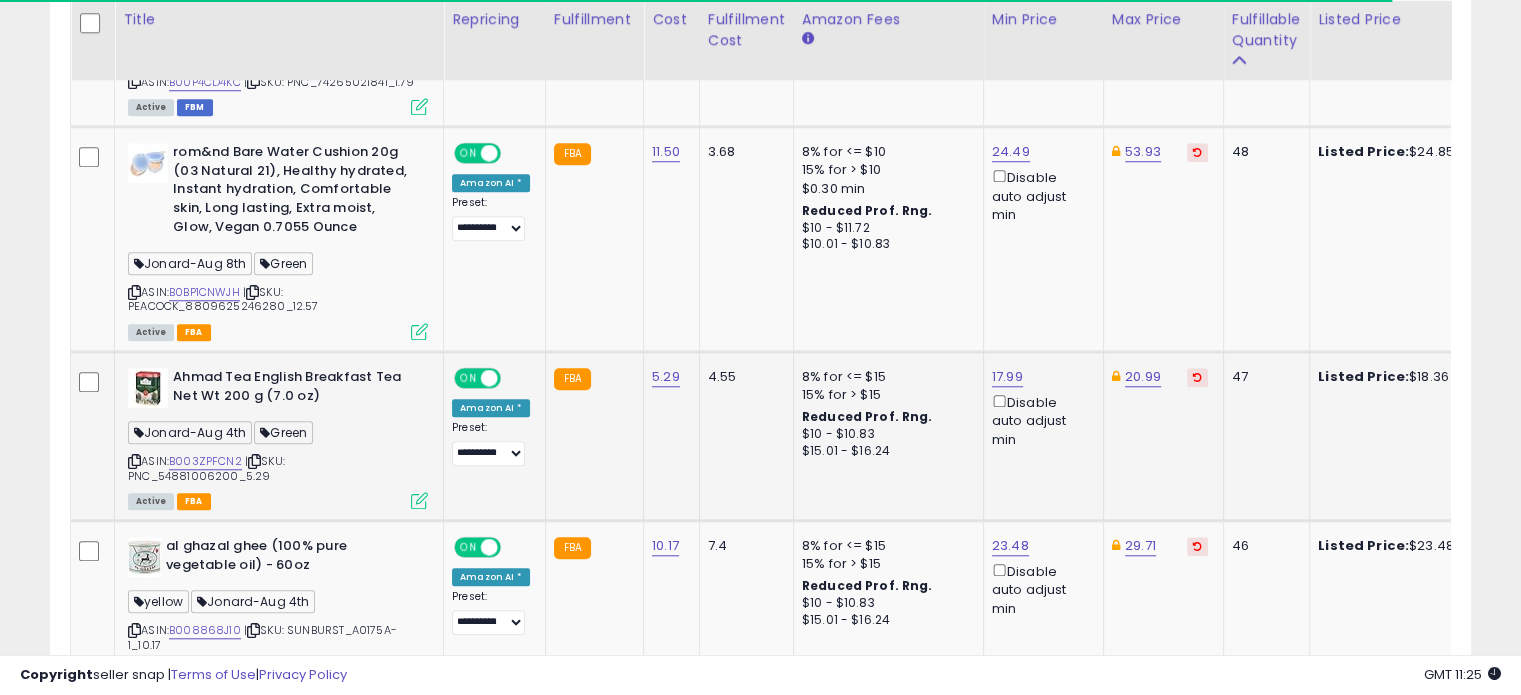 click at bounding box center (419, 500) 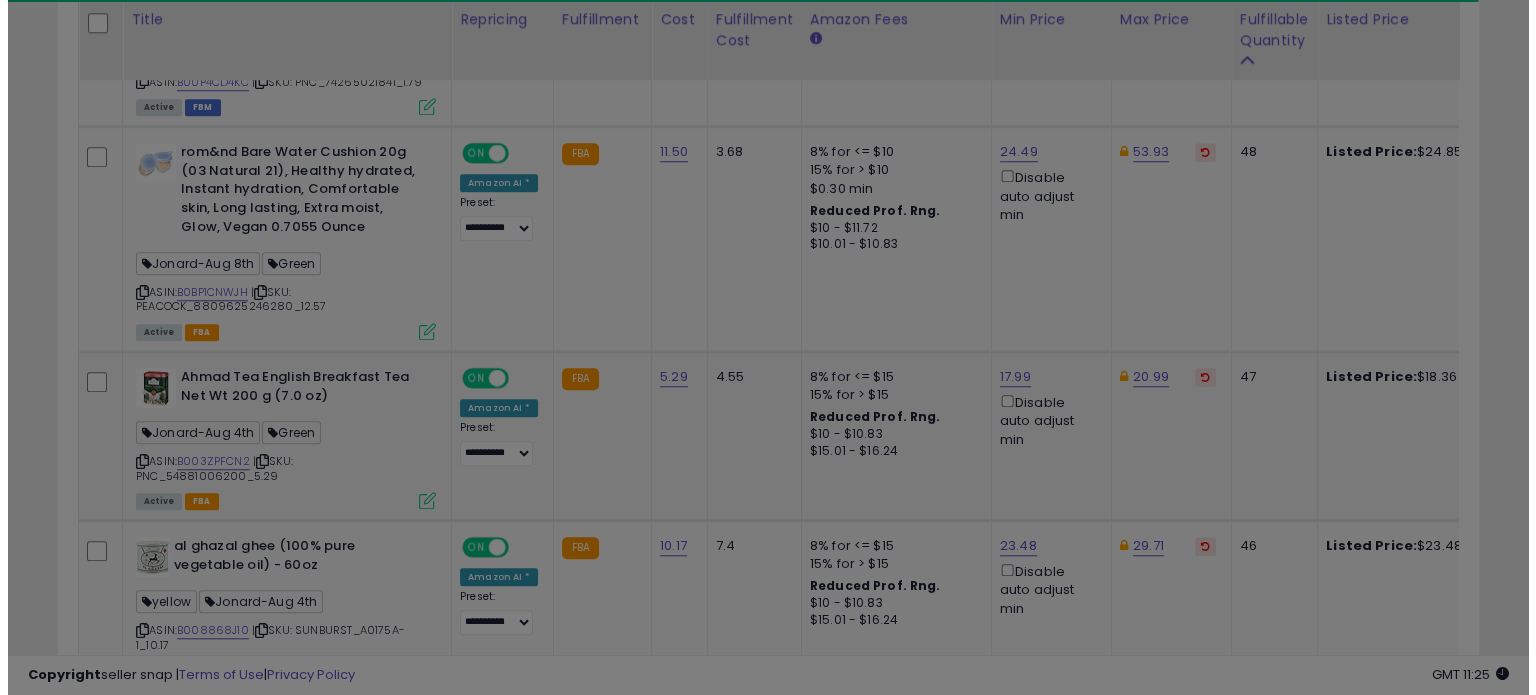 scroll, scrollTop: 999589, scrollLeft: 999168, axis: both 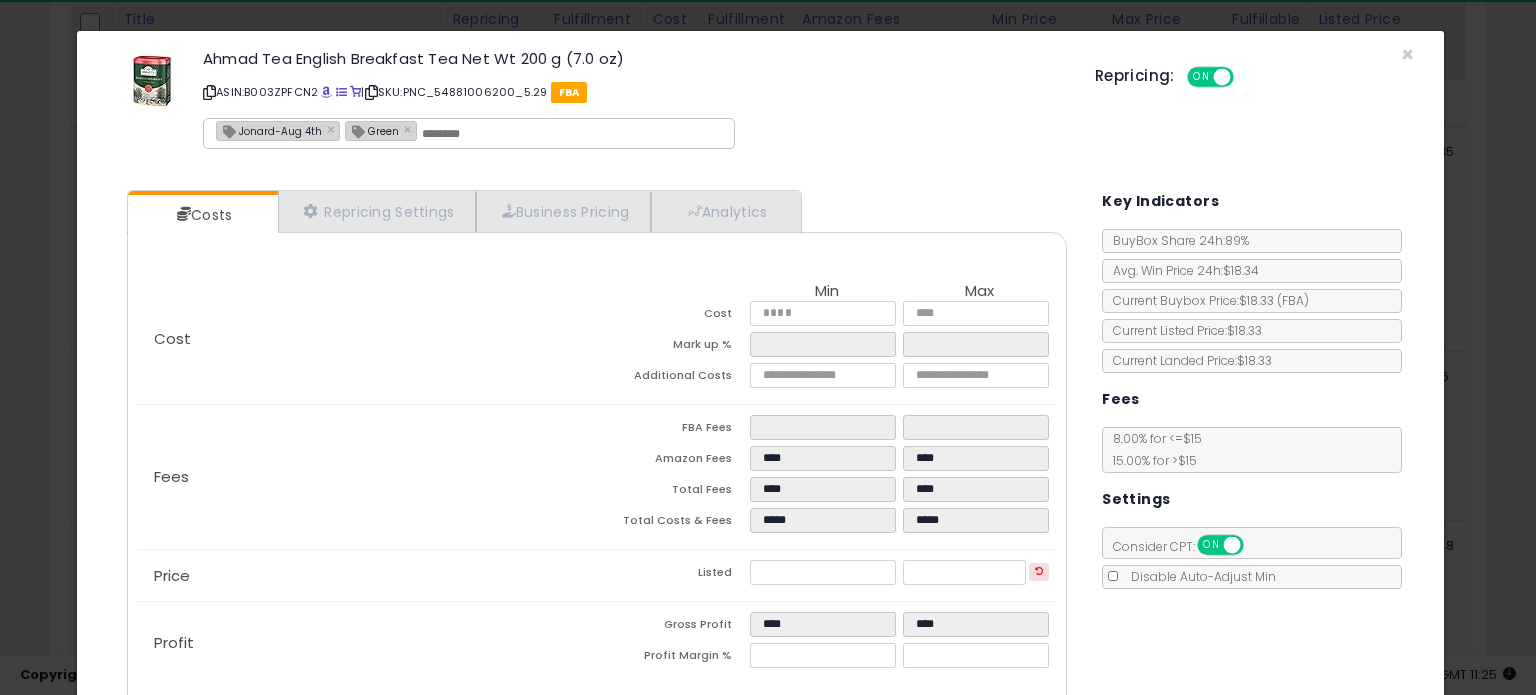 click on "Ahmad Tea English Breakfast Tea Net Wt 200 g (7.0 oz)
ASIN:  B003ZPFCN2
|
SKU:  PNC_54881006200_5.29
FBA
Jonard-Aug 4th × Green ×" 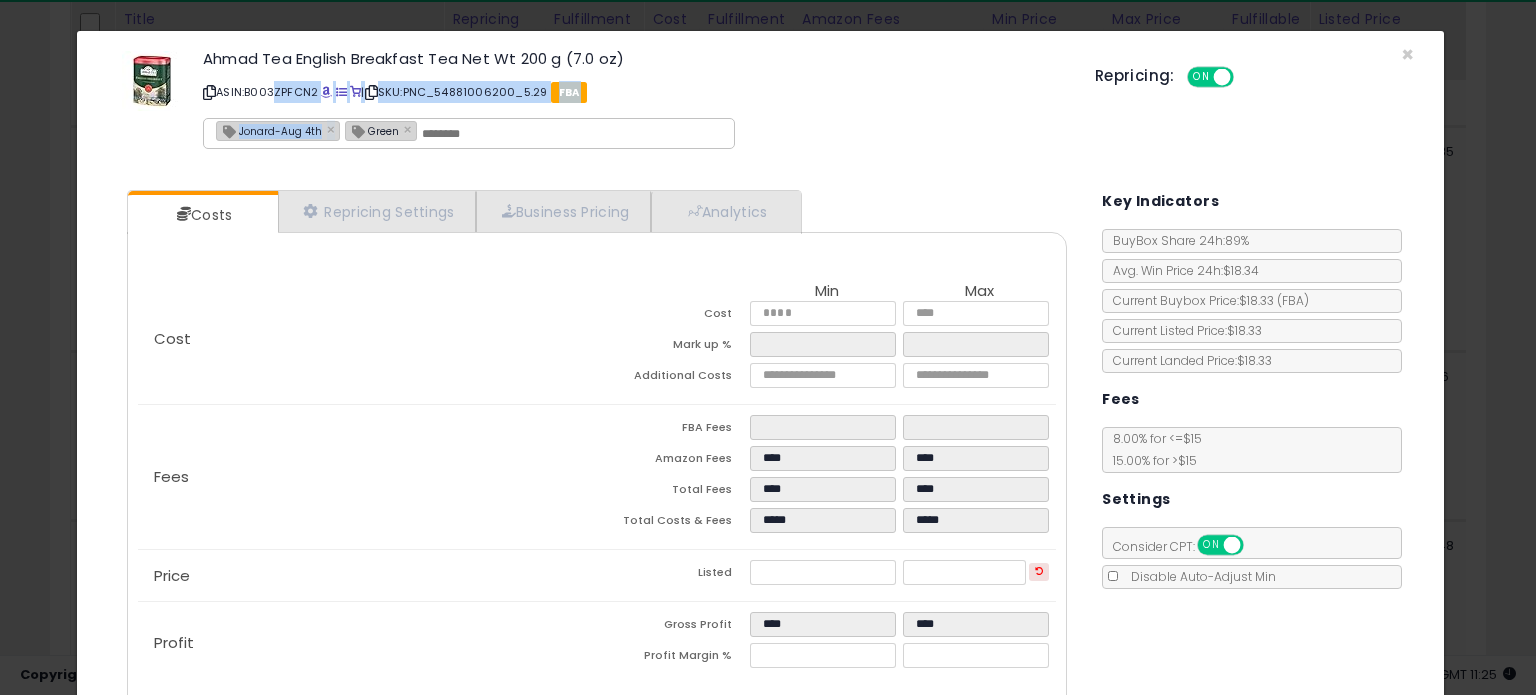 click on "Jonard-Aug 4th" at bounding box center [269, 130] 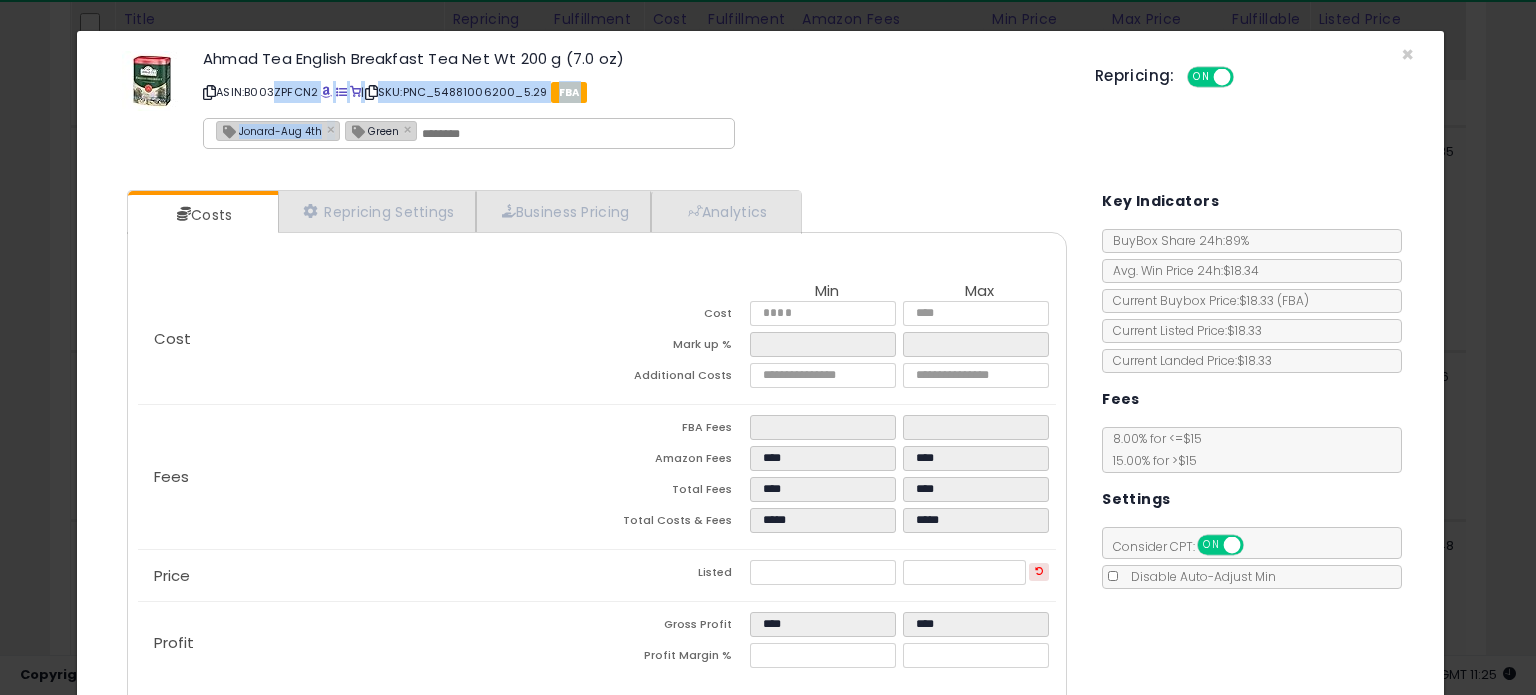 click on "Jonard-Aug 4th" at bounding box center (269, 130) 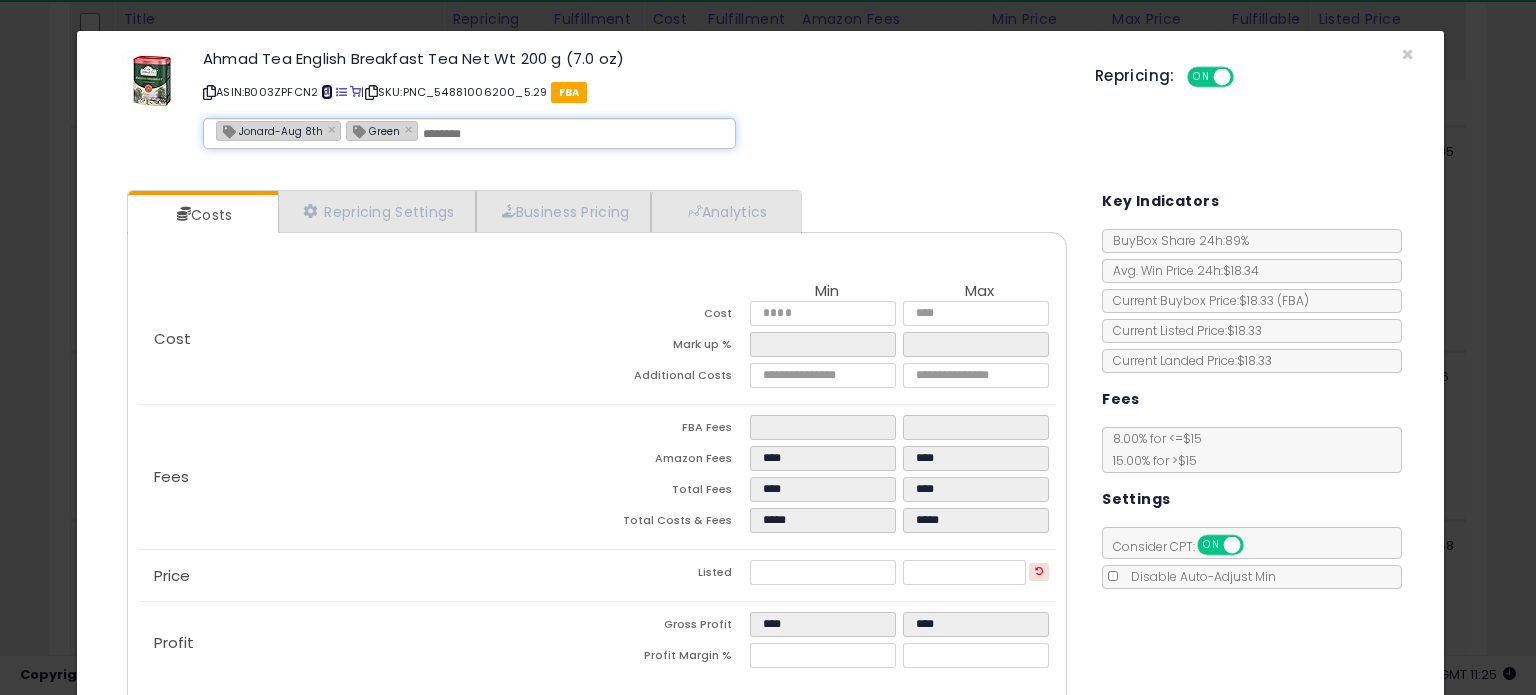 click at bounding box center (326, 92) 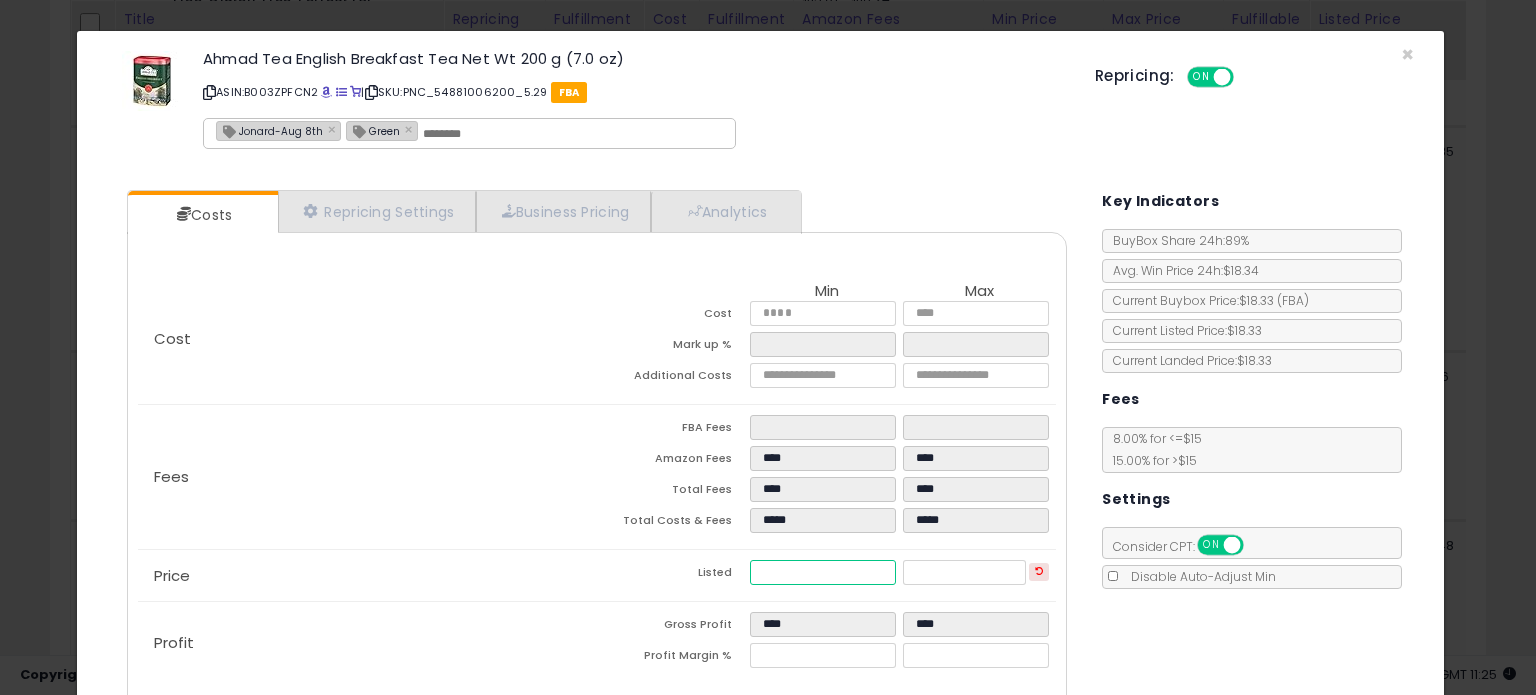 click on "*****" at bounding box center [822, 572] 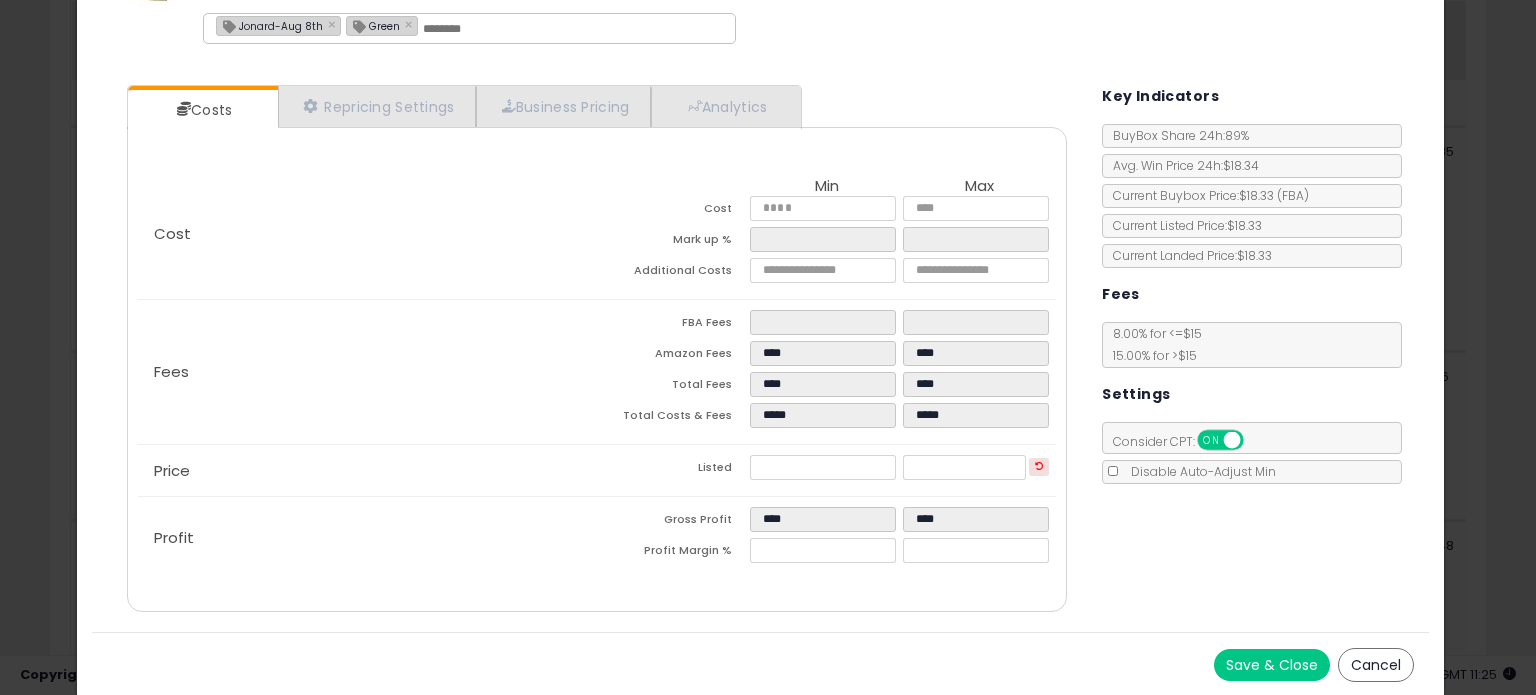 click on "Save & Close" at bounding box center (1272, 665) 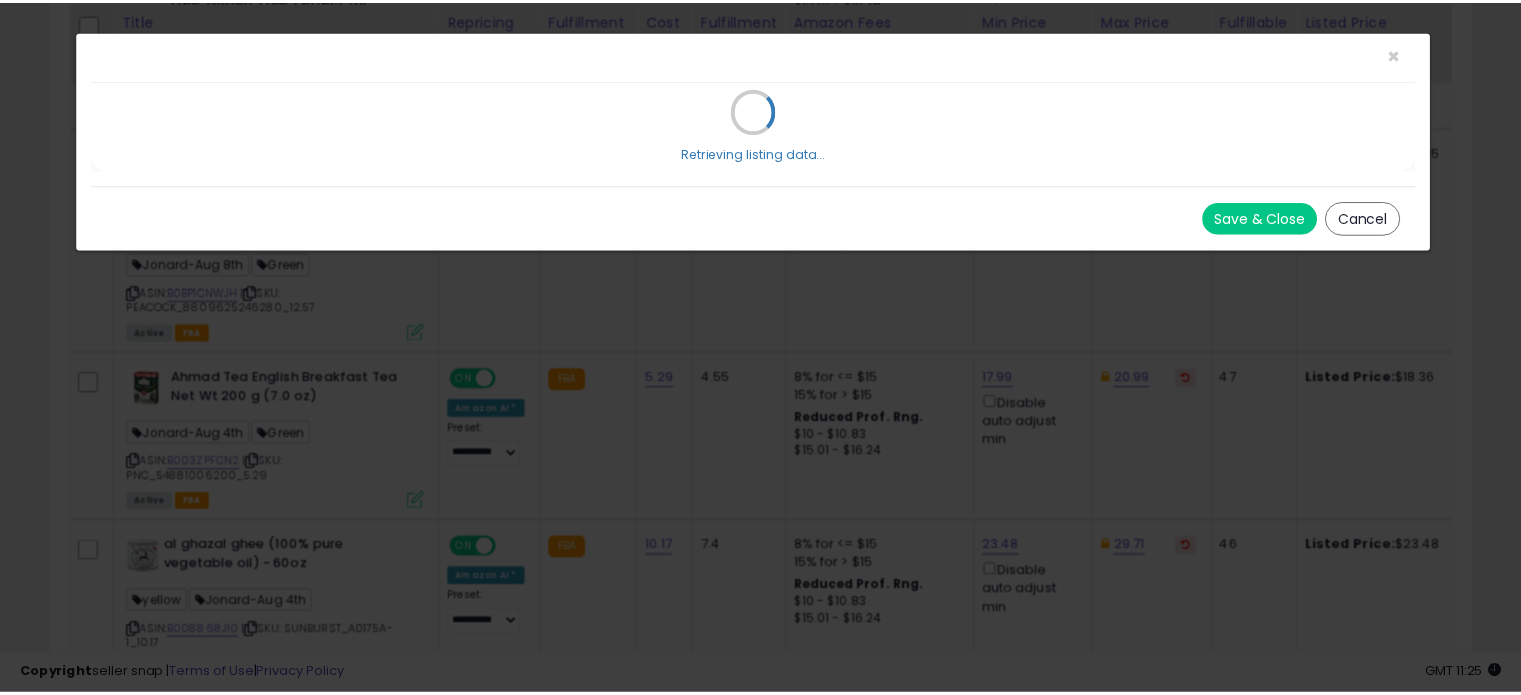 scroll, scrollTop: 0, scrollLeft: 0, axis: both 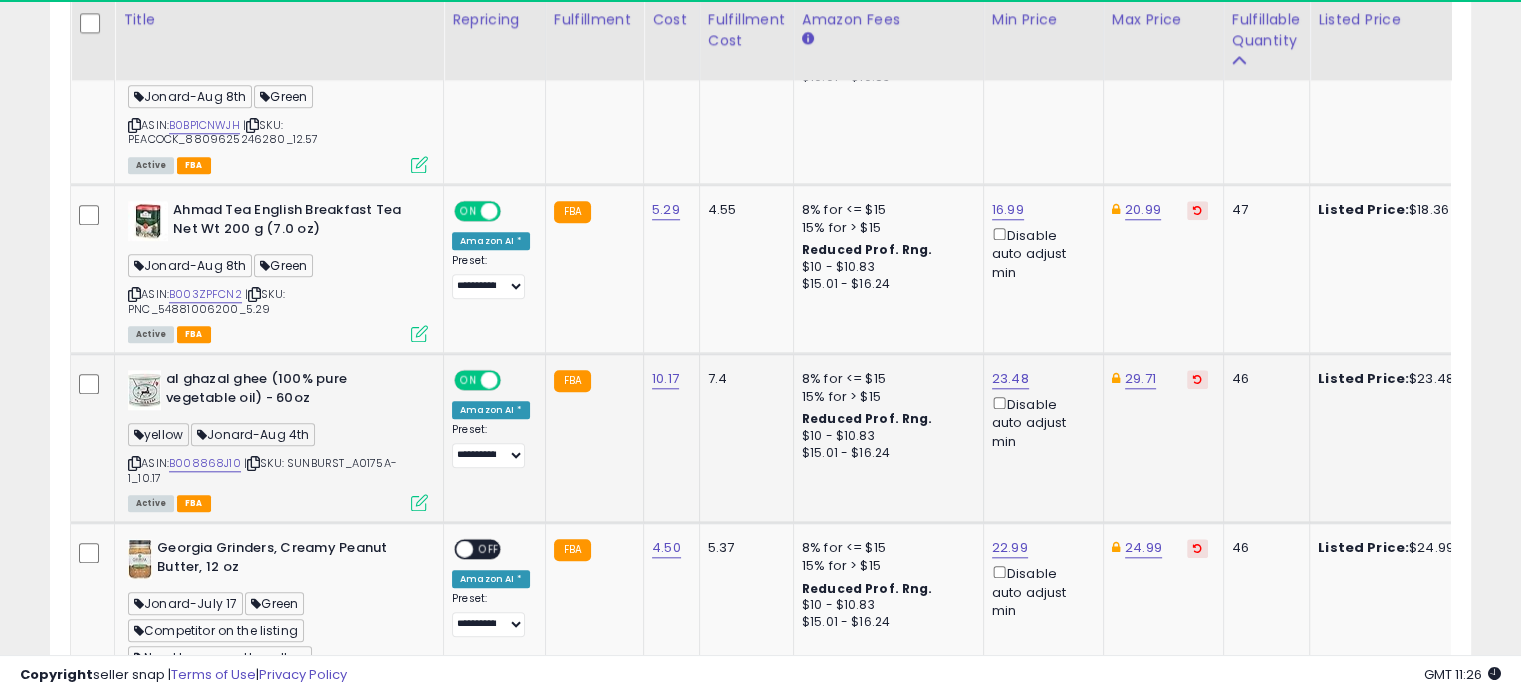click at bounding box center (419, 502) 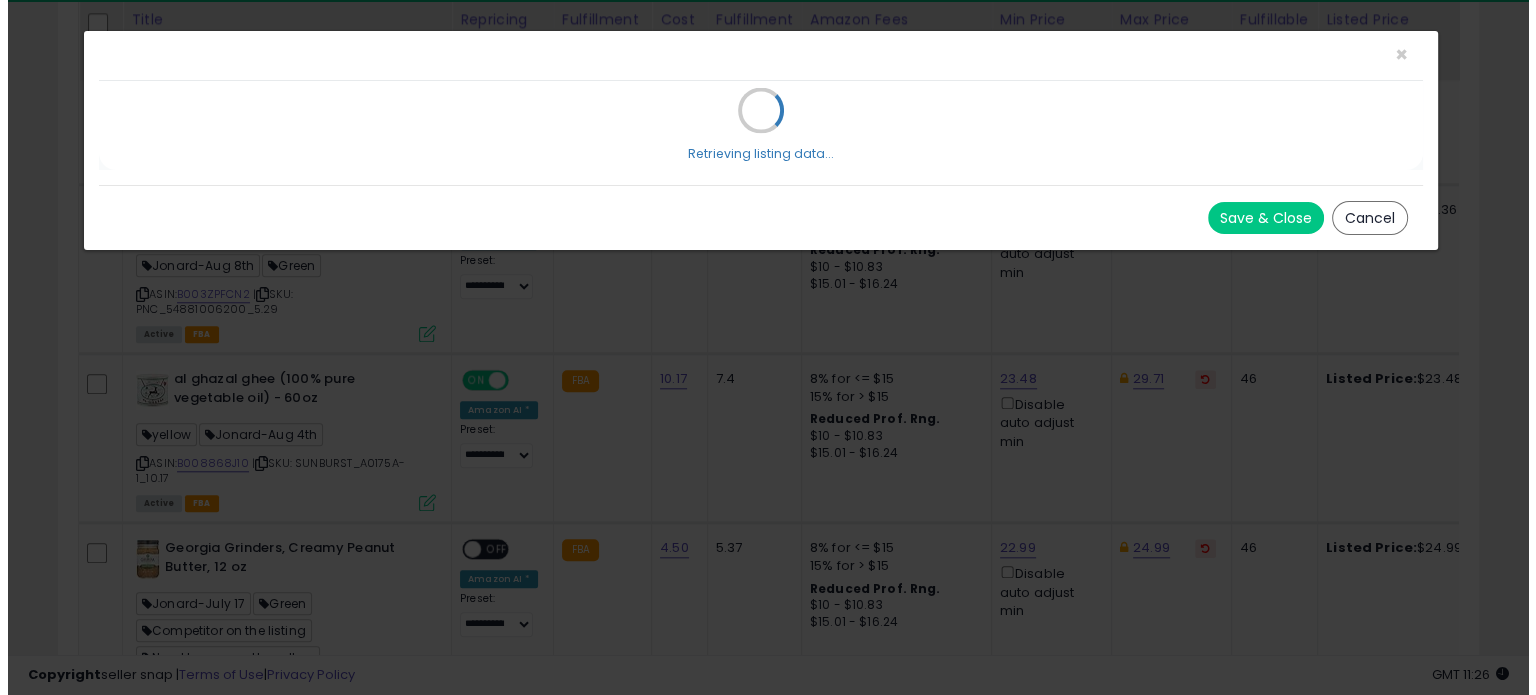 scroll, scrollTop: 999589, scrollLeft: 999168, axis: both 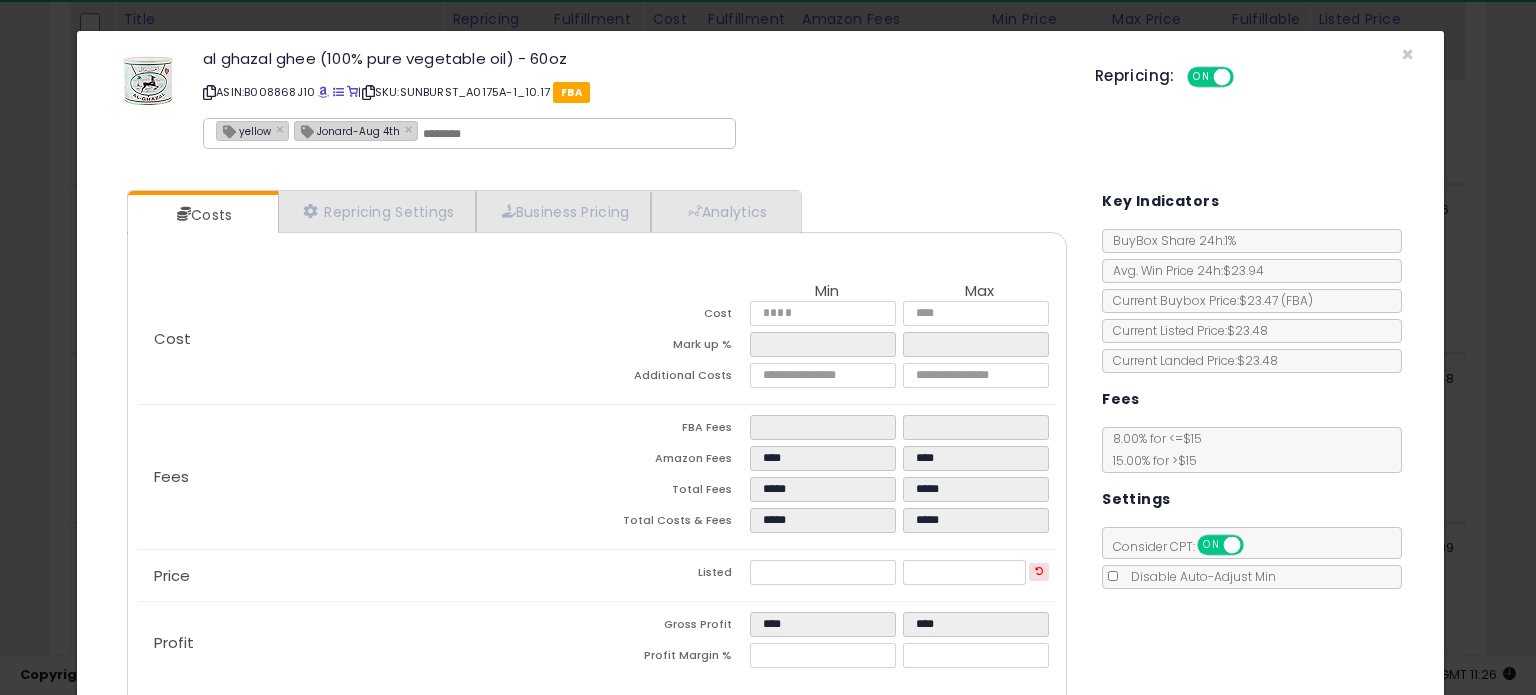click on "Jonard-Aug 4th" at bounding box center [347, 130] 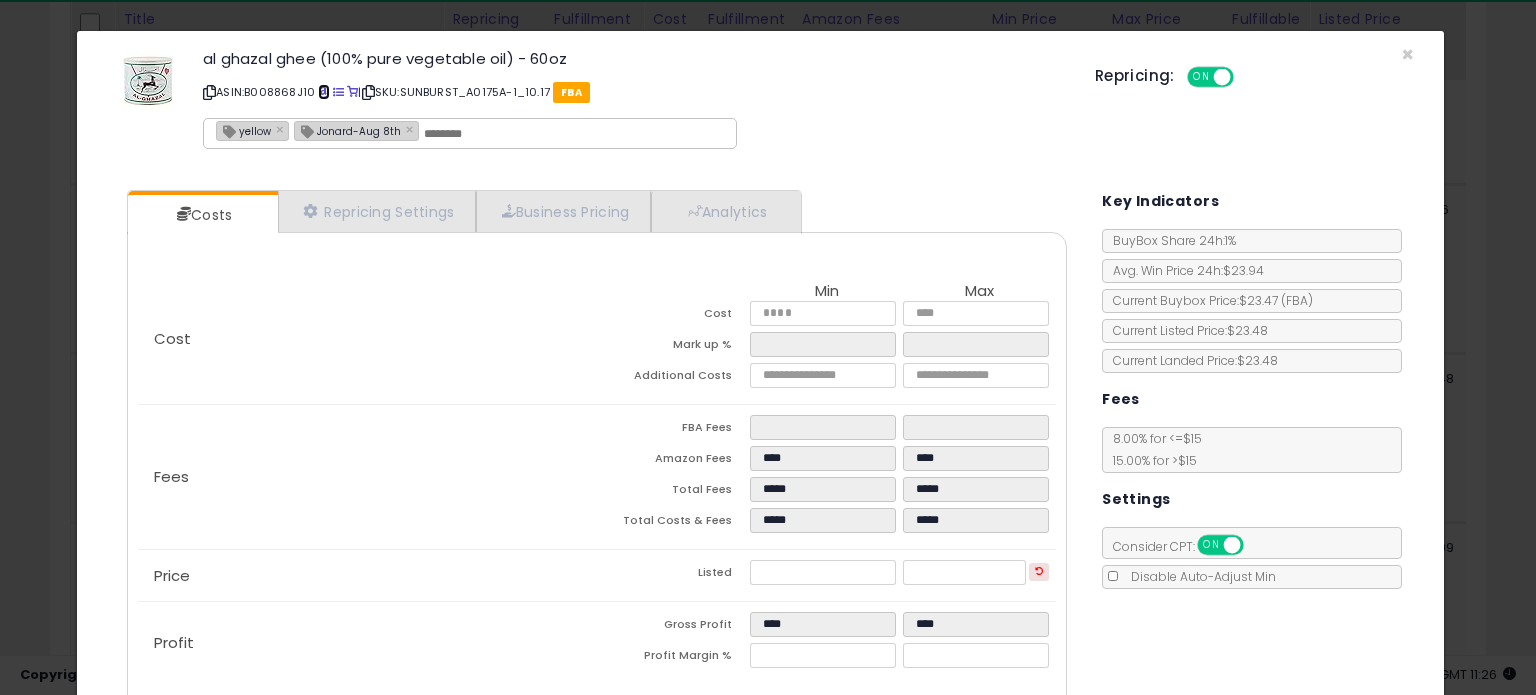 click at bounding box center [323, 92] 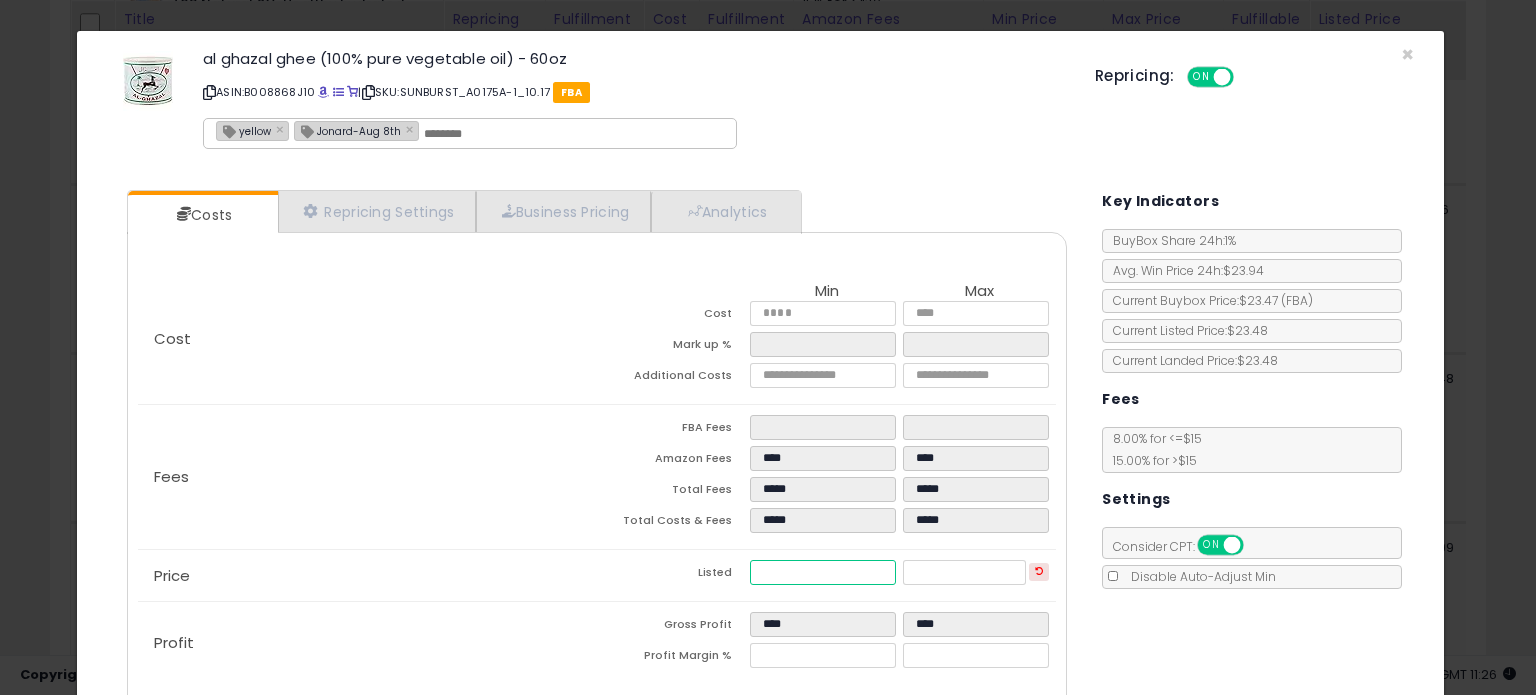 click on "*****" at bounding box center (822, 572) 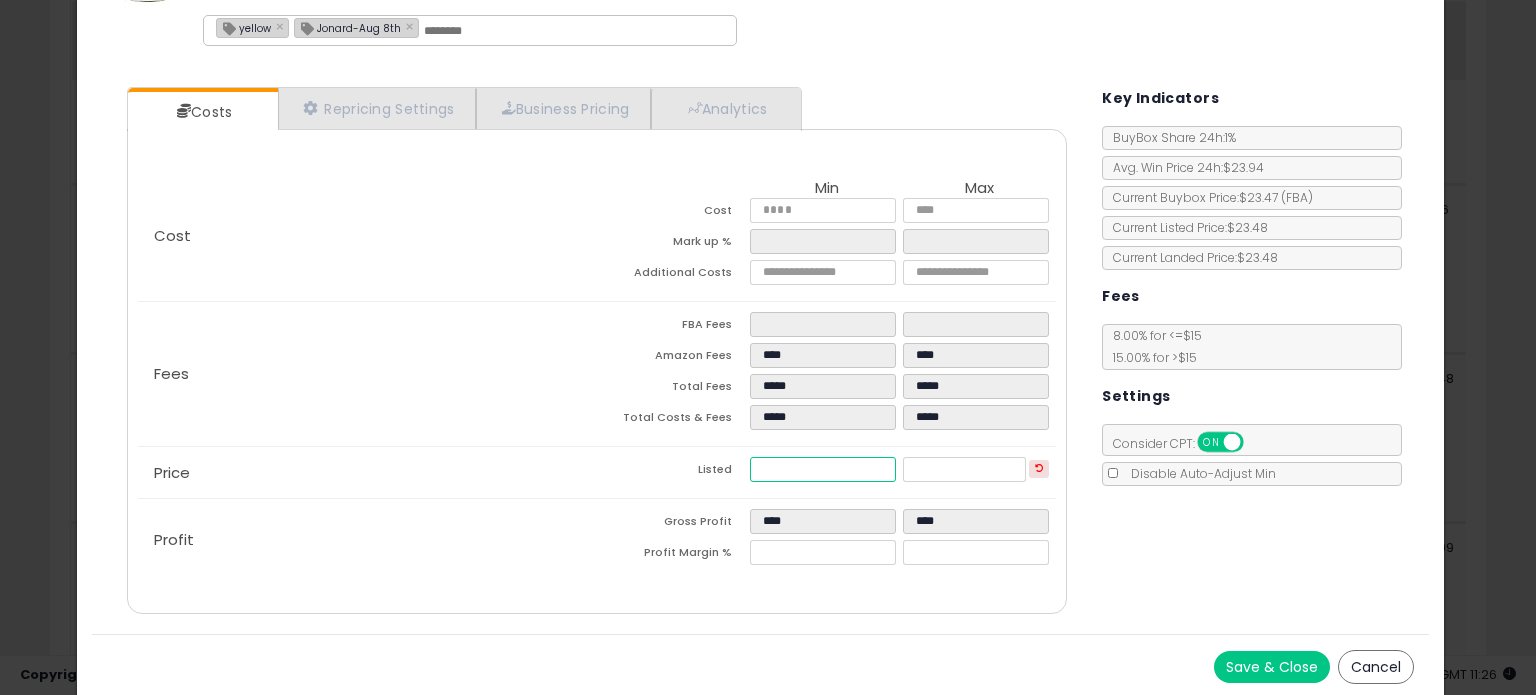 scroll, scrollTop: 105, scrollLeft: 0, axis: vertical 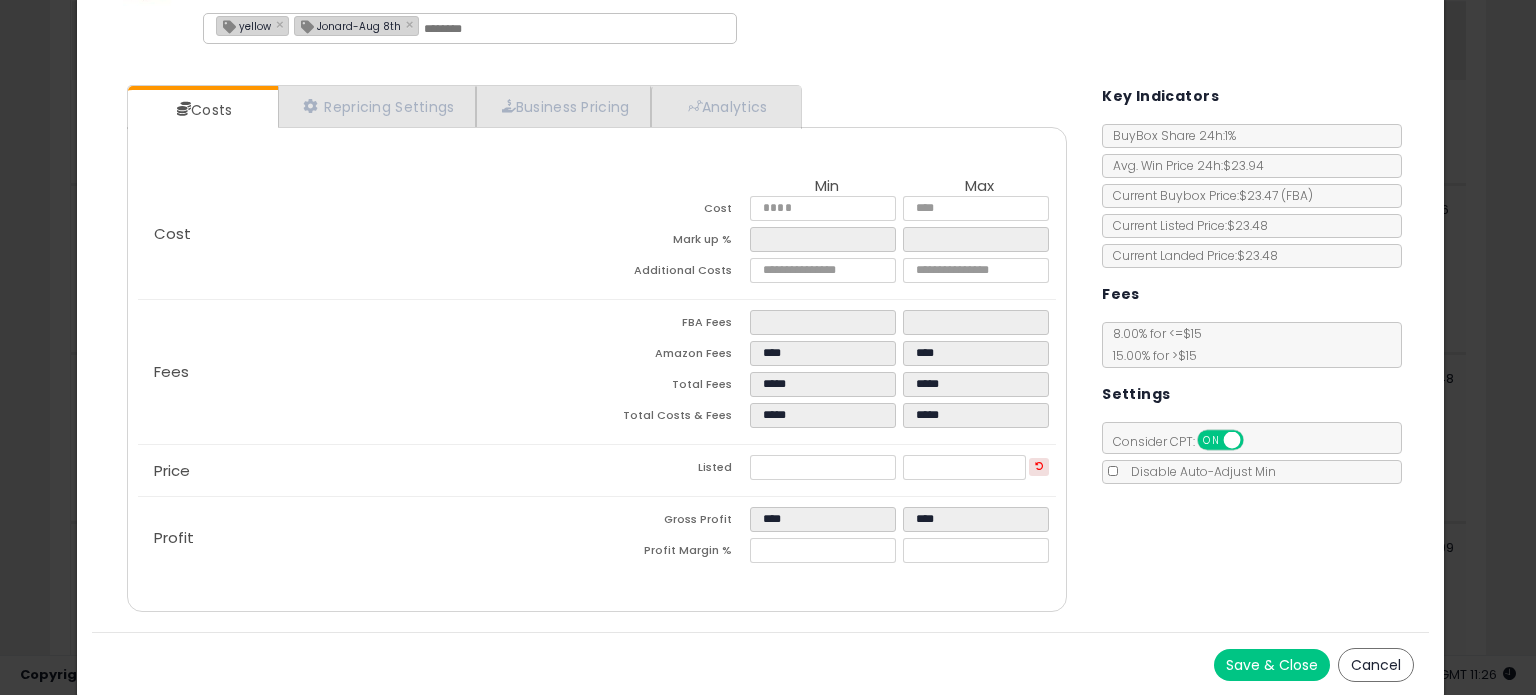click on "Save & Close" at bounding box center (1272, 665) 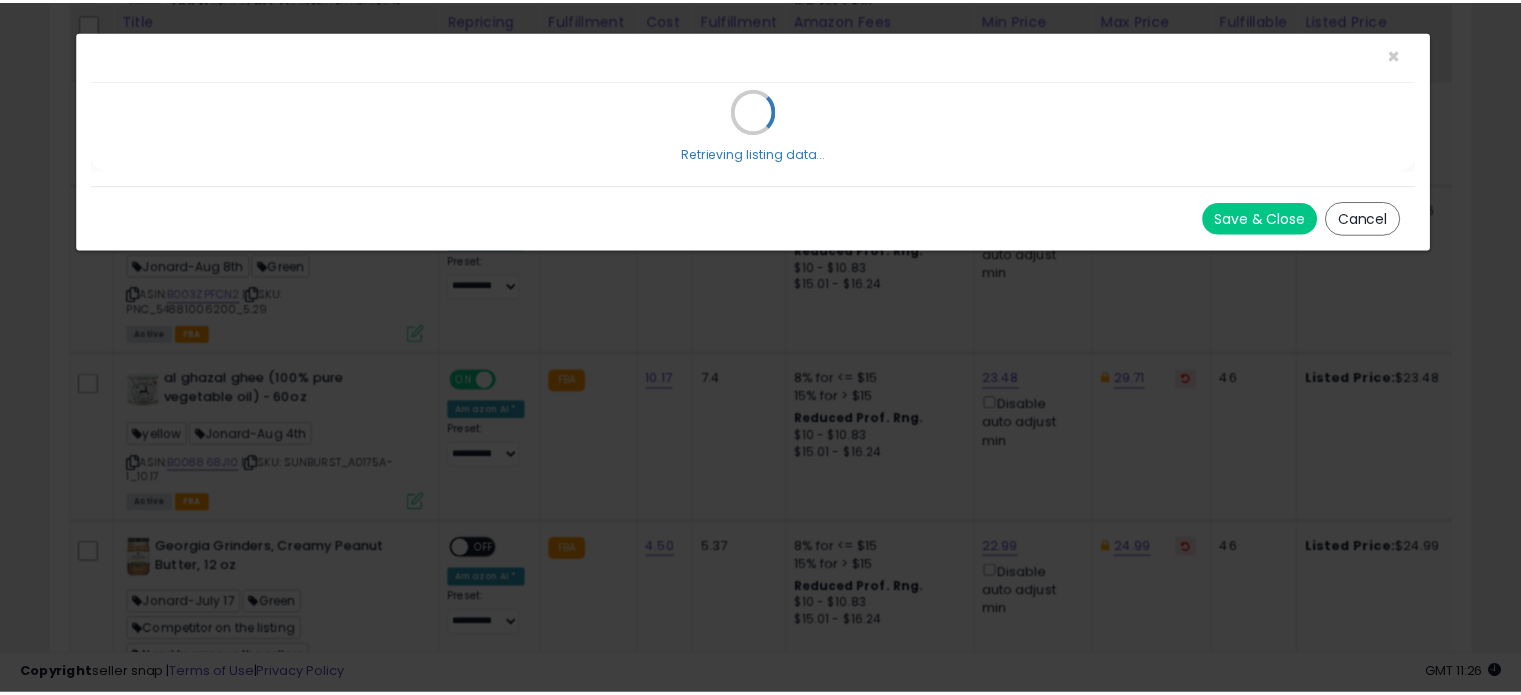 scroll, scrollTop: 0, scrollLeft: 0, axis: both 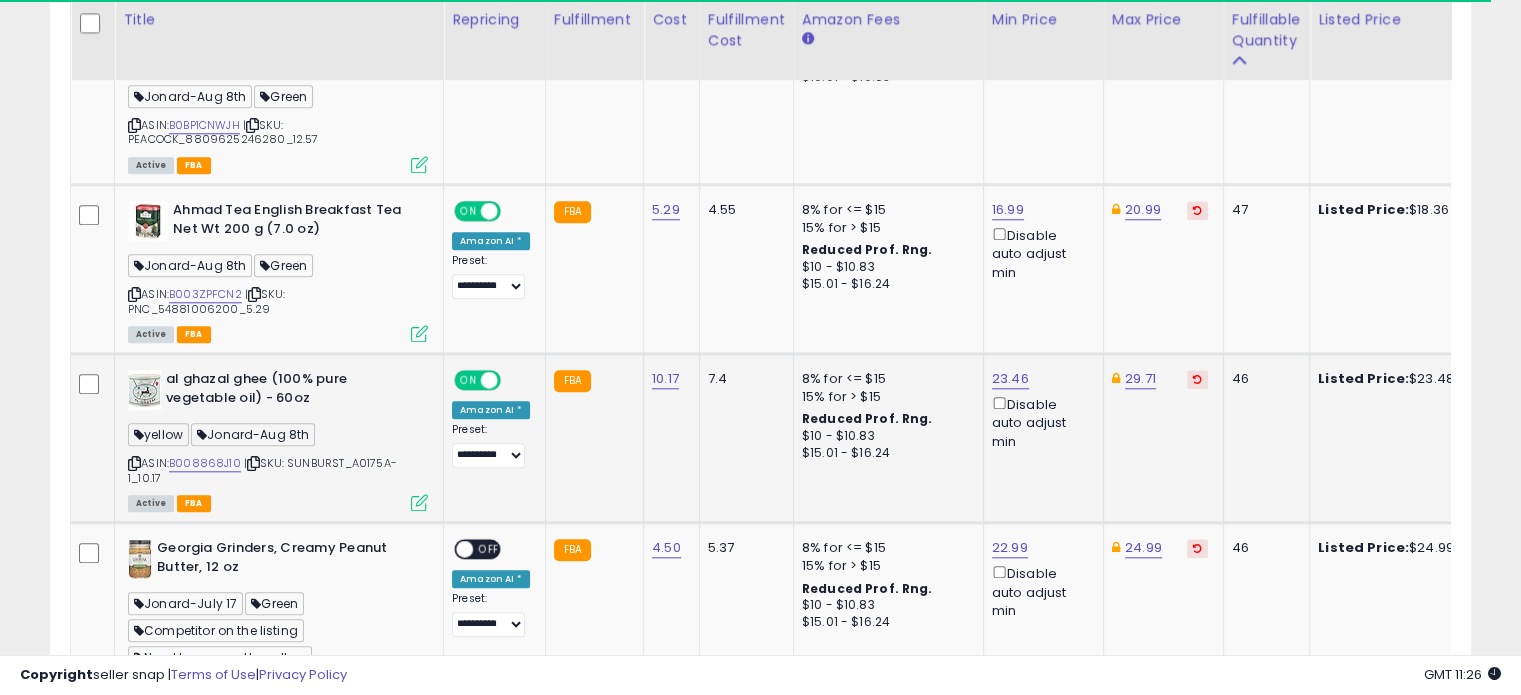 click at bounding box center (419, 502) 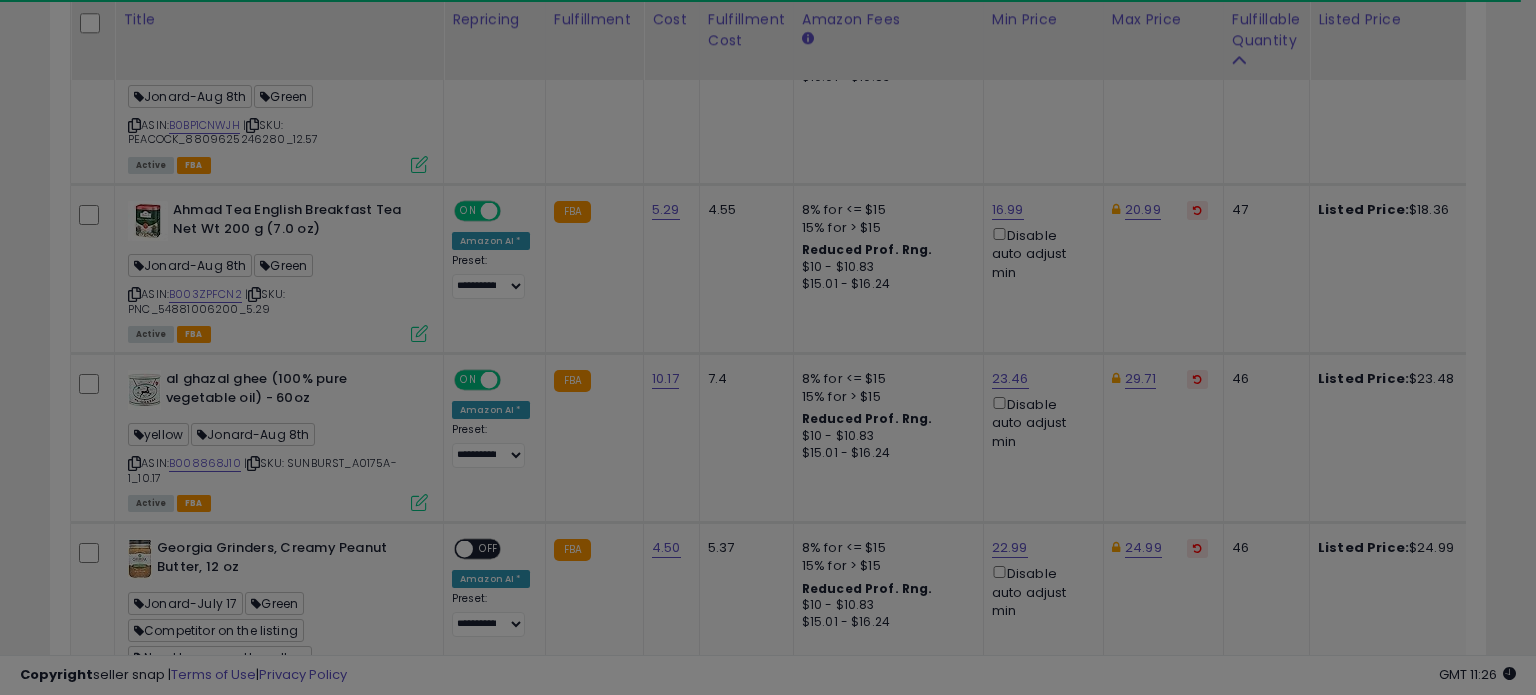 scroll, scrollTop: 999589, scrollLeft: 999168, axis: both 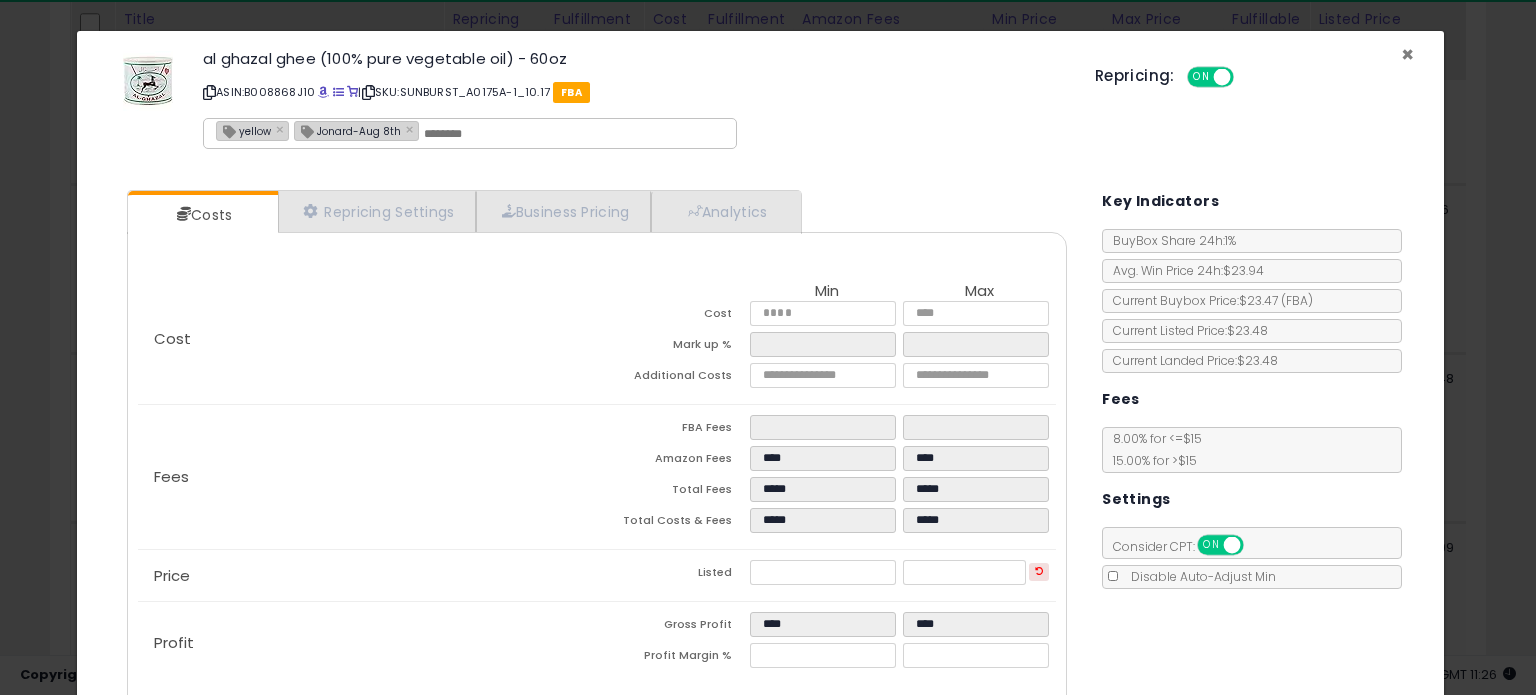 click on "×" at bounding box center (1407, 54) 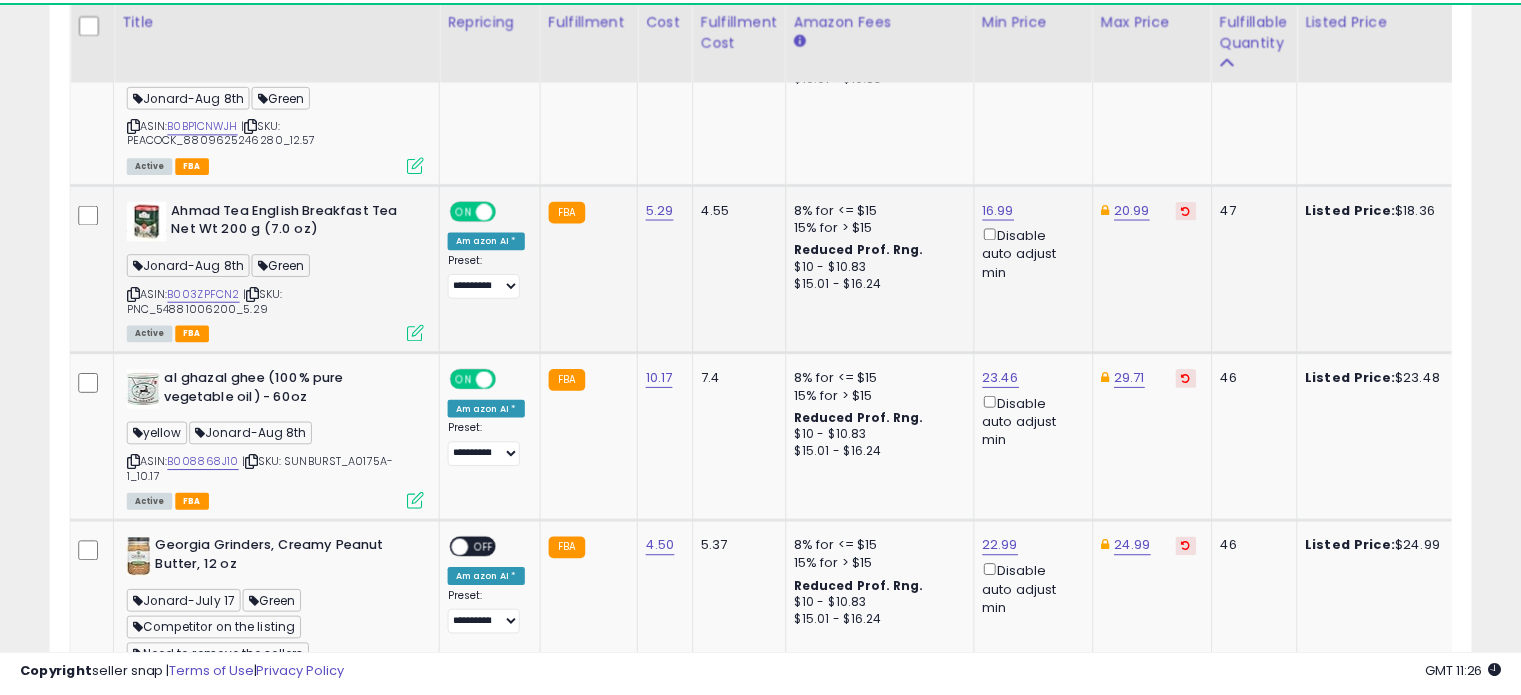 scroll, scrollTop: 1898, scrollLeft: 0, axis: vertical 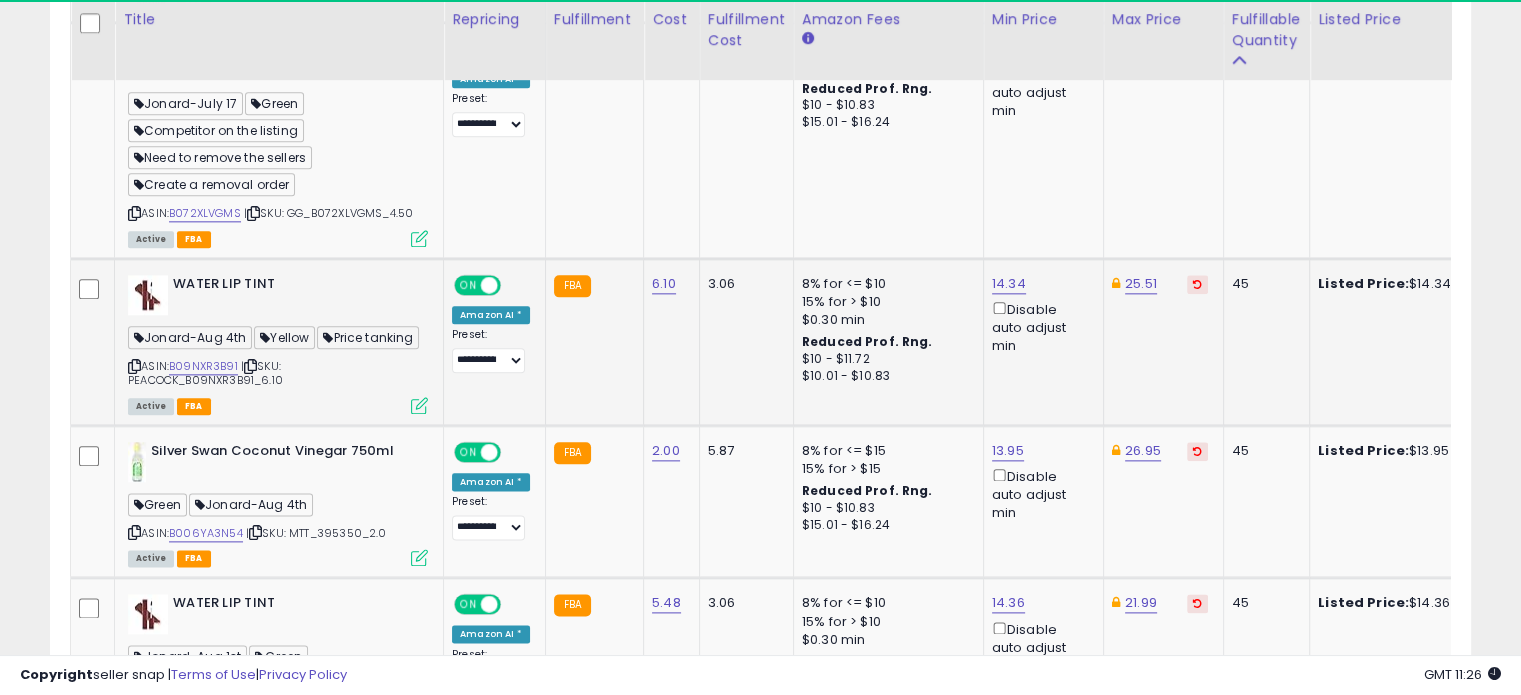 click at bounding box center [419, 405] 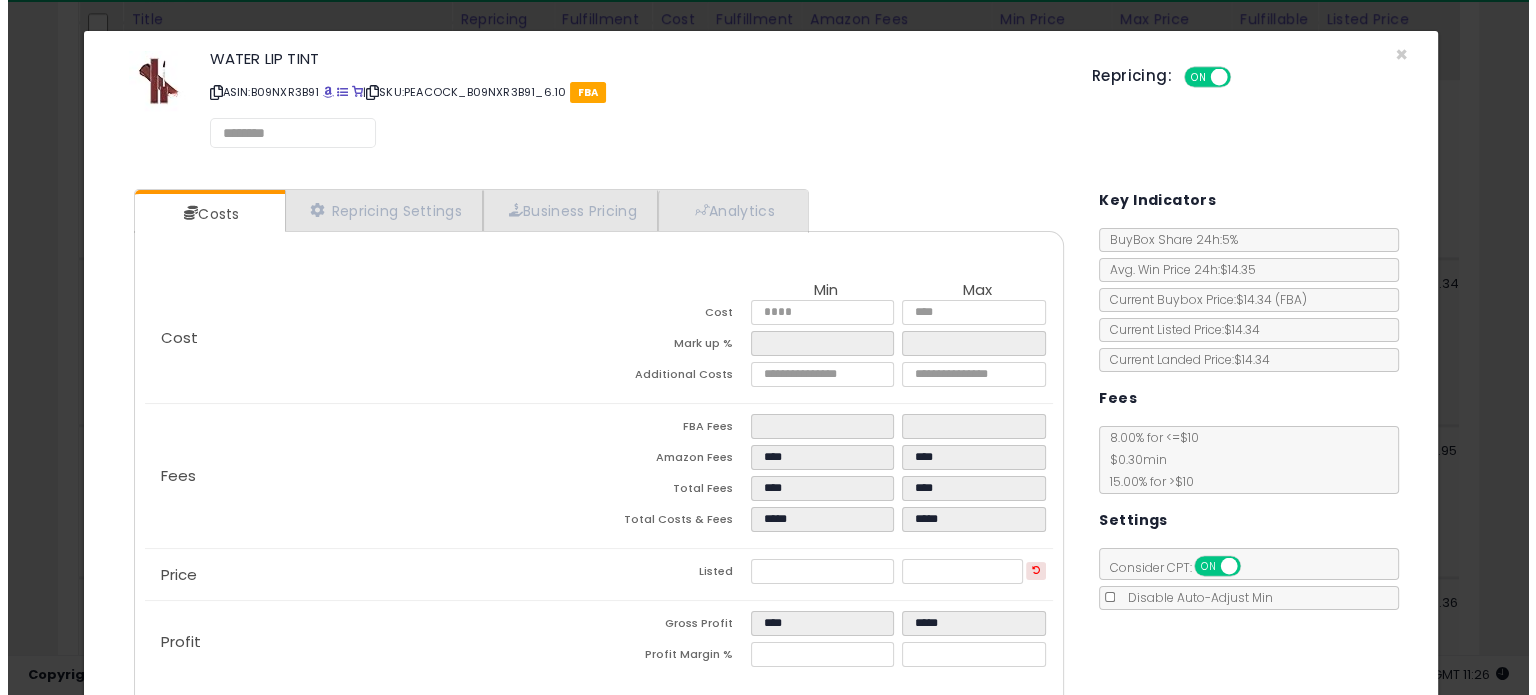 scroll, scrollTop: 999589, scrollLeft: 999168, axis: both 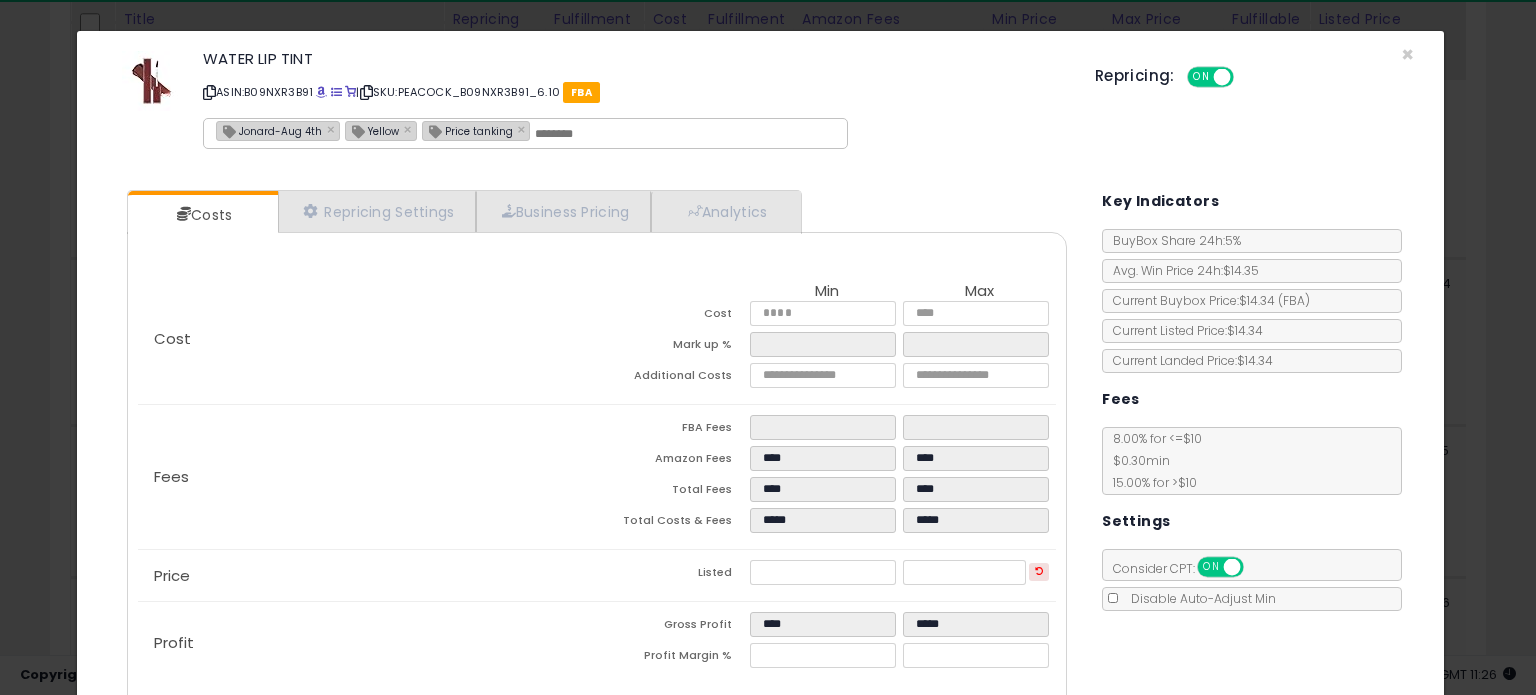 click on "Jonard-Aug 4th" at bounding box center [269, 130] 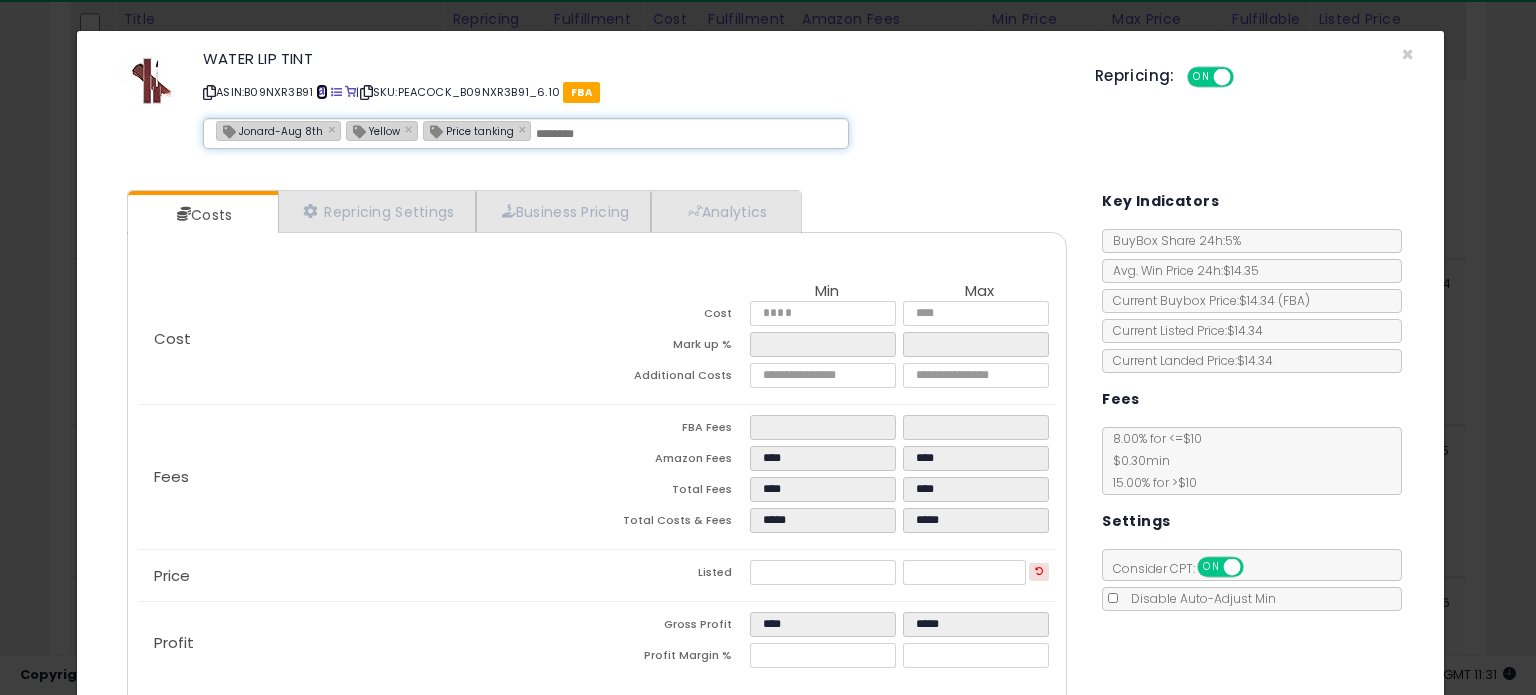click at bounding box center [321, 92] 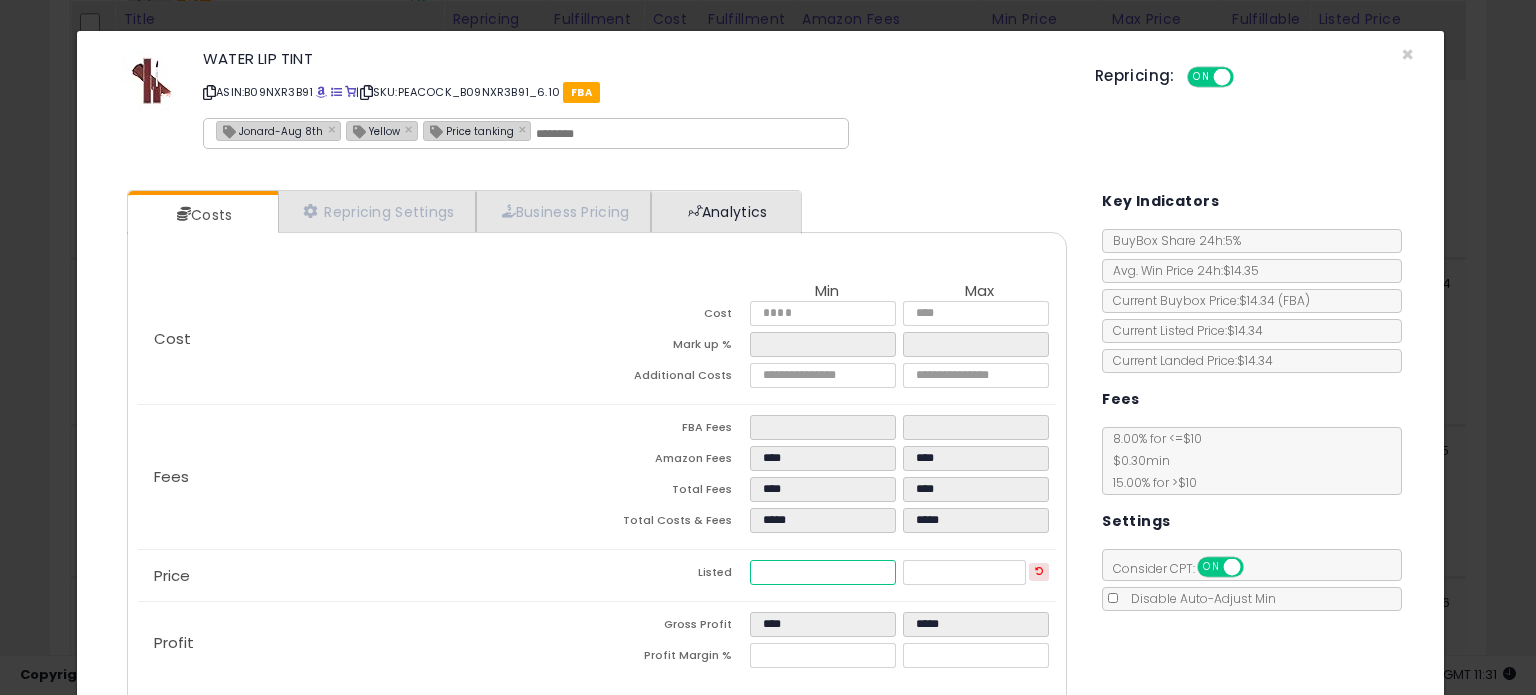 drag, startPoint x: 820, startPoint y: 559, endPoint x: 777, endPoint y: 207, distance: 354.6167 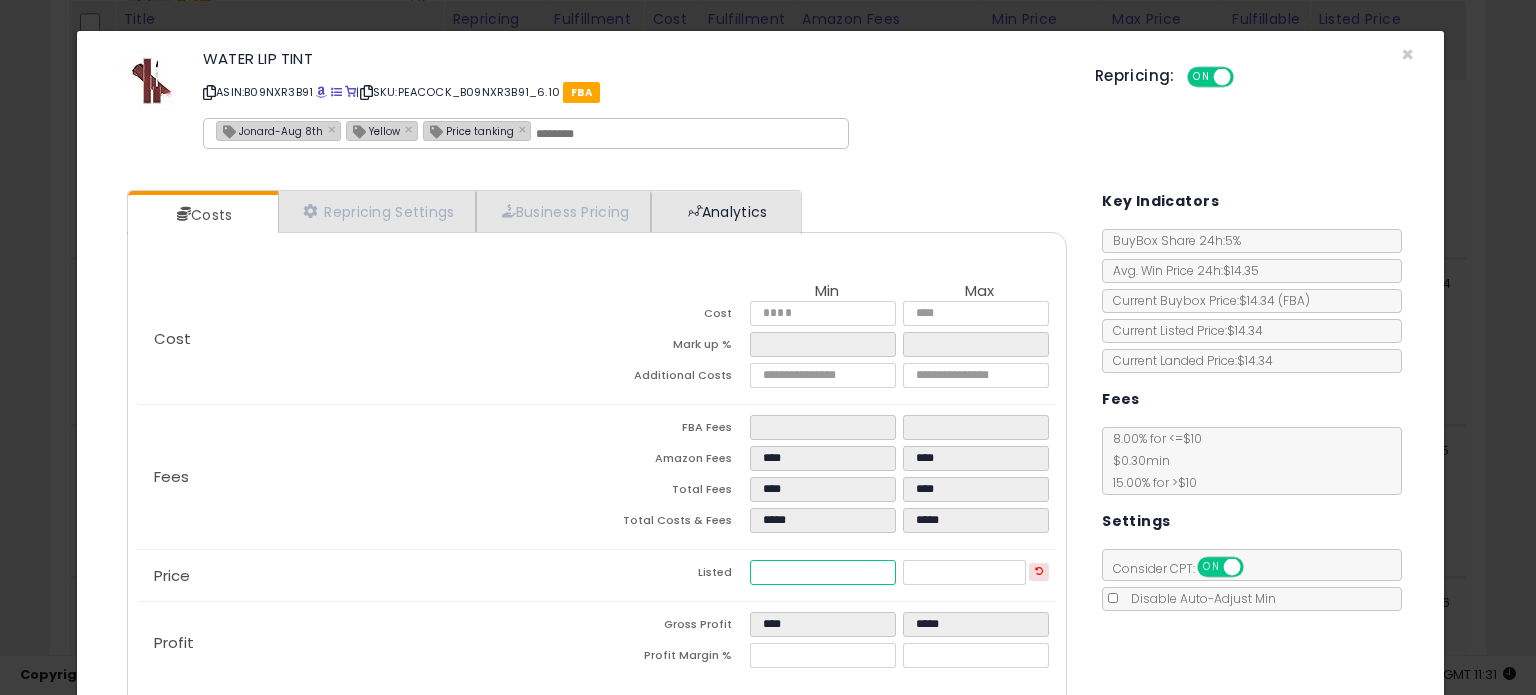 click on "Listed
*****
*****" at bounding box center (826, 575) 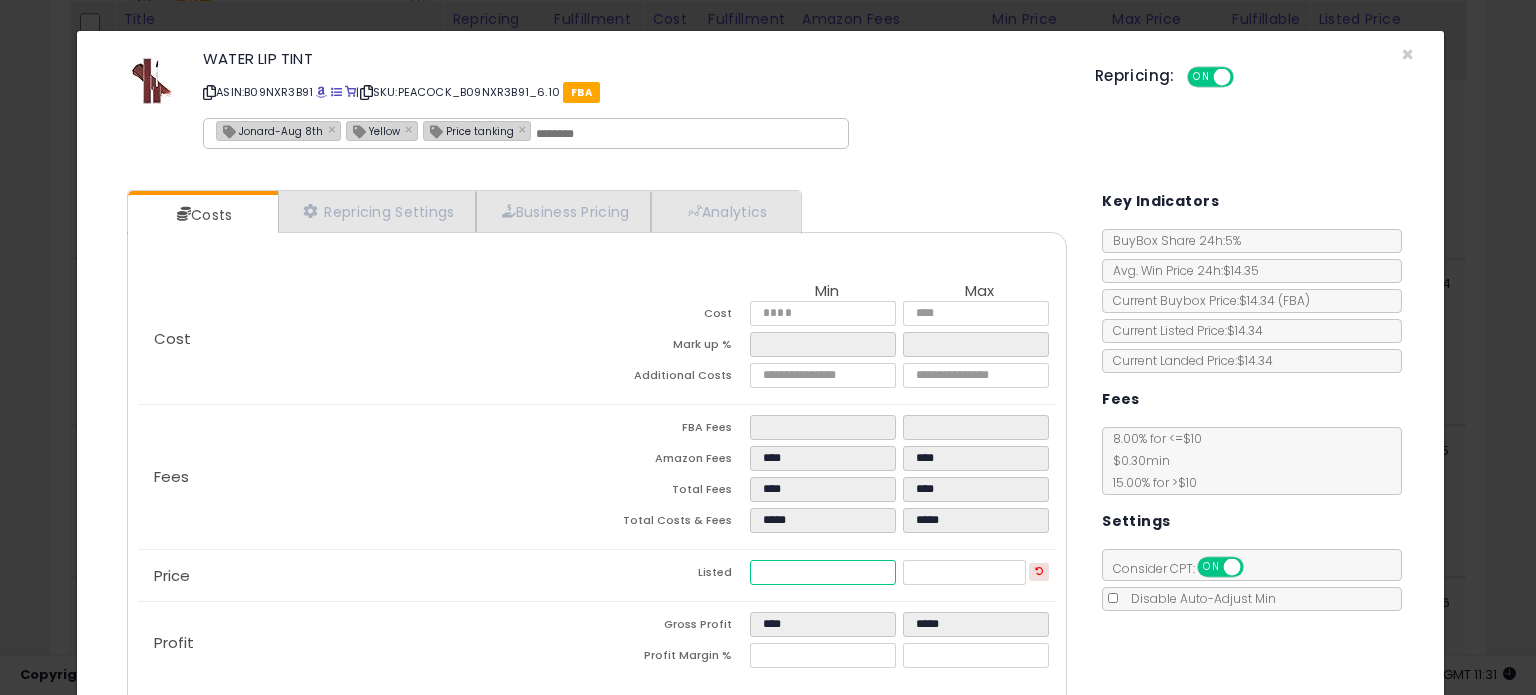 click on "*****" at bounding box center (822, 572) 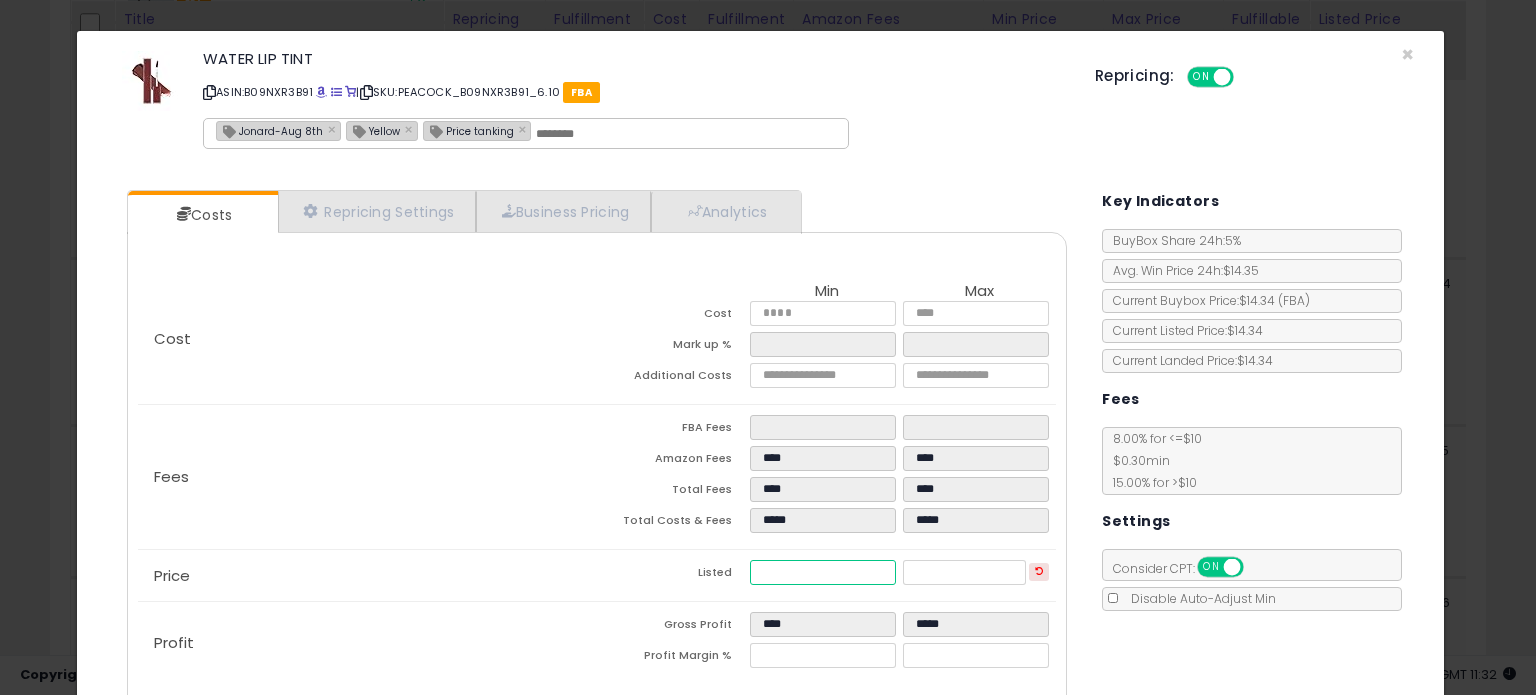 scroll, scrollTop: 105, scrollLeft: 0, axis: vertical 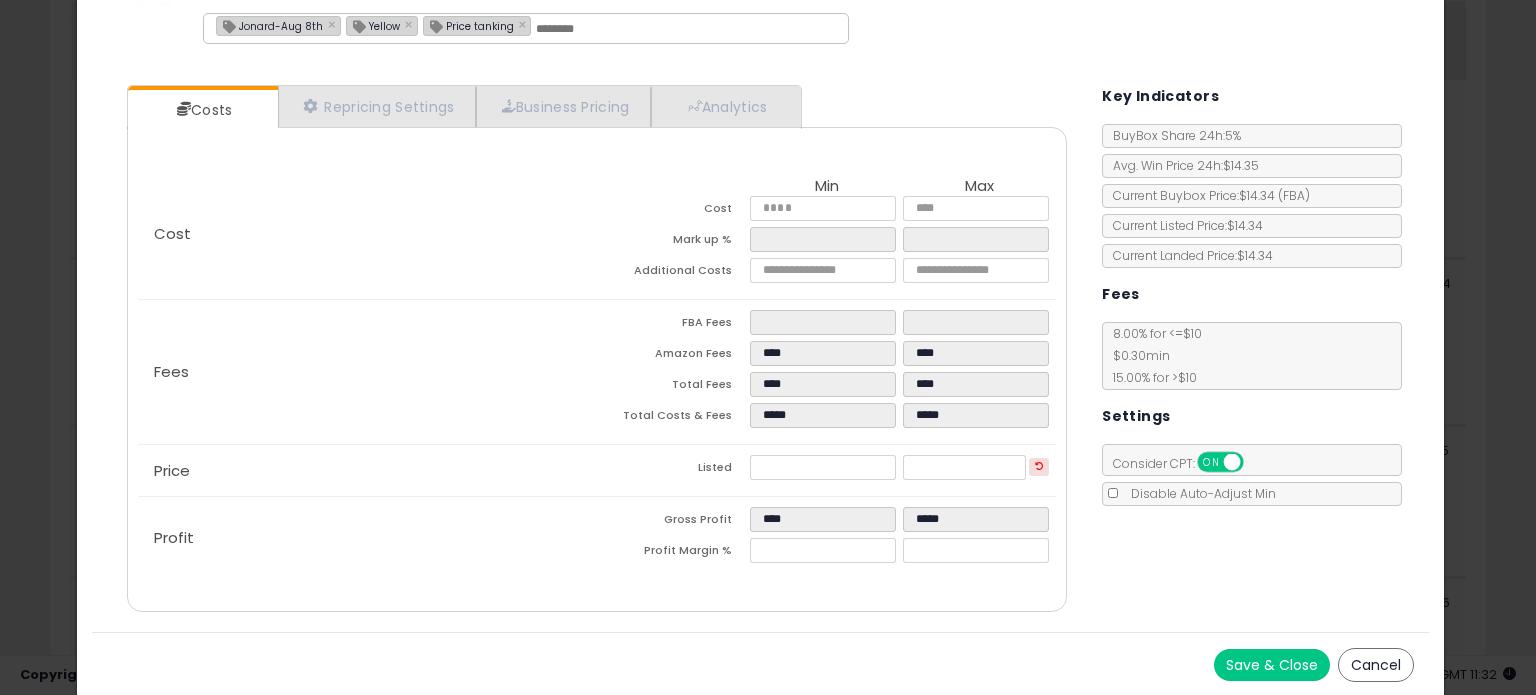 click on "Save & Close" at bounding box center [1272, 665] 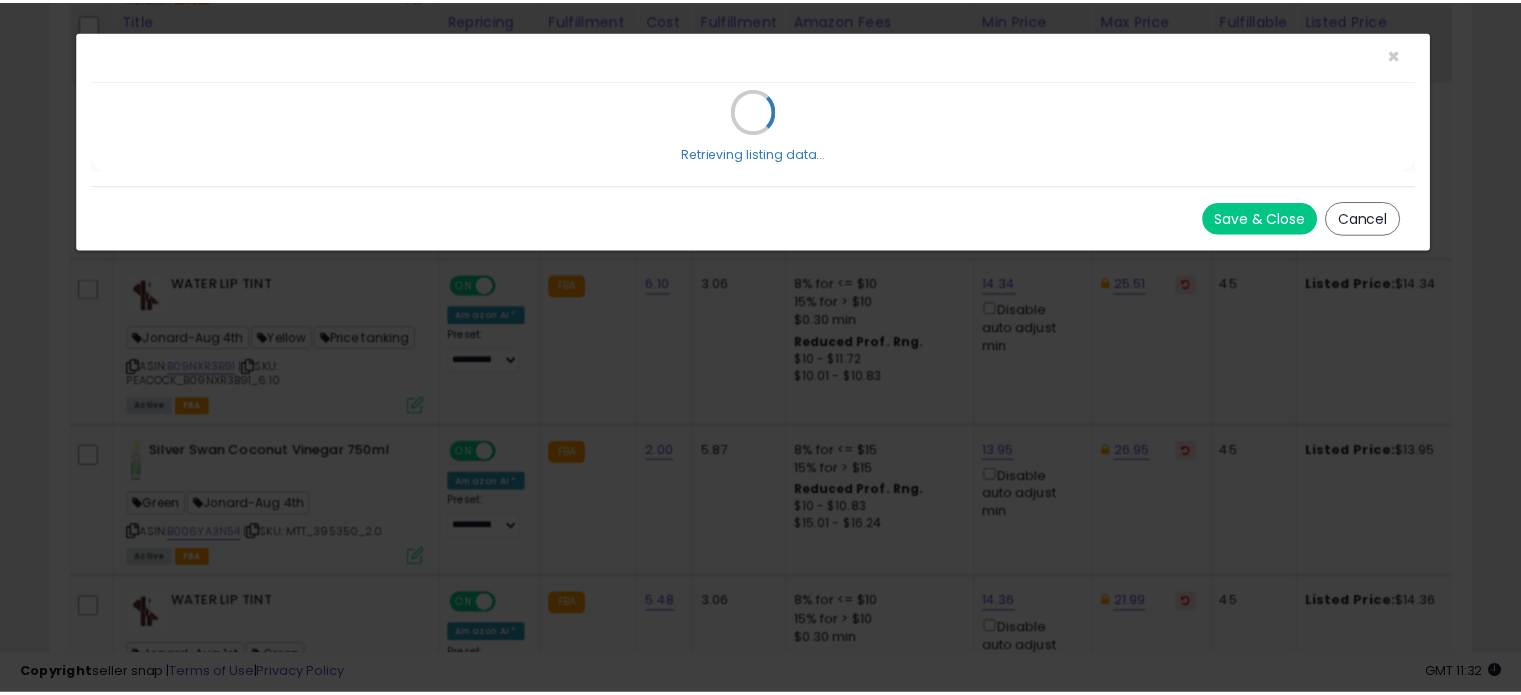 scroll, scrollTop: 0, scrollLeft: 0, axis: both 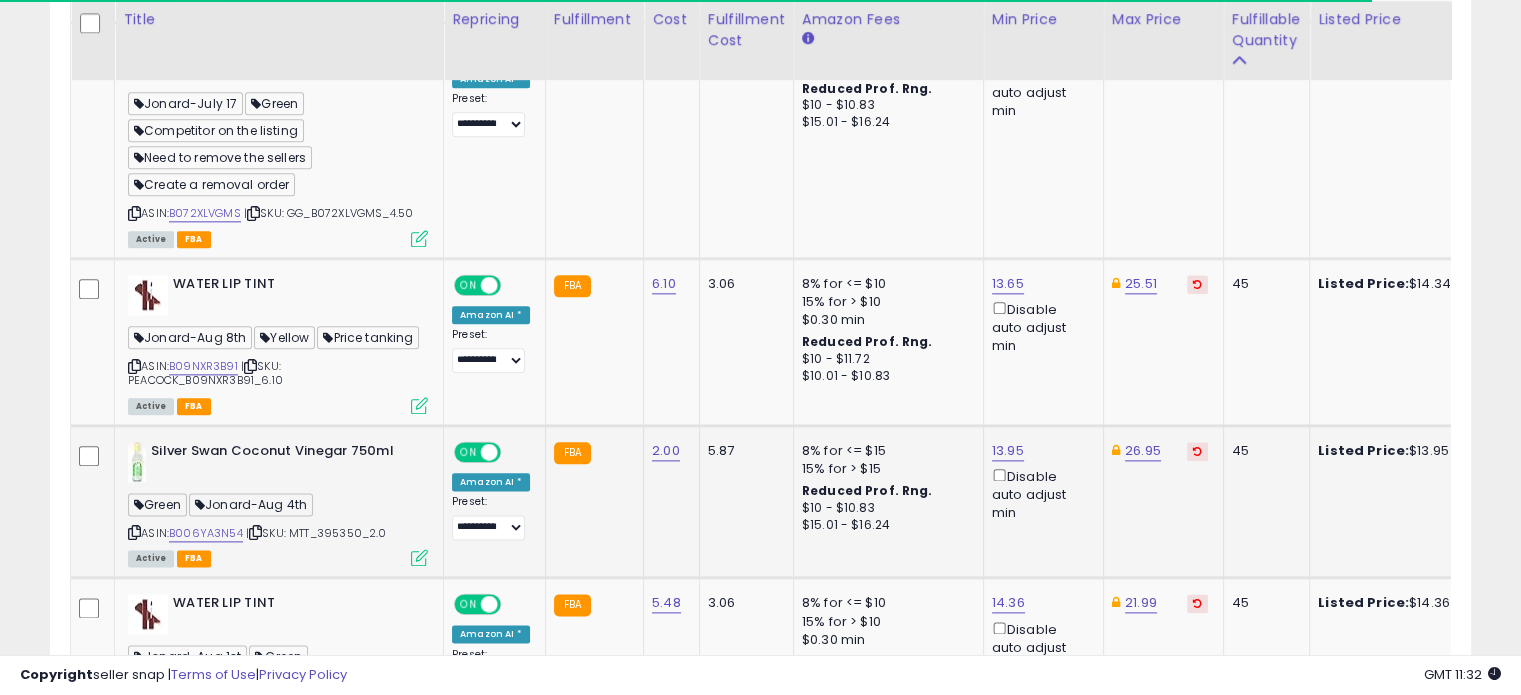 click at bounding box center (419, 557) 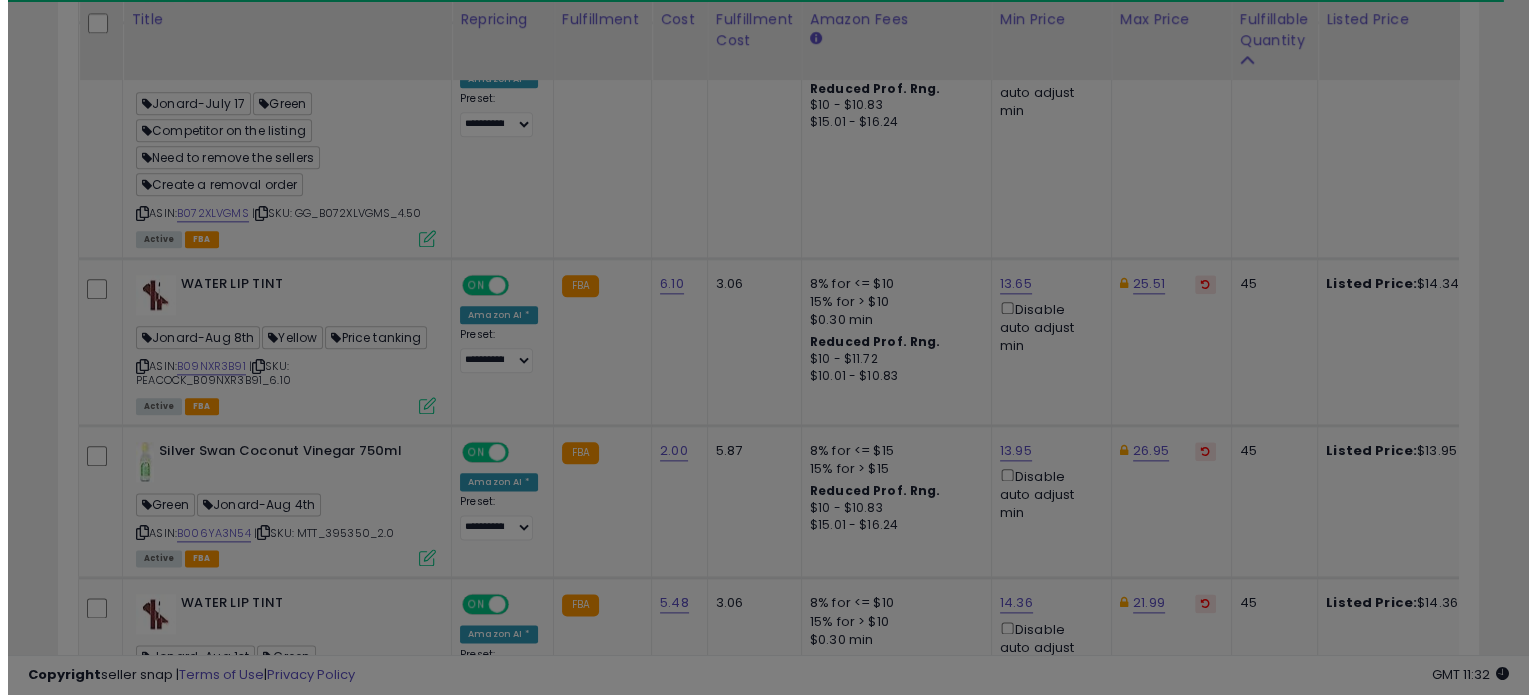 scroll, scrollTop: 999589, scrollLeft: 999168, axis: both 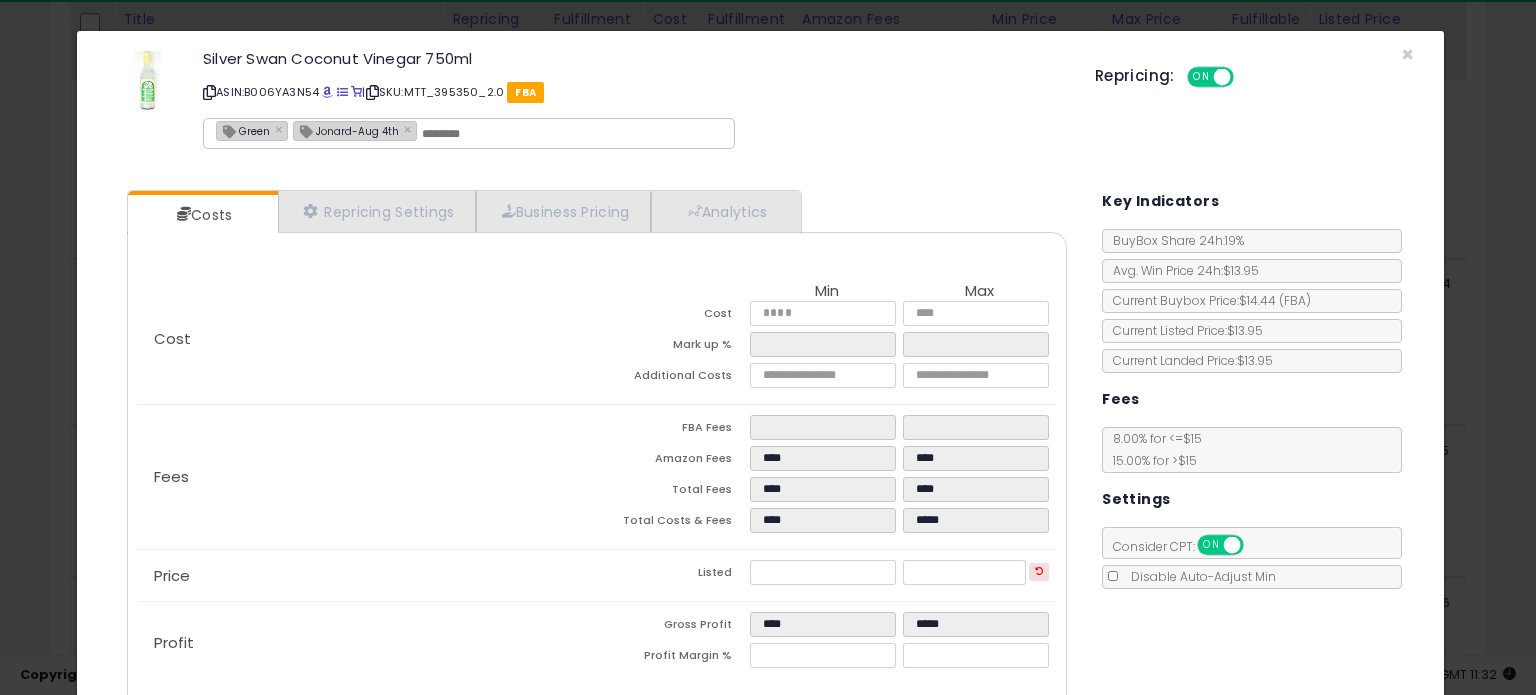 click on "Jonard-Aug 4th" at bounding box center (346, 130) 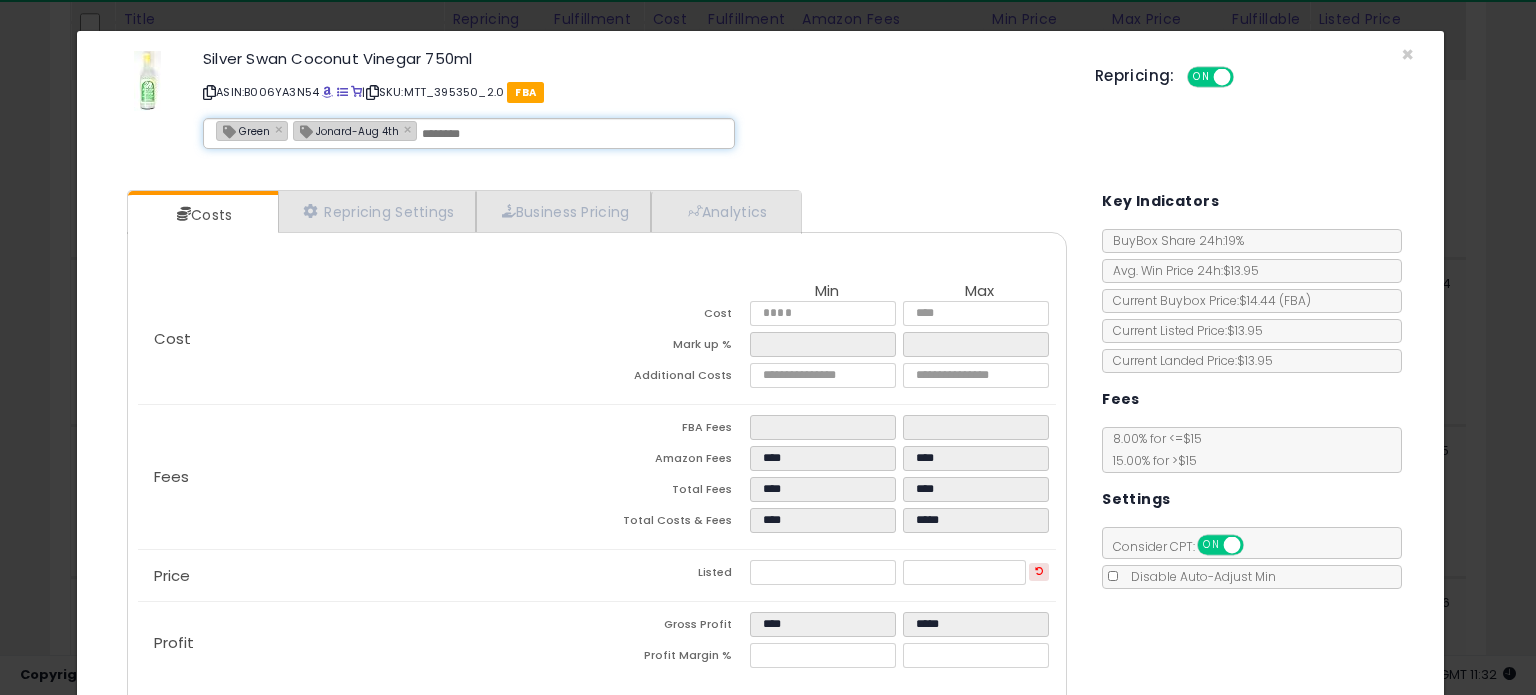 click on "Jonard-Aug 4th" at bounding box center [346, 130] 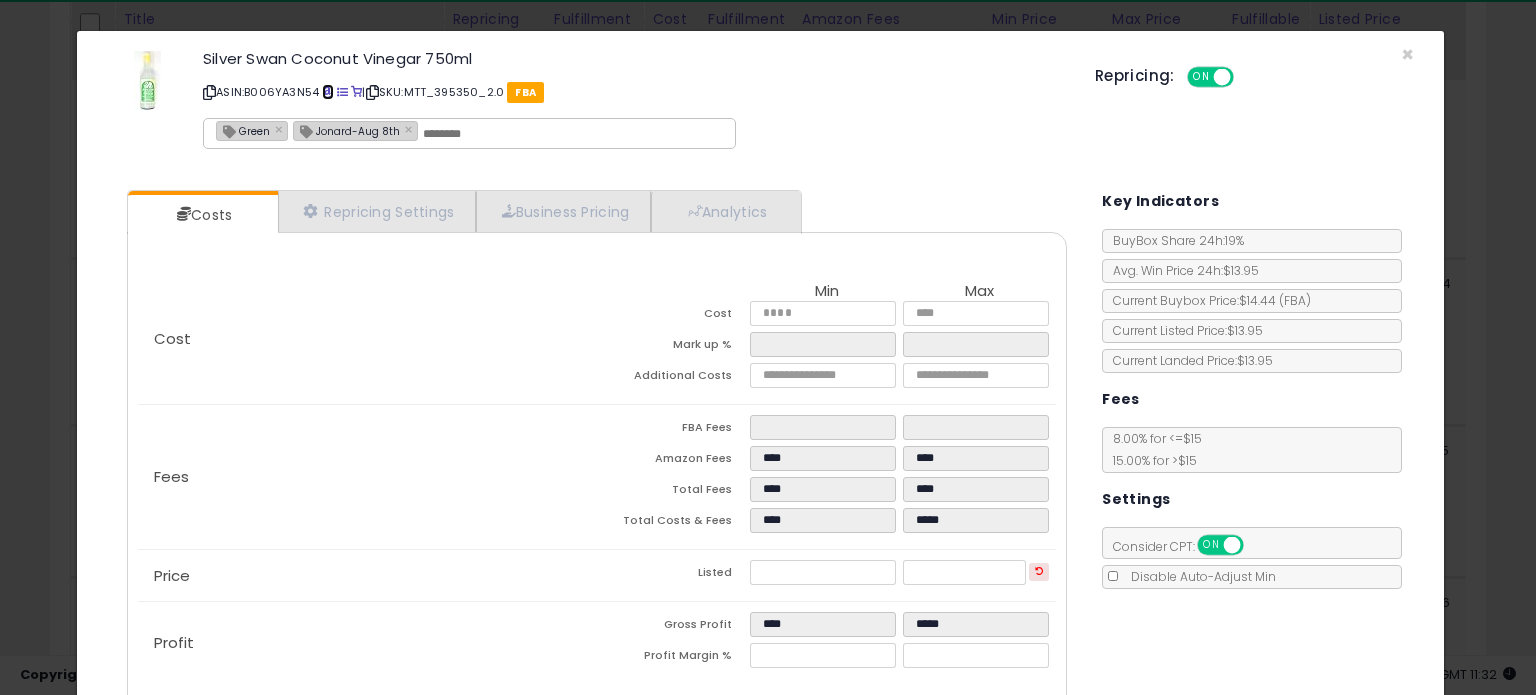 click at bounding box center [327, 92] 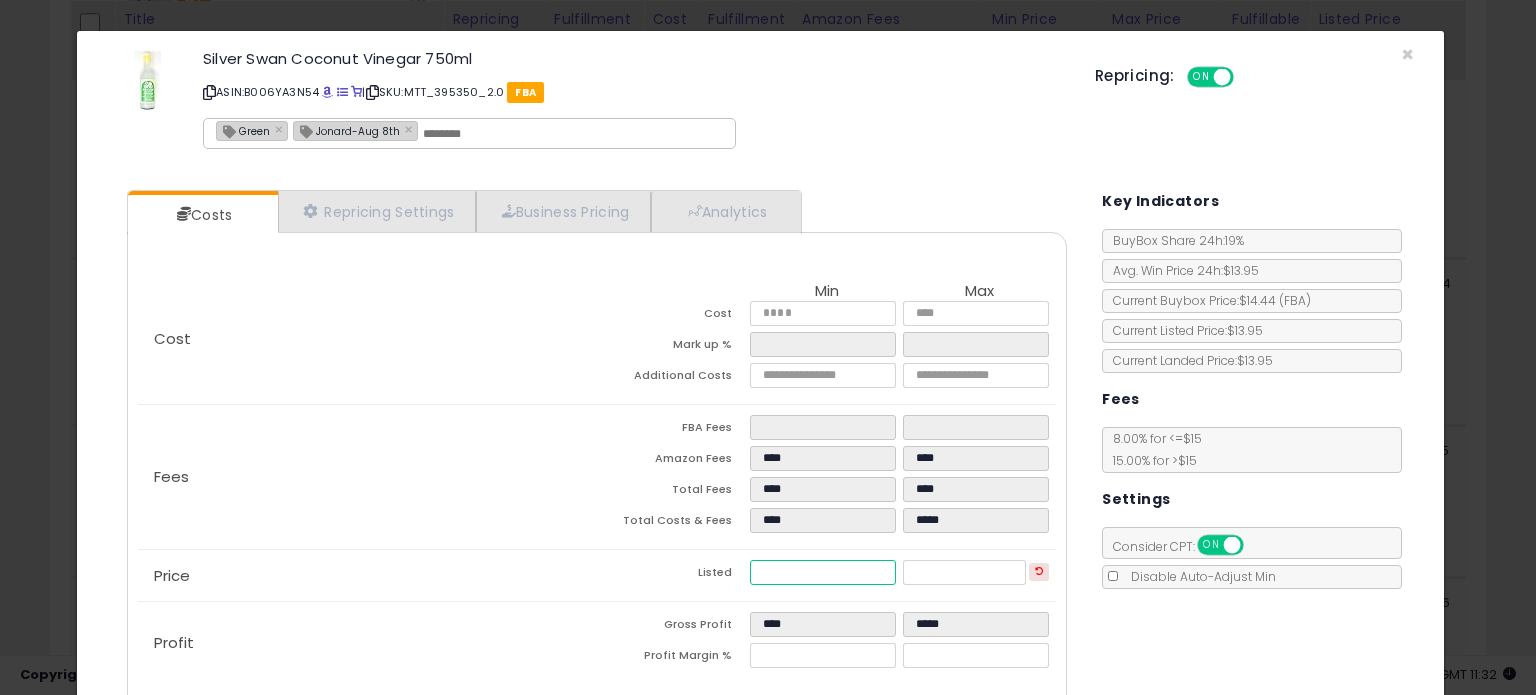 click on "Cost
Min
Max
Cost
****
****
Mark up %
******
******
Additional Costs
****
****
Fees" at bounding box center [597, 478] 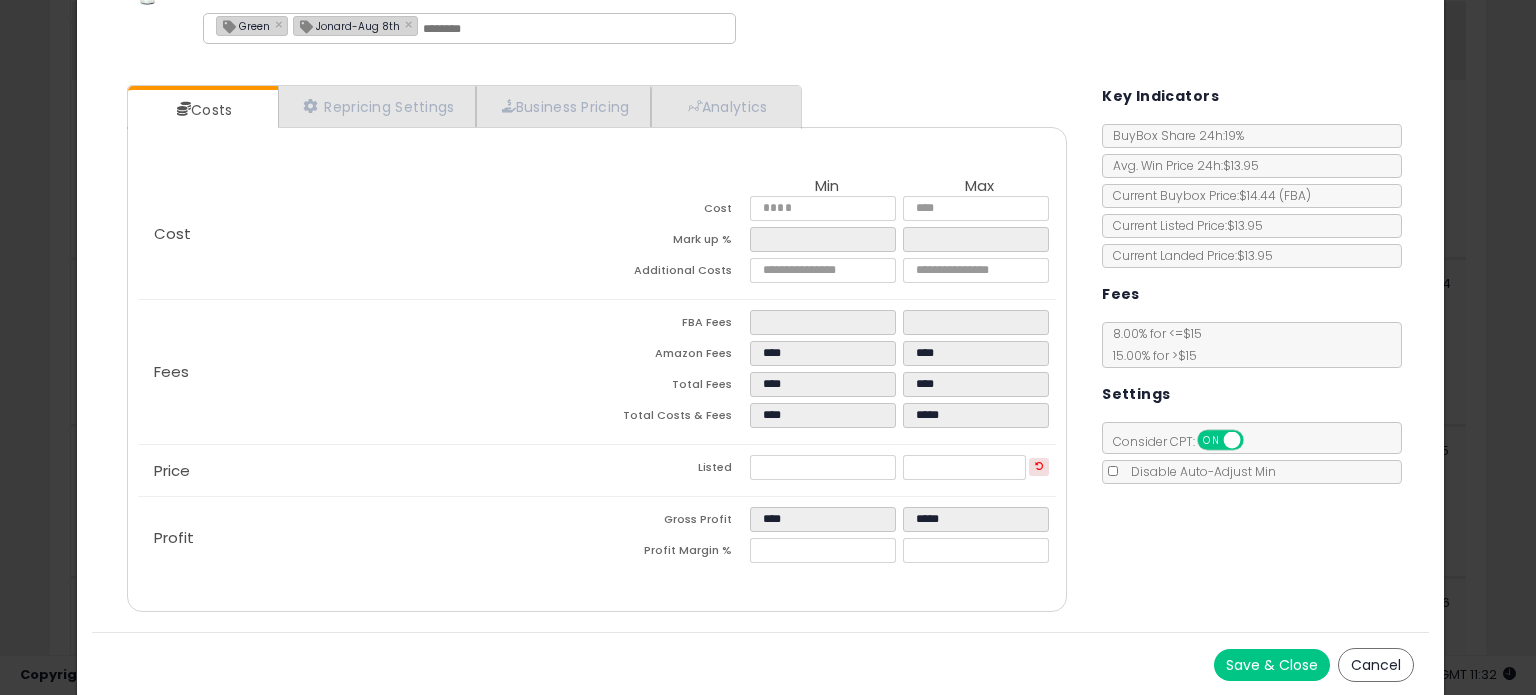 click on "Save & Close" at bounding box center [1272, 665] 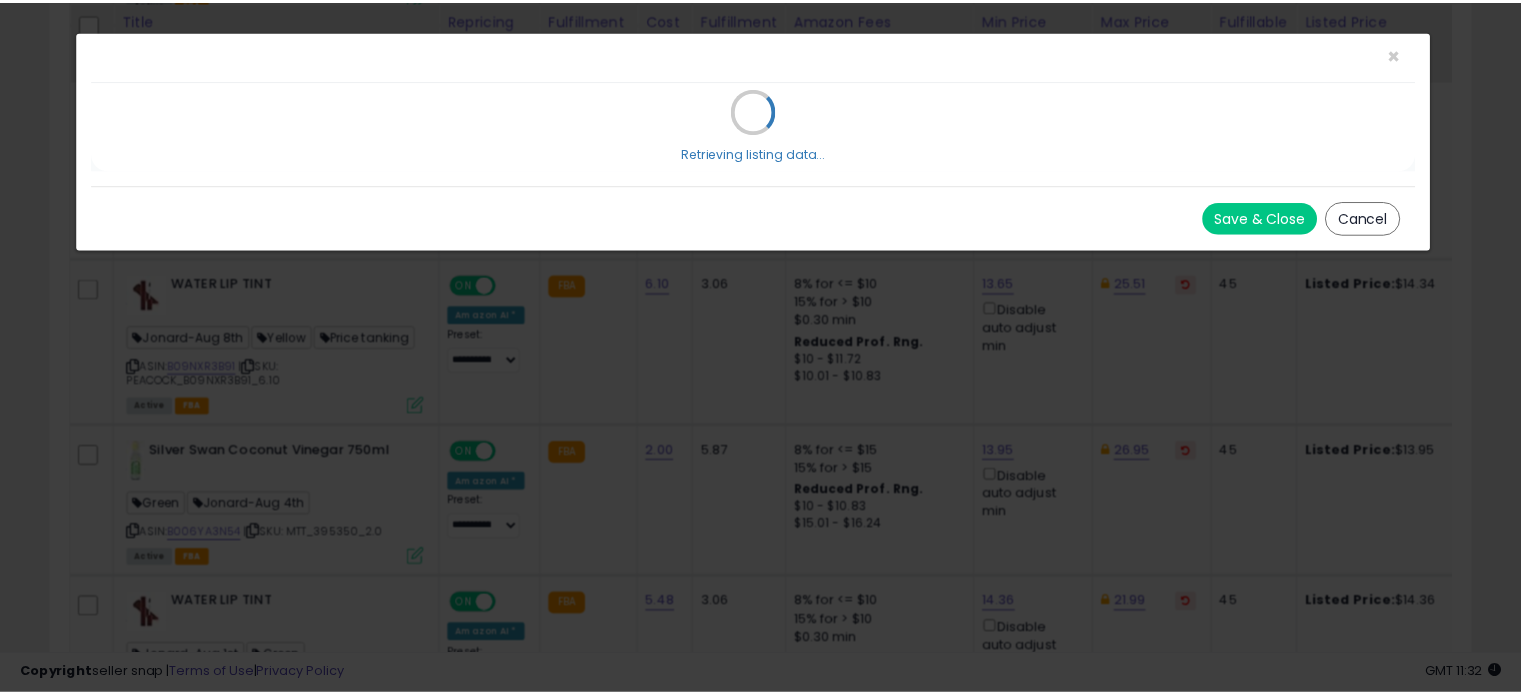 scroll, scrollTop: 0, scrollLeft: 0, axis: both 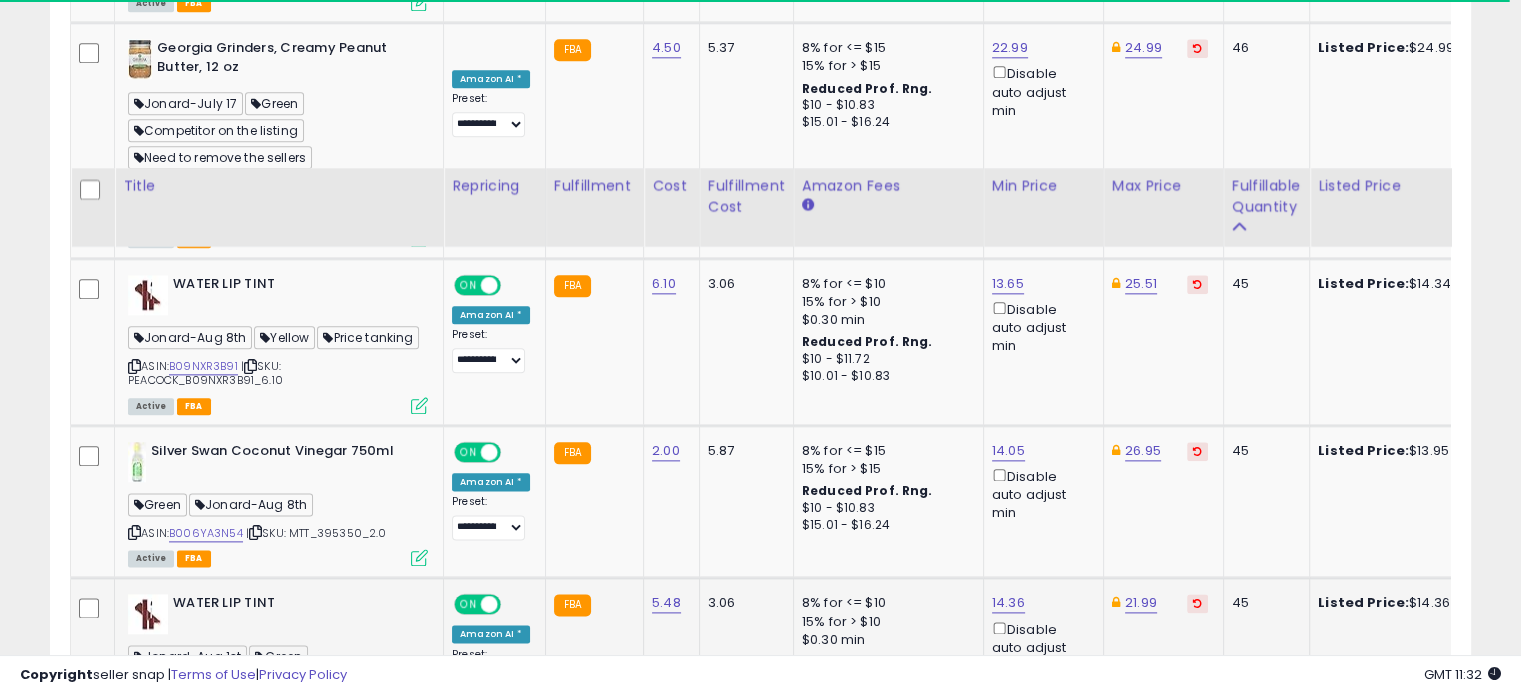 click at bounding box center [419, 724] 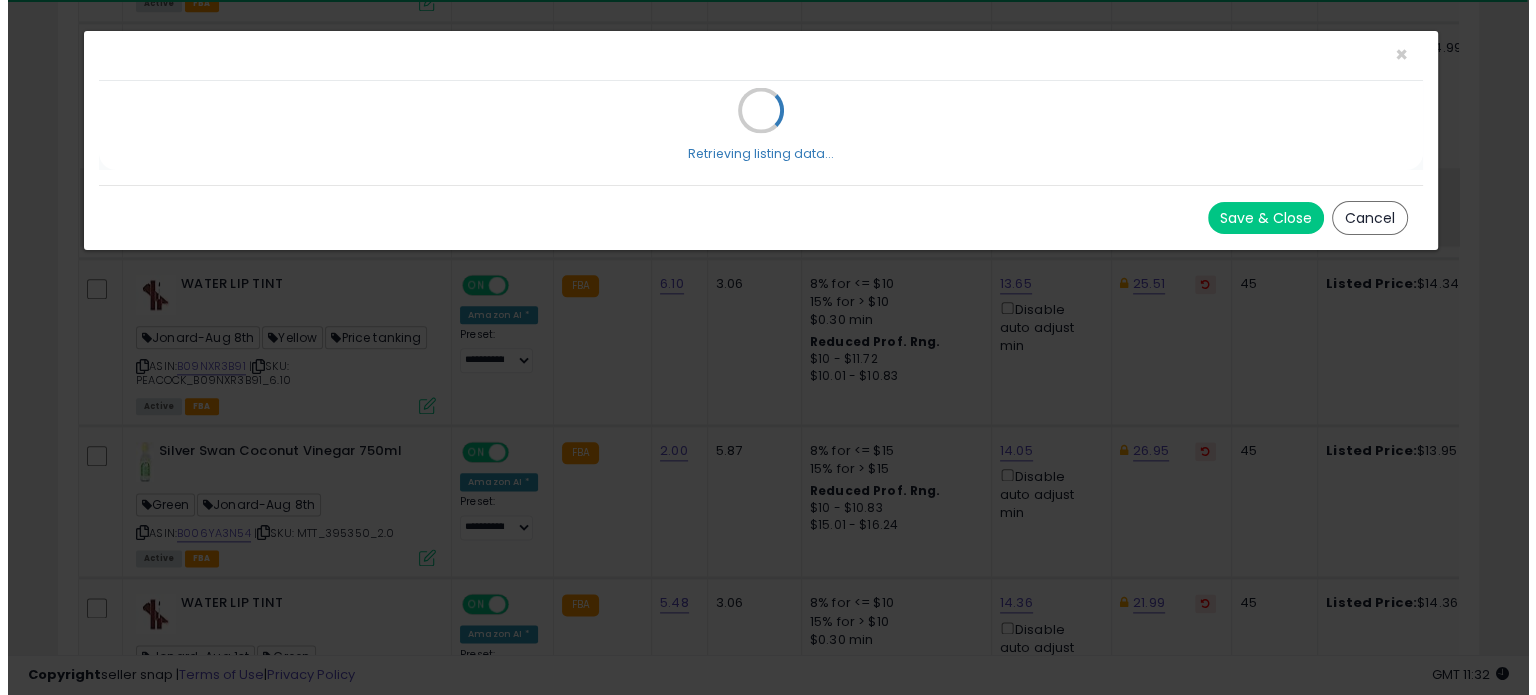 scroll, scrollTop: 2544, scrollLeft: 0, axis: vertical 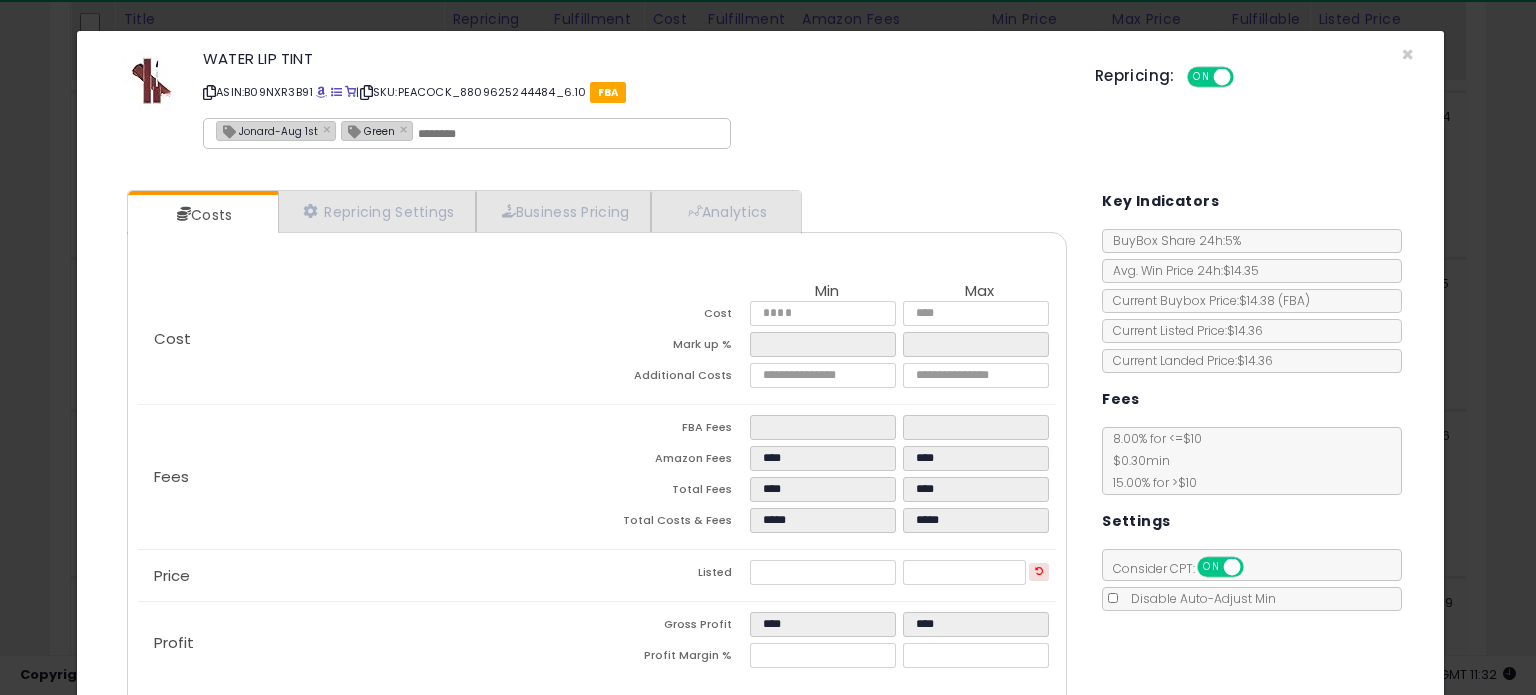 click on "Jonard-Aug 1st" at bounding box center (267, 130) 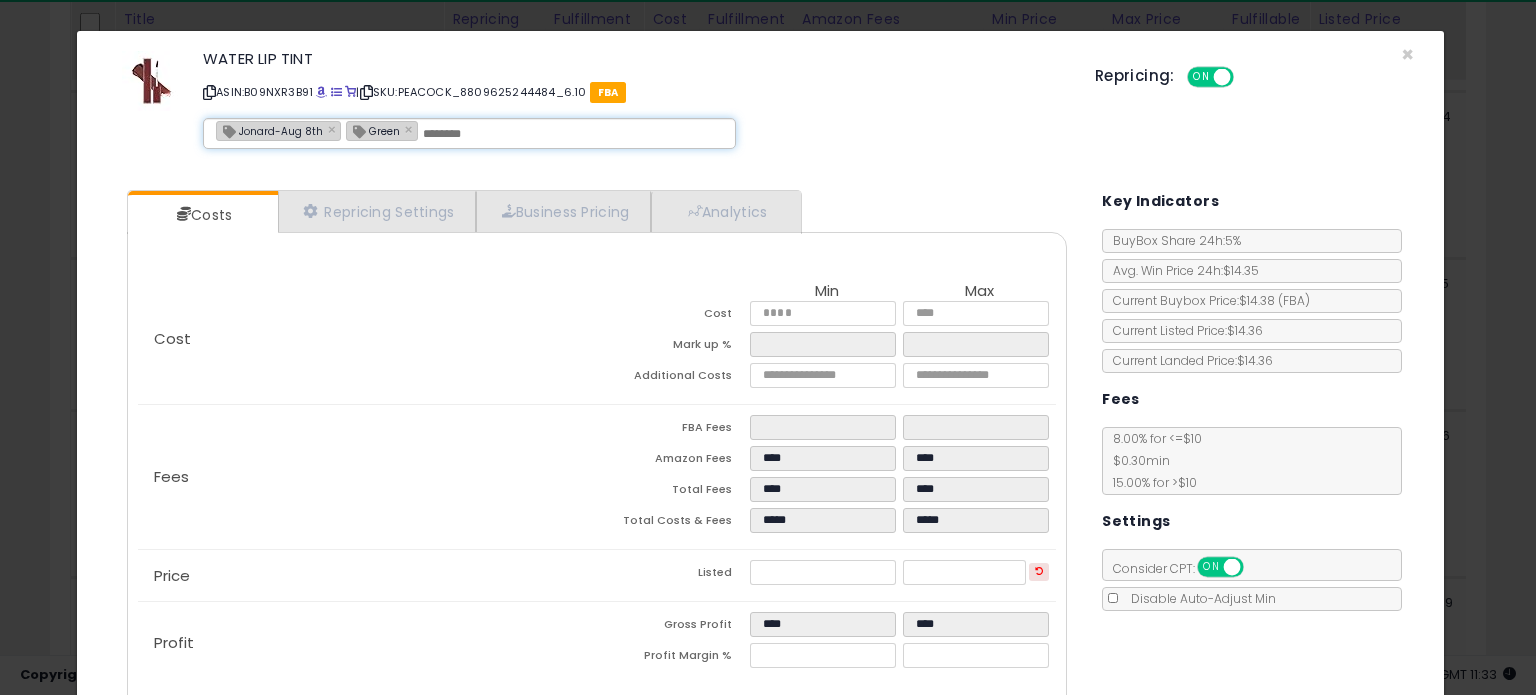 click on "ASIN:  B09NXR3B91
|
SKU:  PEACOCK_8809625244484_6.10
FBA" at bounding box center [634, 92] 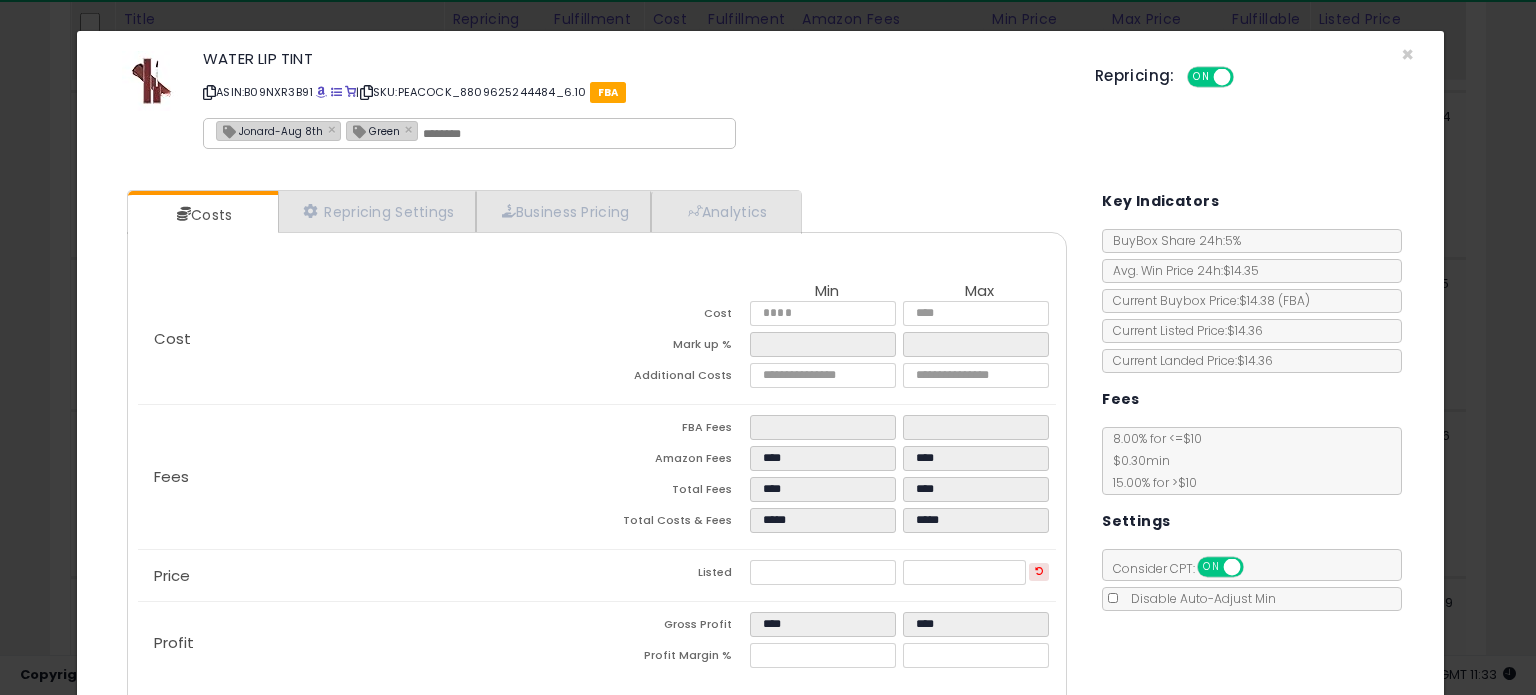 click on "ASIN:  B09NXR3B91
|
SKU:  PEACOCK_8809625244484_6.10
FBA" at bounding box center [634, 92] 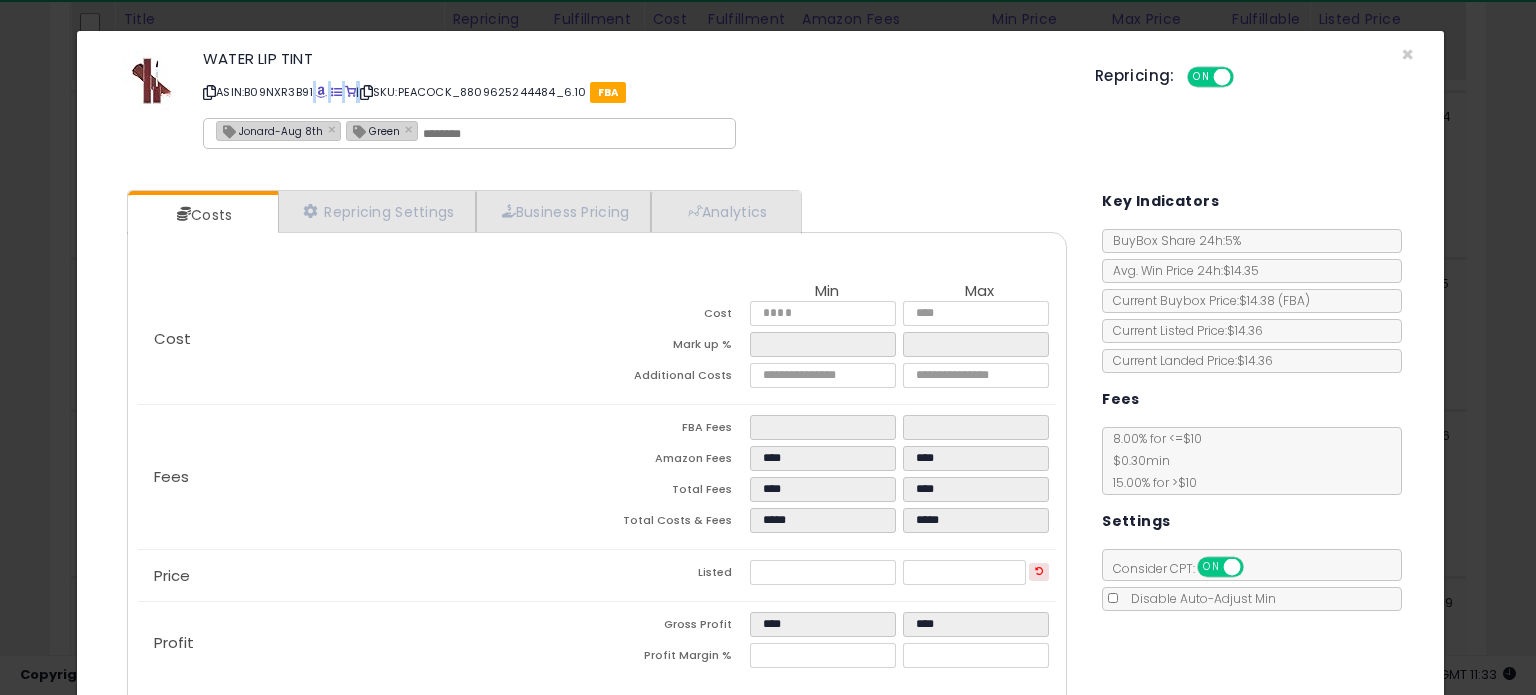 click at bounding box center [209, 92] 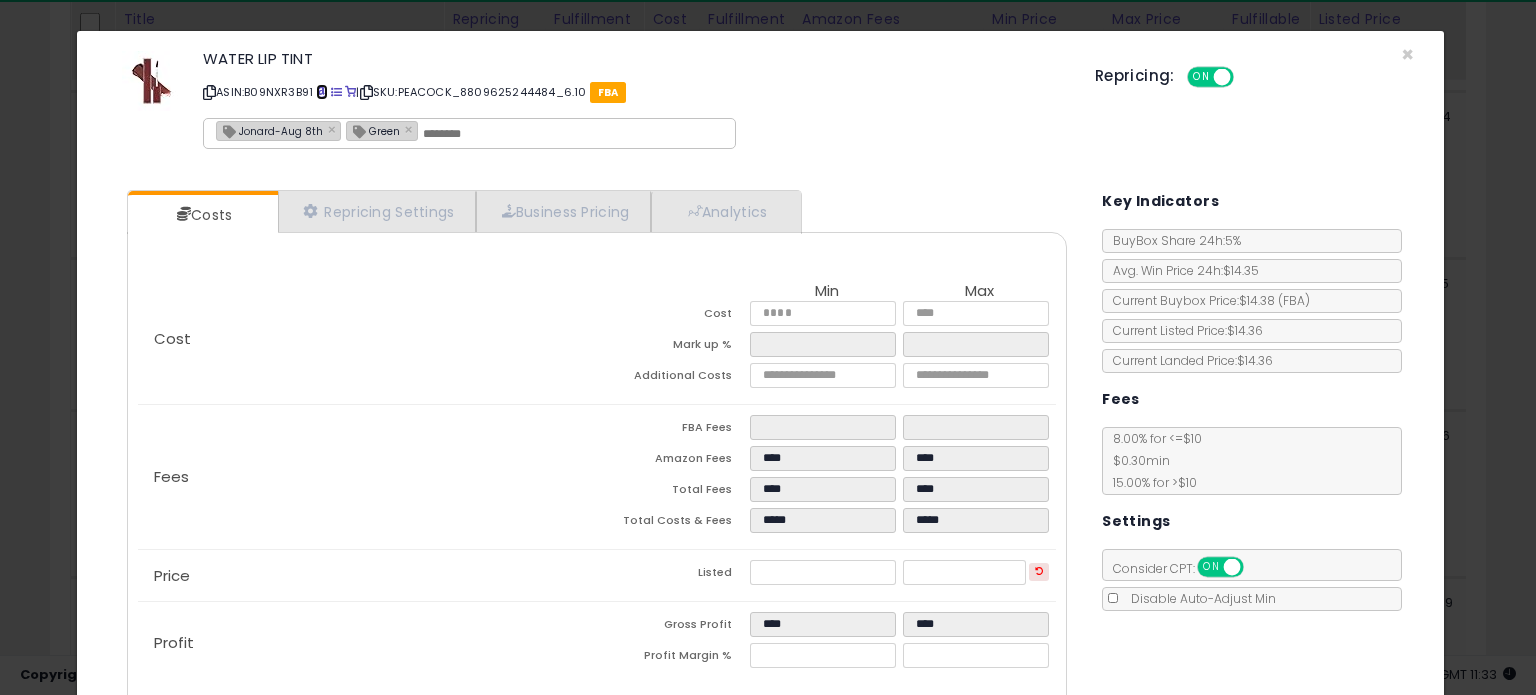 click at bounding box center [321, 92] 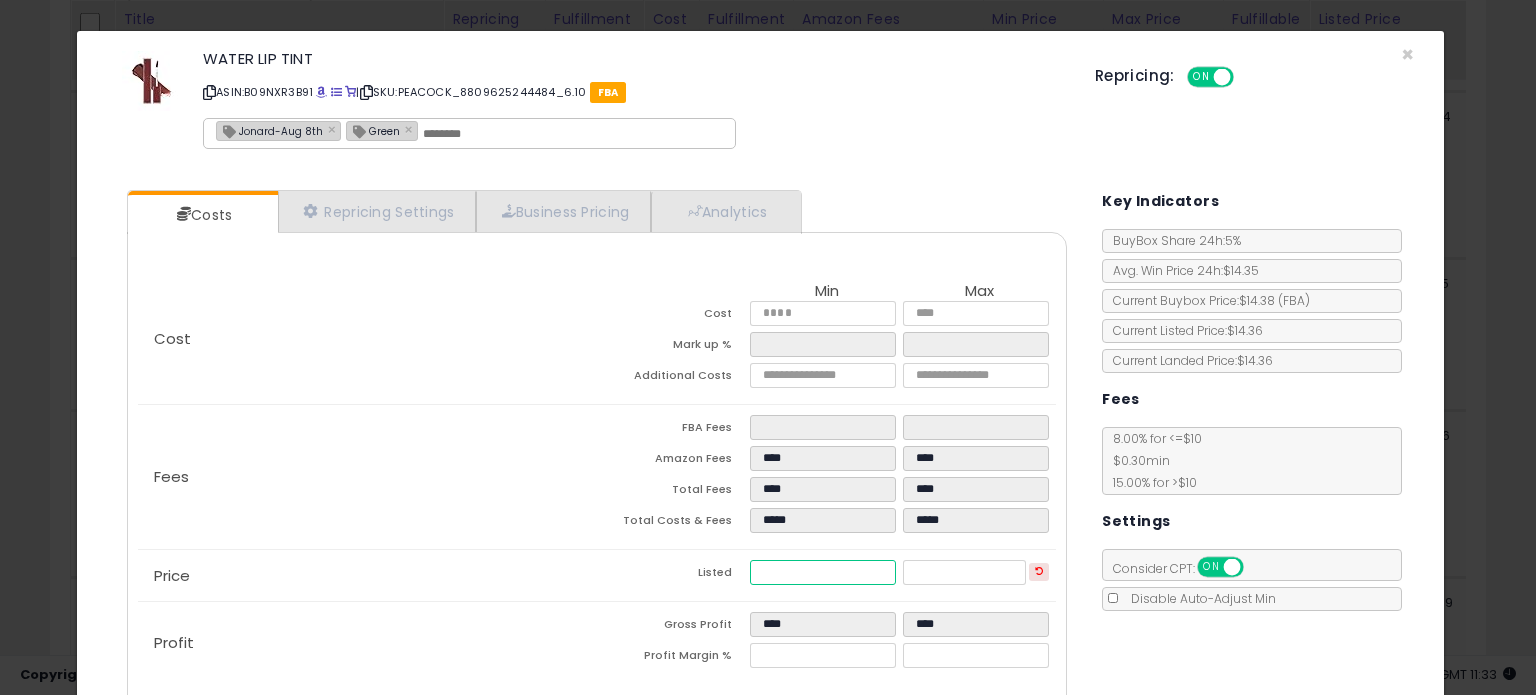 click on "*****" at bounding box center [822, 572] 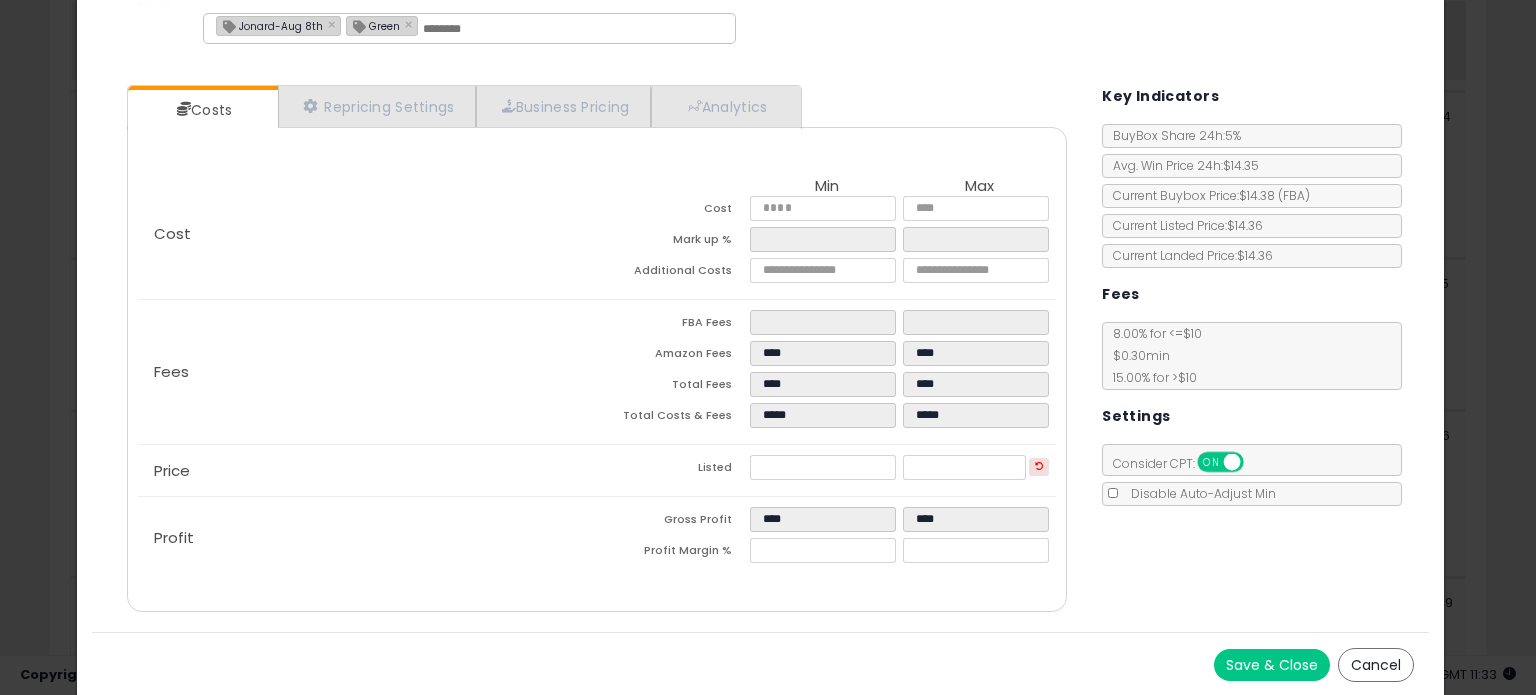click on "Save & Close" at bounding box center (1272, 665) 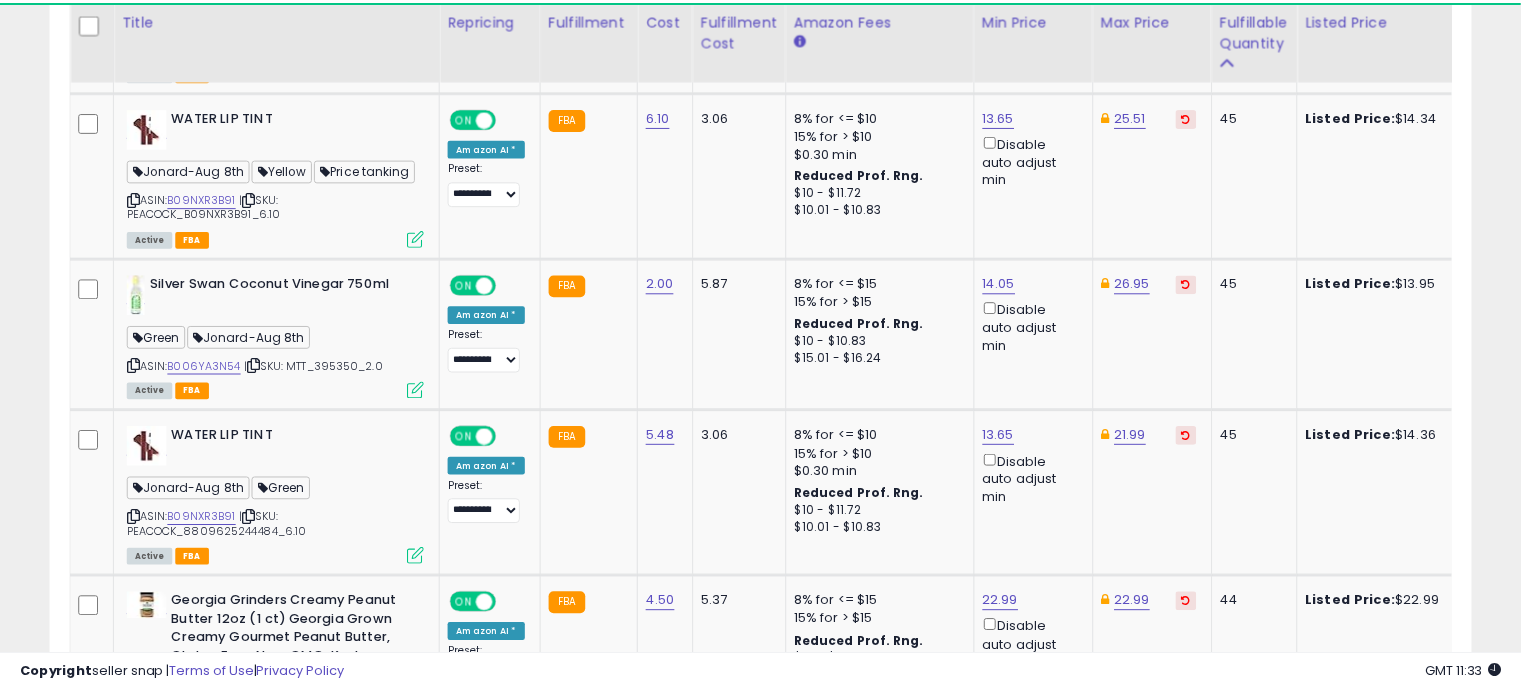scroll, scrollTop: 0, scrollLeft: 0, axis: both 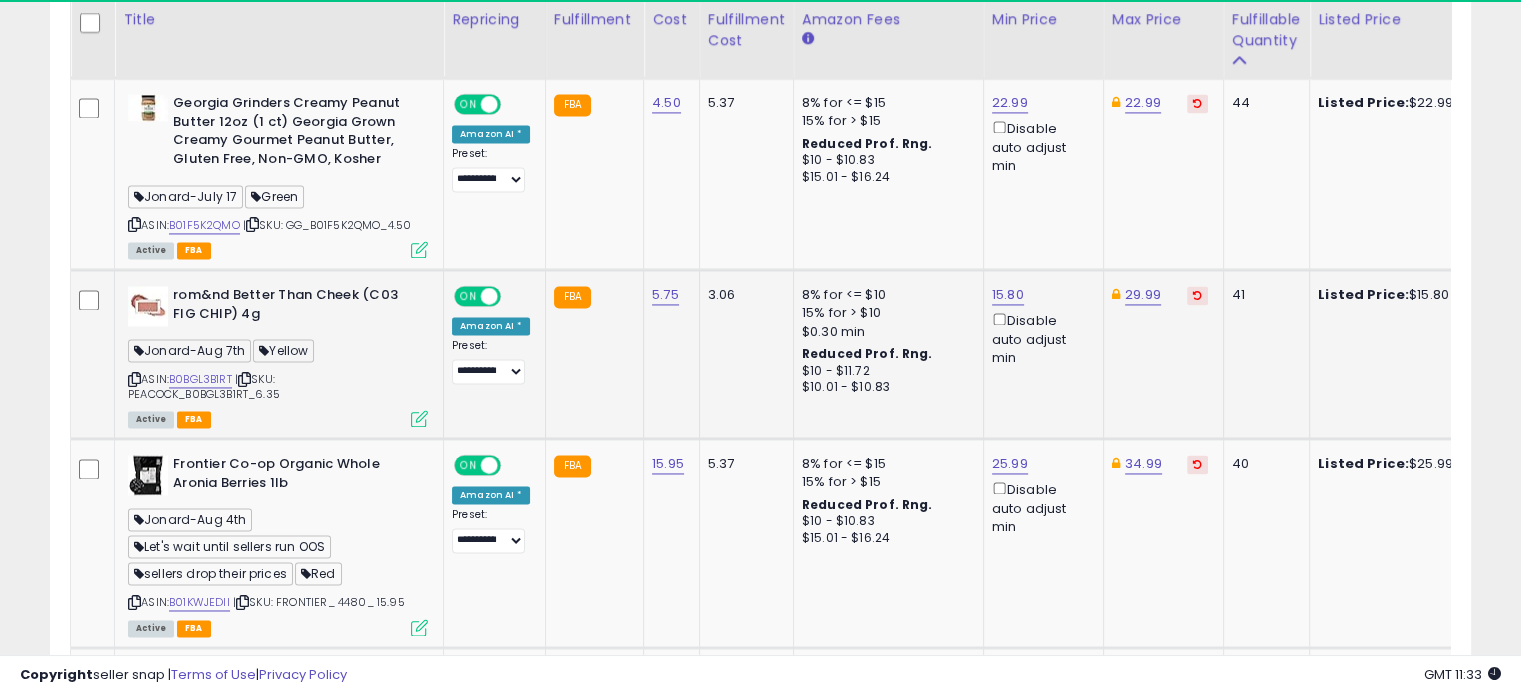 click at bounding box center (419, 418) 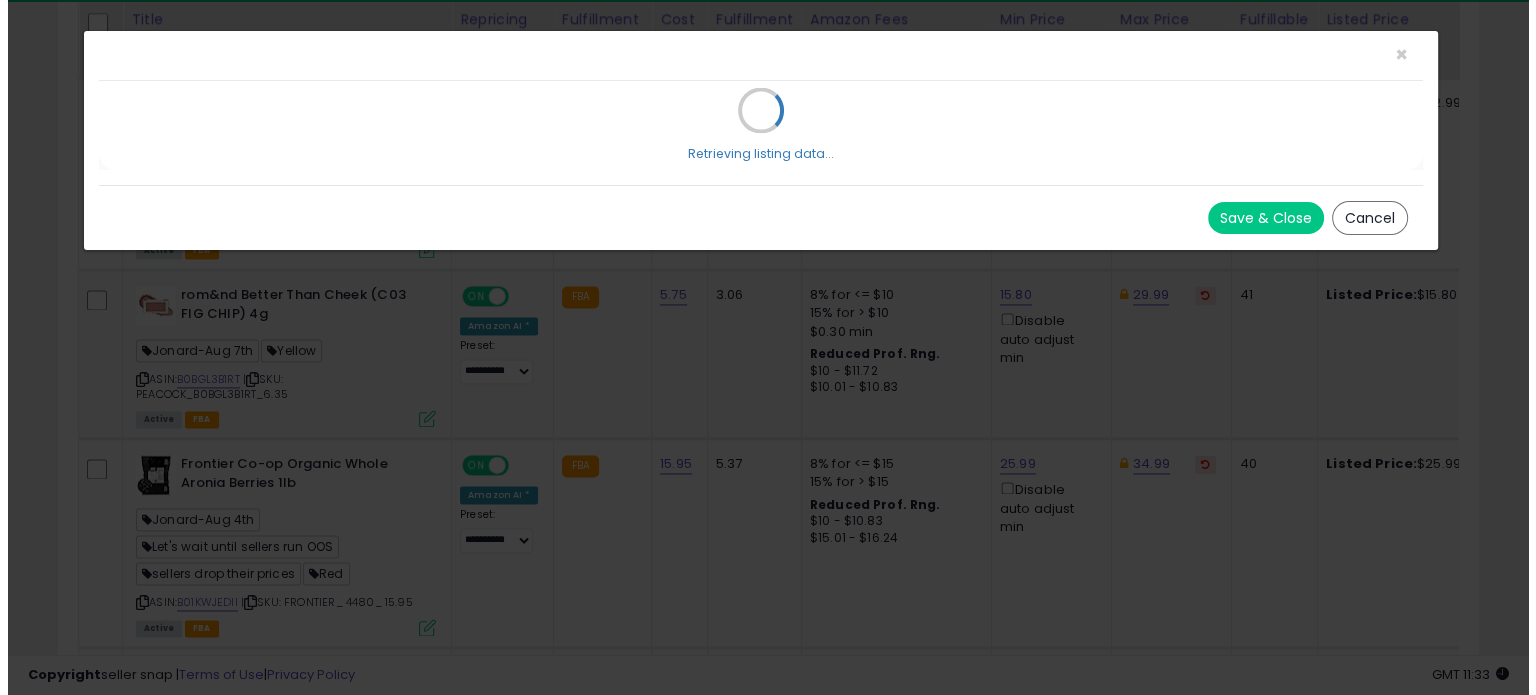scroll, scrollTop: 999589, scrollLeft: 999168, axis: both 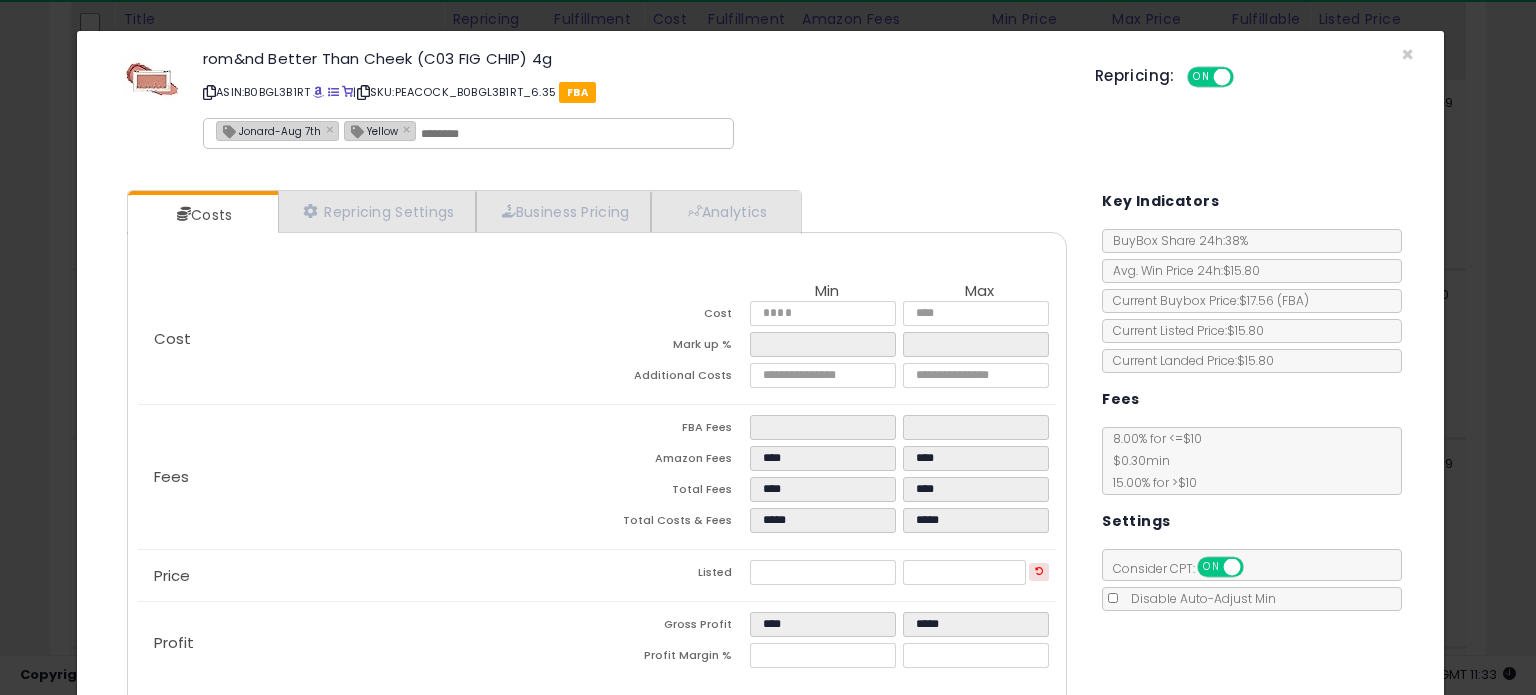 click on "ASIN:  B0BGL3B1RT
|
SKU:  PEACOCK_B0BGL3B1RT_6.35
FBA" at bounding box center [634, 92] 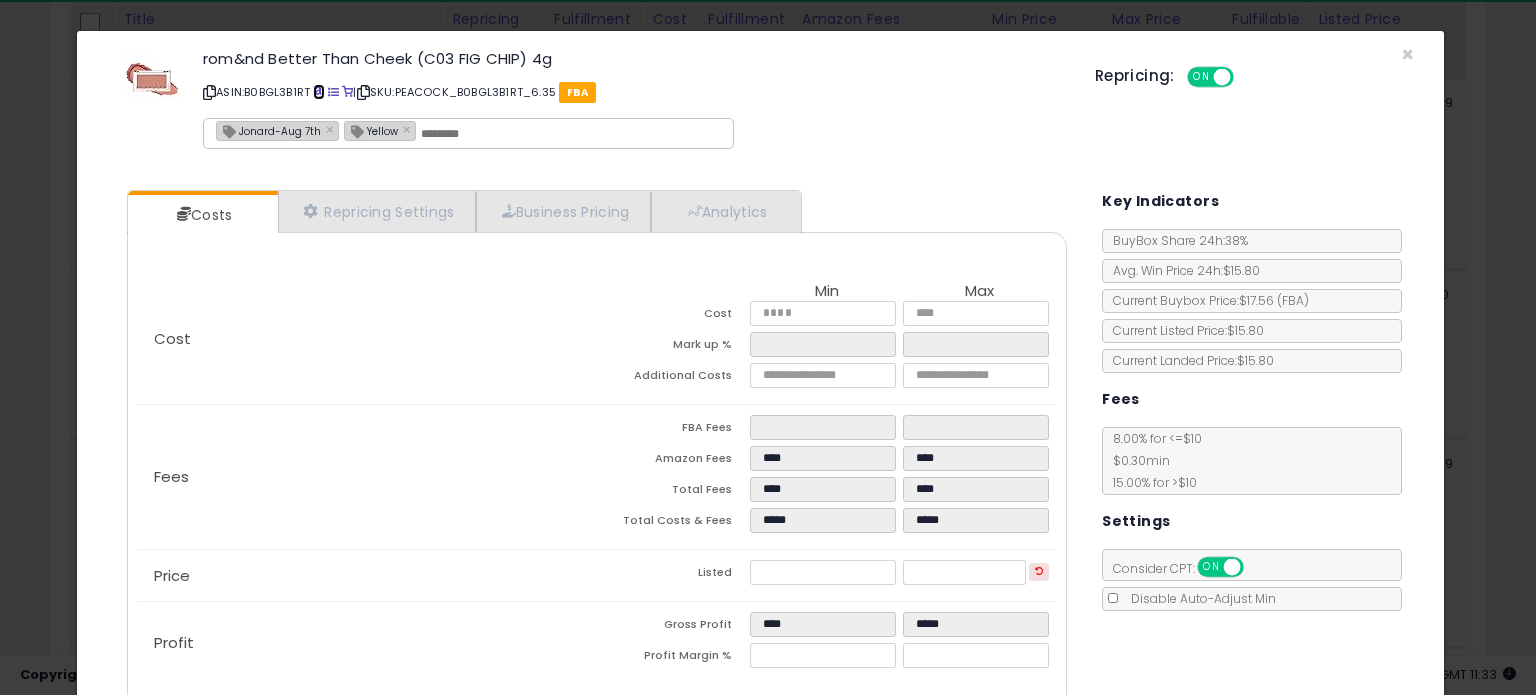 click at bounding box center (318, 92) 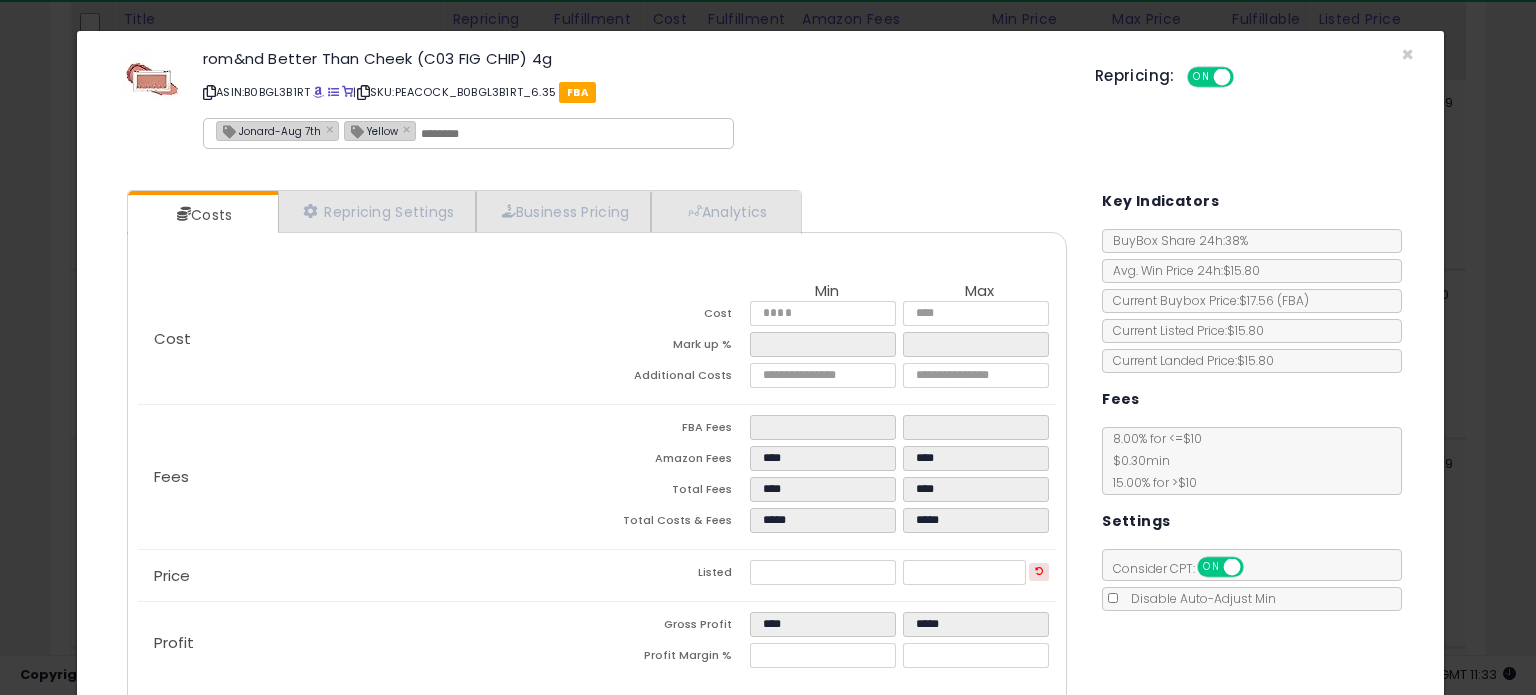click on "Jonard-Aug 7th" at bounding box center (269, 130) 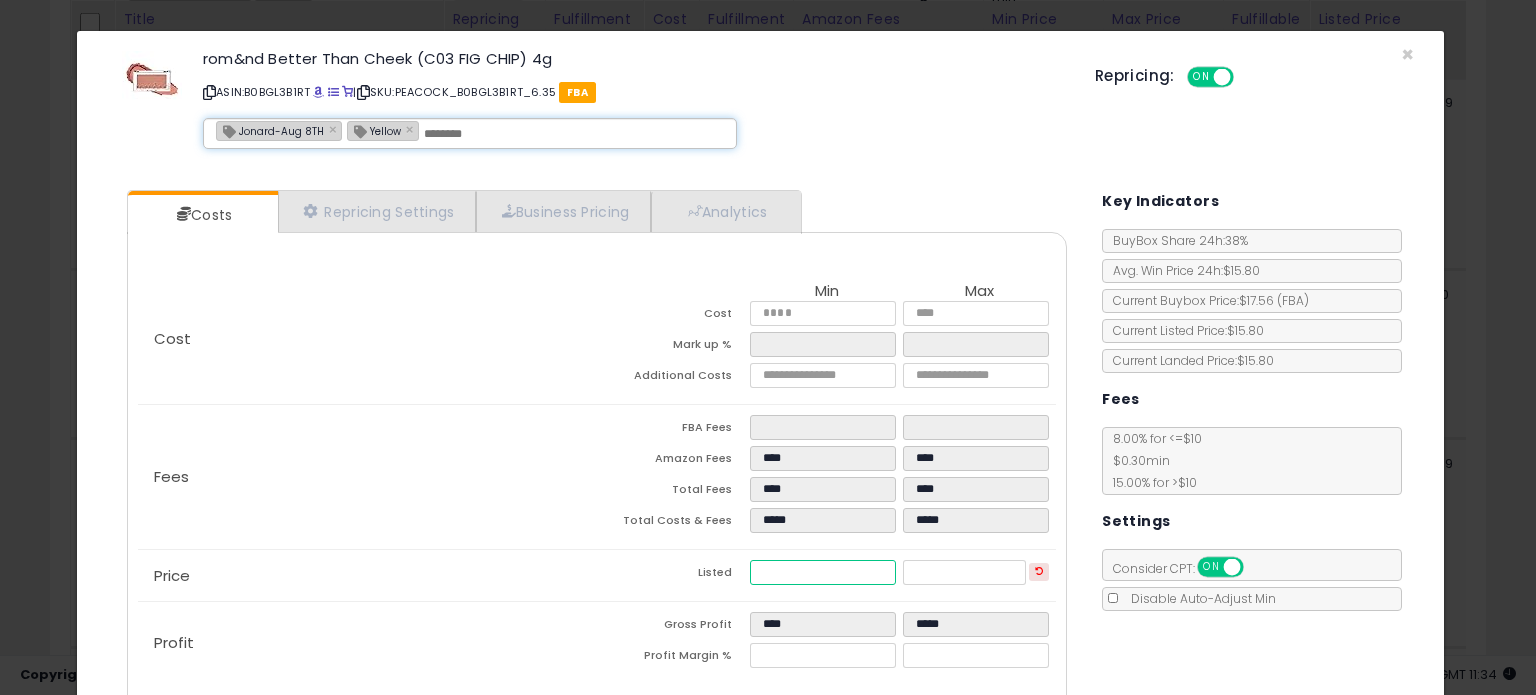 click on "*****" at bounding box center [822, 572] 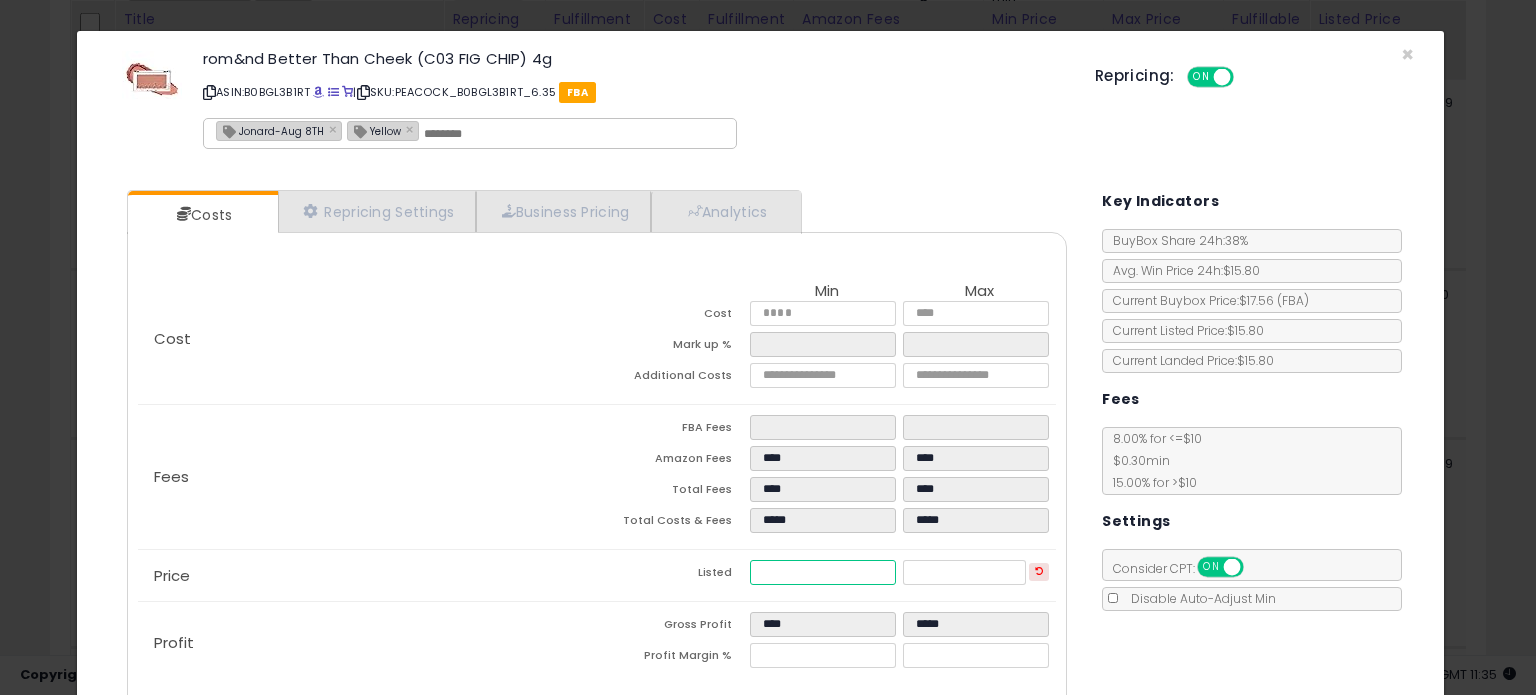 scroll, scrollTop: 105, scrollLeft: 0, axis: vertical 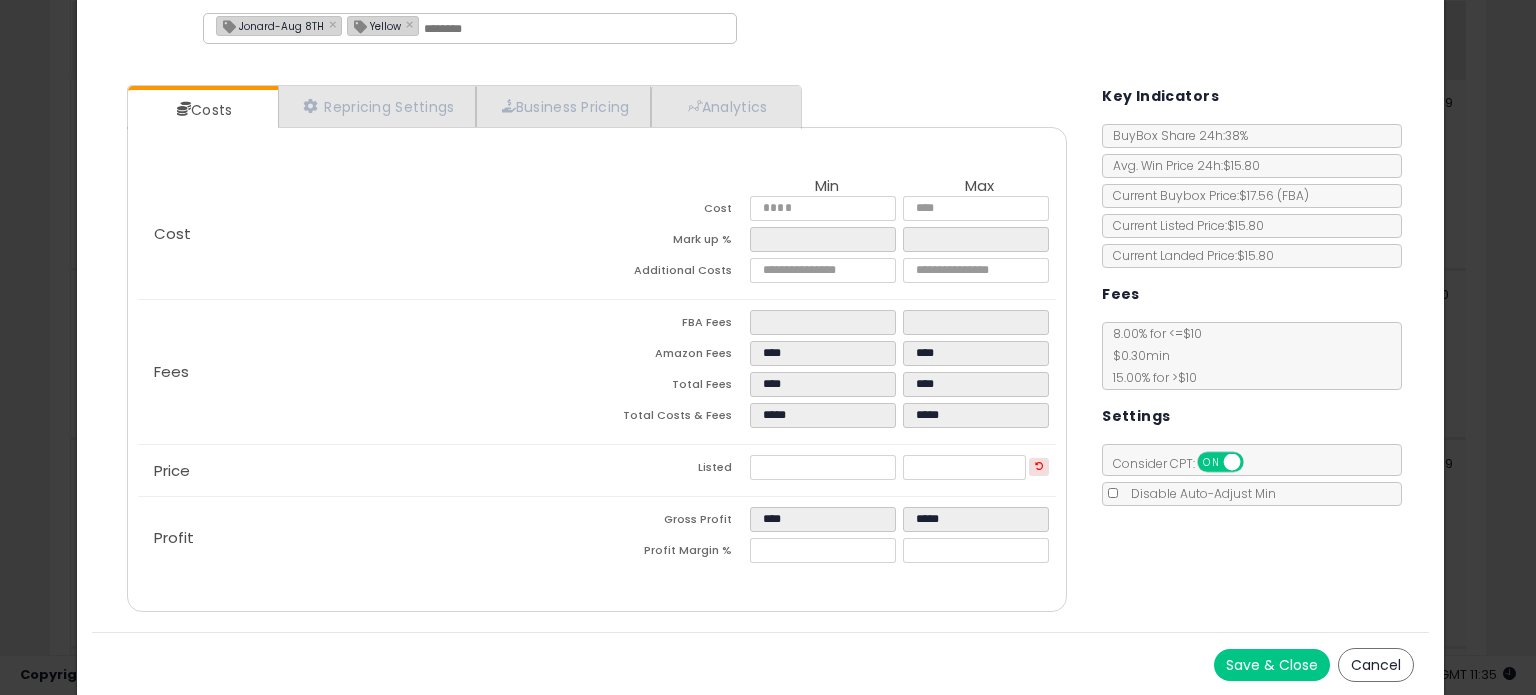 click on "Save & Close" at bounding box center (1272, 665) 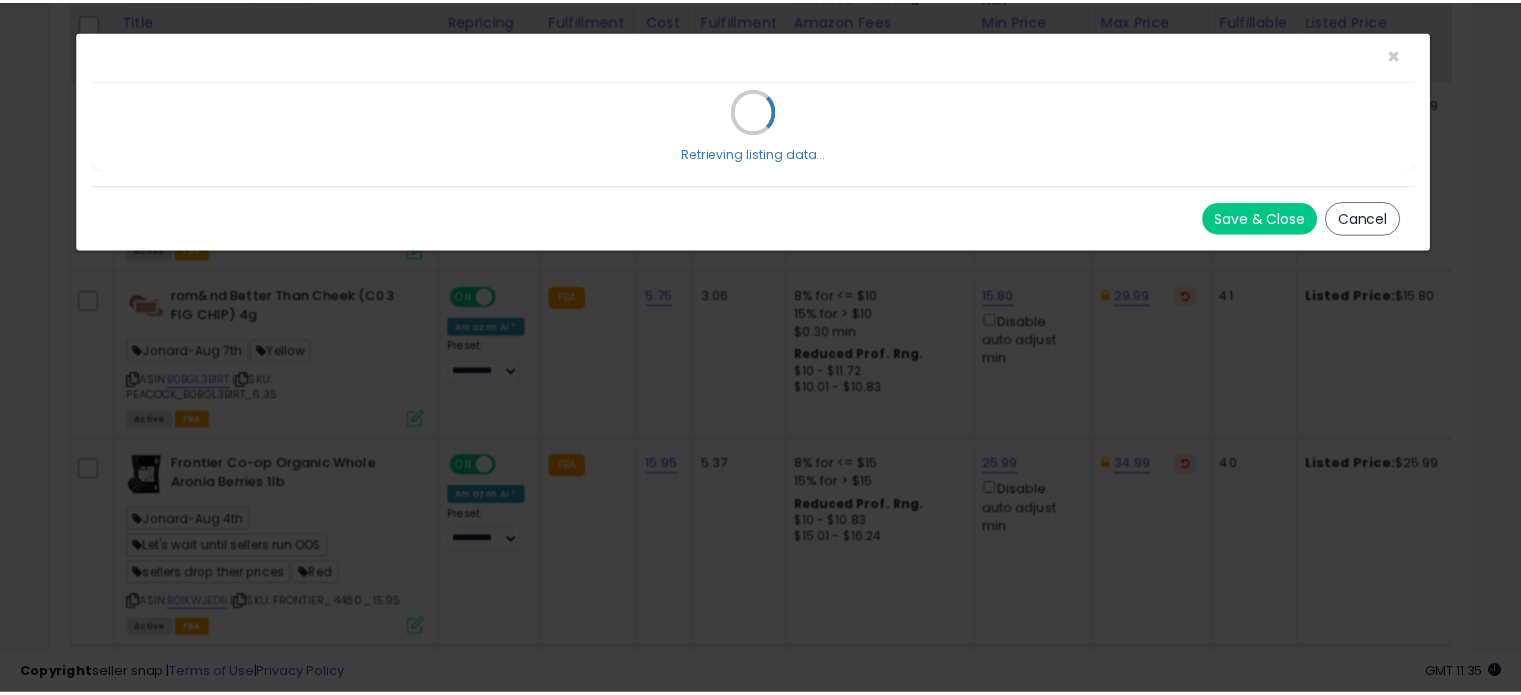 scroll, scrollTop: 0, scrollLeft: 0, axis: both 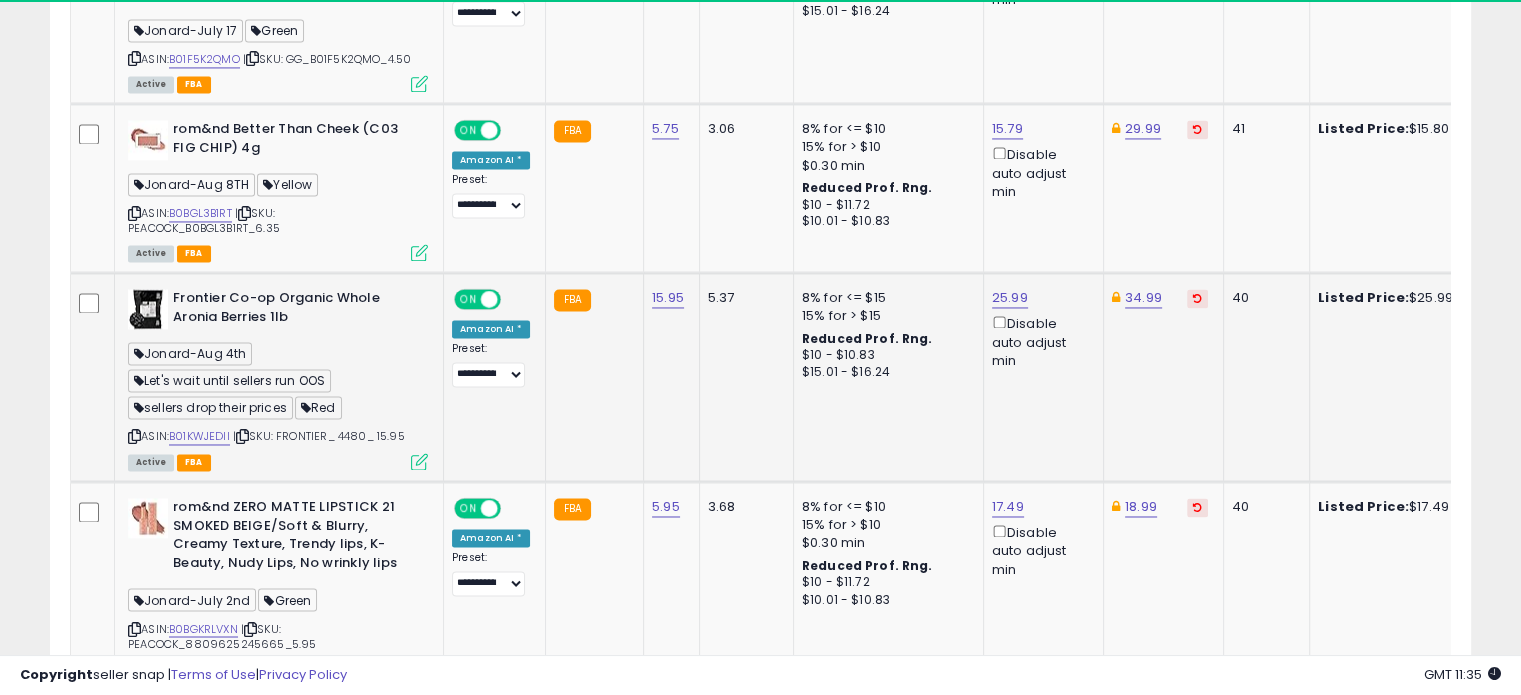 click at bounding box center (419, 461) 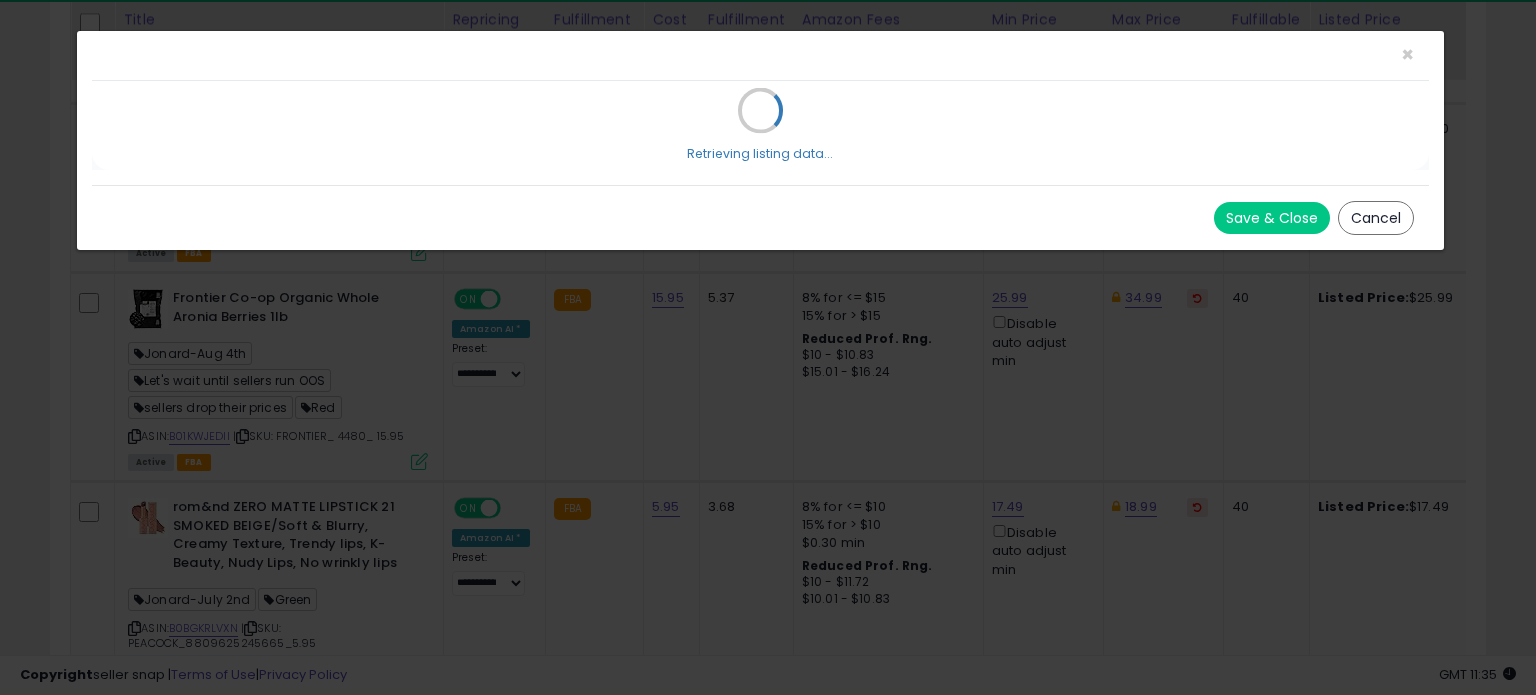 scroll, scrollTop: 999589, scrollLeft: 999168, axis: both 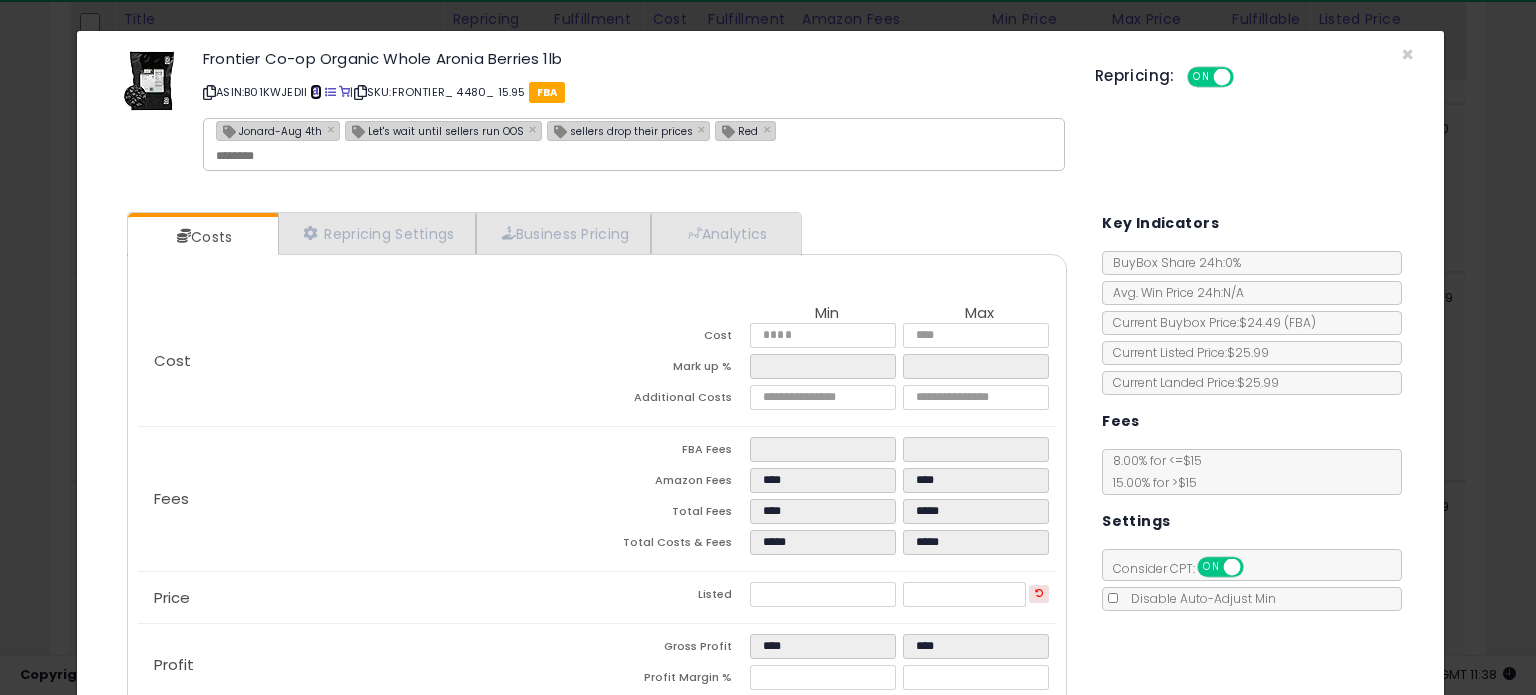 click at bounding box center [315, 92] 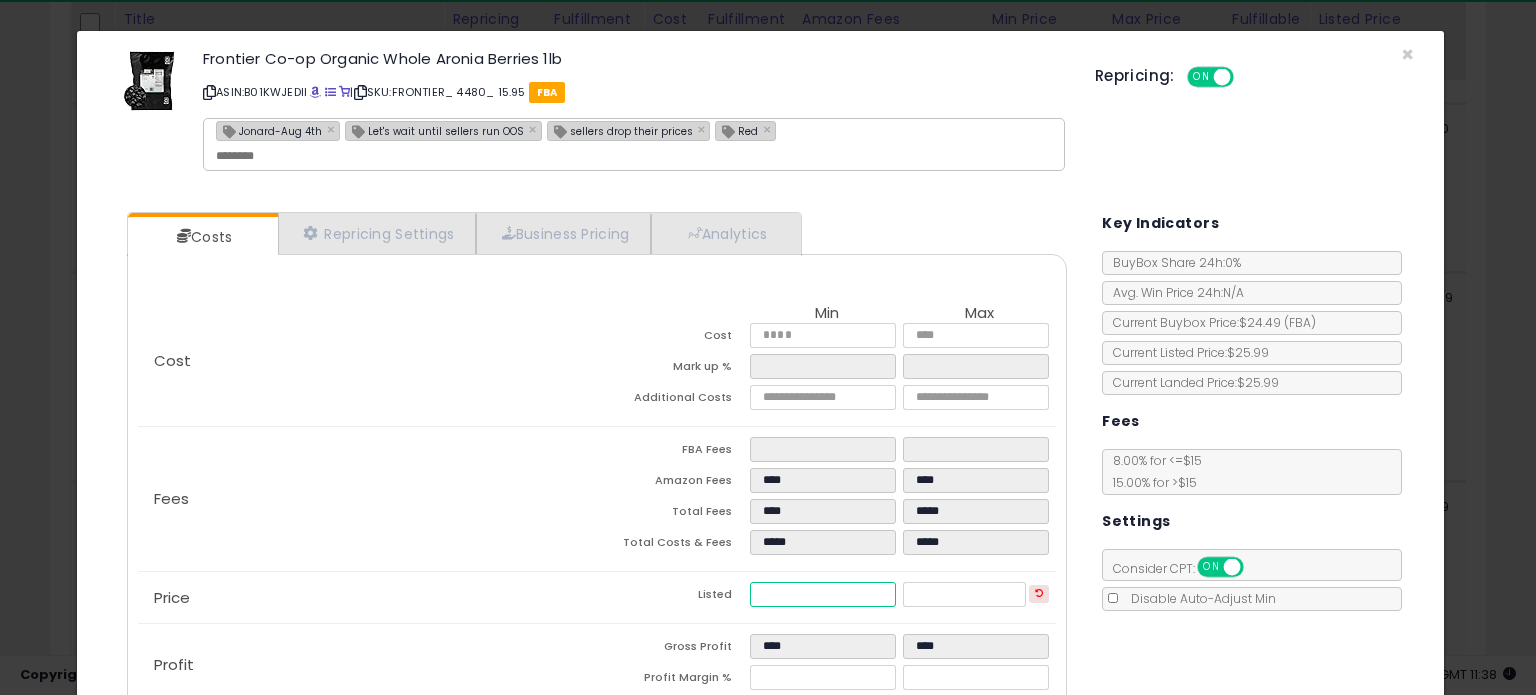 click on "*****" at bounding box center (822, 594) 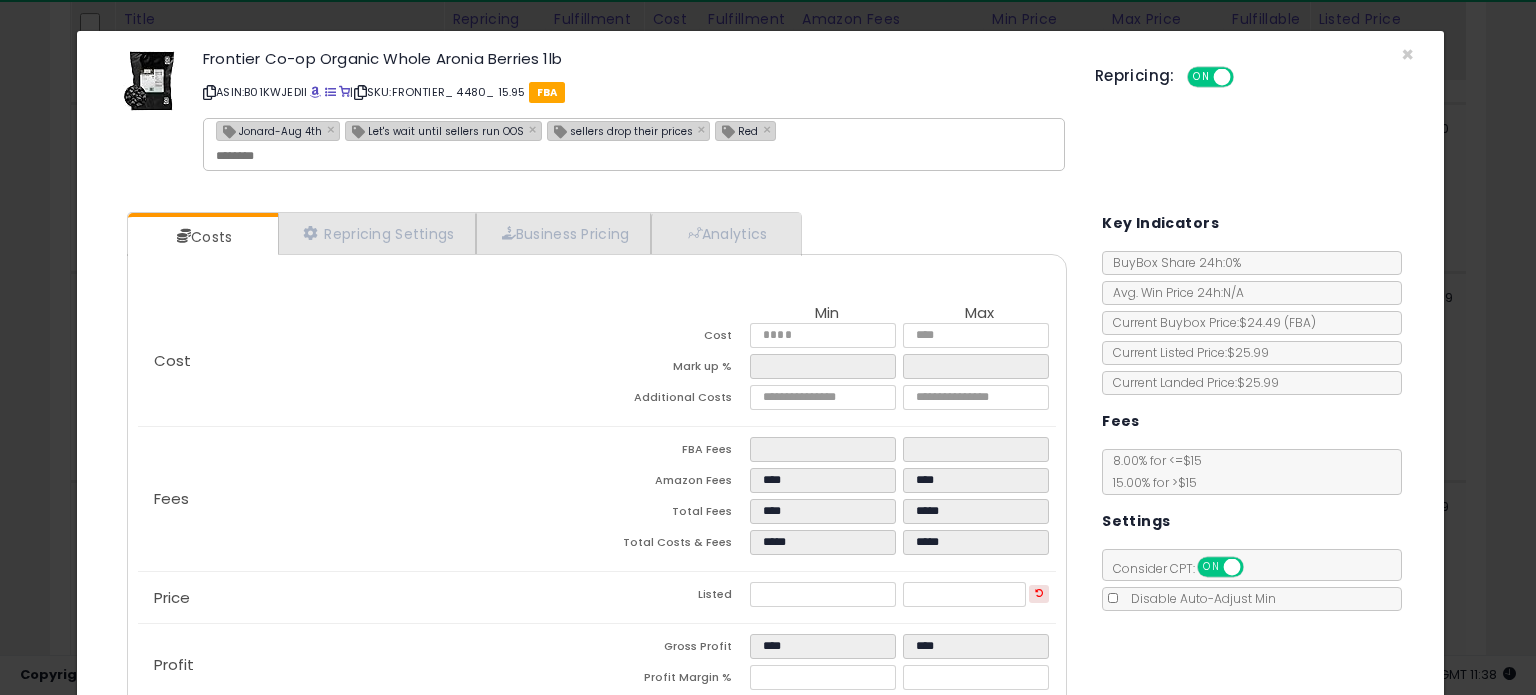 click on "Save & Close" at bounding box center [1272, 792] 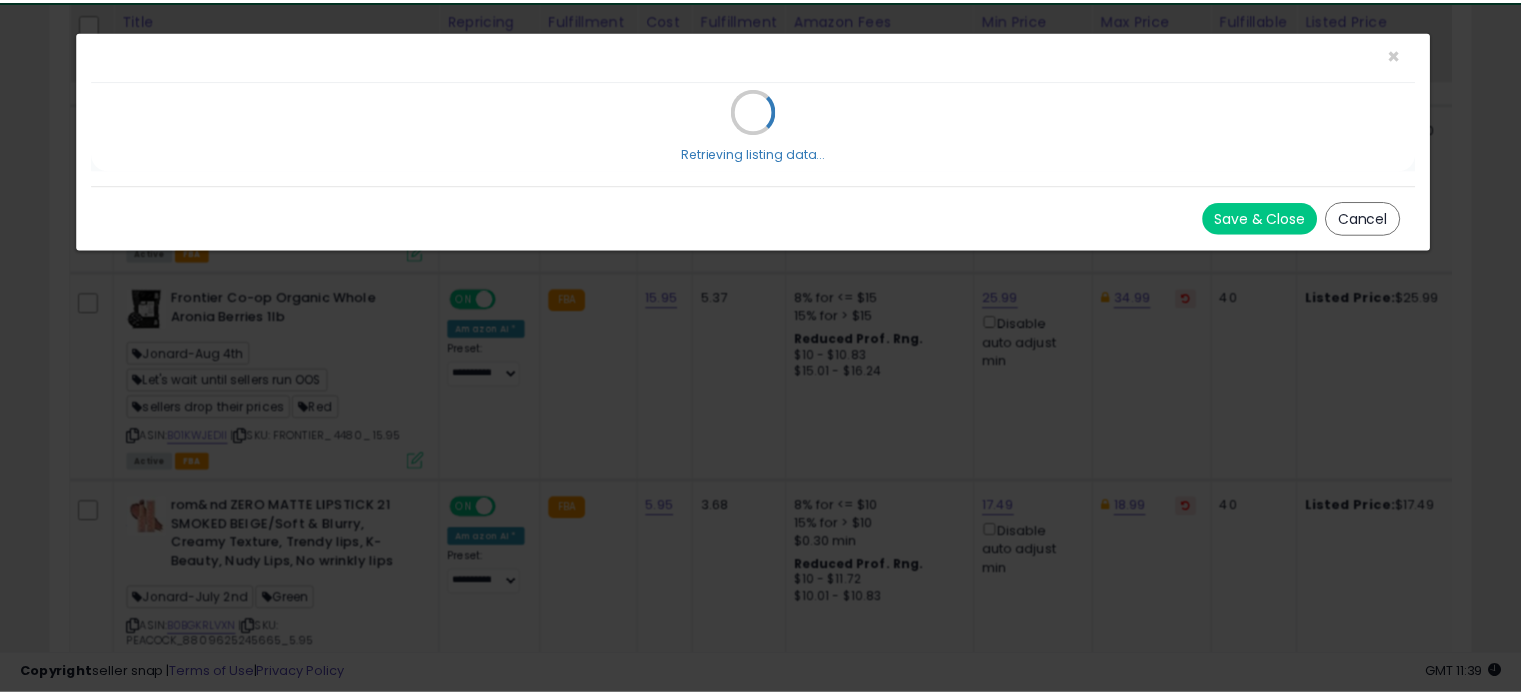 scroll, scrollTop: 0, scrollLeft: 0, axis: both 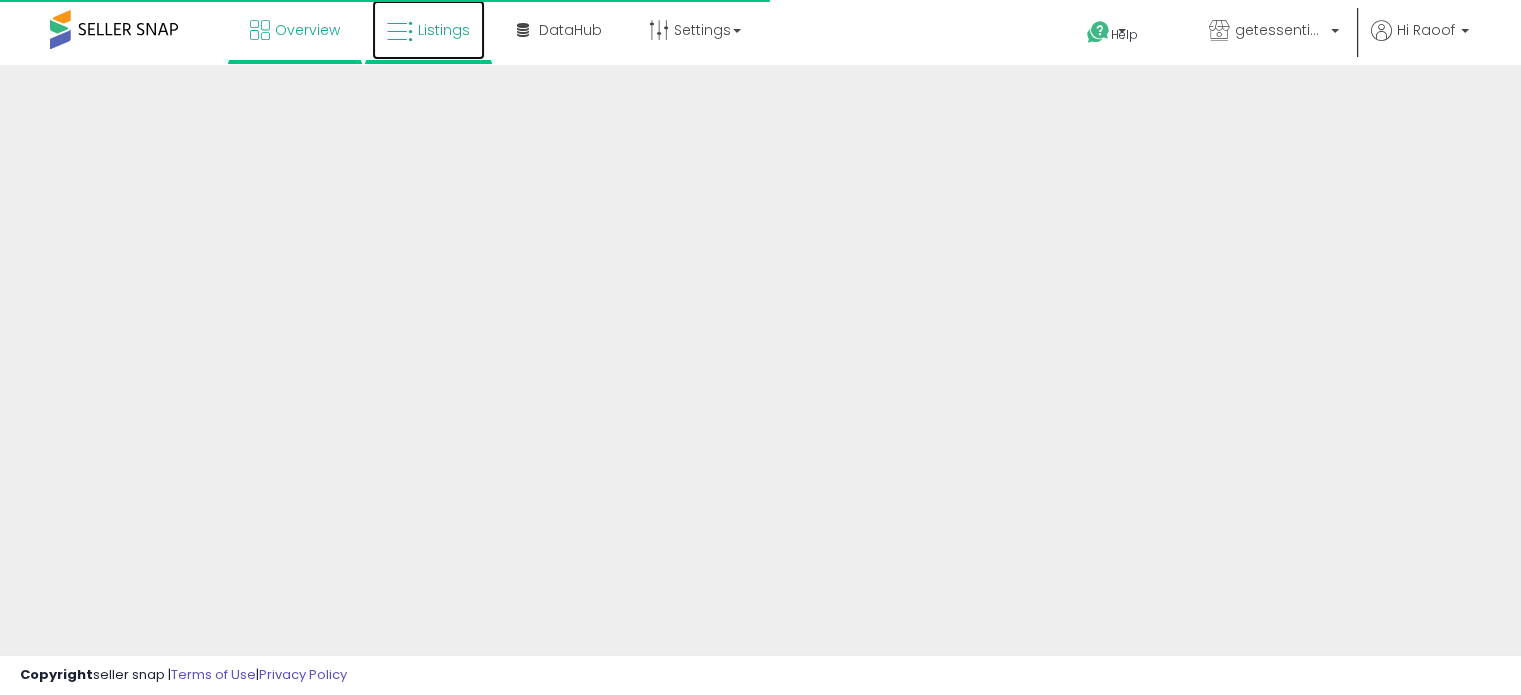 click on "Listings" at bounding box center [428, 30] 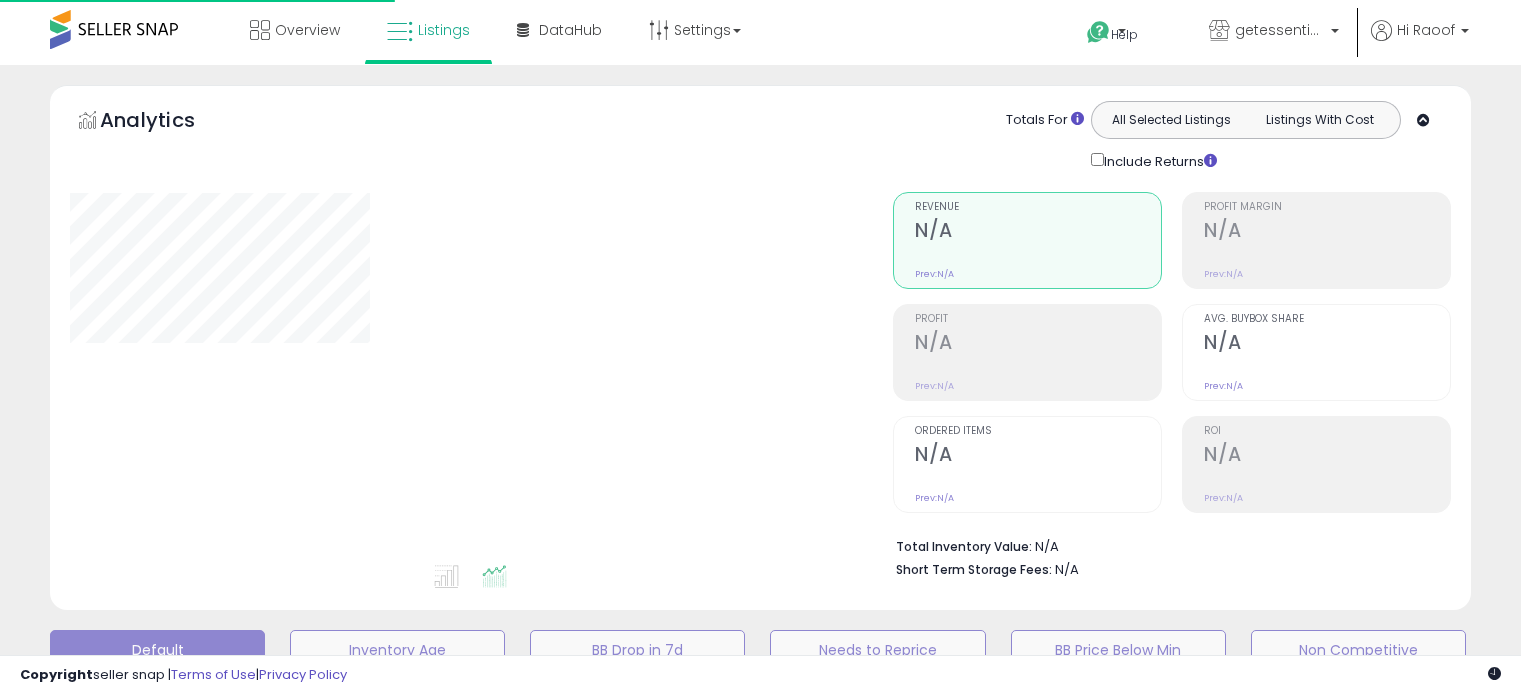 scroll, scrollTop: 0, scrollLeft: 0, axis: both 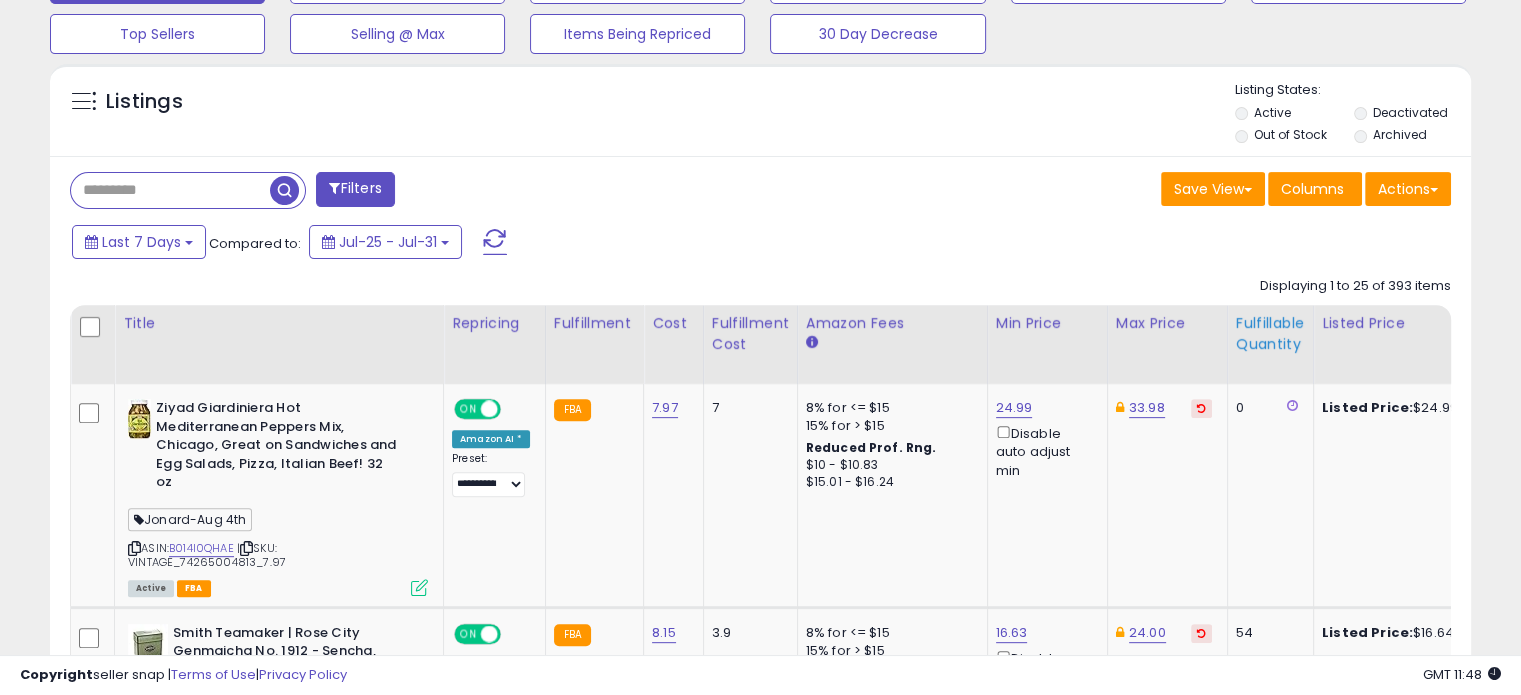 click on "Fulfillable Quantity" at bounding box center [1270, 334] 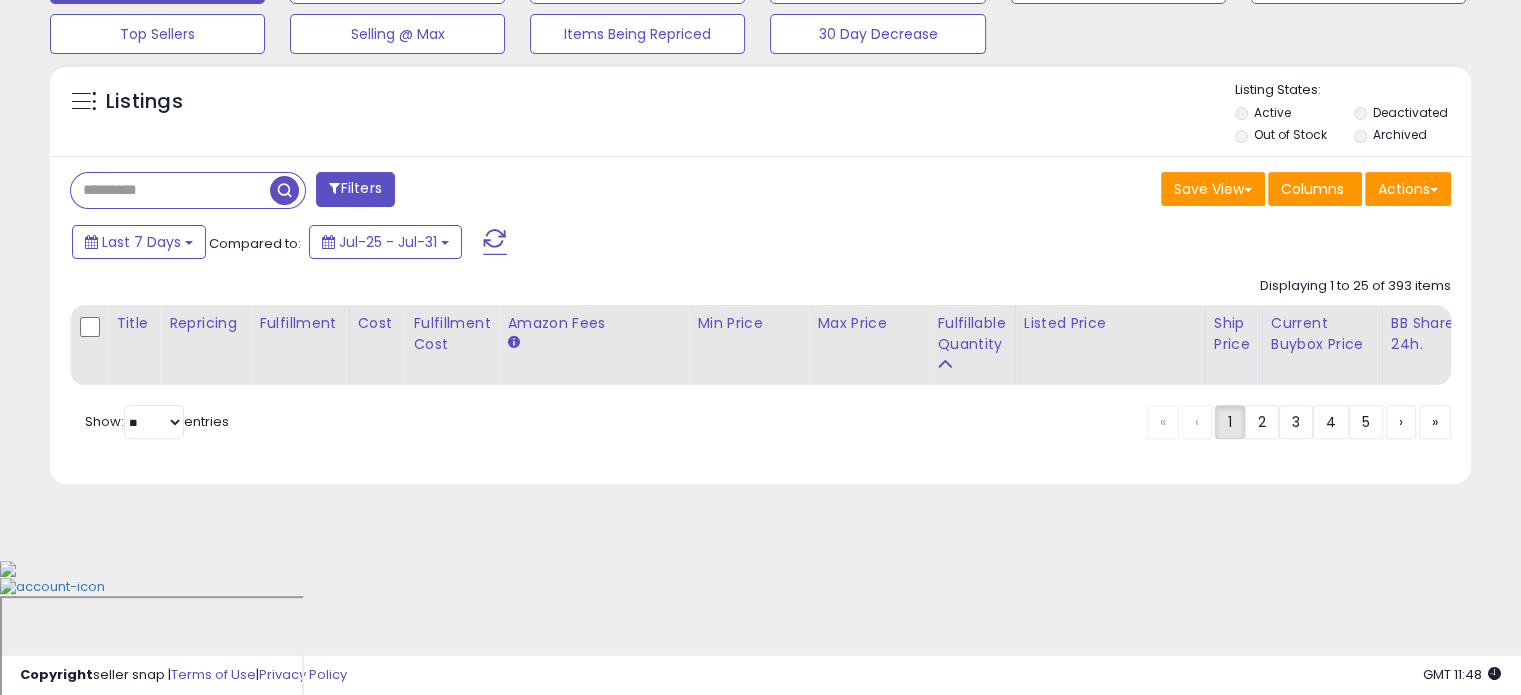 scroll, scrollTop: 544, scrollLeft: 0, axis: vertical 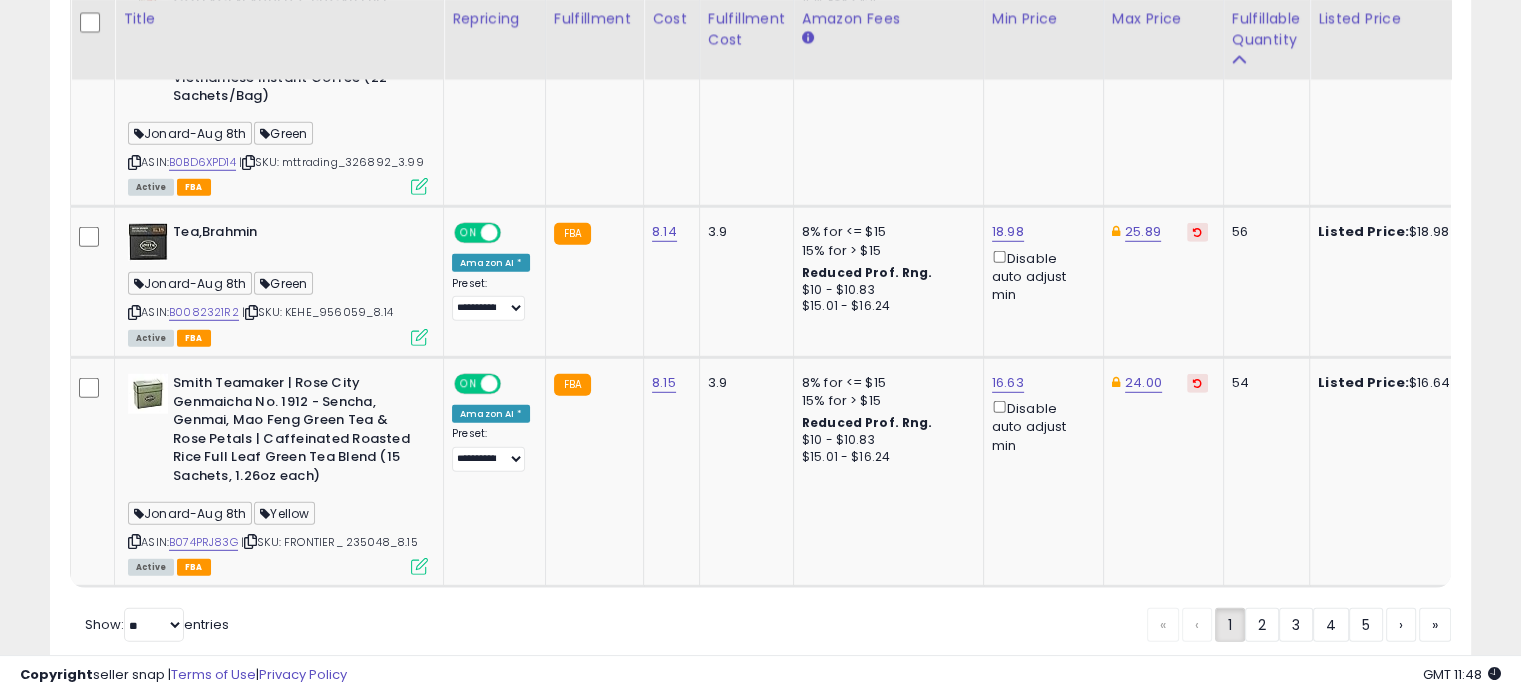 click on "2" 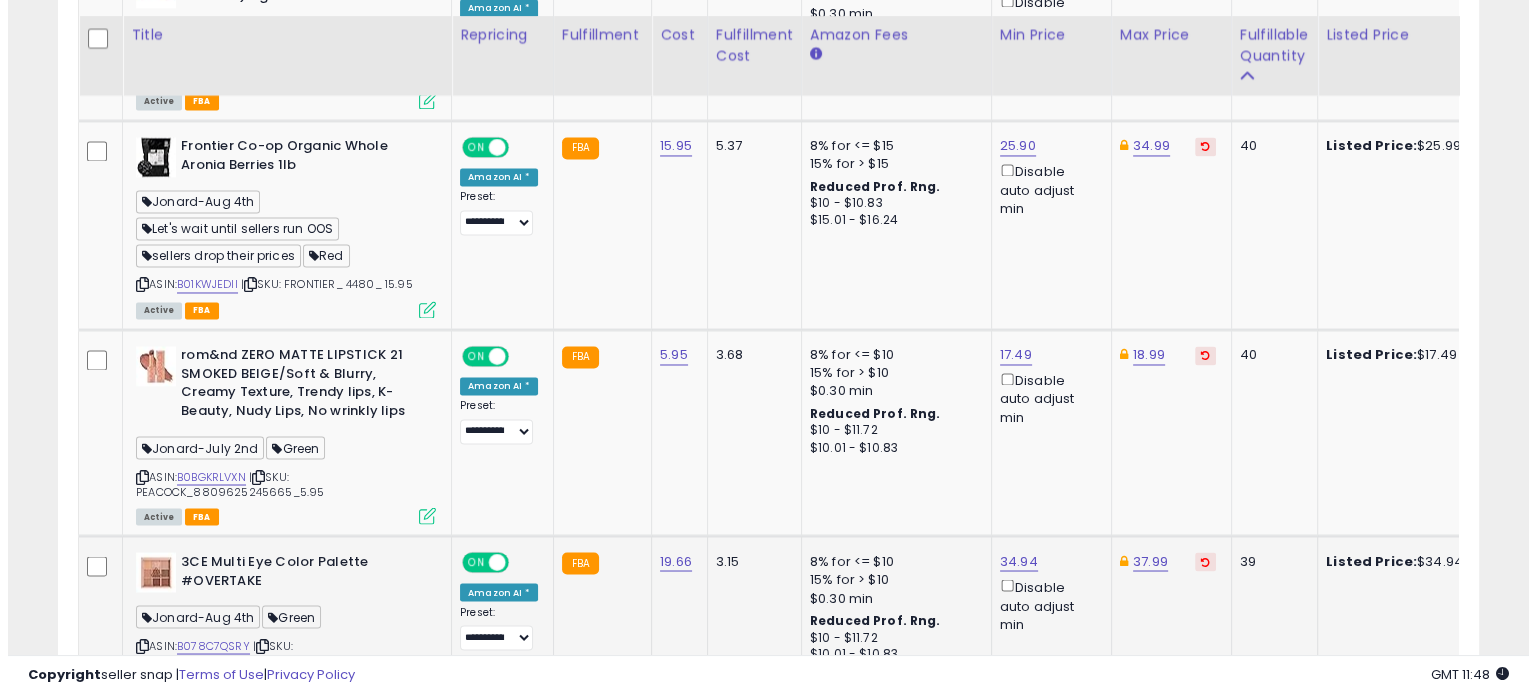 scroll, scrollTop: 3377, scrollLeft: 0, axis: vertical 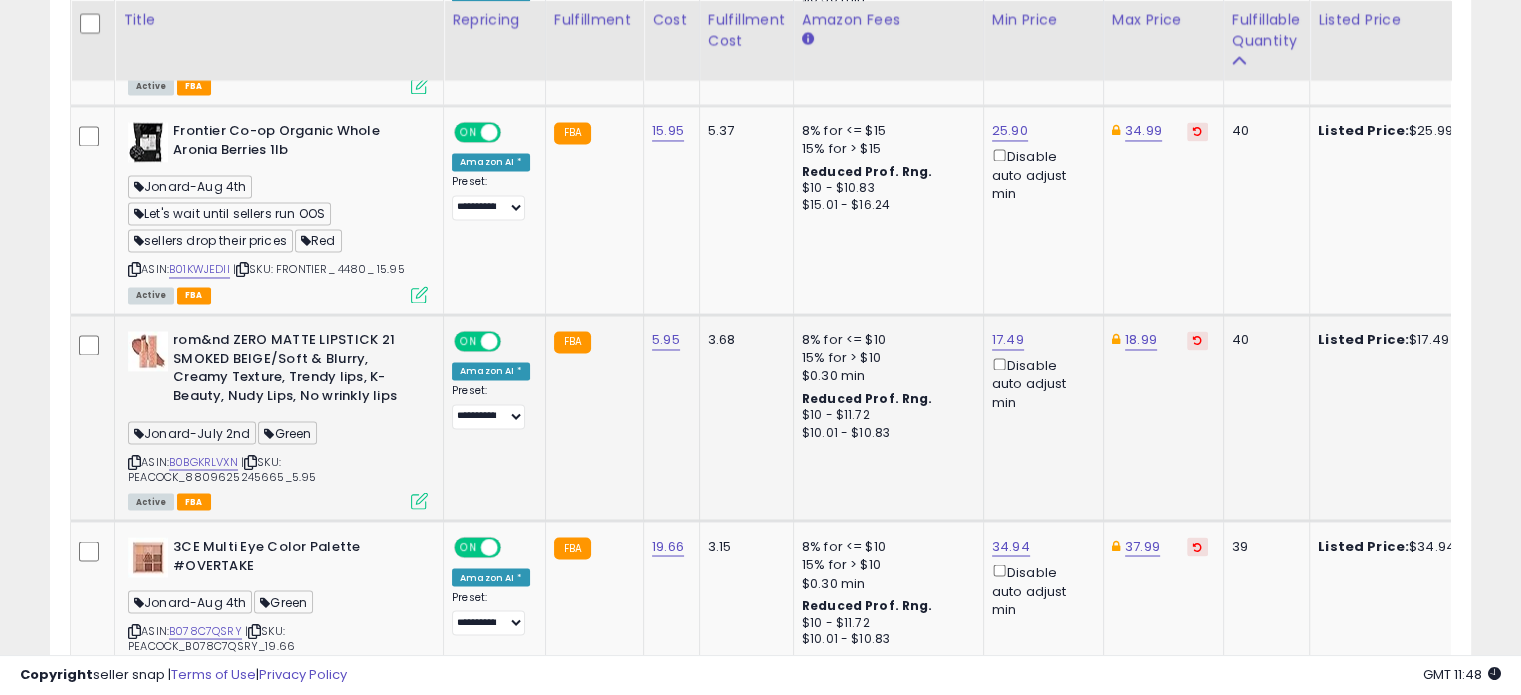 click at bounding box center [419, 500] 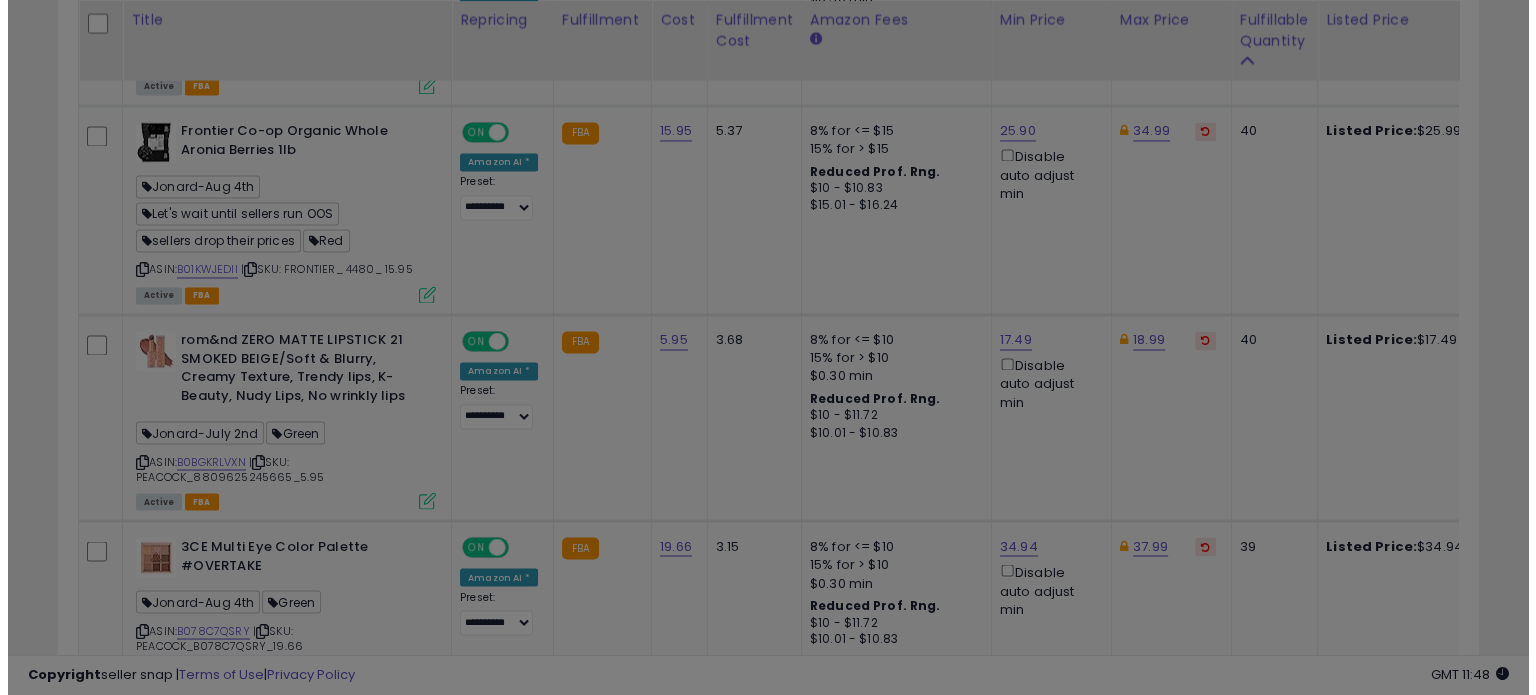 scroll, scrollTop: 999589, scrollLeft: 999168, axis: both 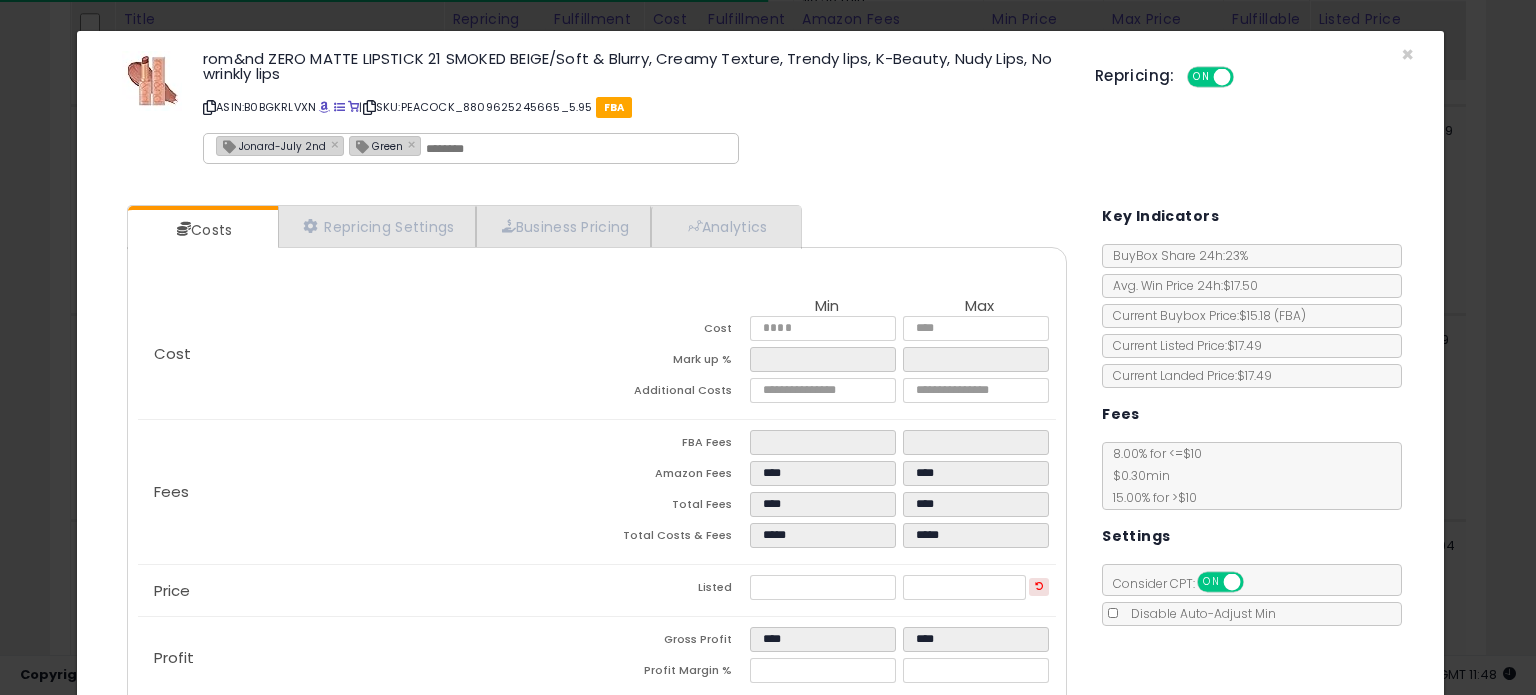 click on "Jonard-July 2nd" at bounding box center (271, 145) 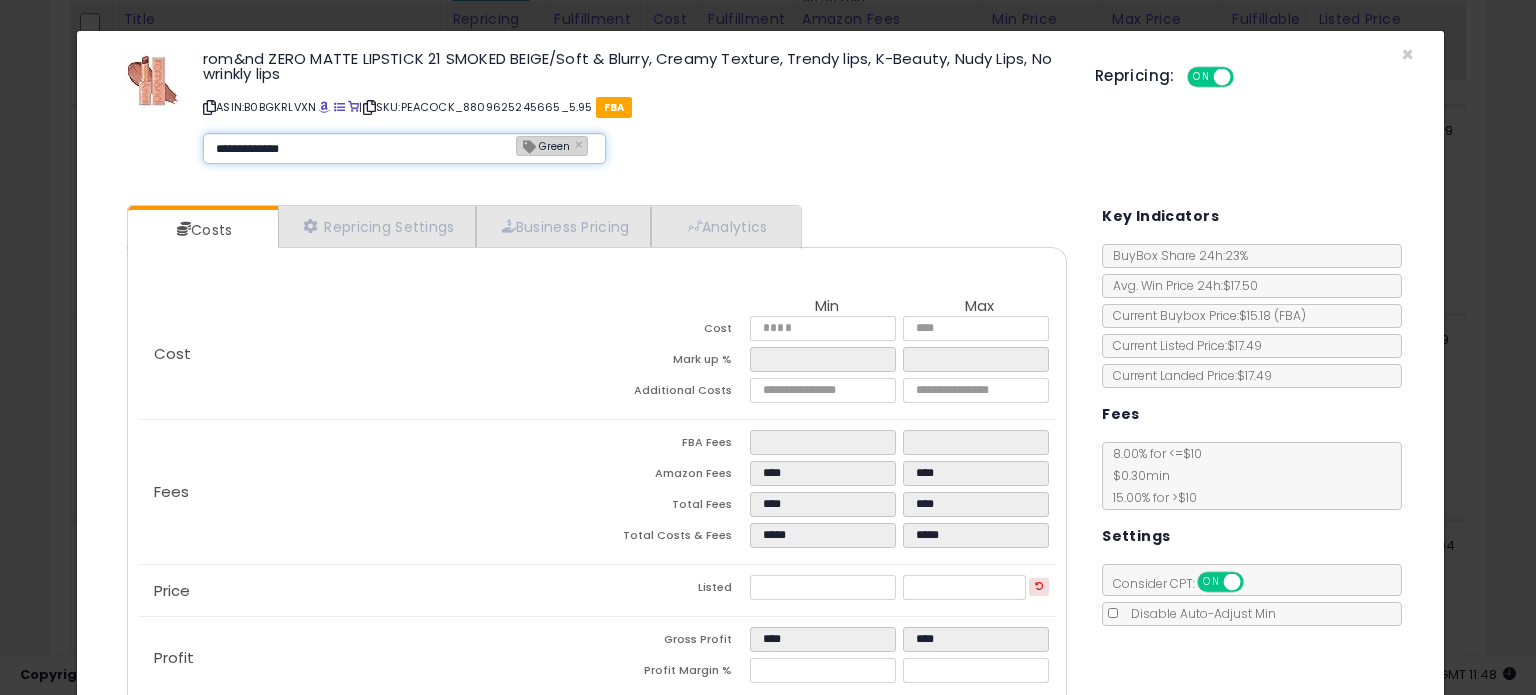 type on "**********" 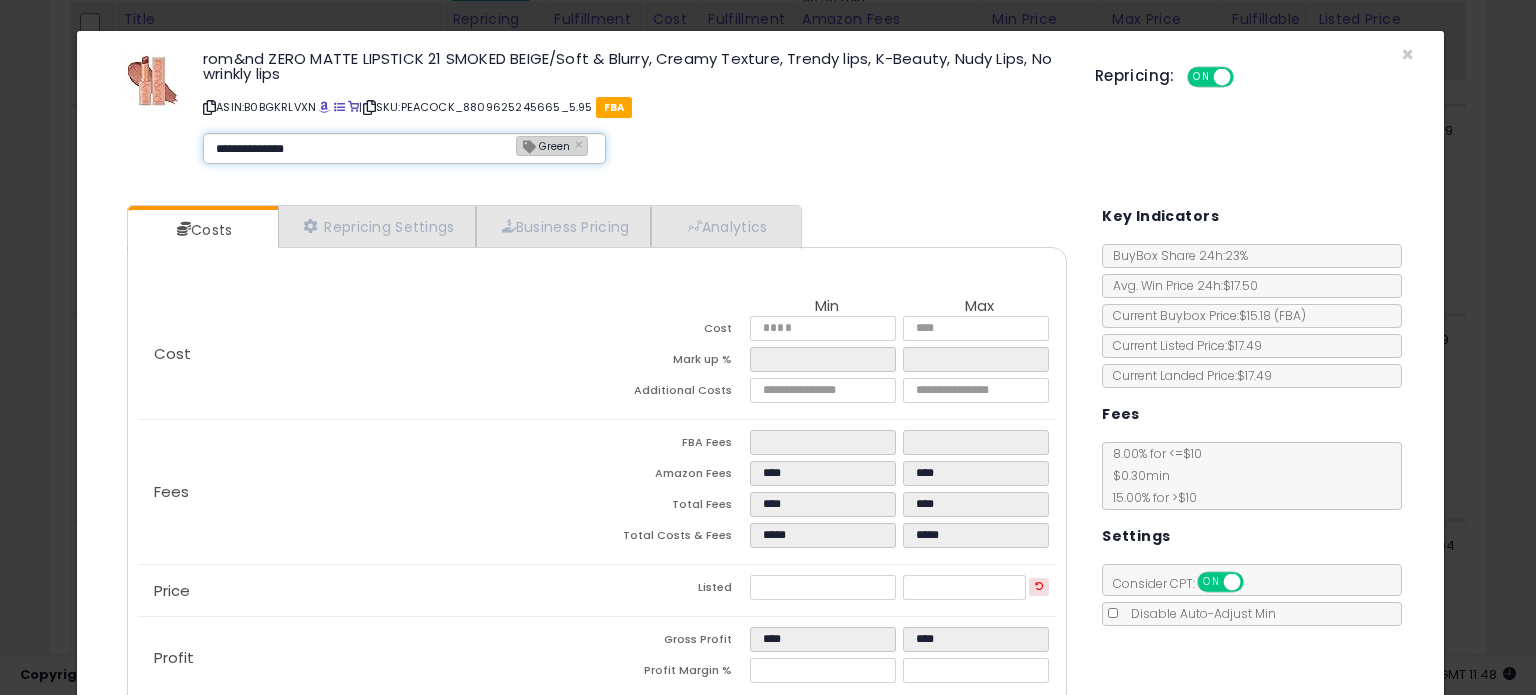 type 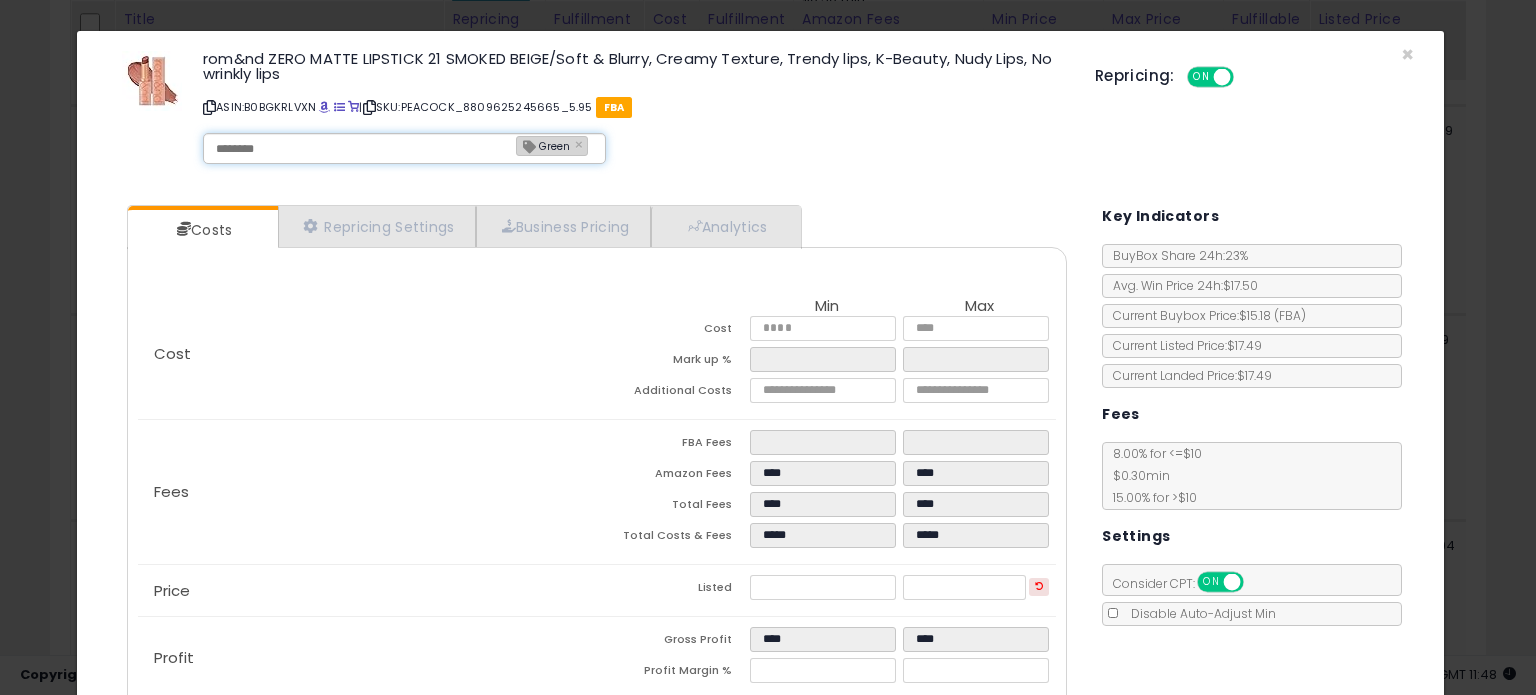 type on "**********" 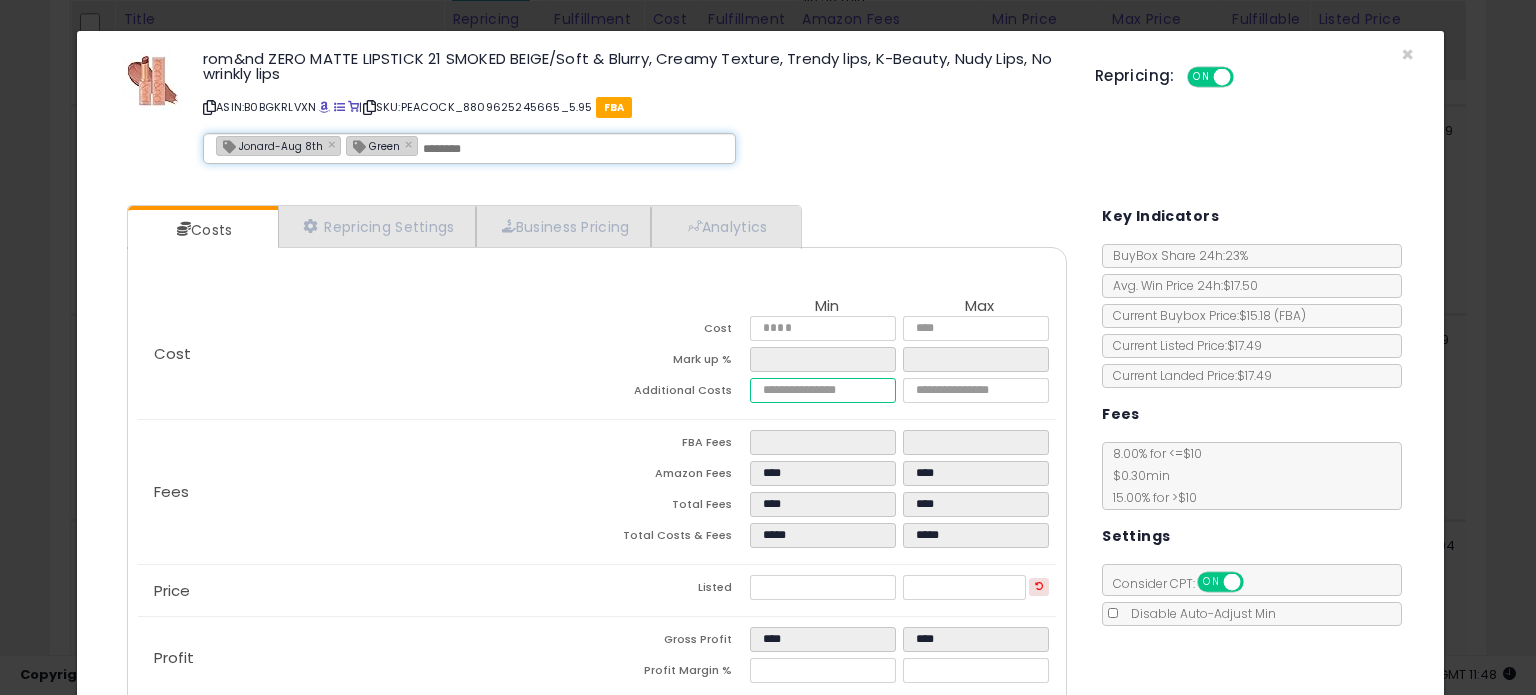 click on "****" at bounding box center (822, 390) 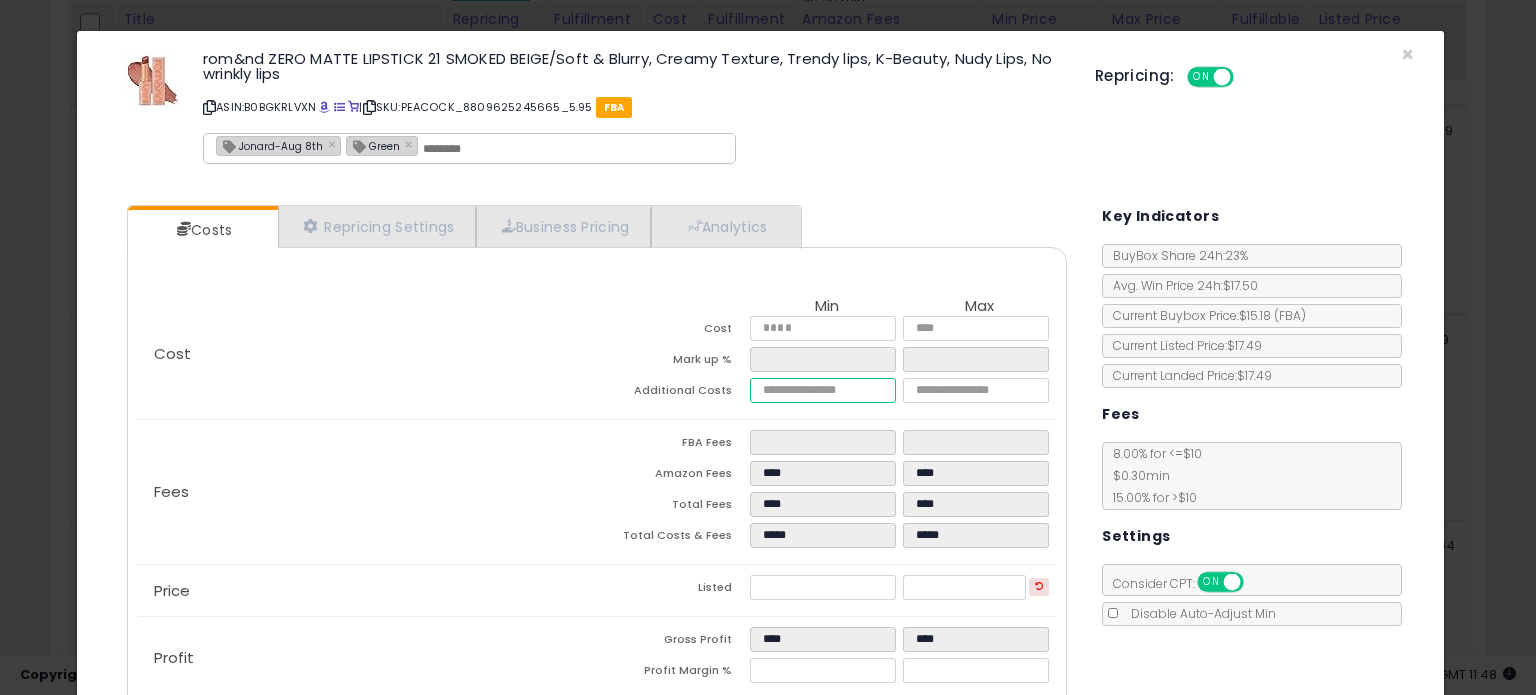 type on "***" 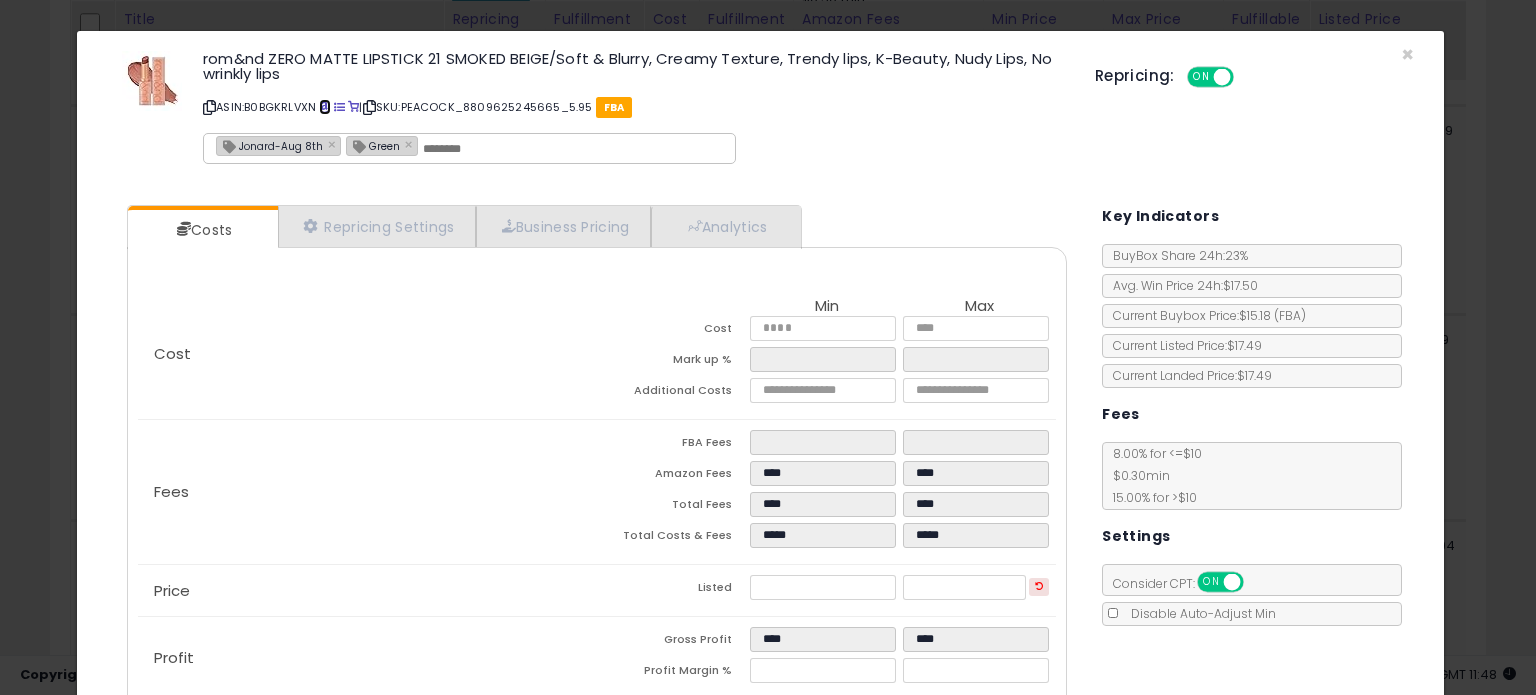 click at bounding box center (324, 107) 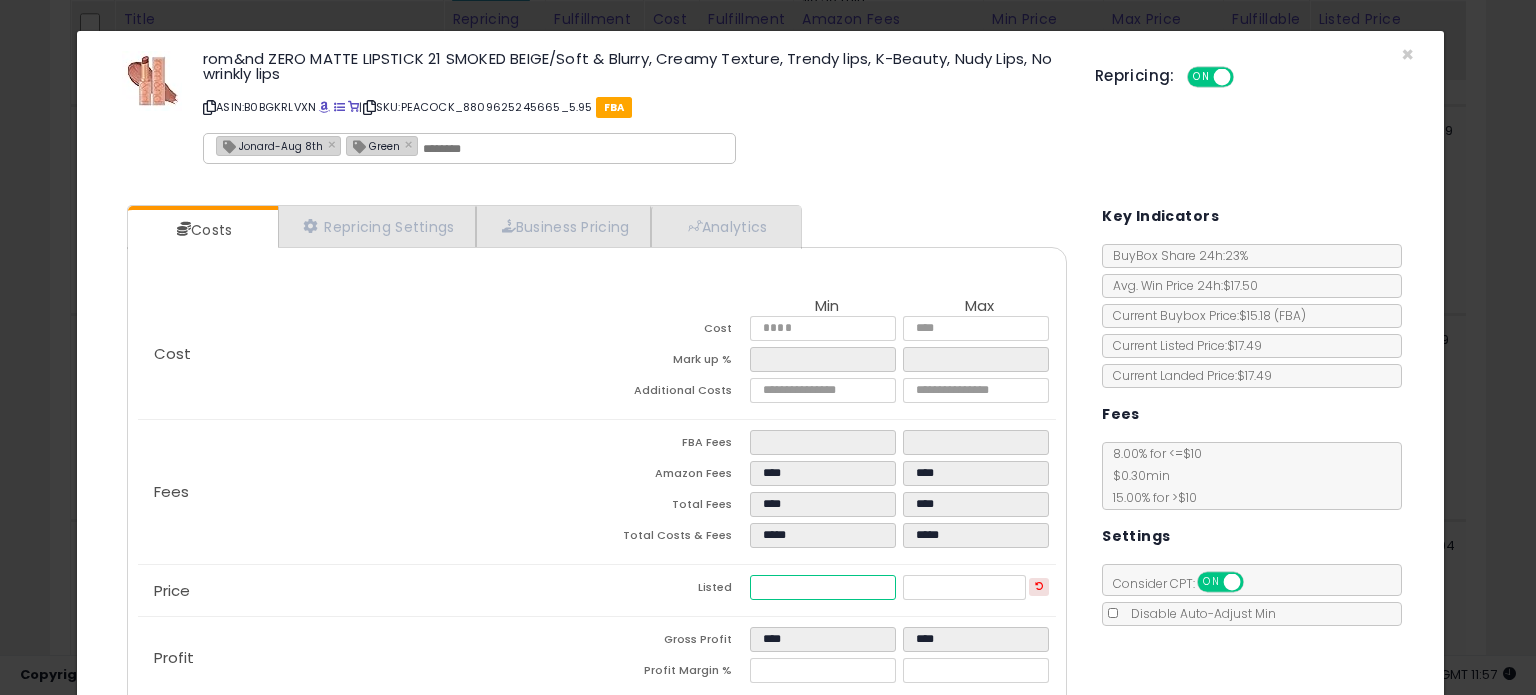 drag, startPoint x: 812, startPoint y: 587, endPoint x: 586, endPoint y: 627, distance: 229.51253 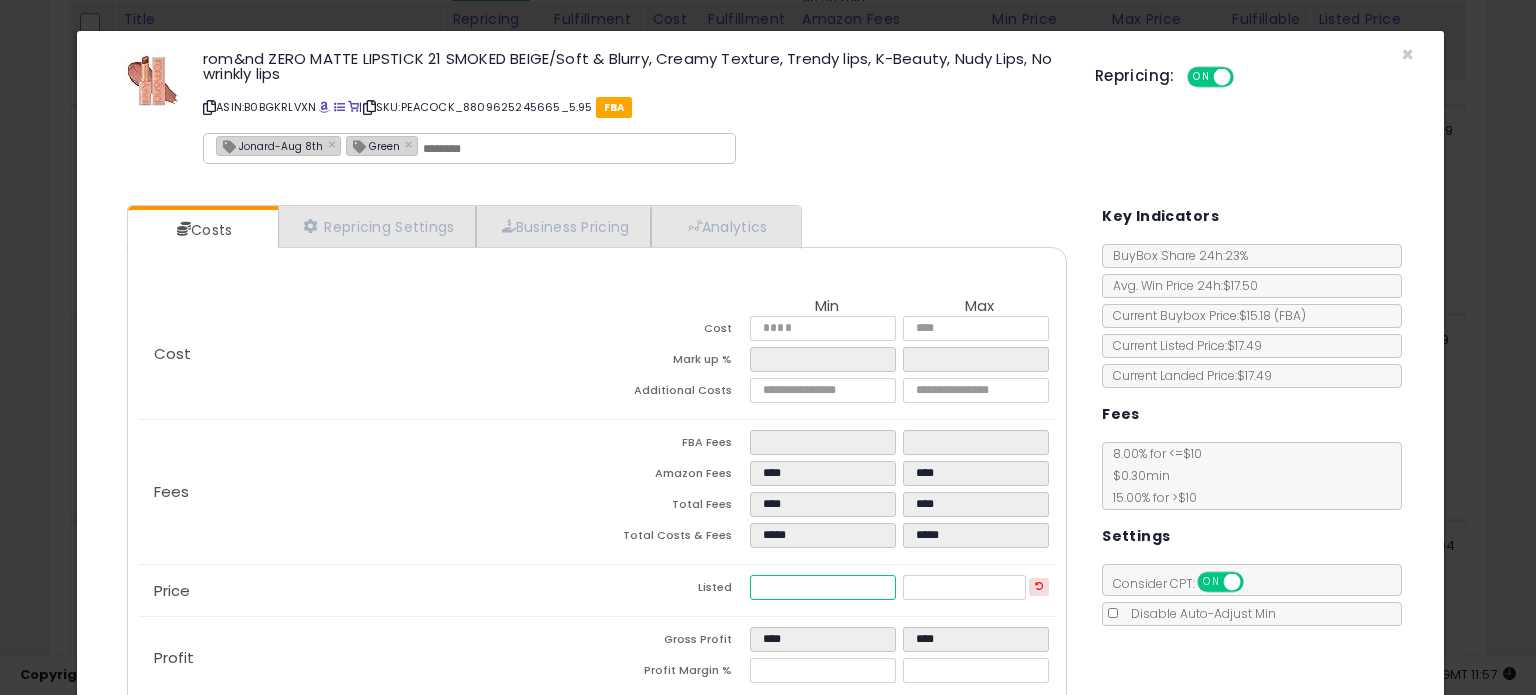type on "****" 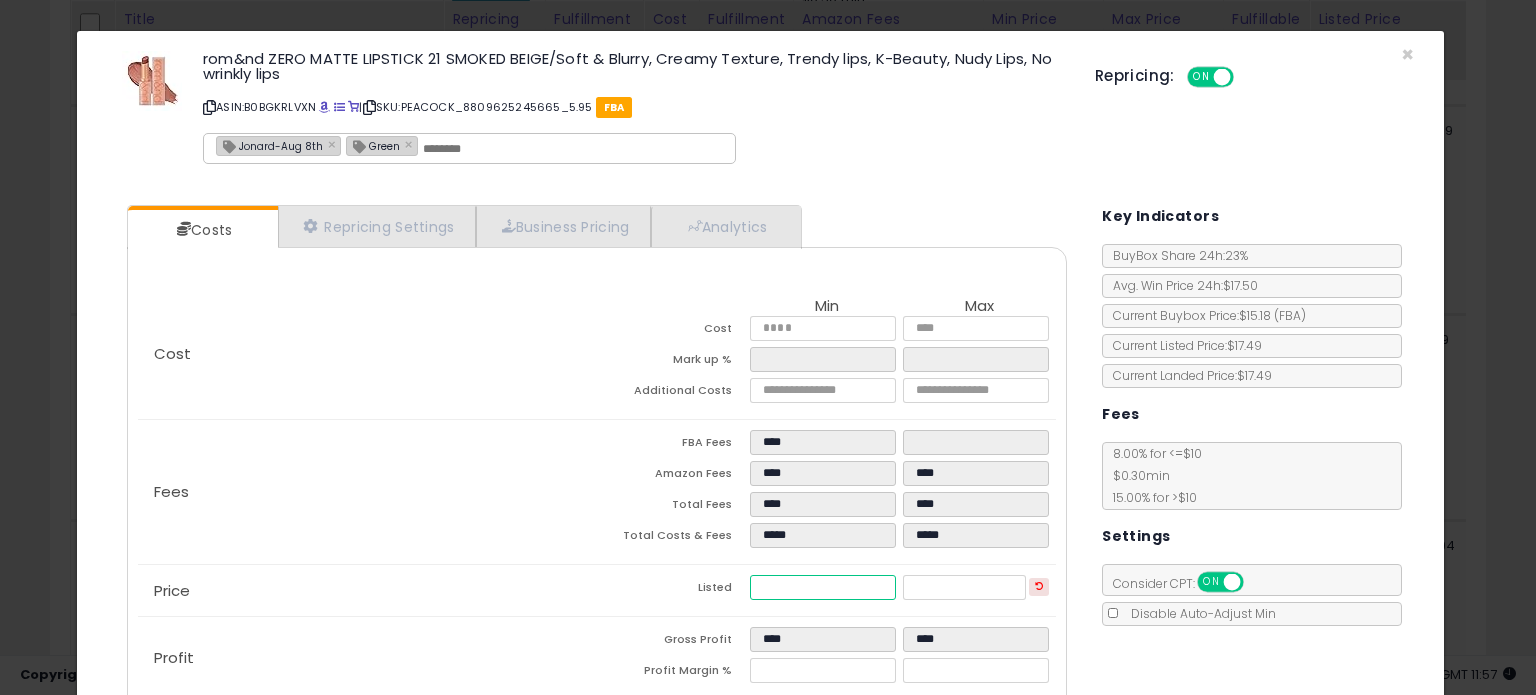 type on "****" 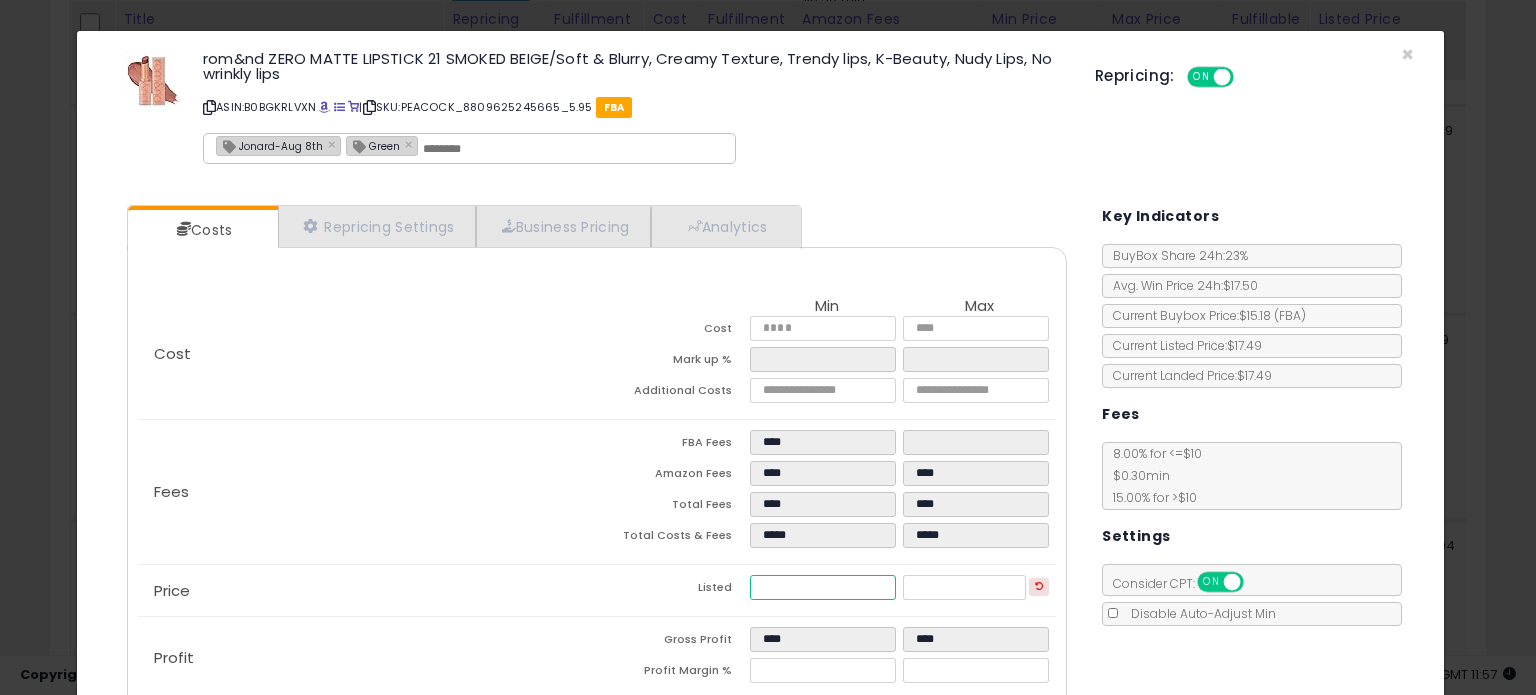 type on "**" 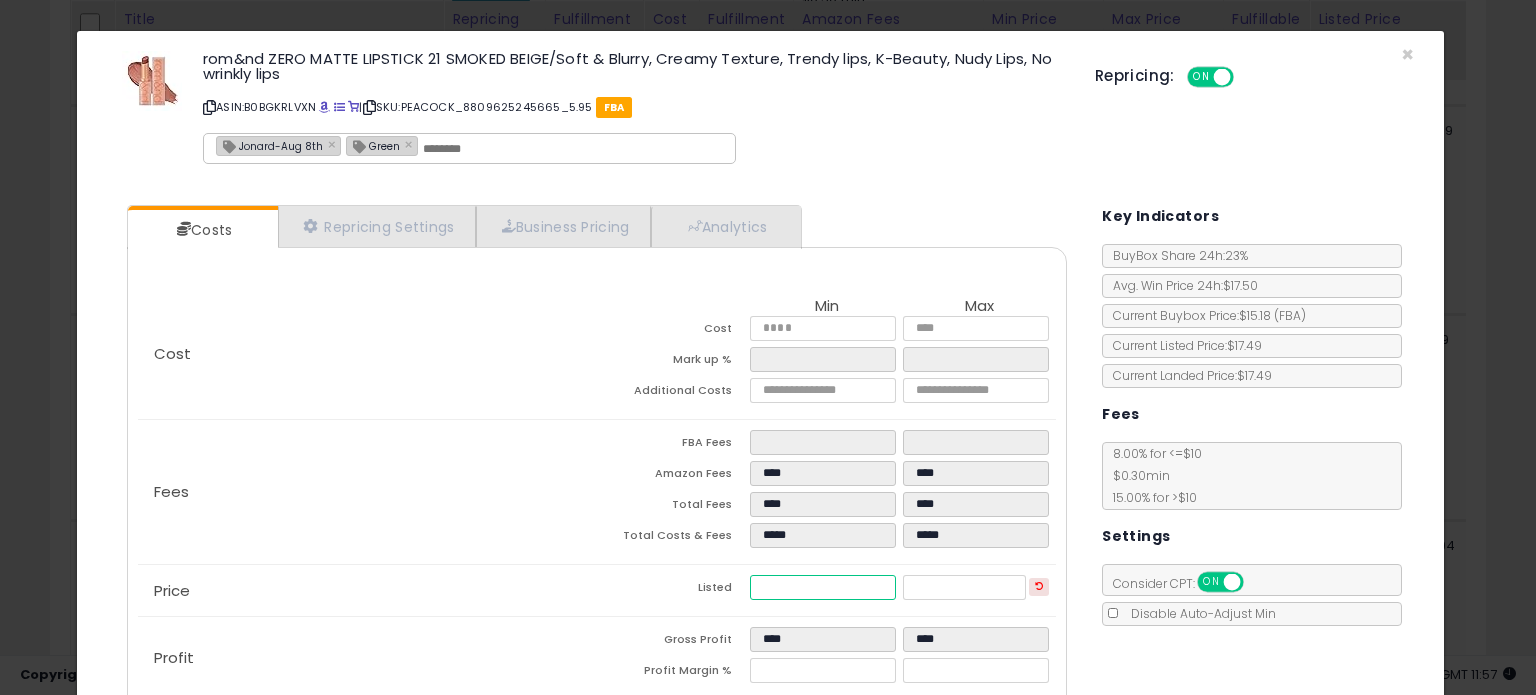 type on "****" 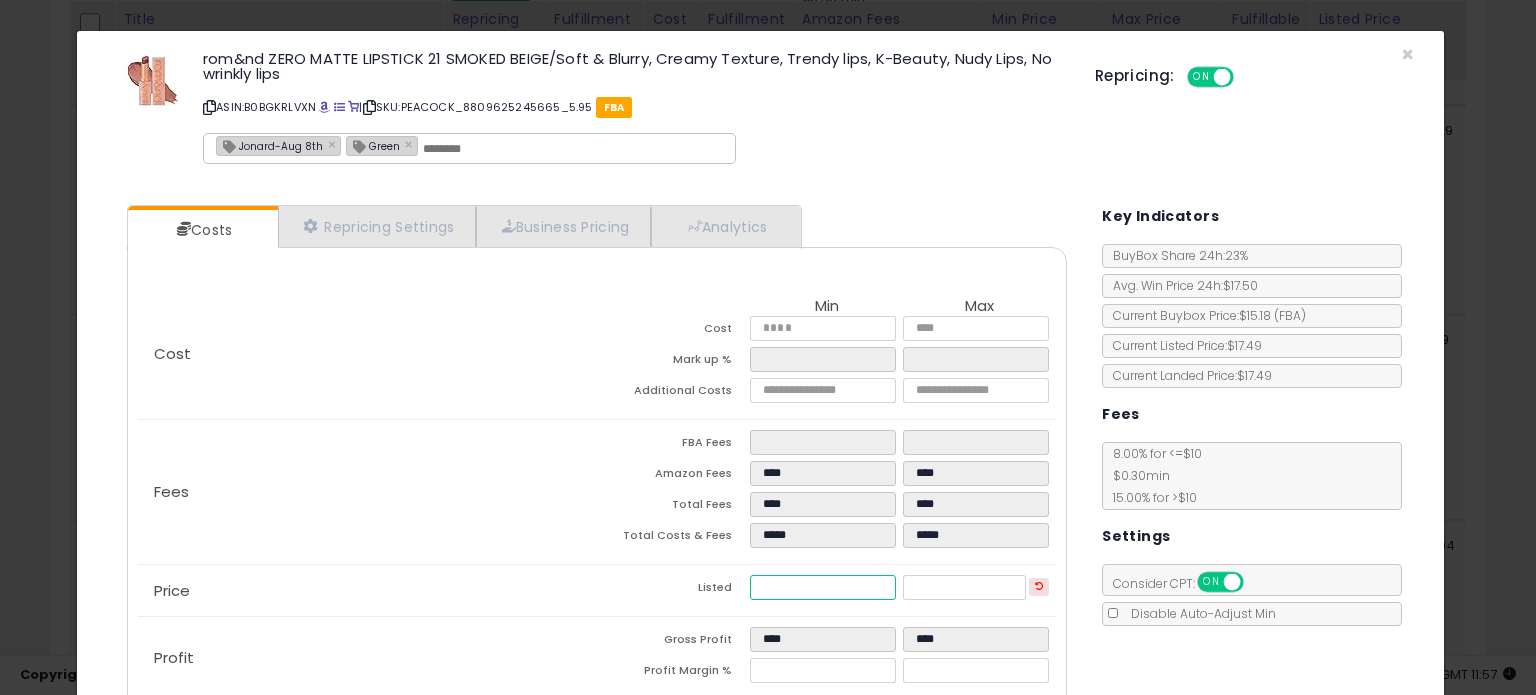 type on "*****" 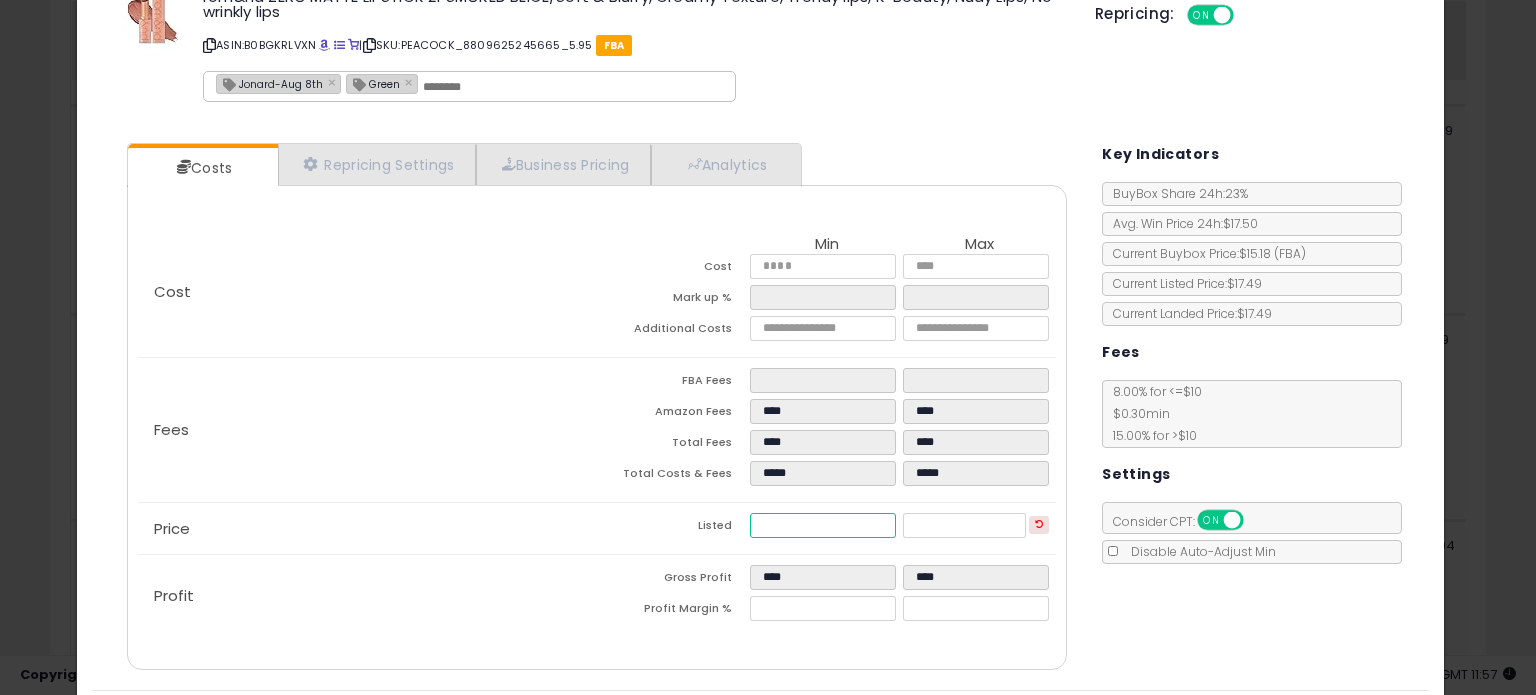 scroll, scrollTop: 120, scrollLeft: 0, axis: vertical 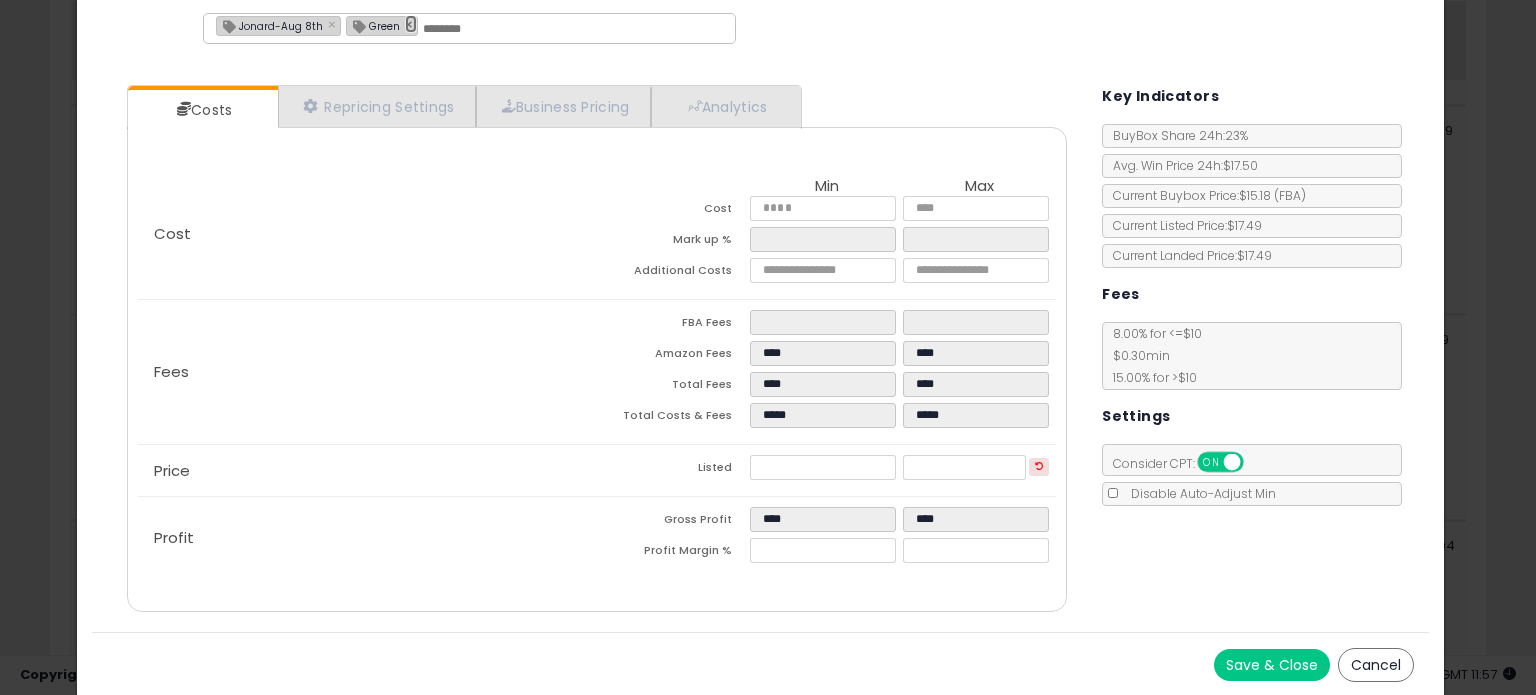 click on "×" at bounding box center [411, 24] 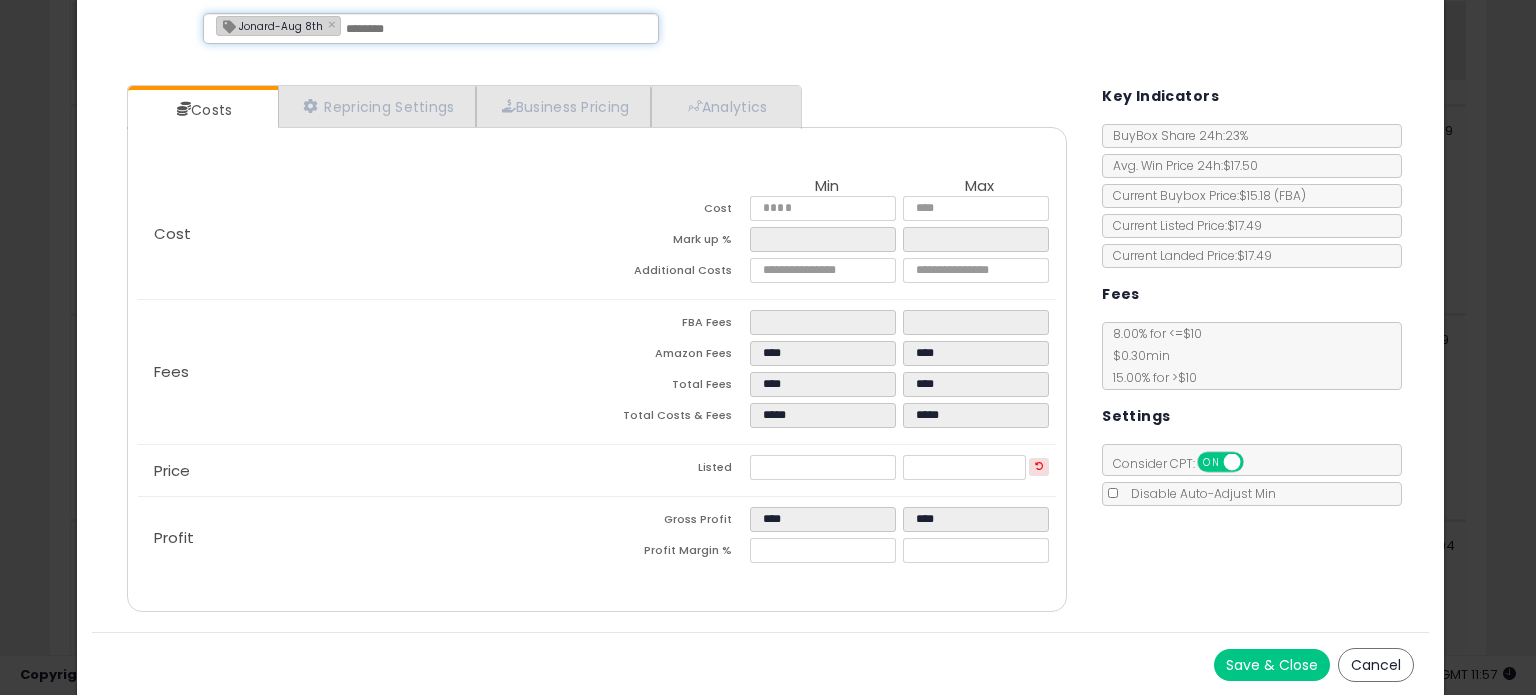 type on "**********" 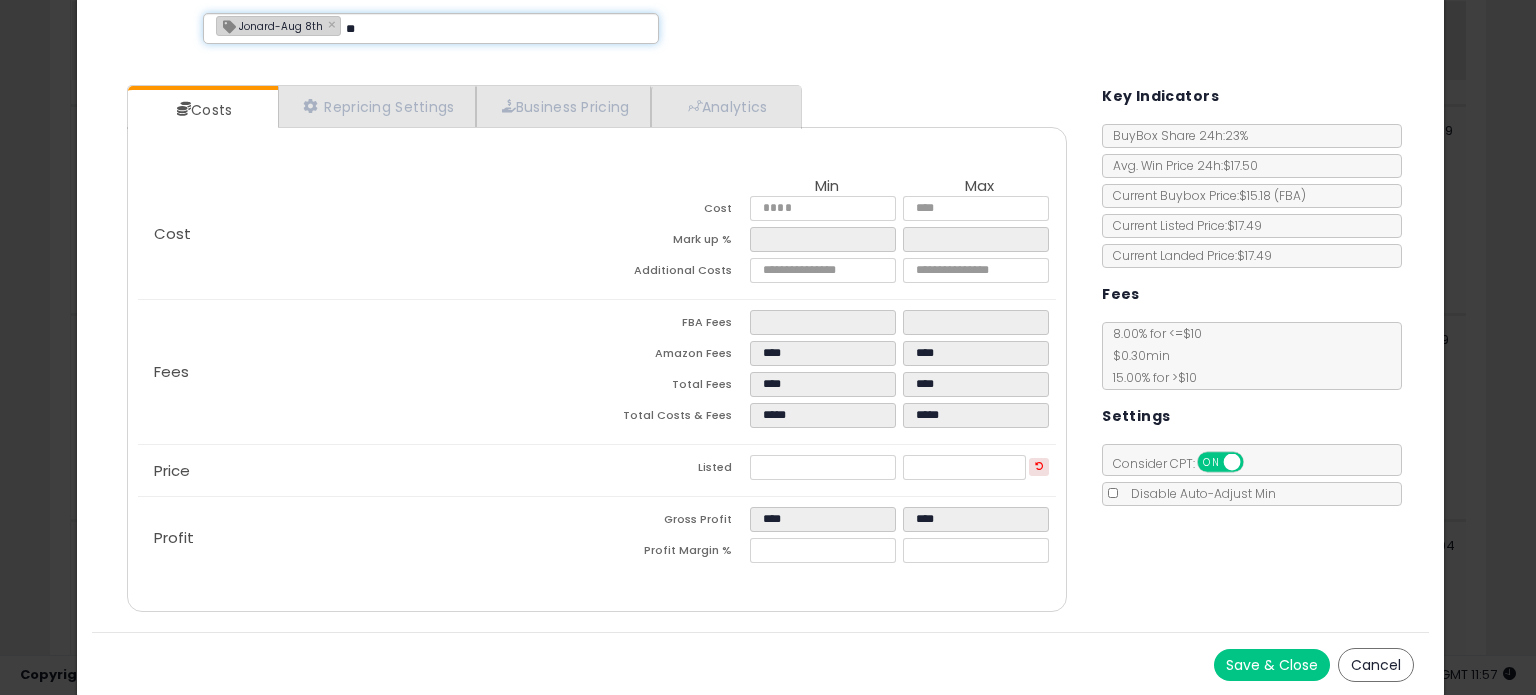 type on "*" 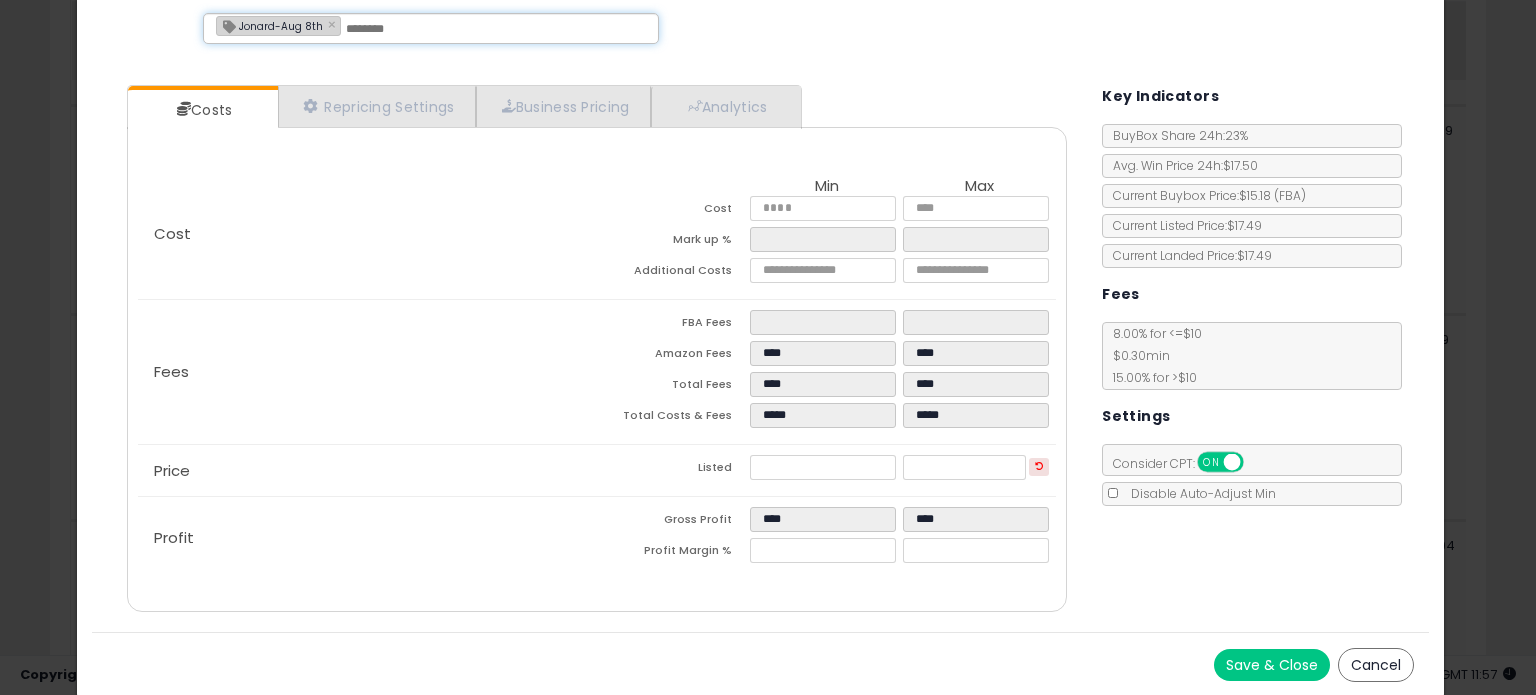 type on "*" 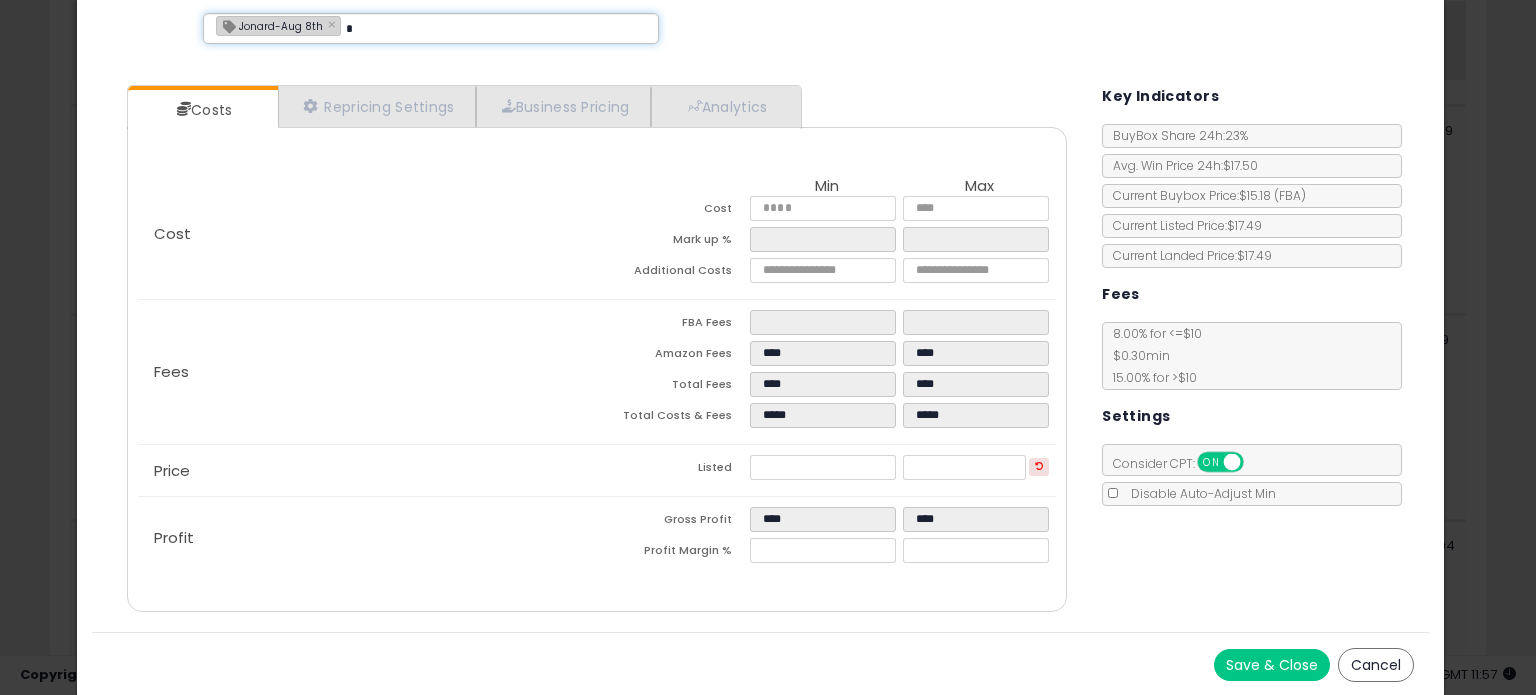 type 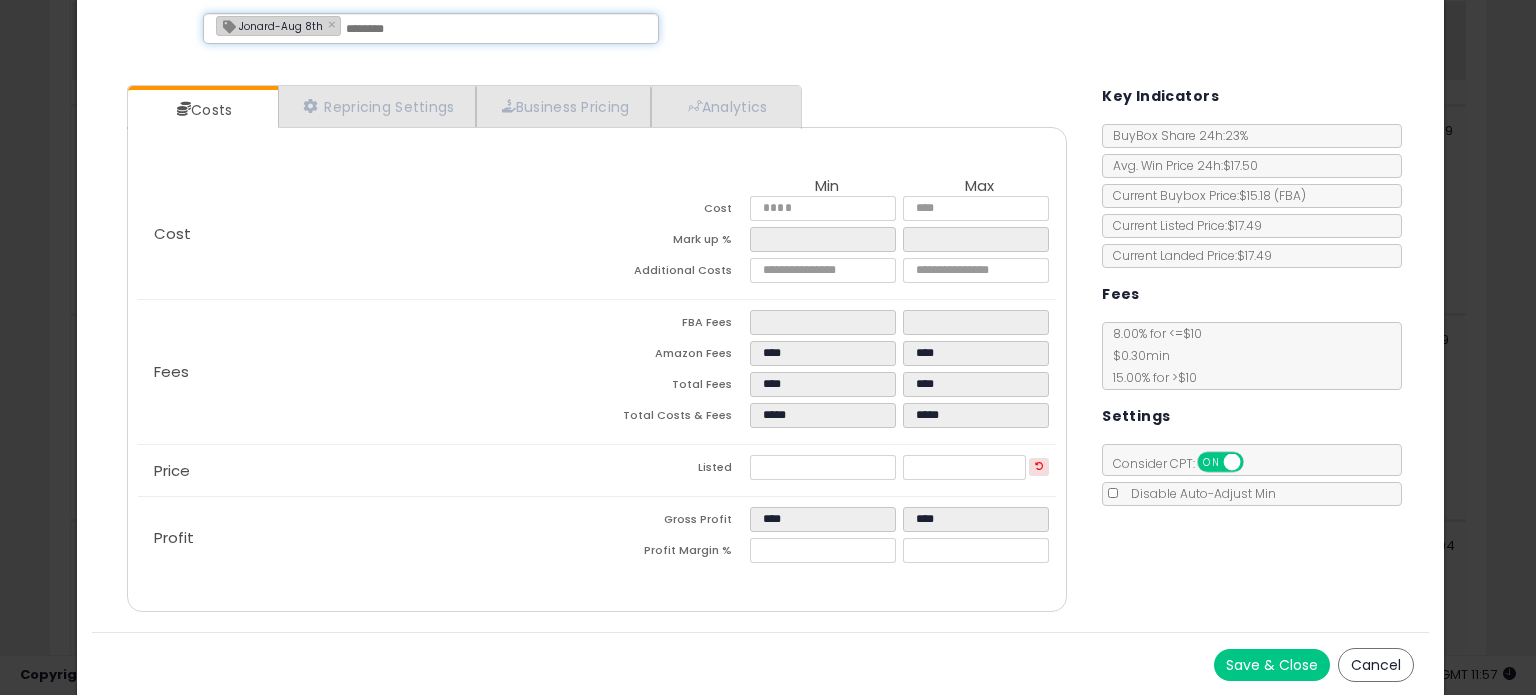 type on "*****" 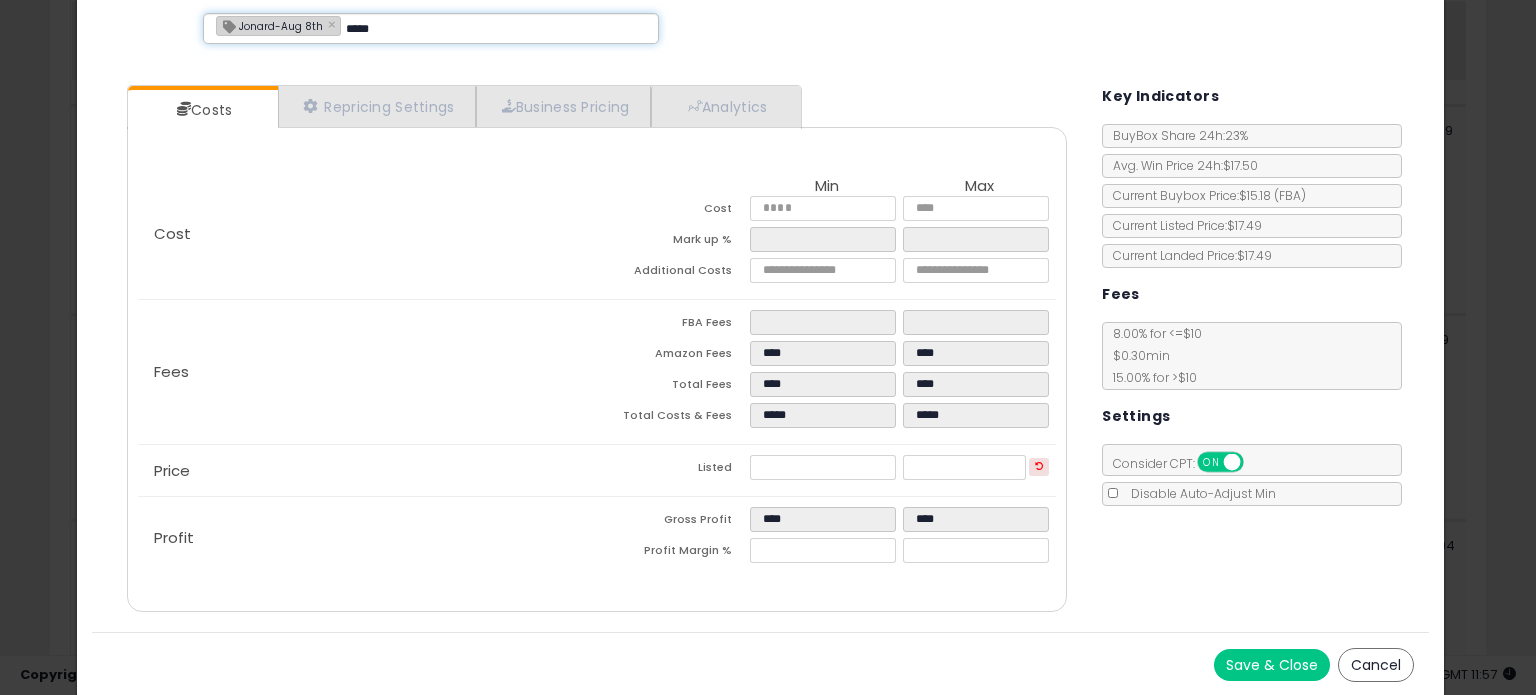 type on "******" 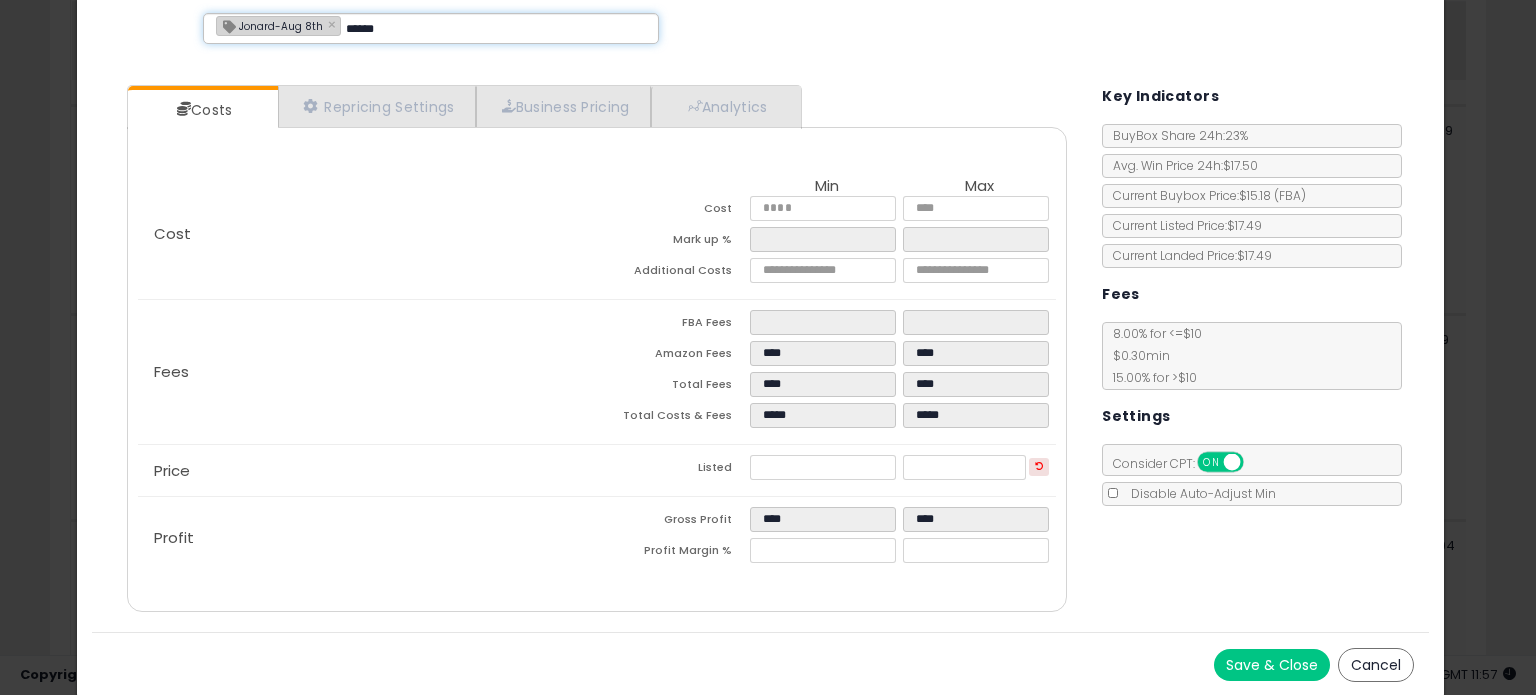 type 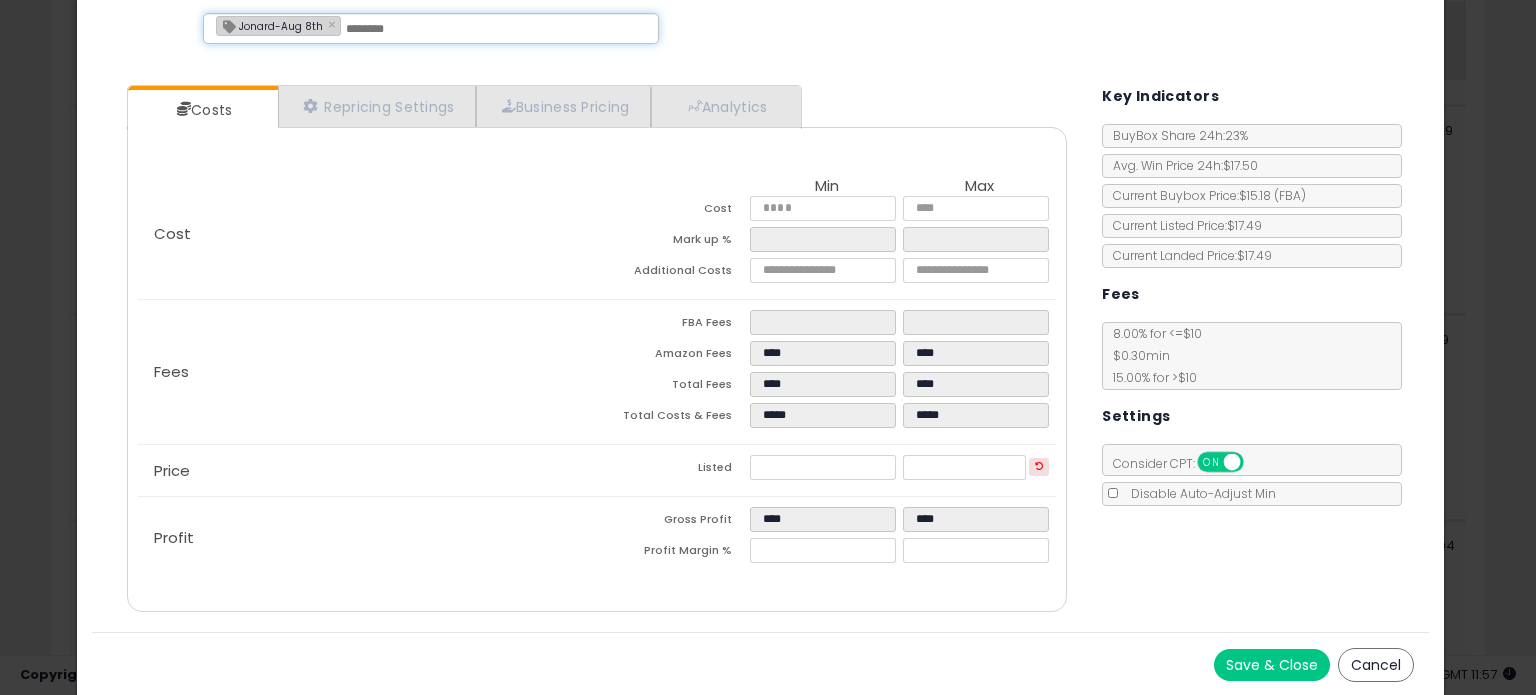 type on "**********" 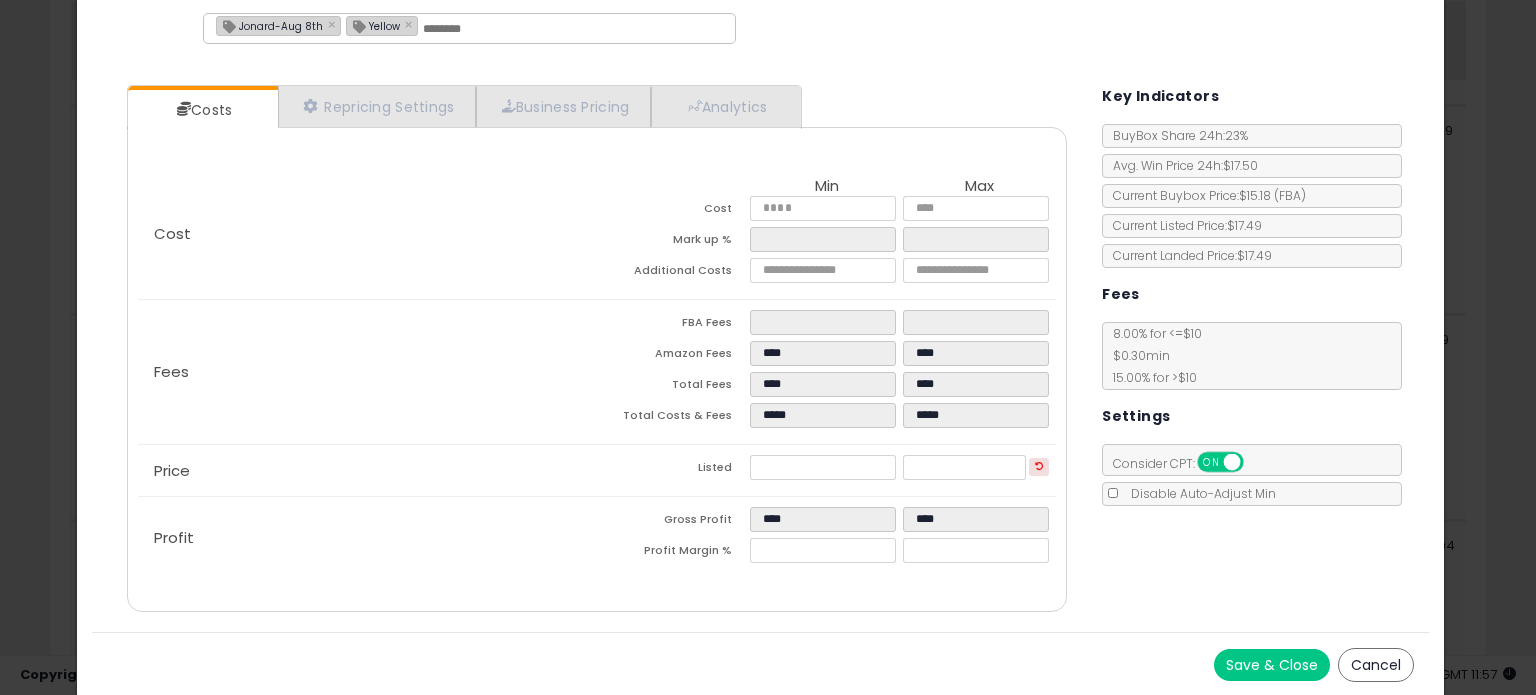 click on "Save & Close" at bounding box center [1272, 665] 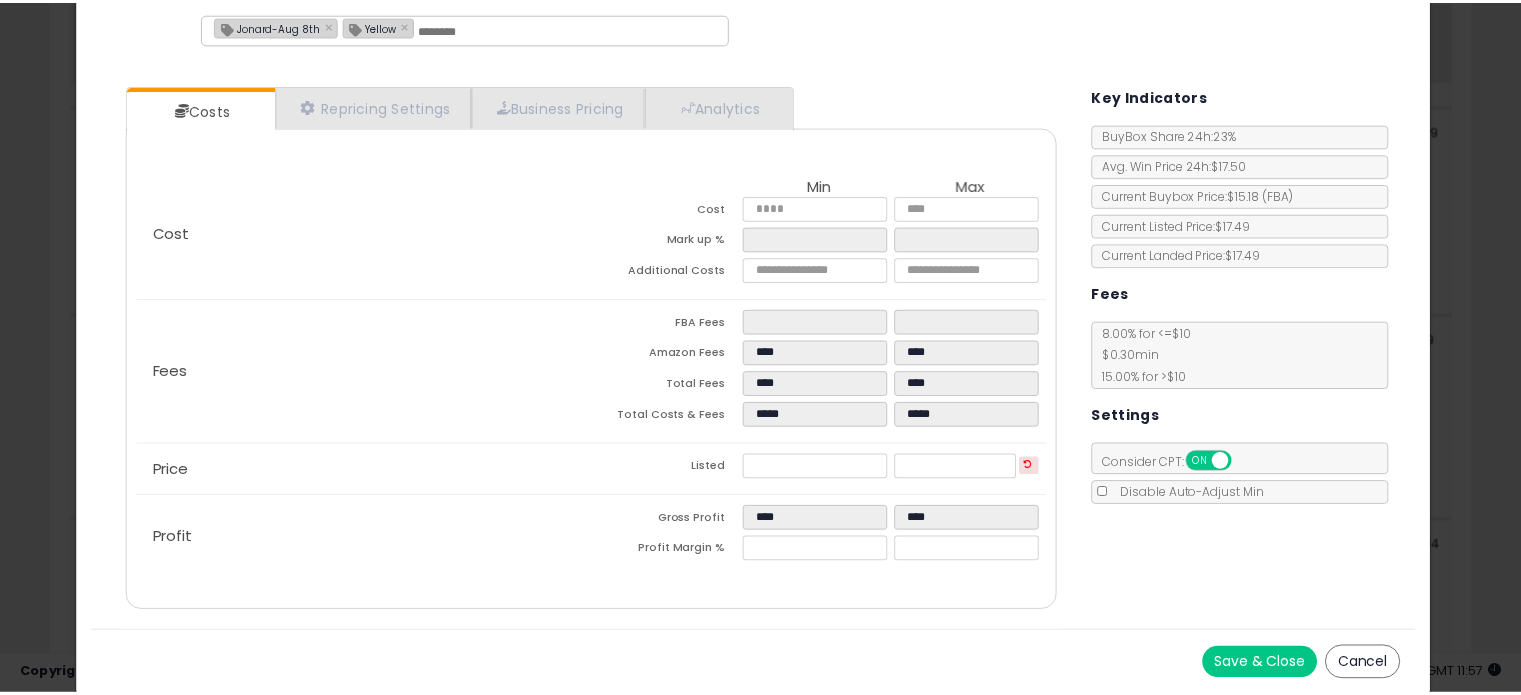 scroll, scrollTop: 0, scrollLeft: 0, axis: both 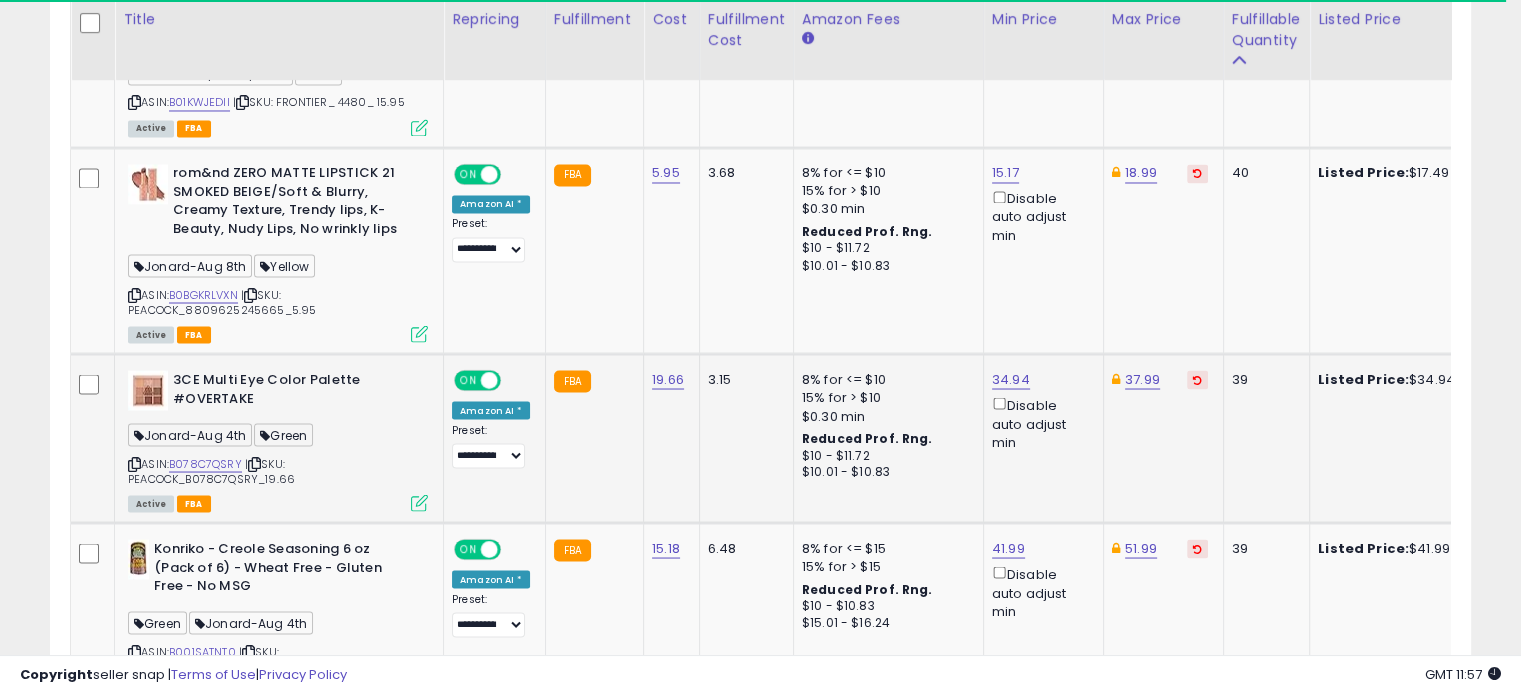 drag, startPoint x: 414, startPoint y: 483, endPoint x: 496, endPoint y: 465, distance: 83.95237 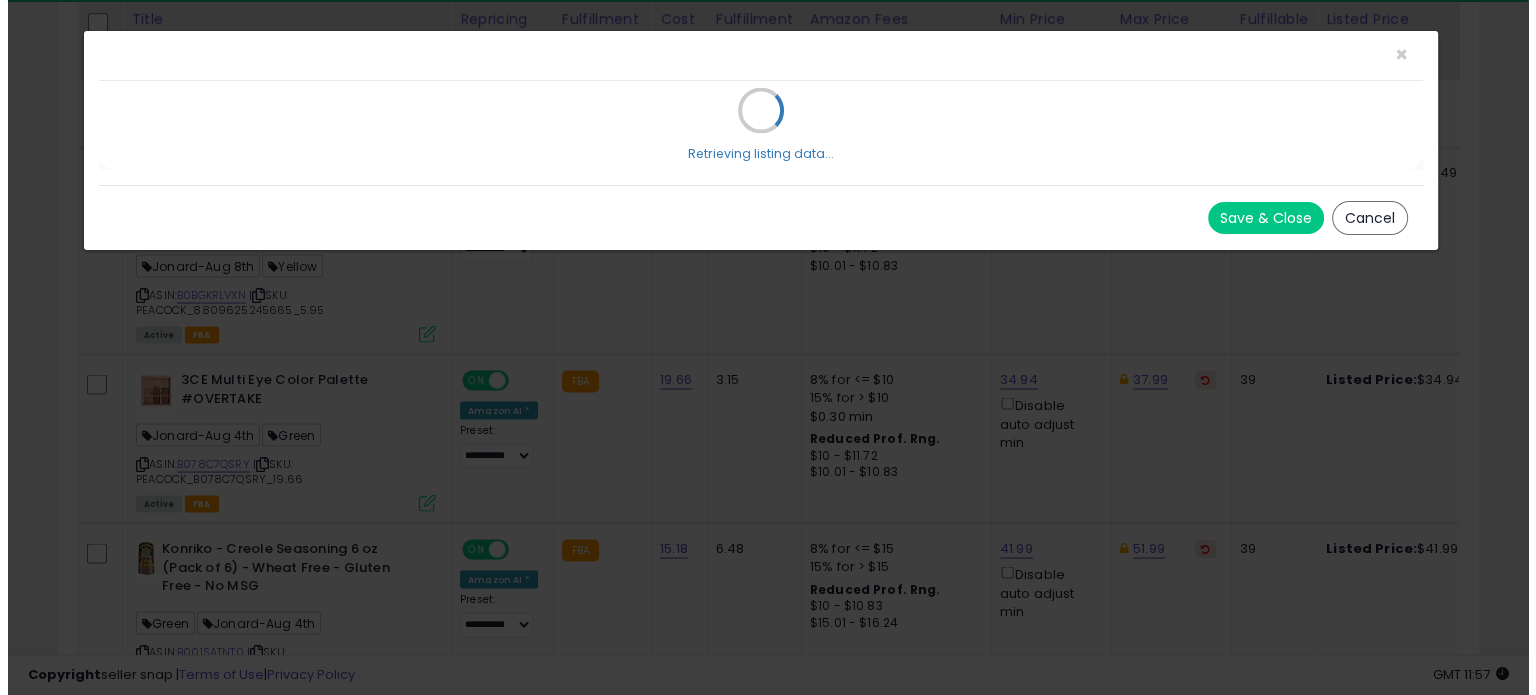 scroll, scrollTop: 999589, scrollLeft: 999168, axis: both 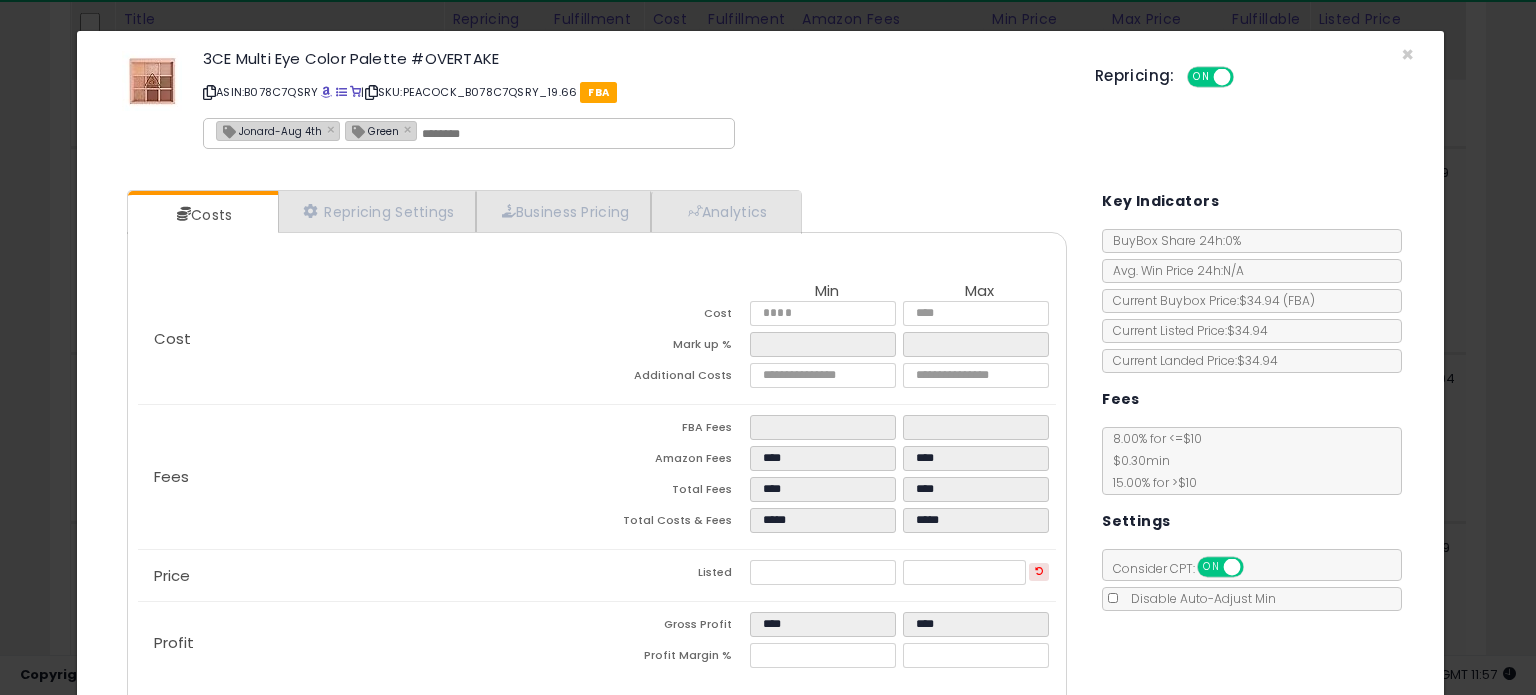 click on "Jonard-Aug 4th" at bounding box center [269, 130] 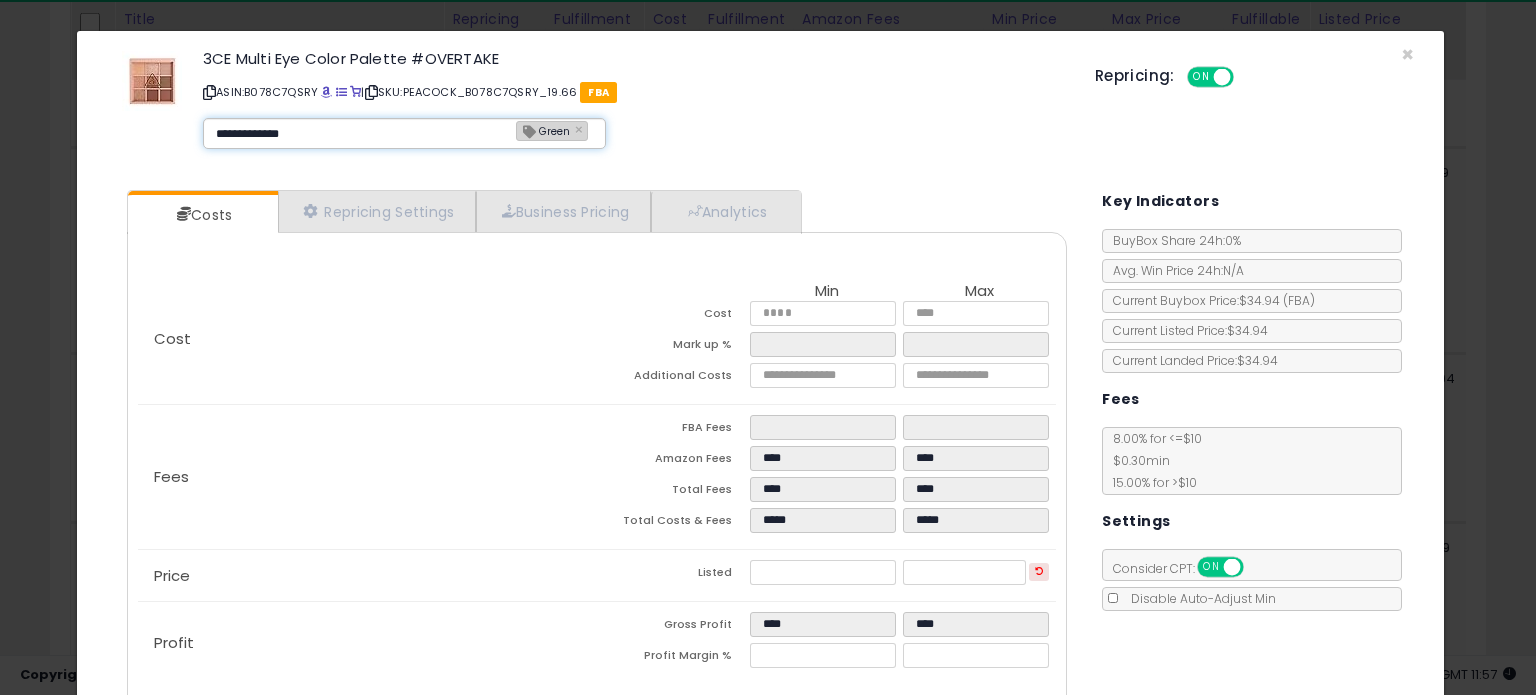 type on "**********" 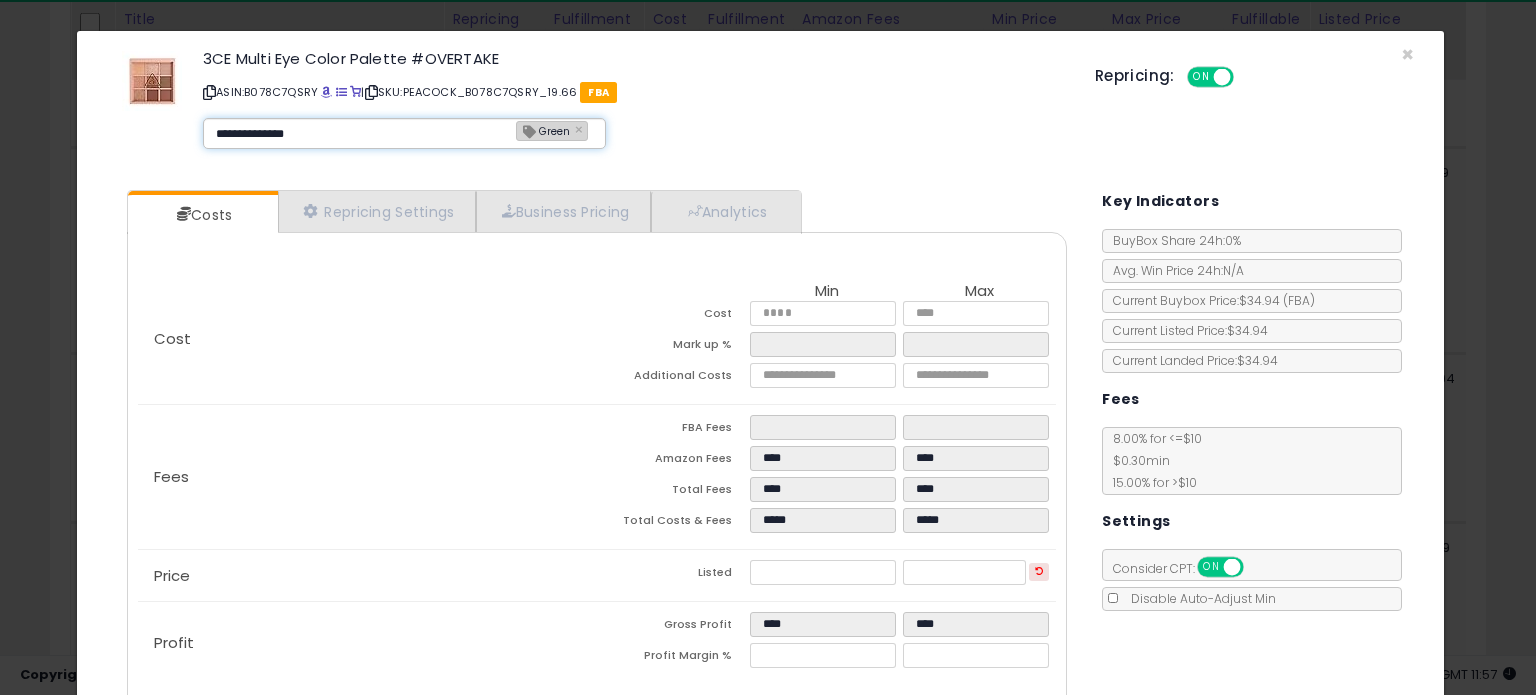 type 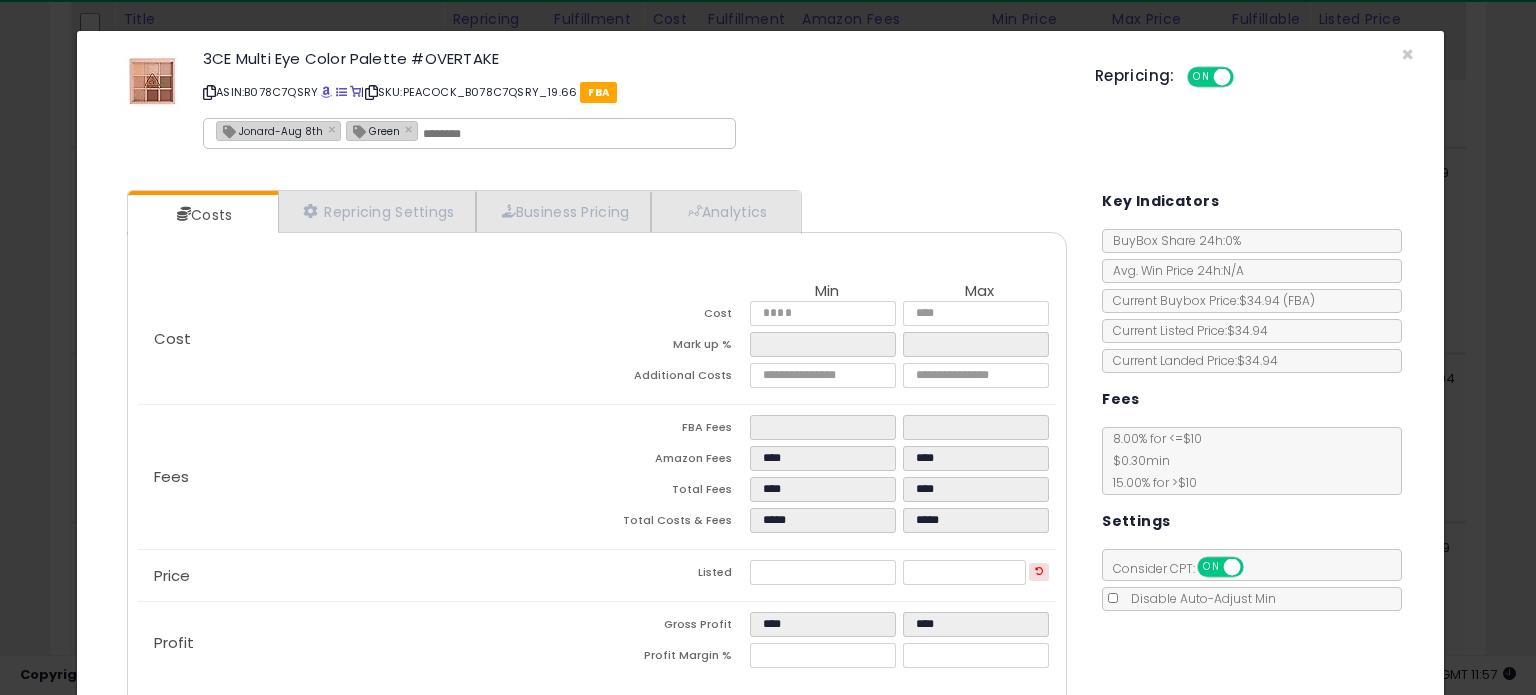 type on "**********" 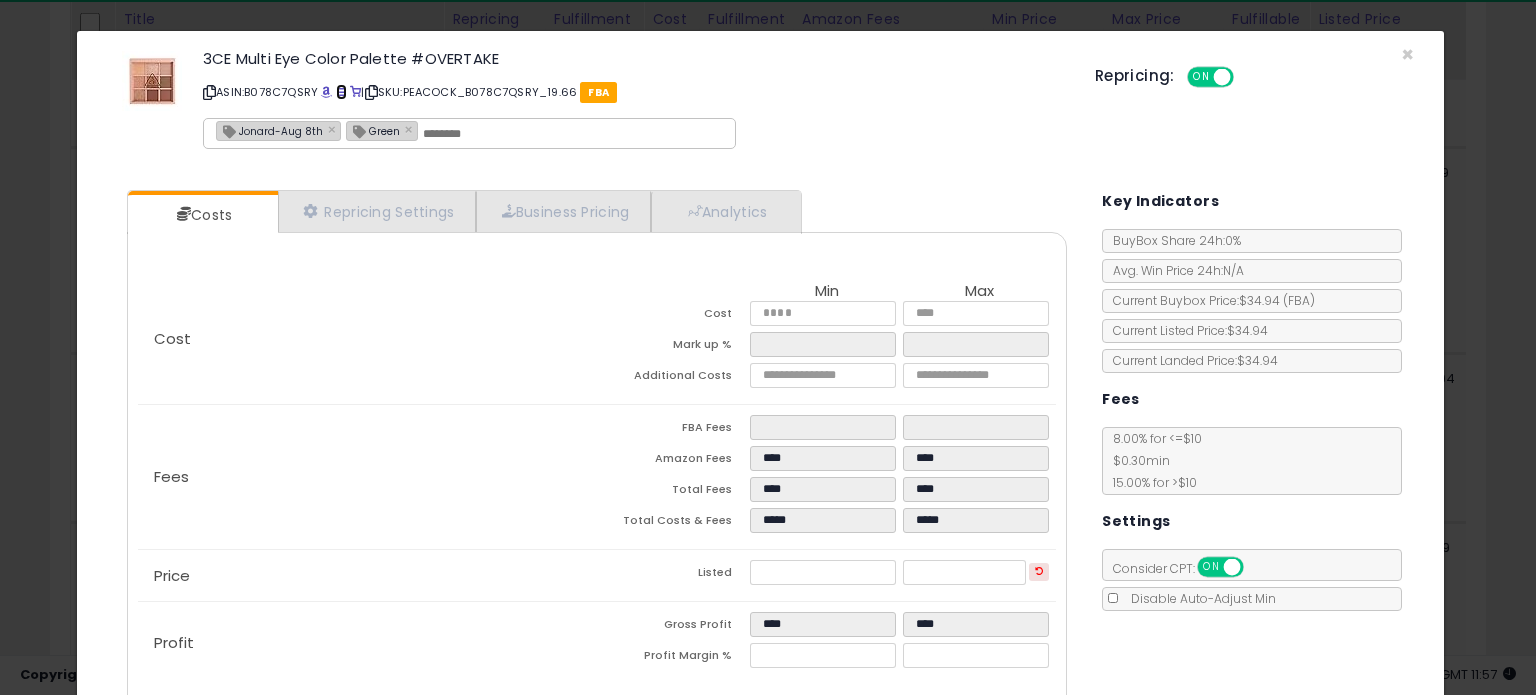 click at bounding box center [341, 92] 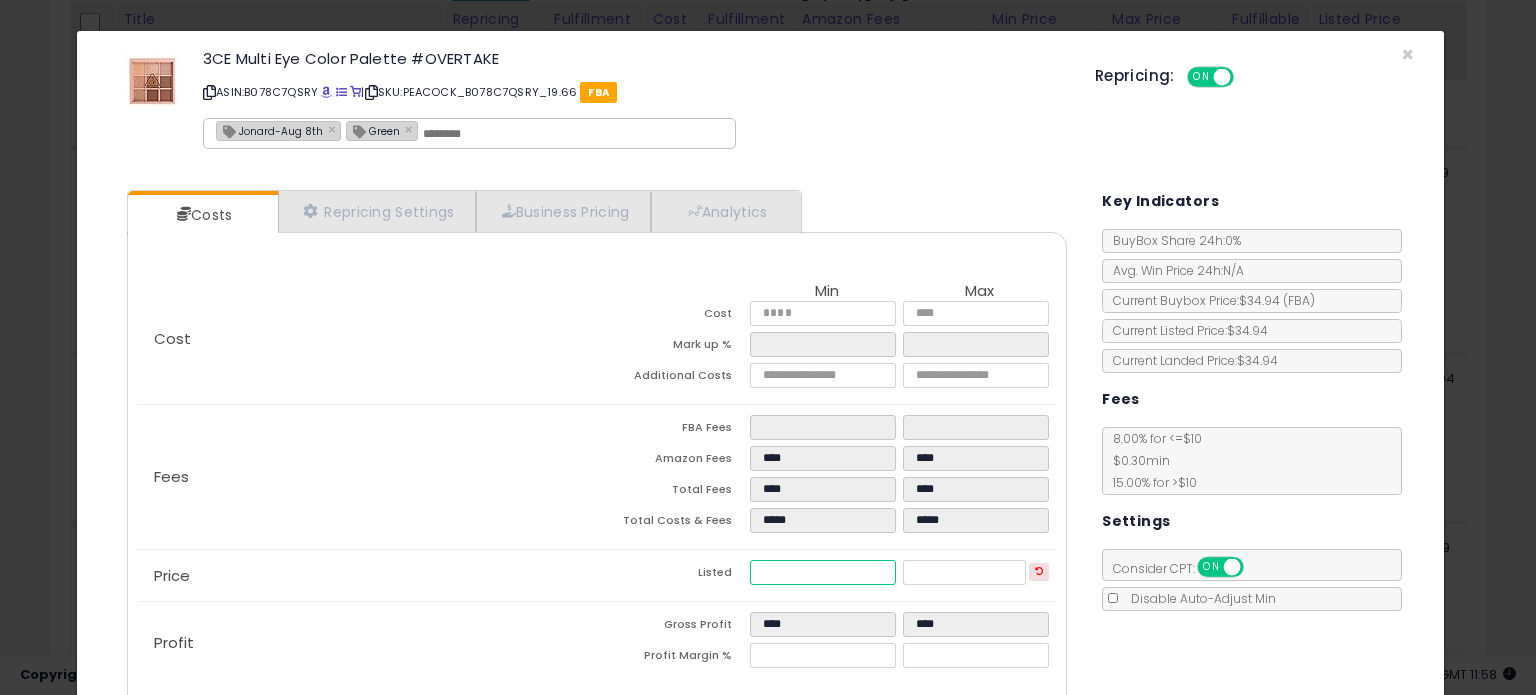 click on "*****" at bounding box center (822, 572) 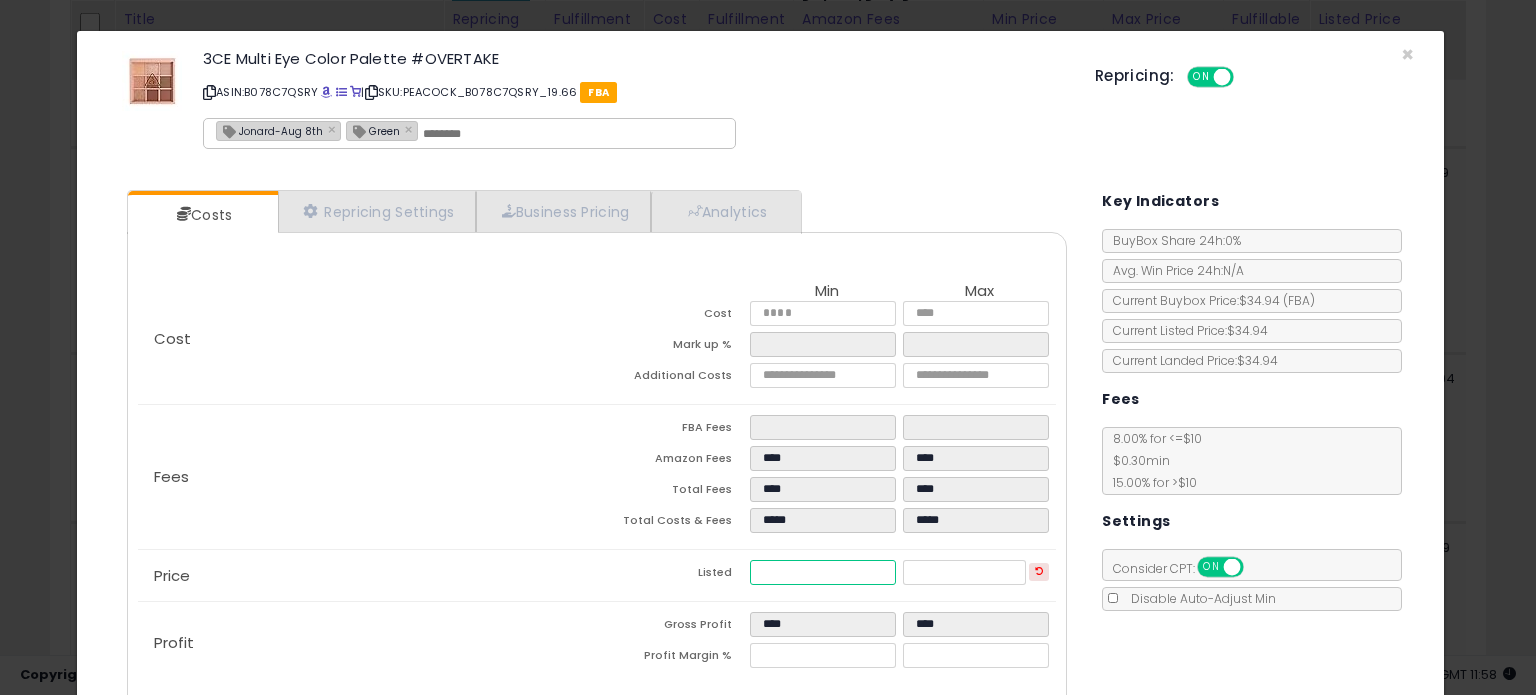 type on "*****" 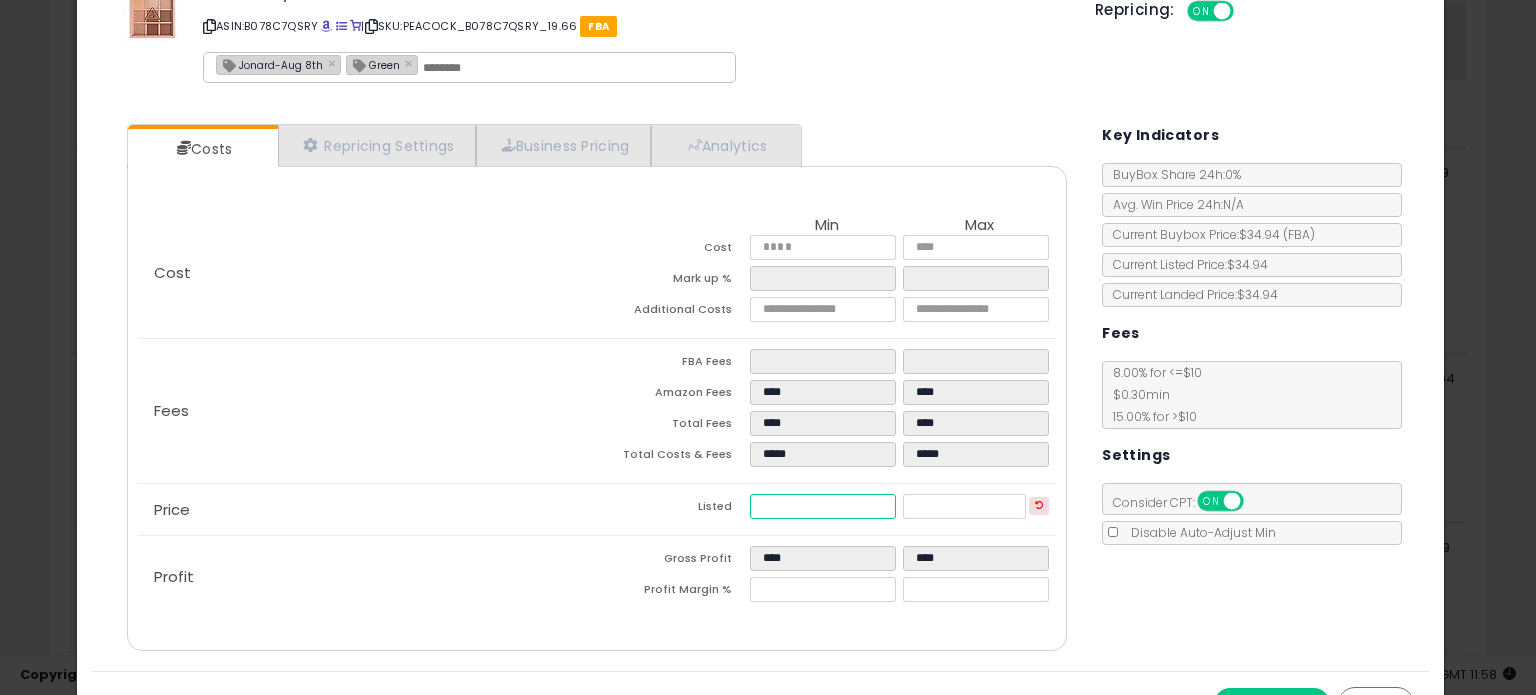 scroll, scrollTop: 105, scrollLeft: 0, axis: vertical 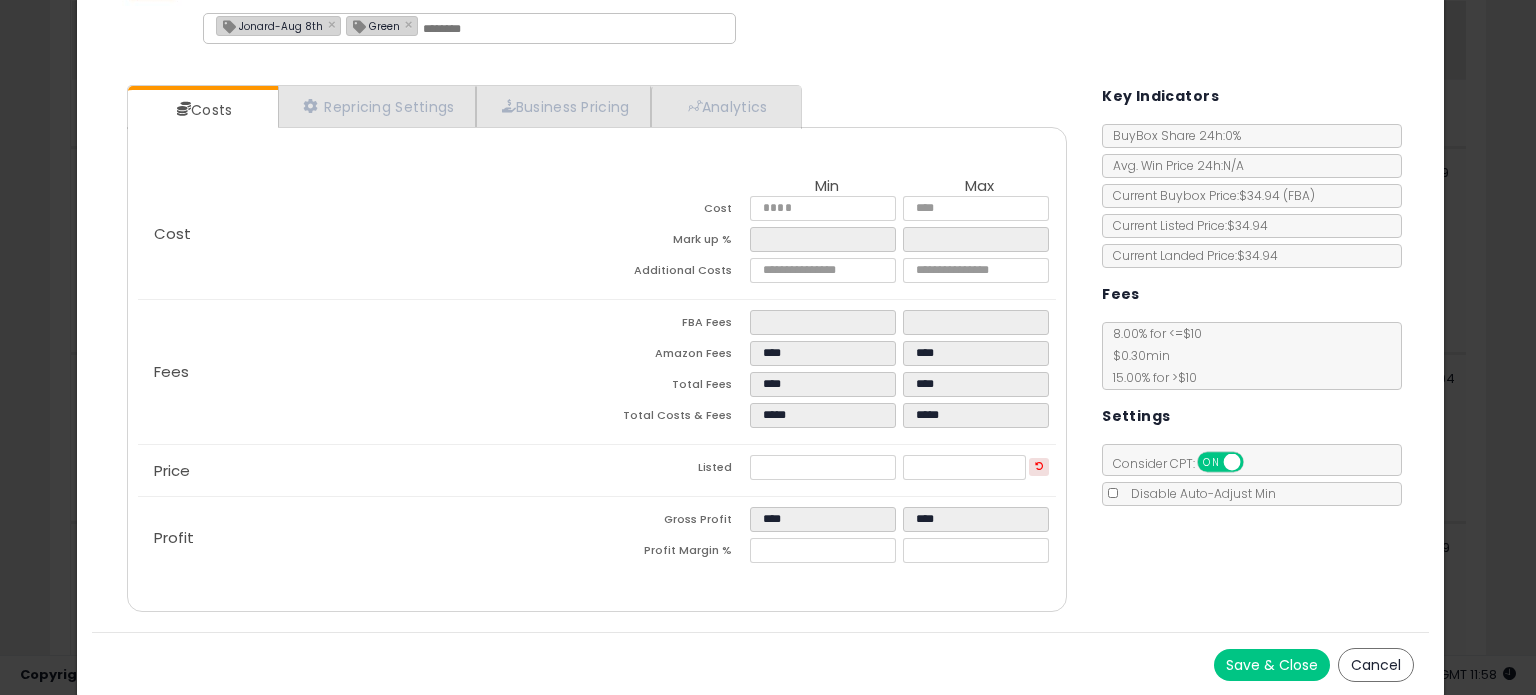 drag, startPoint x: 1233, startPoint y: 661, endPoint x: 1000, endPoint y: 24, distance: 678.27576 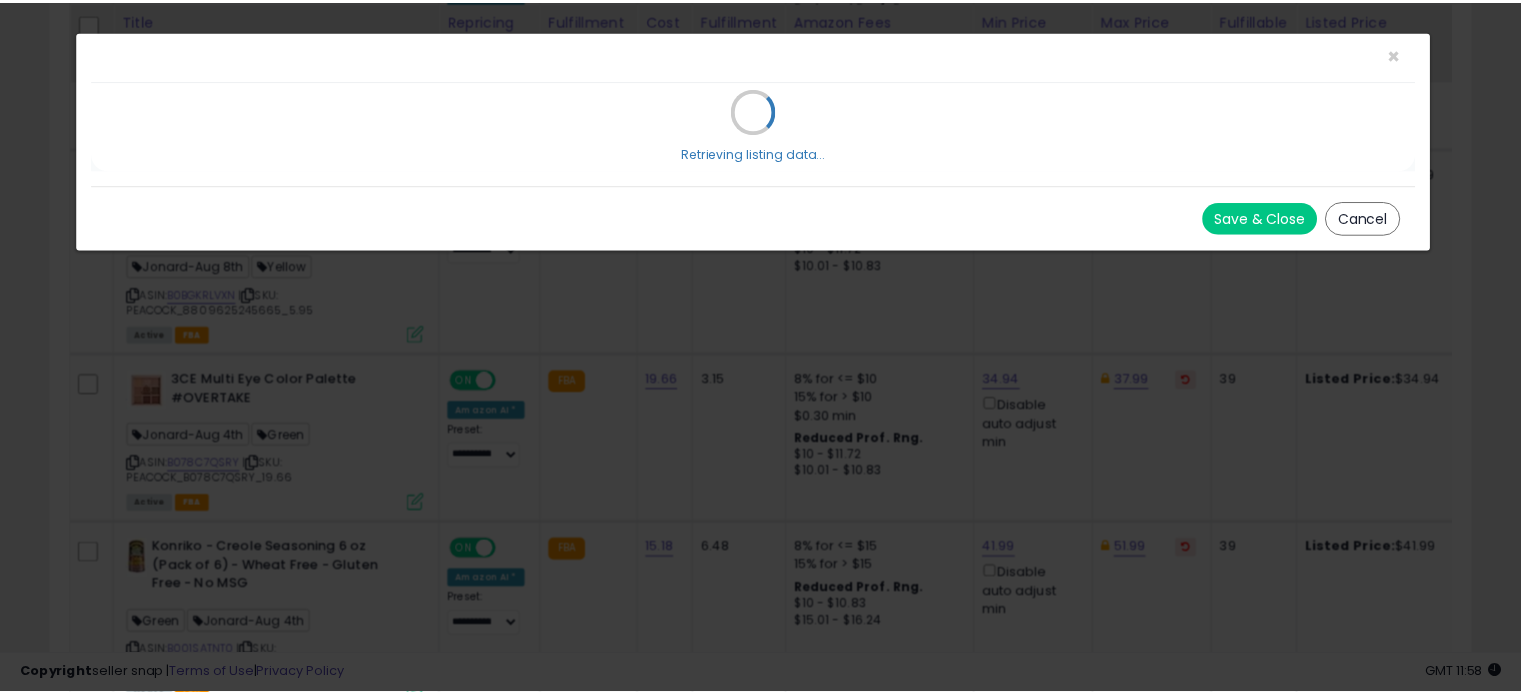 scroll, scrollTop: 0, scrollLeft: 0, axis: both 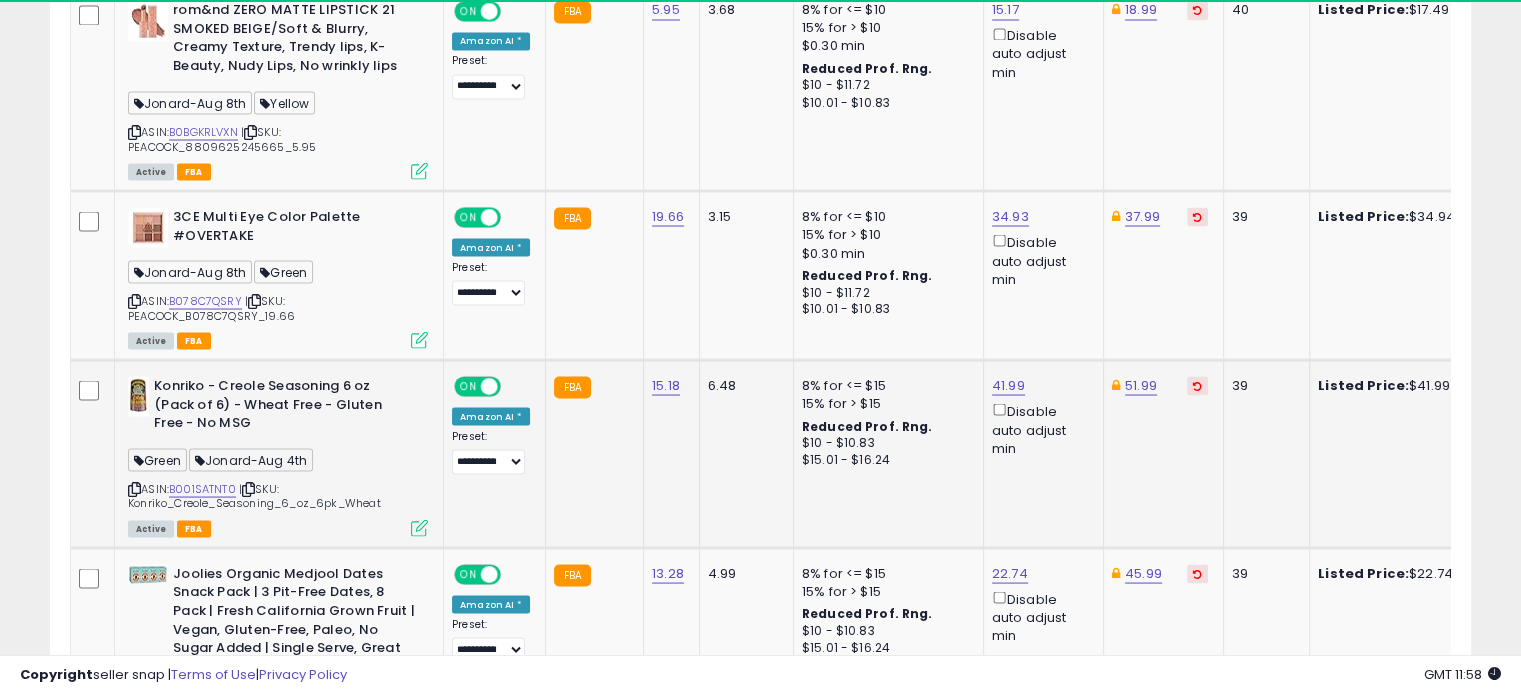 click at bounding box center (419, 527) 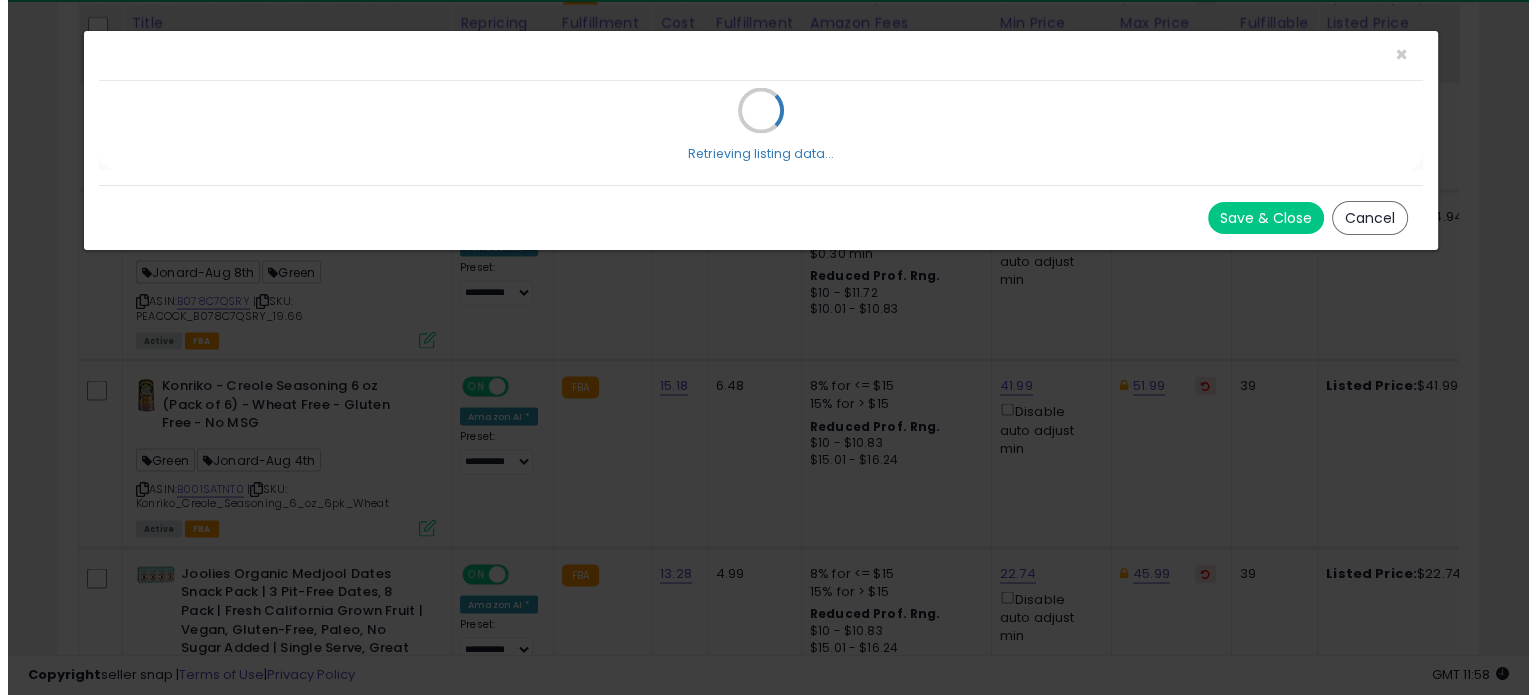 scroll, scrollTop: 3710, scrollLeft: 0, axis: vertical 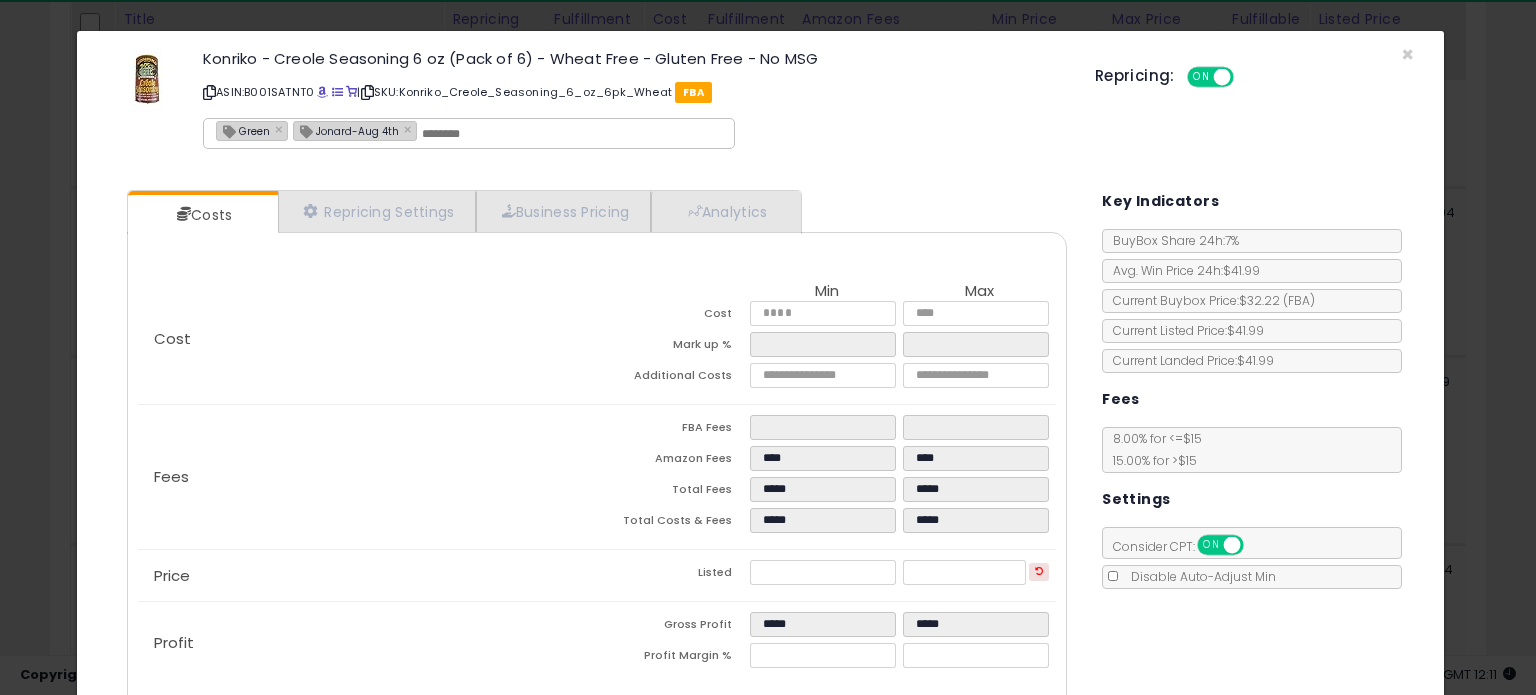 click on "Jonard-Aug 4th" at bounding box center (346, 130) 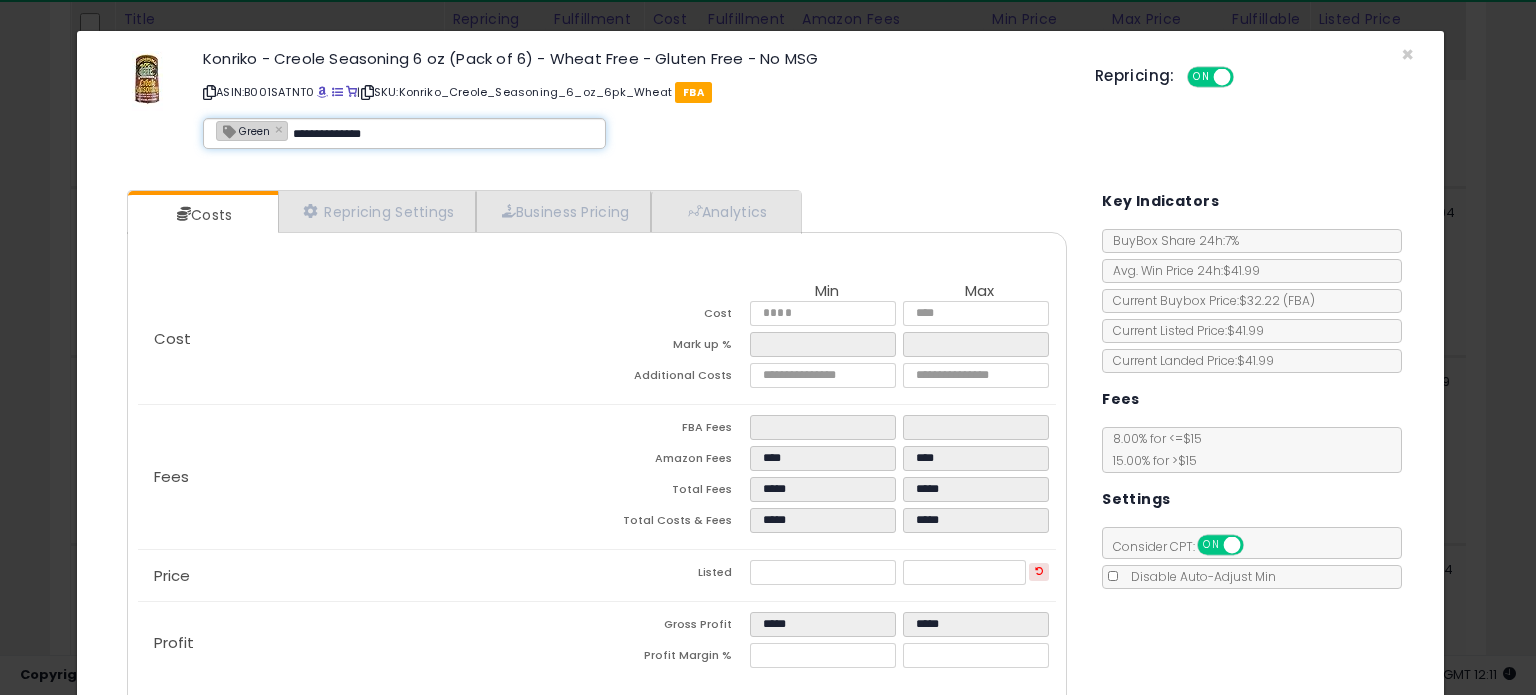 type on "**********" 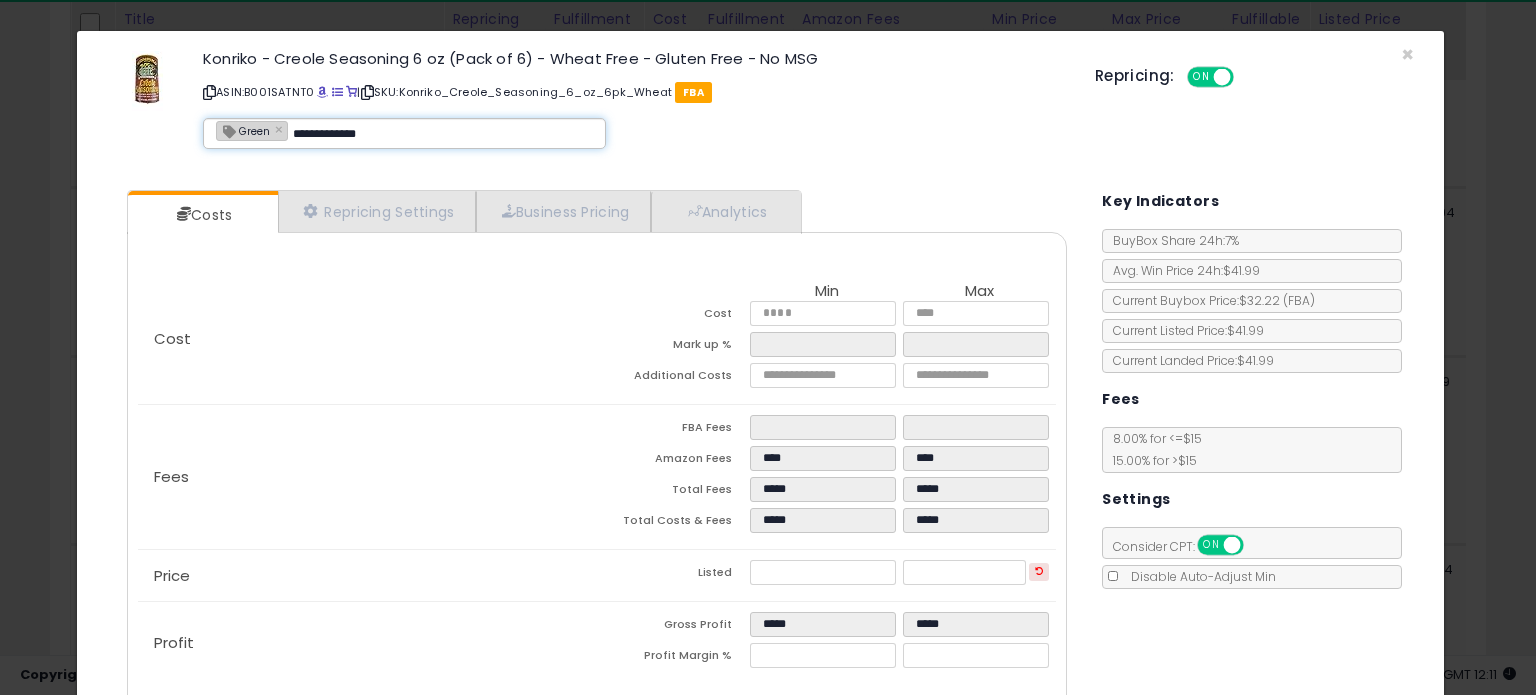 type on "**********" 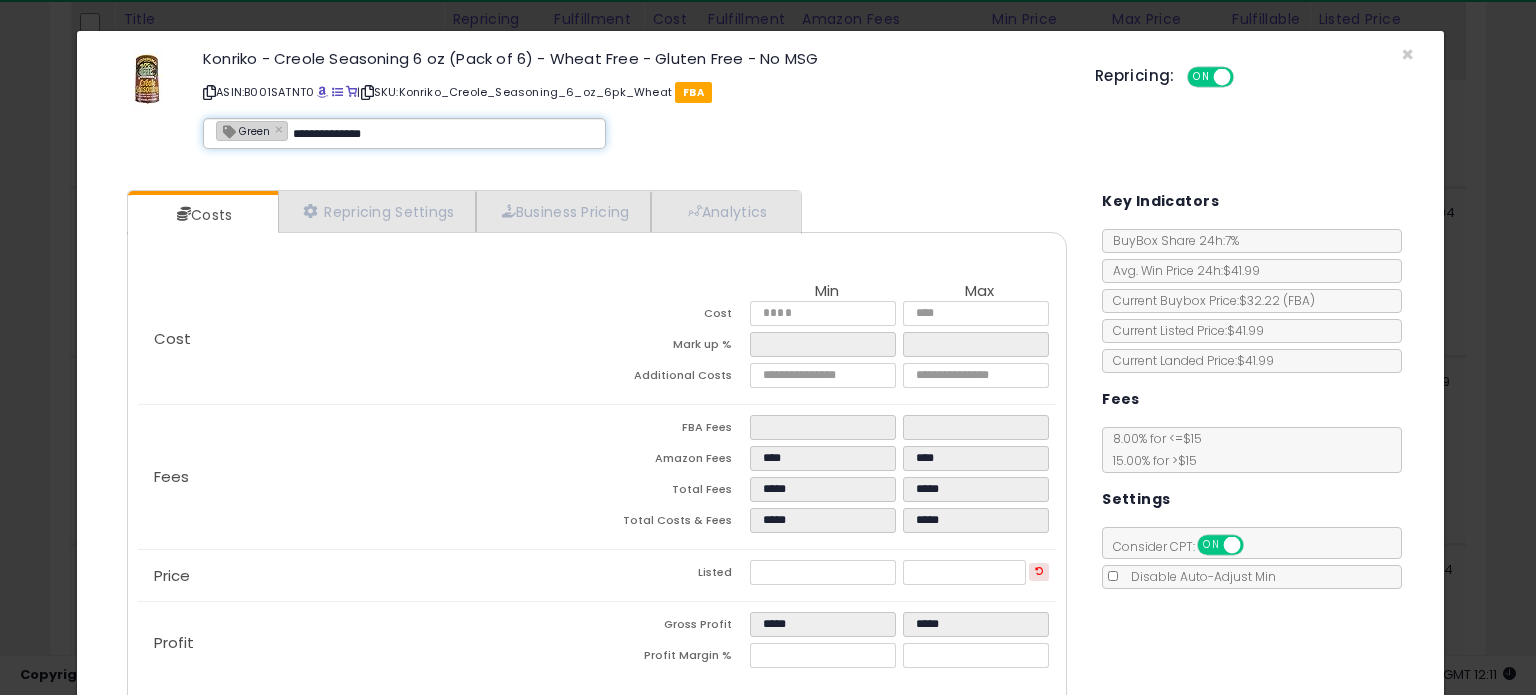 type 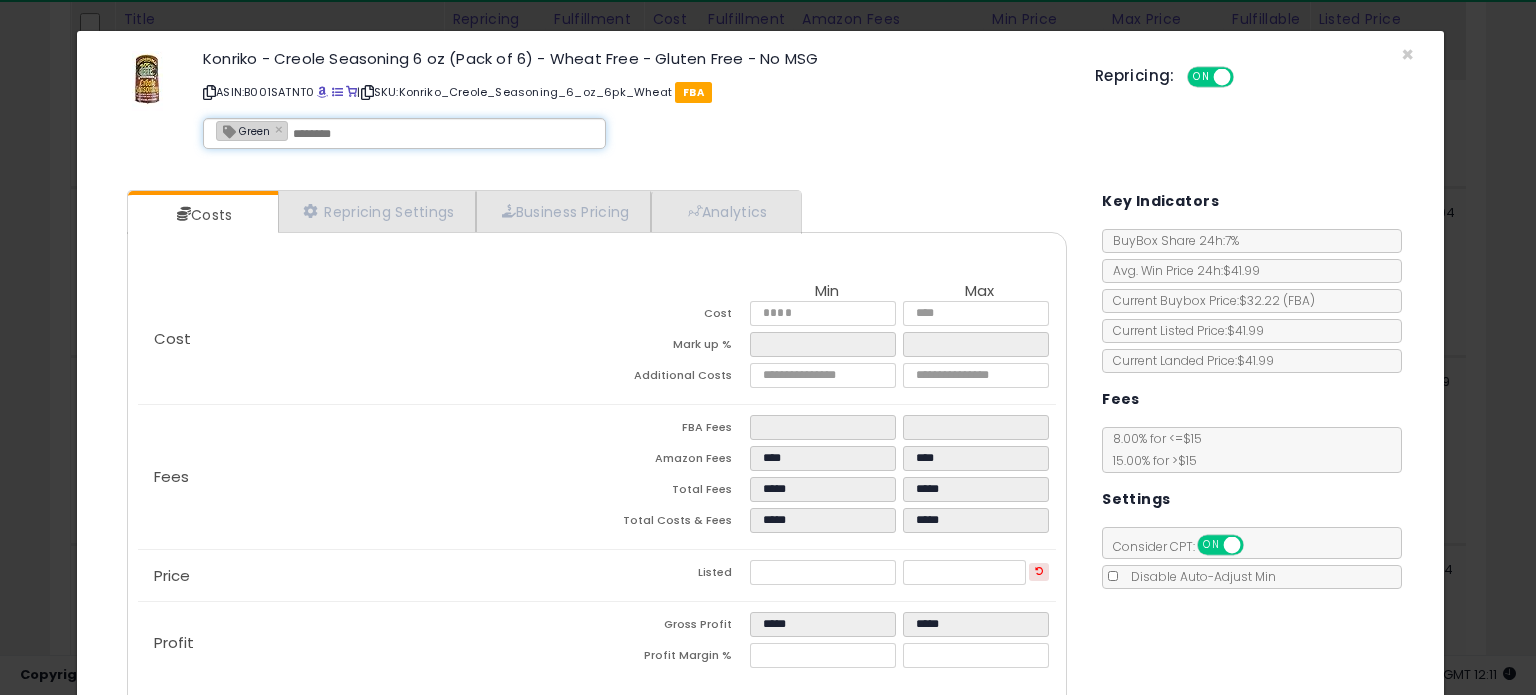 type on "**********" 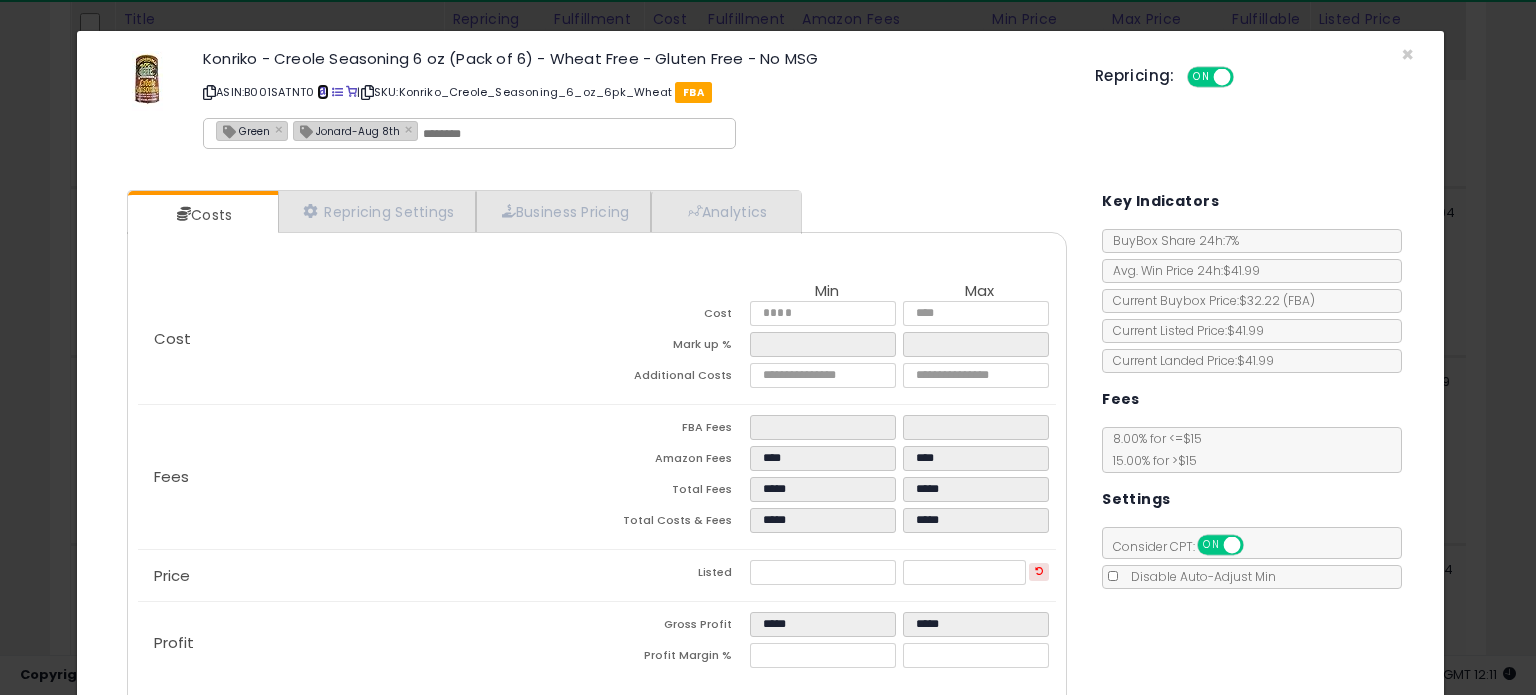 click at bounding box center (322, 92) 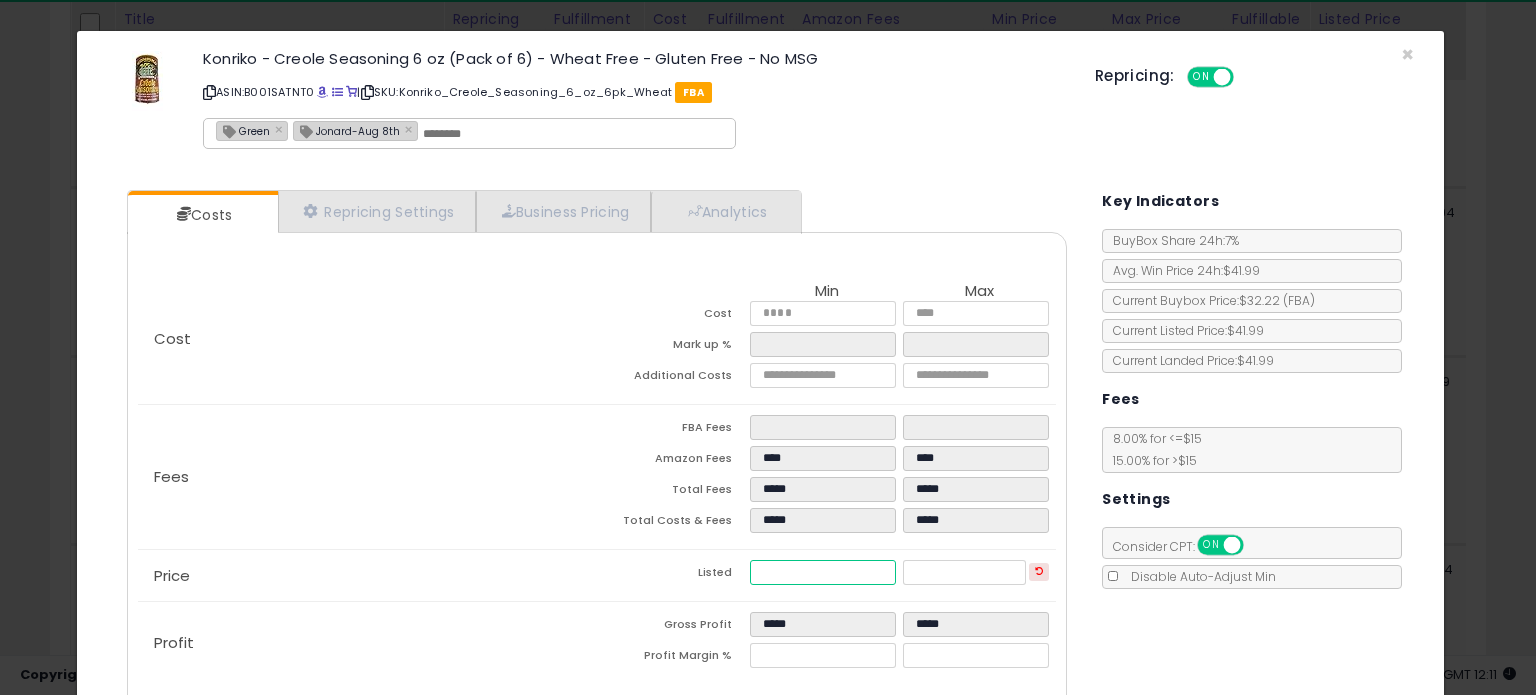 drag, startPoint x: 818, startPoint y: 559, endPoint x: 564, endPoint y: 587, distance: 255.53865 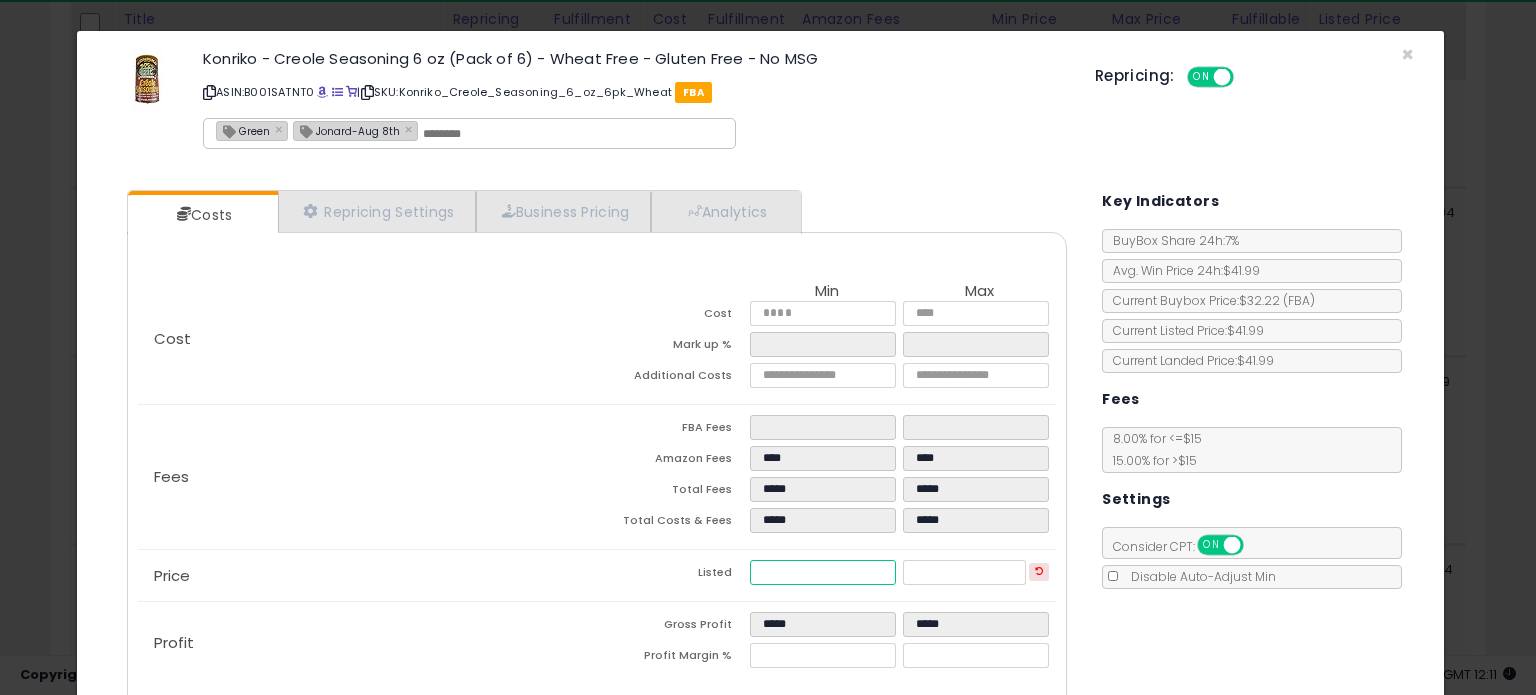 click on "Price
Listed
*****
*****" 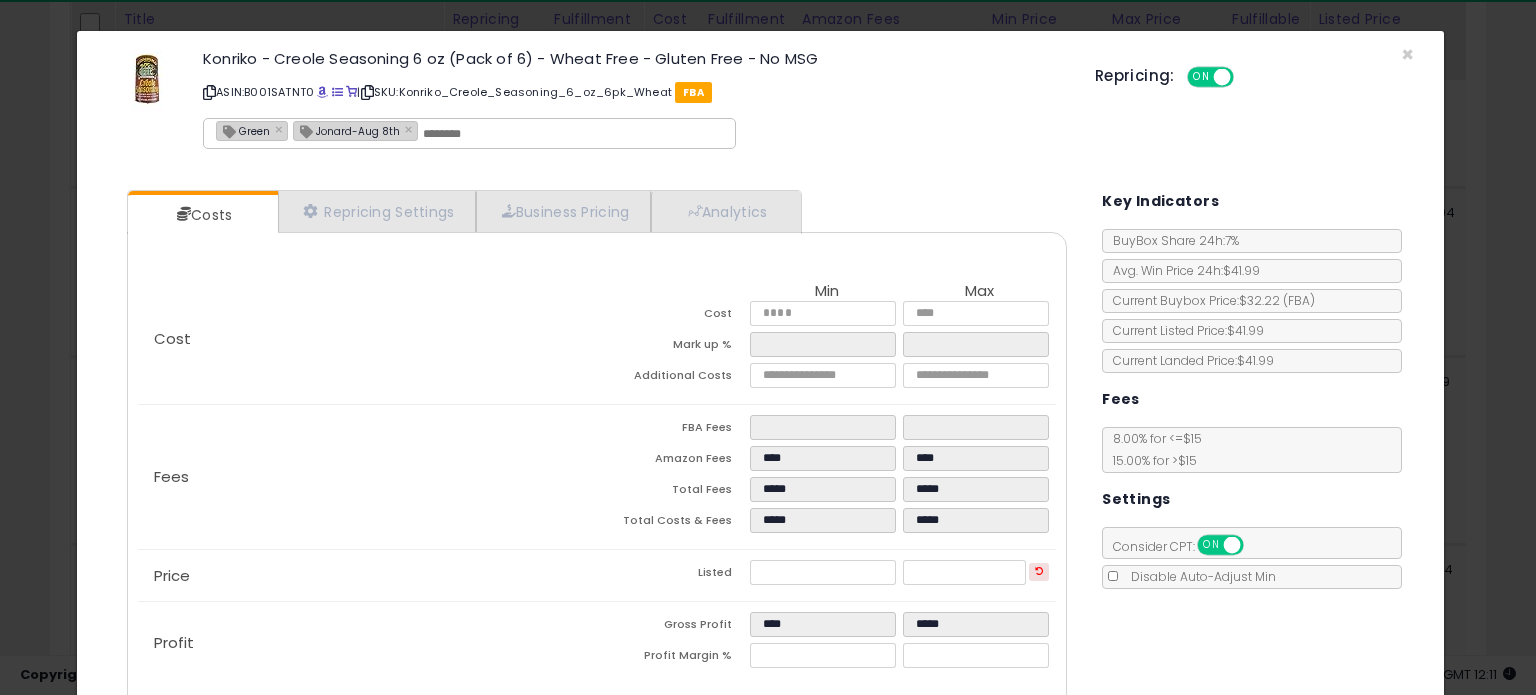 scroll, scrollTop: 0, scrollLeft: 0, axis: both 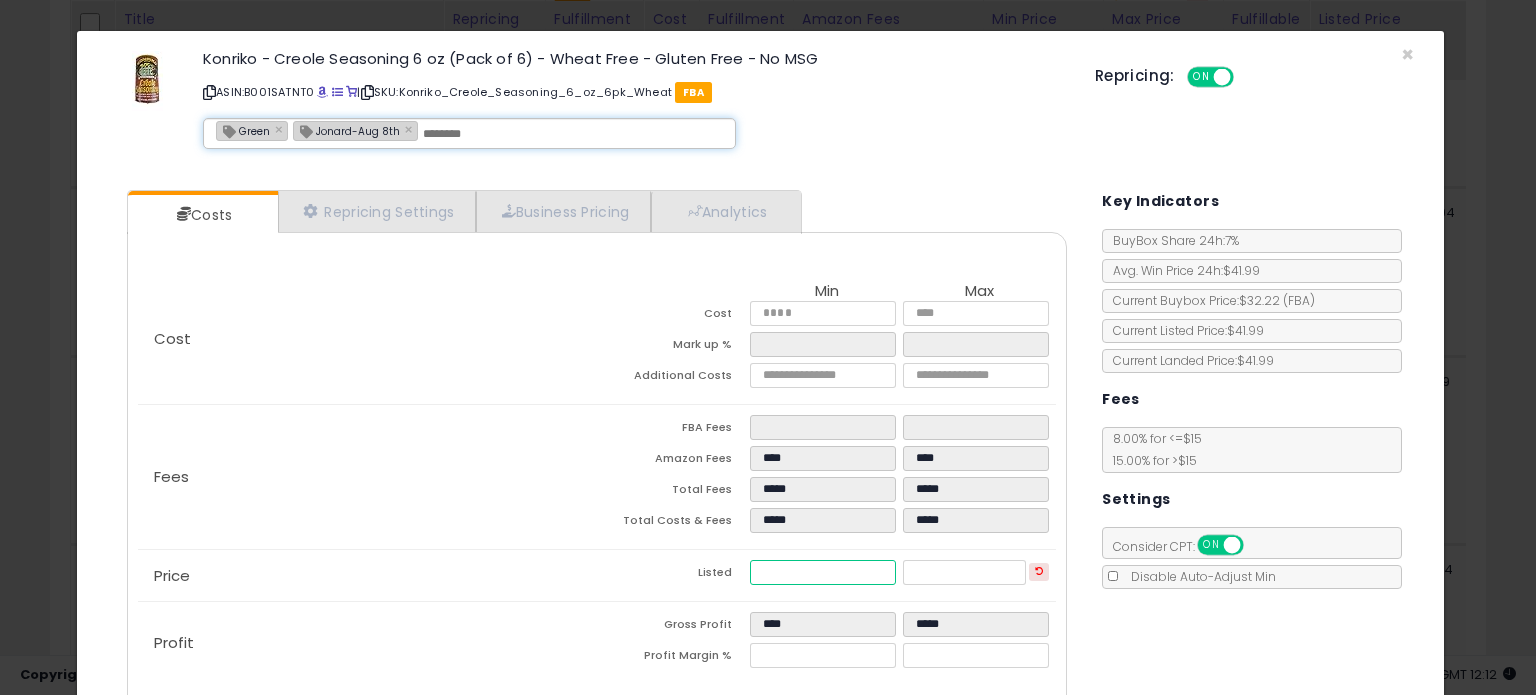 drag, startPoint x: 838, startPoint y: 561, endPoint x: 1071, endPoint y: 35, distance: 575.2956 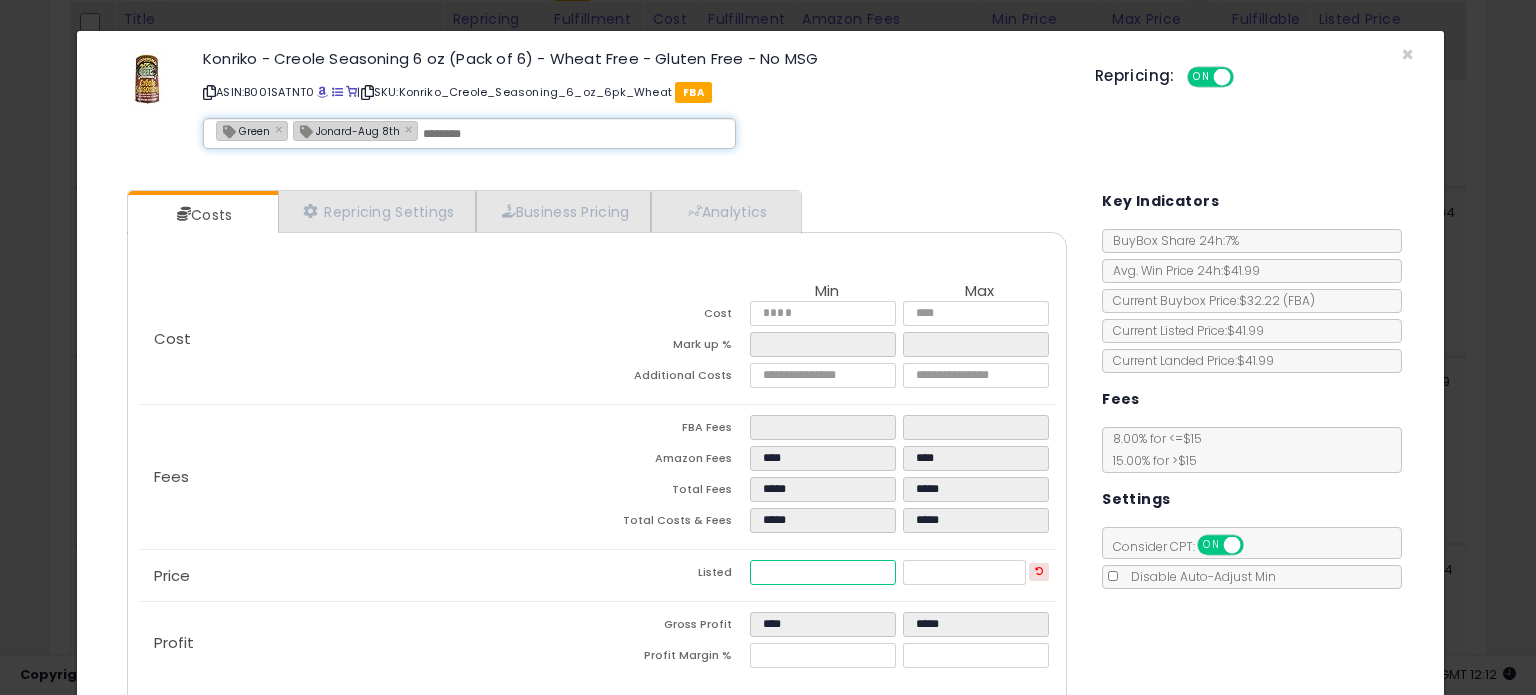 click on "Price
Listed
*****
*****" 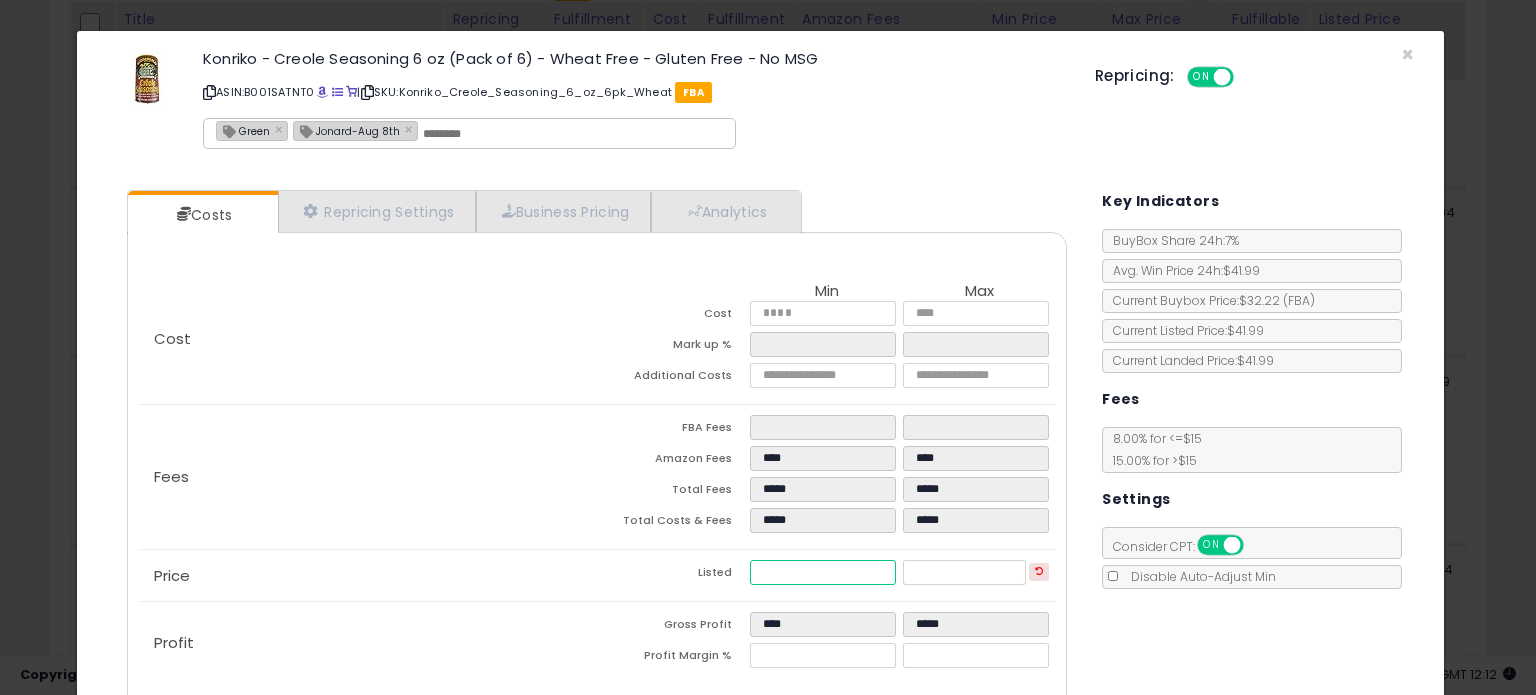 click on "*****" at bounding box center [822, 572] 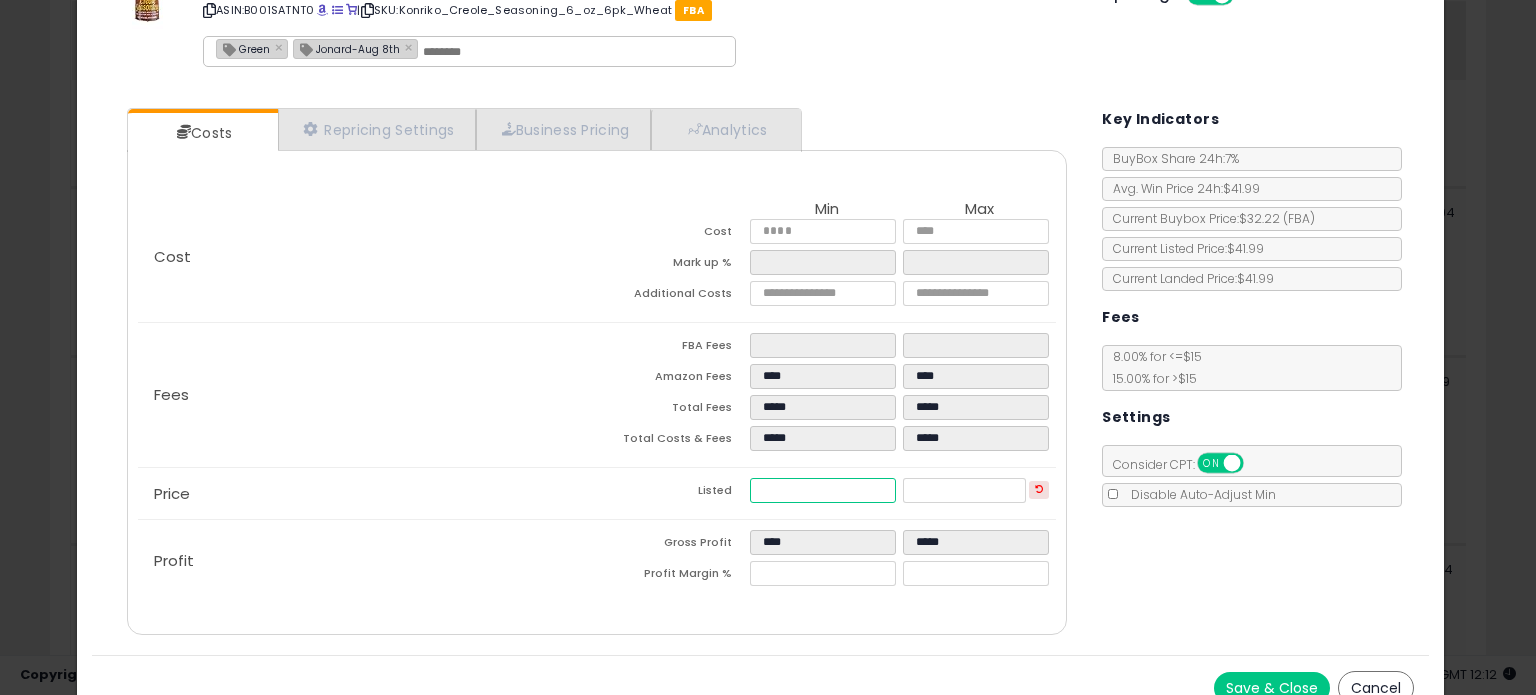 scroll, scrollTop: 105, scrollLeft: 0, axis: vertical 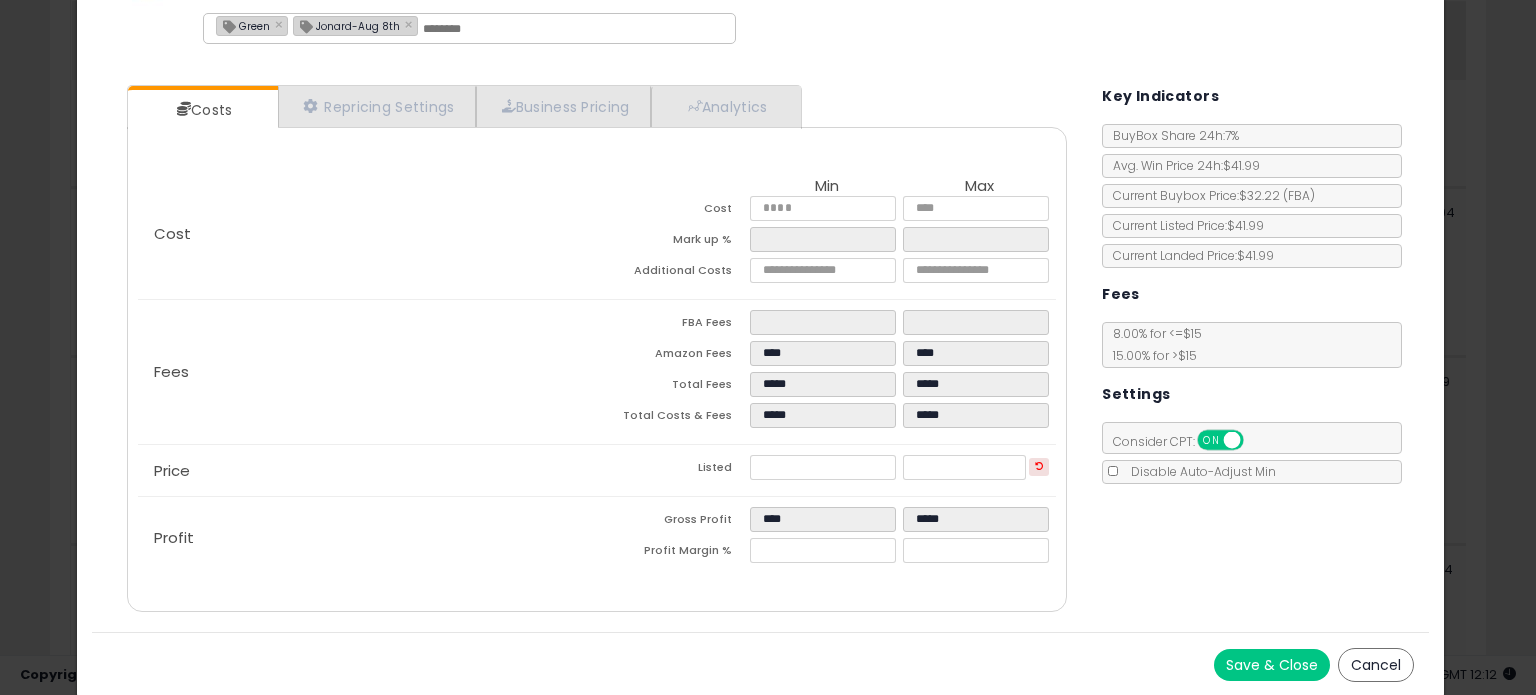 click on "Save & Close" at bounding box center (1272, 665) 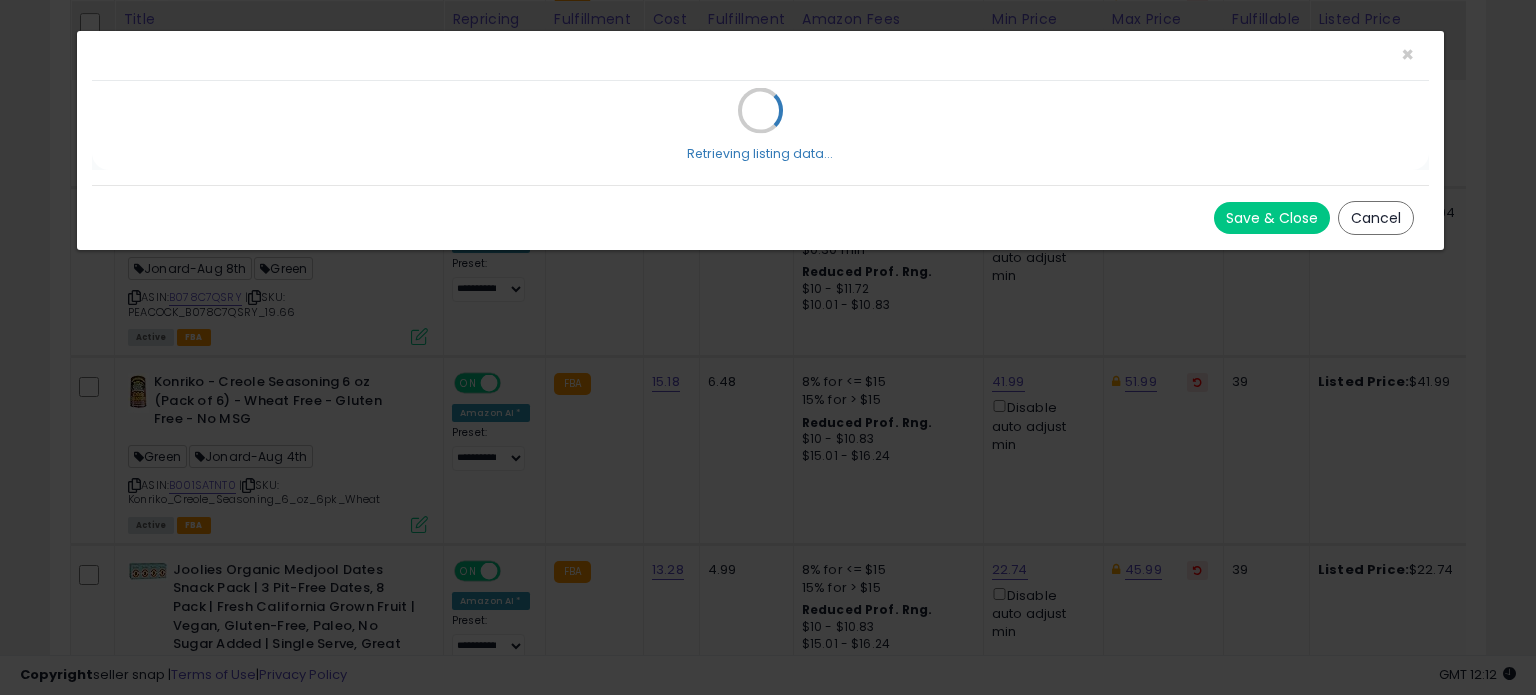 scroll, scrollTop: 0, scrollLeft: 0, axis: both 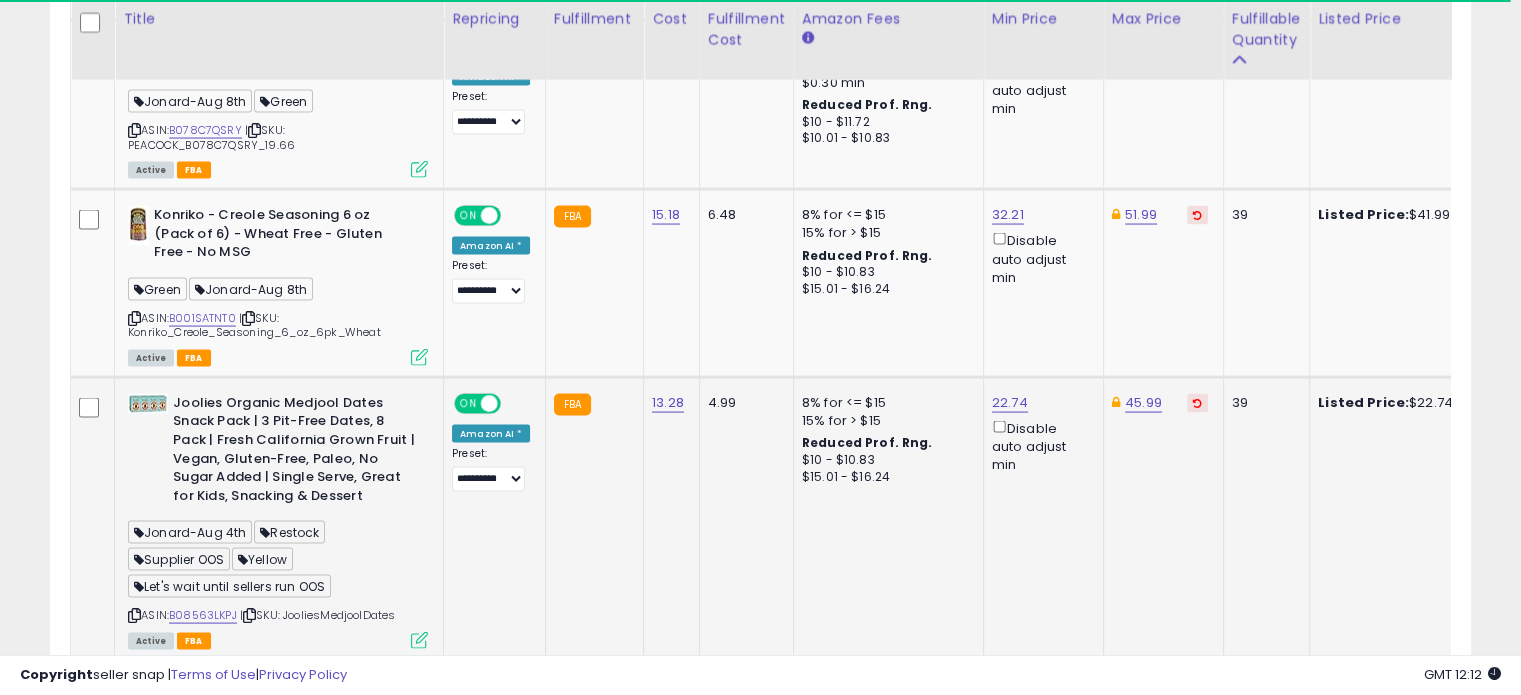 click at bounding box center (419, 640) 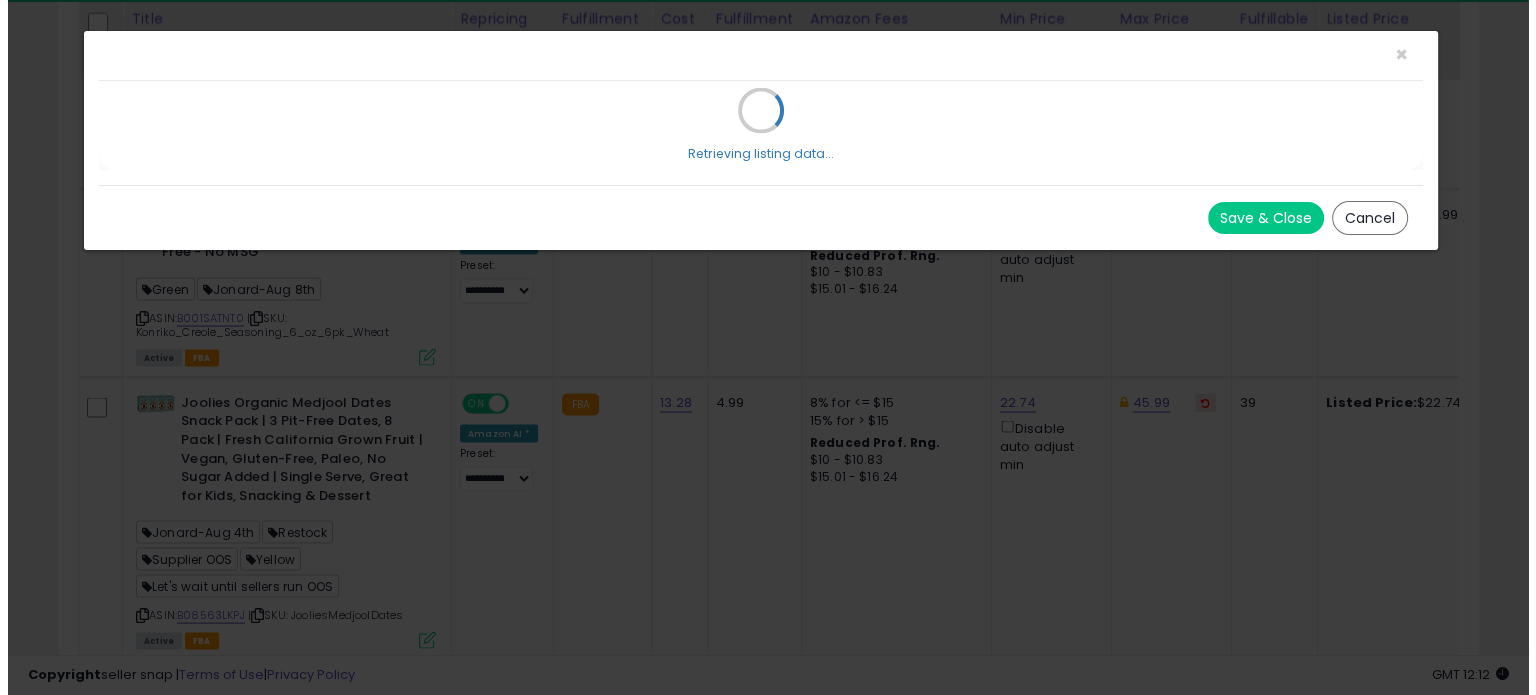 scroll, scrollTop: 999589, scrollLeft: 999168, axis: both 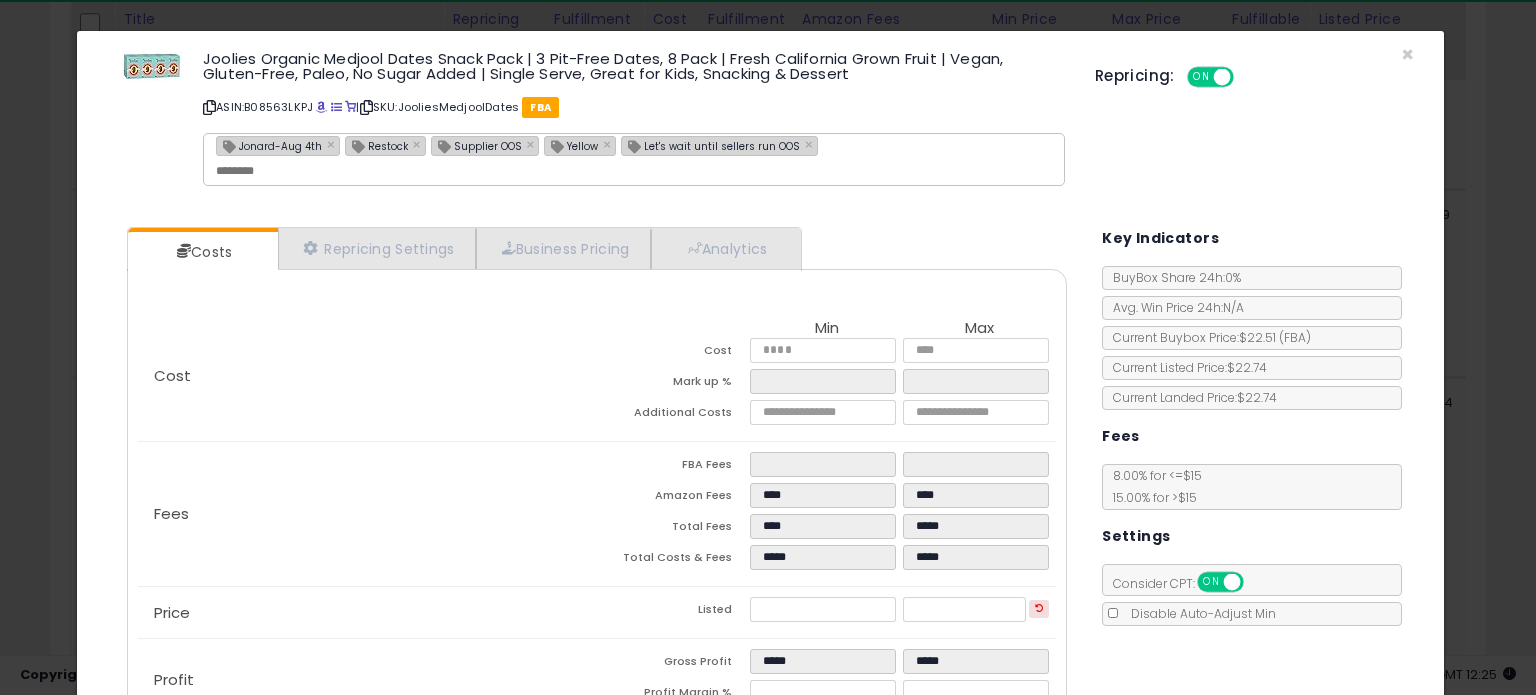 click on "Jonard-Aug 4th" at bounding box center (269, 145) 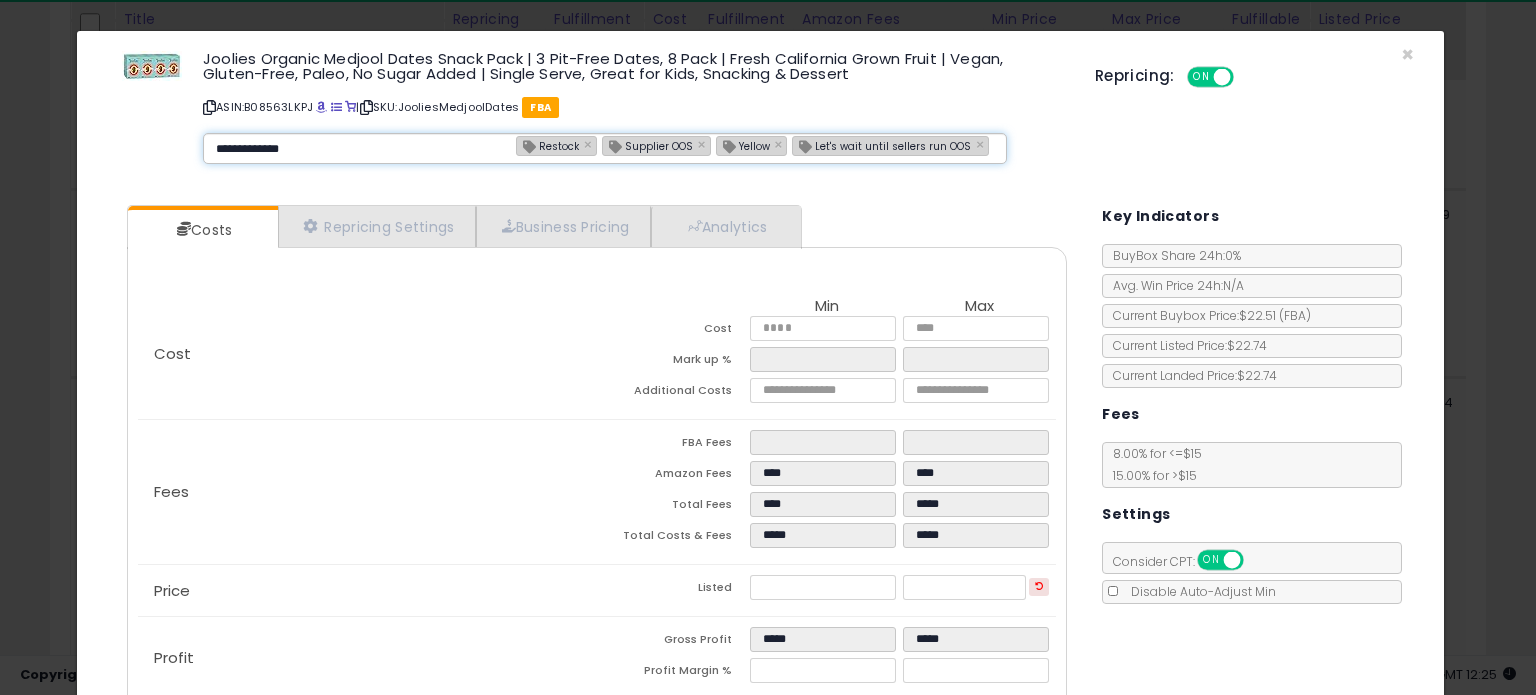 type on "**********" 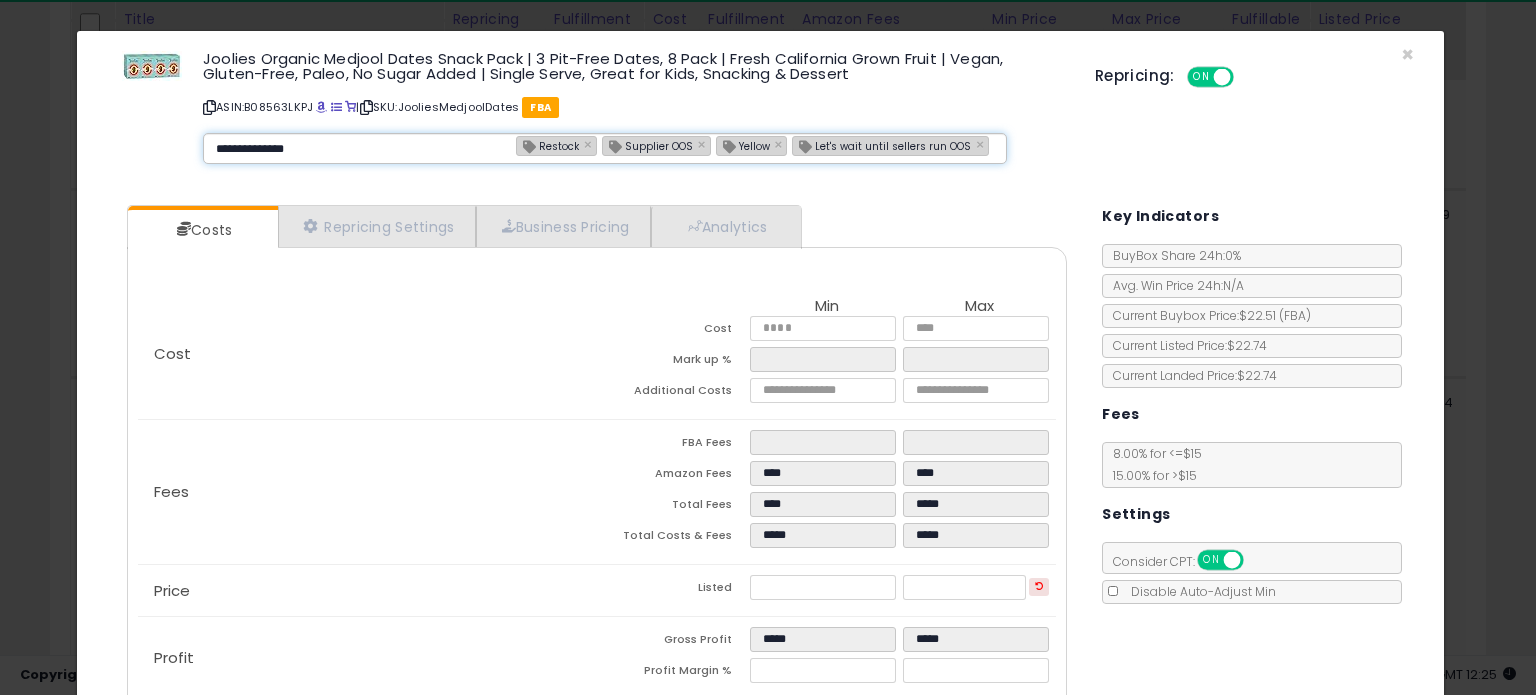 type 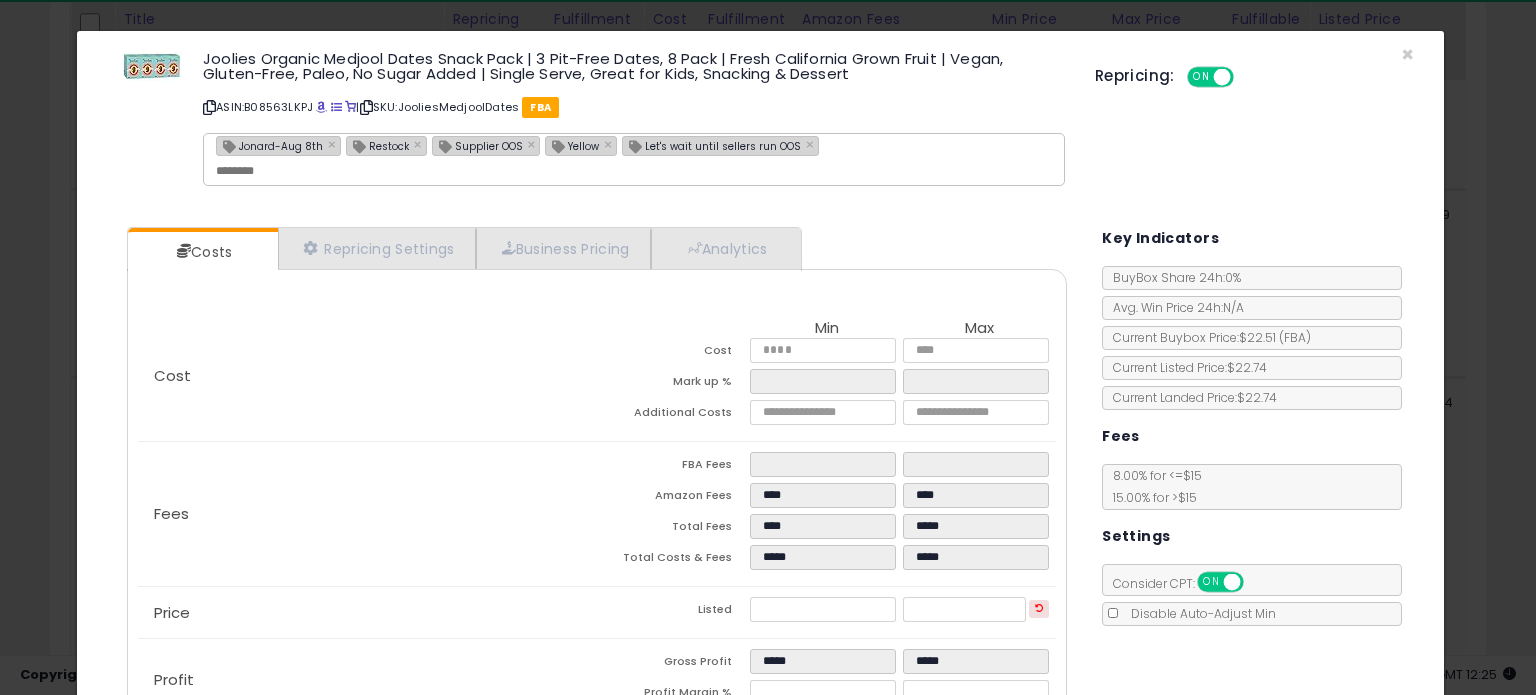 type on "**********" 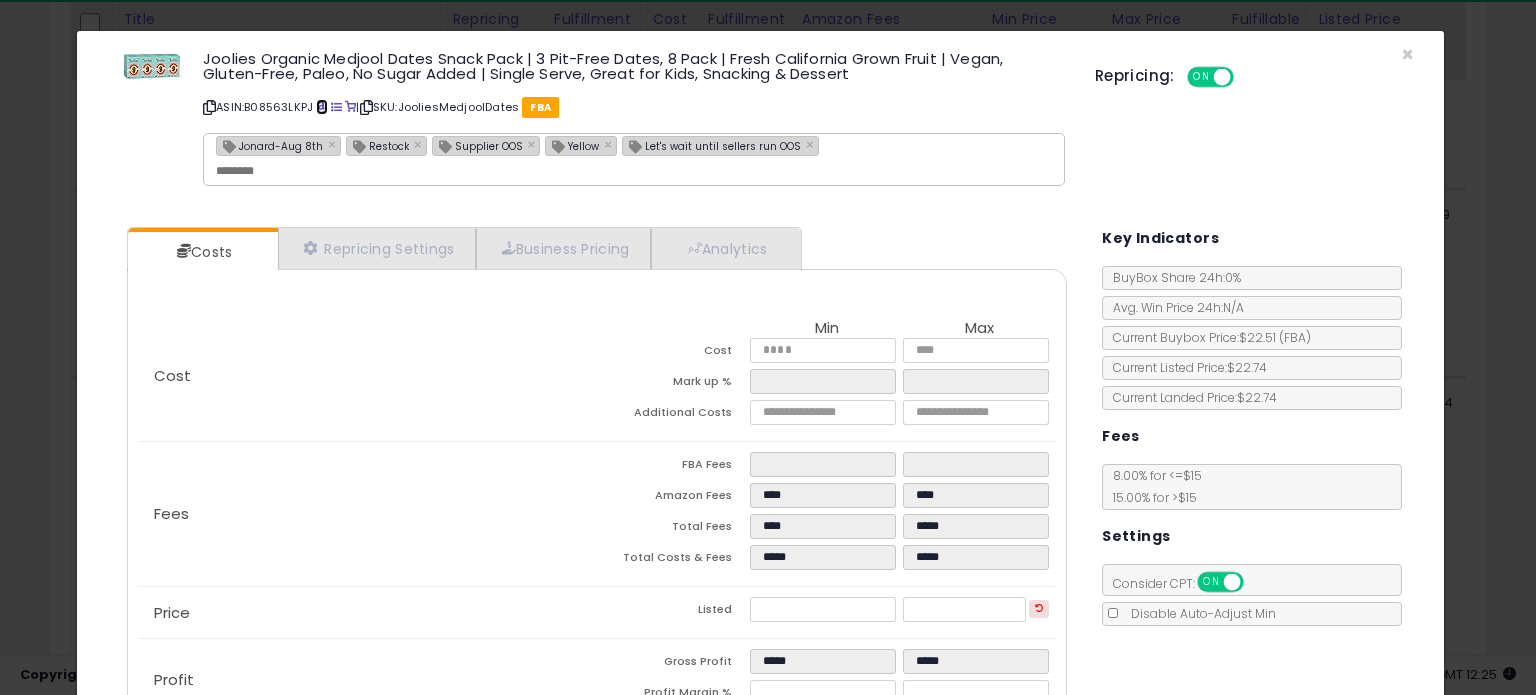 click at bounding box center [321, 107] 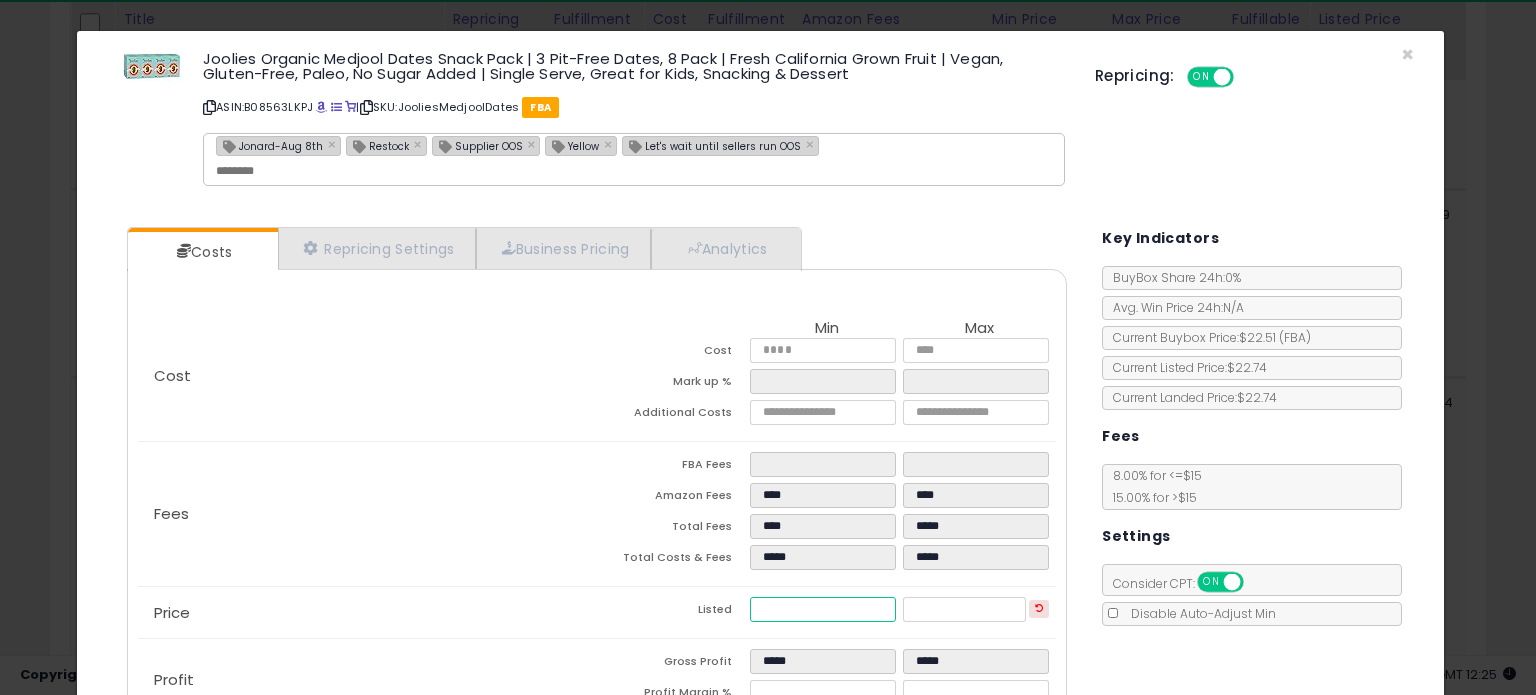 drag, startPoint x: 801, startPoint y: 611, endPoint x: 700, endPoint y: 609, distance: 101.0198 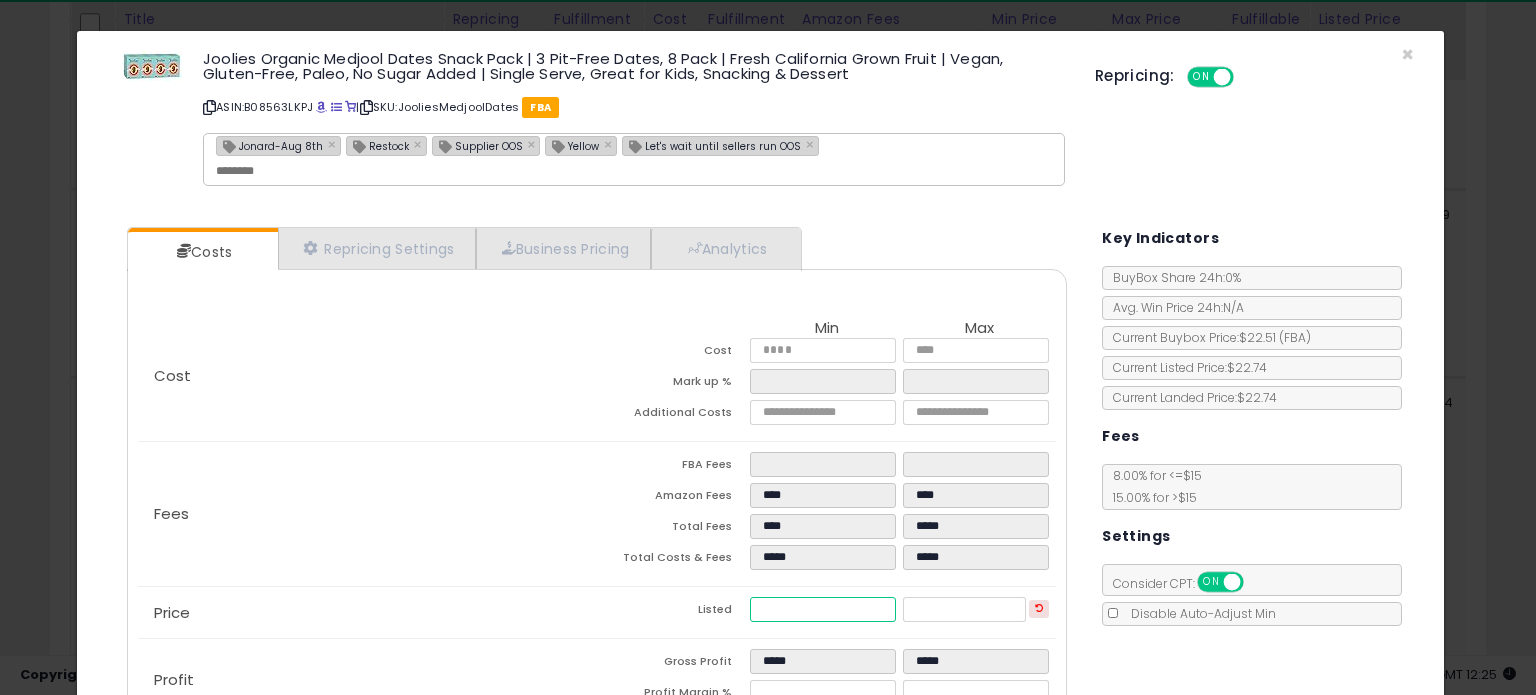 click on "Listed
*****
*****" at bounding box center [826, 612] 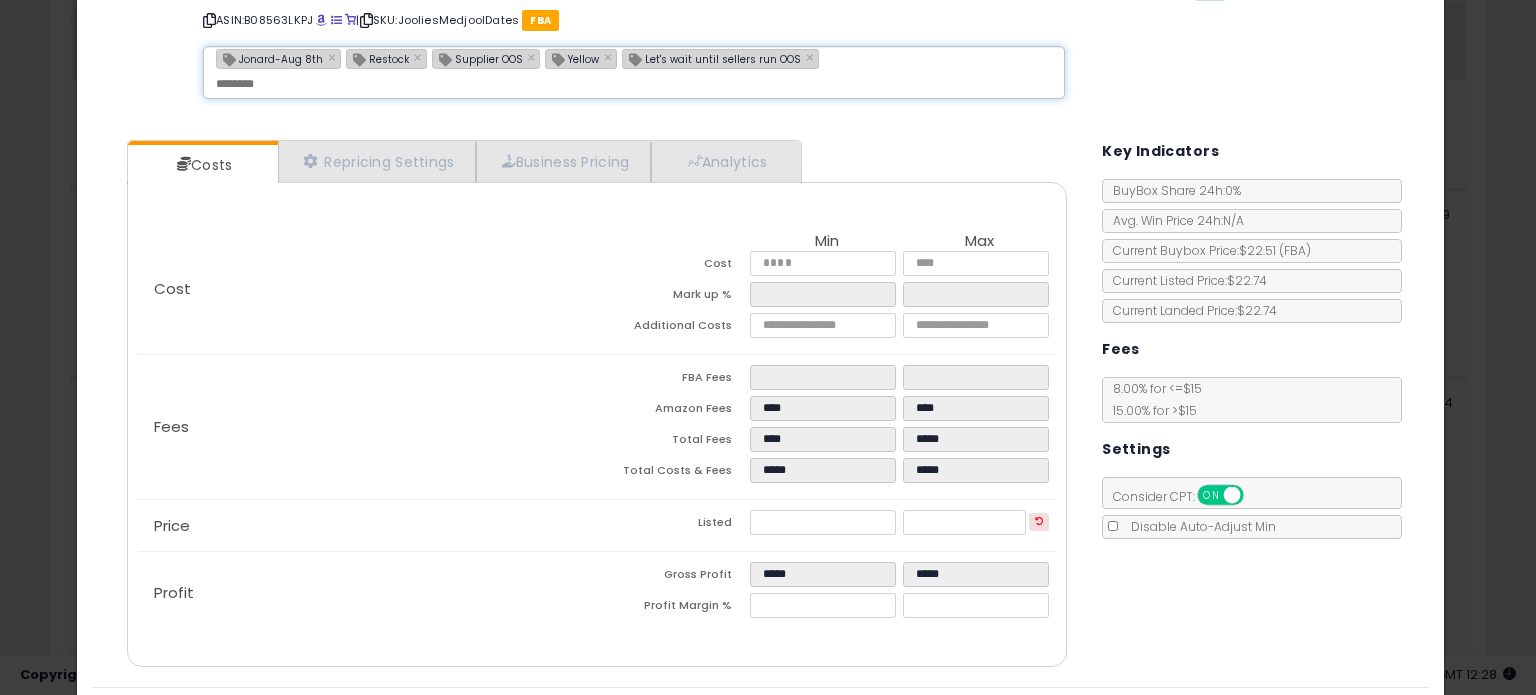 scroll, scrollTop: 141, scrollLeft: 0, axis: vertical 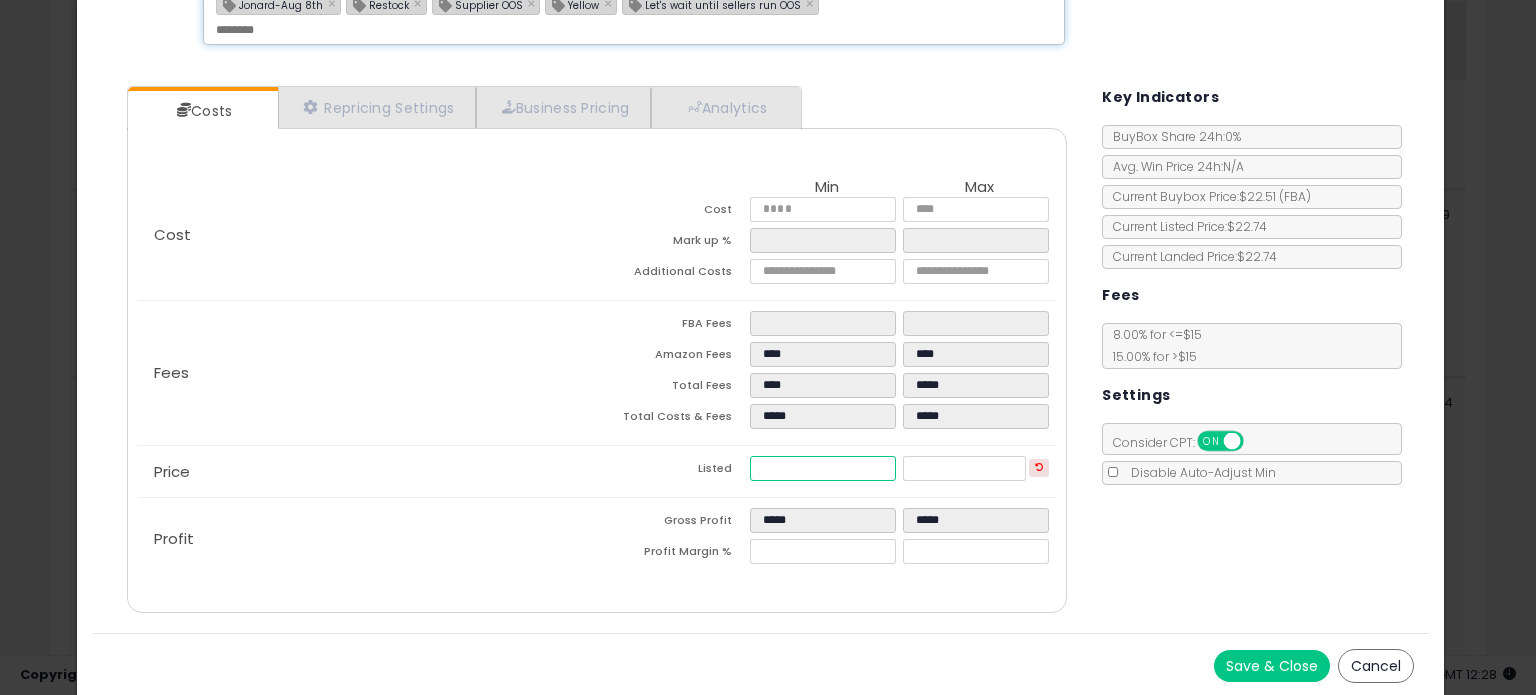 click on "*****" at bounding box center (822, 468) 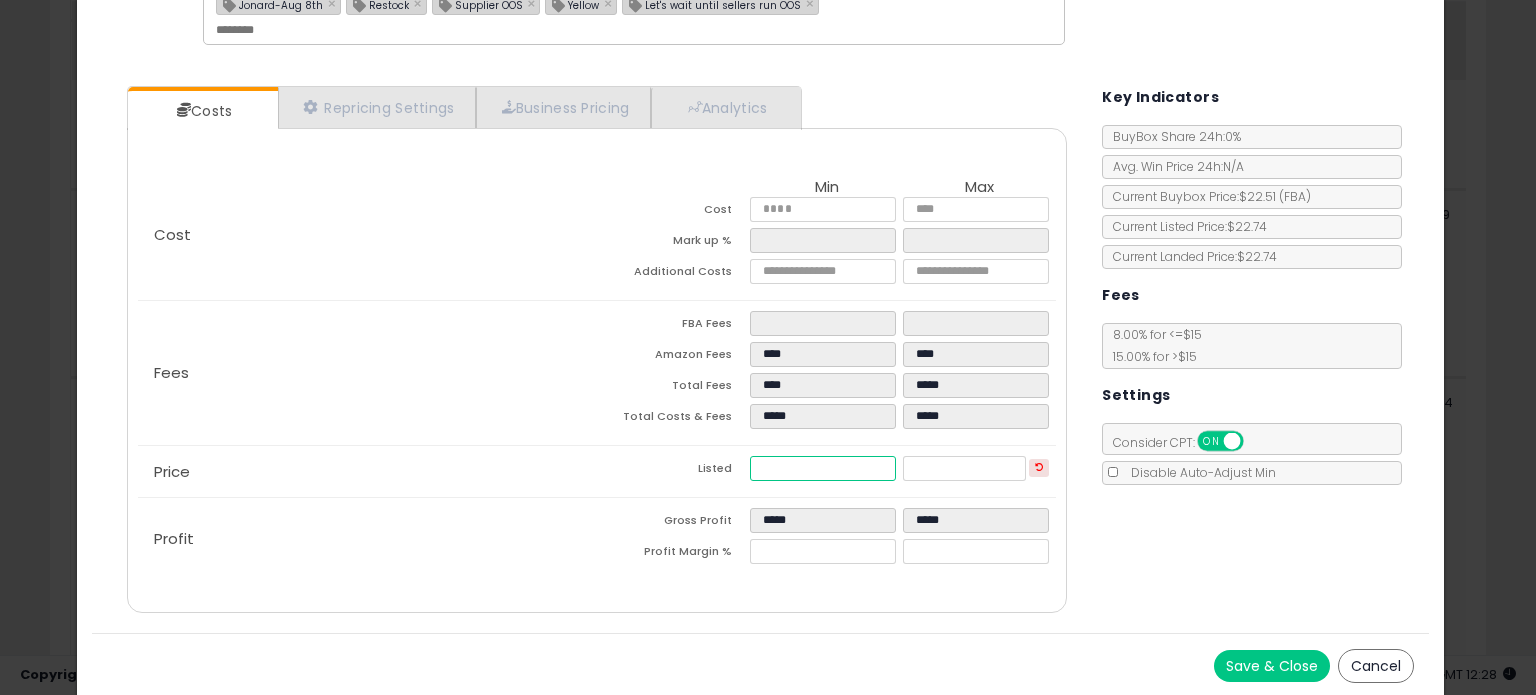 type on "****" 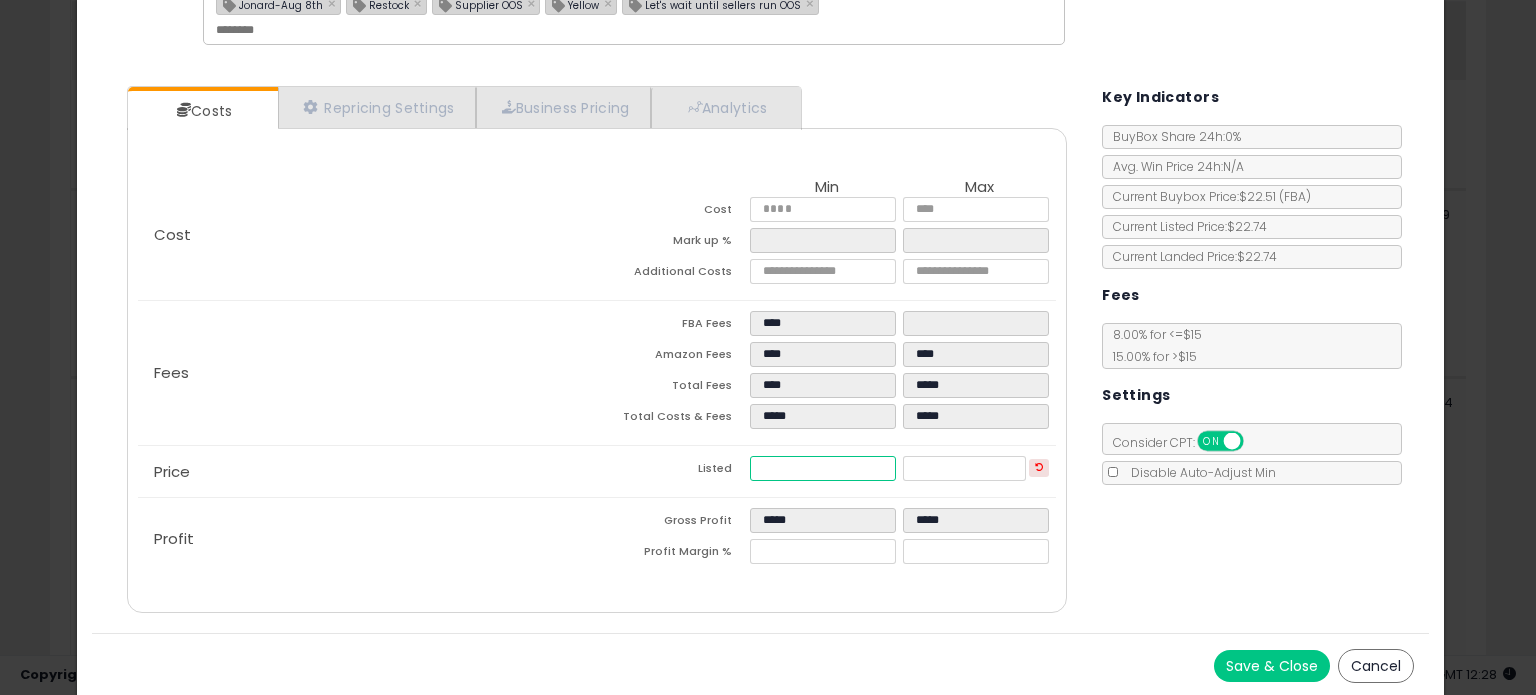type on "**" 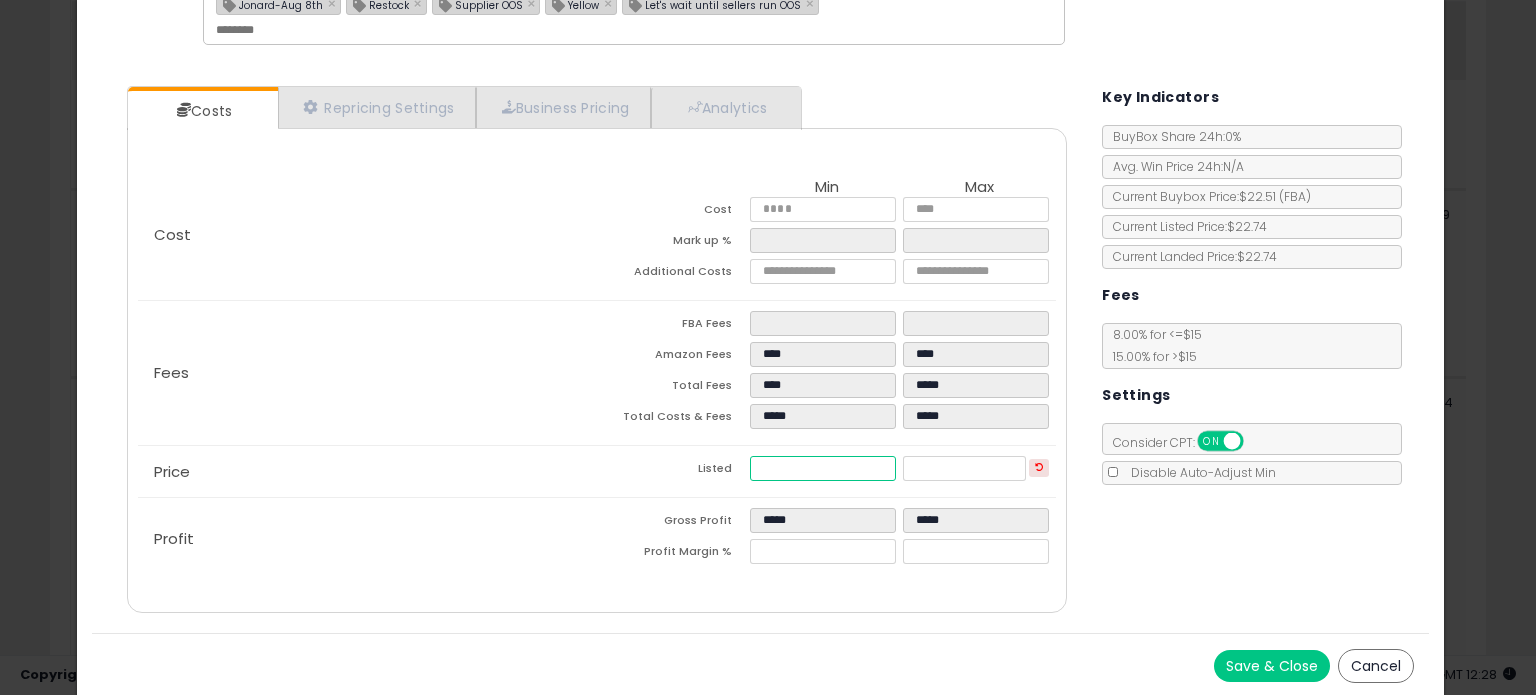 type on "****" 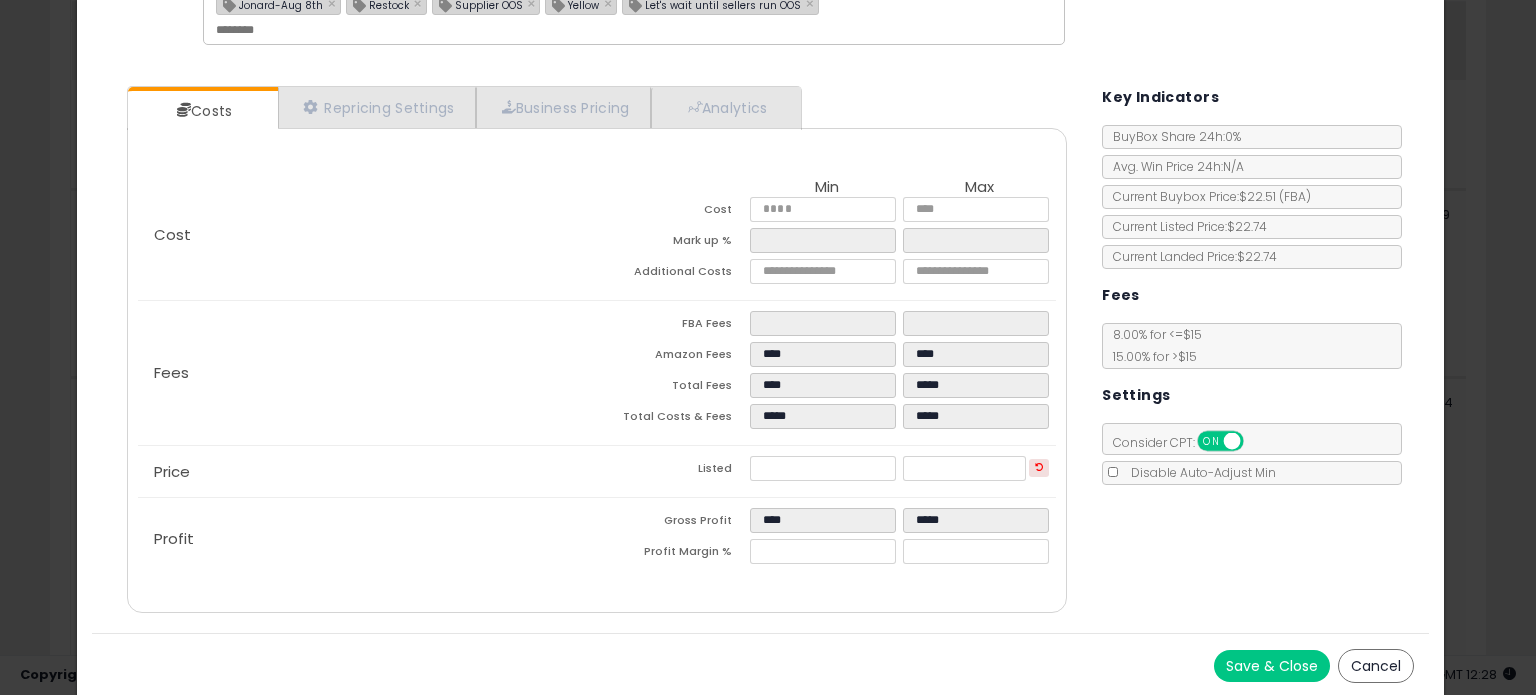 click on "Save & Close" at bounding box center (1272, 666) 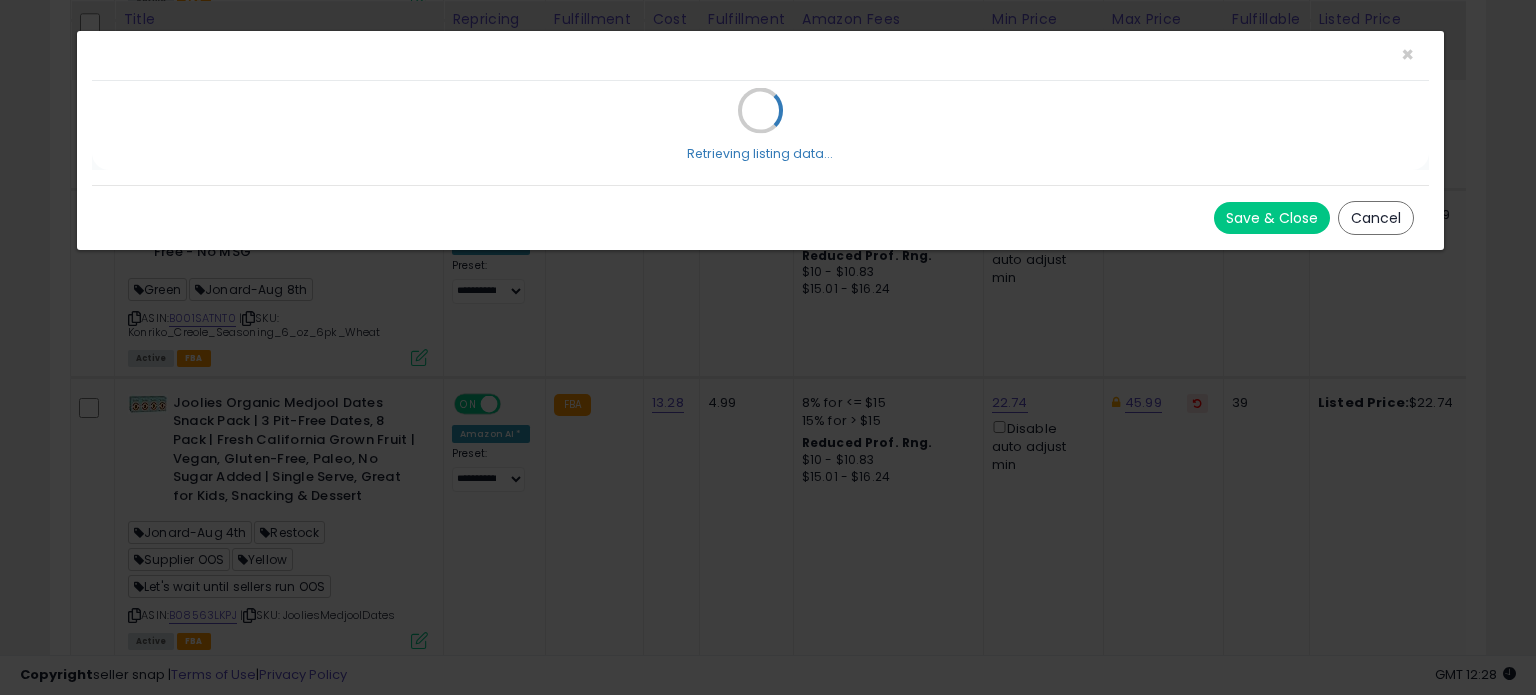 scroll, scrollTop: 0, scrollLeft: 0, axis: both 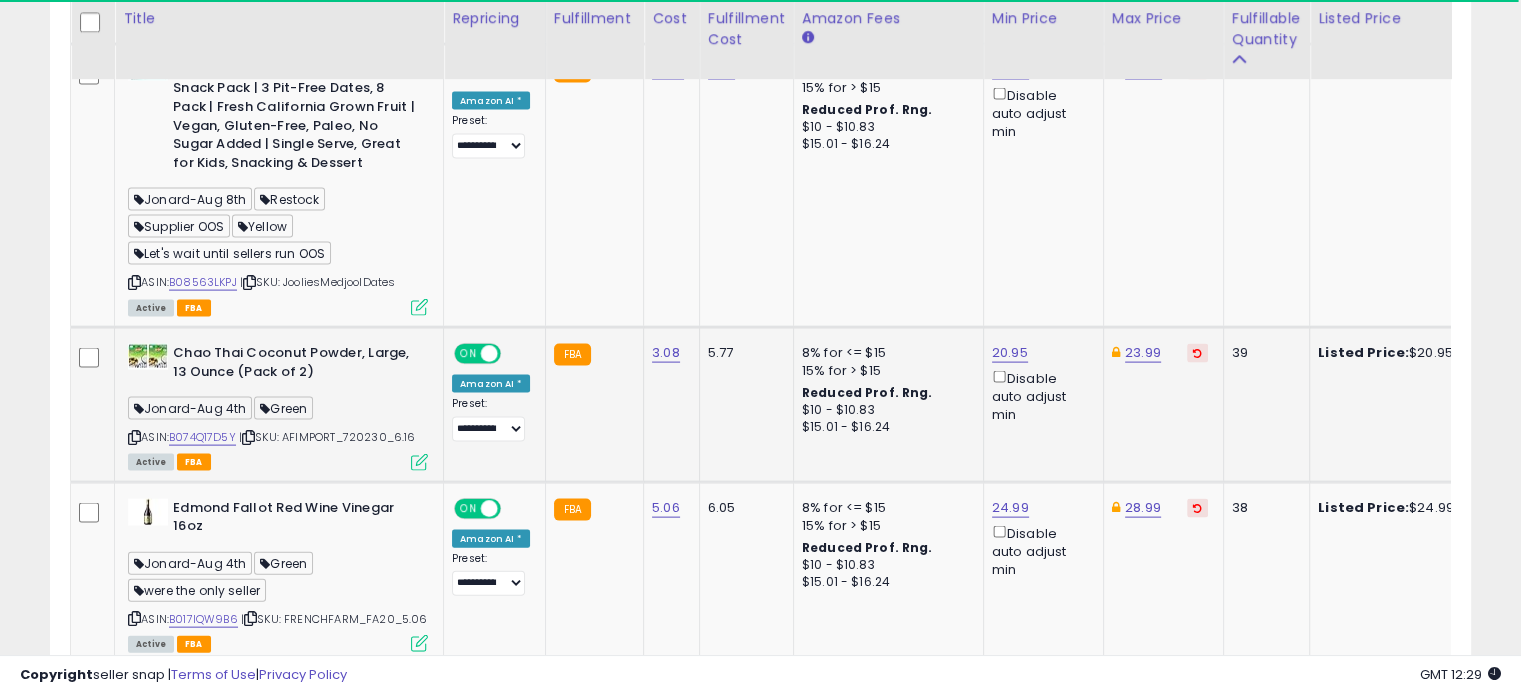 click at bounding box center (419, 462) 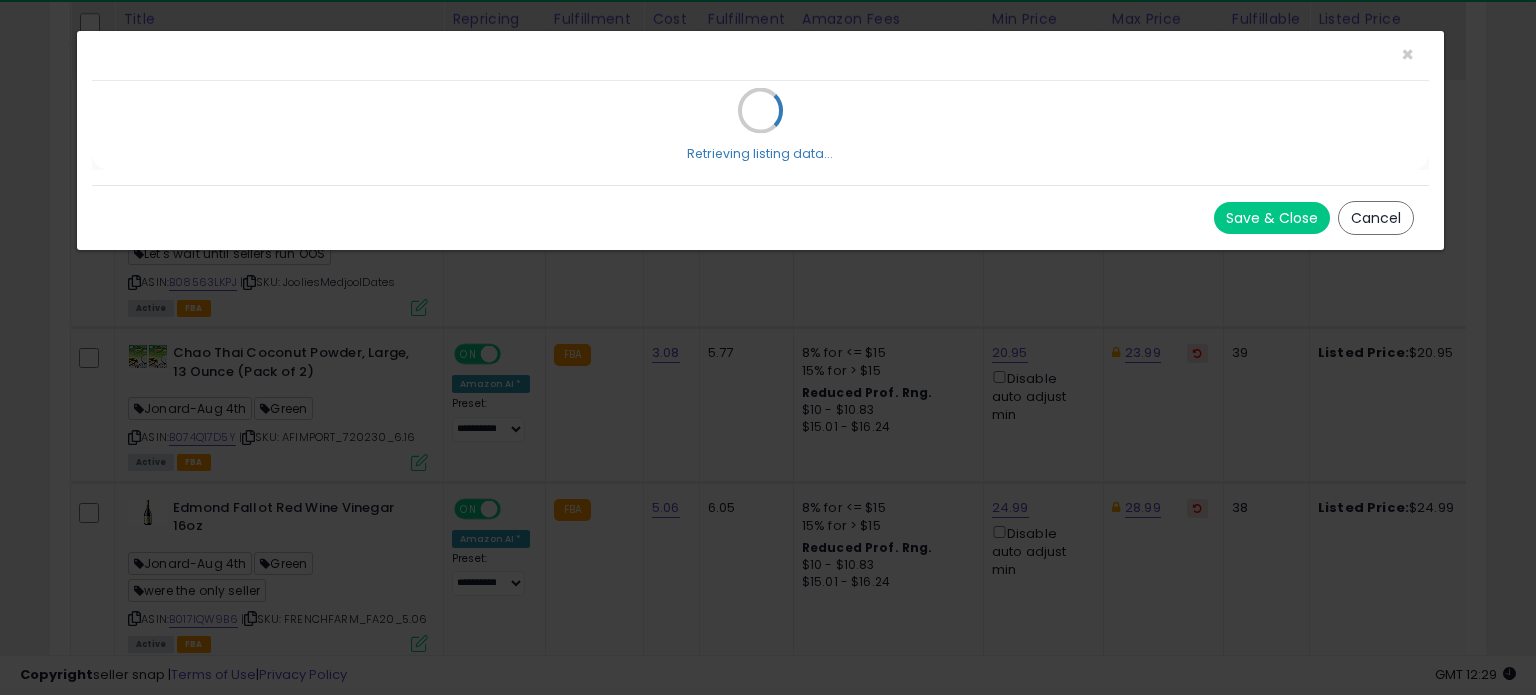 scroll, scrollTop: 999589, scrollLeft: 999168, axis: both 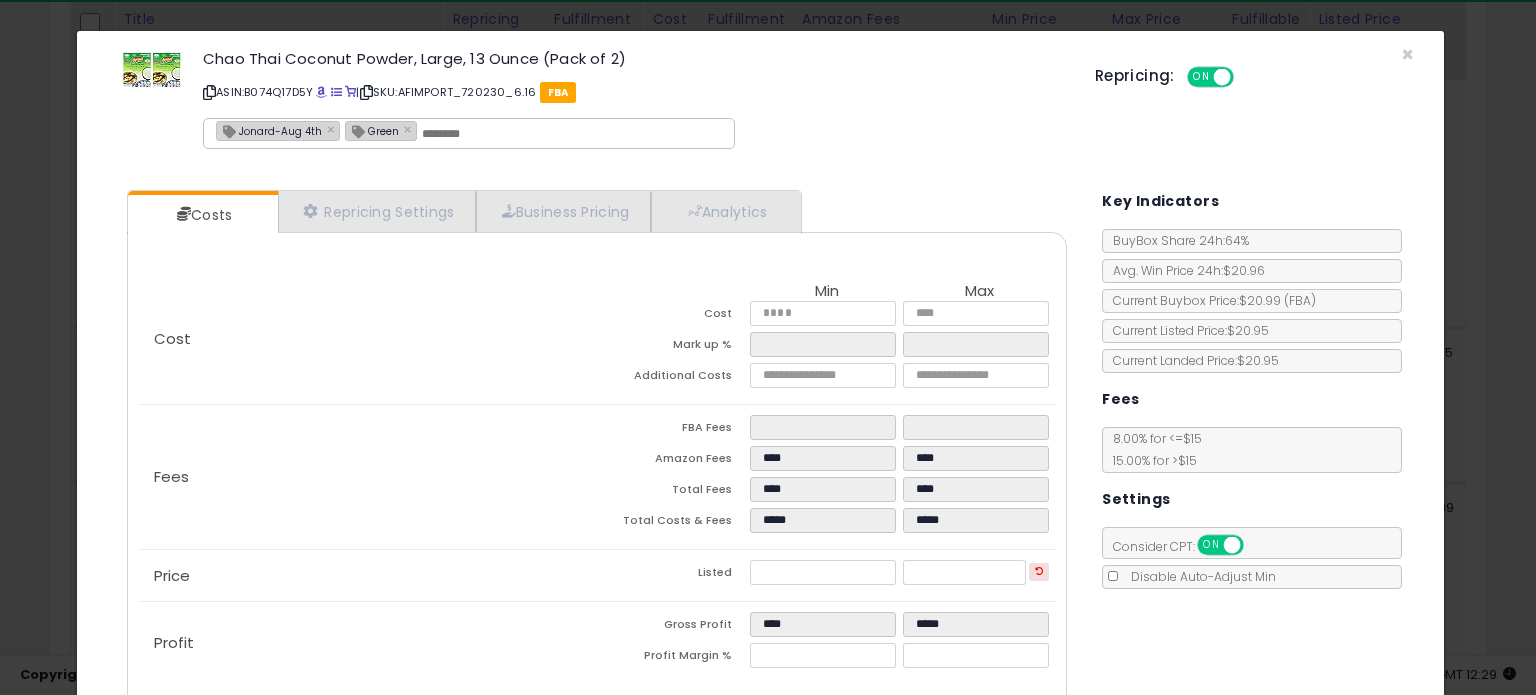 click on "Jonard-Aug 4th" at bounding box center (269, 130) 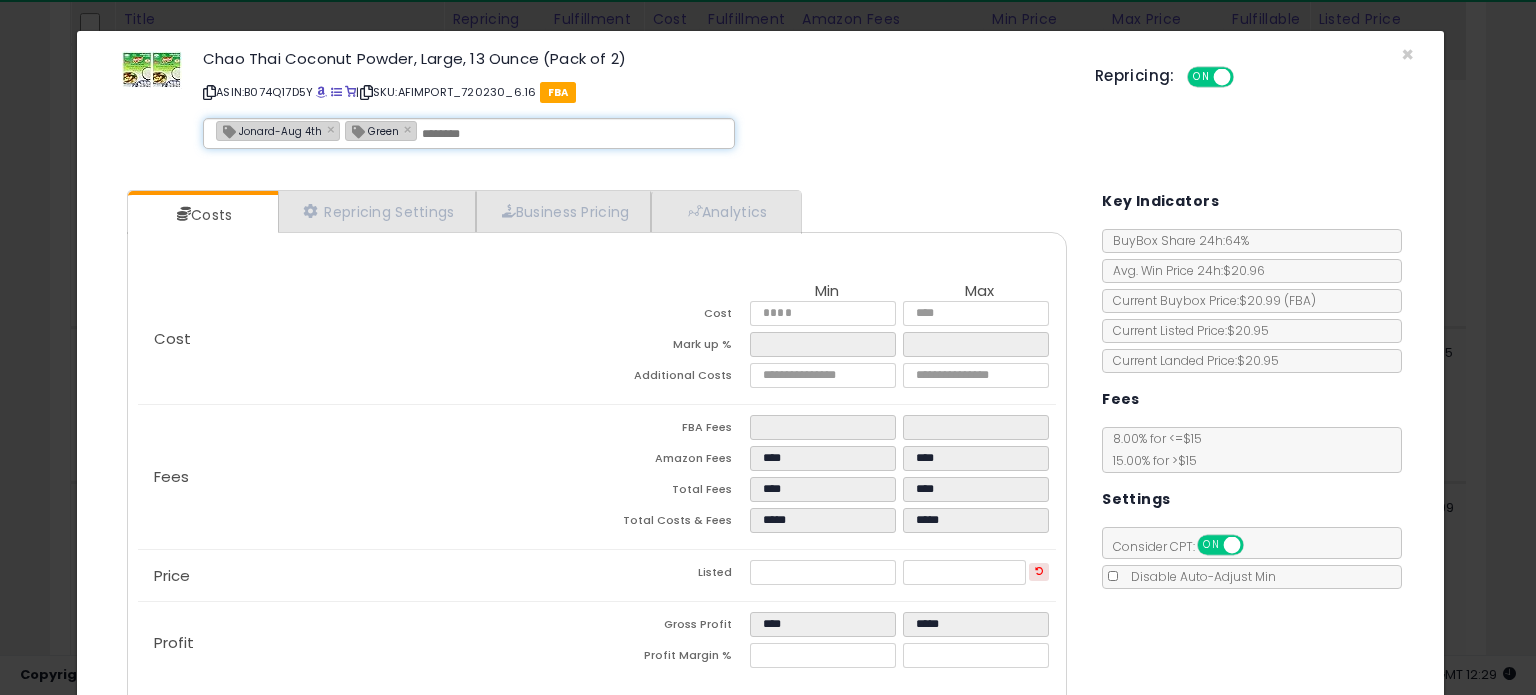 click on "Jonard-Aug 4th" at bounding box center (269, 130) 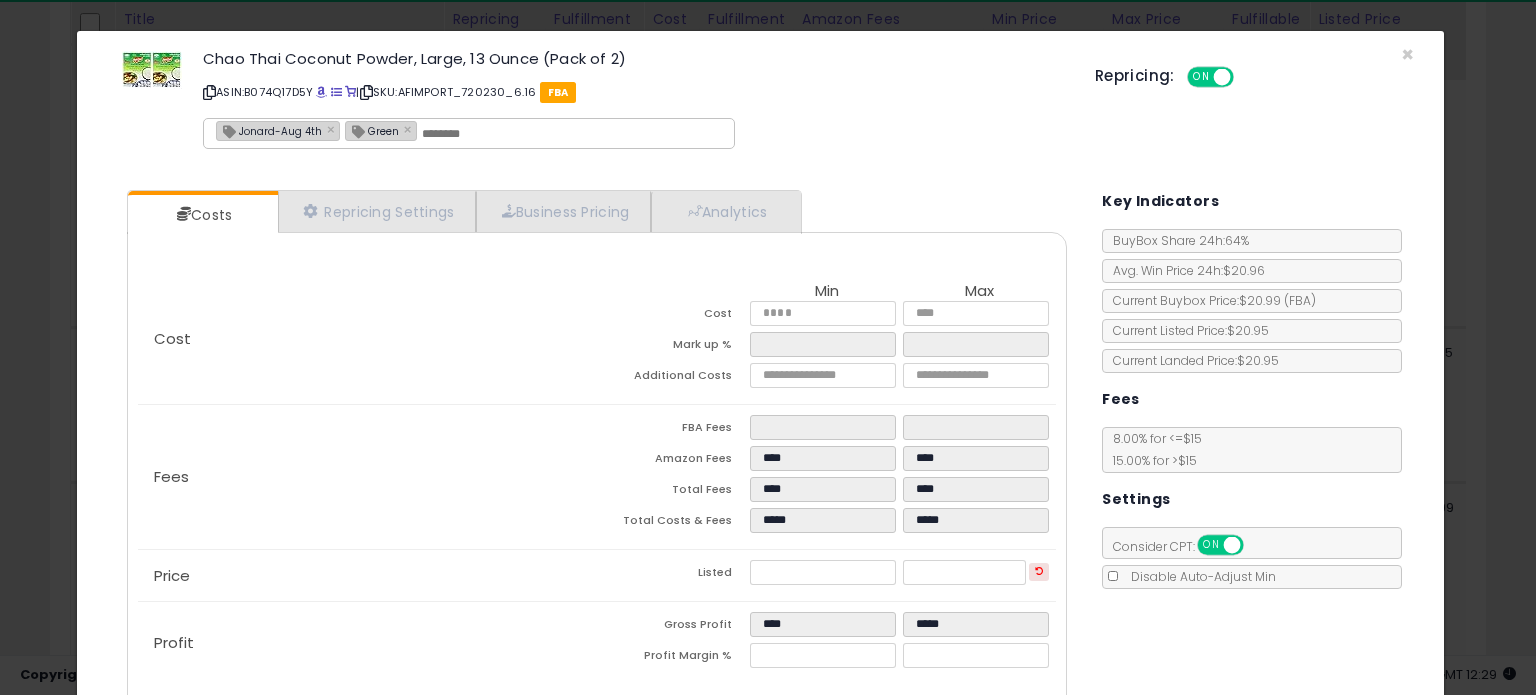 click on "Jonard-Aug 4th" at bounding box center [269, 130] 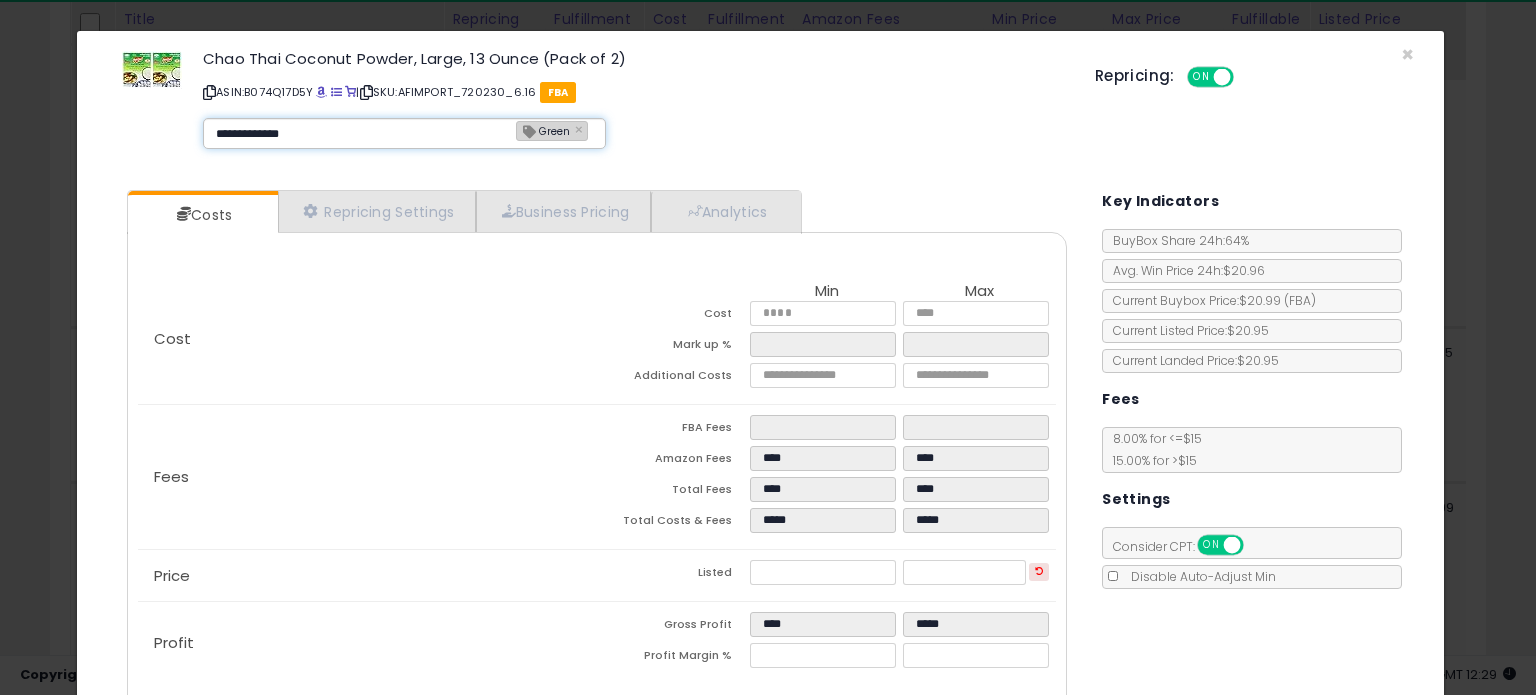 type on "**********" 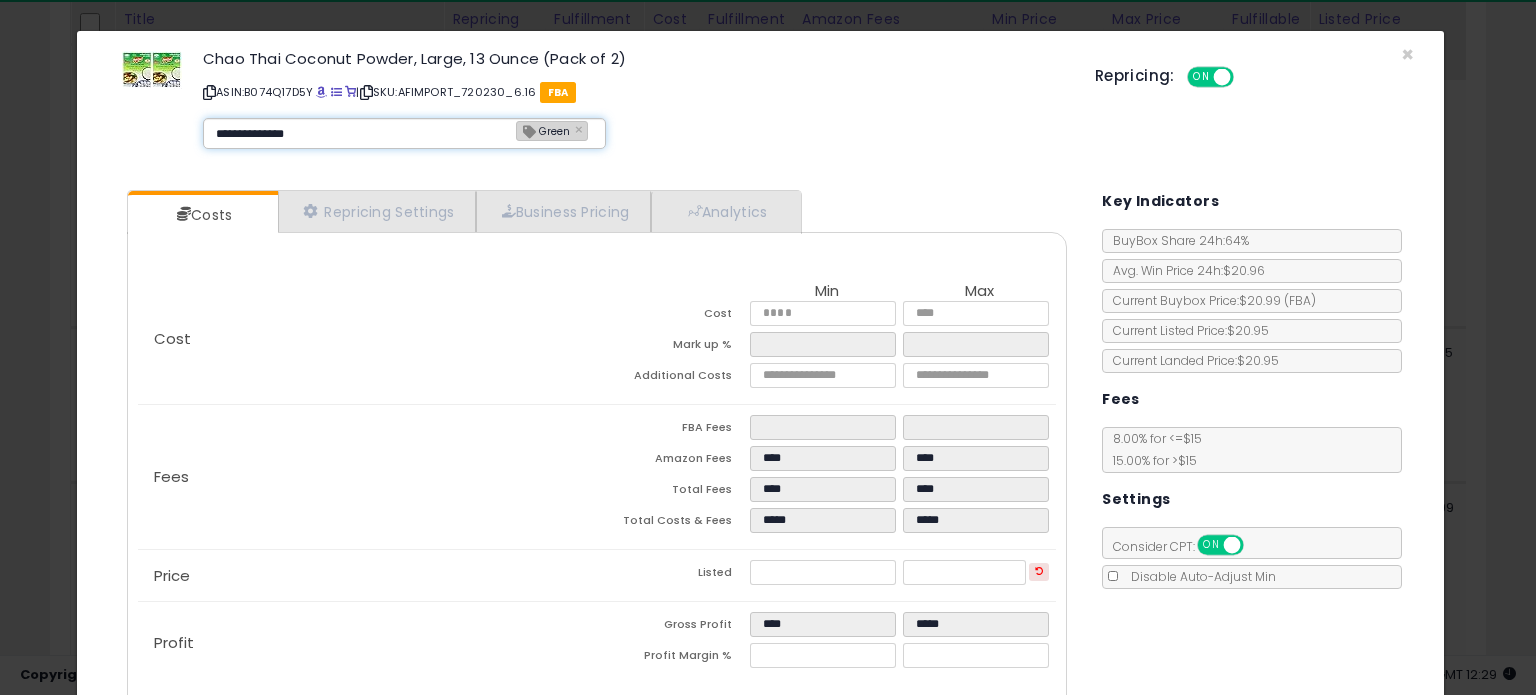 type 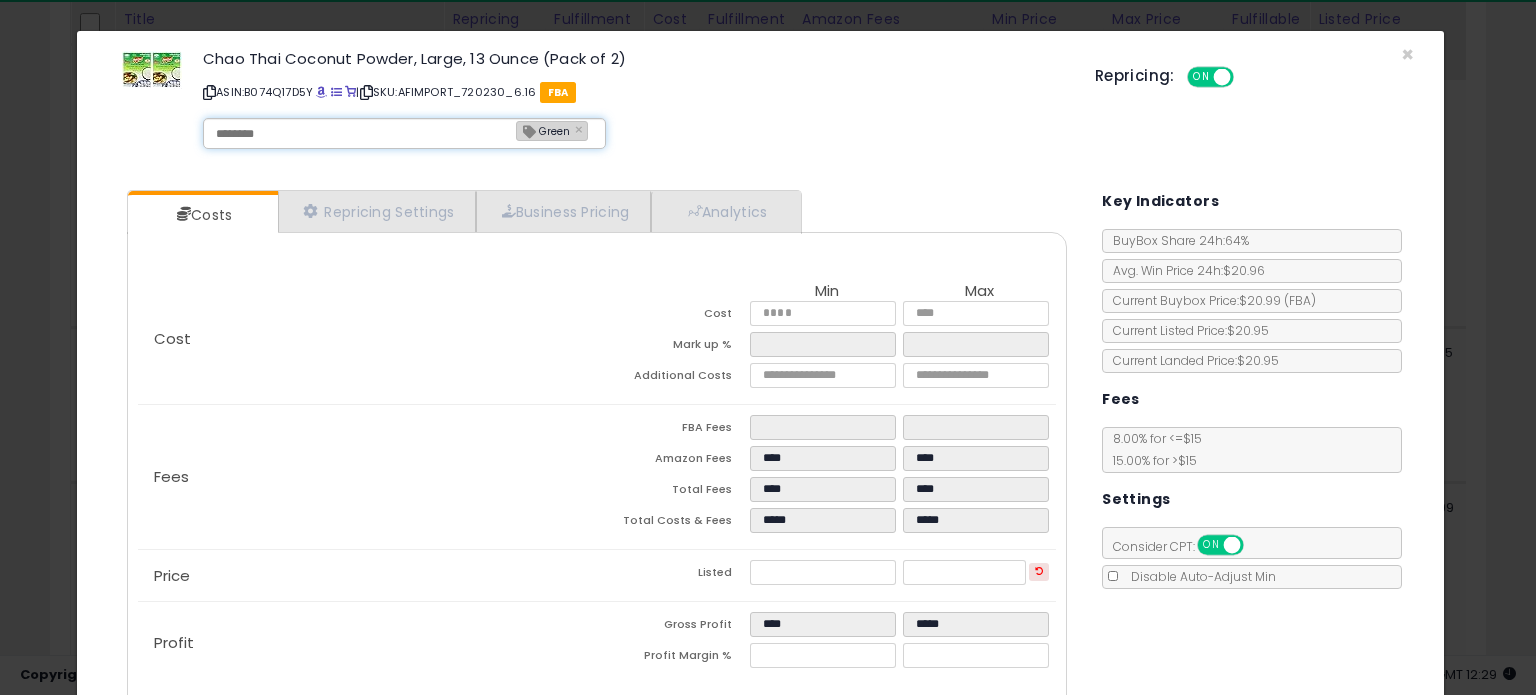 type on "**********" 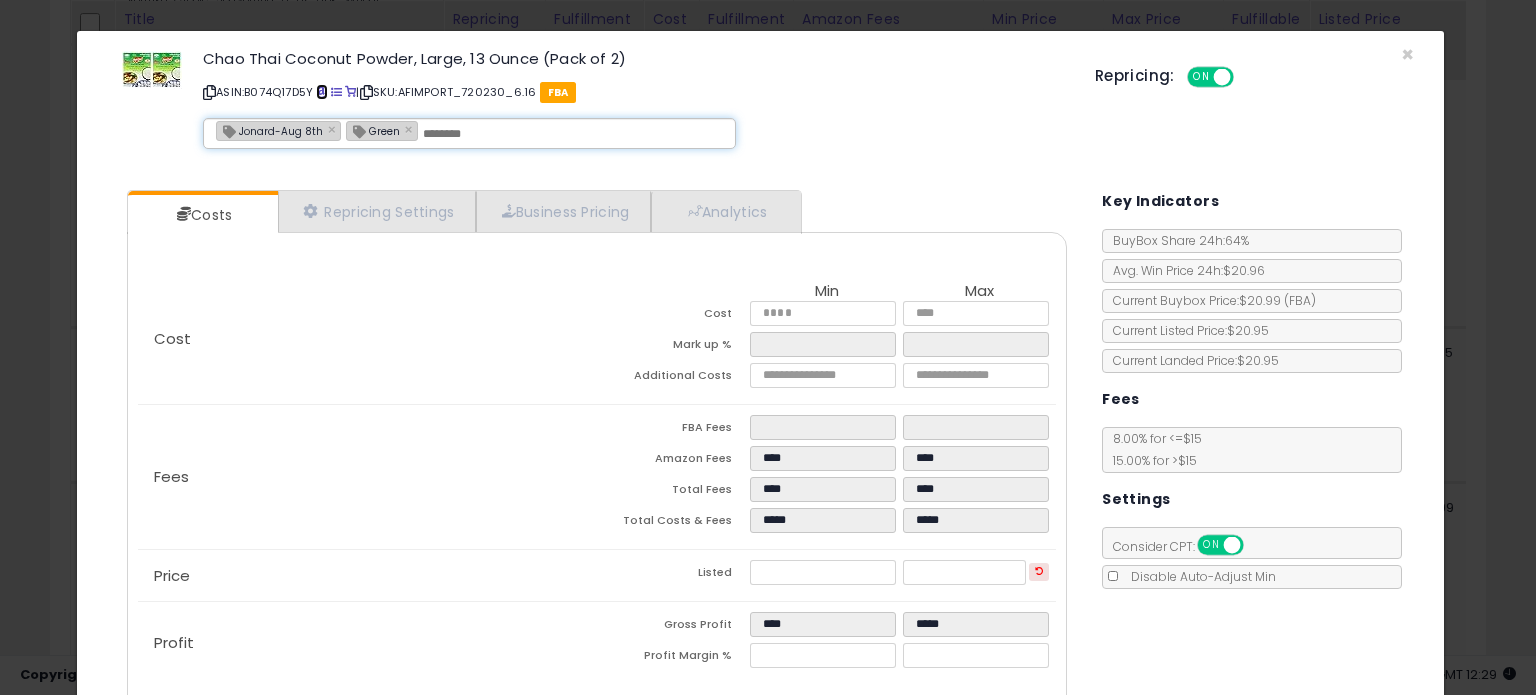 click at bounding box center (321, 92) 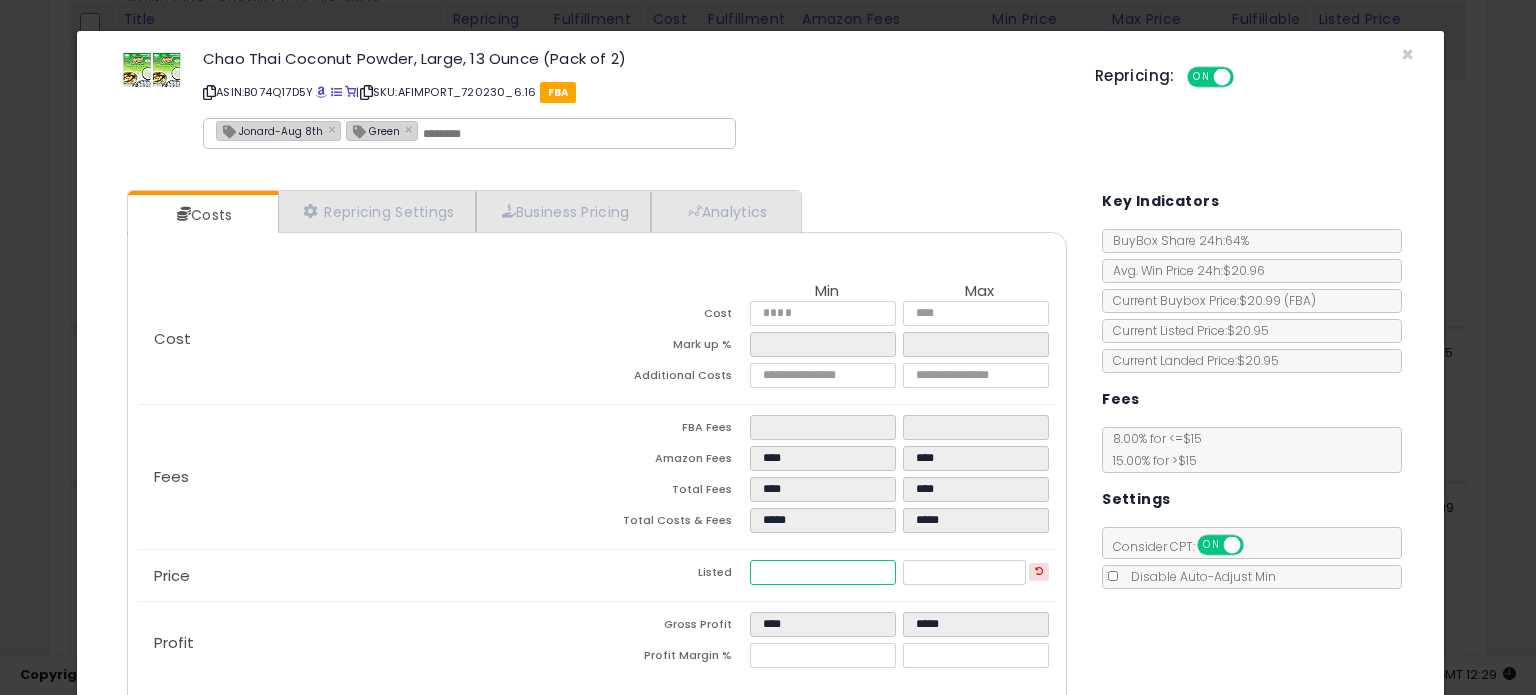 click on "*****" at bounding box center [822, 572] 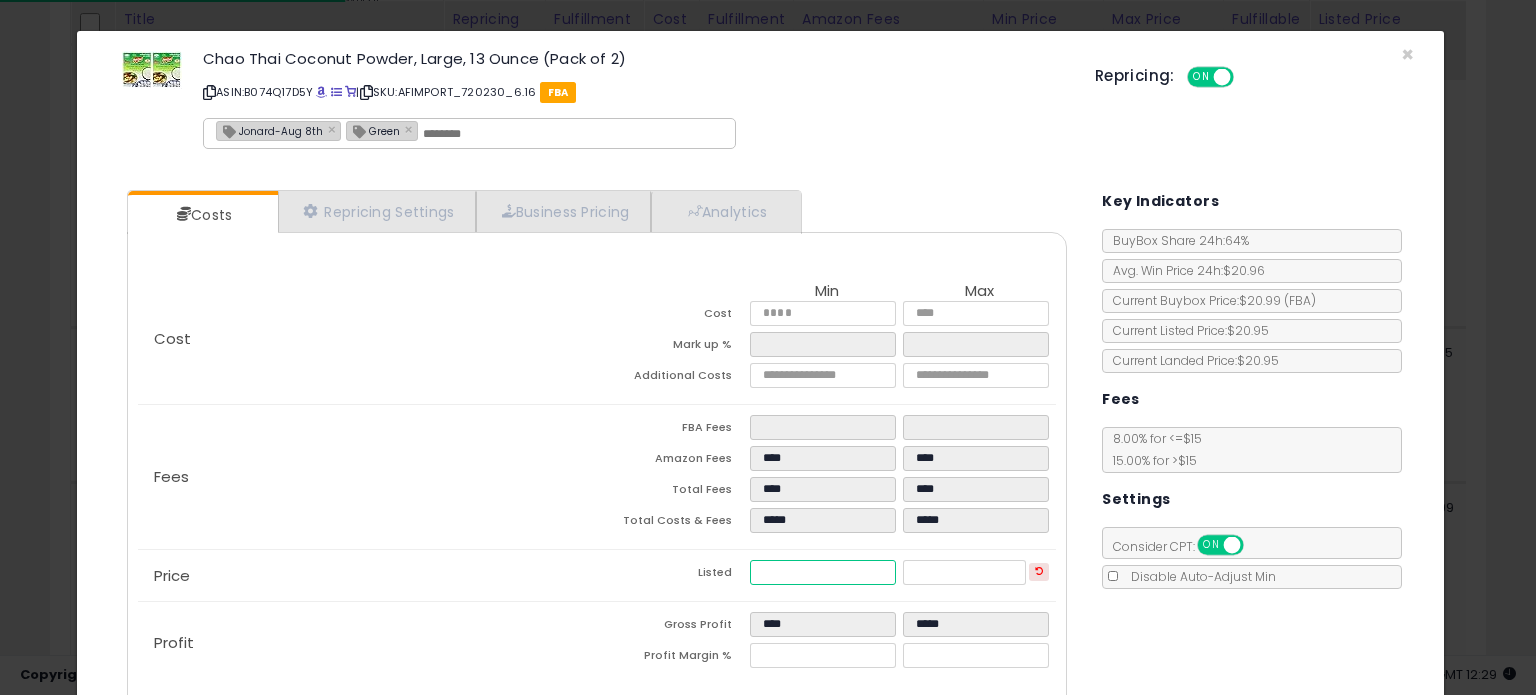 scroll, scrollTop: 105, scrollLeft: 0, axis: vertical 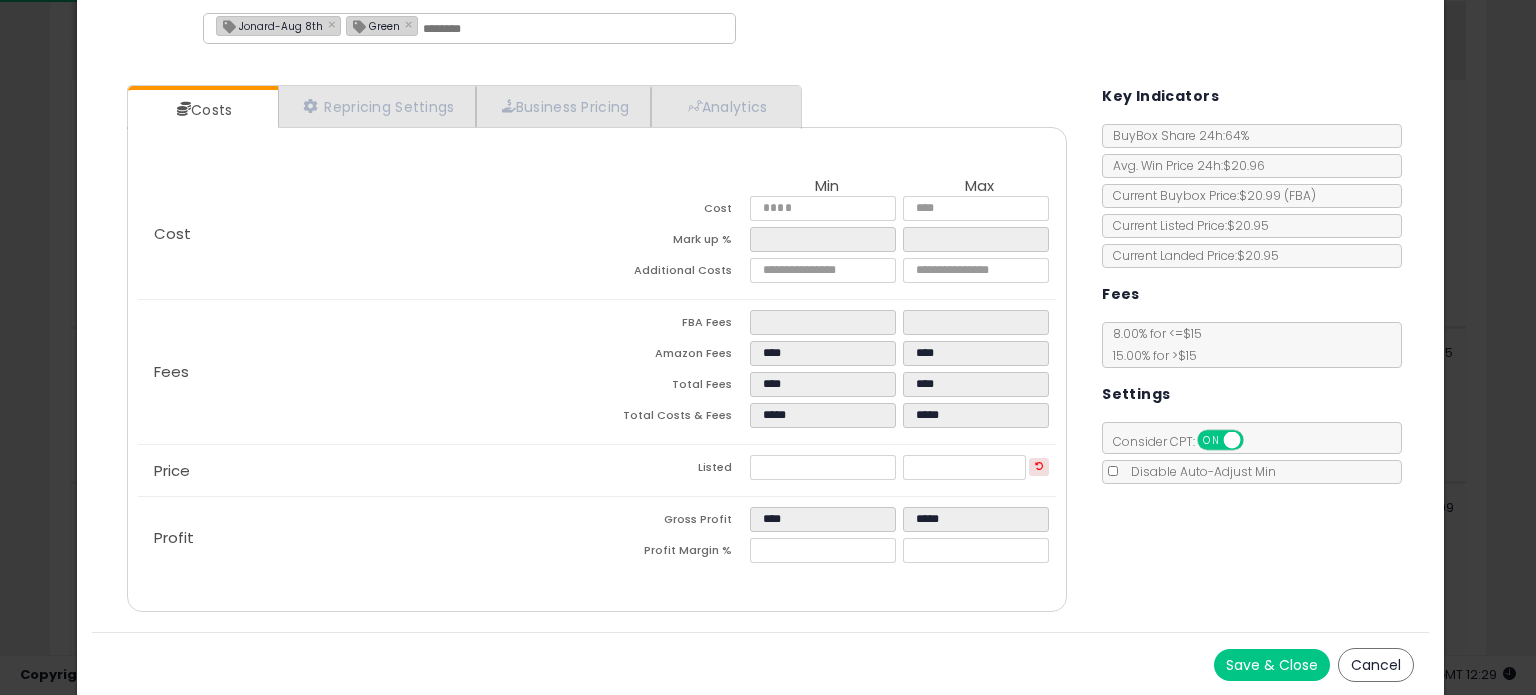 click on "Save & Close" at bounding box center (1272, 665) 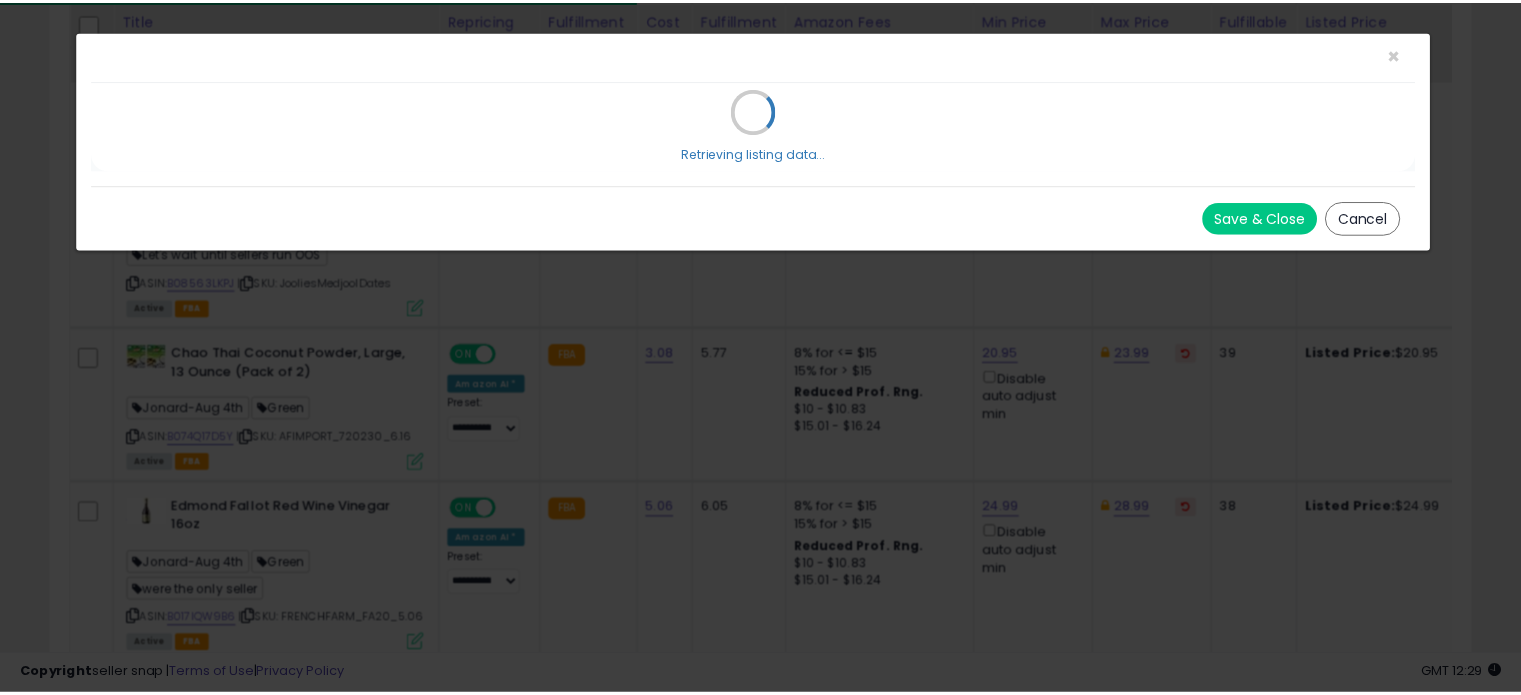 scroll, scrollTop: 0, scrollLeft: 0, axis: both 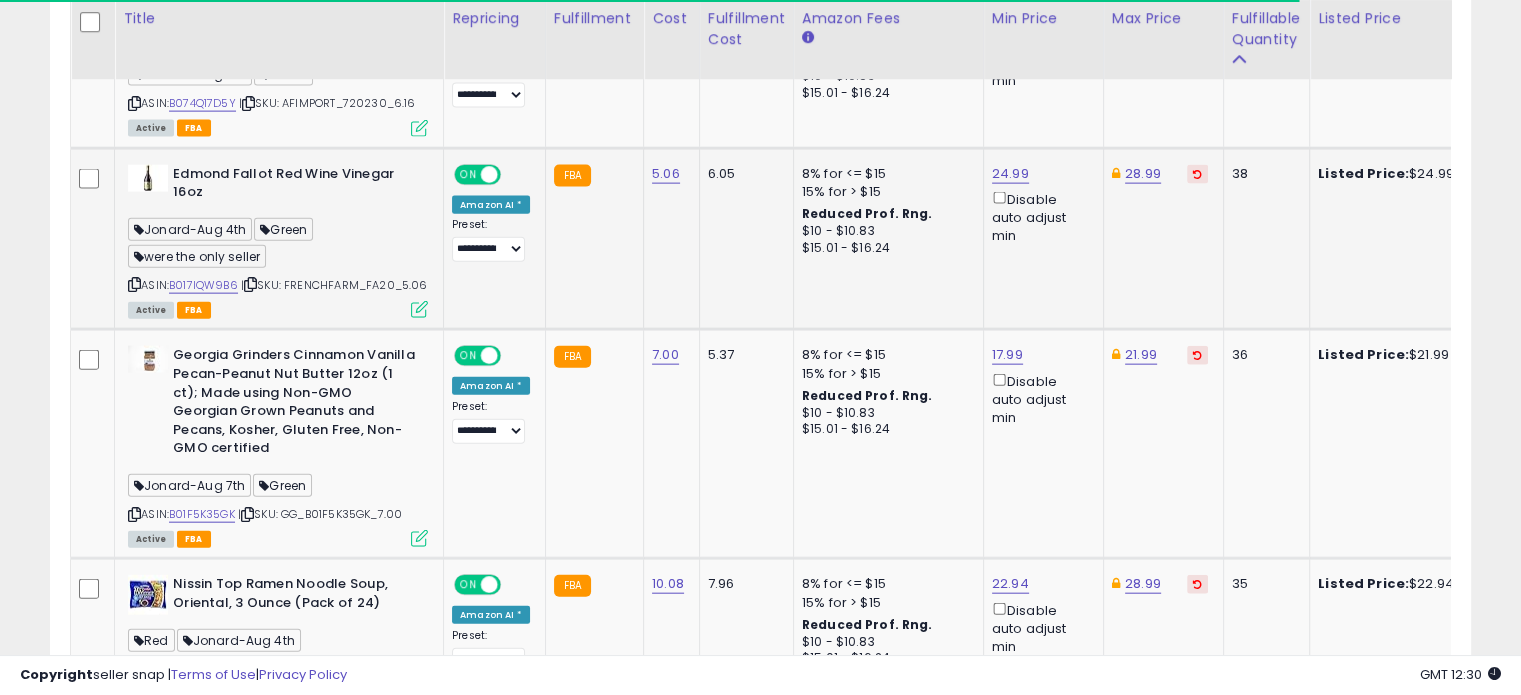 click at bounding box center [419, 309] 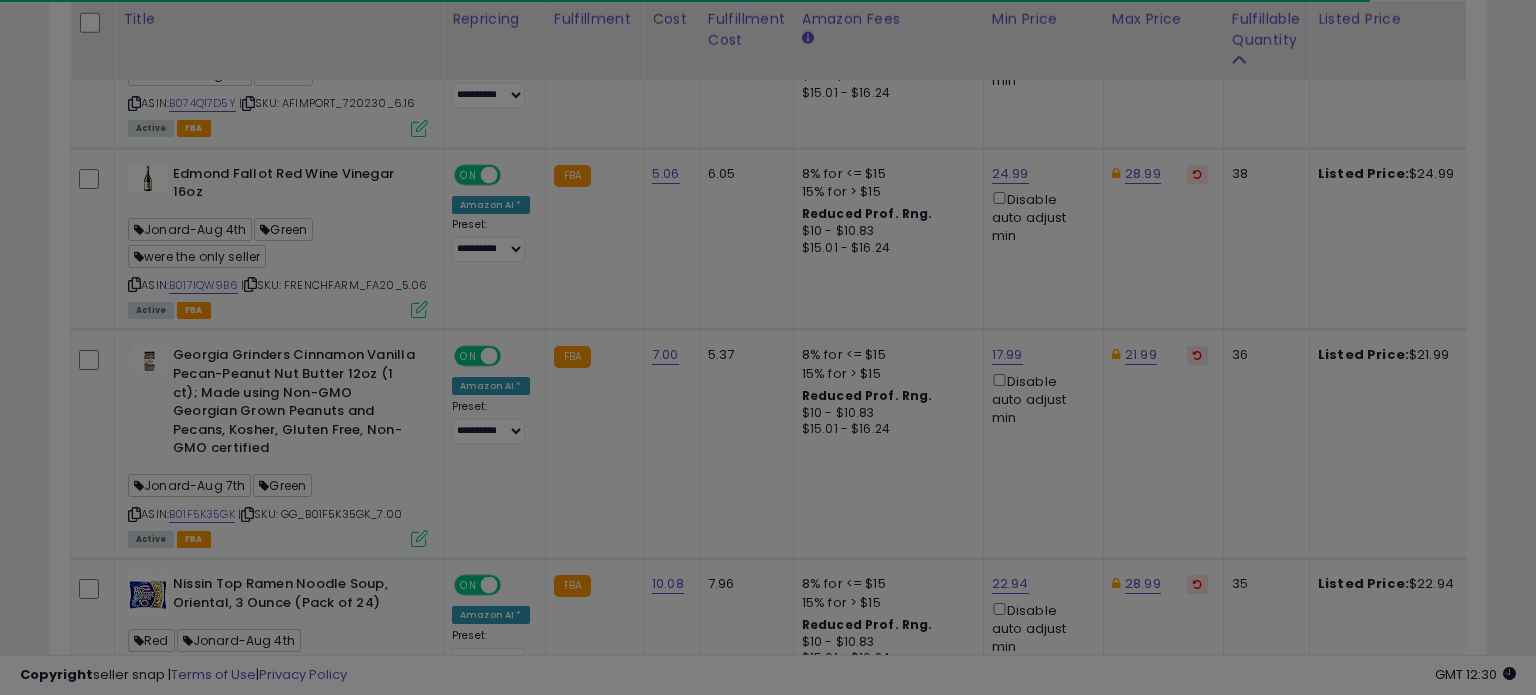 scroll, scrollTop: 999589, scrollLeft: 999168, axis: both 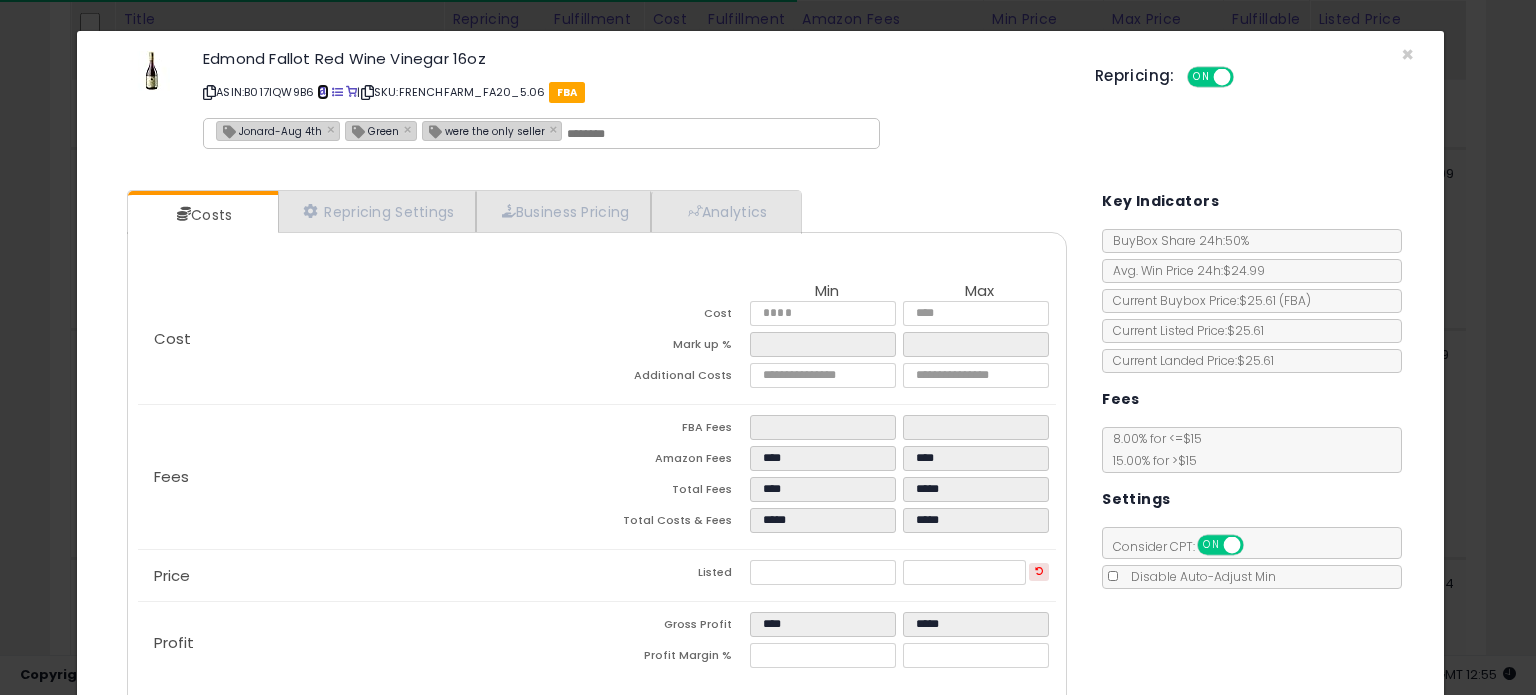 click at bounding box center (322, 92) 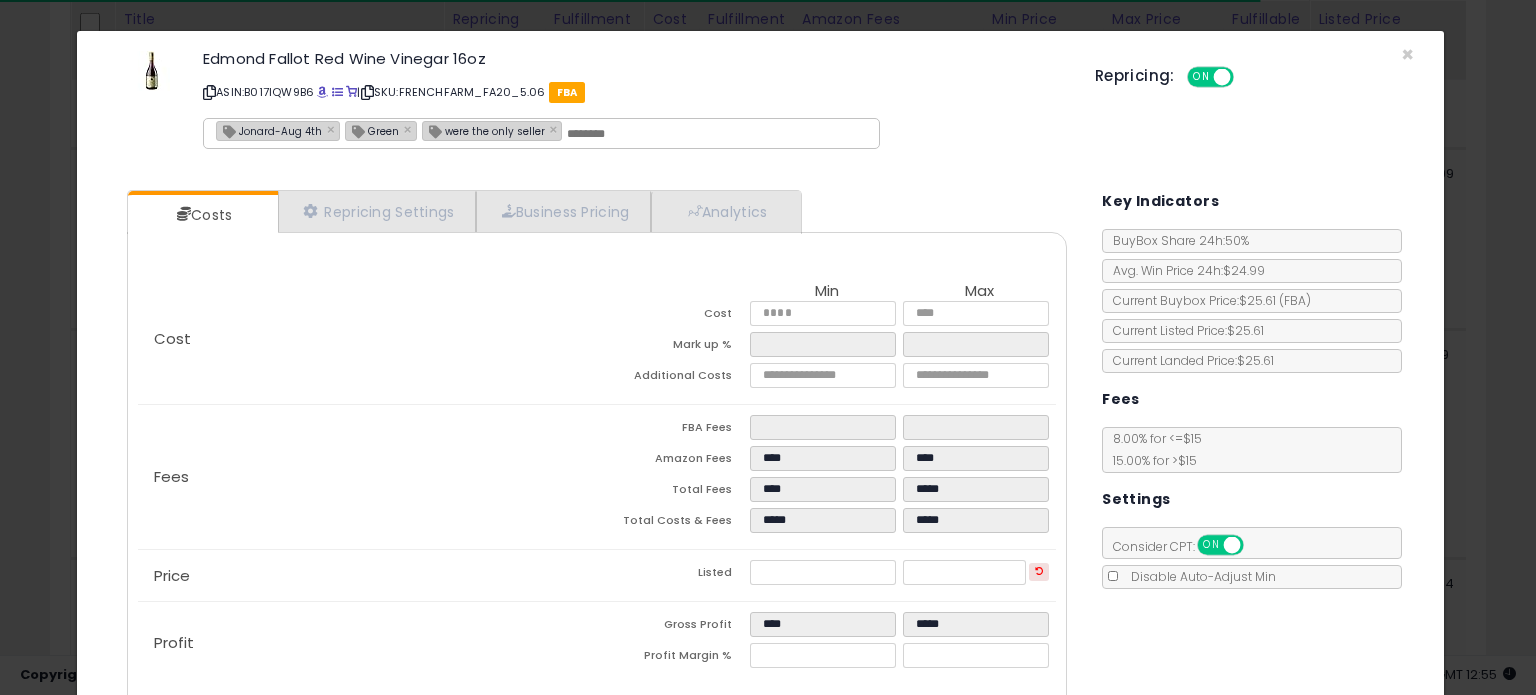 click on "Jonard-Aug 4th" at bounding box center [269, 130] 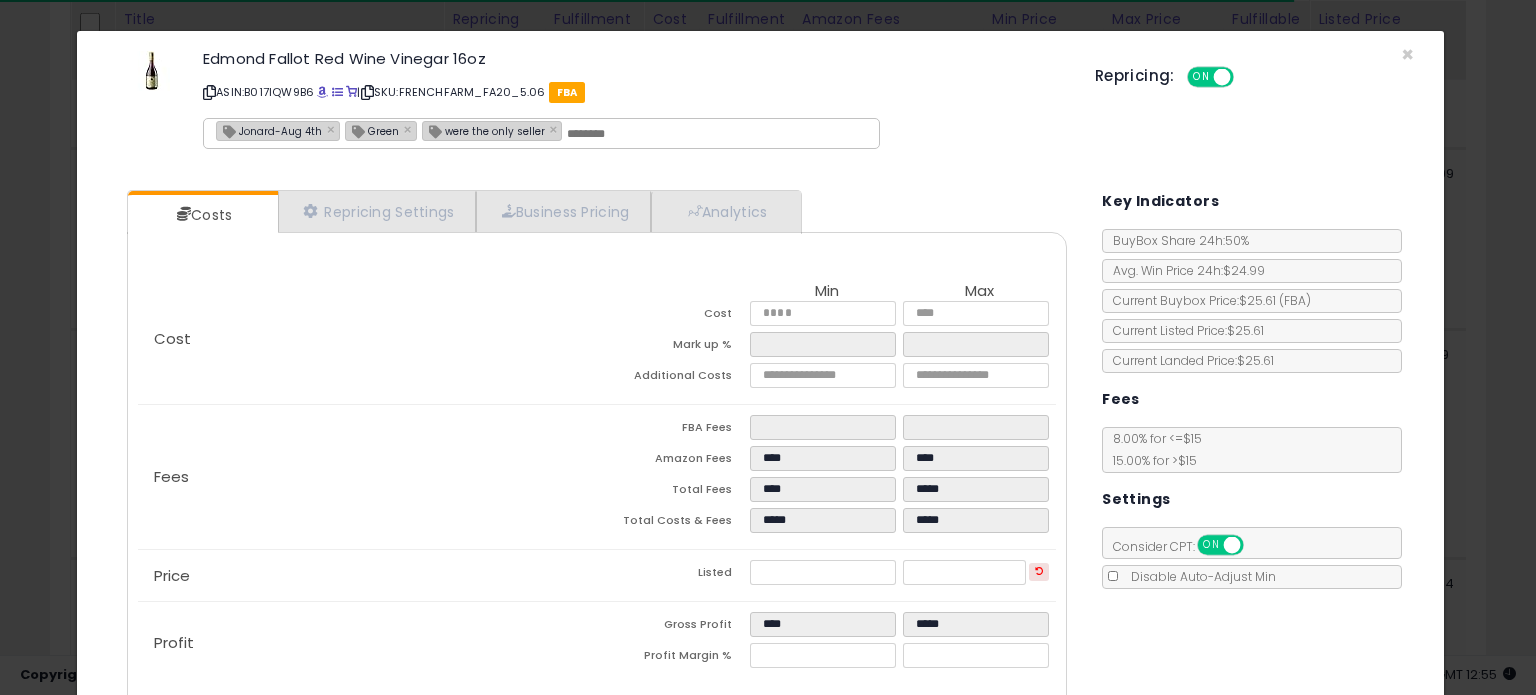 click on "Jonard-Aug 4th" at bounding box center [269, 130] 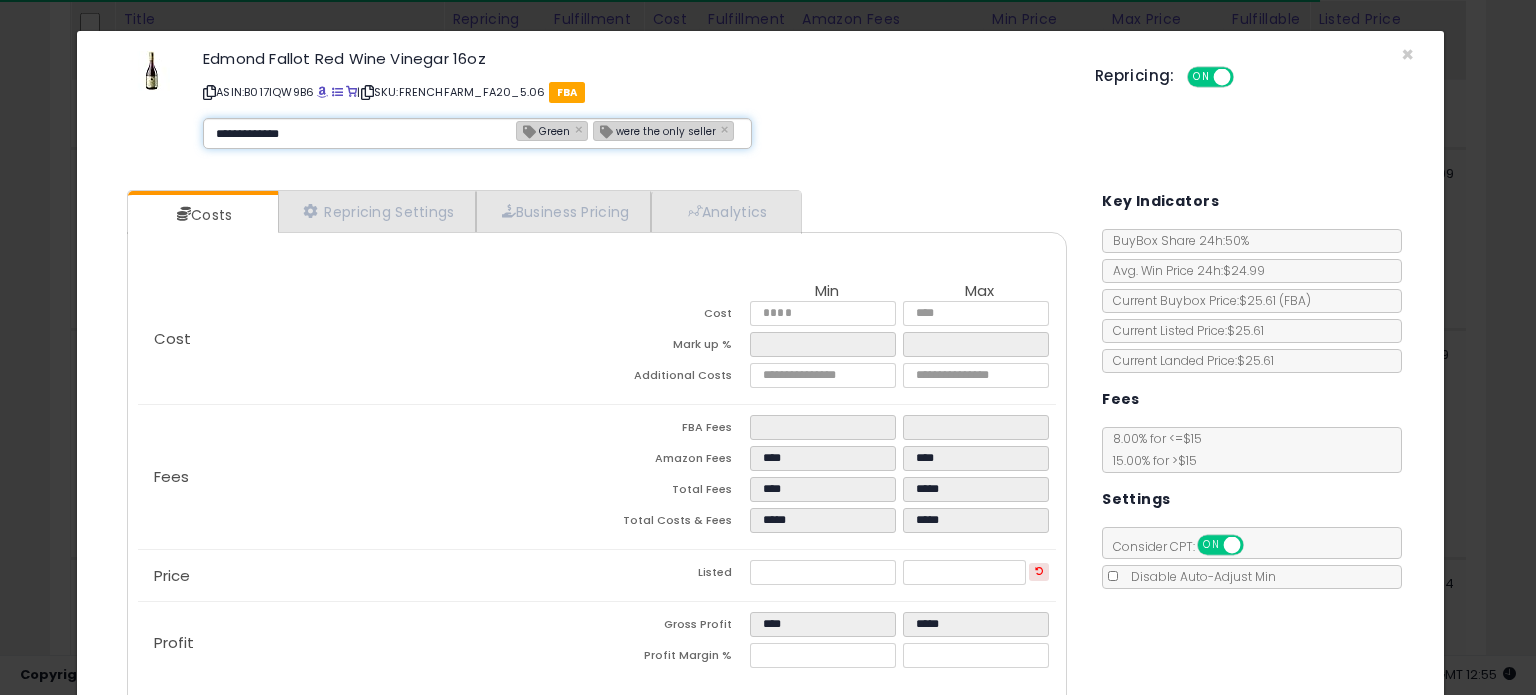 type on "**********" 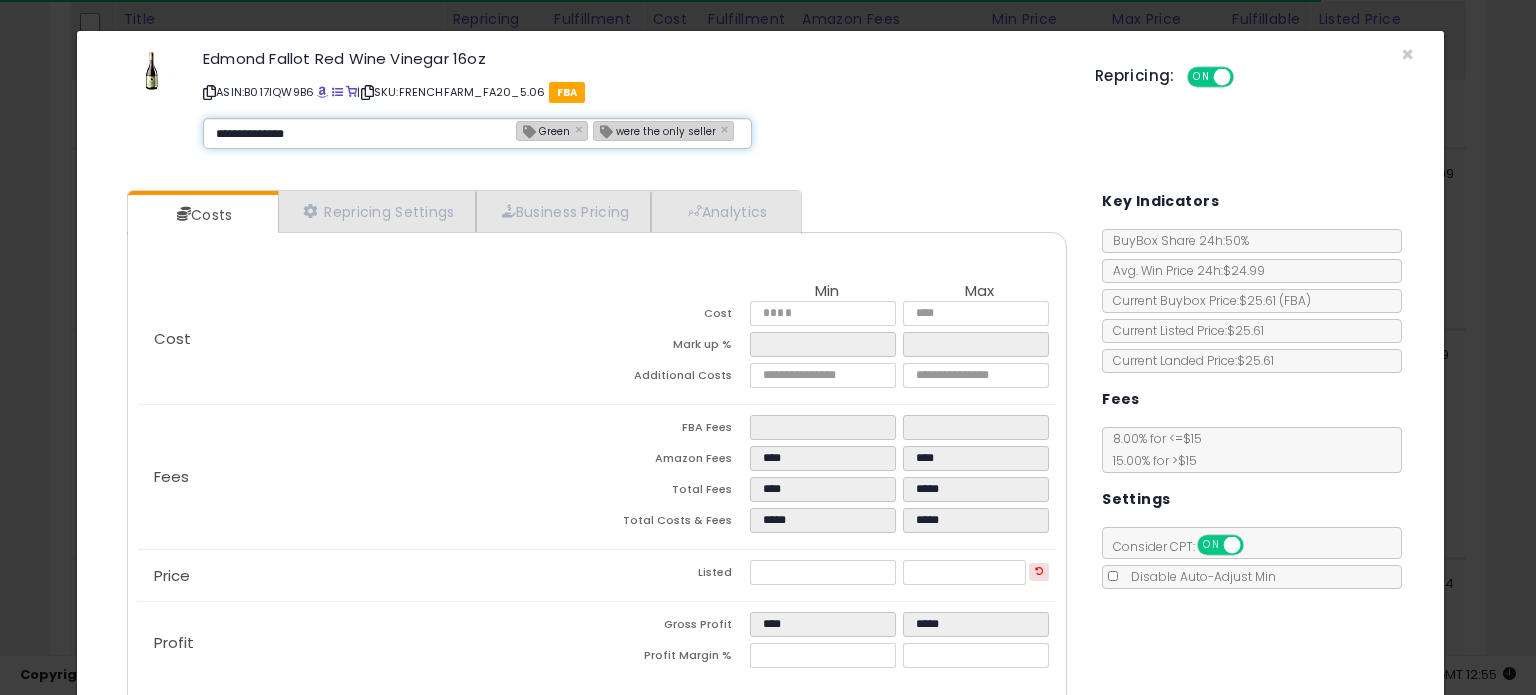 type 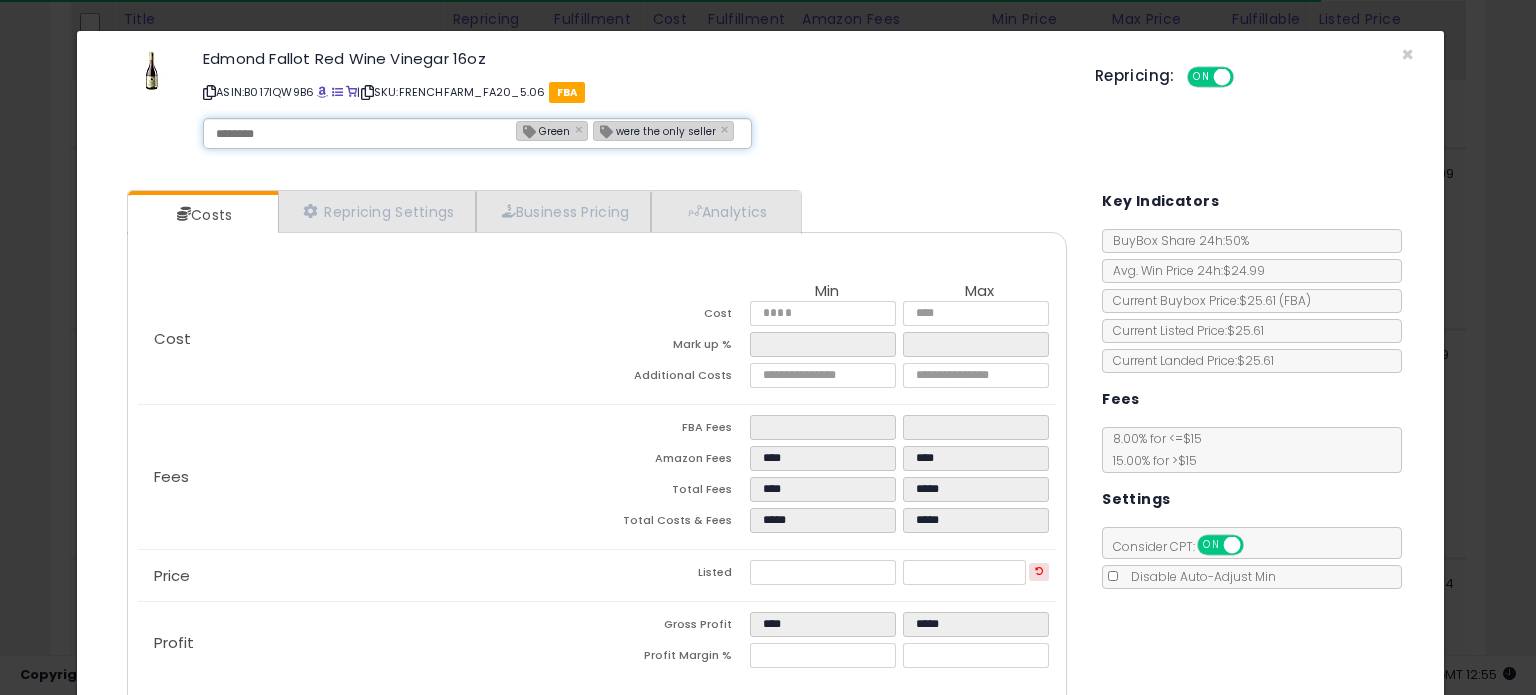type on "**********" 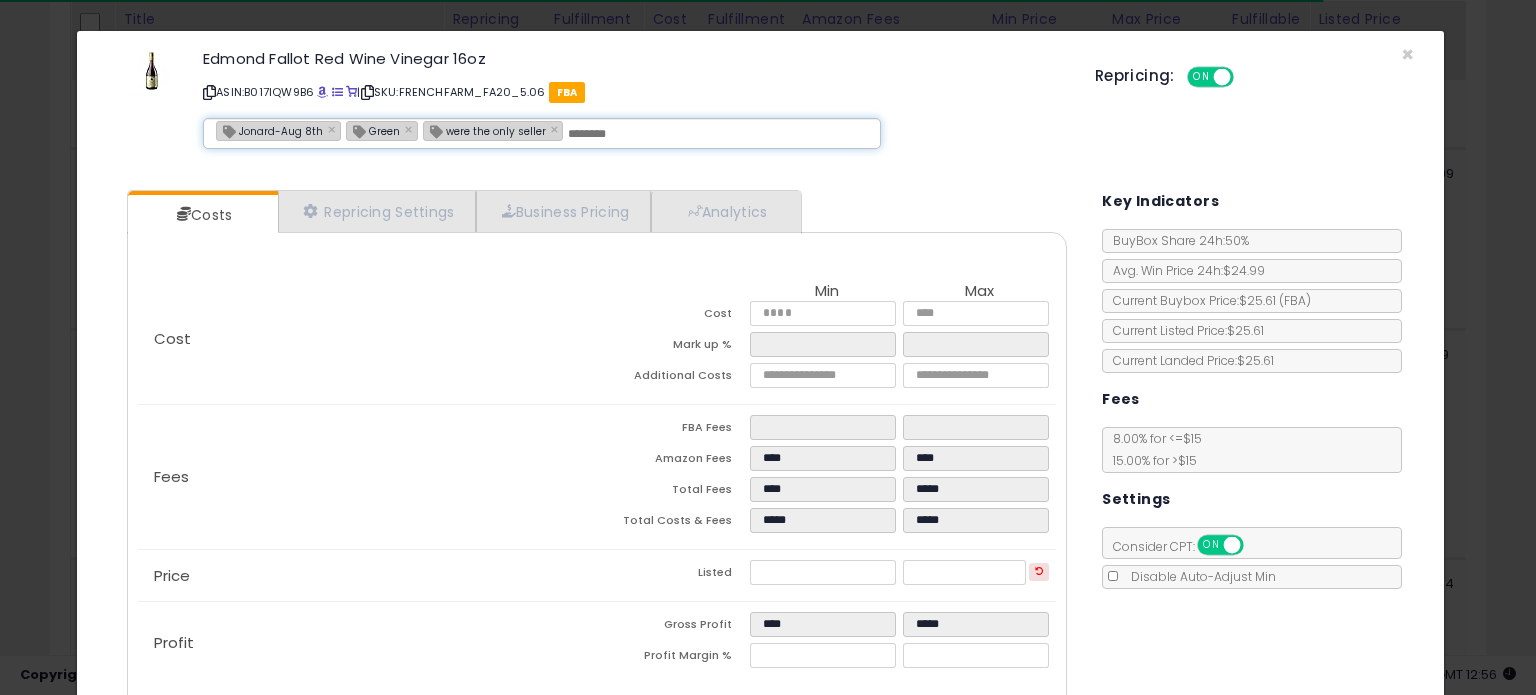 scroll, scrollTop: 105, scrollLeft: 0, axis: vertical 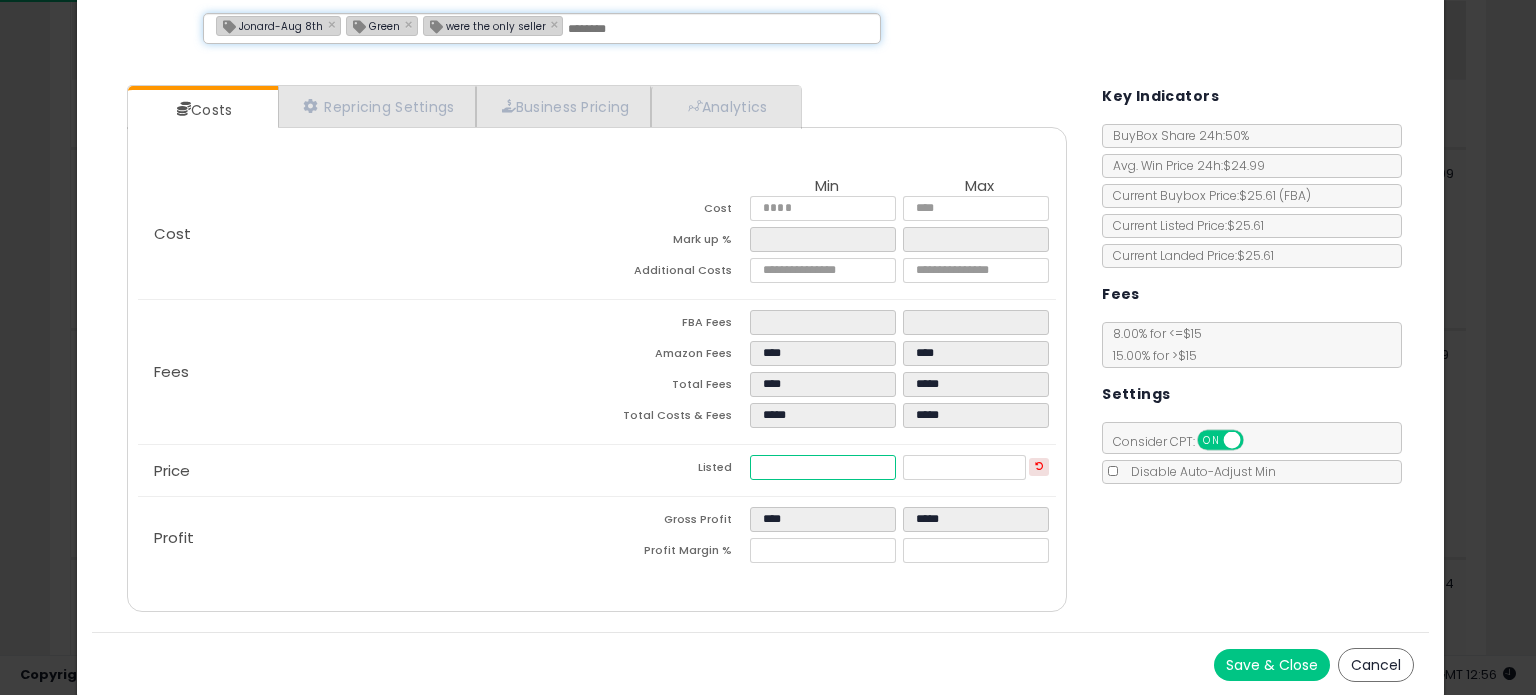 click on "*****" at bounding box center [822, 467] 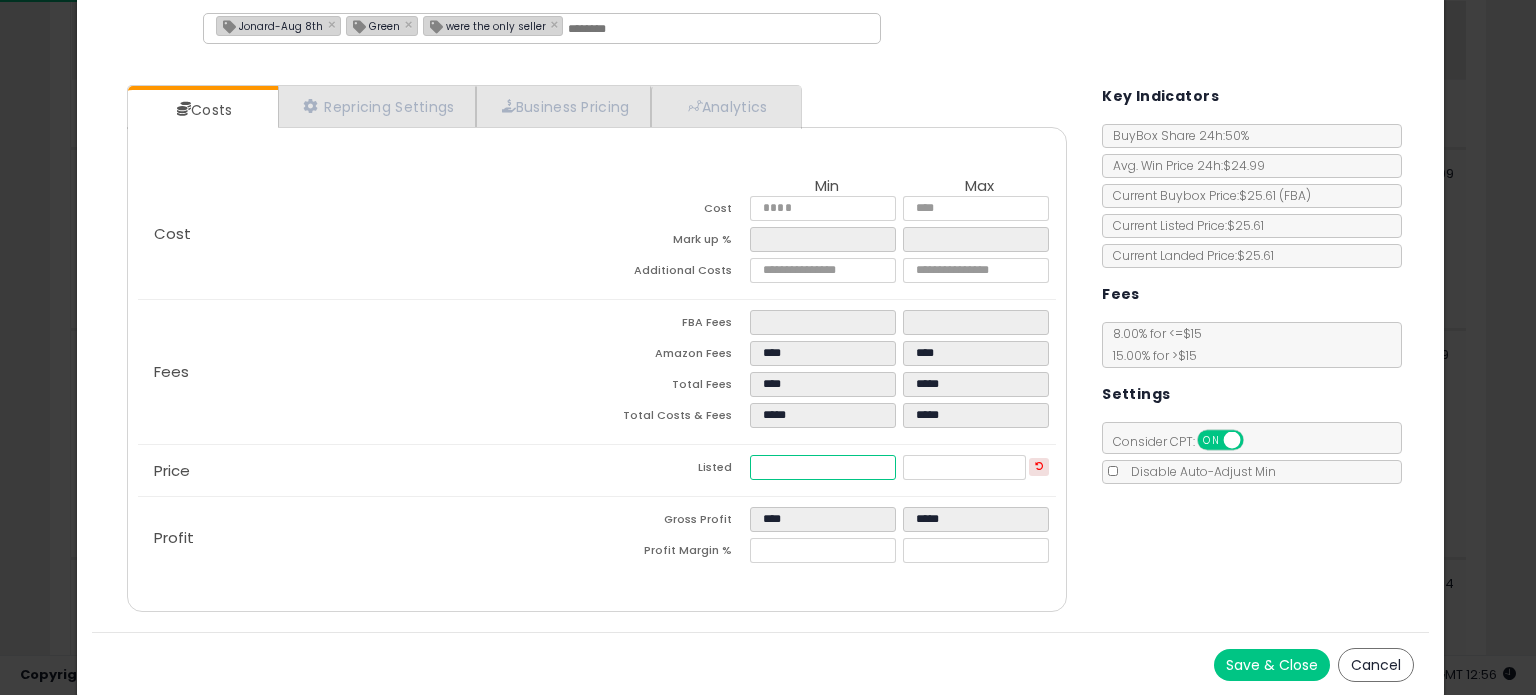 type on "****" 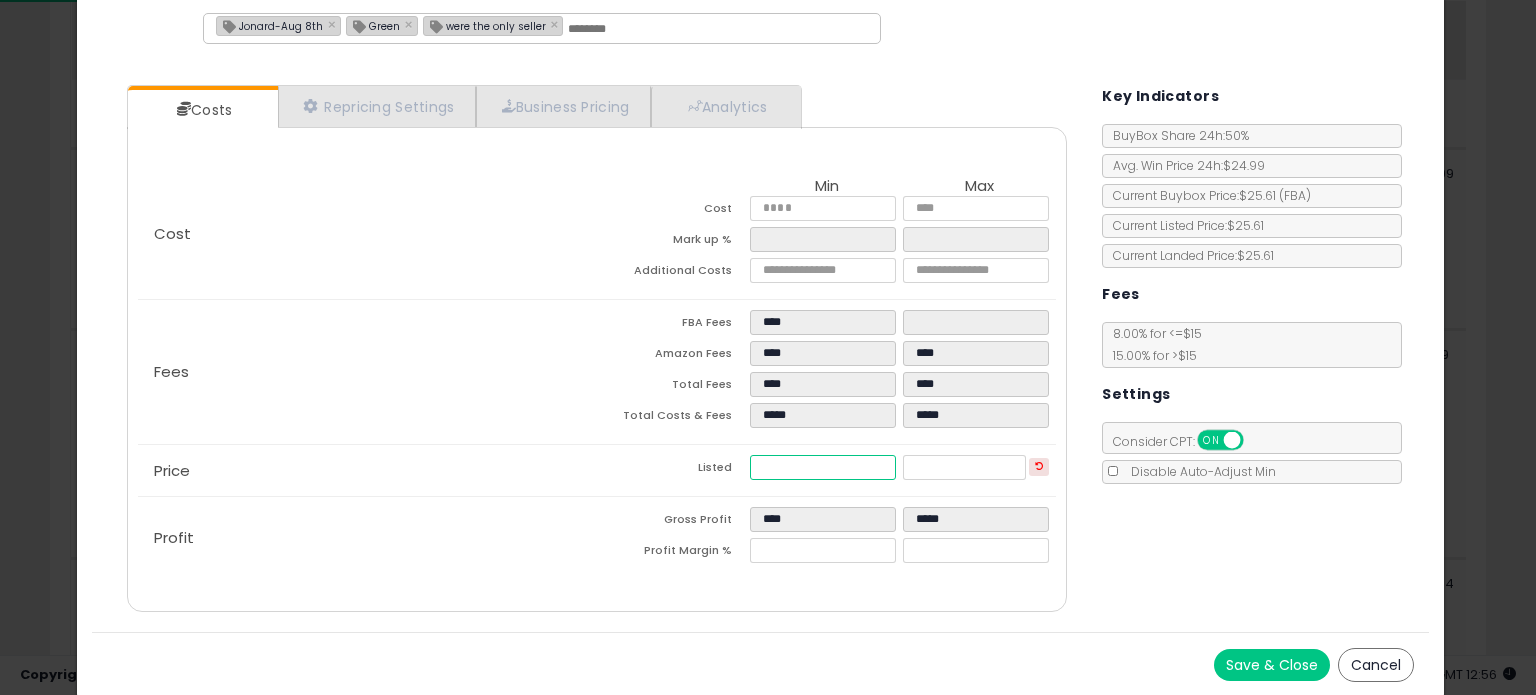 type on "****" 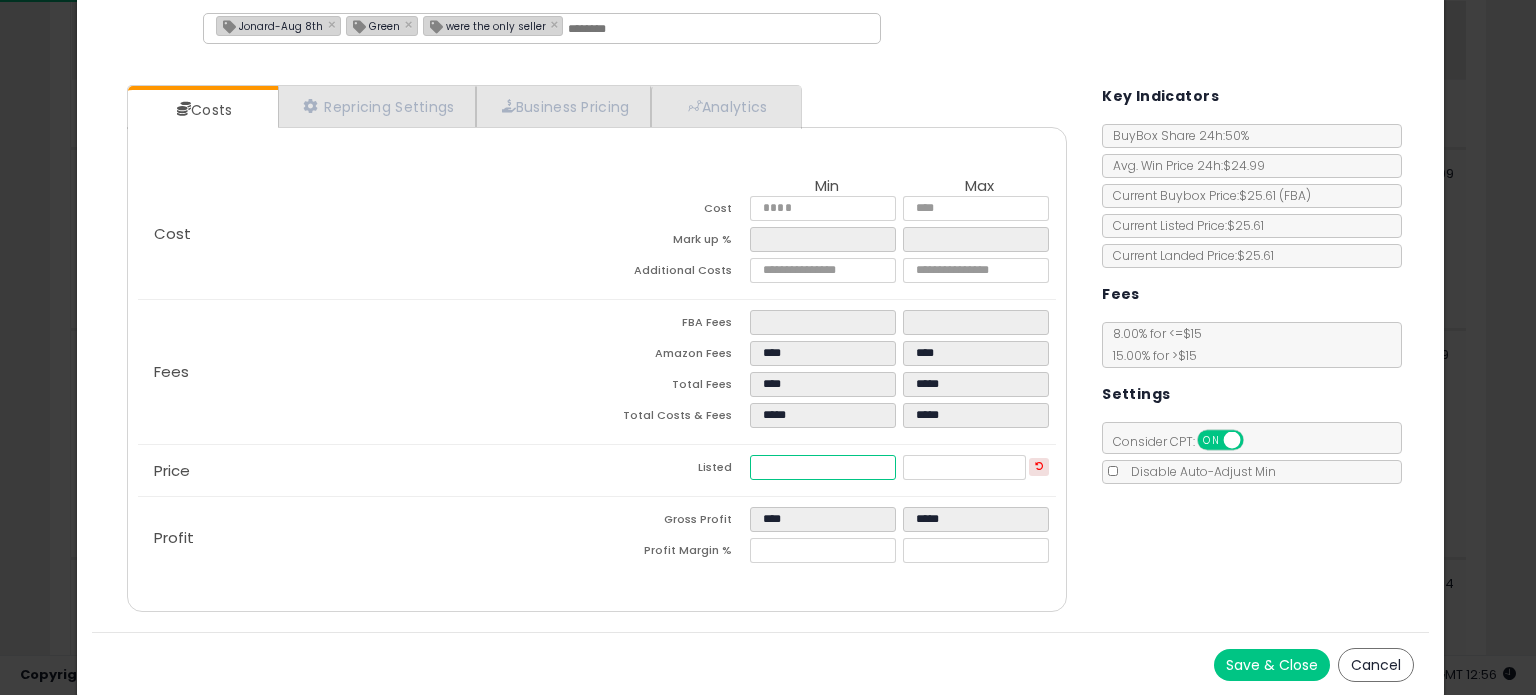 type on "****" 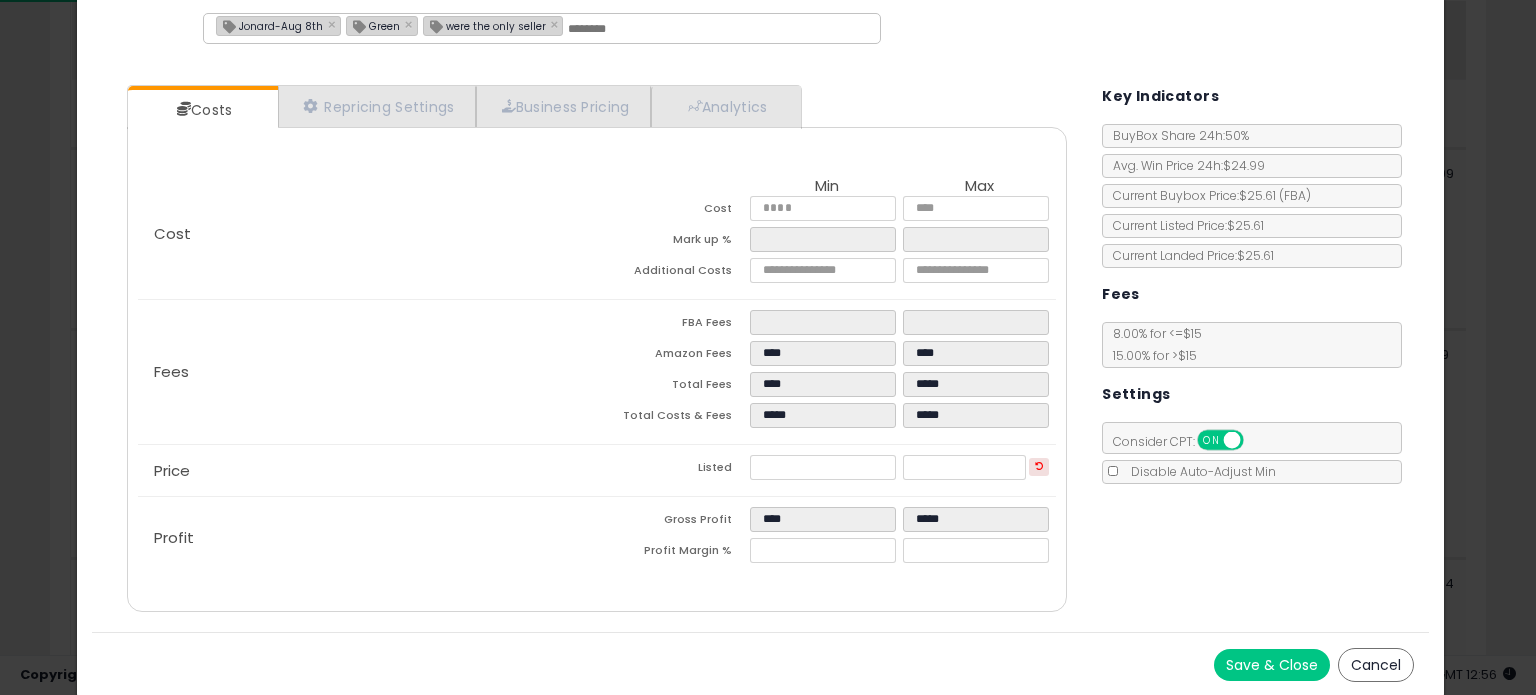 click on "Save & Close" at bounding box center [1272, 665] 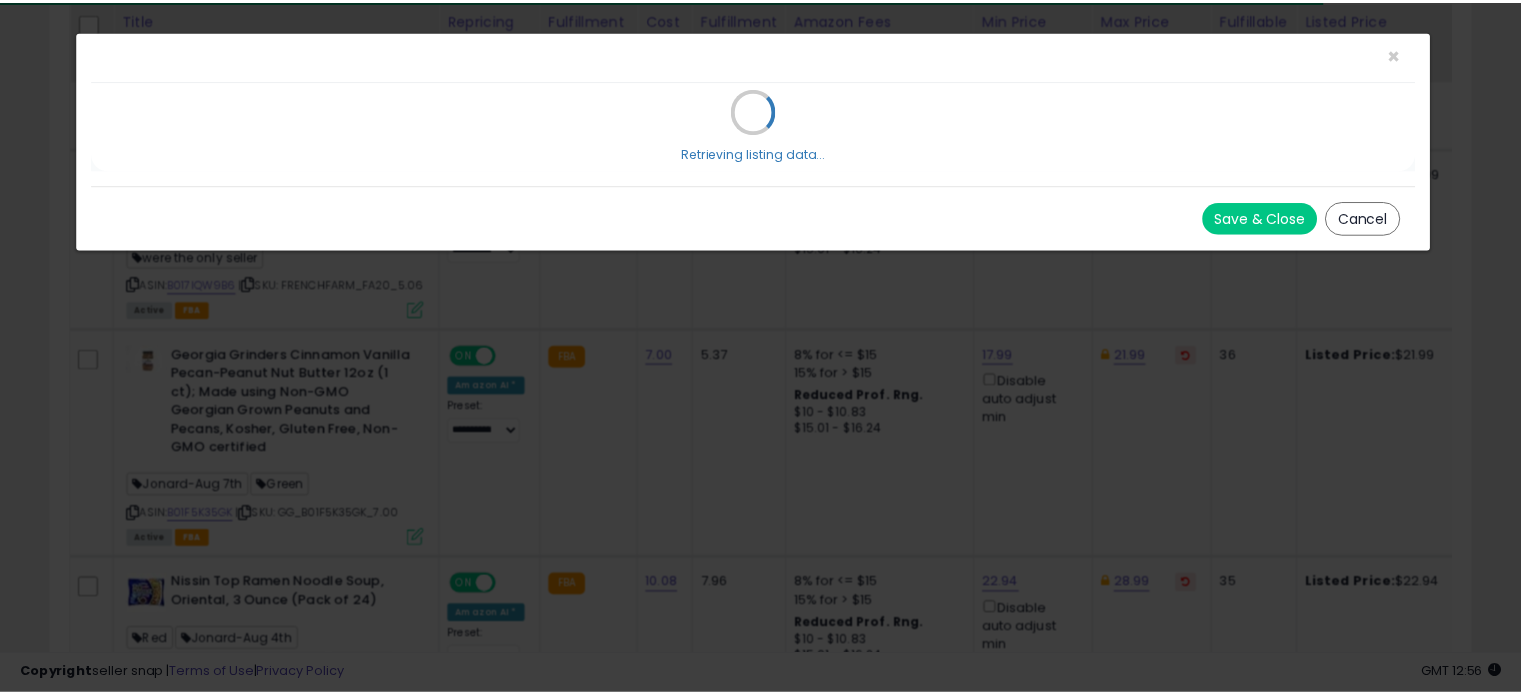 scroll, scrollTop: 0, scrollLeft: 0, axis: both 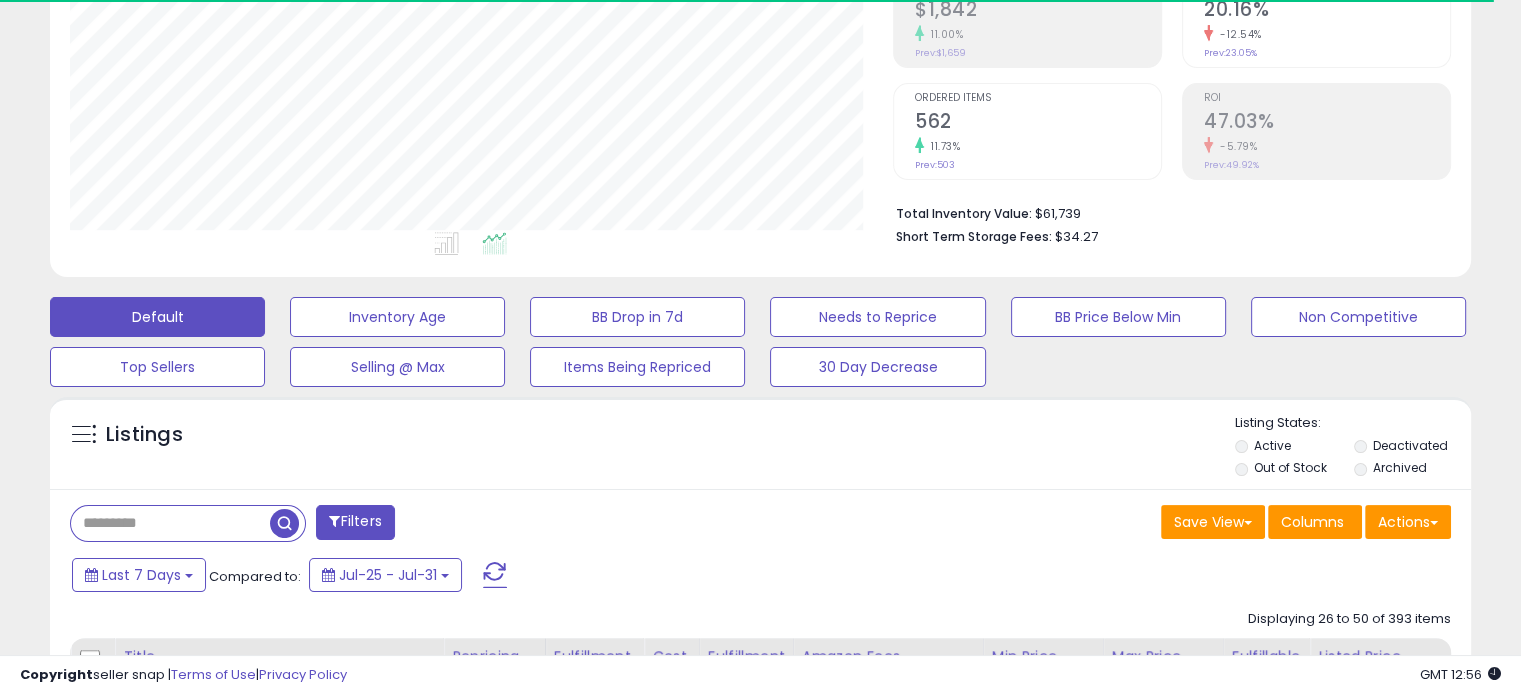 click on "Filters" at bounding box center (355, 522) 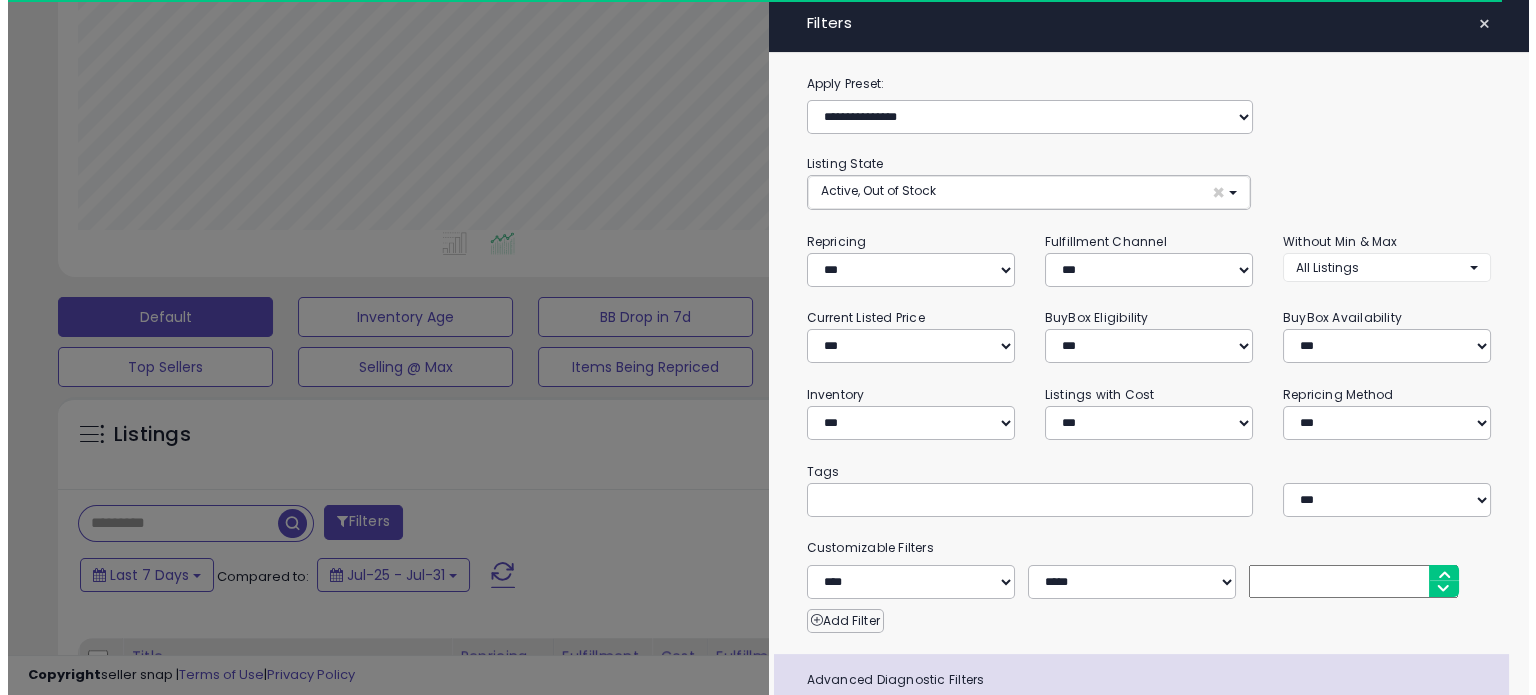 scroll, scrollTop: 999589, scrollLeft: 999168, axis: both 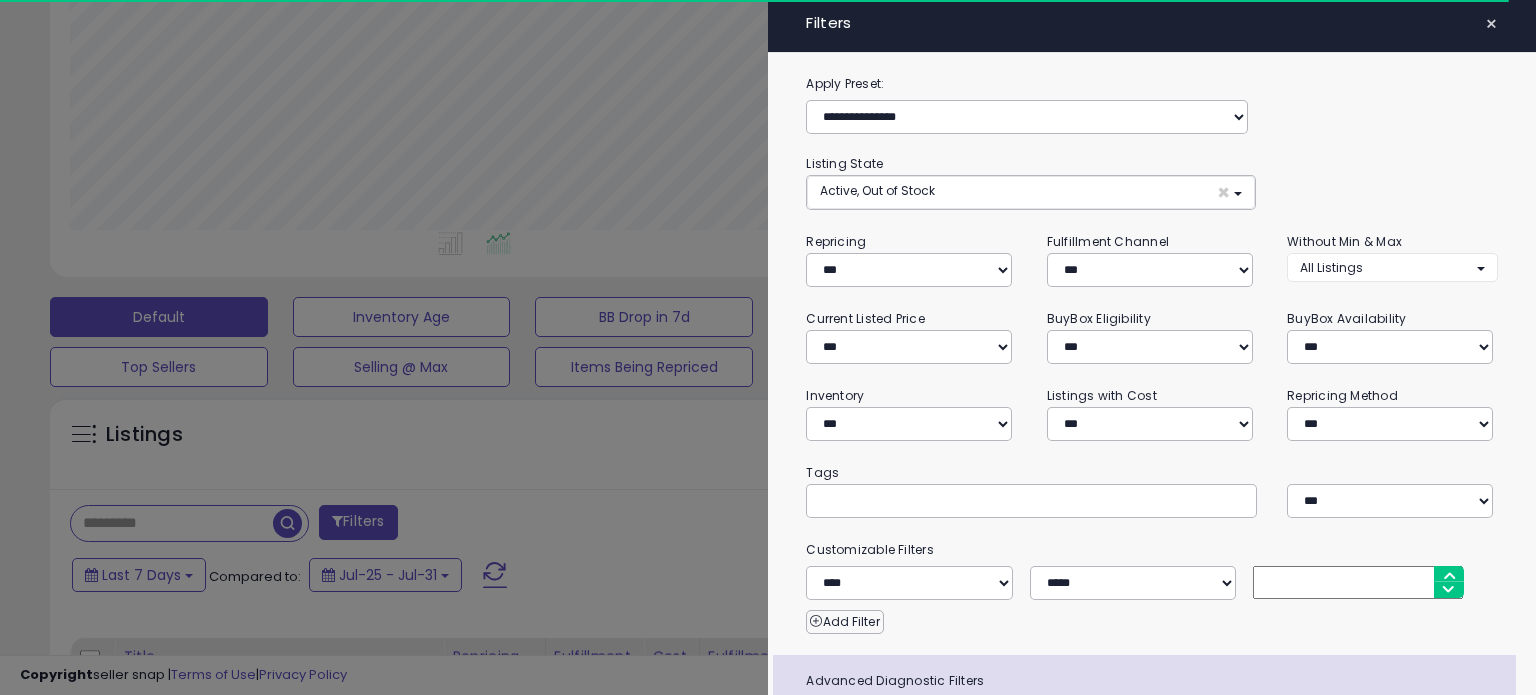 click at bounding box center [969, 500] 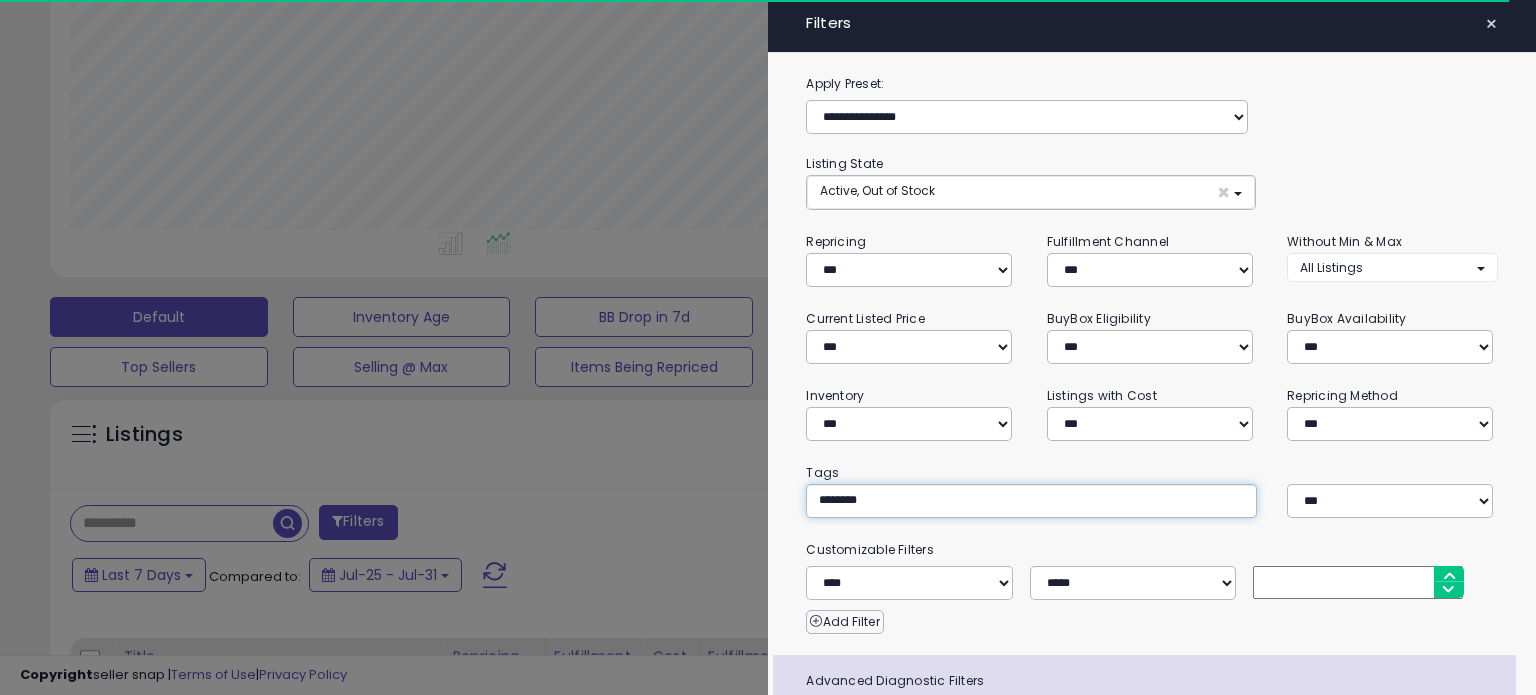 type on "*********" 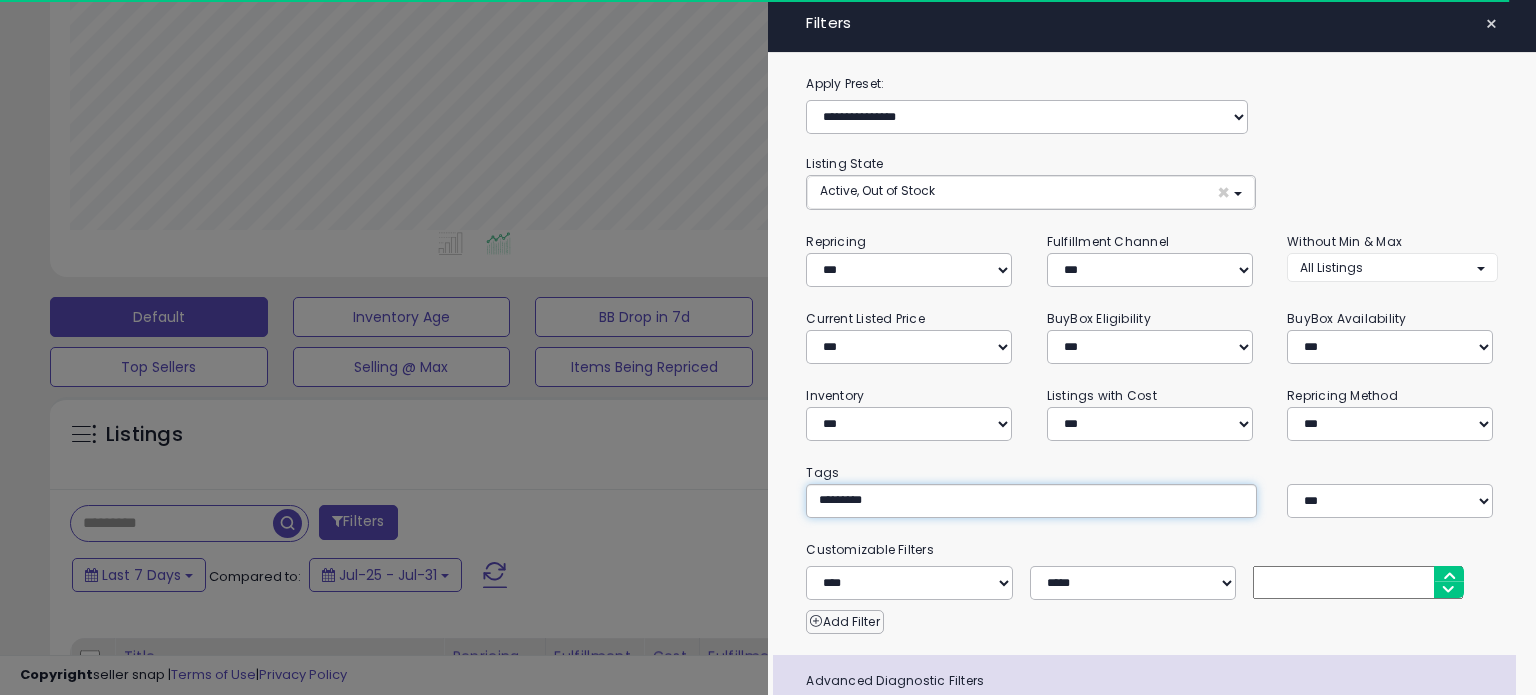type on "*********" 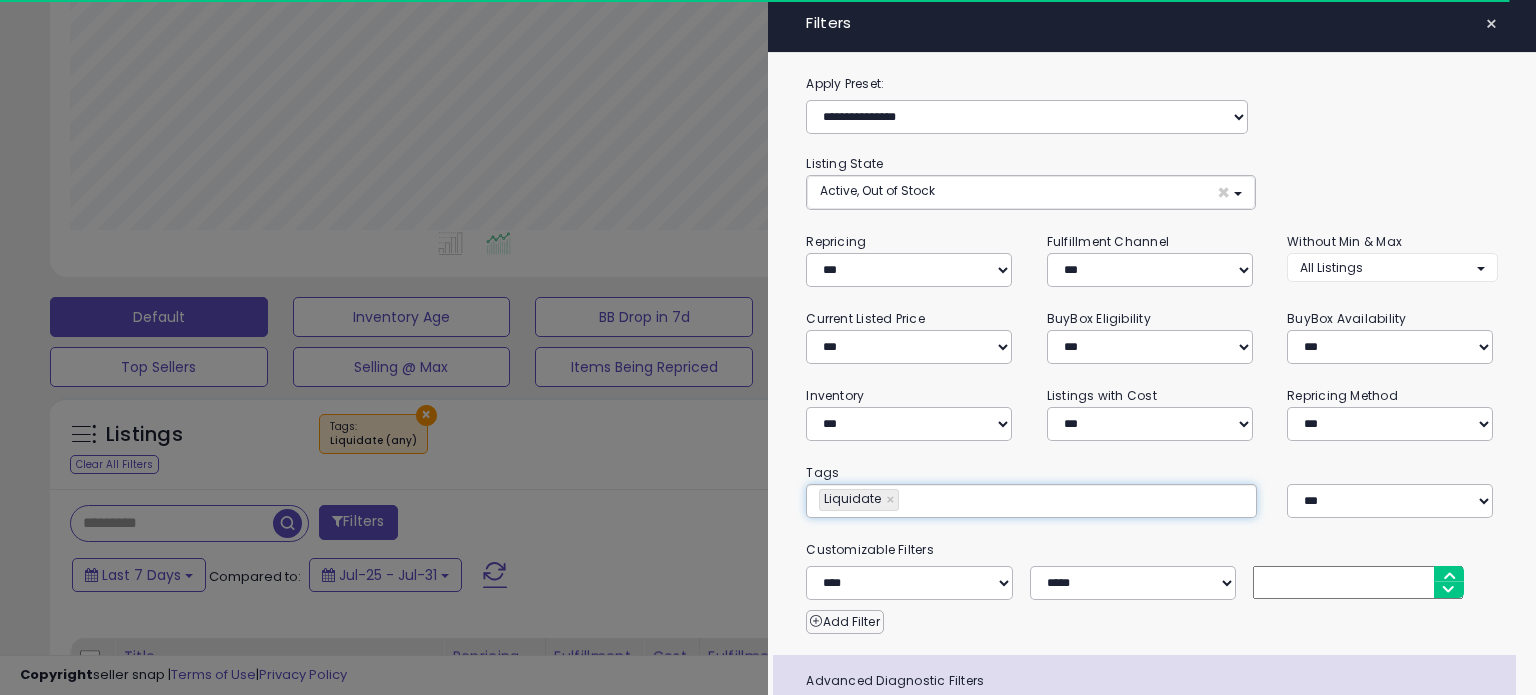 scroll, scrollTop: 154, scrollLeft: 0, axis: vertical 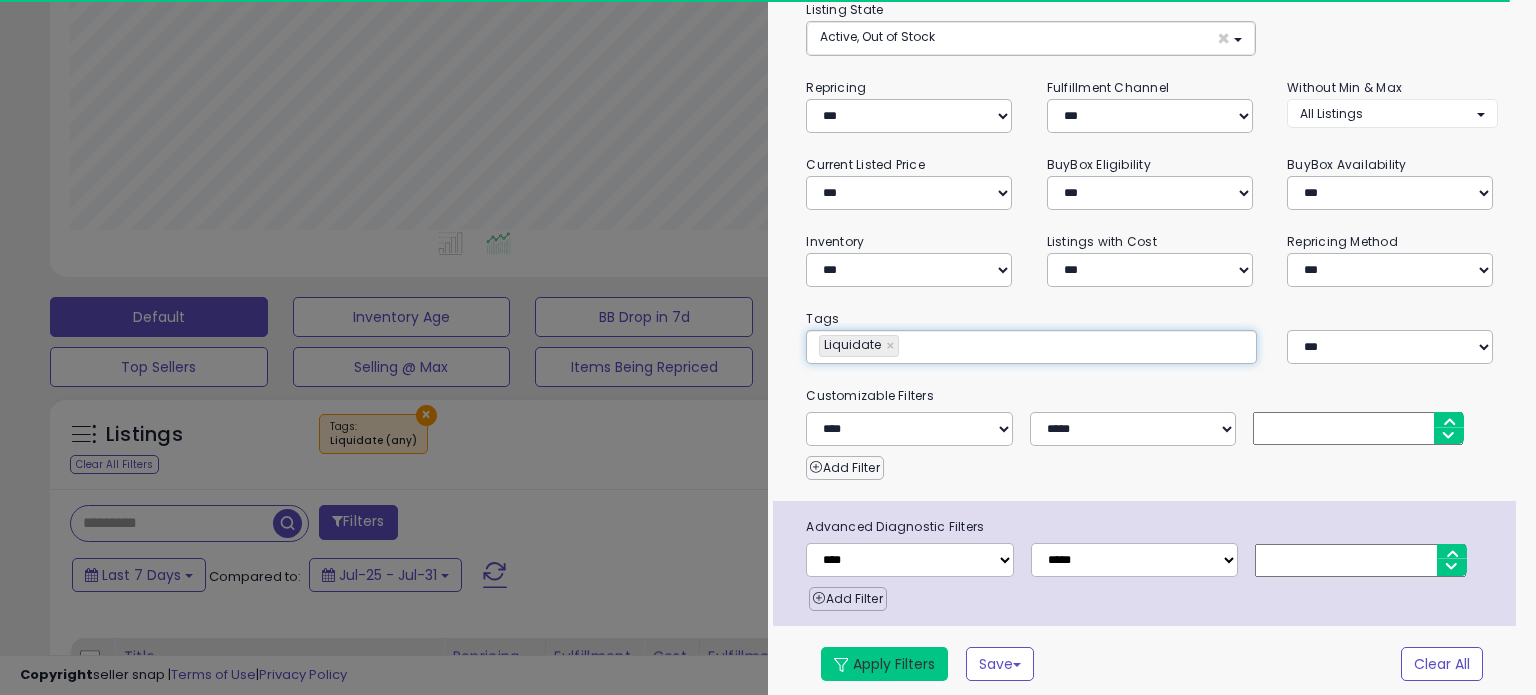 click on "Apply Filters" at bounding box center (884, 664) 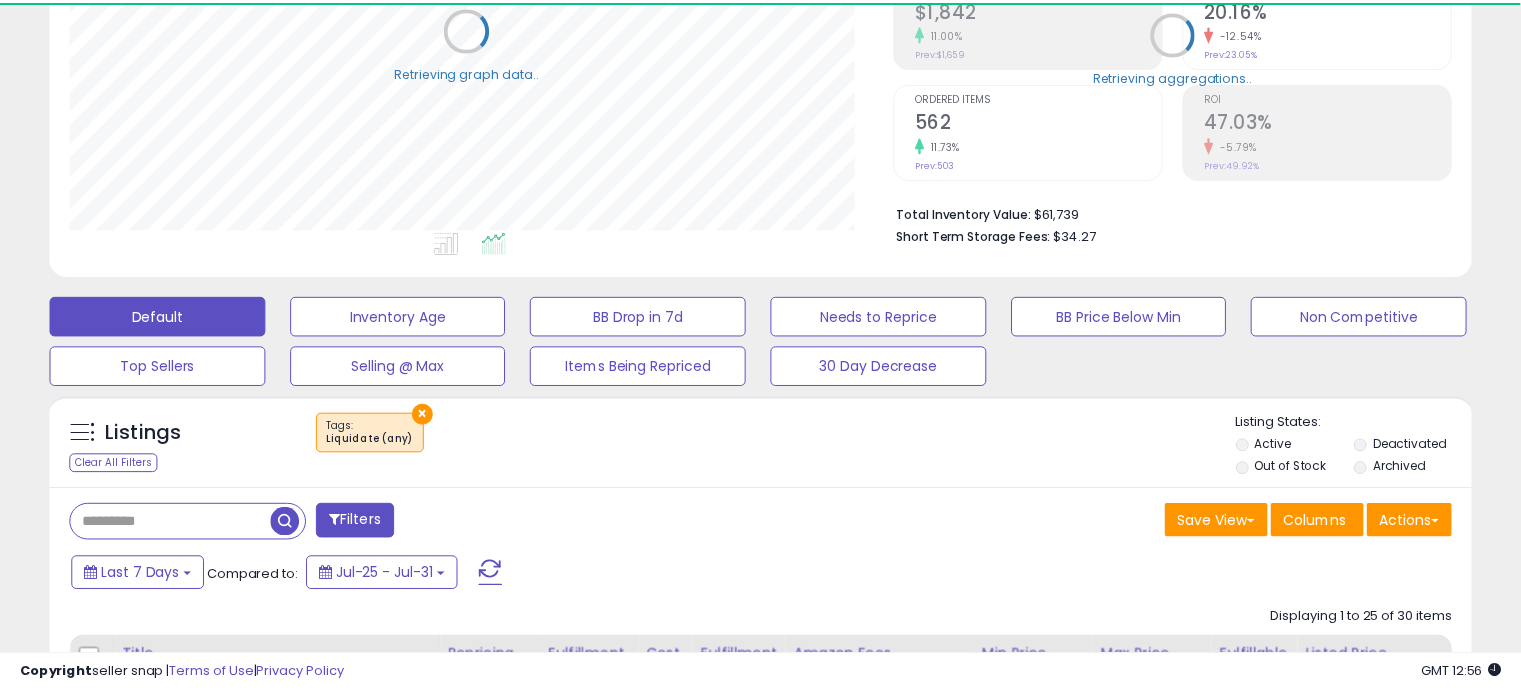 scroll, scrollTop: 833, scrollLeft: 0, axis: vertical 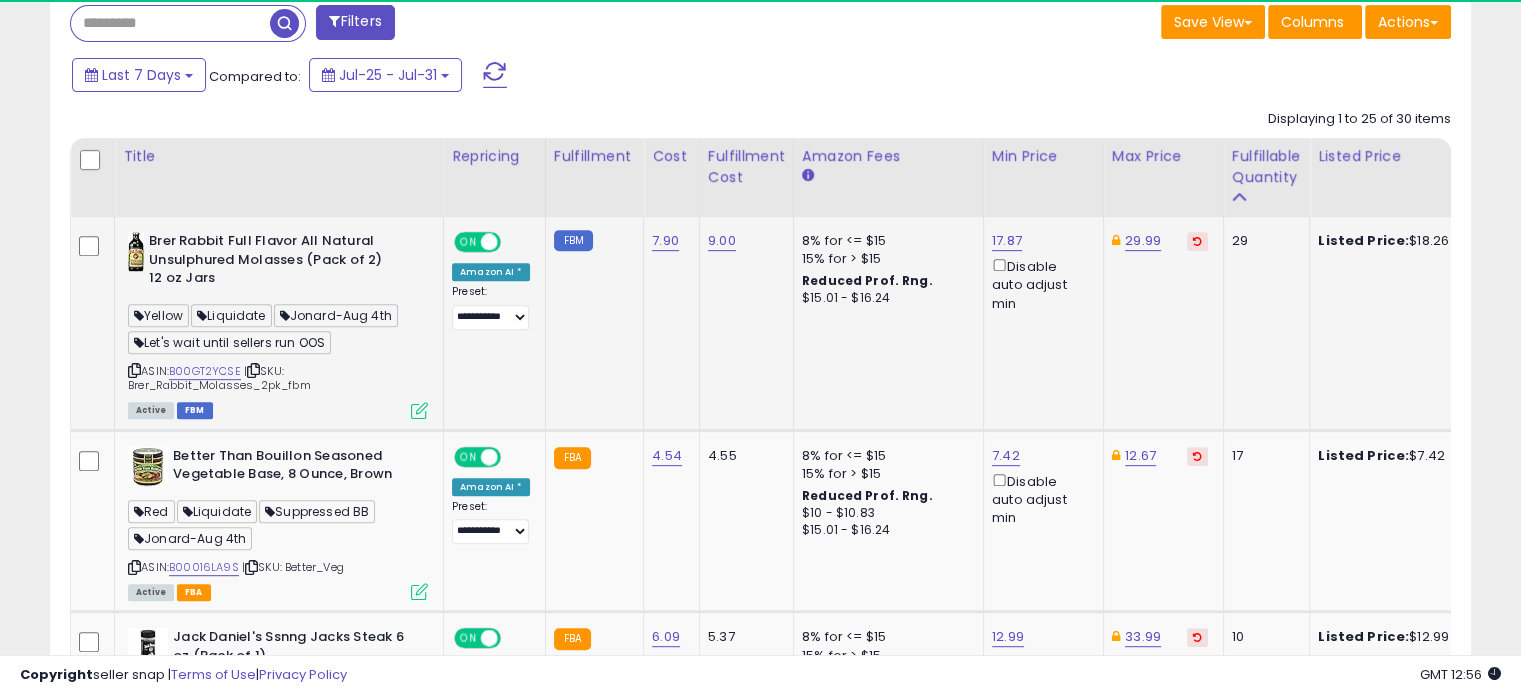 click at bounding box center (134, 370) 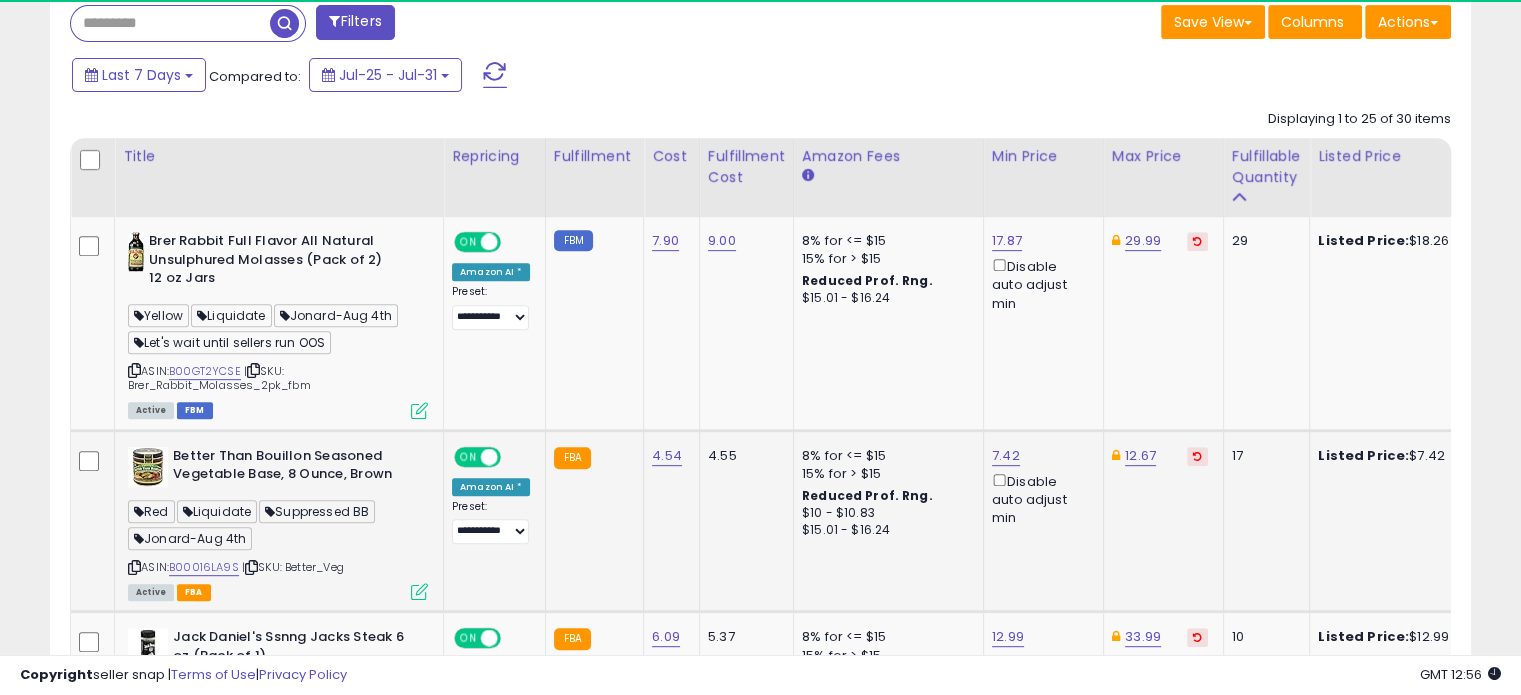 click at bounding box center [134, 567] 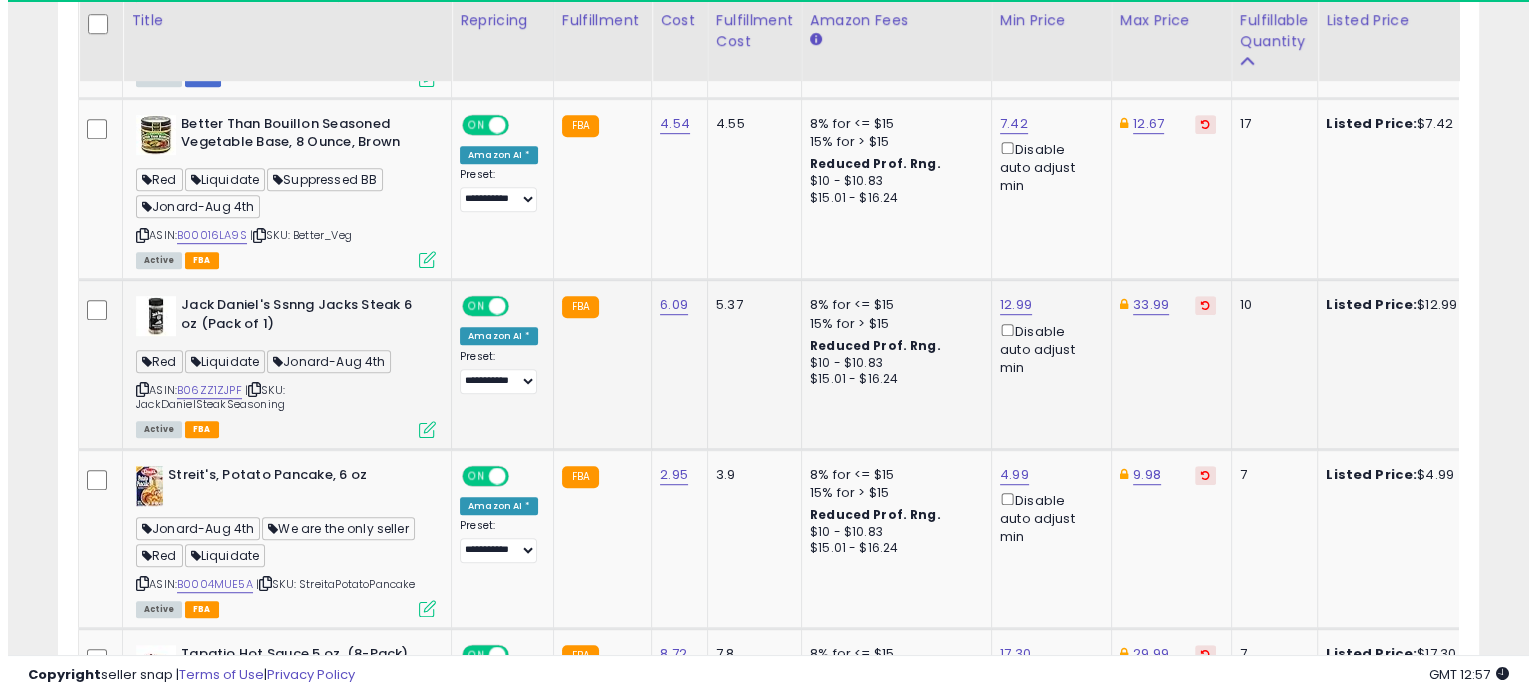 scroll, scrollTop: 1166, scrollLeft: 0, axis: vertical 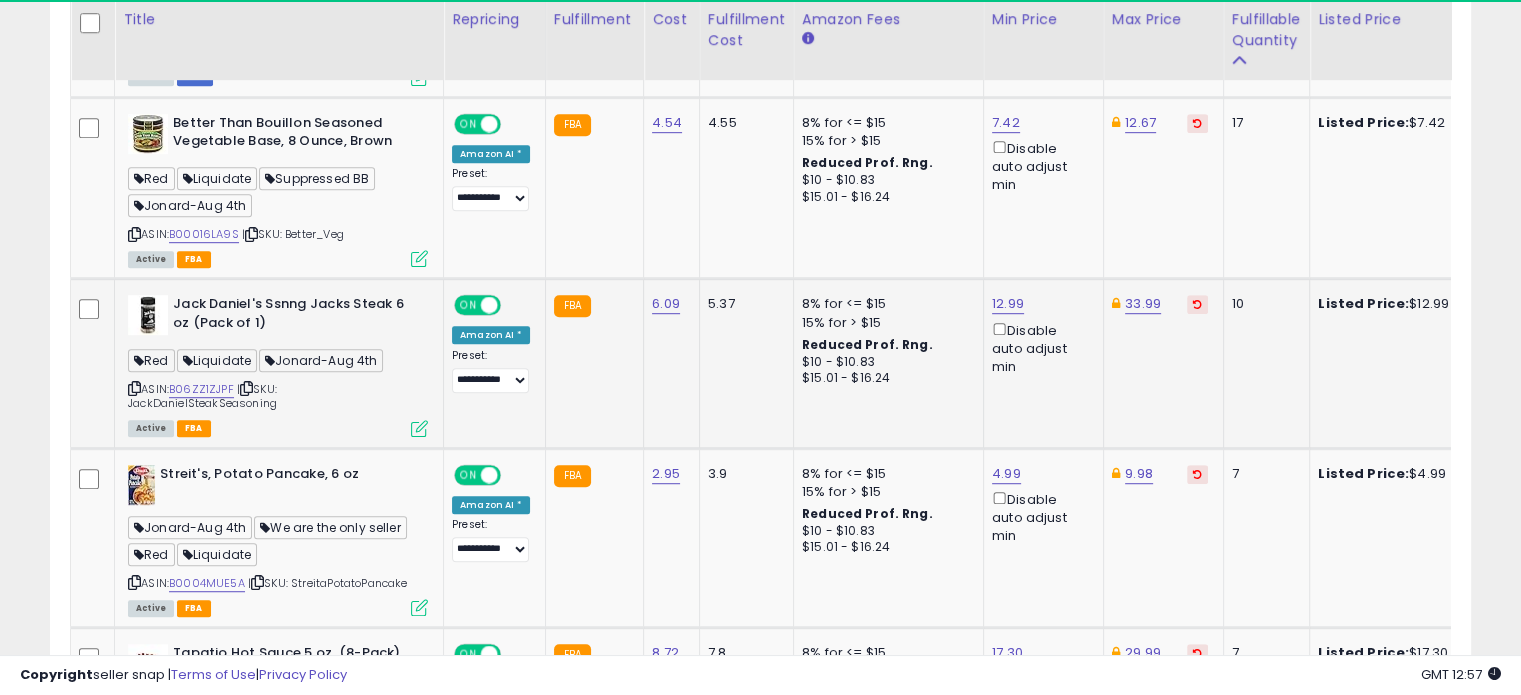 drag, startPoint x: 134, startPoint y: 386, endPoint x: 196, endPoint y: 379, distance: 62.39391 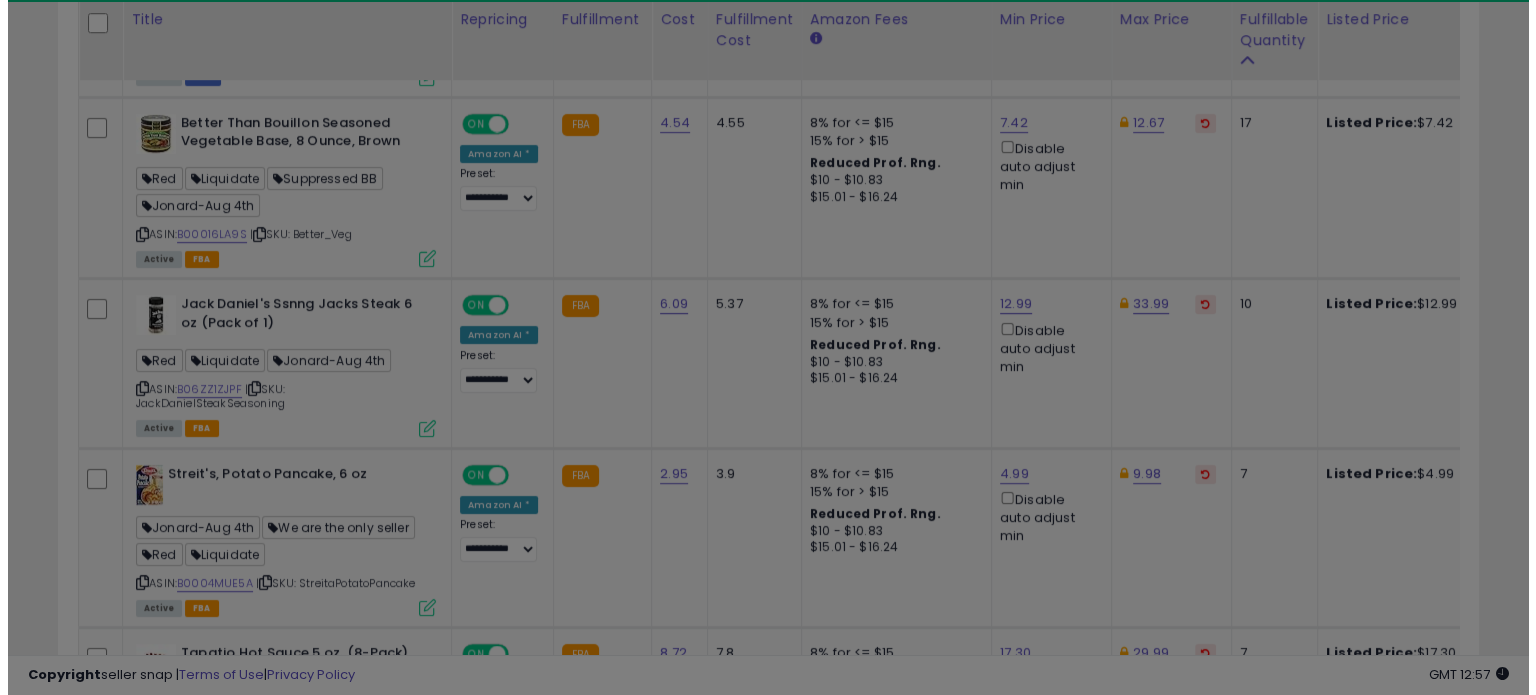 scroll, scrollTop: 999589, scrollLeft: 999168, axis: both 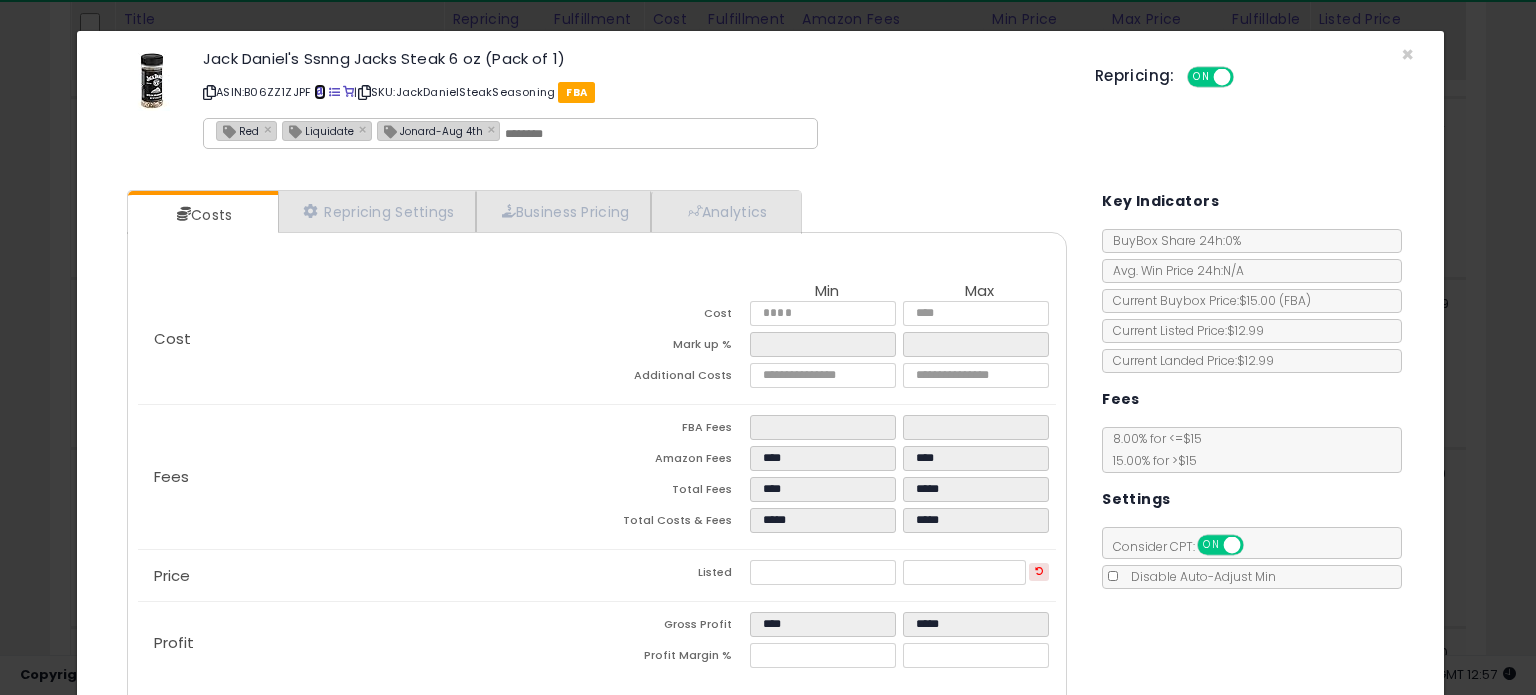 click at bounding box center (319, 92) 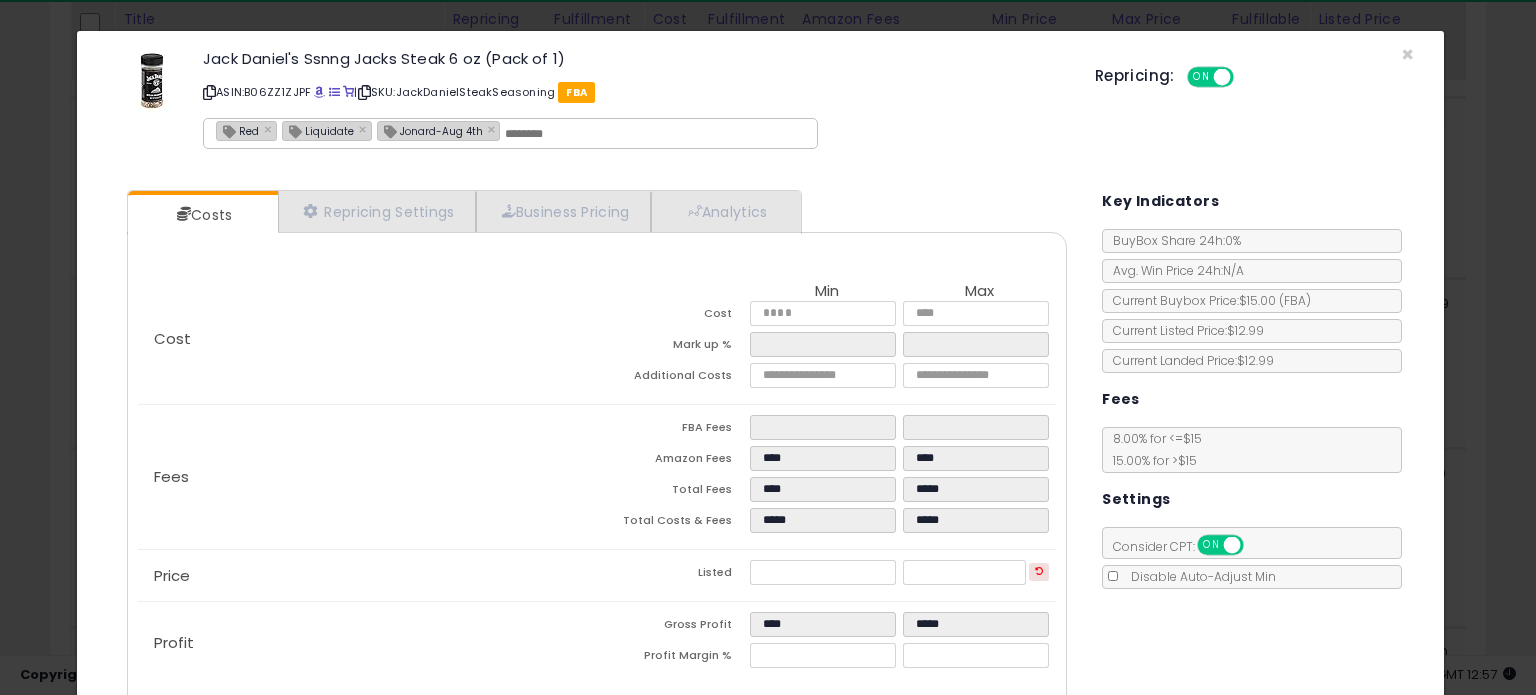 click on "Jonard-Aug 4th" at bounding box center (430, 130) 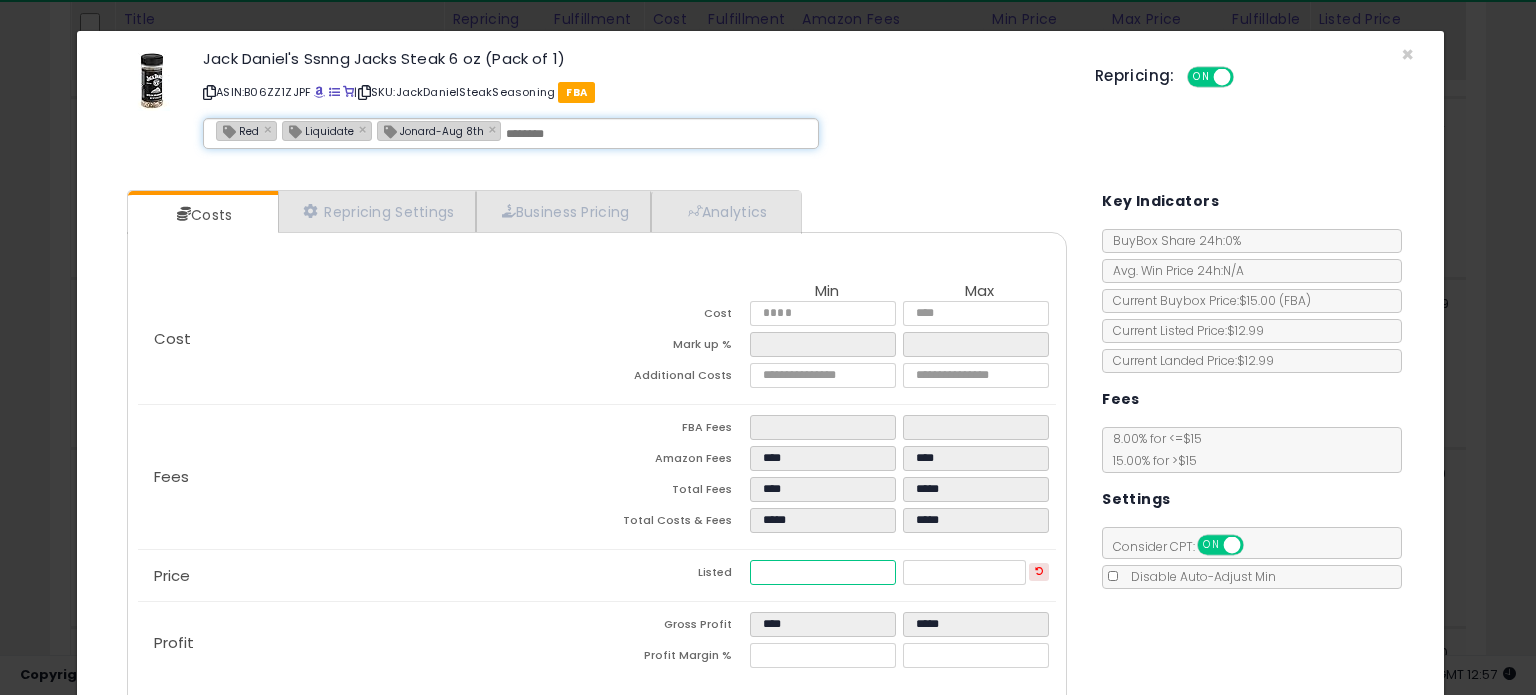 click on "*****" at bounding box center [822, 572] 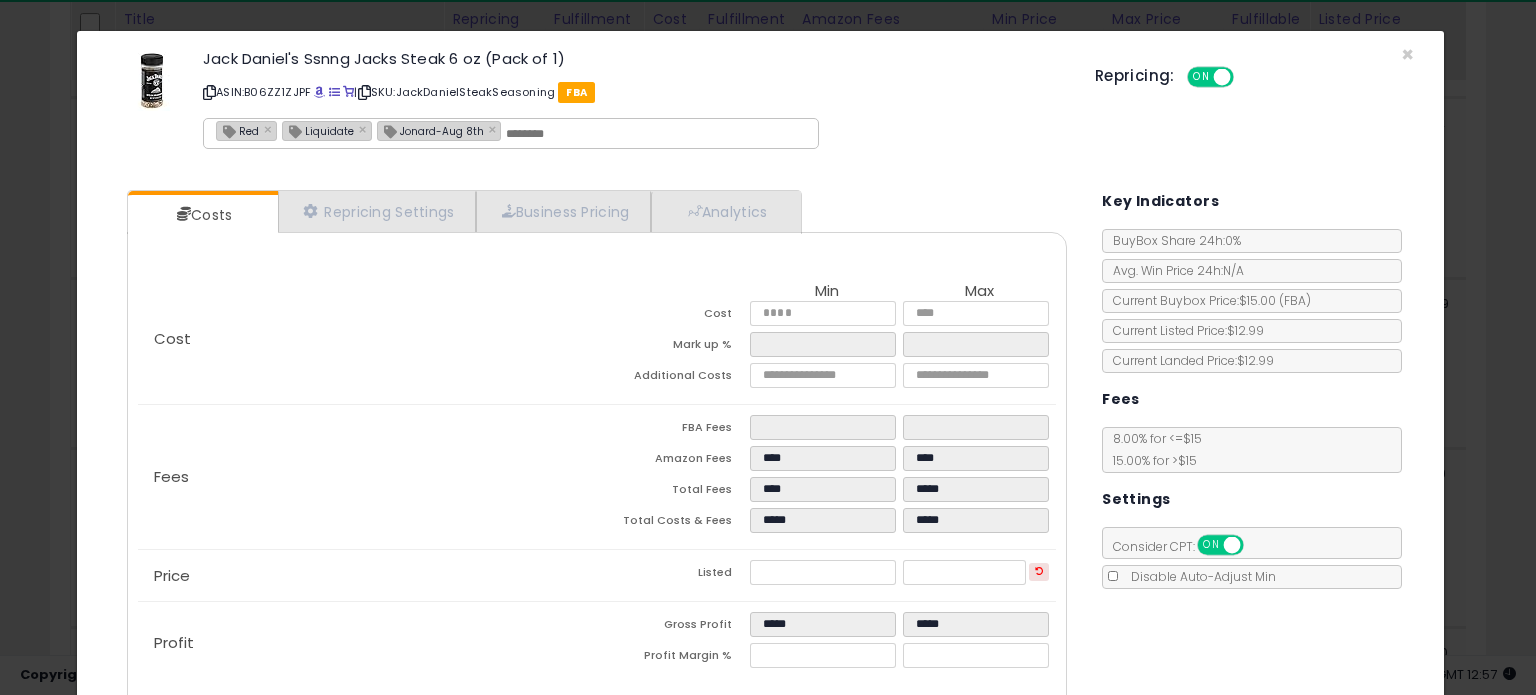 click on "Save & Close" at bounding box center (1272, 770) 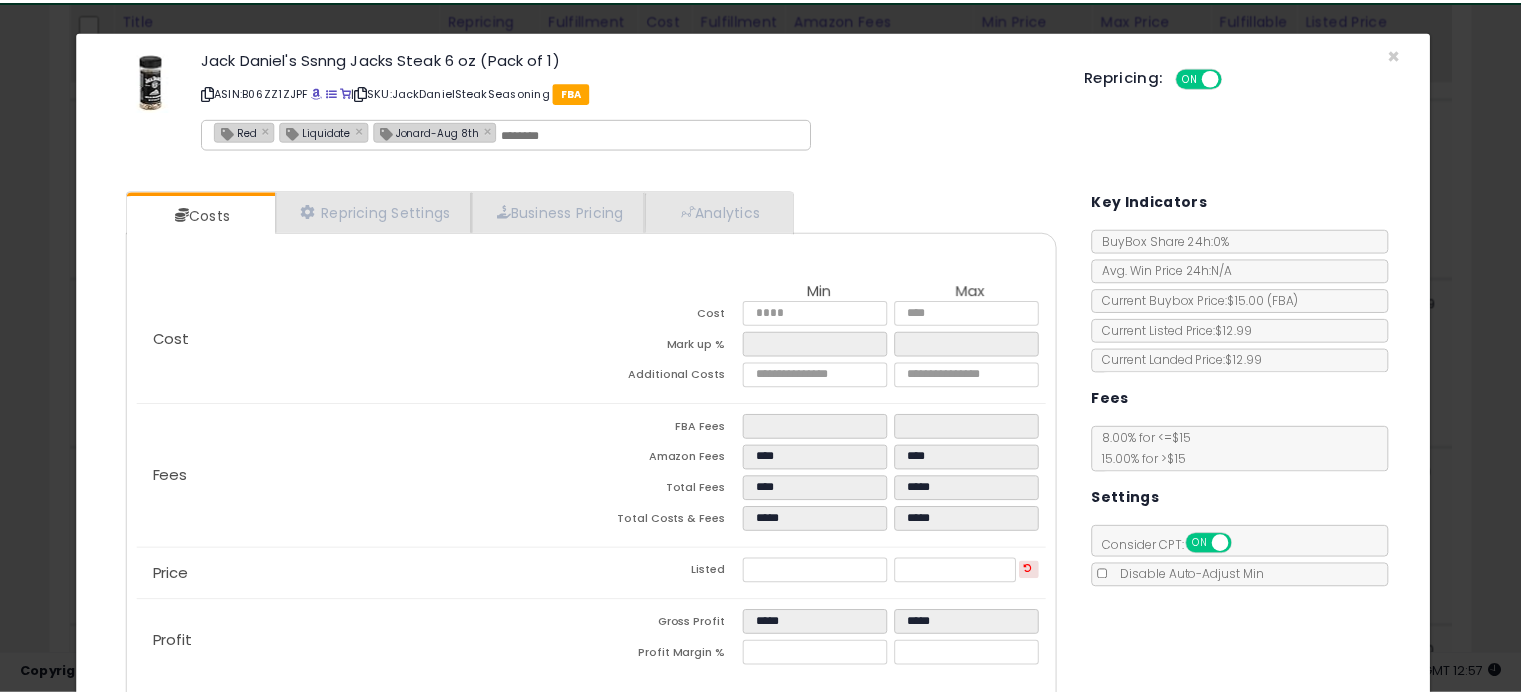 scroll, scrollTop: 0, scrollLeft: 0, axis: both 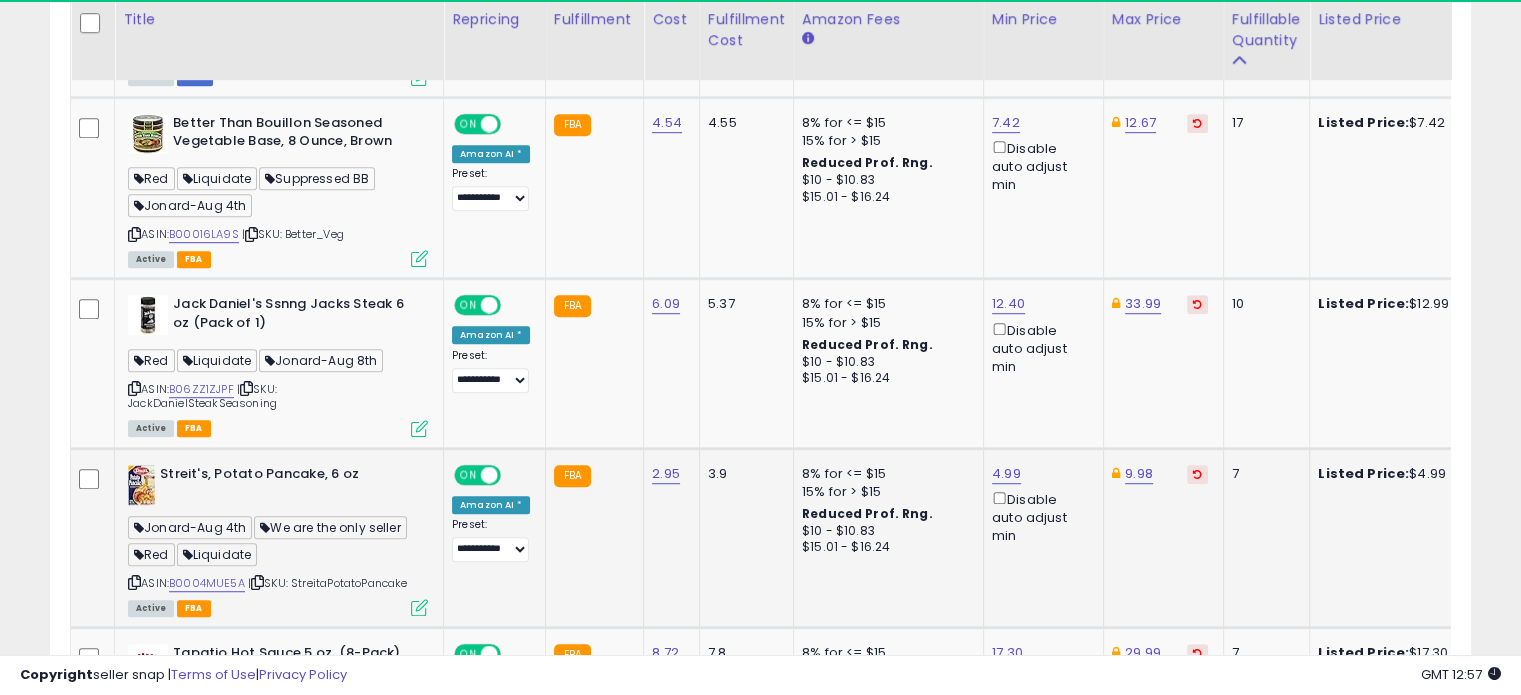 click at bounding box center (134, 582) 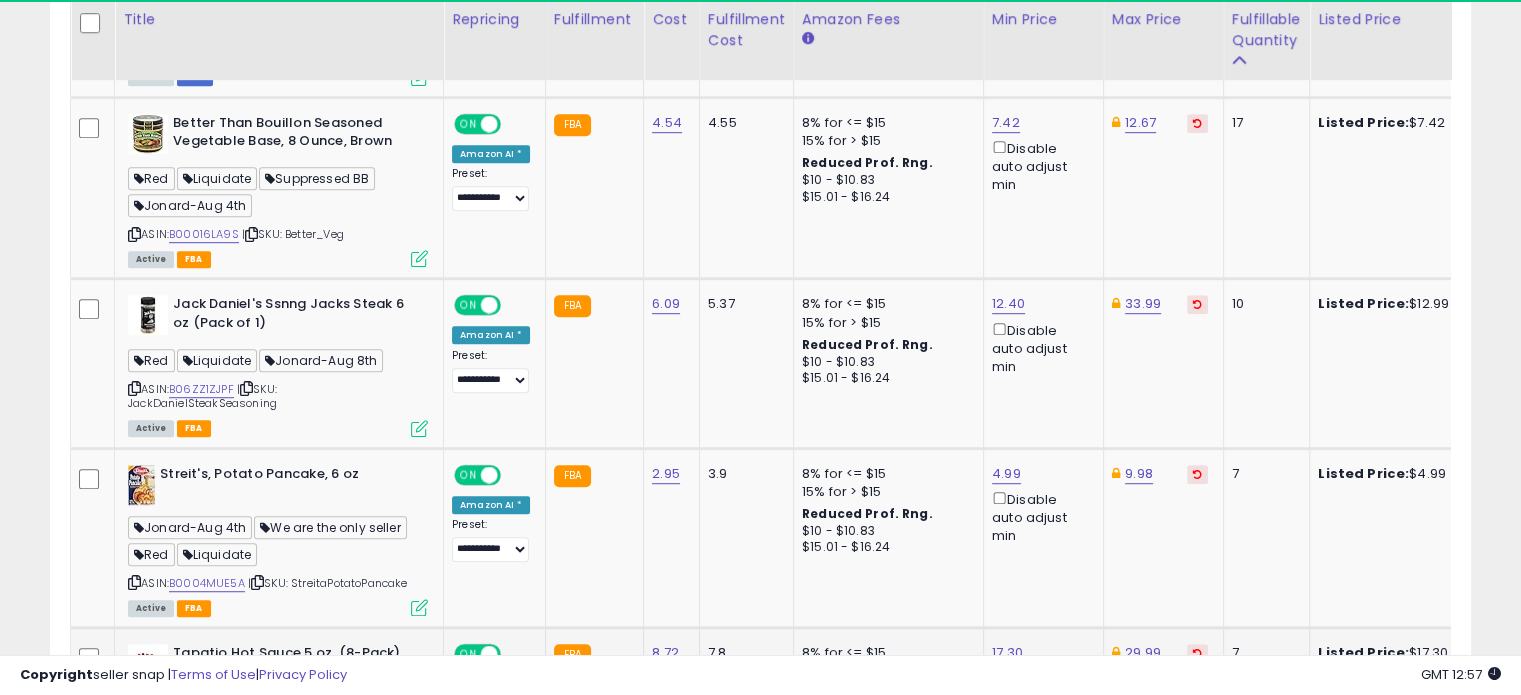 scroll, scrollTop: 1500, scrollLeft: 0, axis: vertical 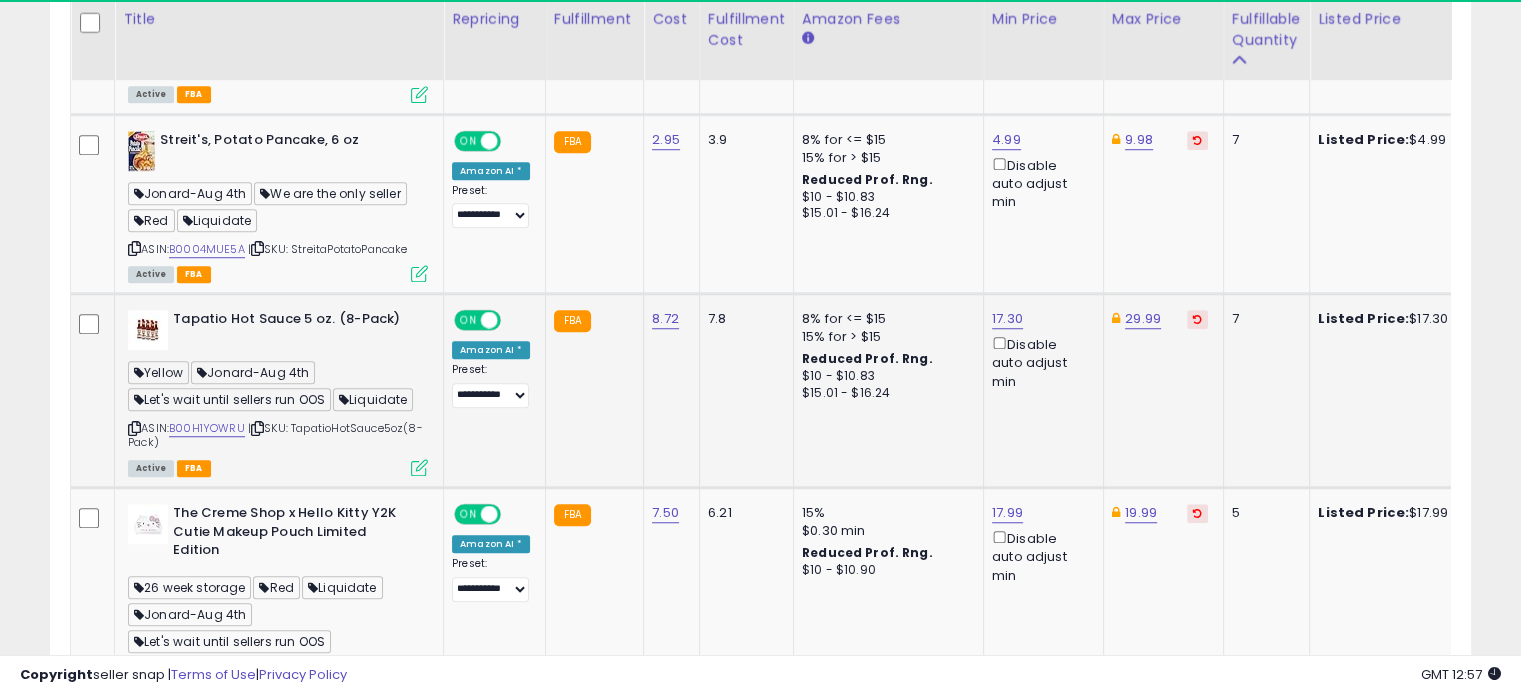 click at bounding box center [134, 428] 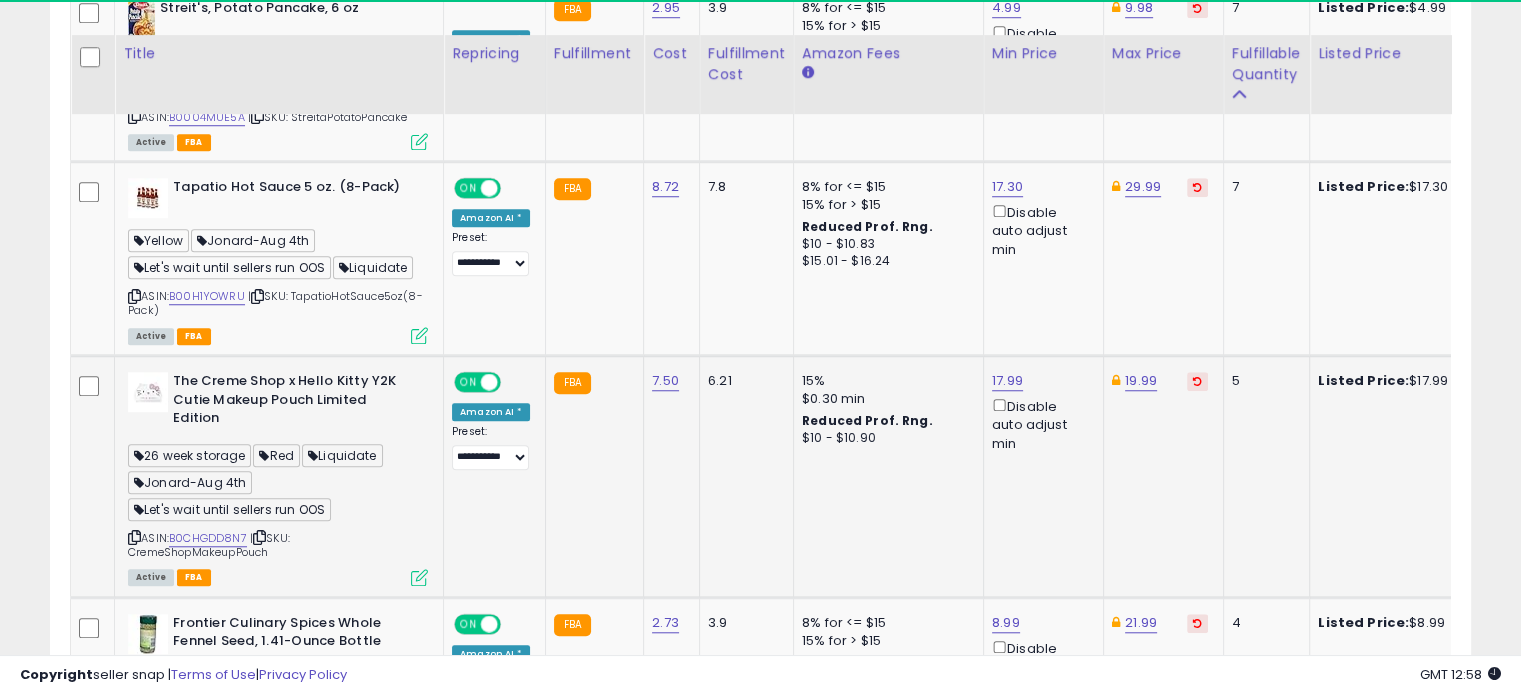 scroll, scrollTop: 1666, scrollLeft: 0, axis: vertical 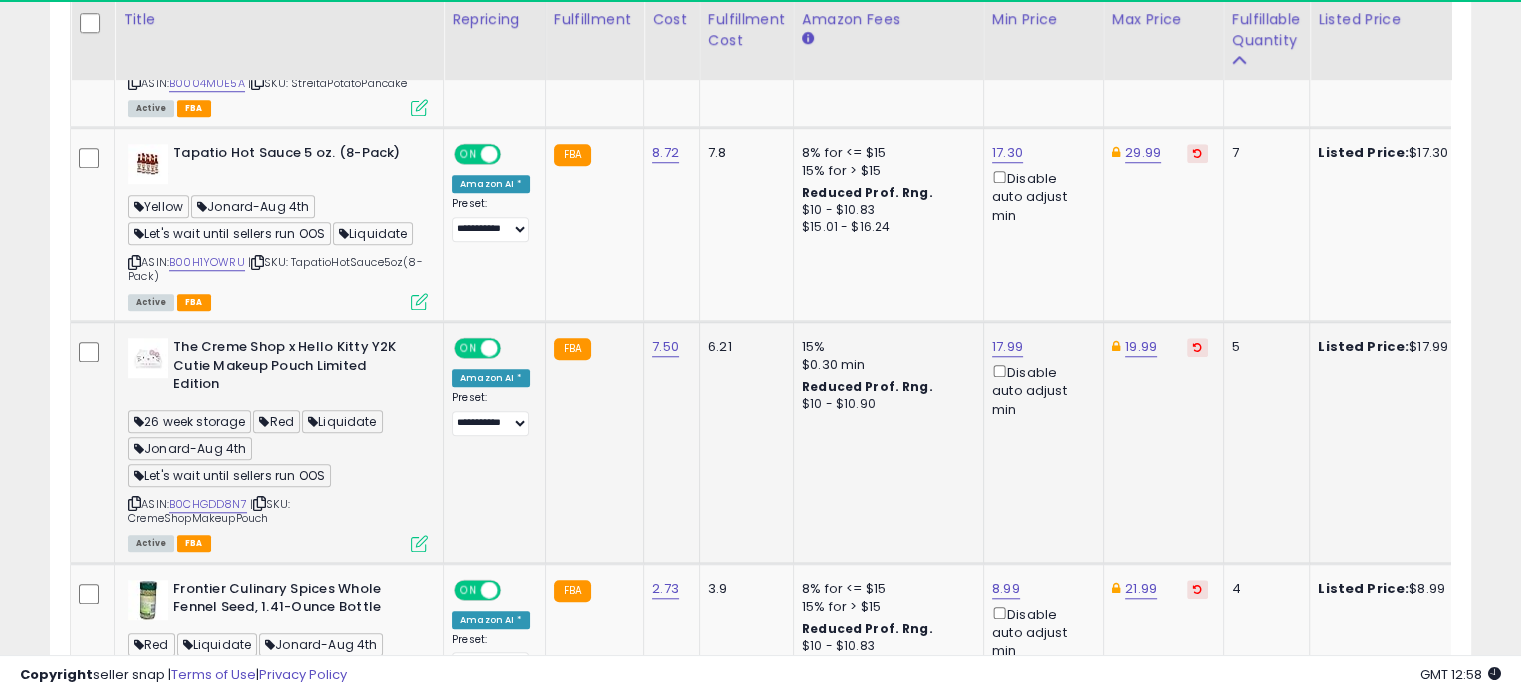 click at bounding box center (134, 503) 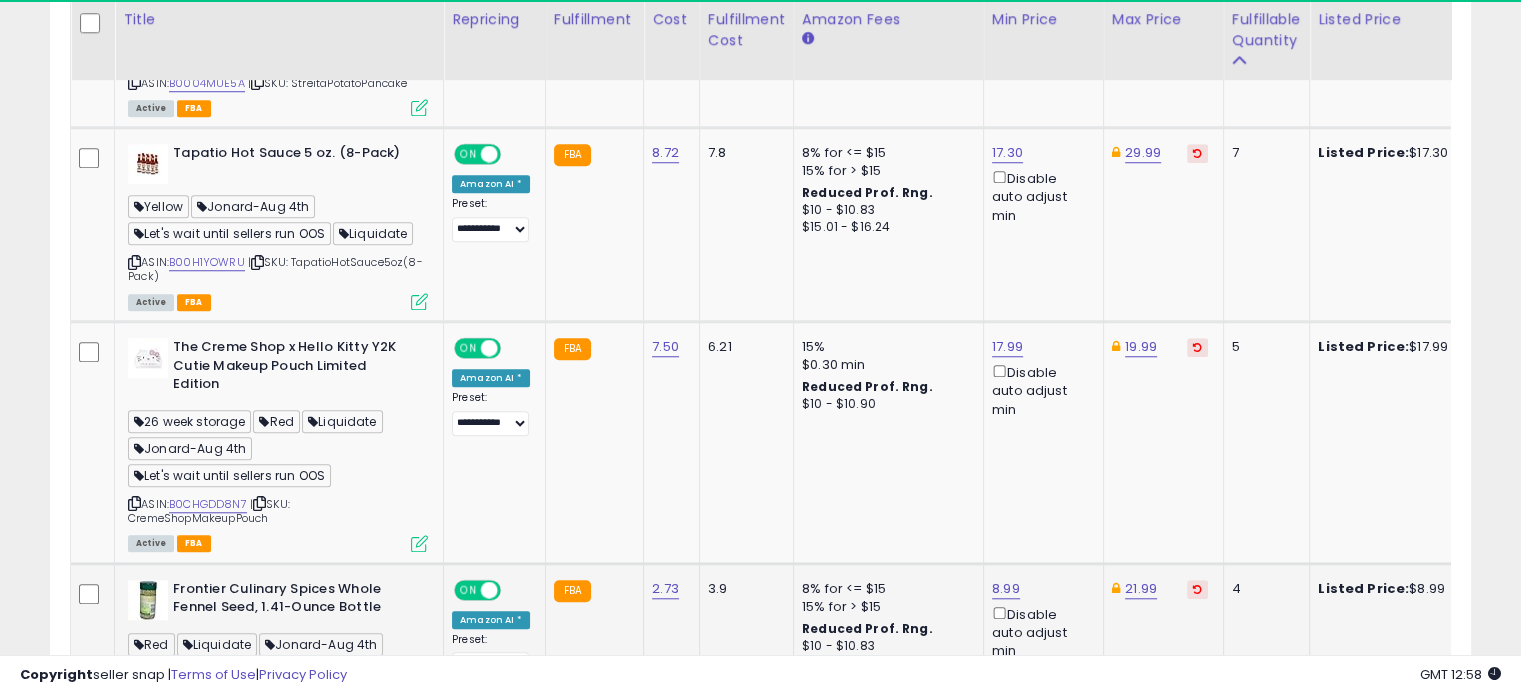 scroll, scrollTop: 1833, scrollLeft: 0, axis: vertical 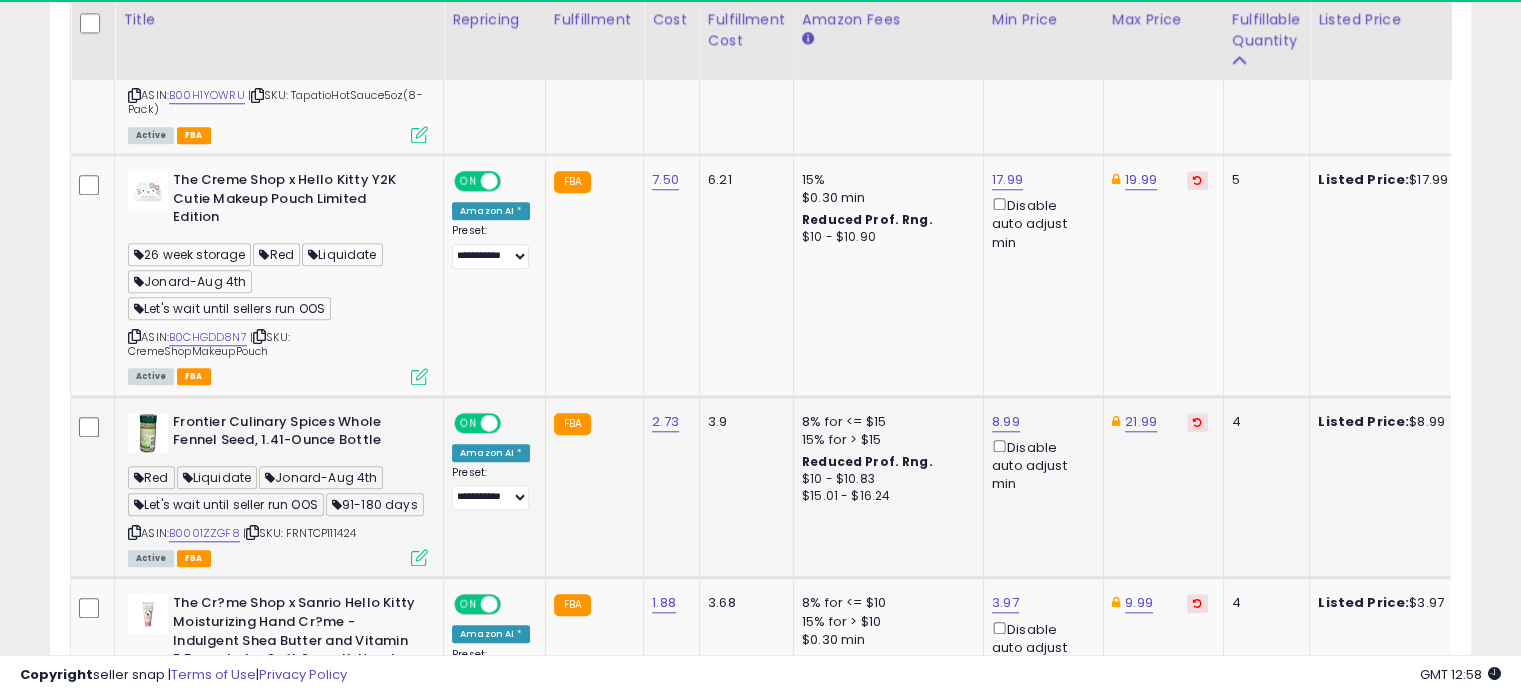 click at bounding box center [134, 532] 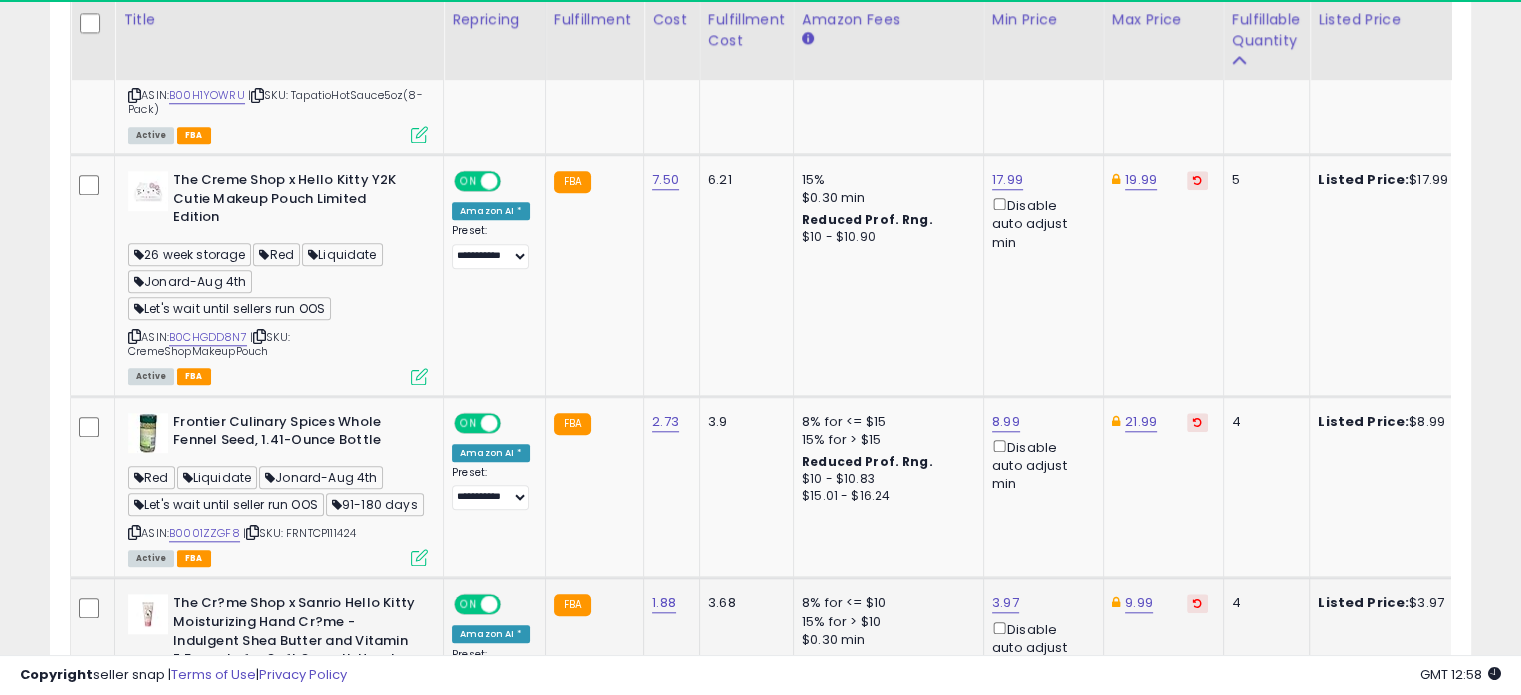 scroll, scrollTop: 2166, scrollLeft: 0, axis: vertical 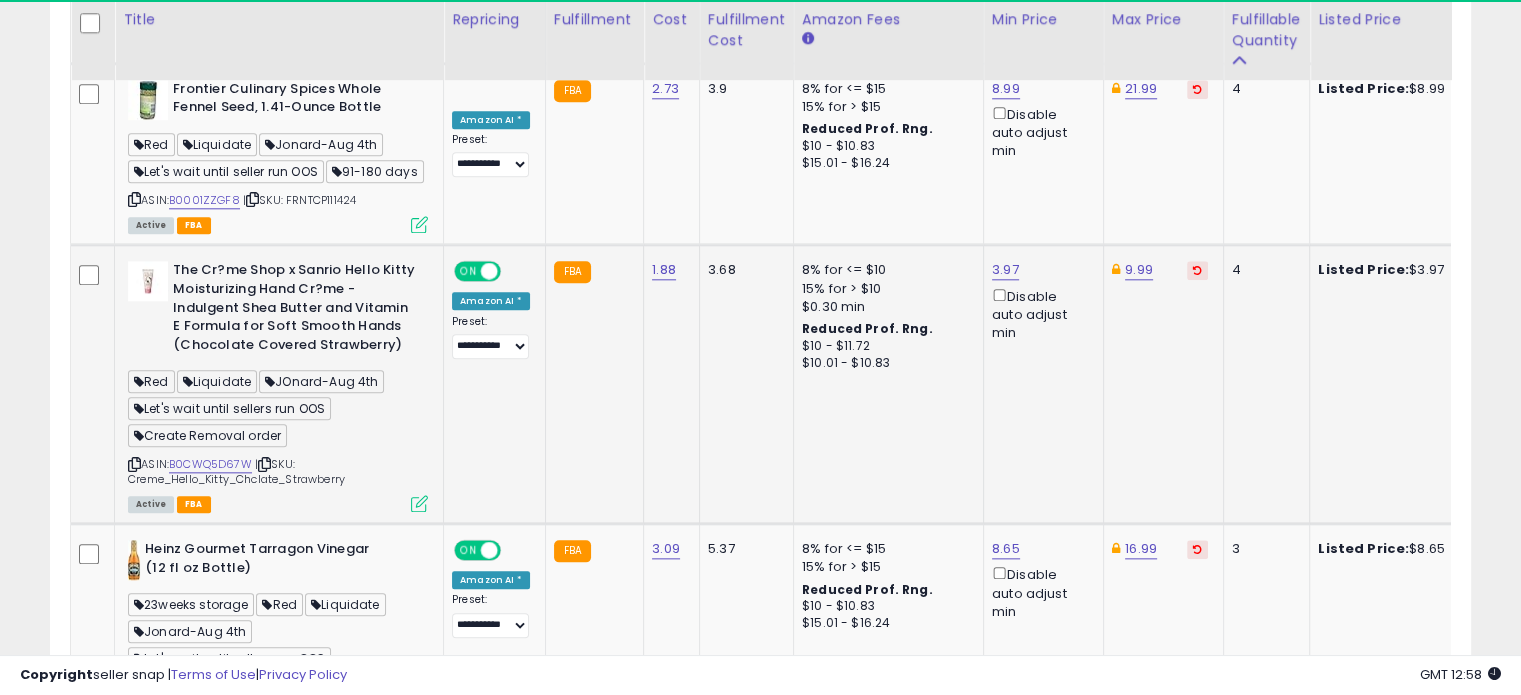 click at bounding box center [134, 464] 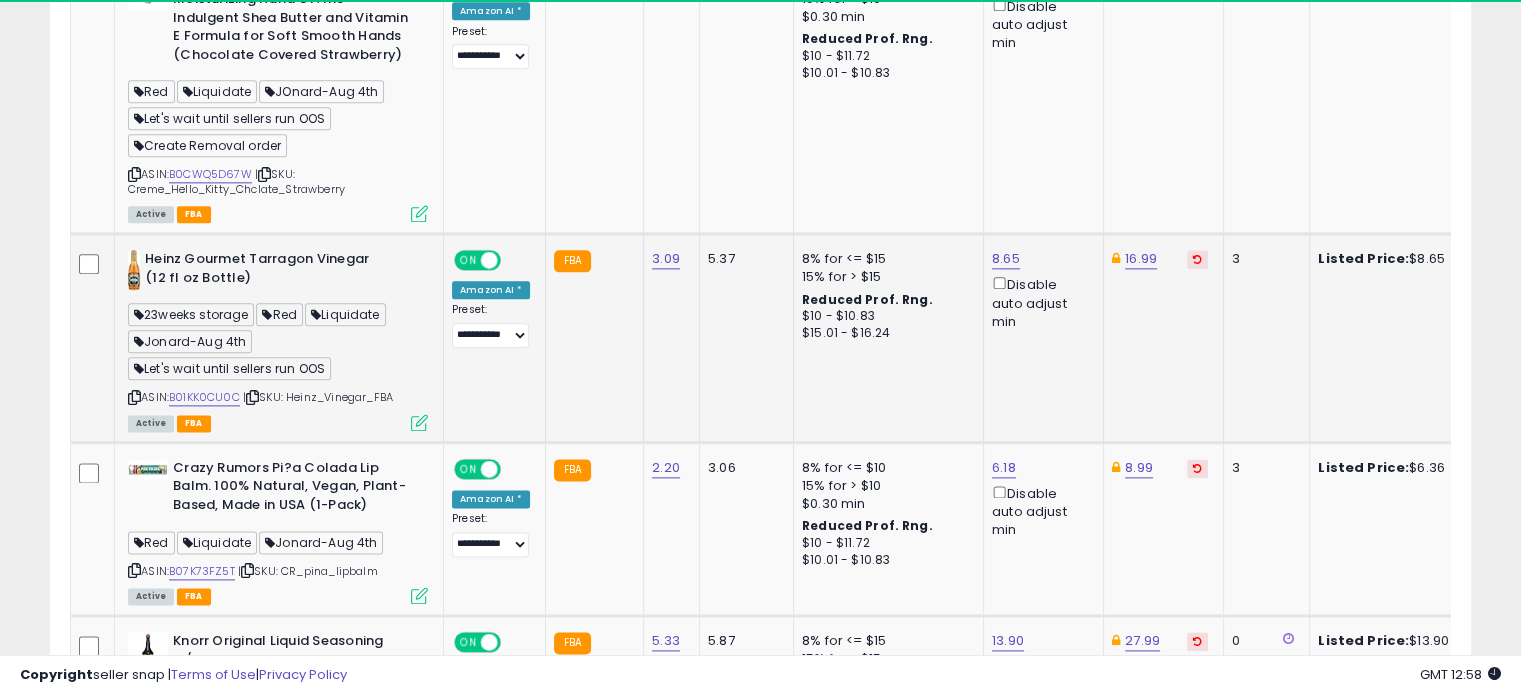 scroll, scrollTop: 2500, scrollLeft: 0, axis: vertical 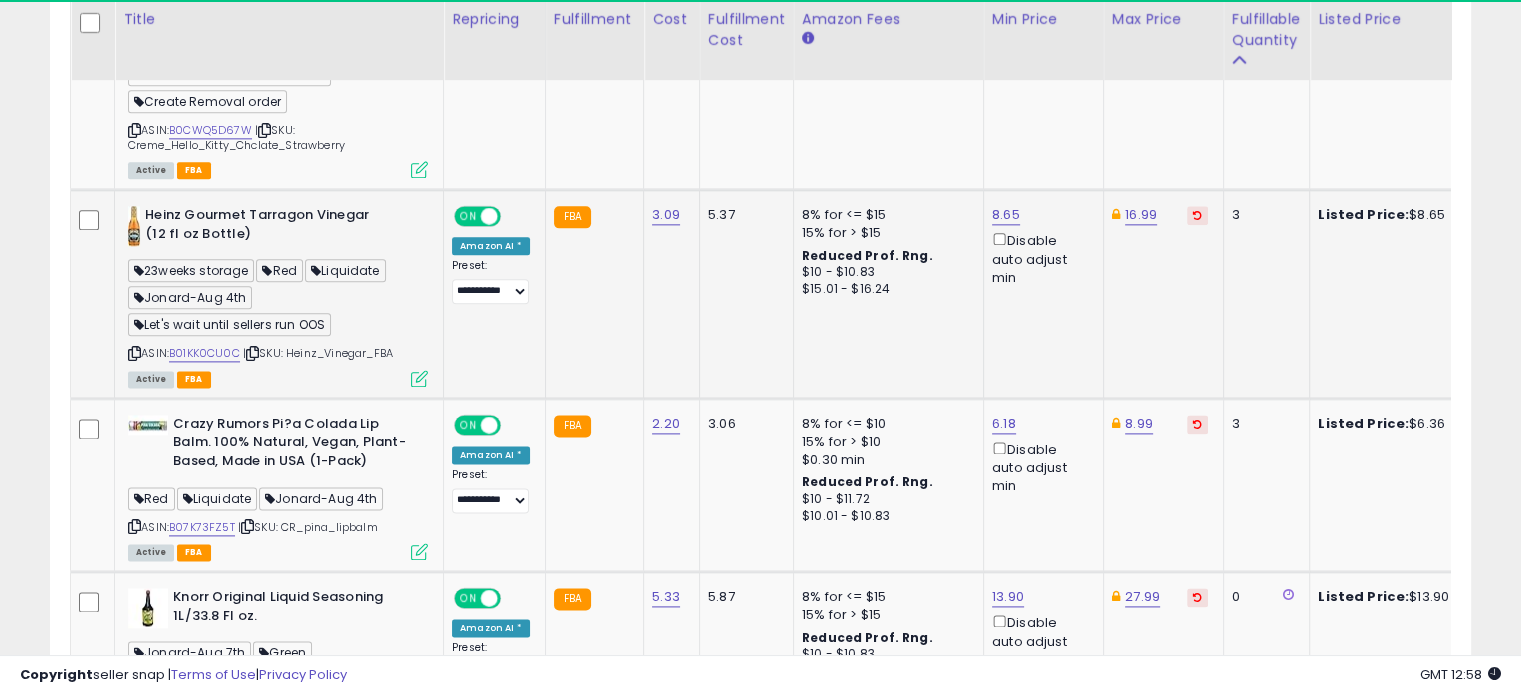 click at bounding box center [134, 353] 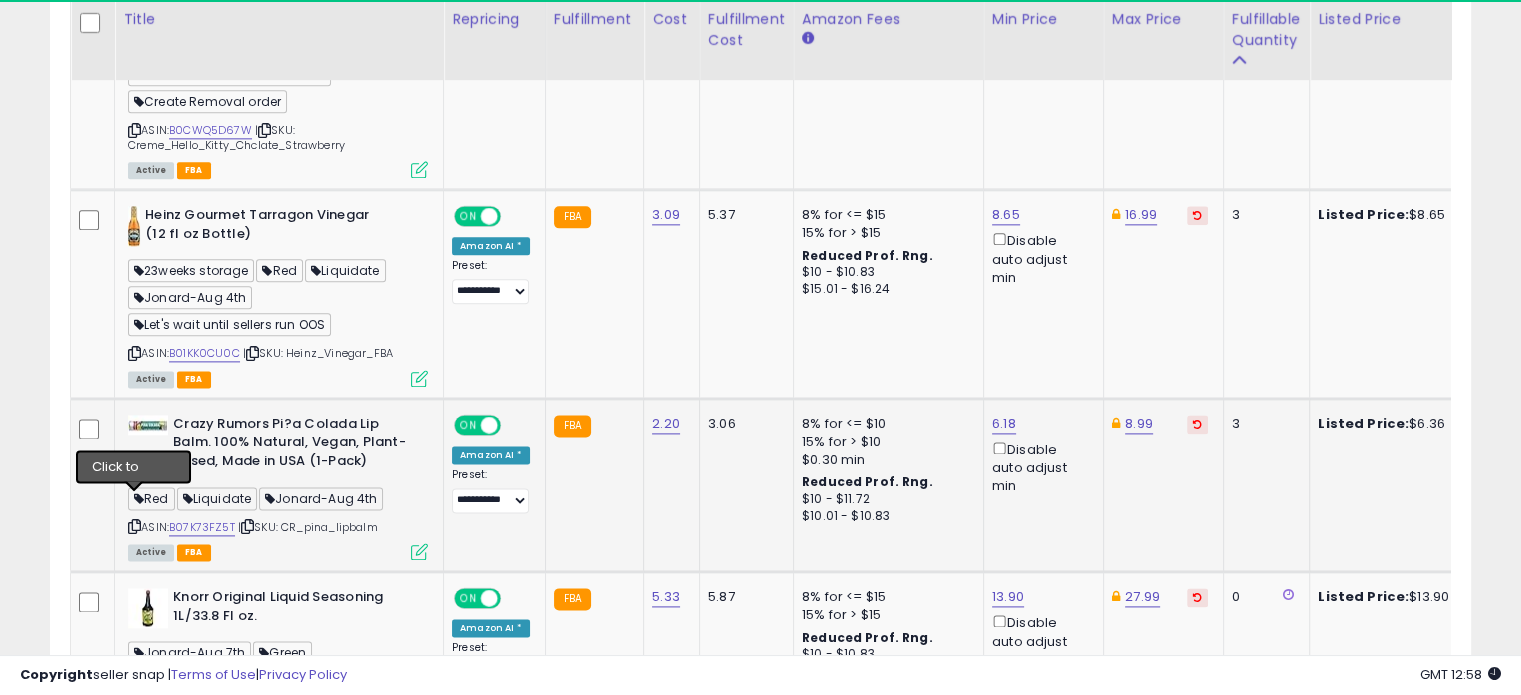 click at bounding box center [134, 526] 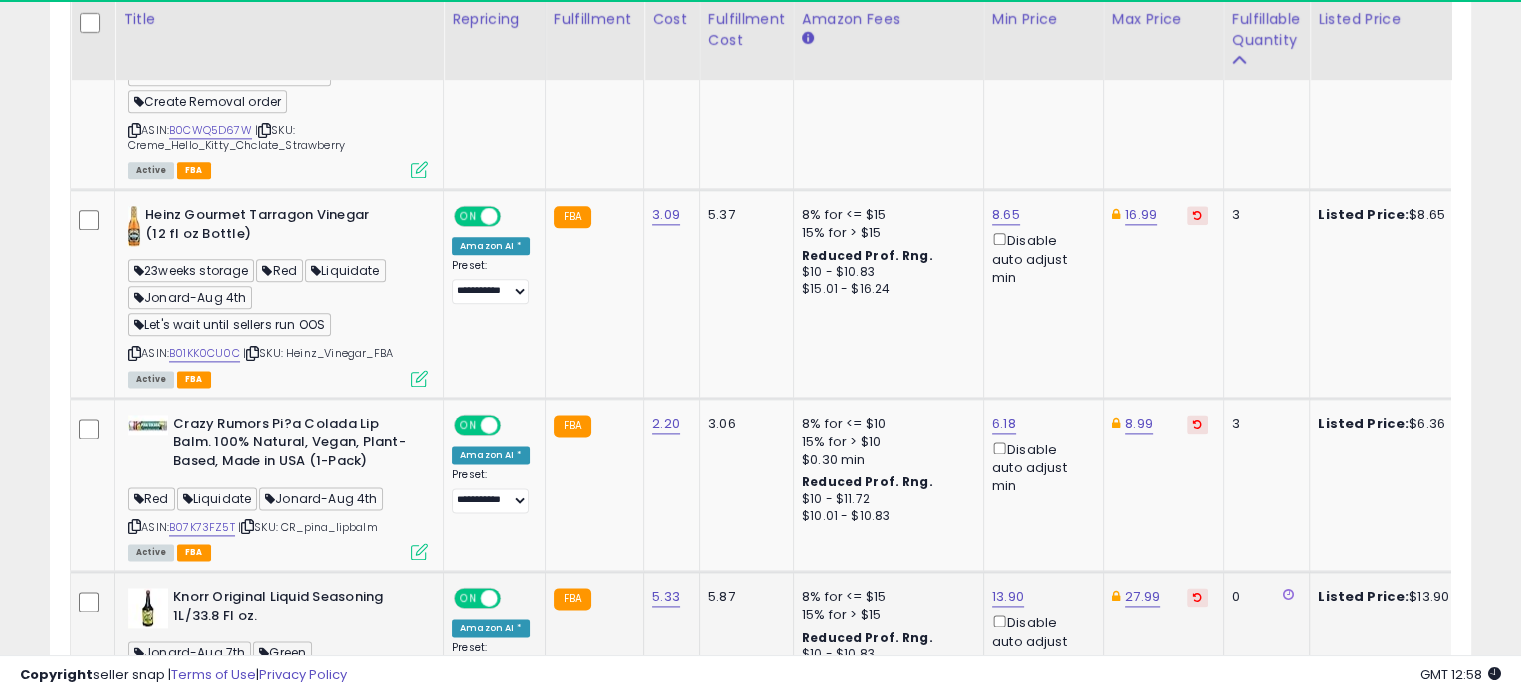 scroll, scrollTop: 2833, scrollLeft: 0, axis: vertical 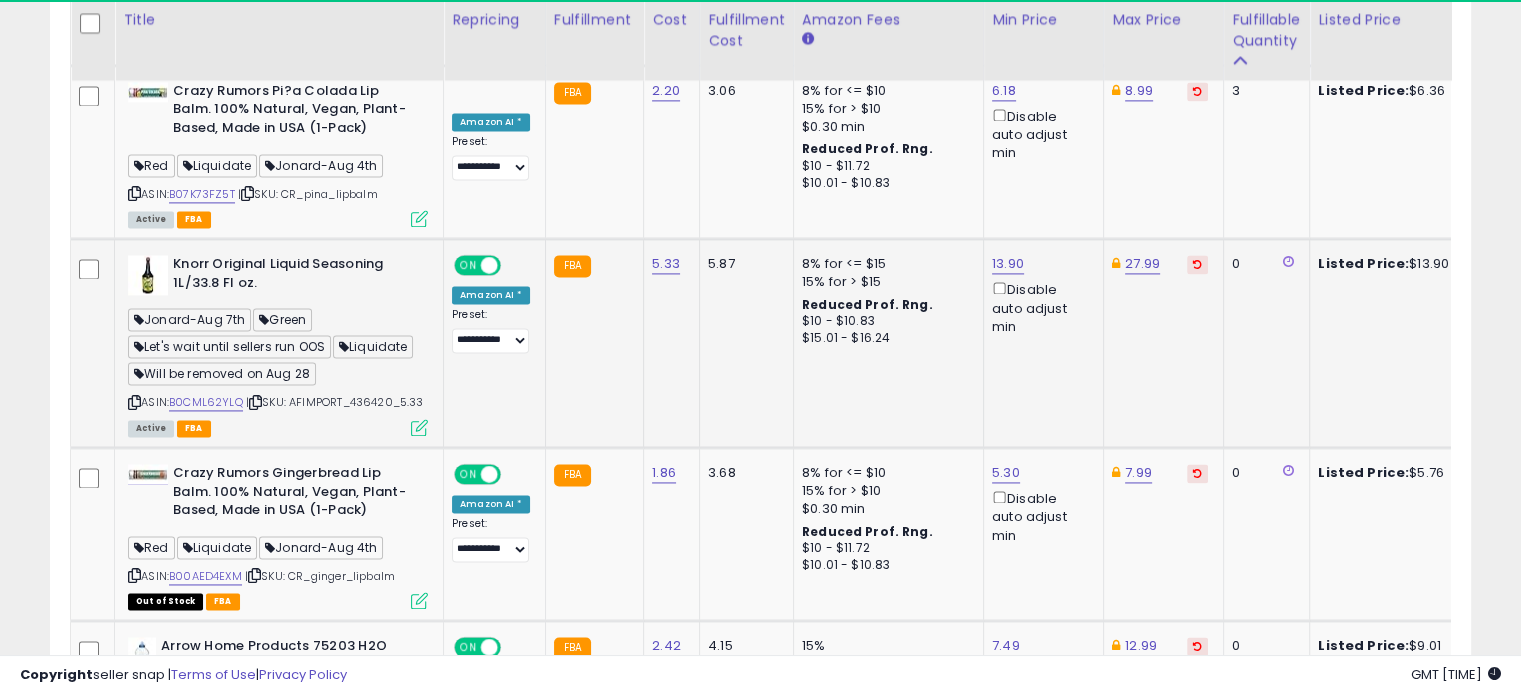 click at bounding box center [134, 402] 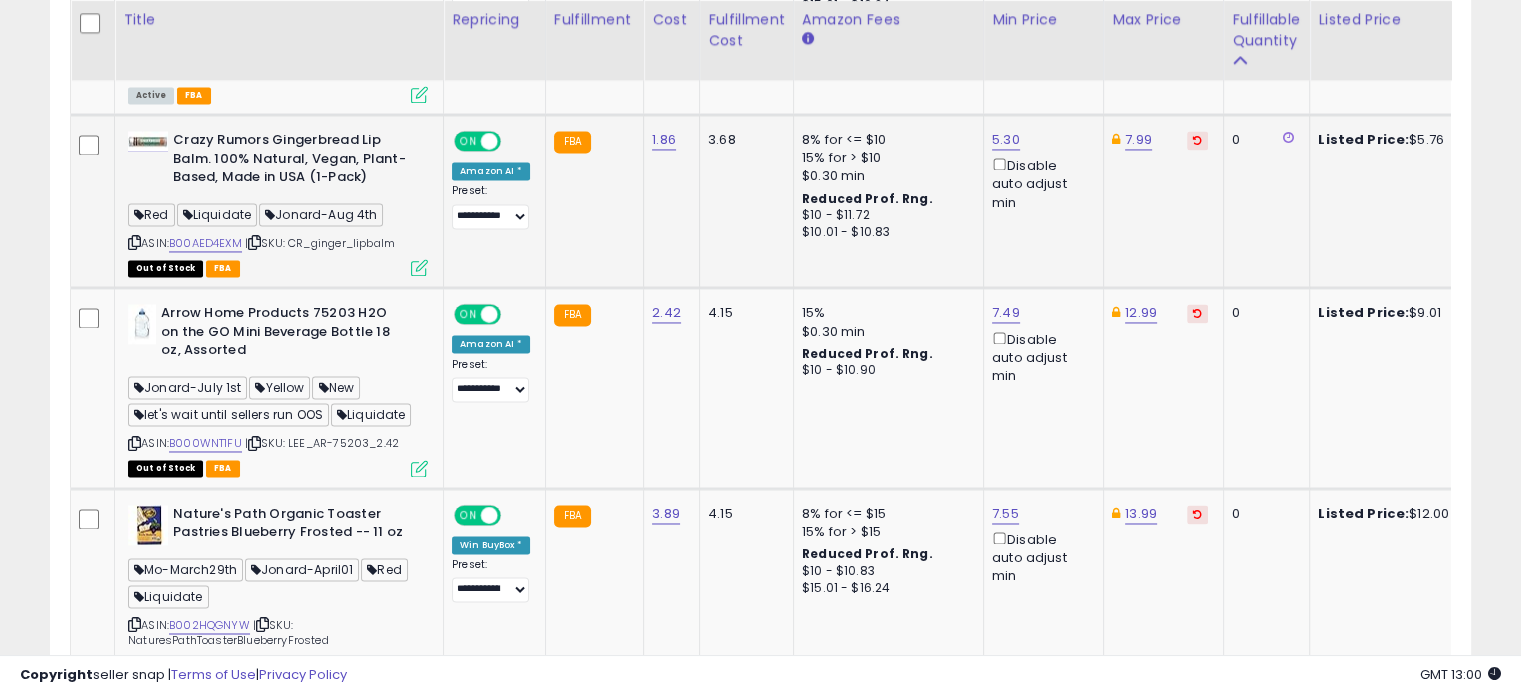 scroll, scrollTop: 3000, scrollLeft: 0, axis: vertical 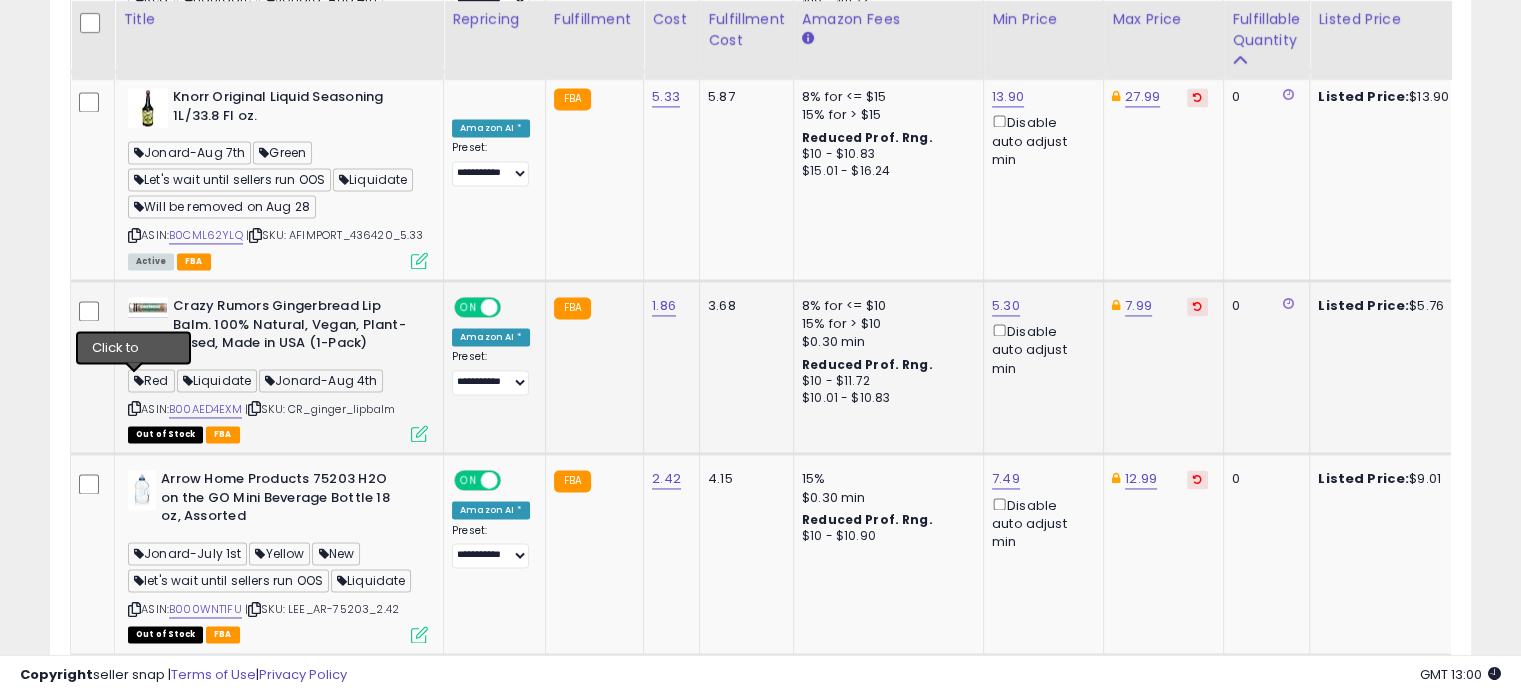 click at bounding box center (134, 408) 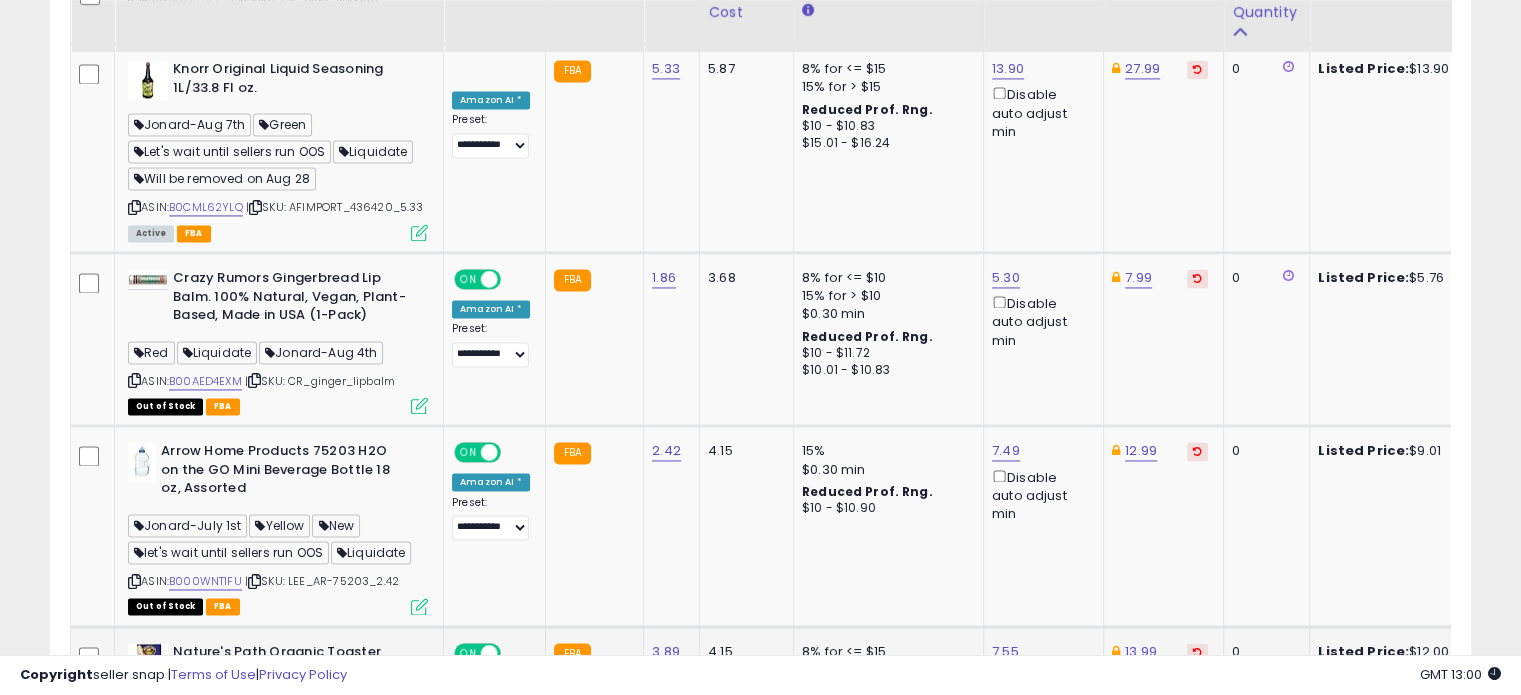 scroll, scrollTop: 3333, scrollLeft: 0, axis: vertical 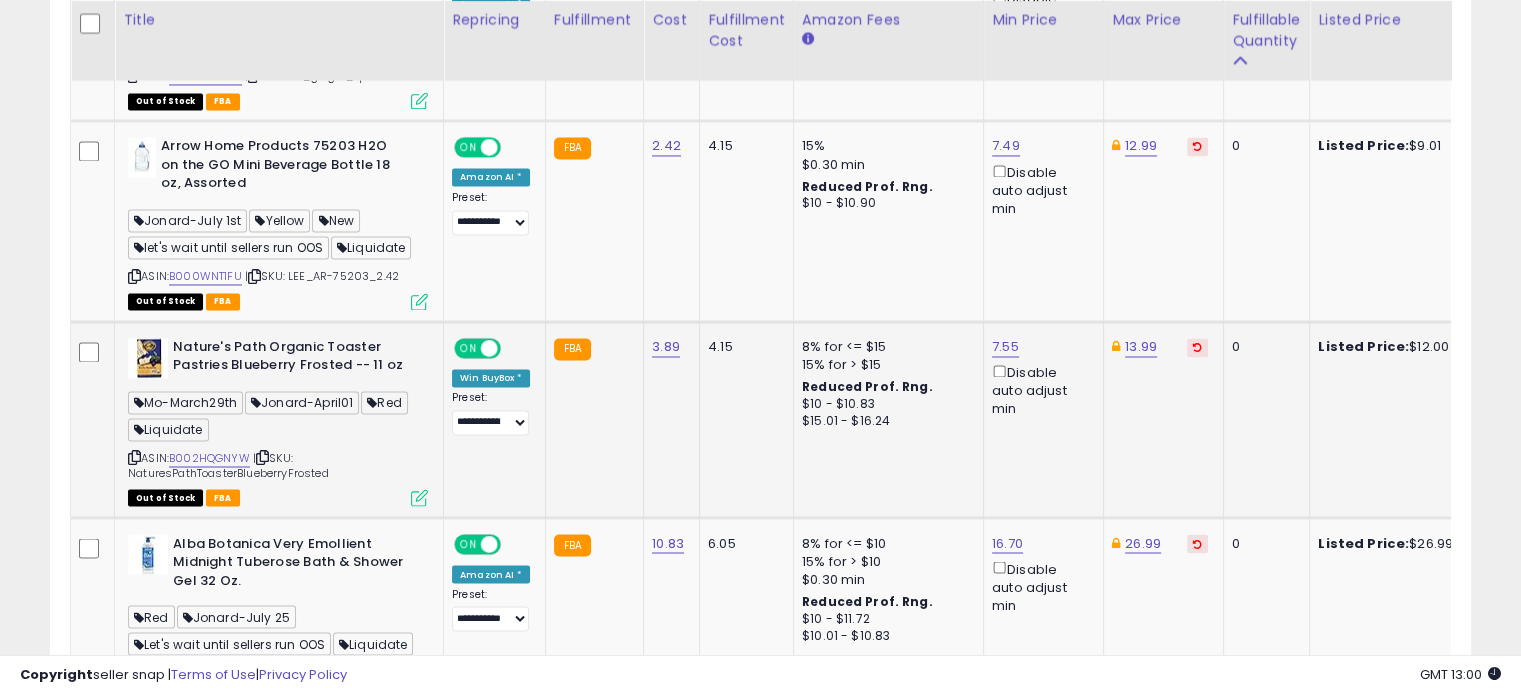 click at bounding box center [134, 457] 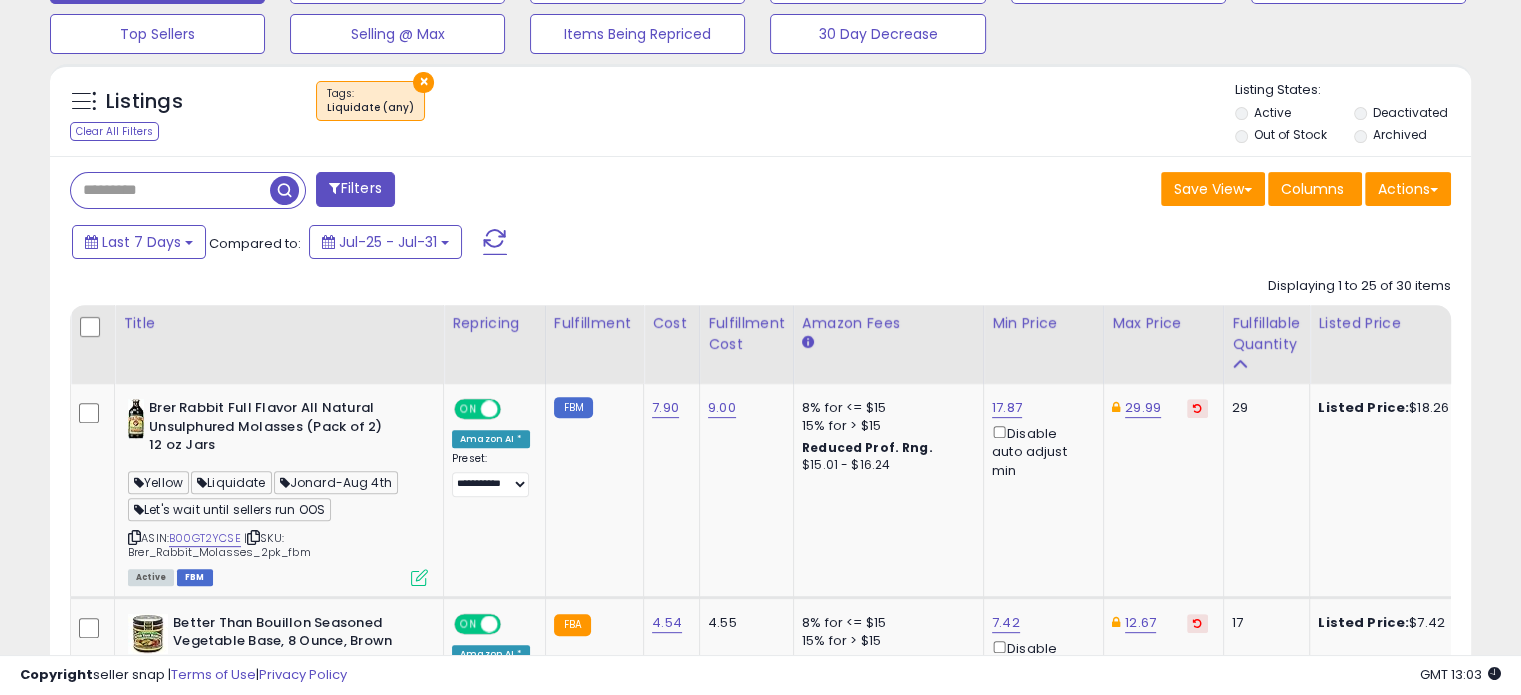 click on "Fulfillable Quantity" at bounding box center (1266, 334) 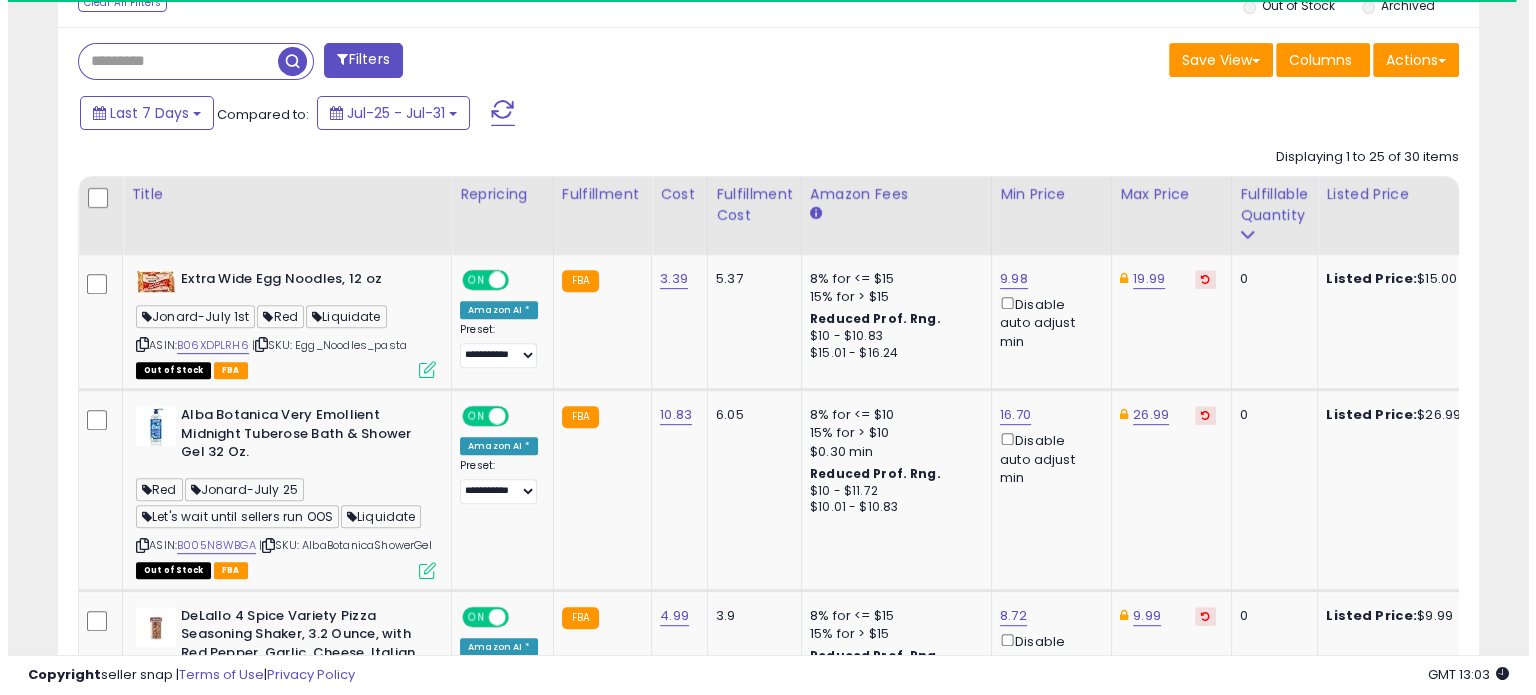 scroll, scrollTop: 332, scrollLeft: 0, axis: vertical 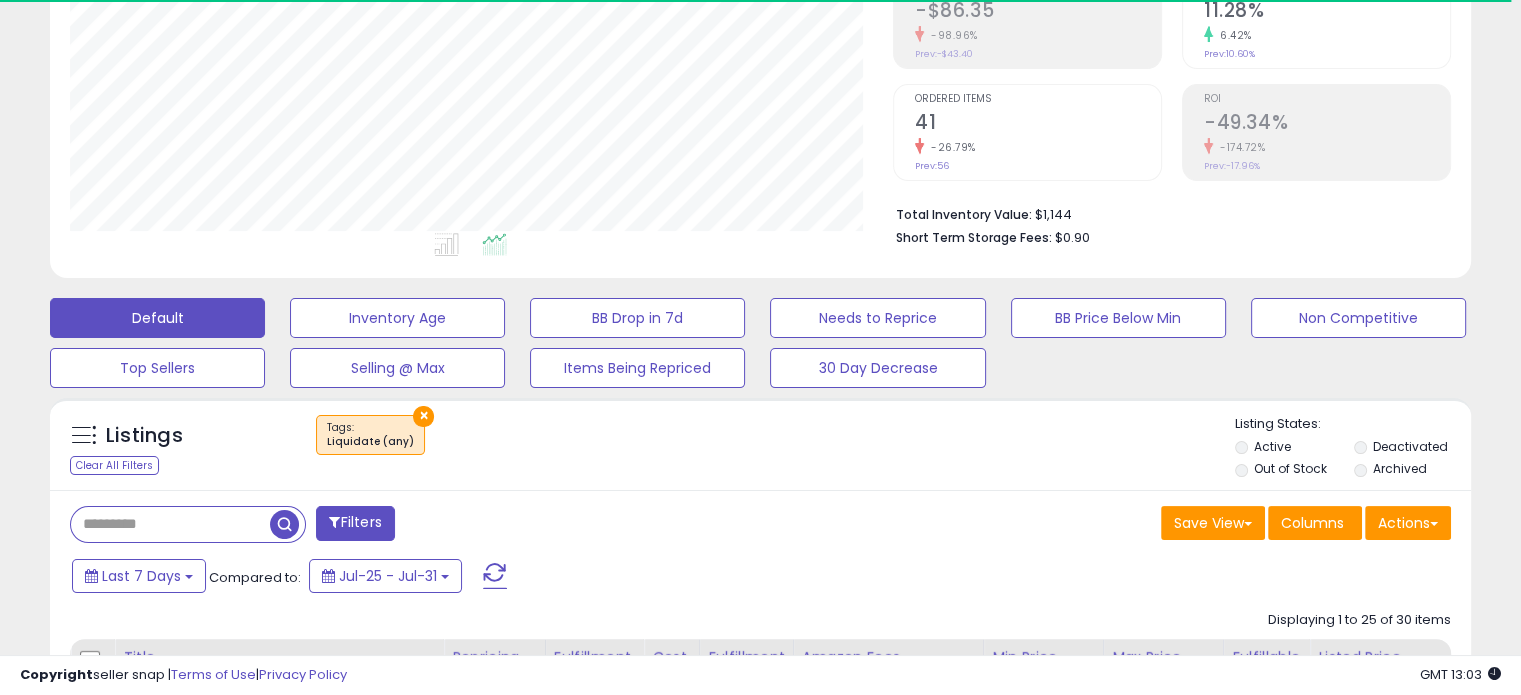 click on "×" at bounding box center [423, 416] 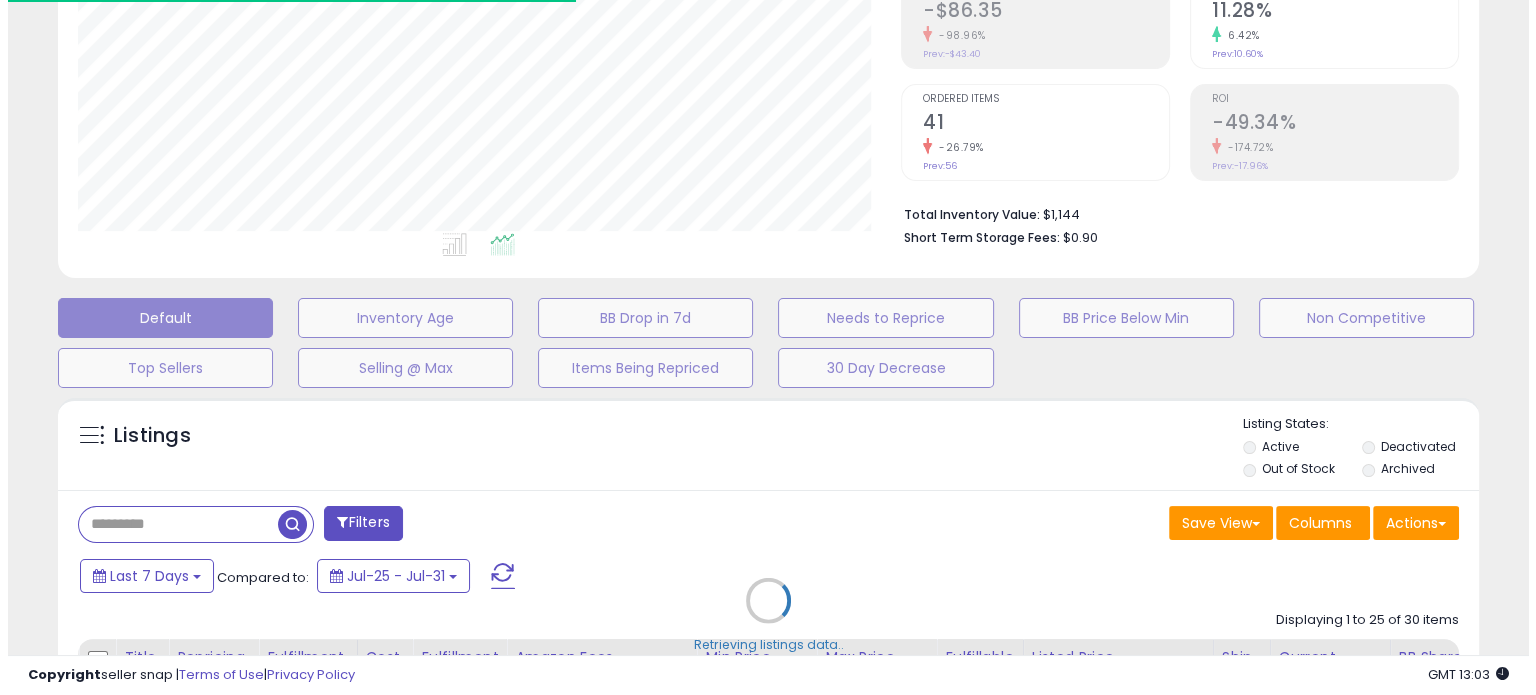 scroll, scrollTop: 999589, scrollLeft: 999168, axis: both 